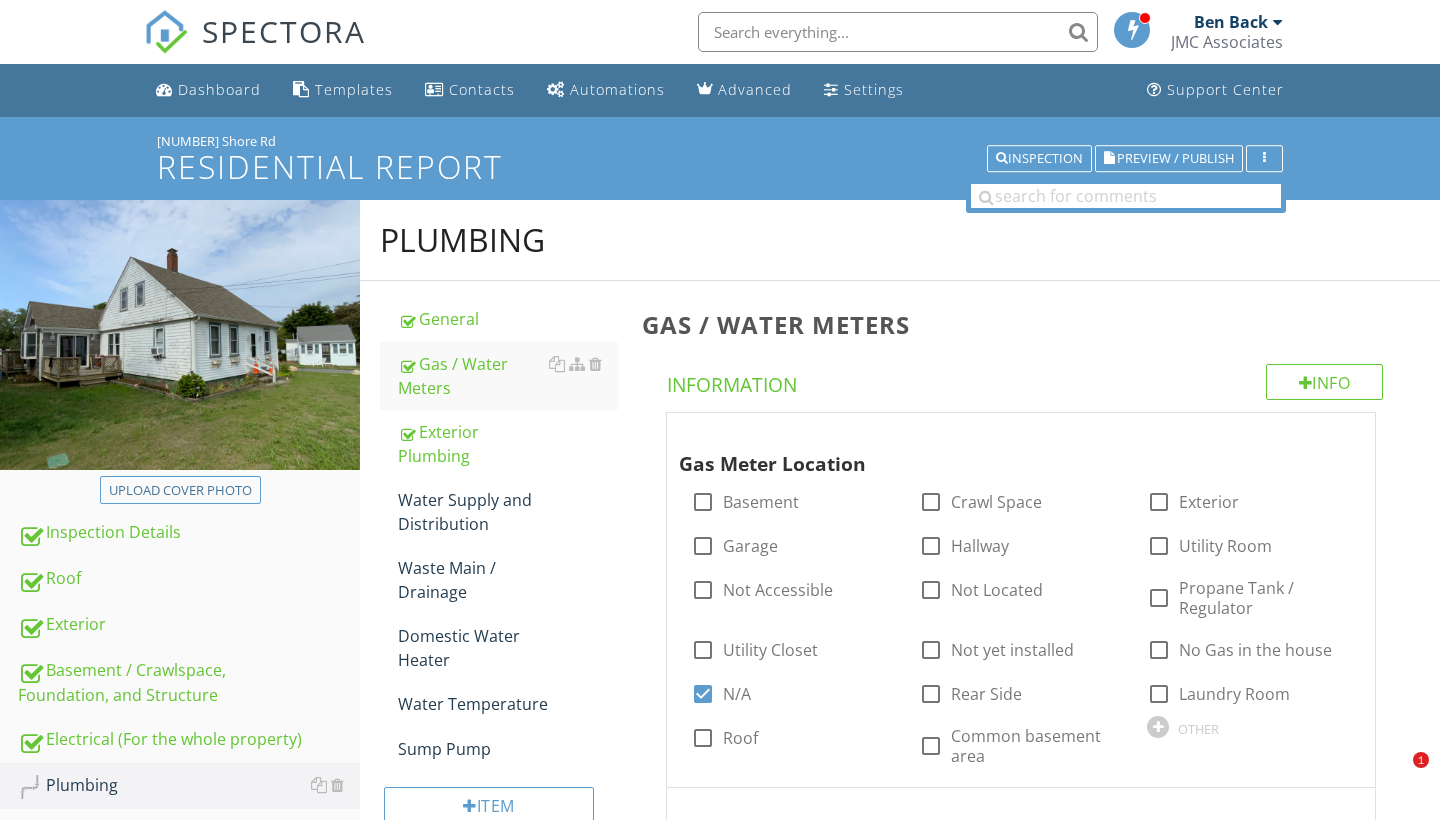 scroll, scrollTop: 3625, scrollLeft: 0, axis: vertical 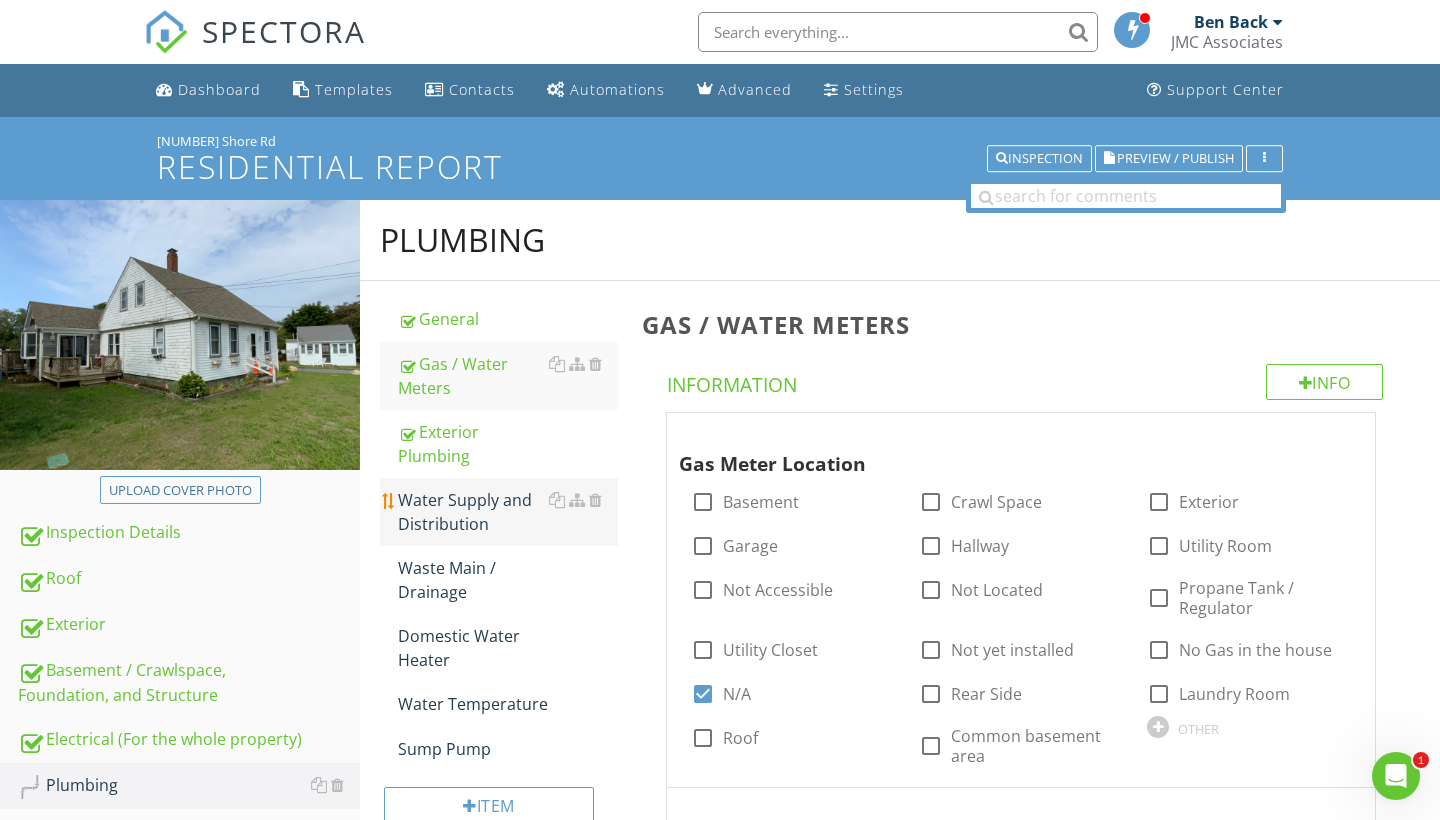 click on "Water Supply and Distribution" at bounding box center [508, 512] 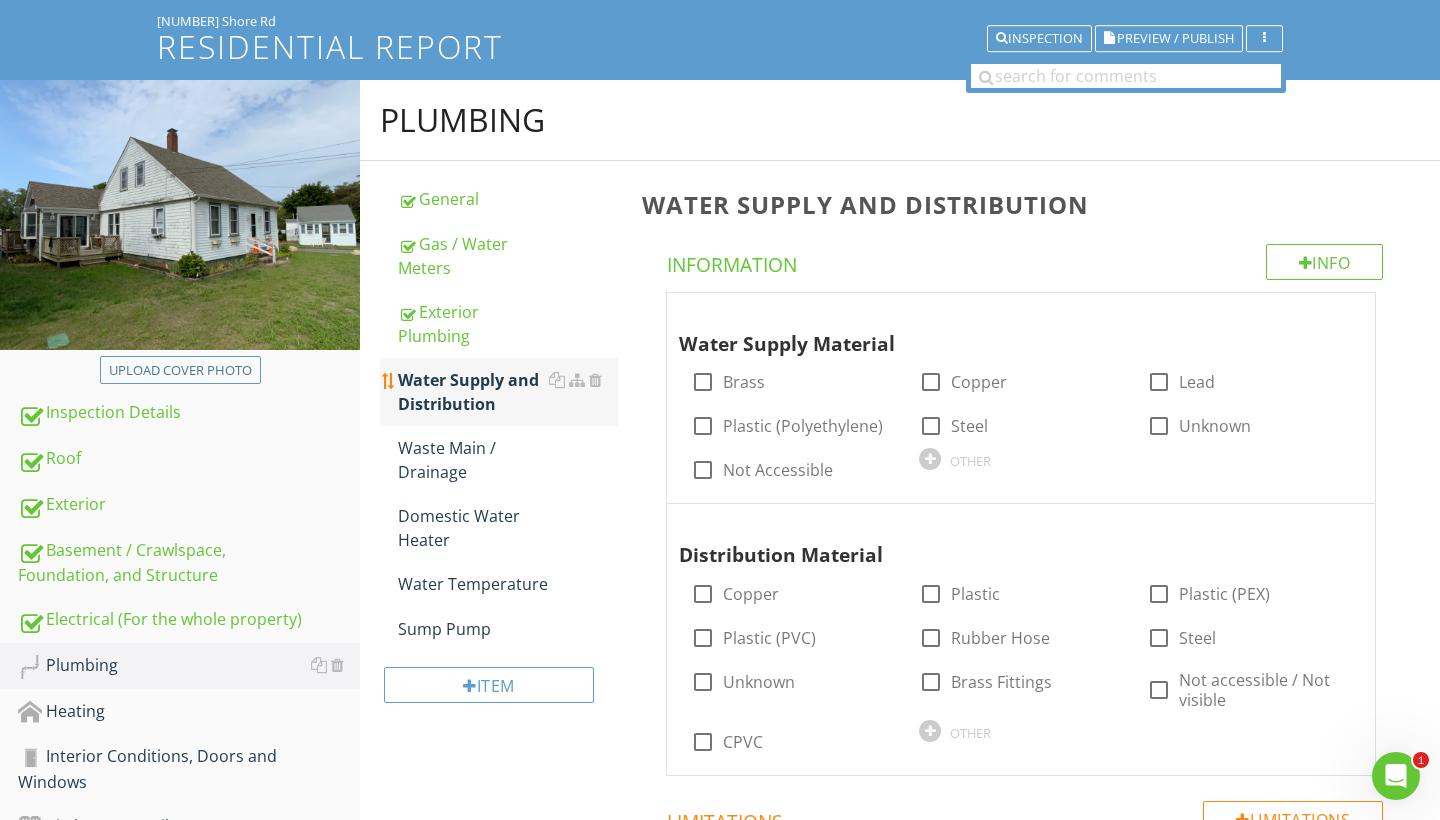 scroll, scrollTop: 121, scrollLeft: 0, axis: vertical 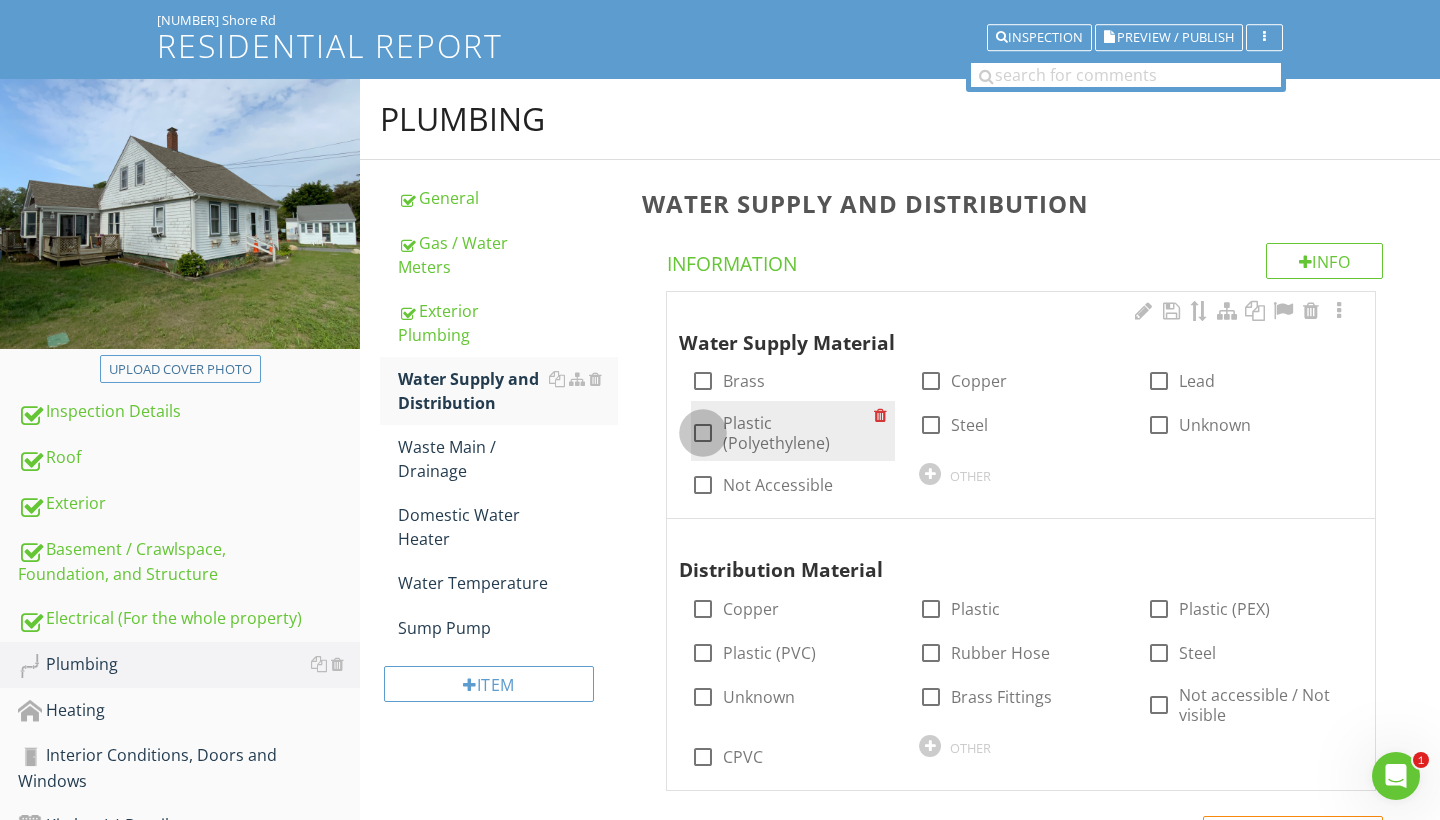 click at bounding box center (703, 433) 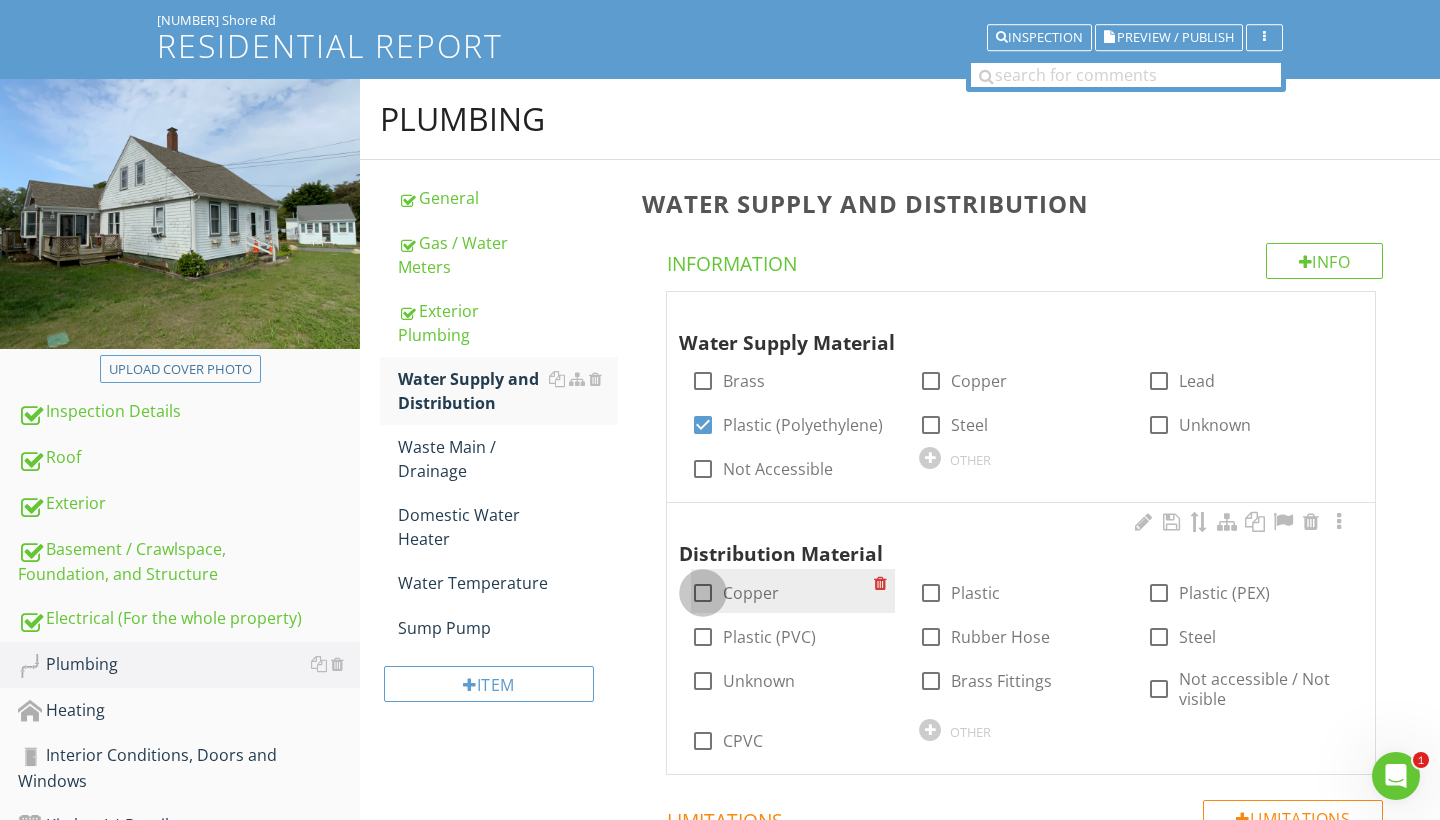 click at bounding box center [703, 593] 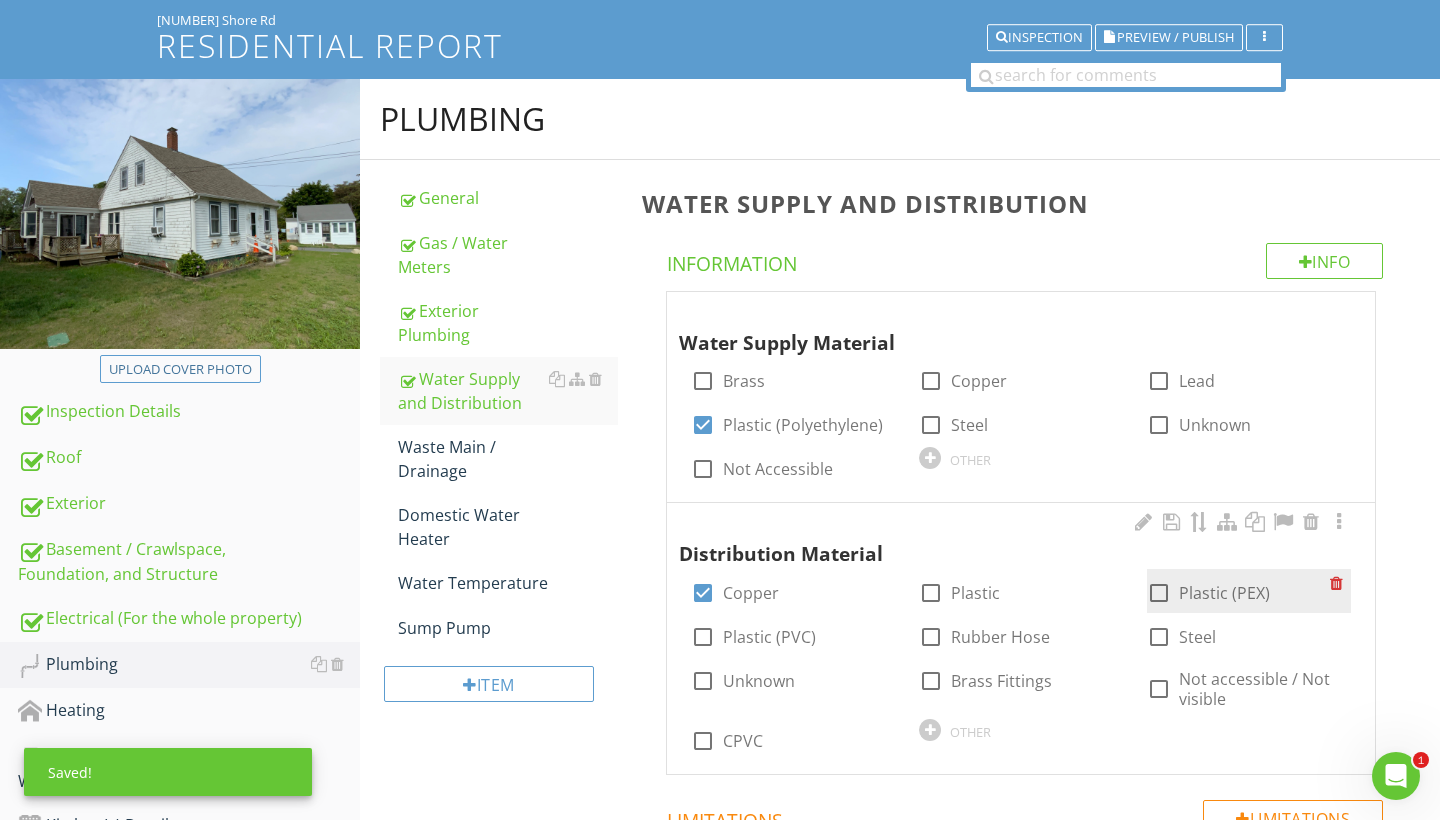 click at bounding box center [1159, 593] 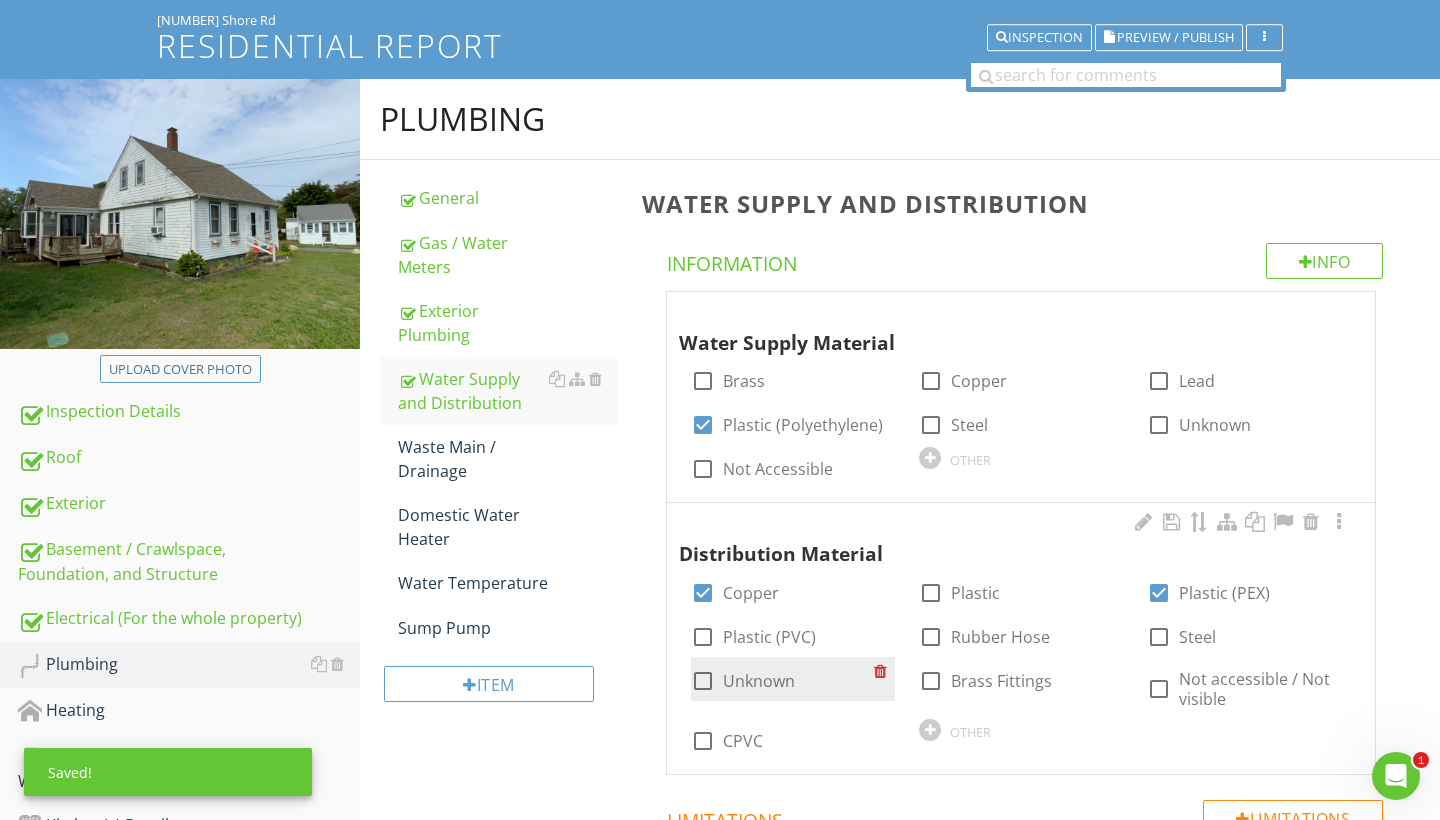 scroll, scrollTop: 141, scrollLeft: 0, axis: vertical 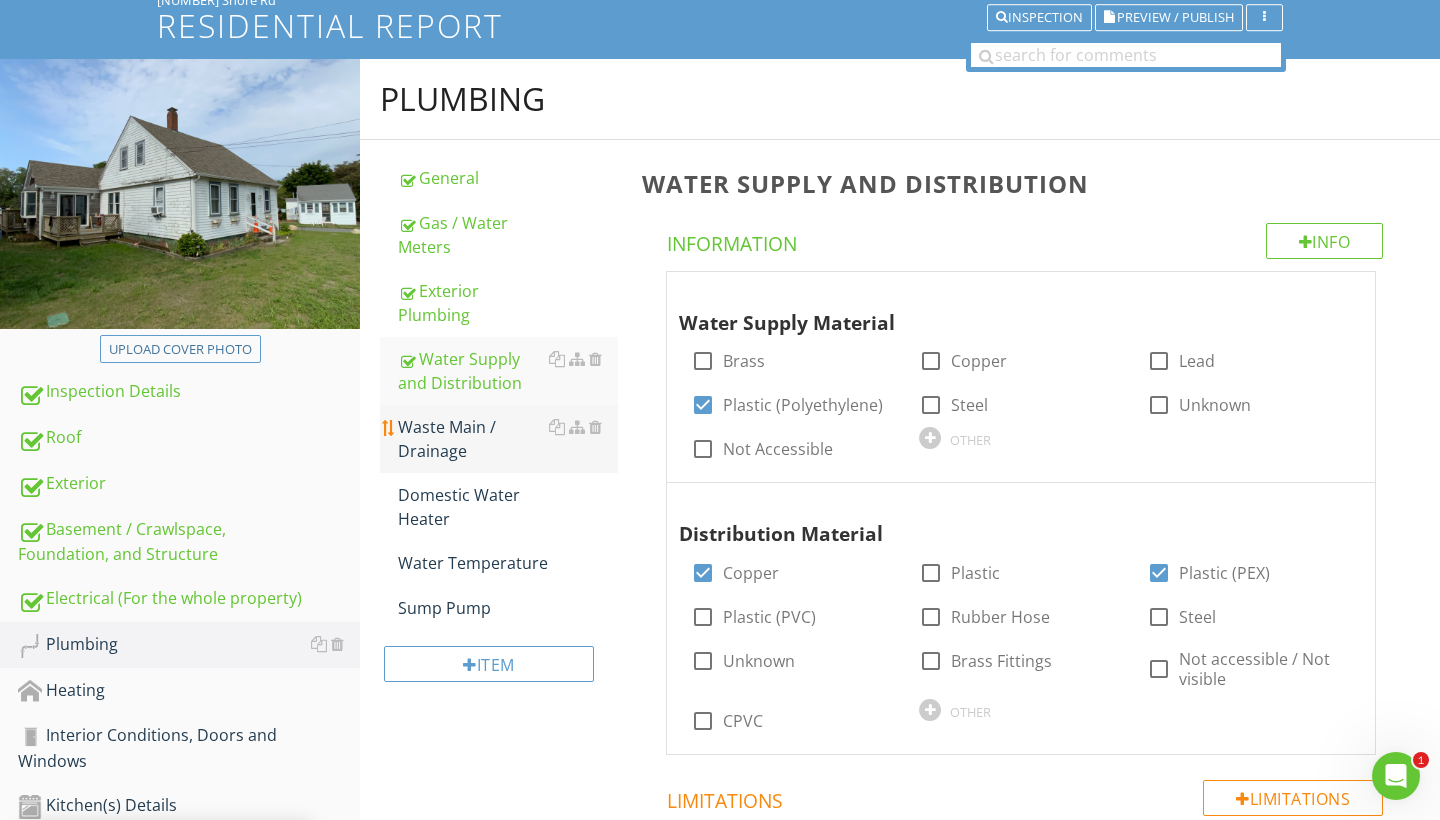 click on "Waste Main / Drainage" at bounding box center (508, 439) 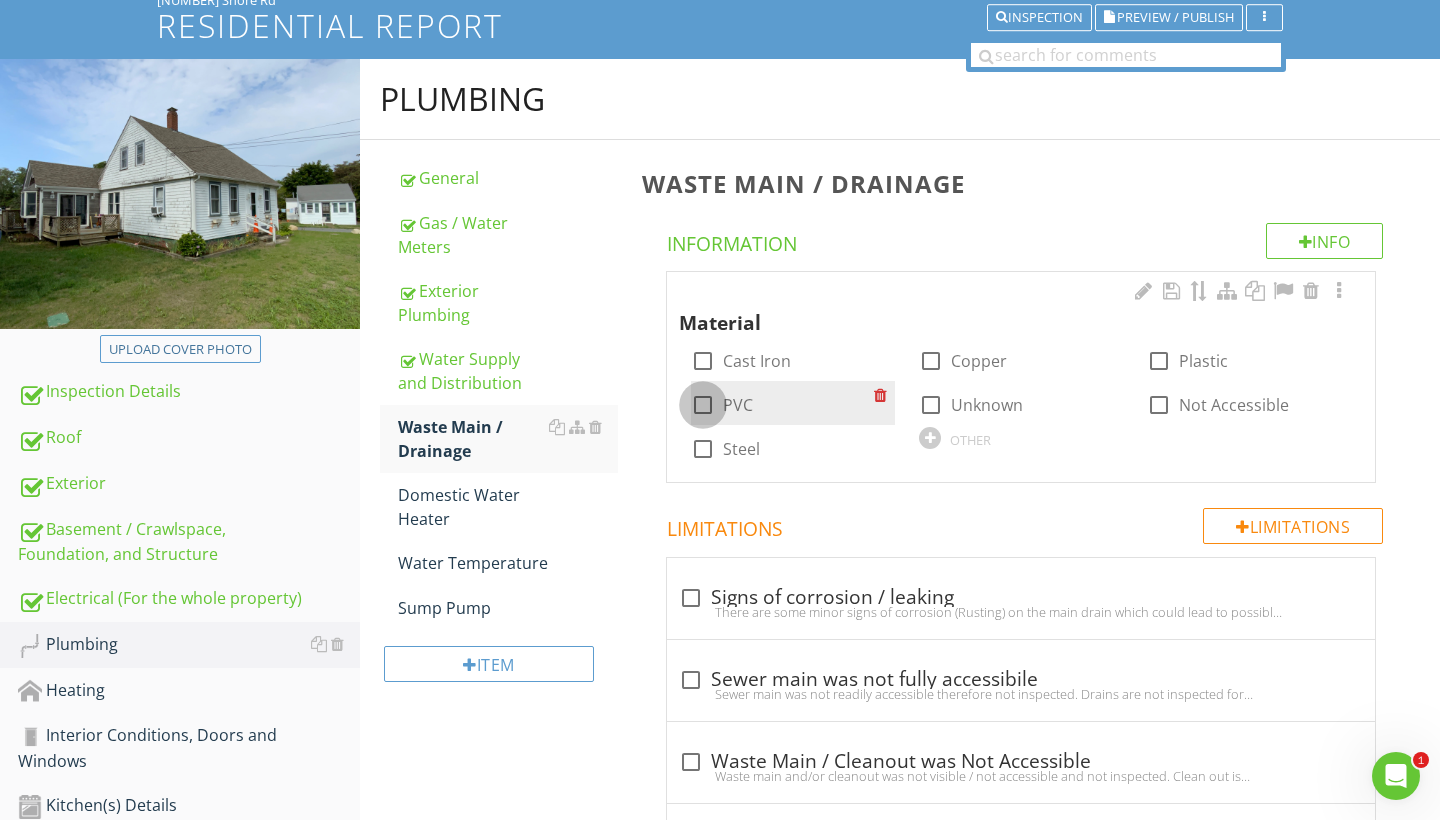 click at bounding box center (703, 405) 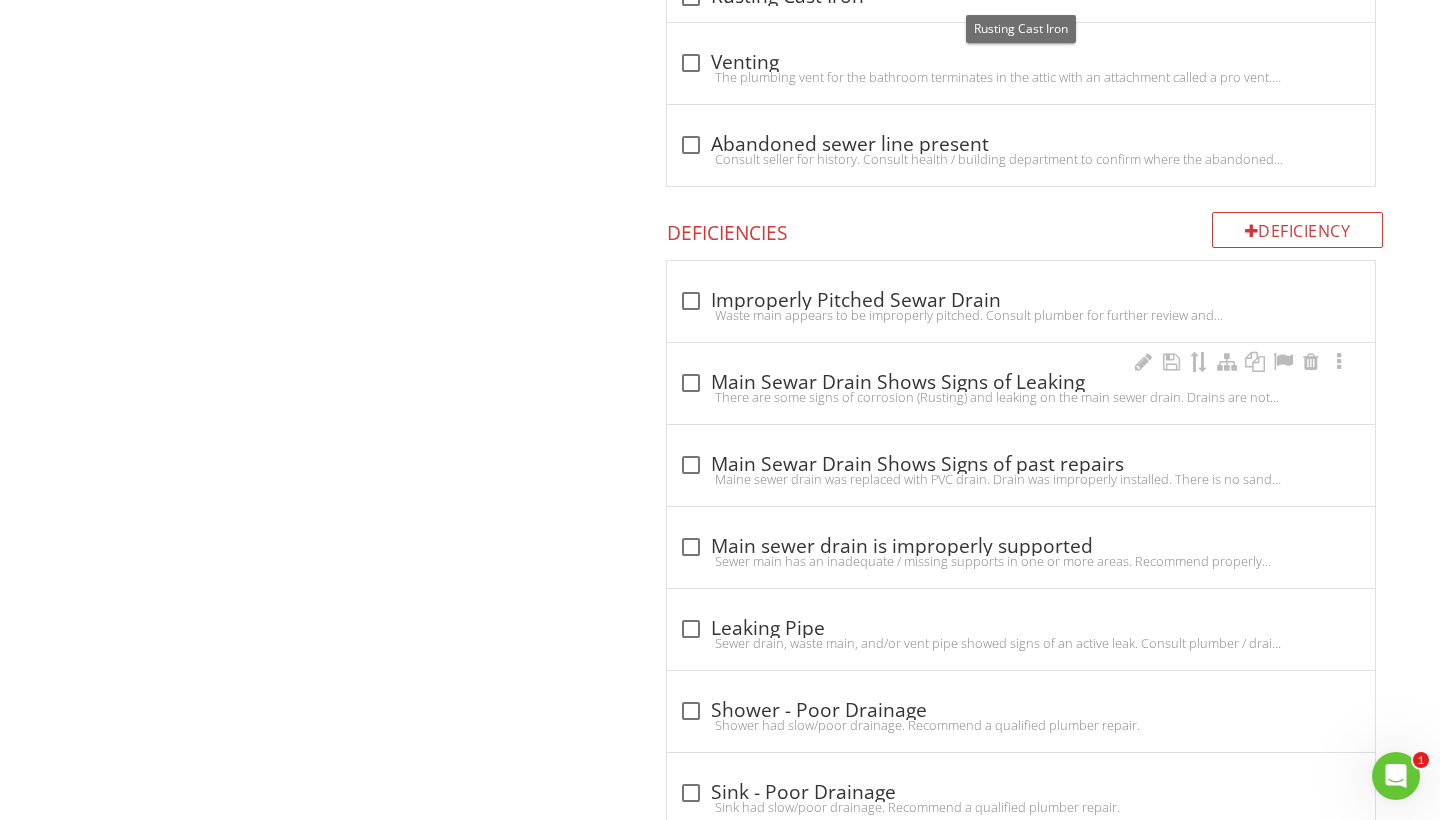 scroll, scrollTop: 1317, scrollLeft: 0, axis: vertical 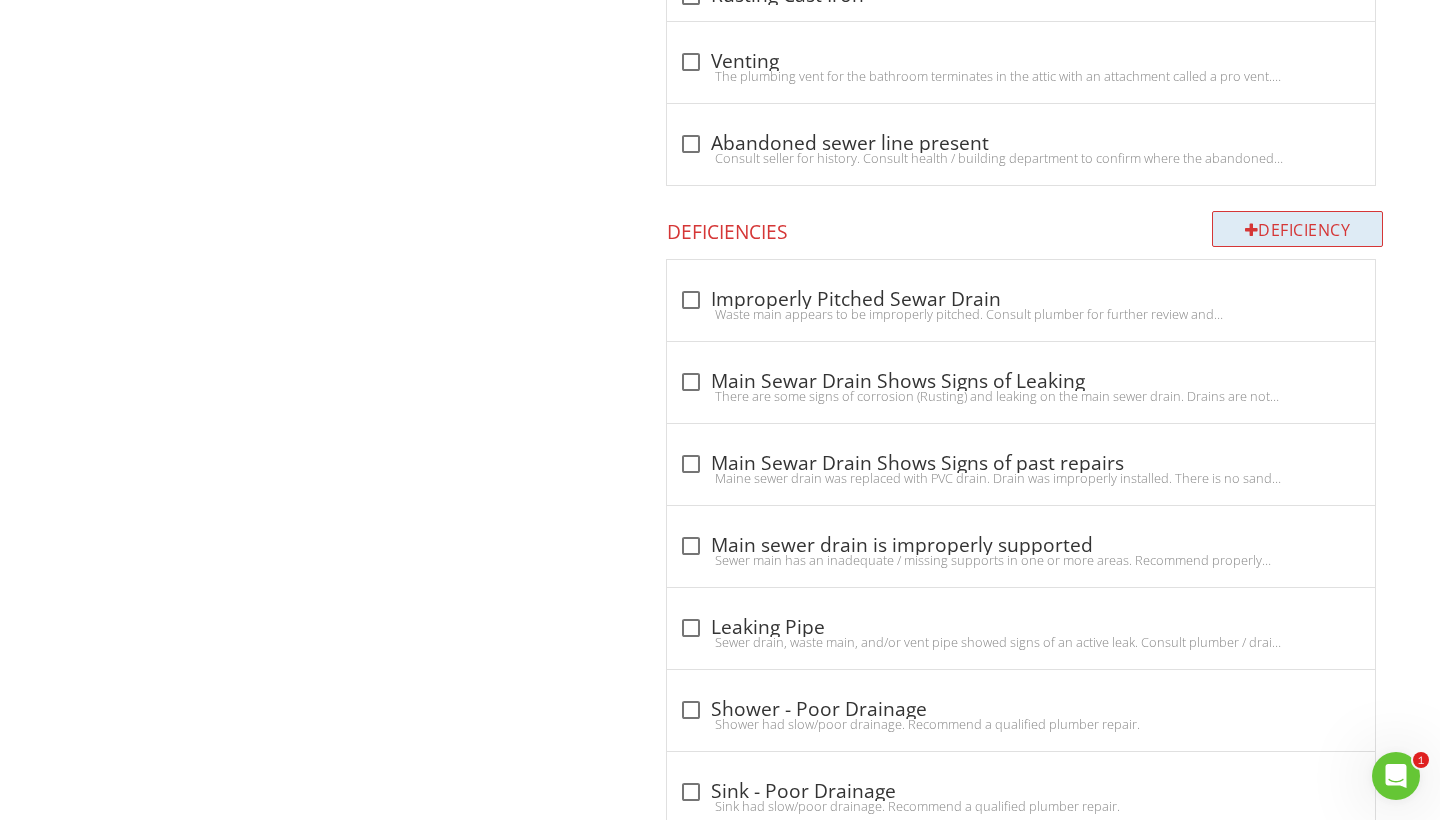 click on "Deficiency" at bounding box center (1298, 229) 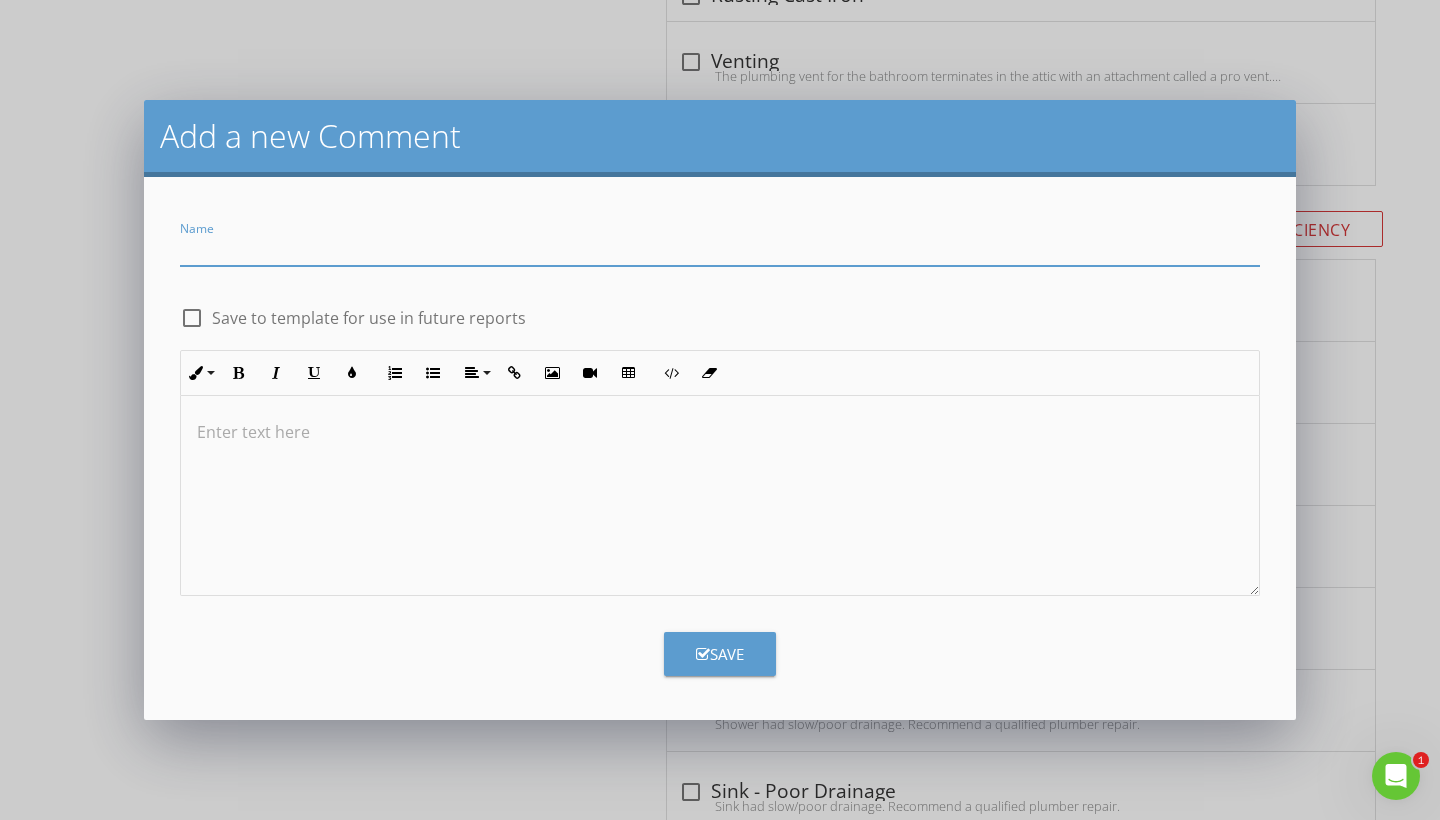 click at bounding box center [720, 249] 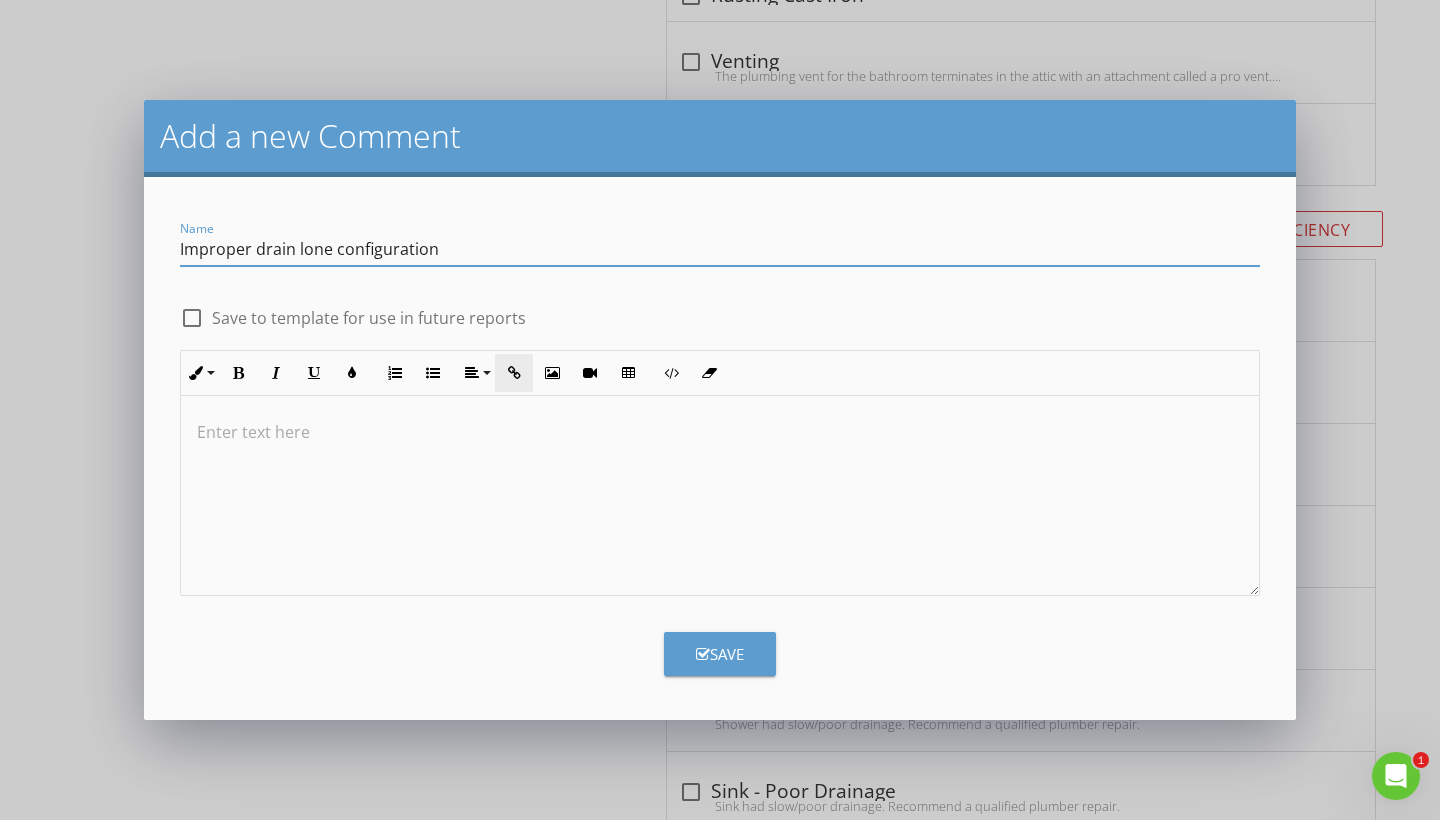 type on "Improper drain lone configuration" 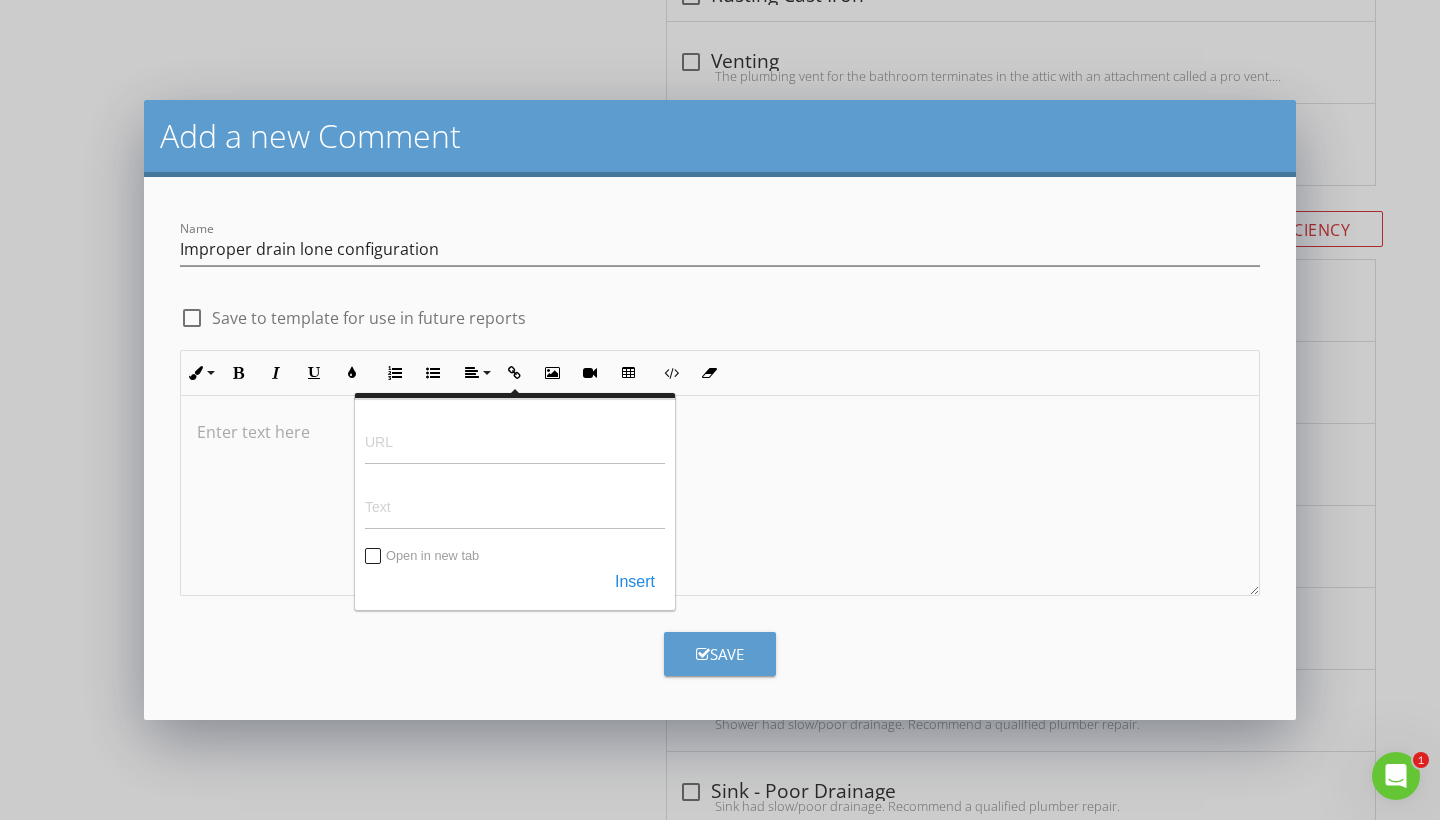 click at bounding box center [720, 496] 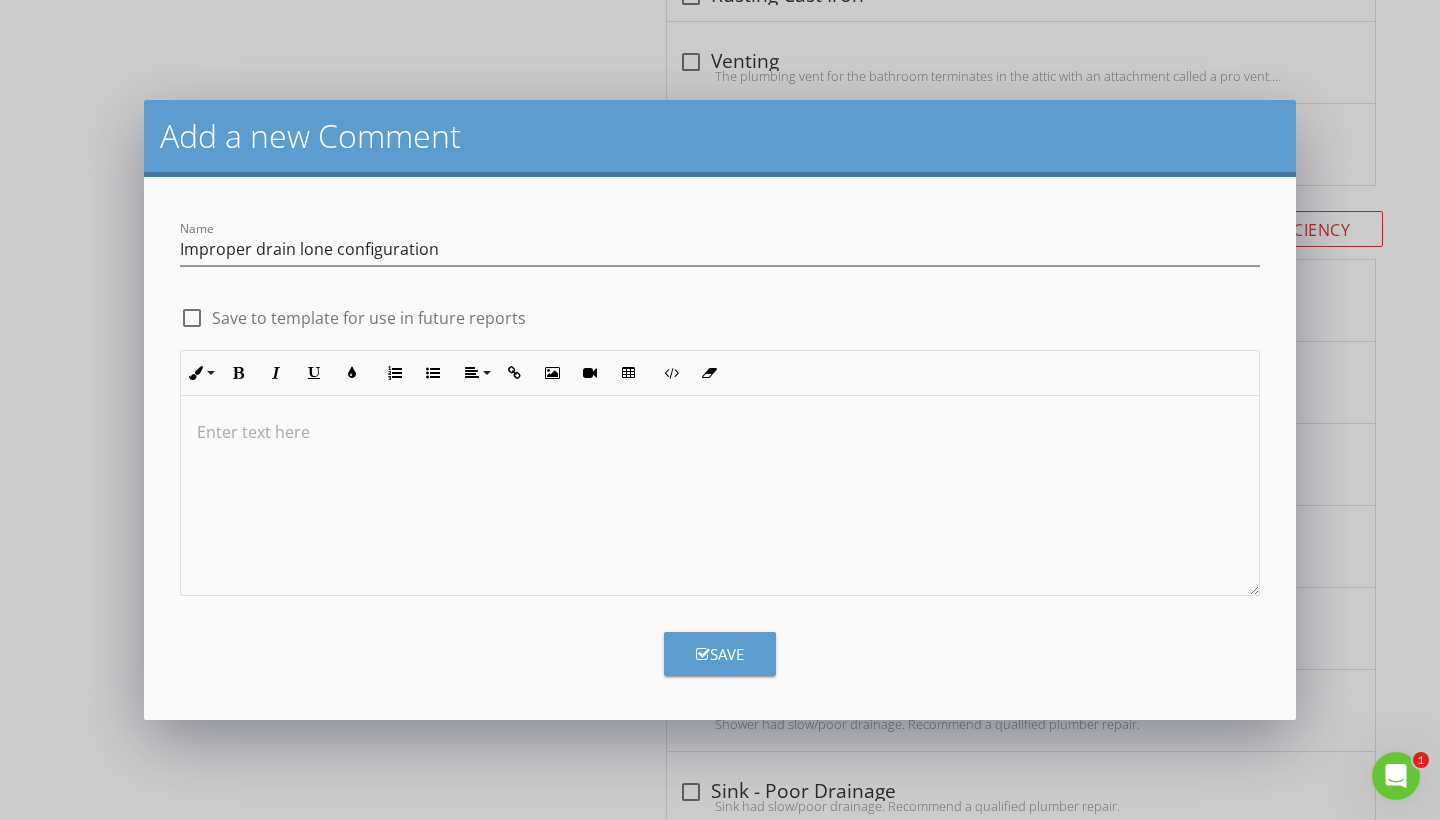 type 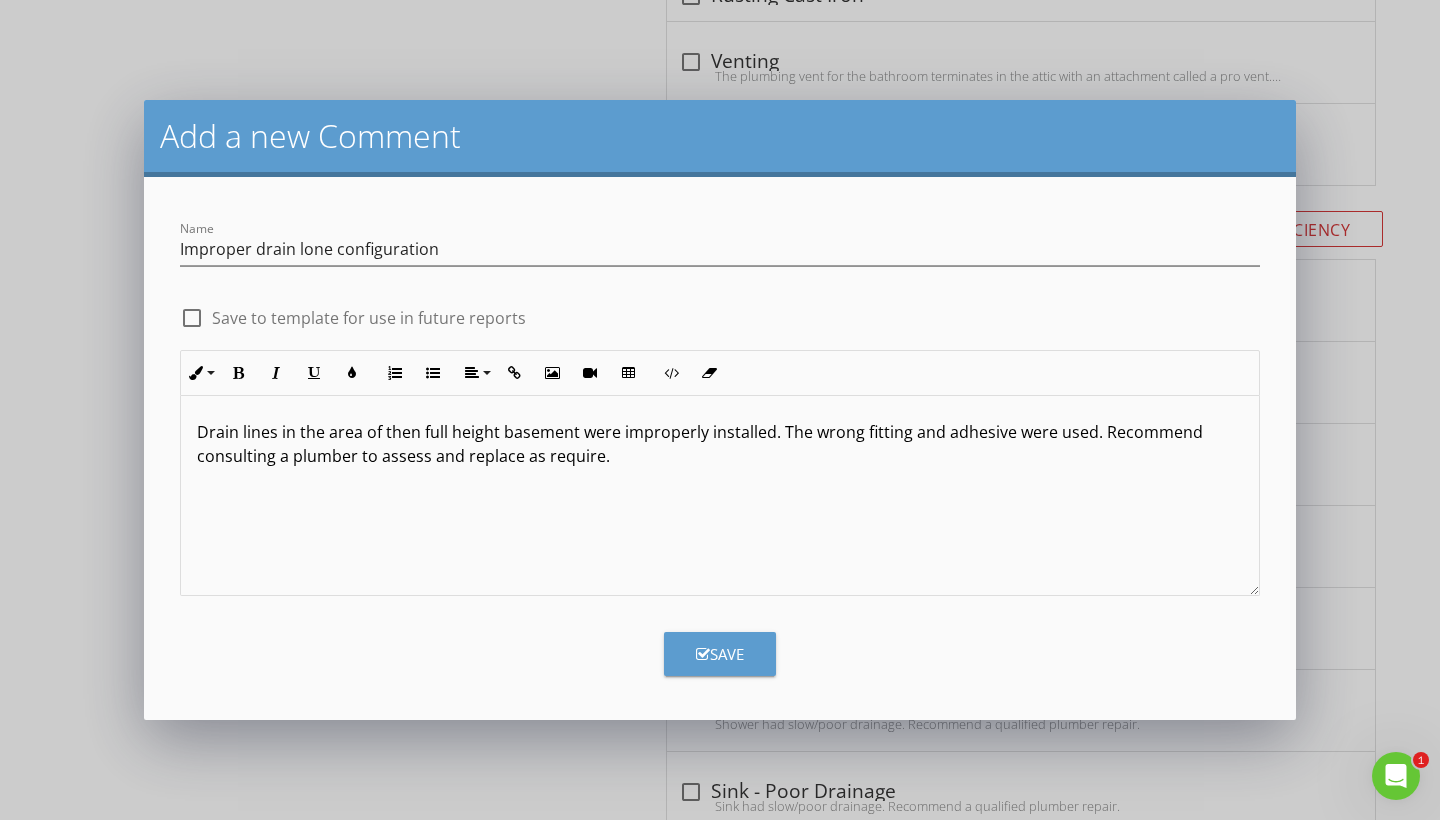 click on "Save" at bounding box center (720, 654) 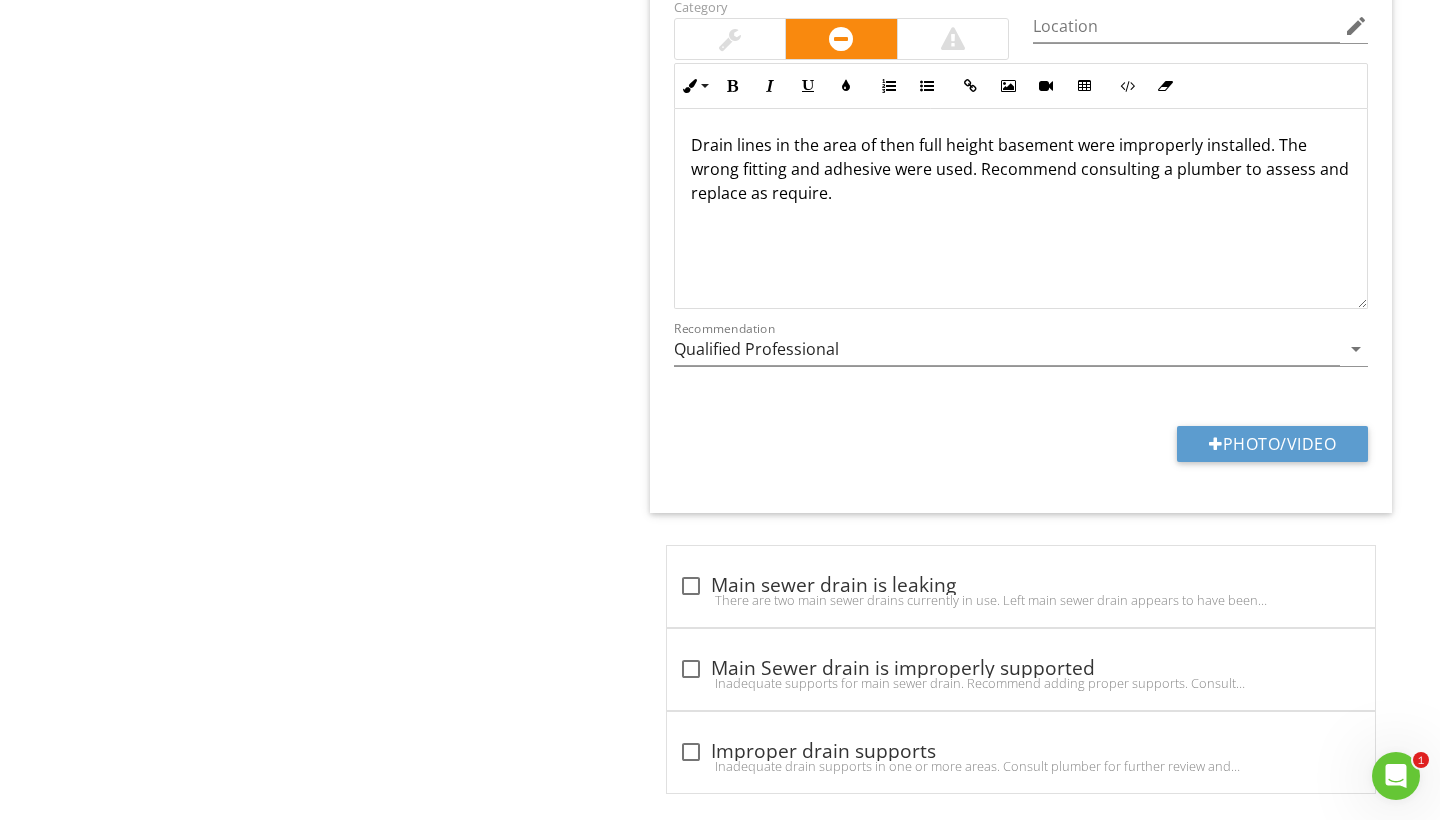 scroll, scrollTop: 2446, scrollLeft: 0, axis: vertical 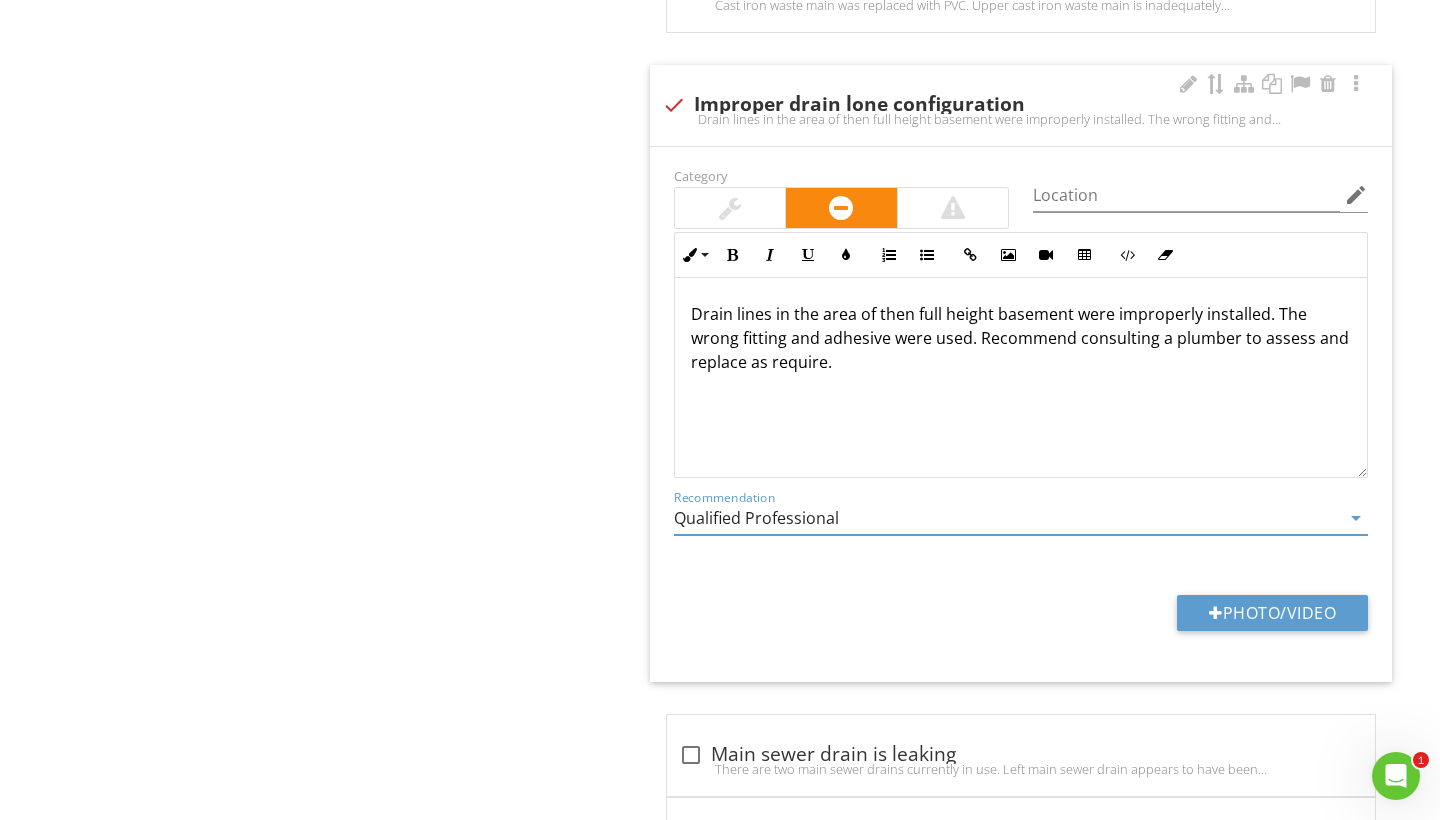 click on "Qualified Professional" at bounding box center (1007, 518) 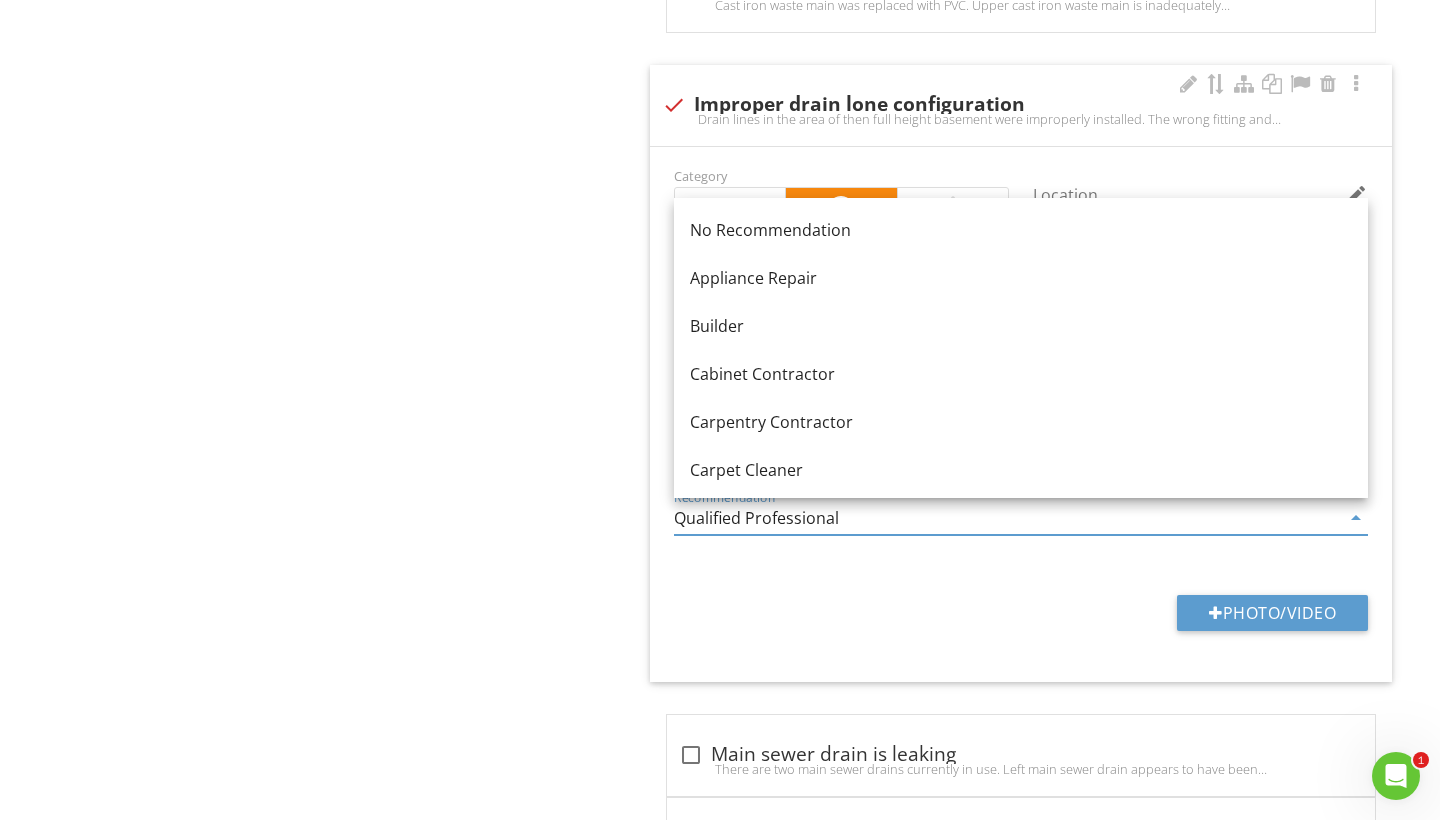 click on "Qualified Professional" at bounding box center (1007, 518) 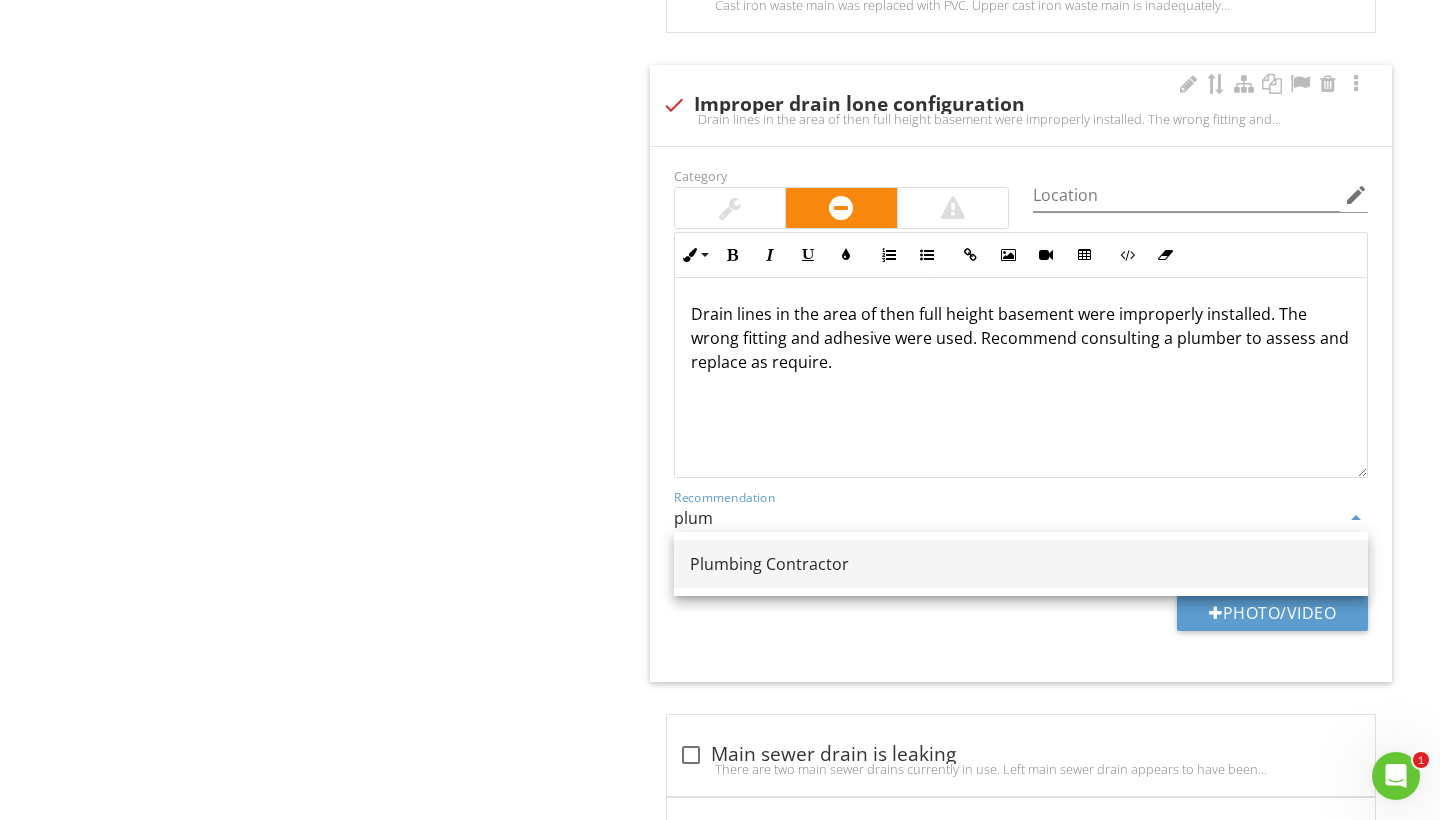 type on "Plumbing Contractor" 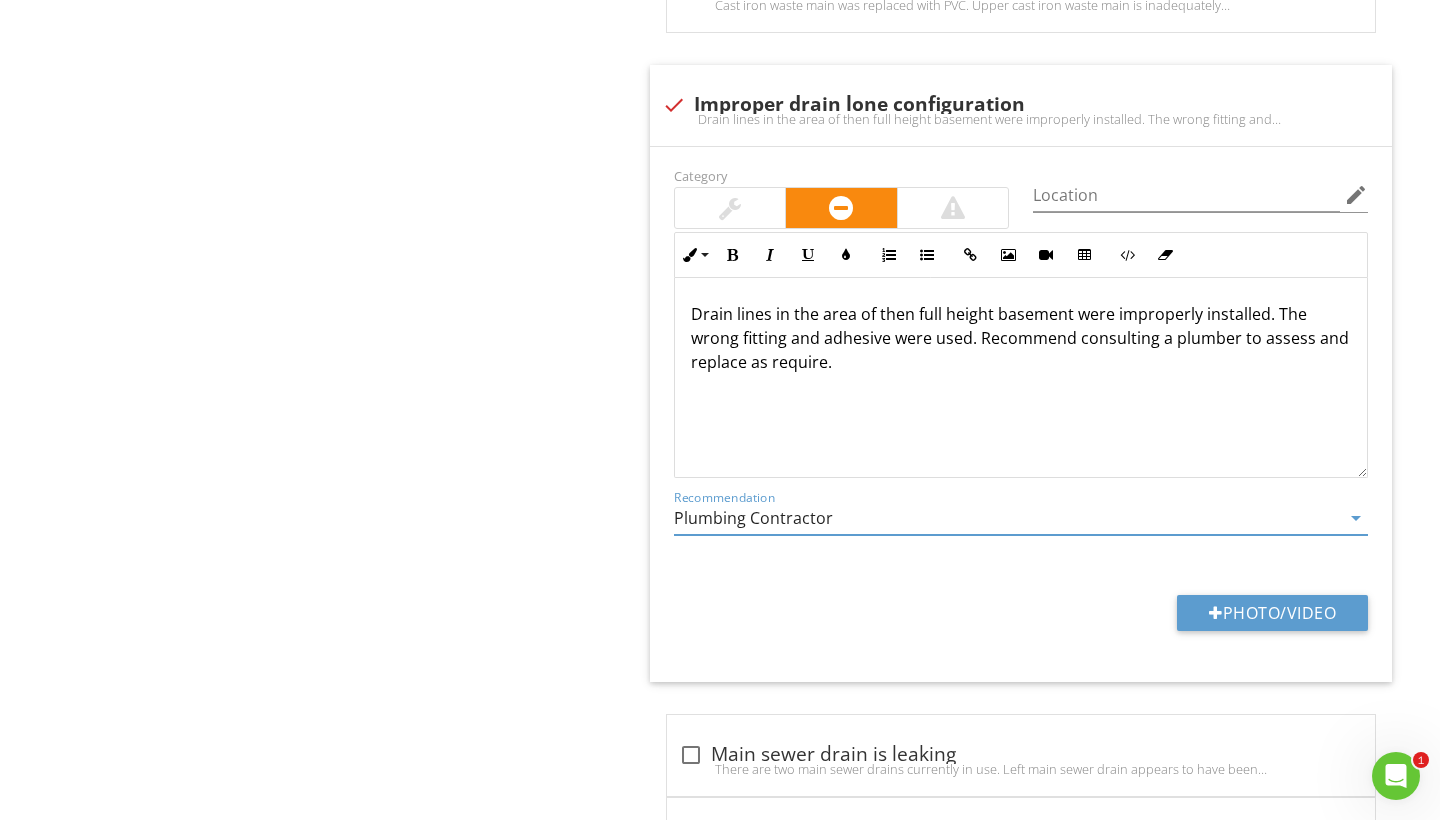 click on "Plumbing
General
Gas / Water Meters
Exterior Plumbing
Water Supply and Distribution
Waste Main / Drainage
Domestic Water Heater
Water Temperature
Sump Pump
Item
Waste Main / Drainage
Info
Information
Material
check_box_outline_blank Cast Iron   check_box_outline_blank Copper   check_box_outline_blank Plastic   check_box PVC   check_box_outline_blank Unknown   check_box_outline_blank Not Accessible   check_box_outline_blank Steel         OTHER
Limitations
Limitations                       check_box_outline_blank" at bounding box center [900, -617] 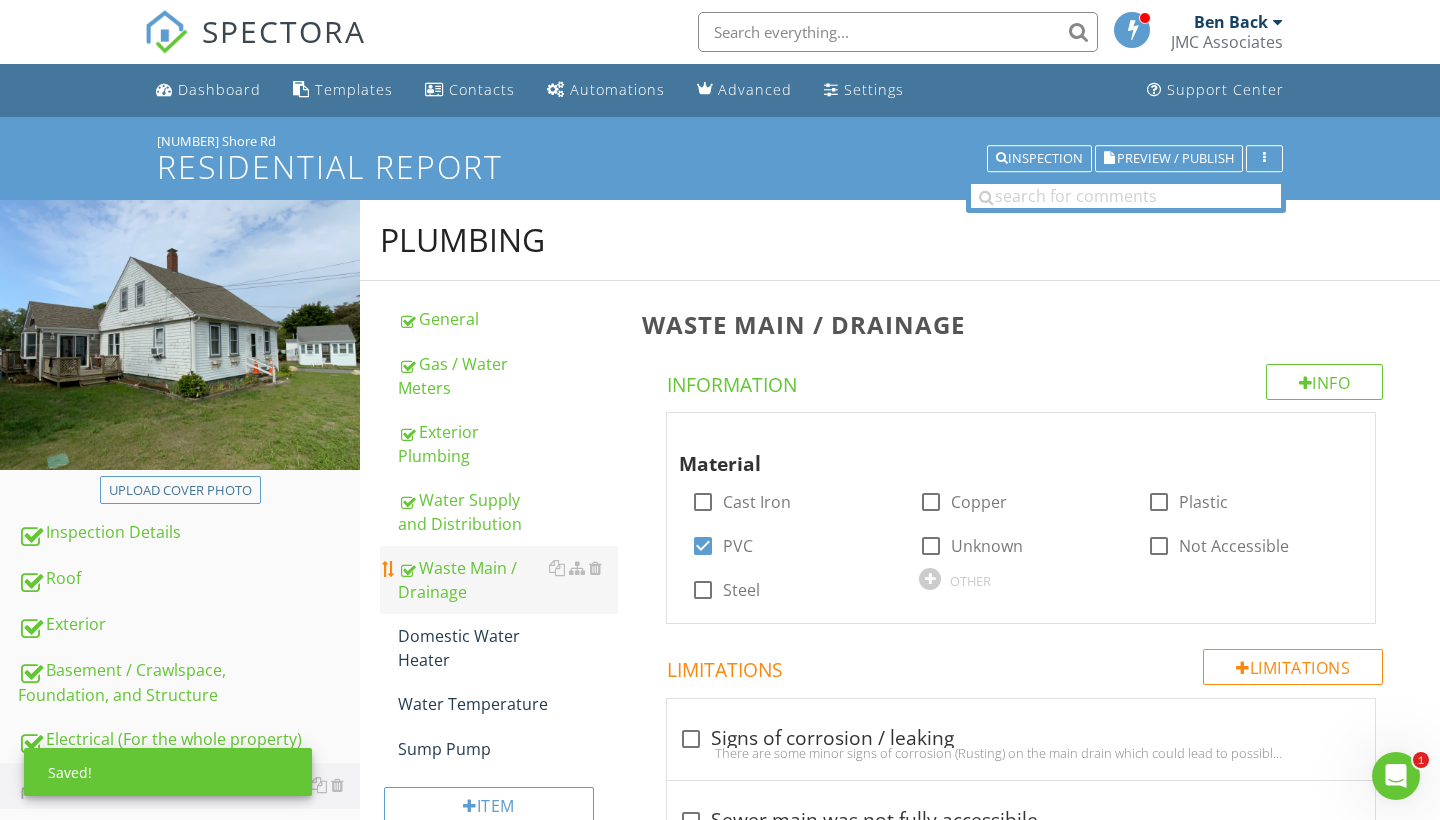 scroll, scrollTop: 0, scrollLeft: 0, axis: both 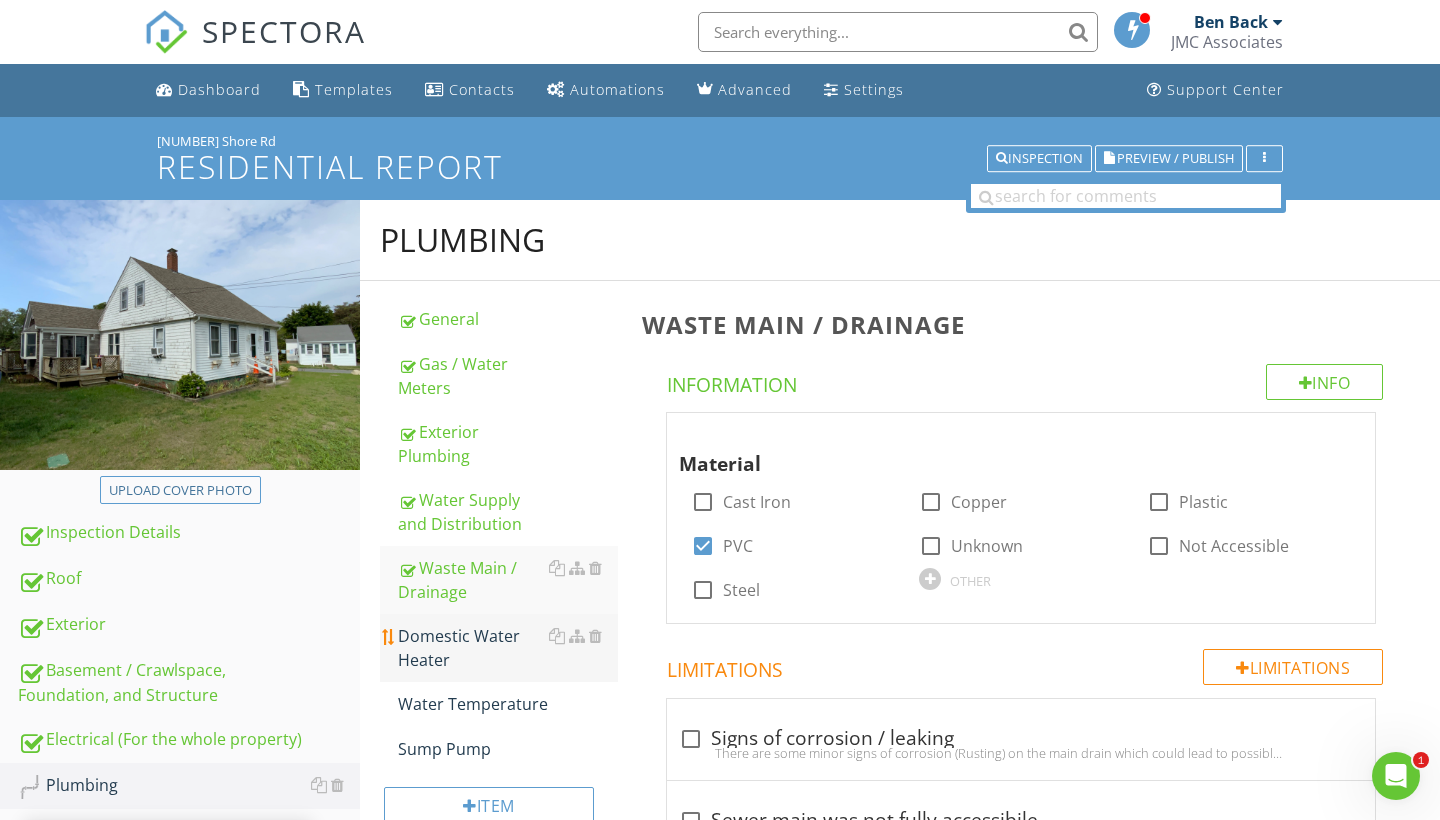 click on "Domestic Water Heater" at bounding box center [508, 648] 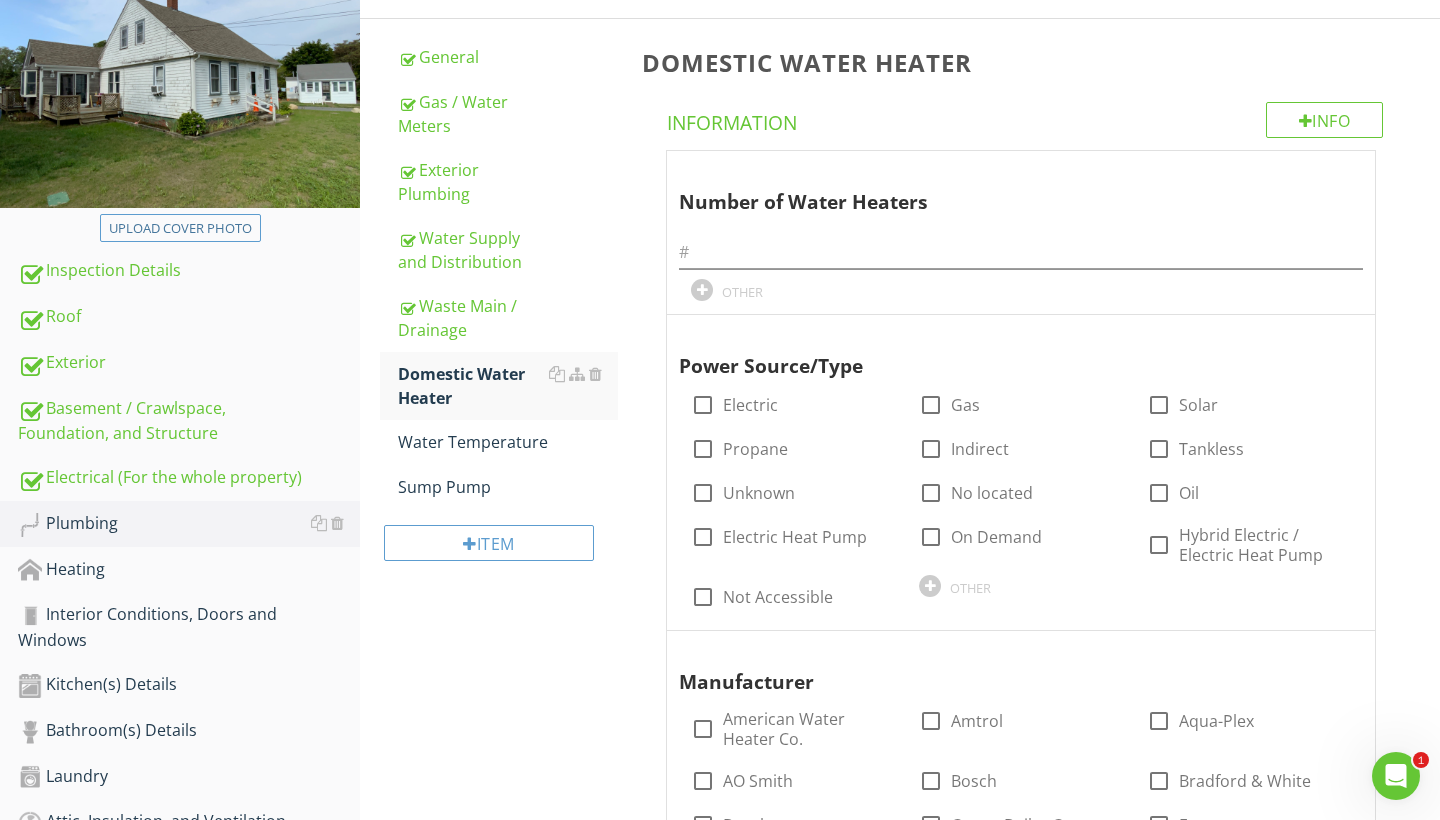 scroll, scrollTop: 313, scrollLeft: 0, axis: vertical 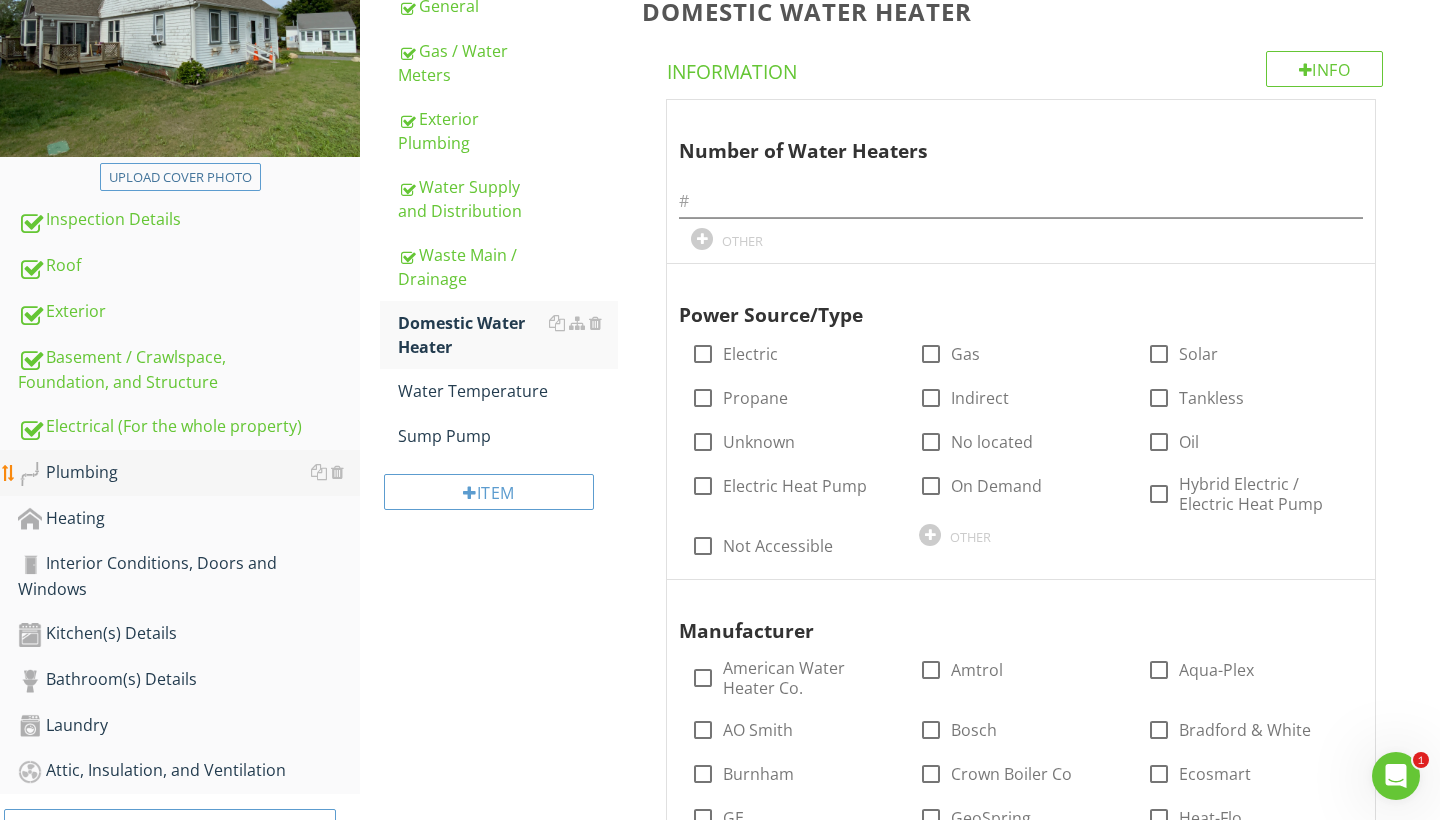 click on "Plumbing" at bounding box center (189, 473) 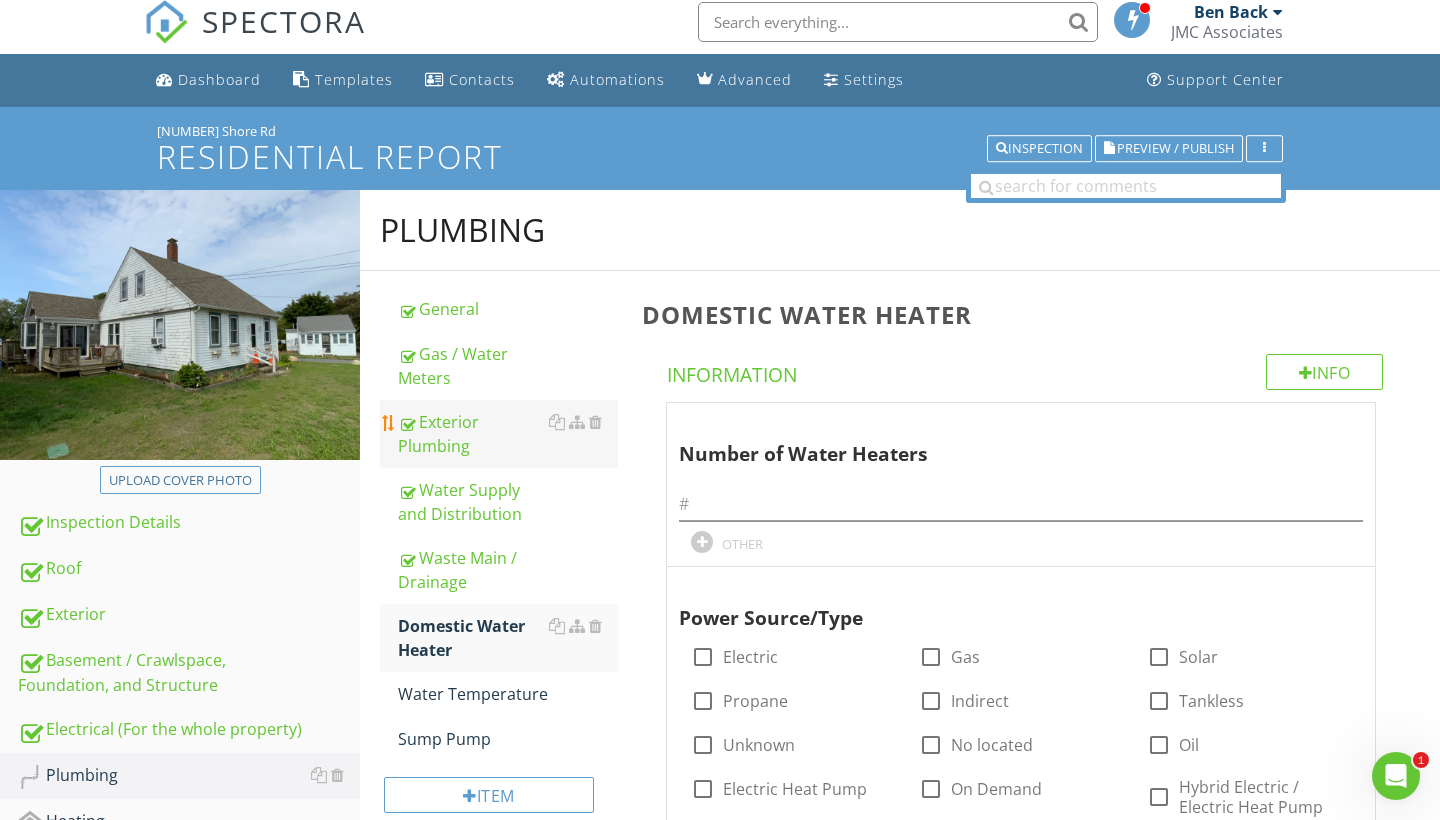 scroll, scrollTop: 11, scrollLeft: 0, axis: vertical 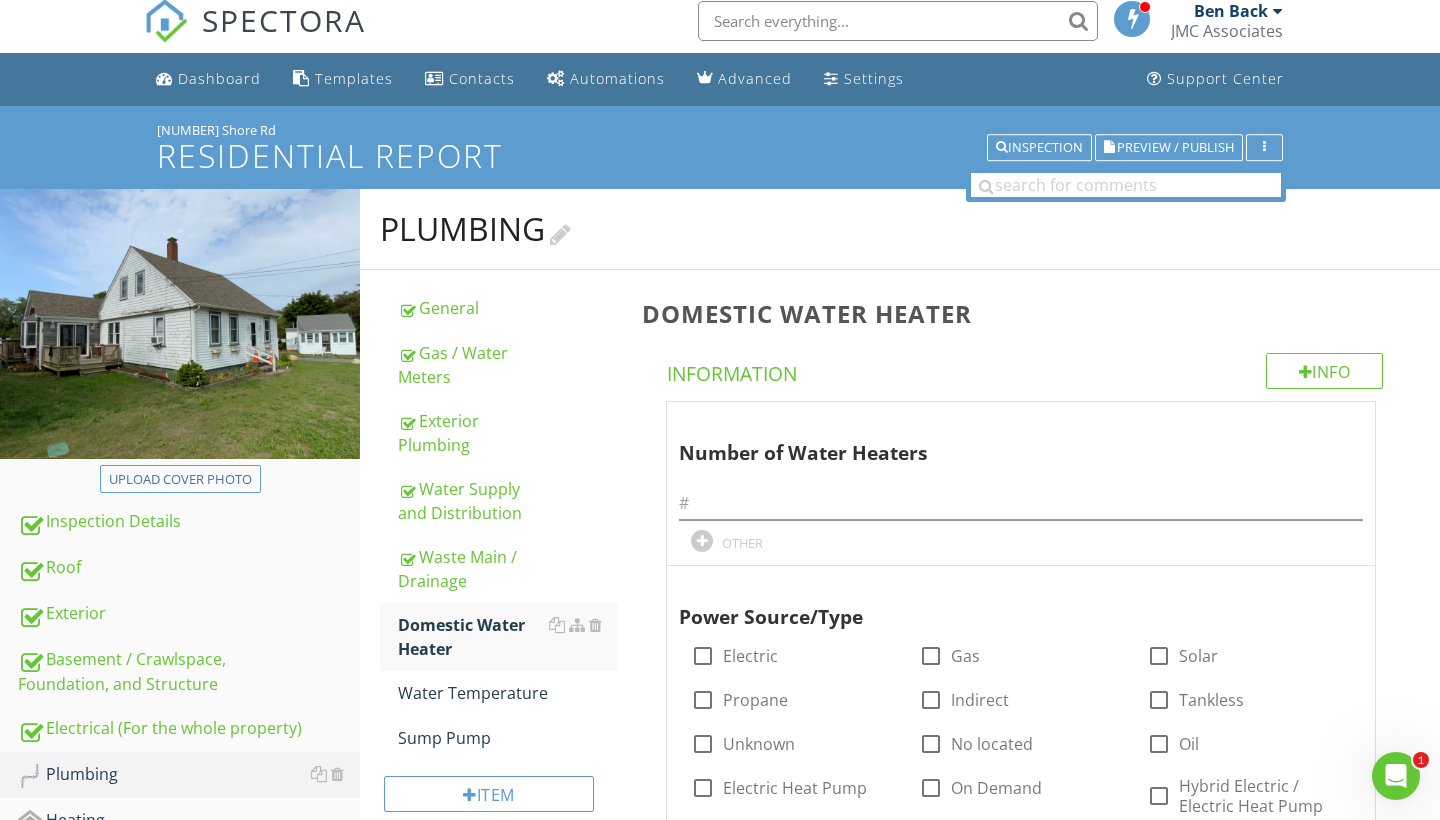click at bounding box center (560, 232) 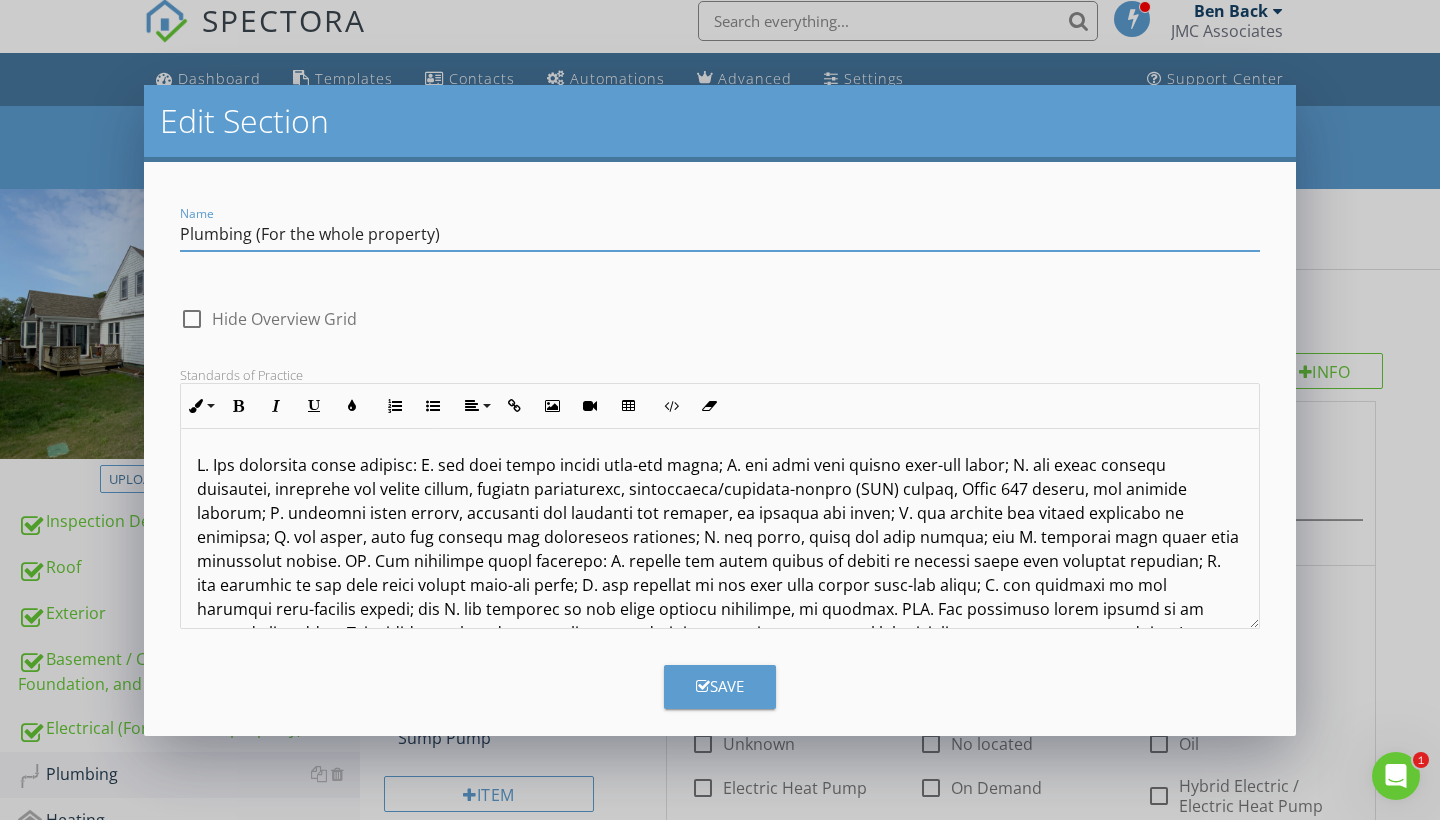 type on "Plumbing (For the whole property)" 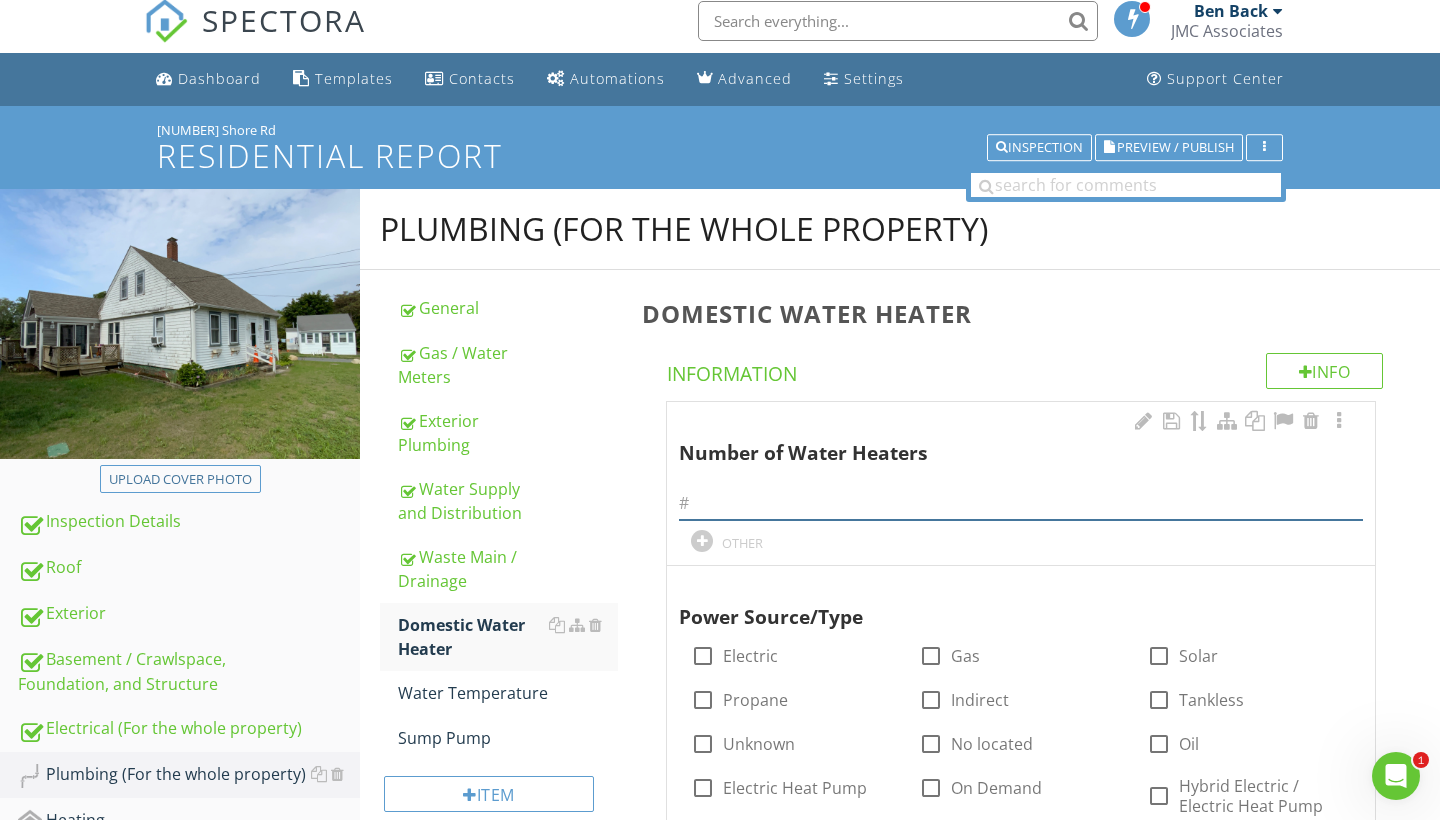 click at bounding box center (1021, 503) 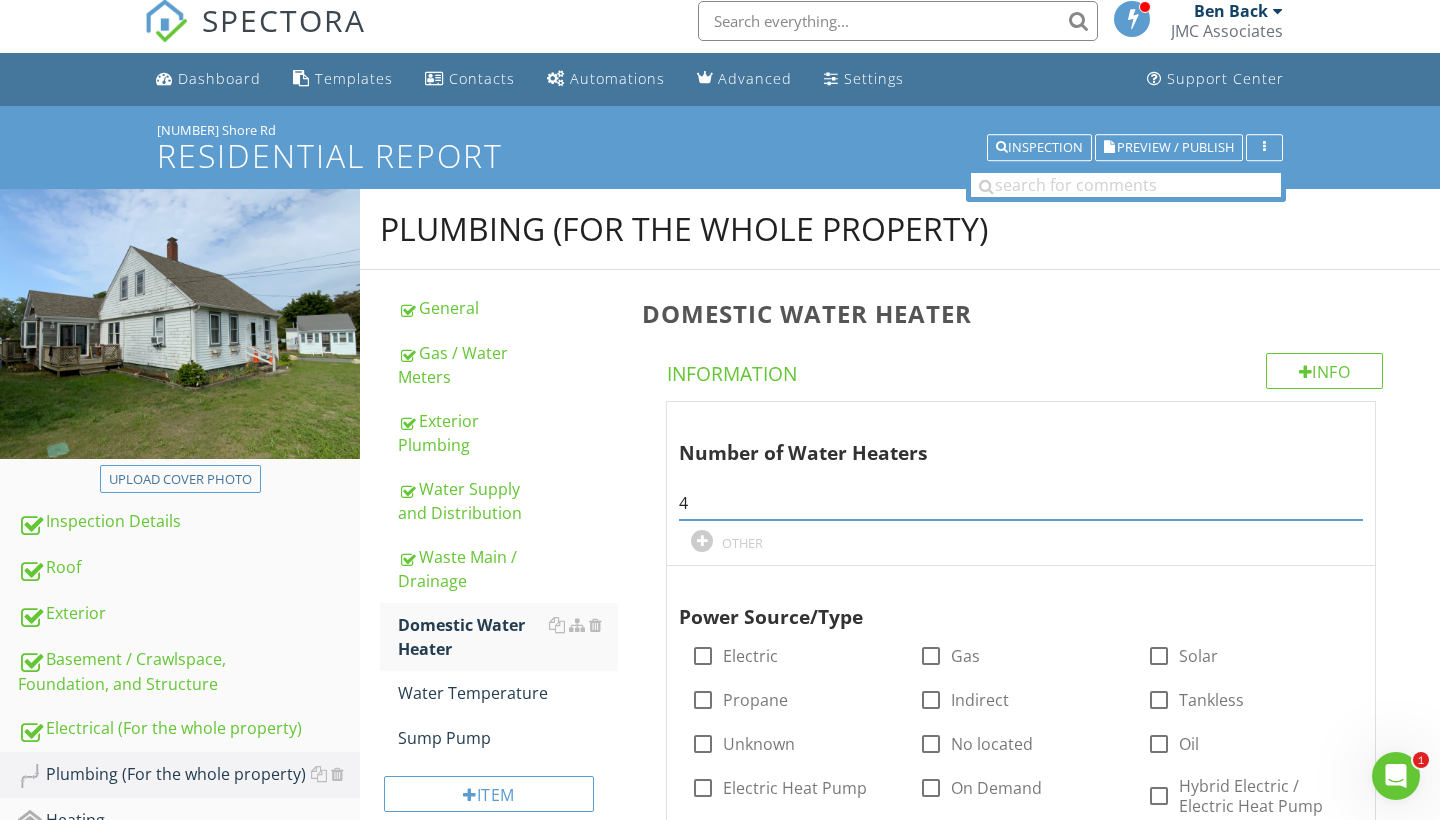 type on "4" 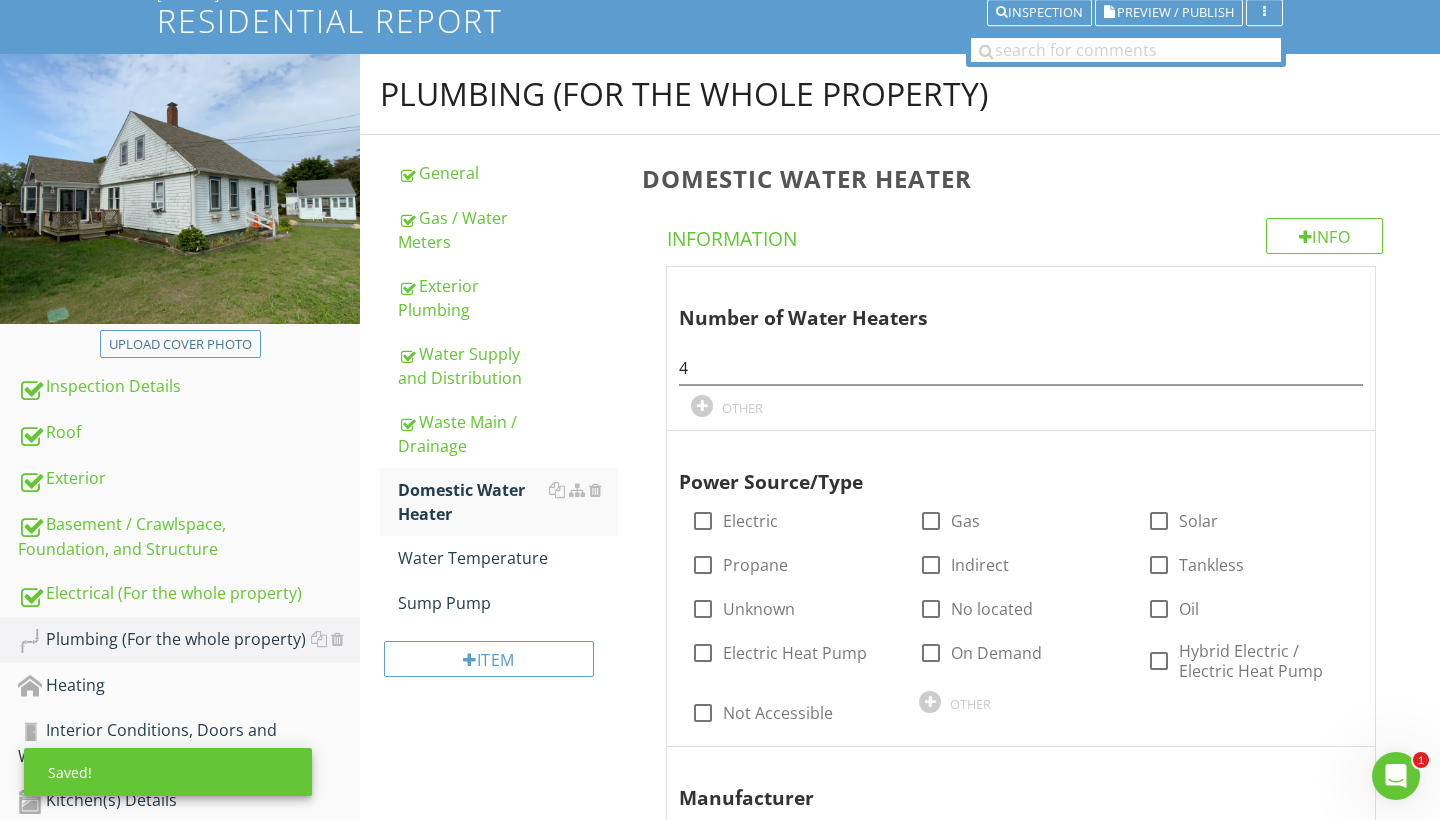 scroll, scrollTop: 147, scrollLeft: 0, axis: vertical 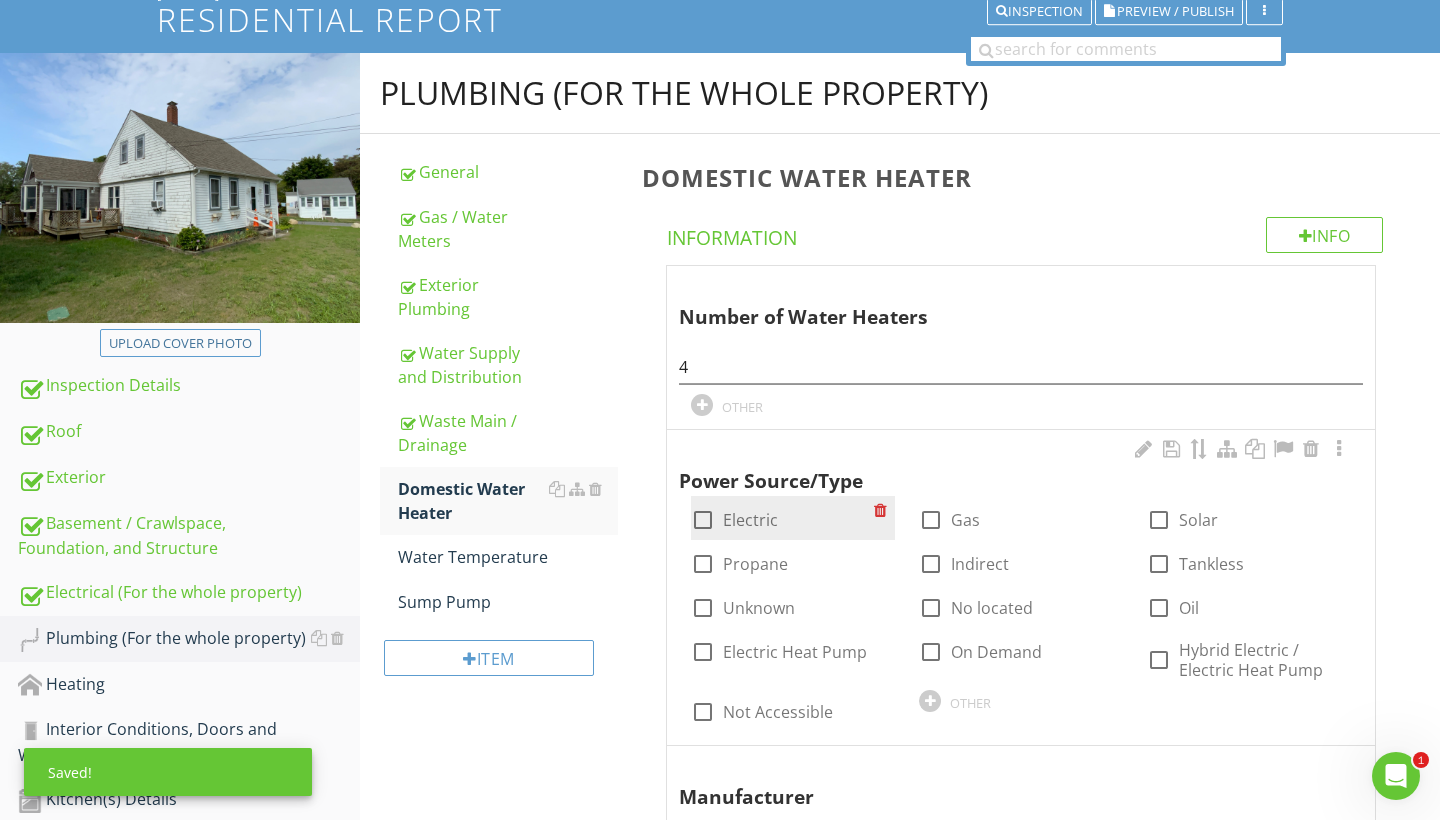 click at bounding box center [703, 520] 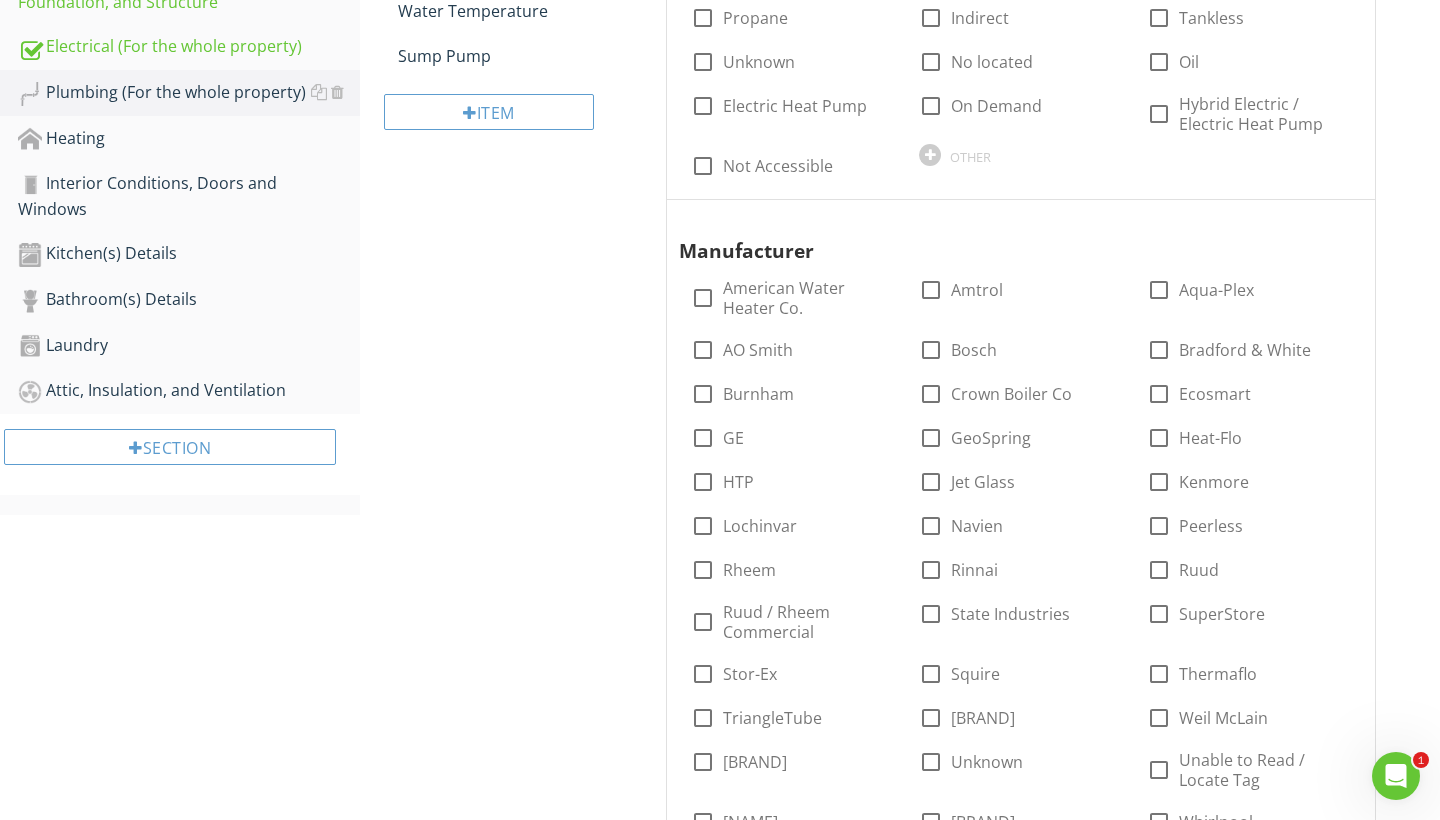 scroll, scrollTop: 693, scrollLeft: 0, axis: vertical 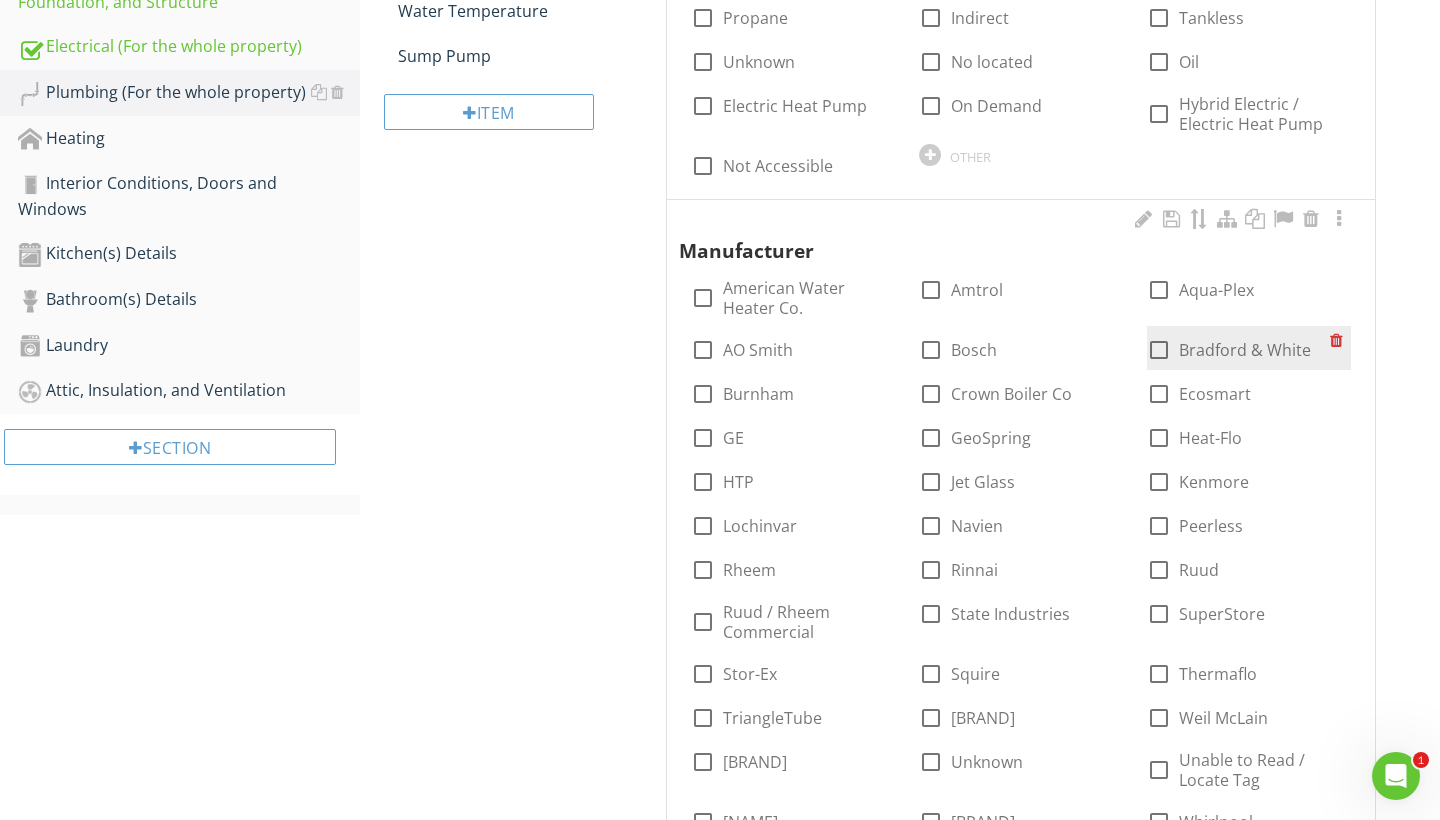 click at bounding box center (1159, 350) 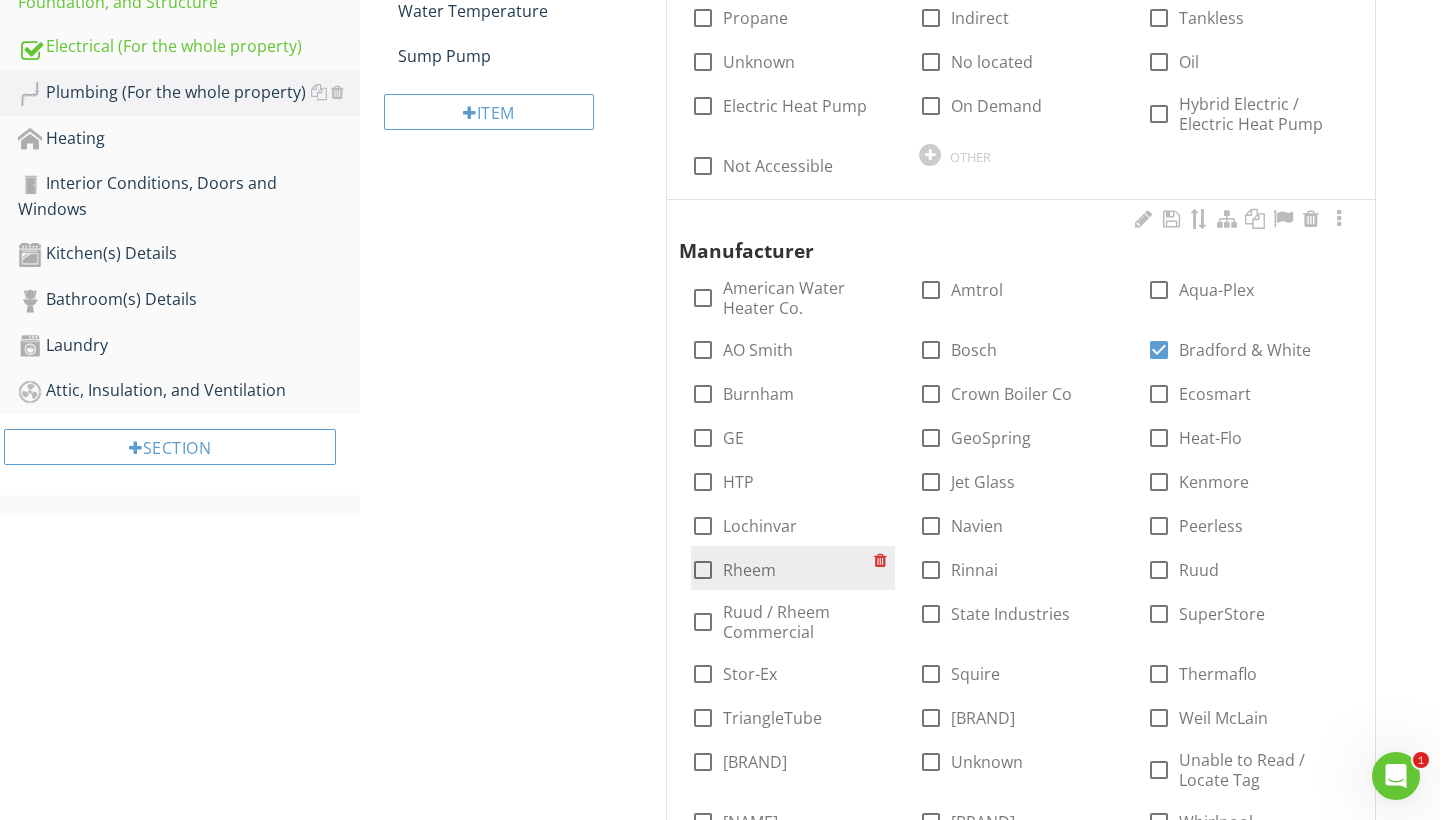 click at bounding box center (703, 570) 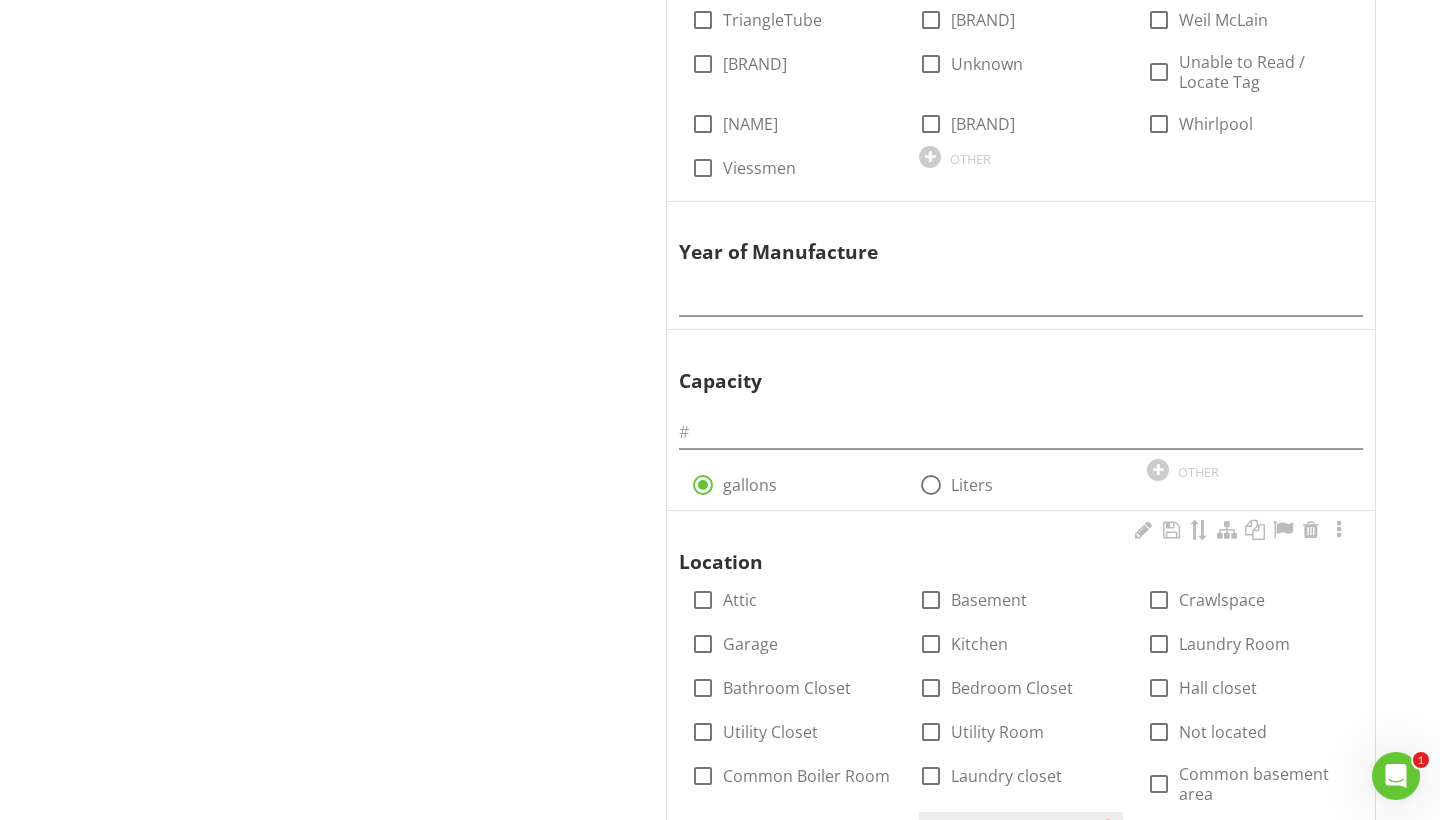 scroll, scrollTop: 1385, scrollLeft: 0, axis: vertical 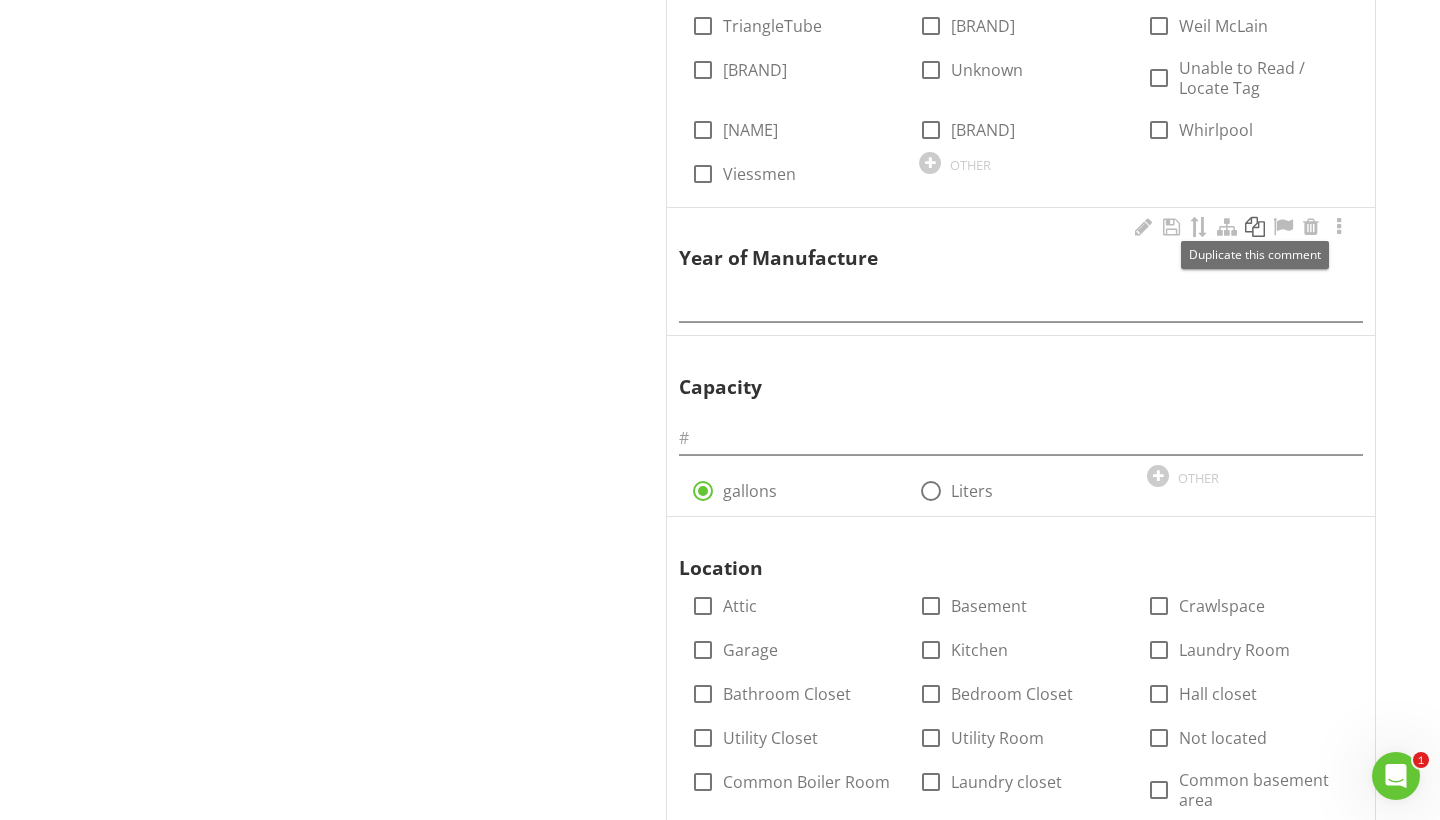 click at bounding box center (1255, 227) 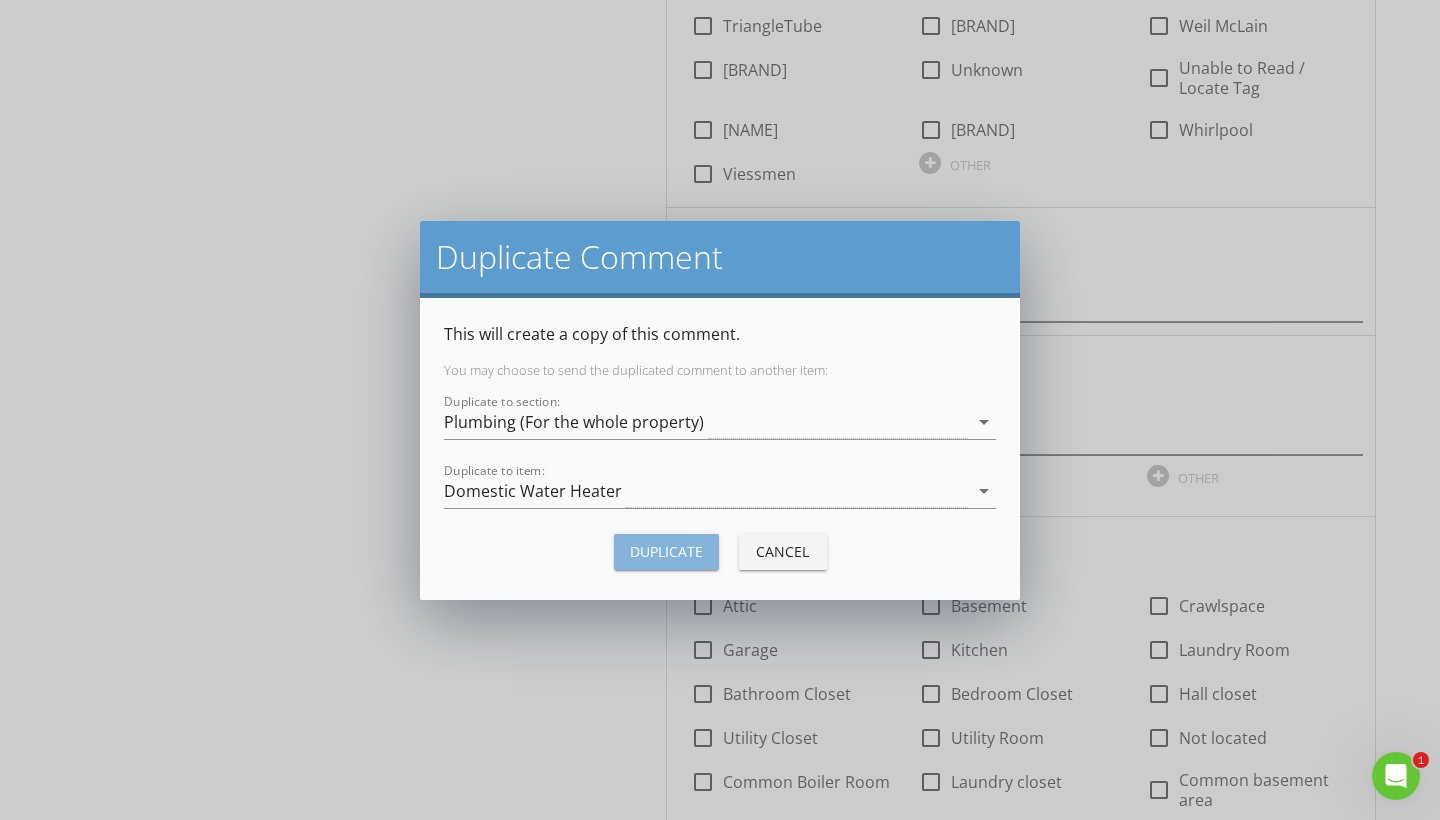 click on "Duplicate" at bounding box center [666, 551] 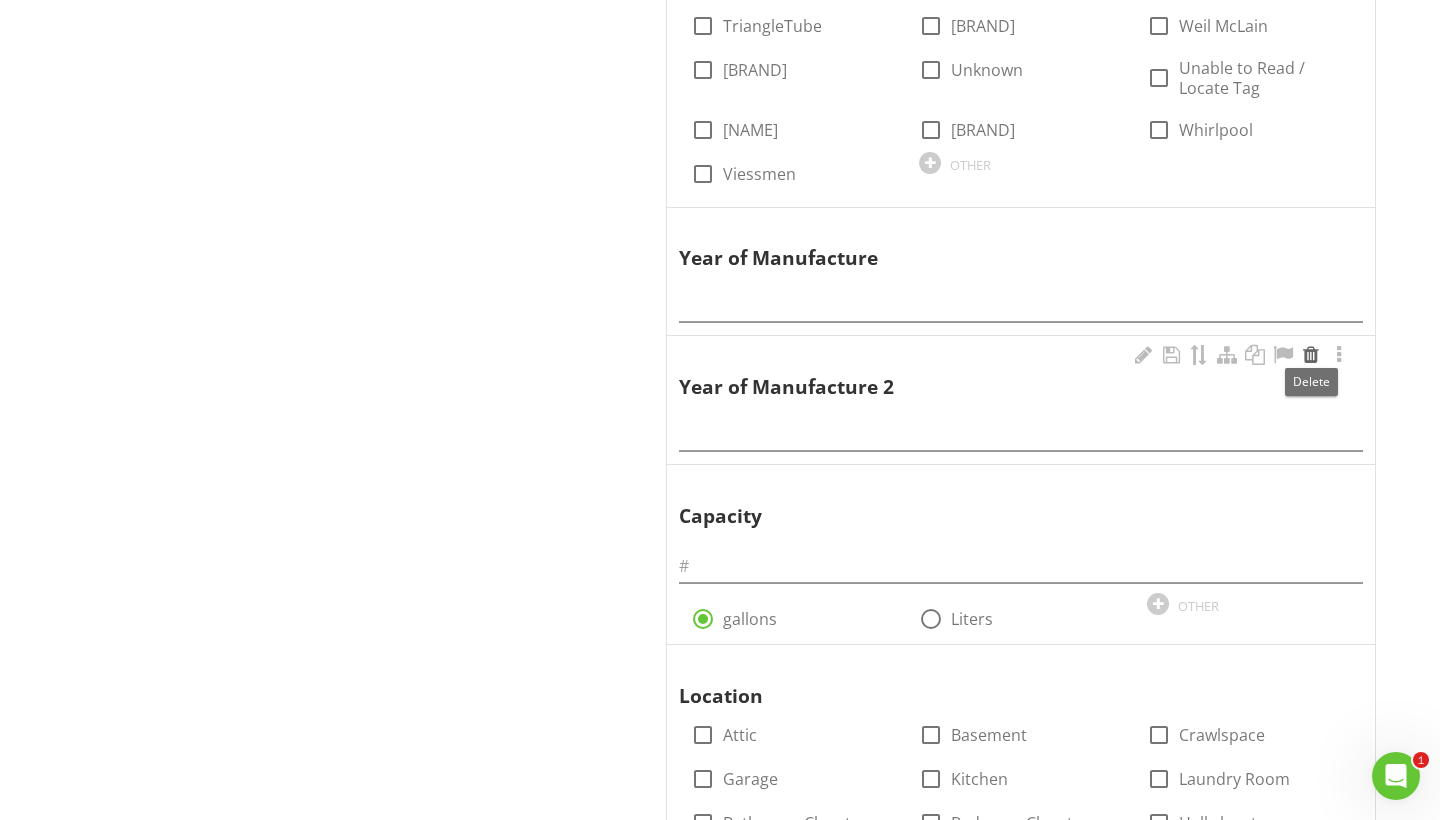 click at bounding box center (1311, 355) 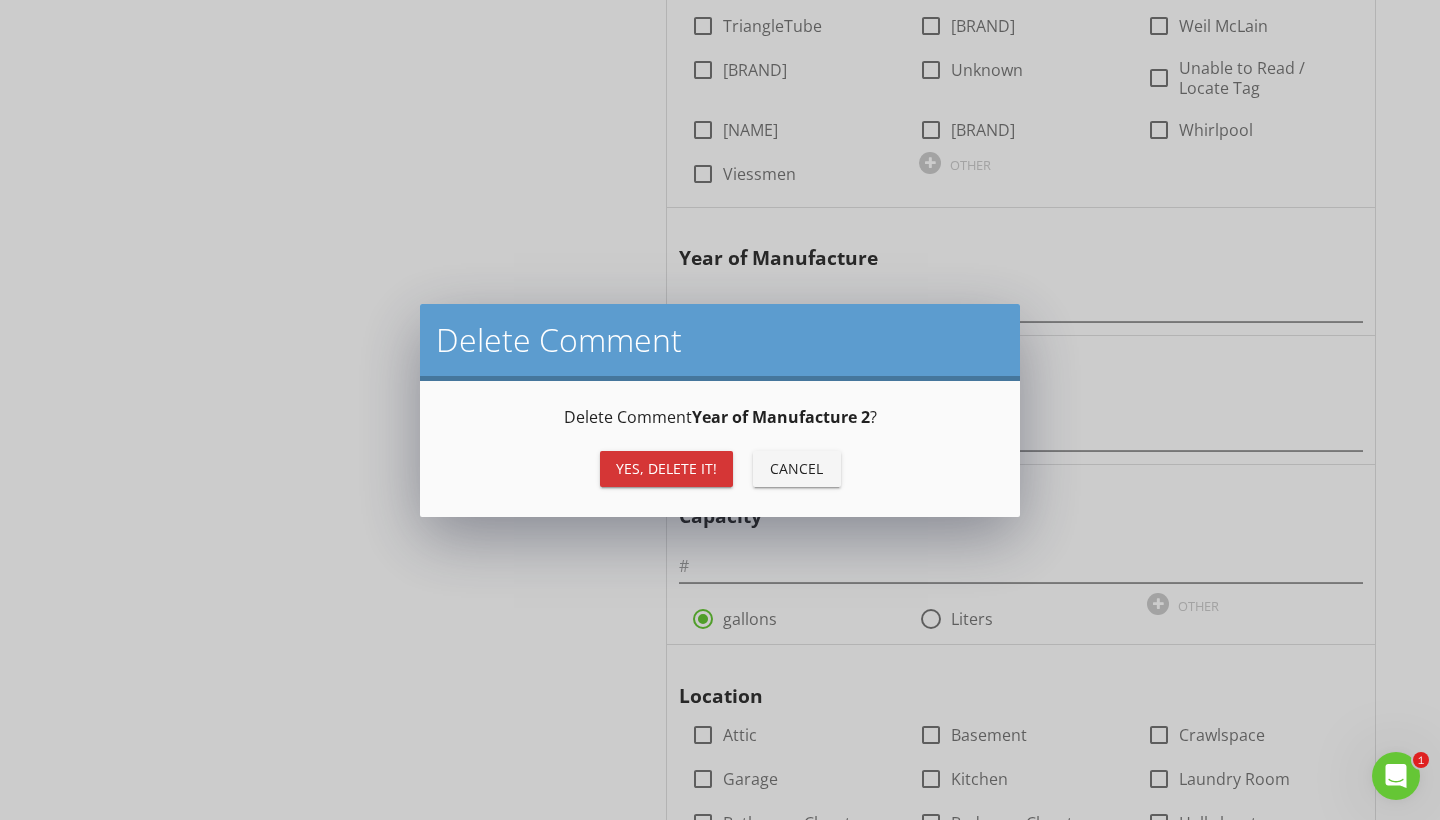 click on "Yes, Delete it!" at bounding box center (666, 468) 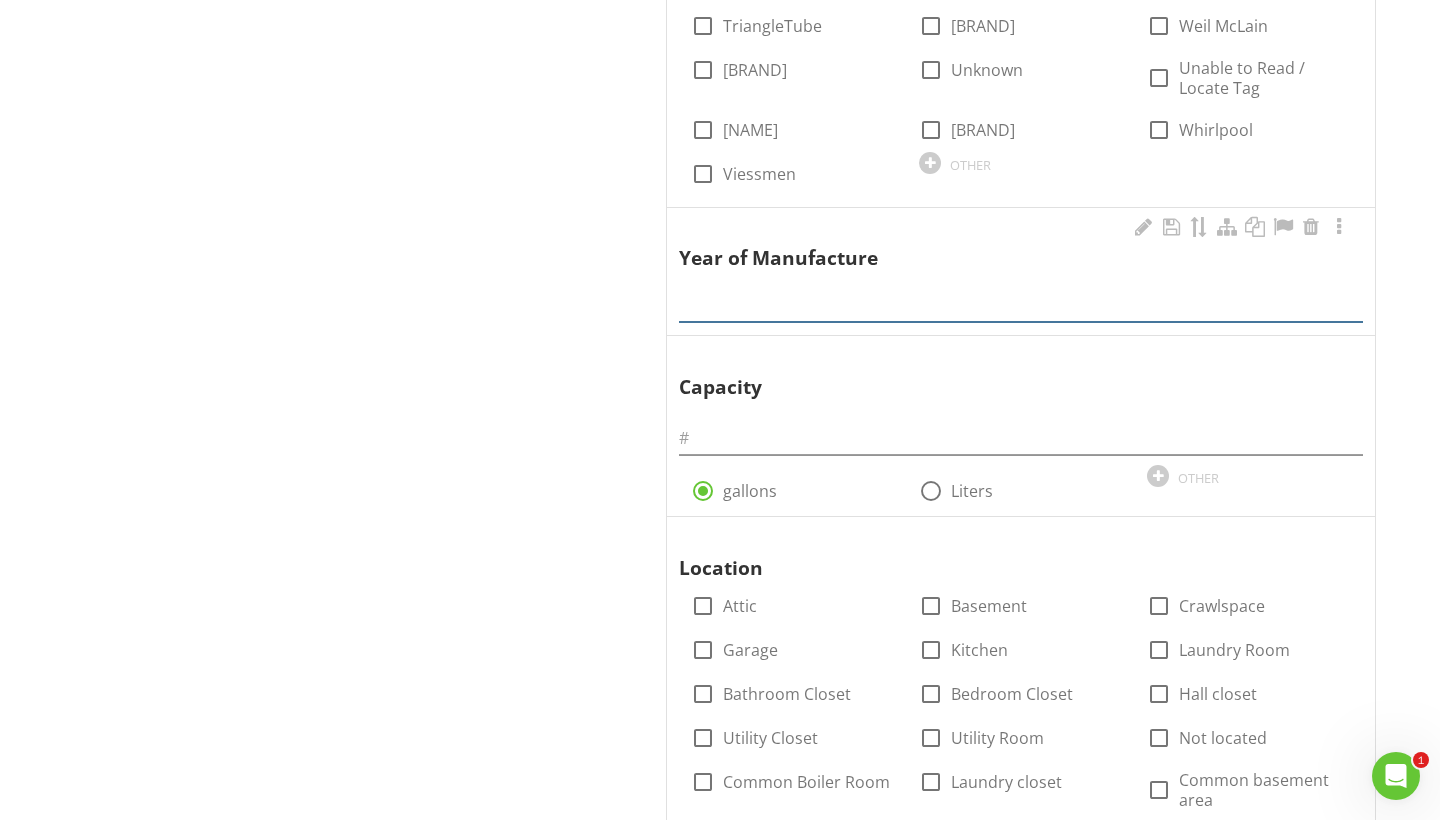 click at bounding box center [1021, 305] 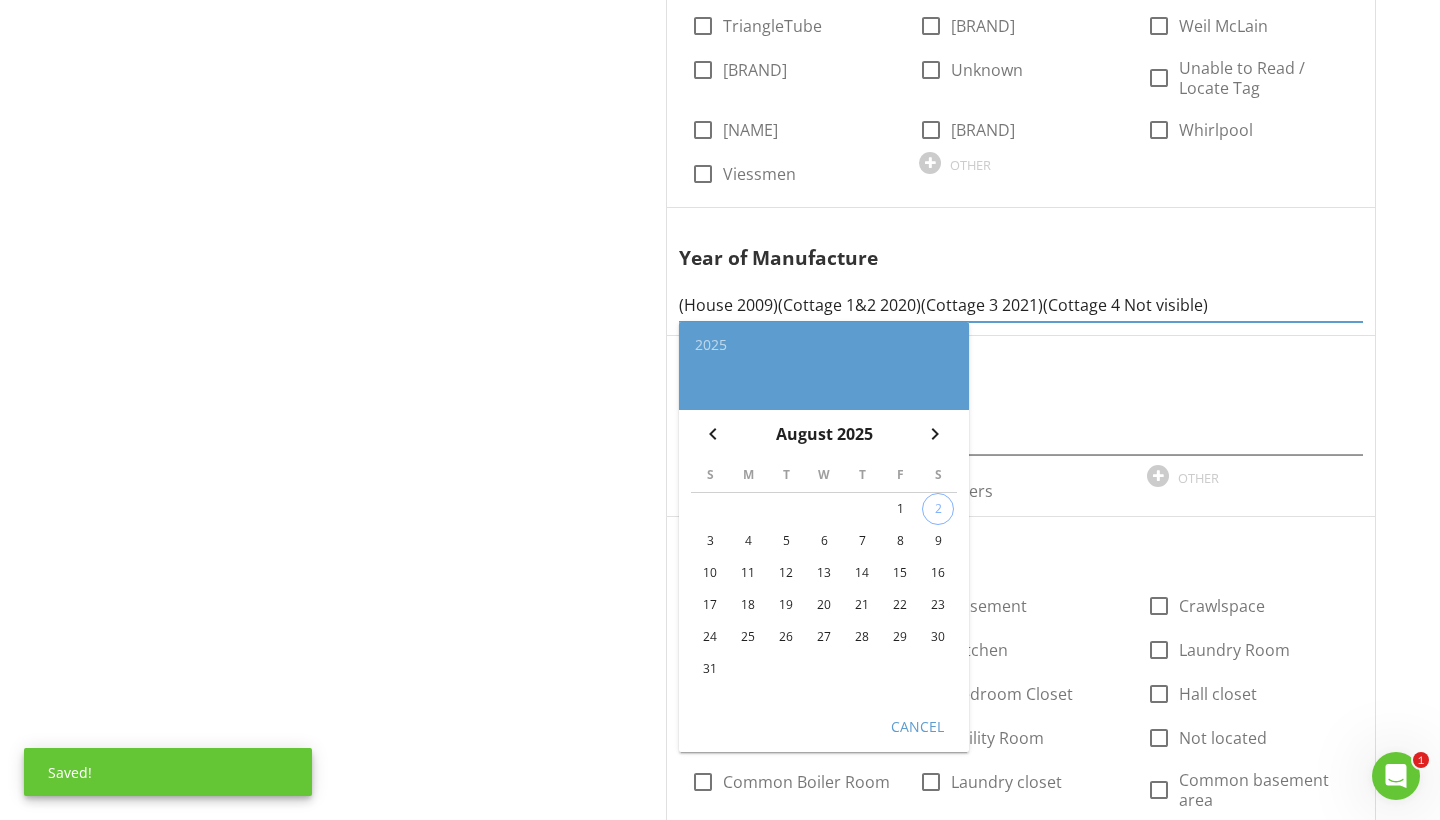 type on "(House 2009)(Cottage 1&2 2020)(Cottage 3 2021)(Cottage 4 Not visible)" 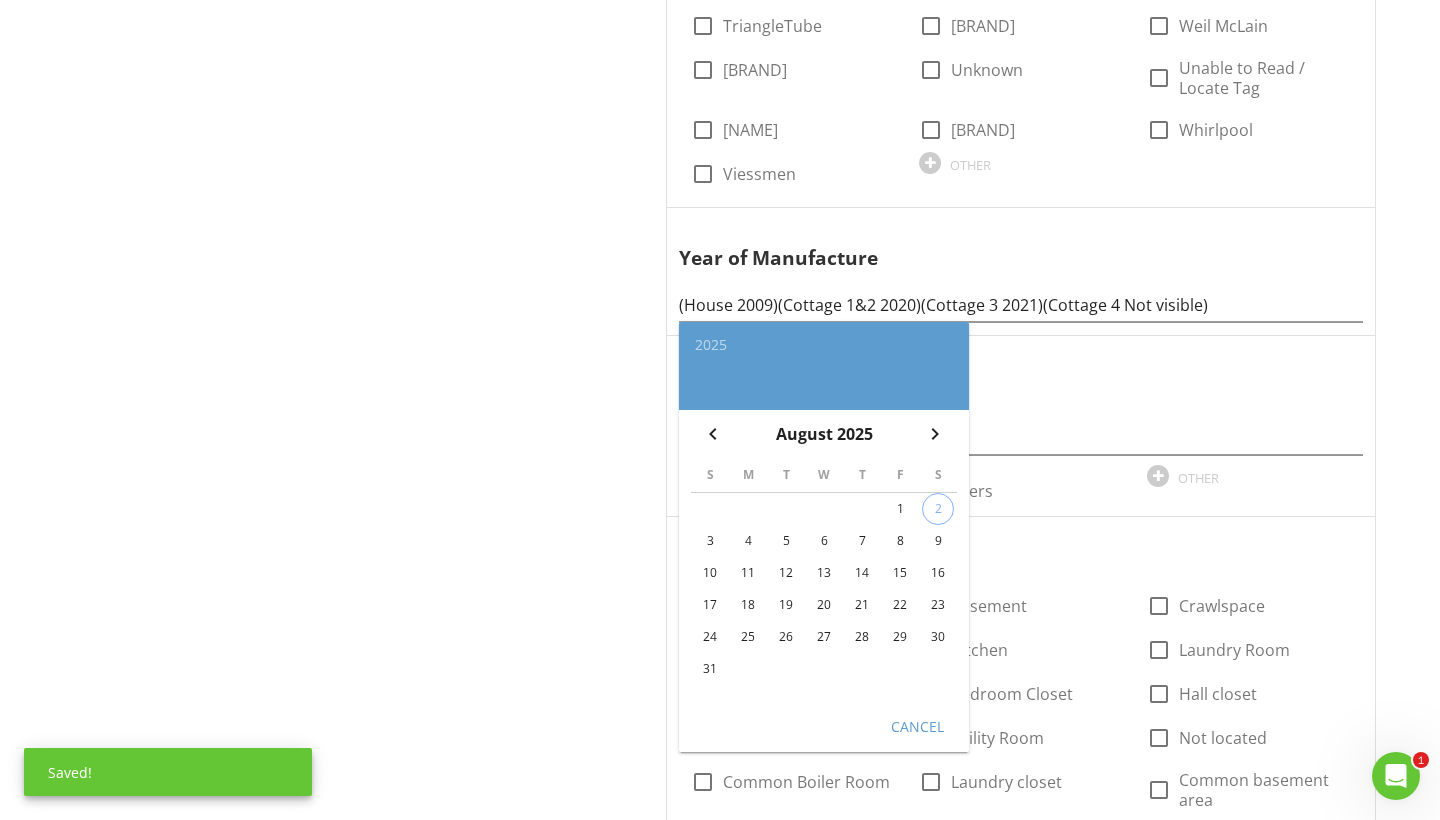 click on "Upload cover photo
Inspection Details
Roof
Exterior
Basement / Crawlspace, Foundation, and Structure
Electrical (For the whole property)
Plumbing (For the whole property)
Heating
Interior Conditions, Doors and Windows
Kitchen(s) Details
Bathroom(s) Details
Laundry
Attic, Insulation, and Ventilation
Section
Plumbing (For the whole property)
General
Gas / Water Meters
Exterior Plumbing
Water Supply and Distribution
Waste Main / Drainage
Domestic Water Heater" at bounding box center [720, 1572] 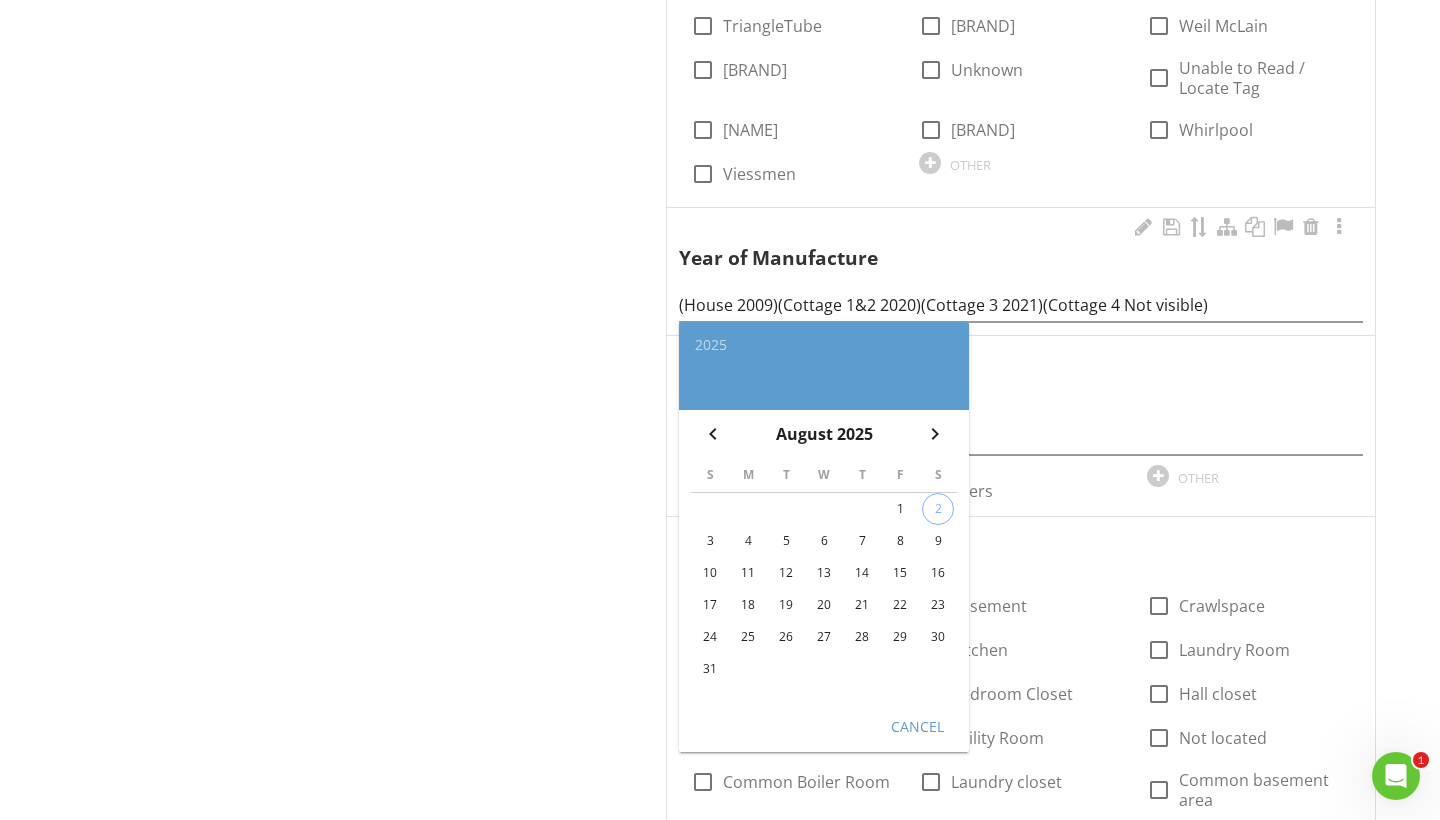 click on "Cancel" at bounding box center [824, 726] 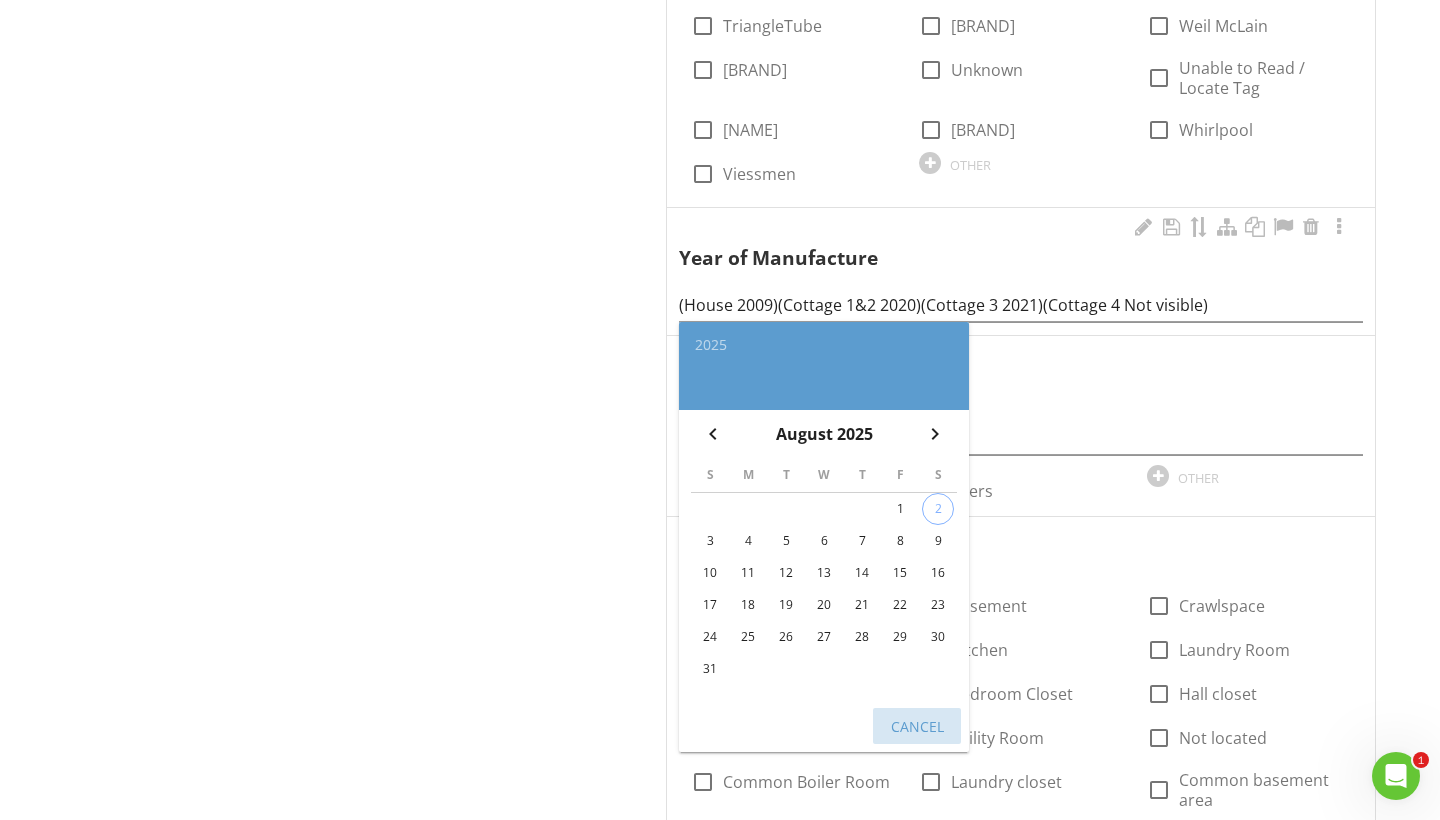 click on "Cancel" at bounding box center [917, 726] 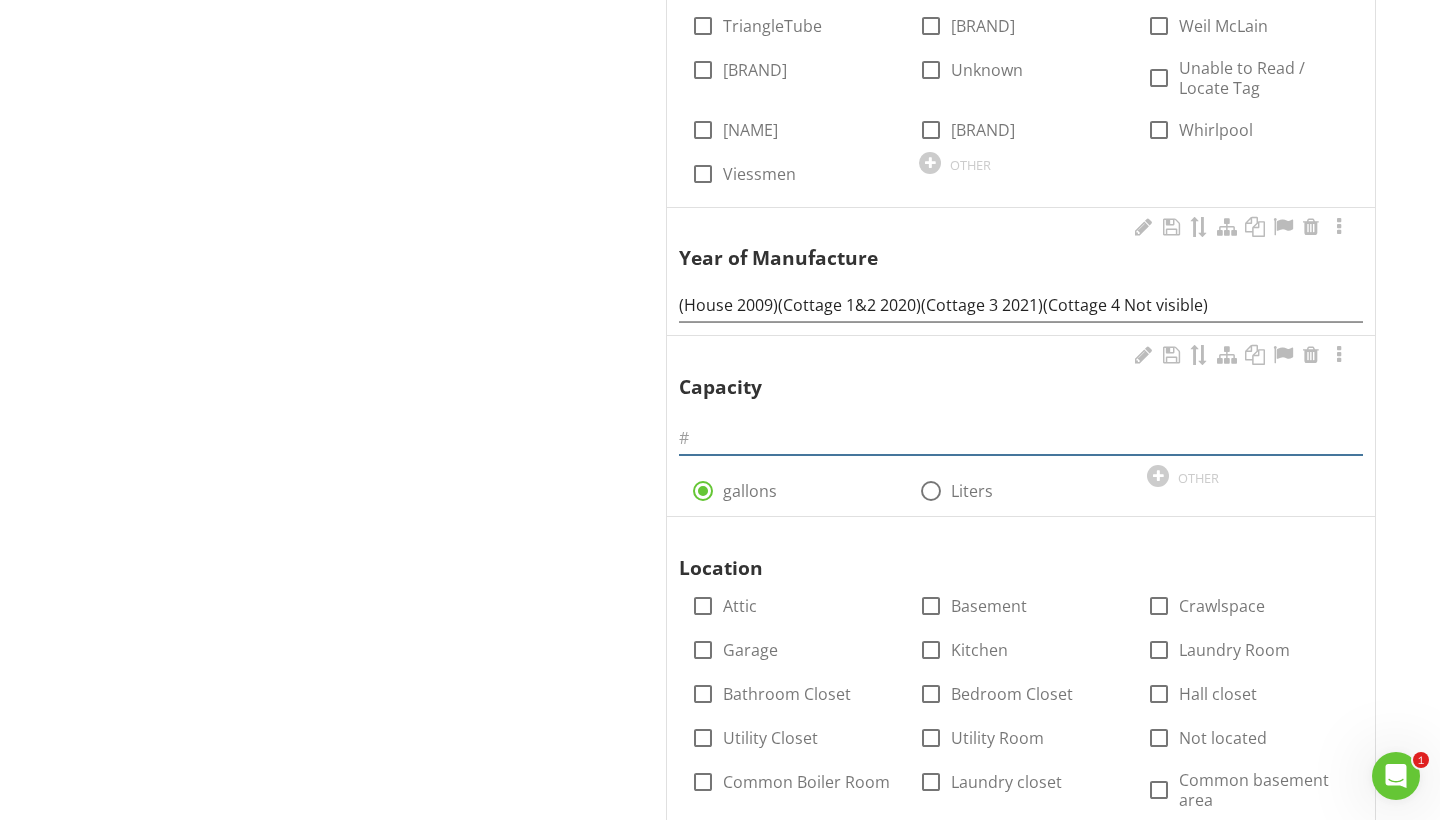 click at bounding box center (1021, 438) 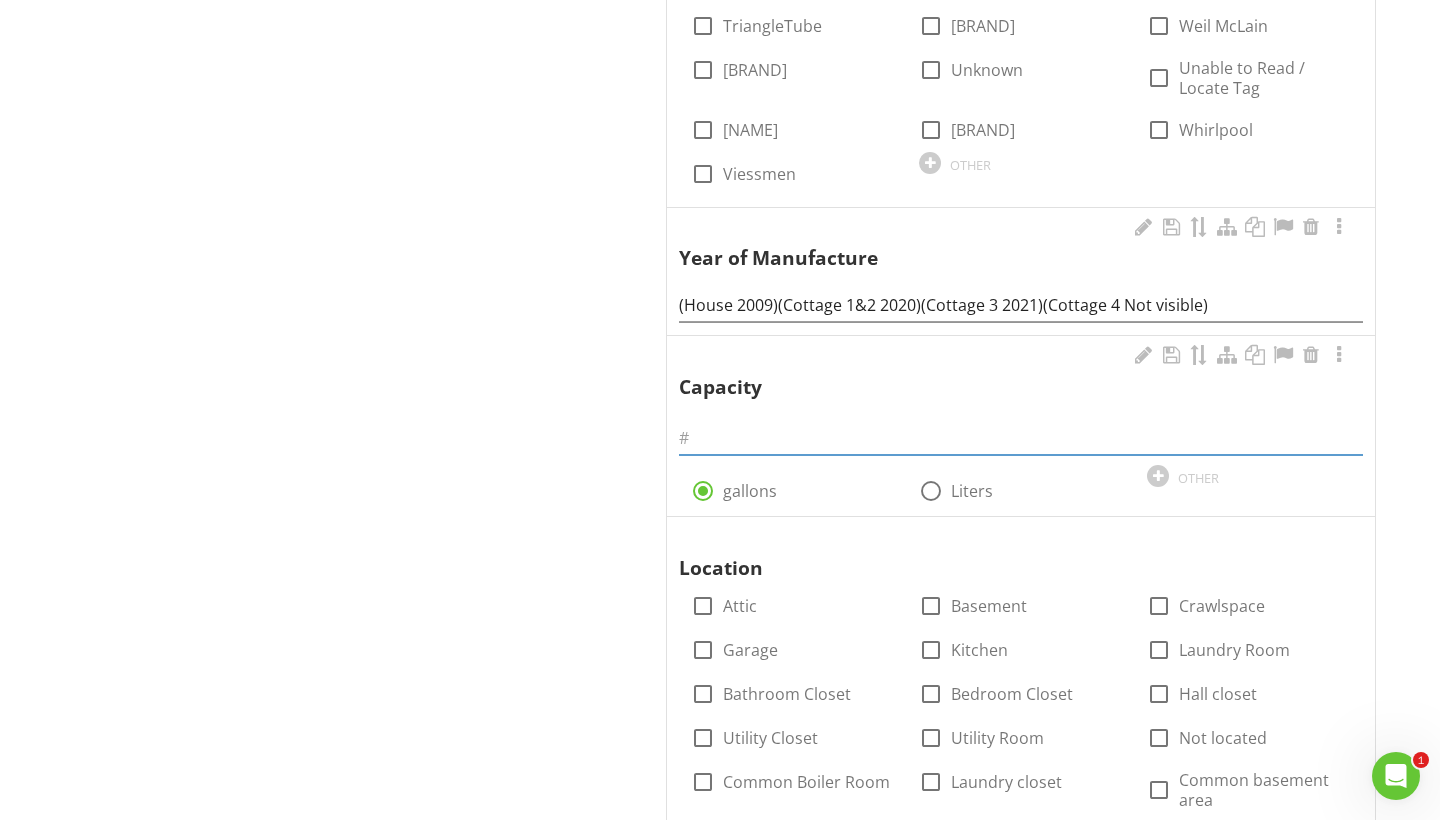 click at bounding box center (1021, 438) 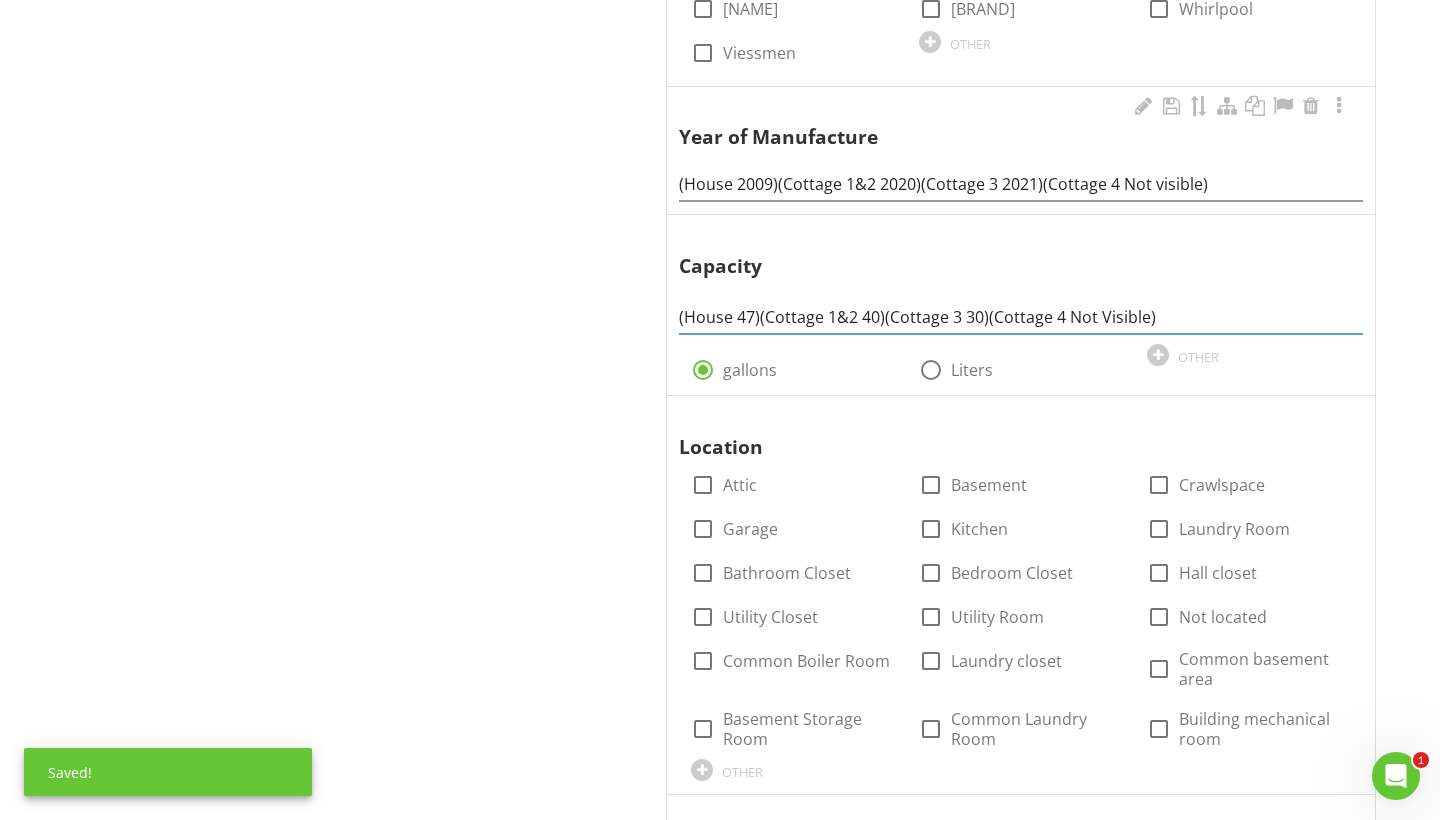 scroll, scrollTop: 1512, scrollLeft: 0, axis: vertical 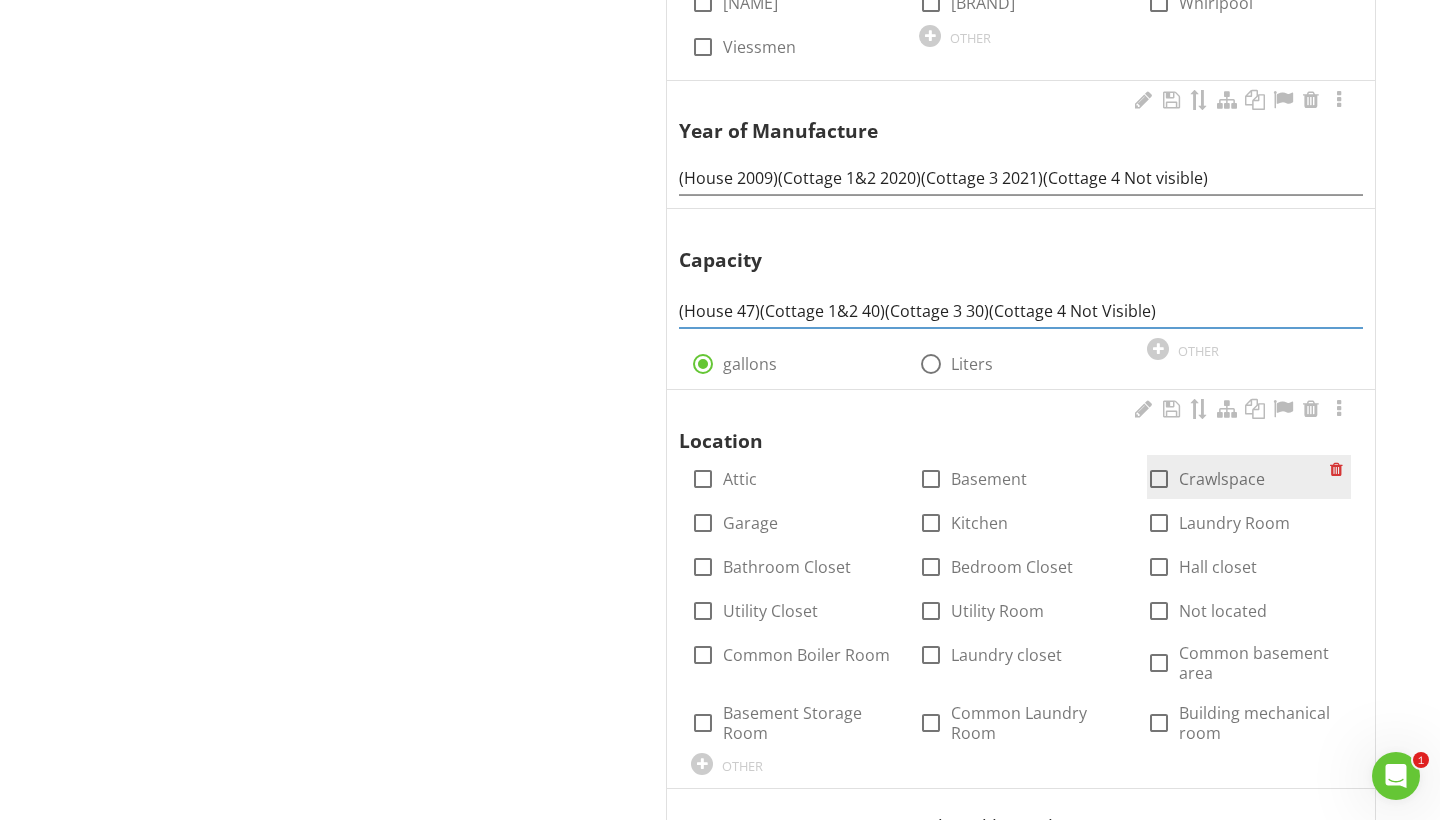 type on "(House 47)(Cottage 1&2 40)(Cottage 3 30)(Cottage 4 Not Visible)" 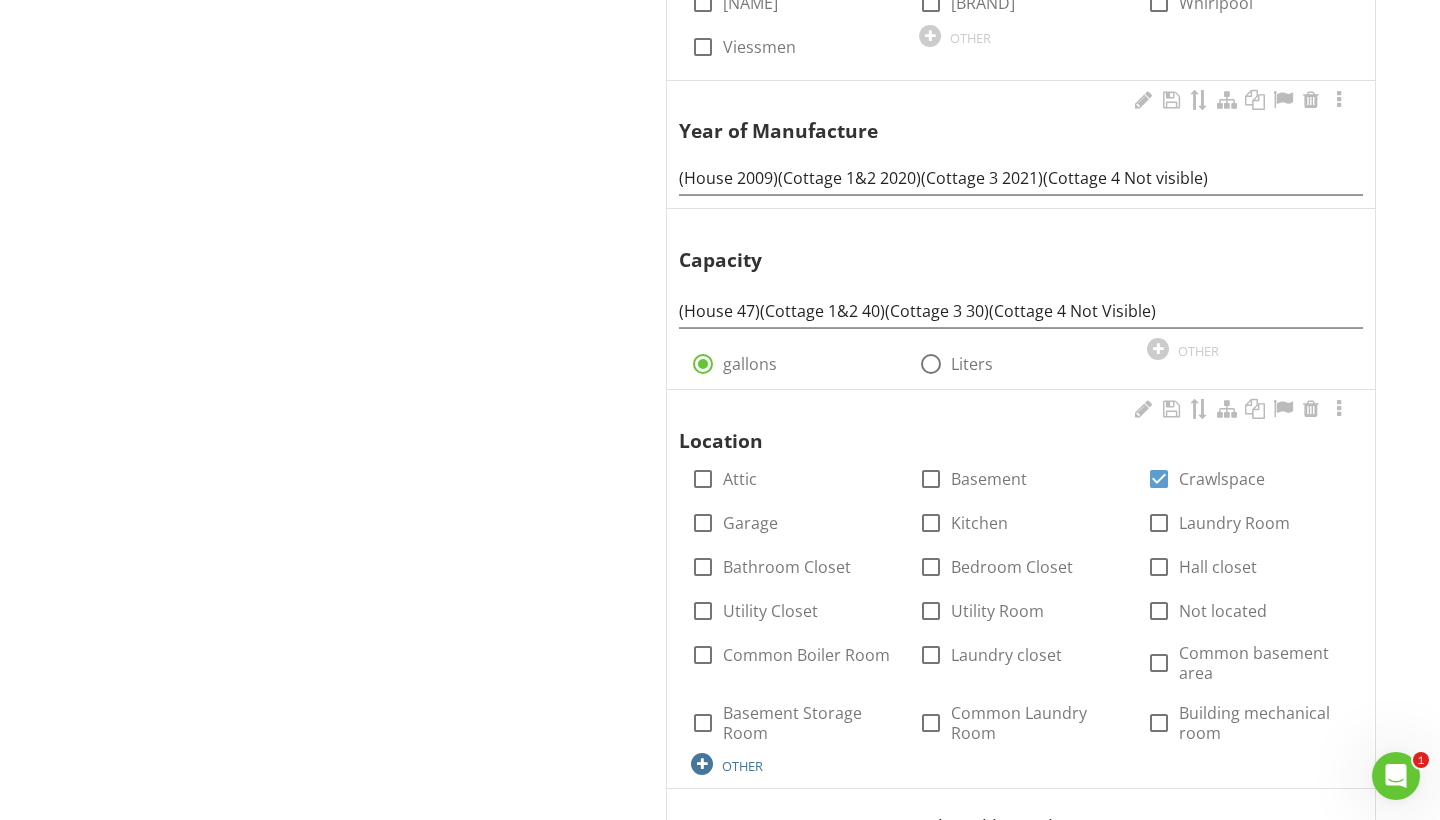 click at bounding box center [702, 764] 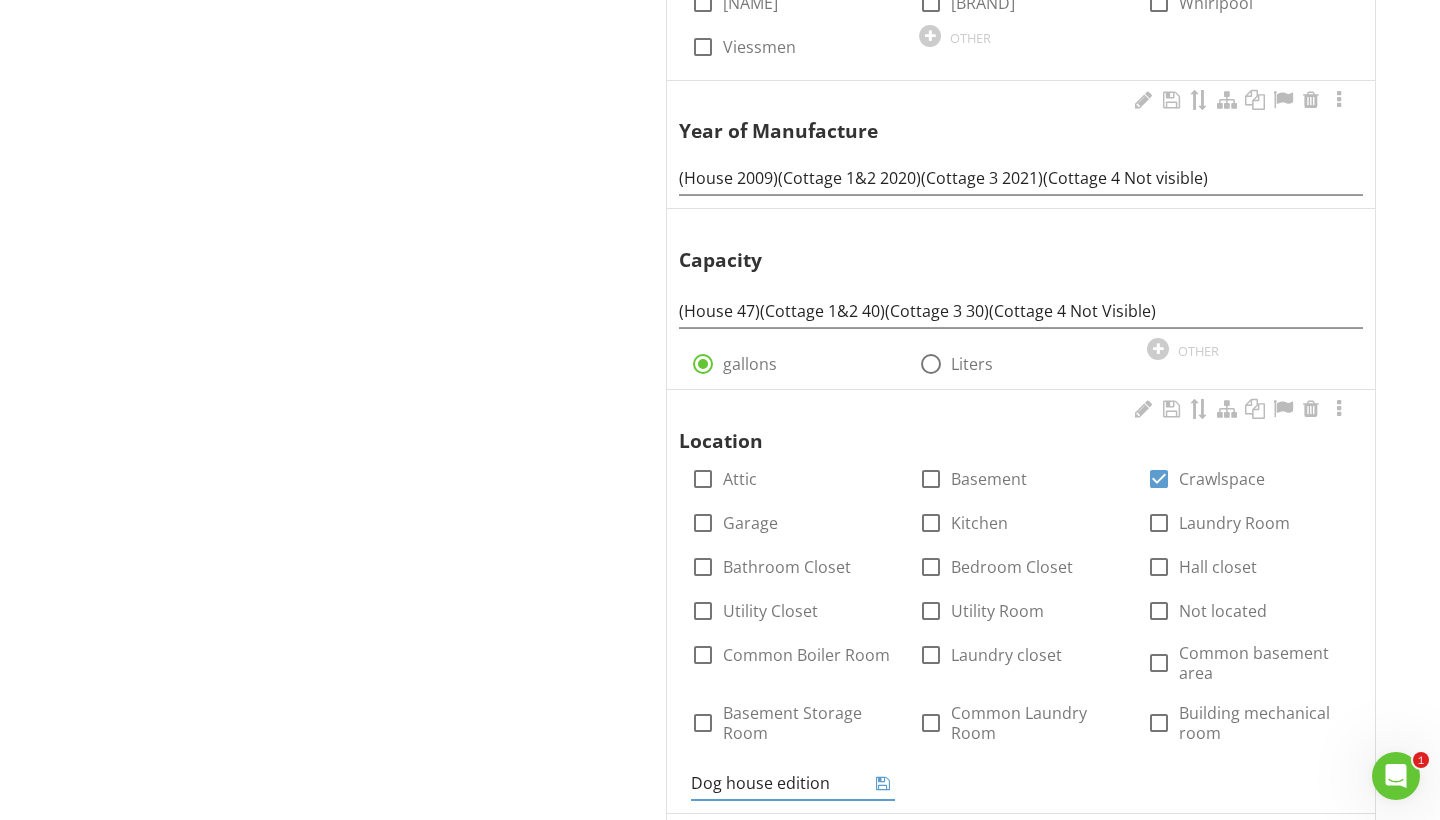 drag, startPoint x: 705, startPoint y: 761, endPoint x: 790, endPoint y: 772, distance: 85.70881 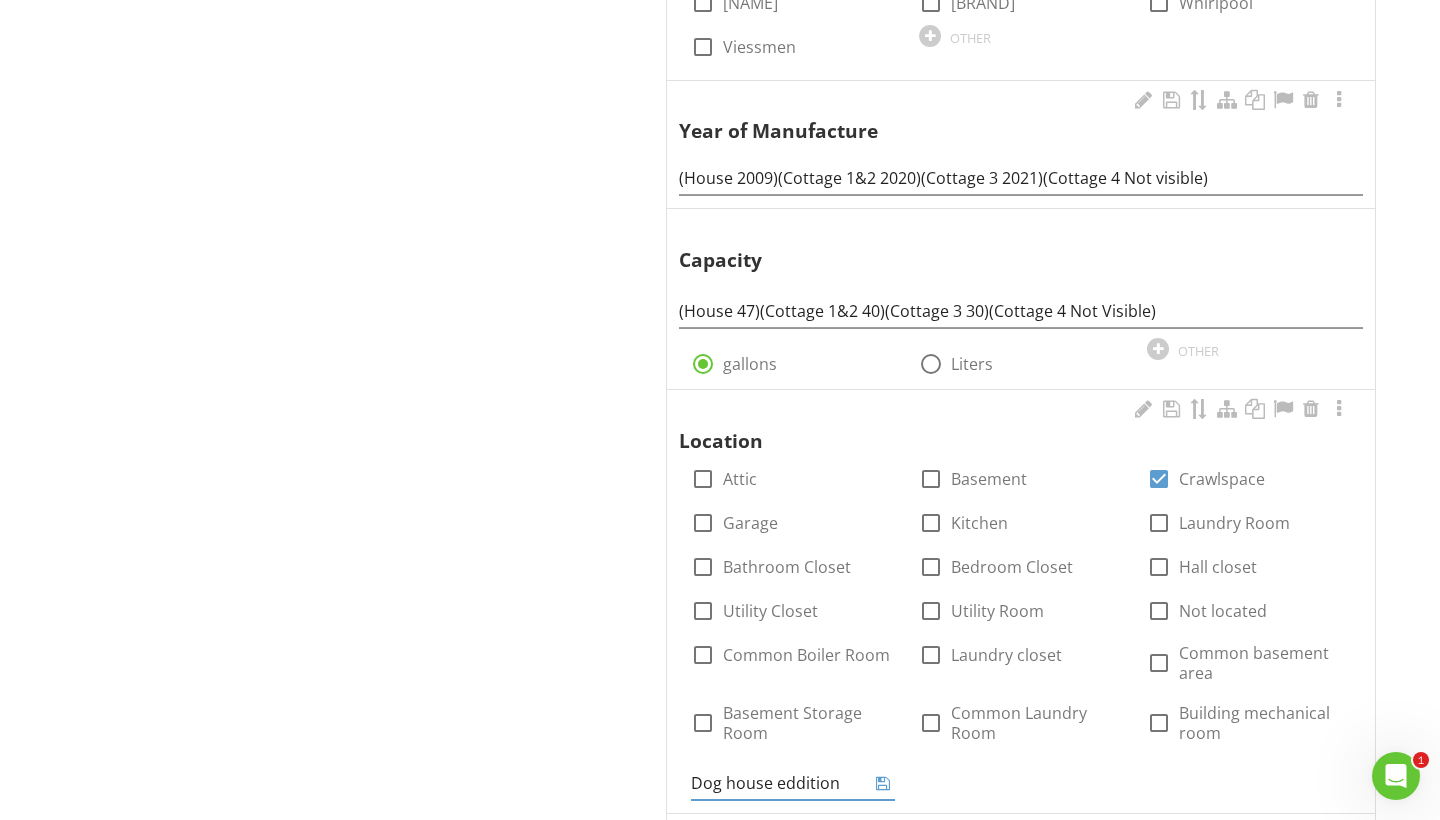 click on "Dog house eddition" at bounding box center [779, 783] 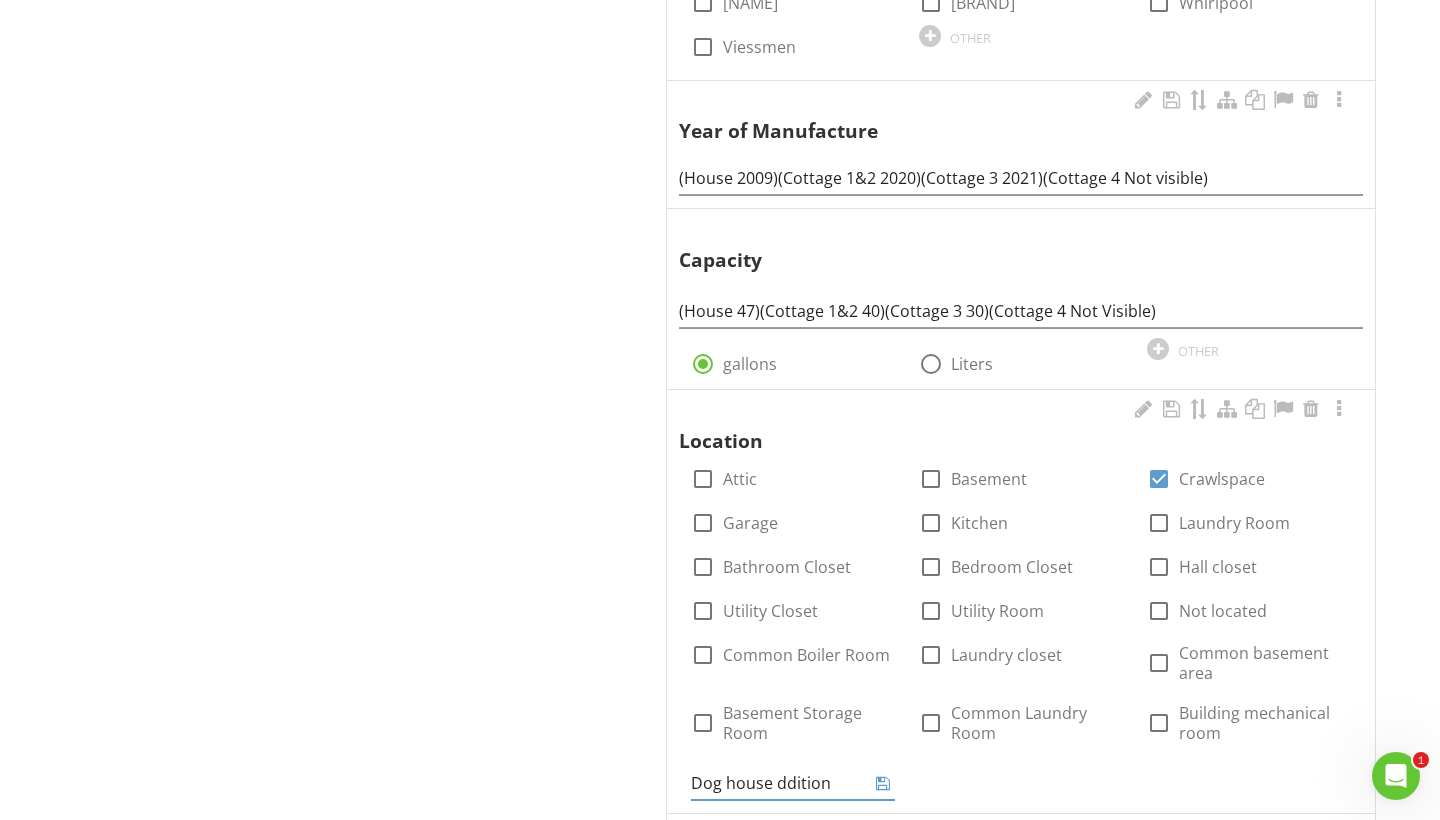 type on "Dog house addition" 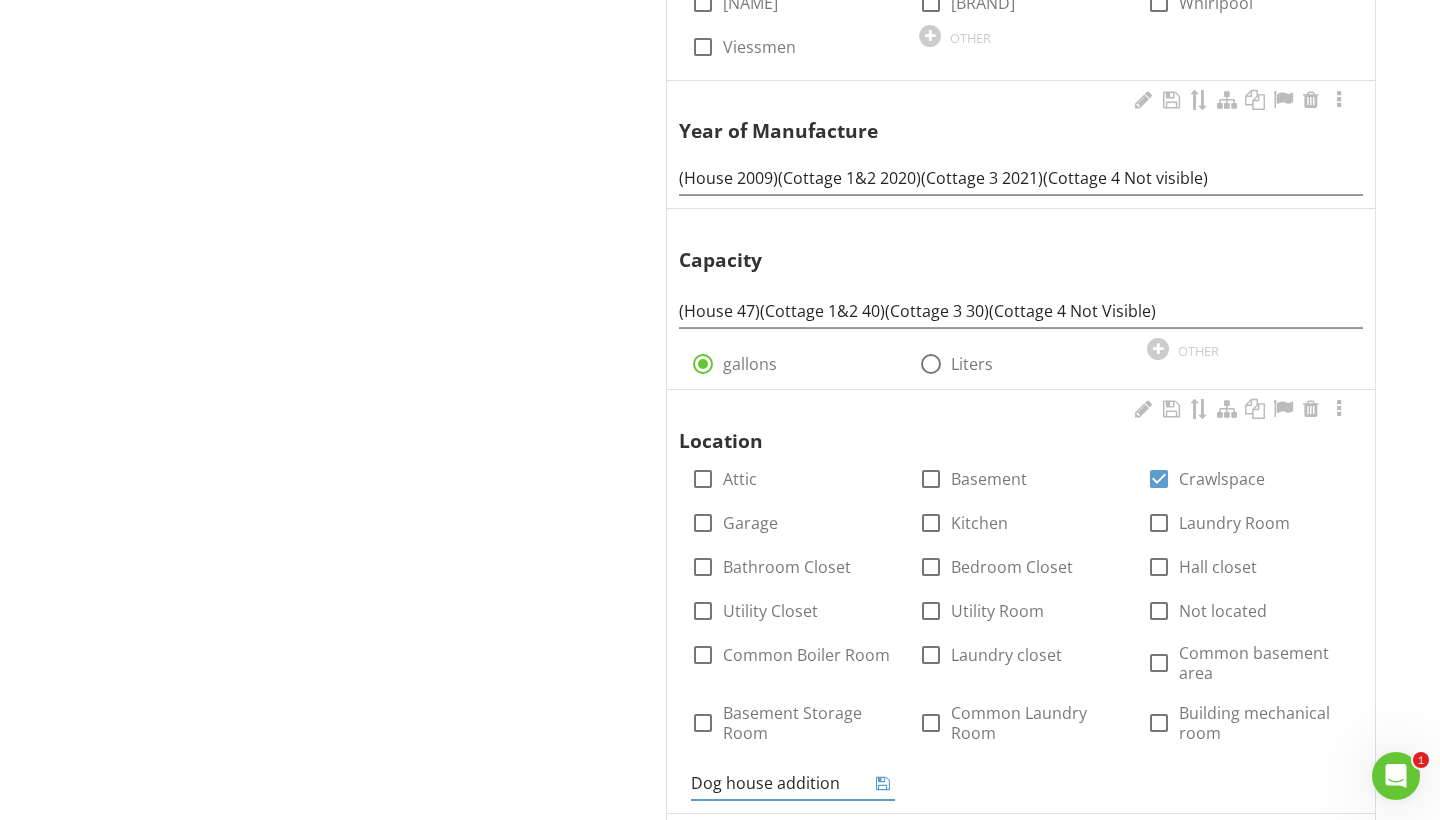 click on "Dog house addition" at bounding box center [779, 783] 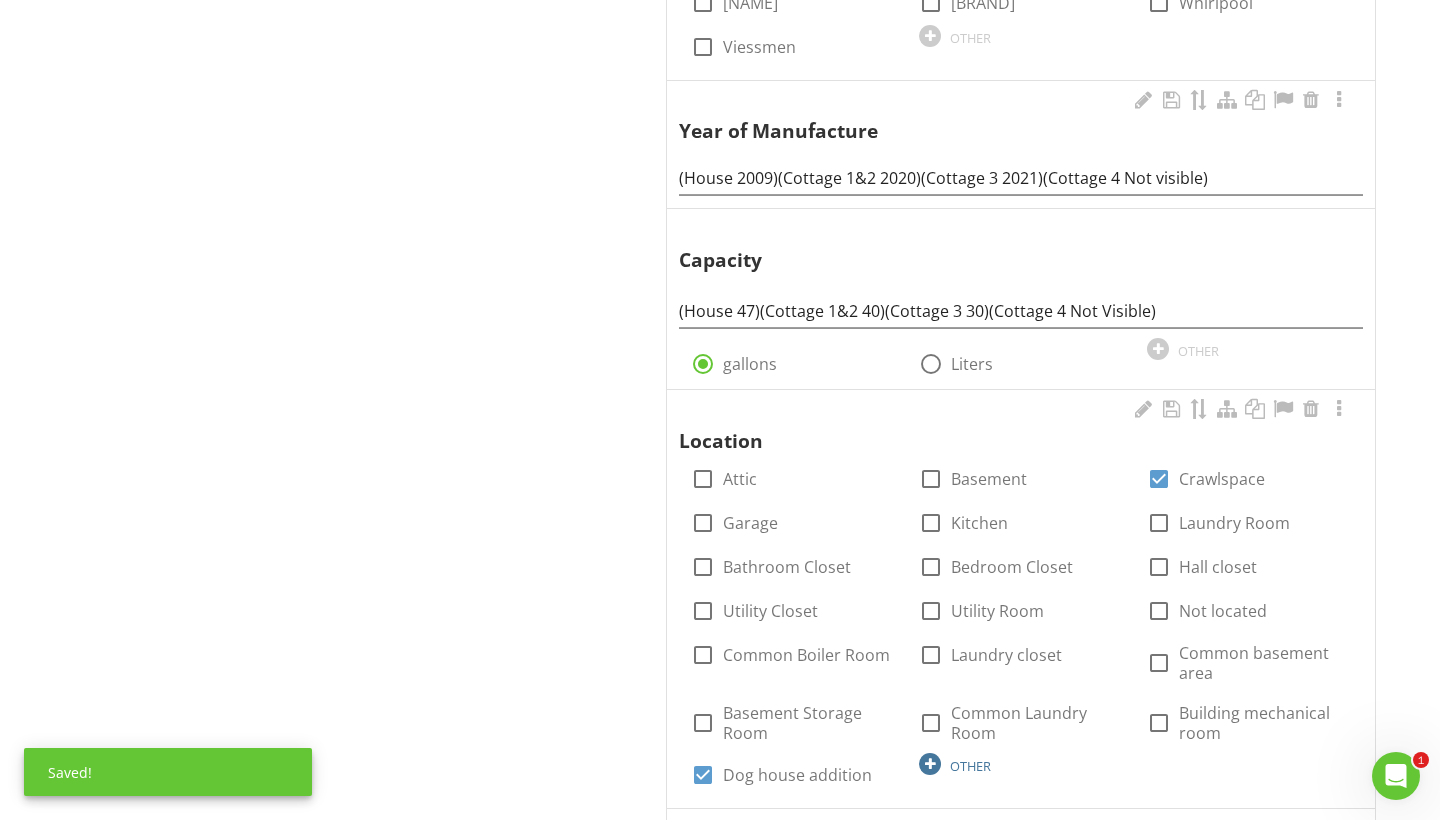 click at bounding box center (930, 764) 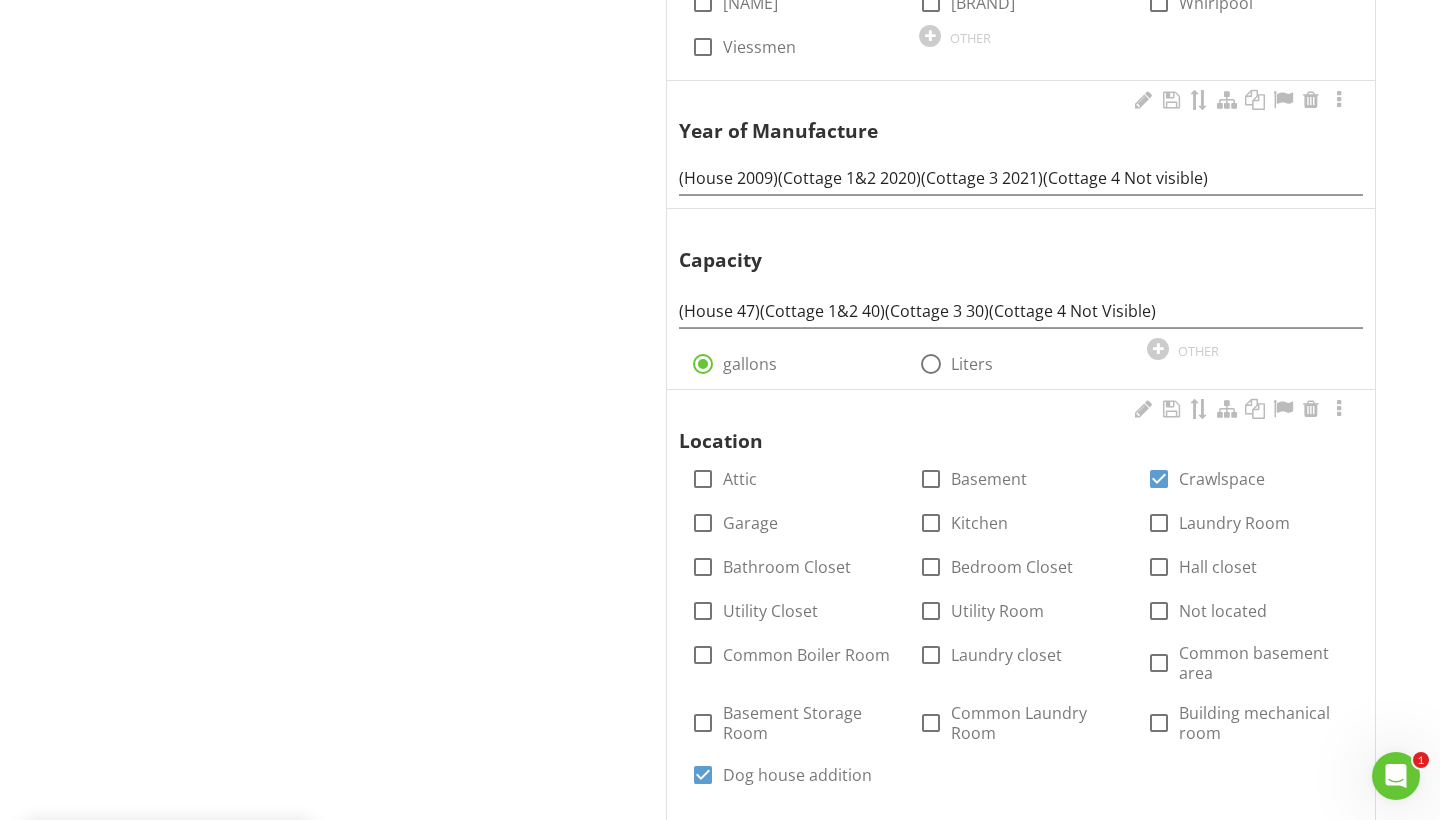 scroll, scrollTop: 1520, scrollLeft: 0, axis: vertical 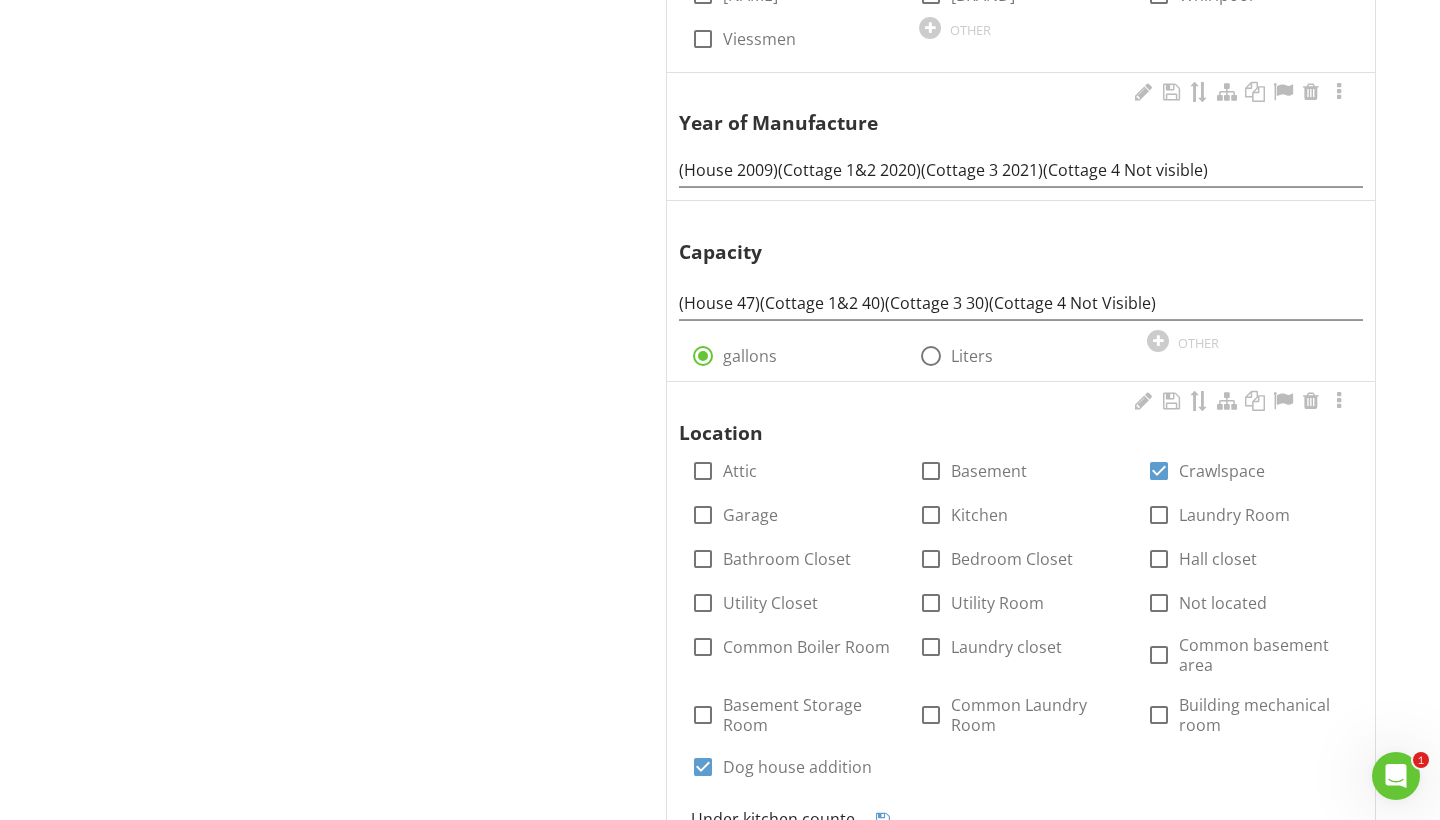 type on "Under kitchen counter" 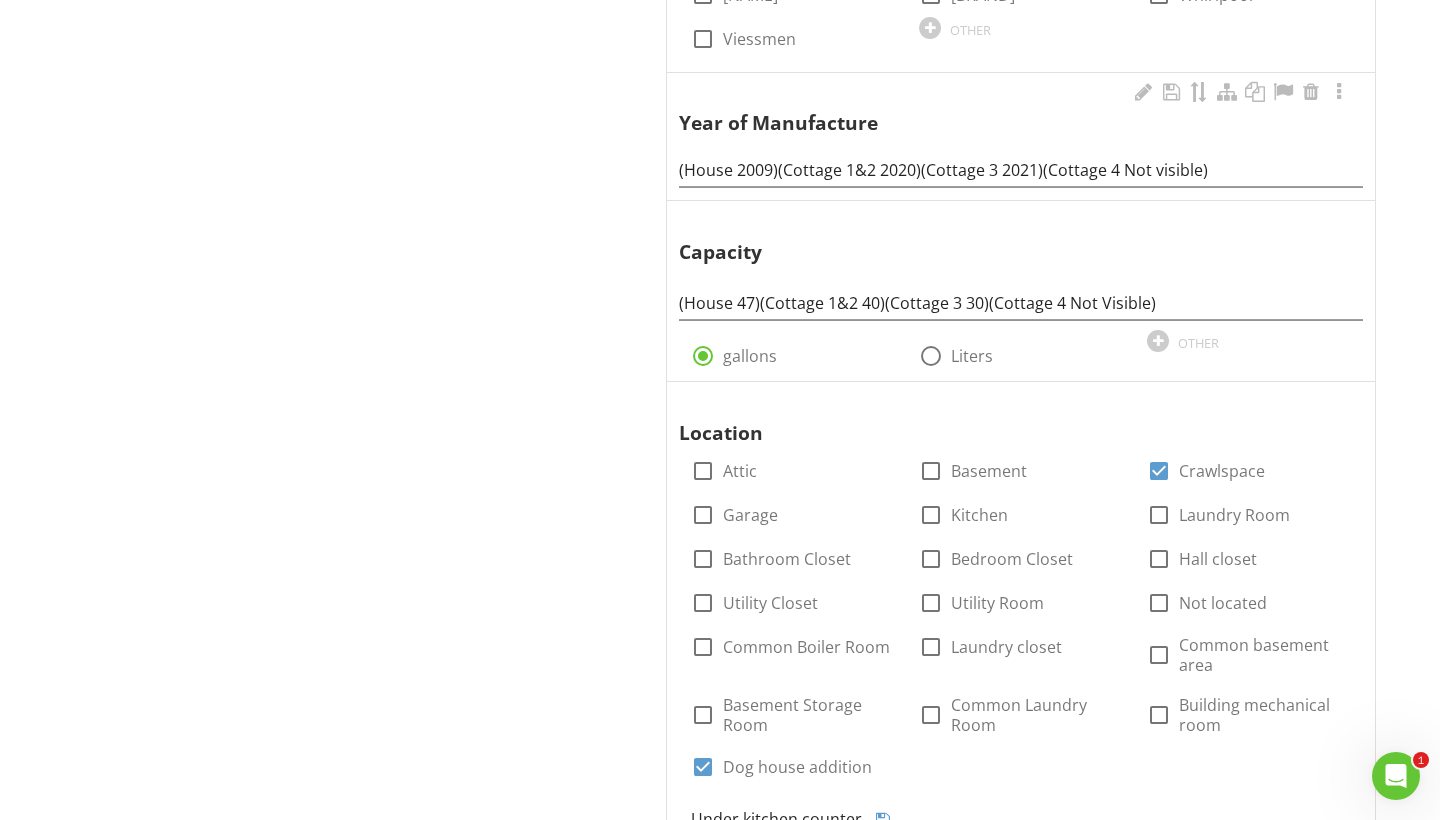 click at bounding box center (883, 819) 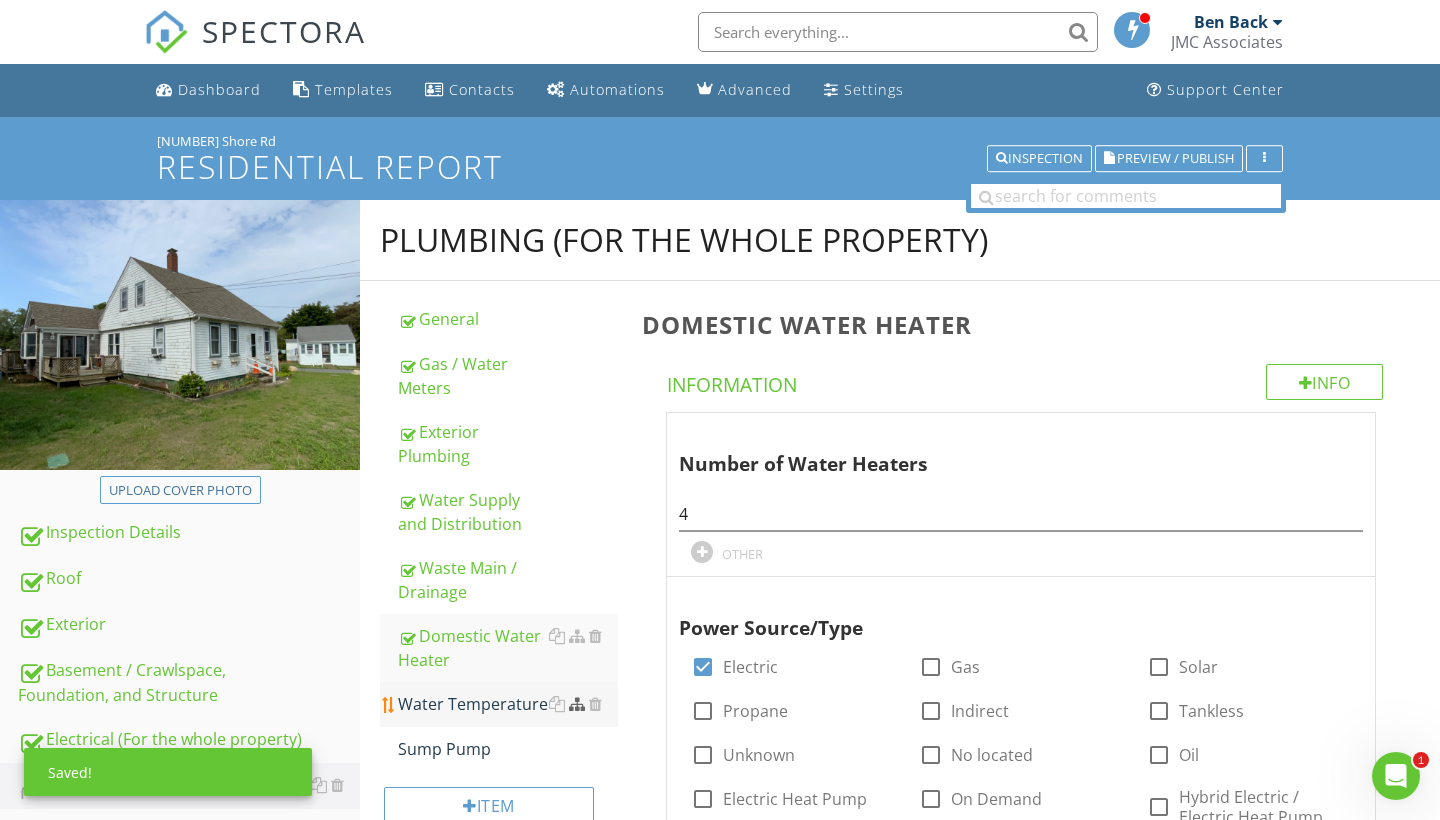 scroll, scrollTop: 110, scrollLeft: 0, axis: vertical 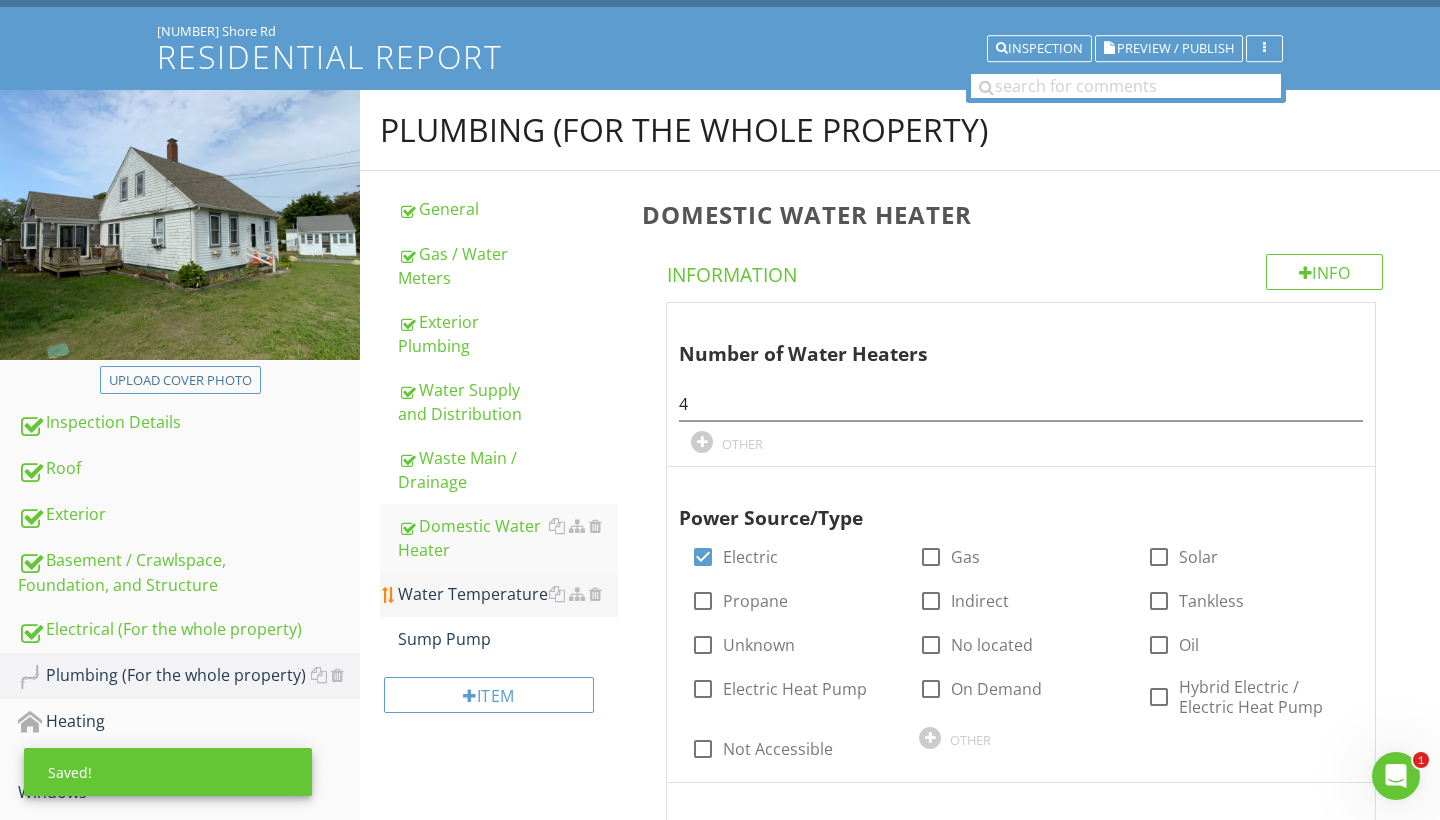 click on "Water Temperature" at bounding box center (508, 594) 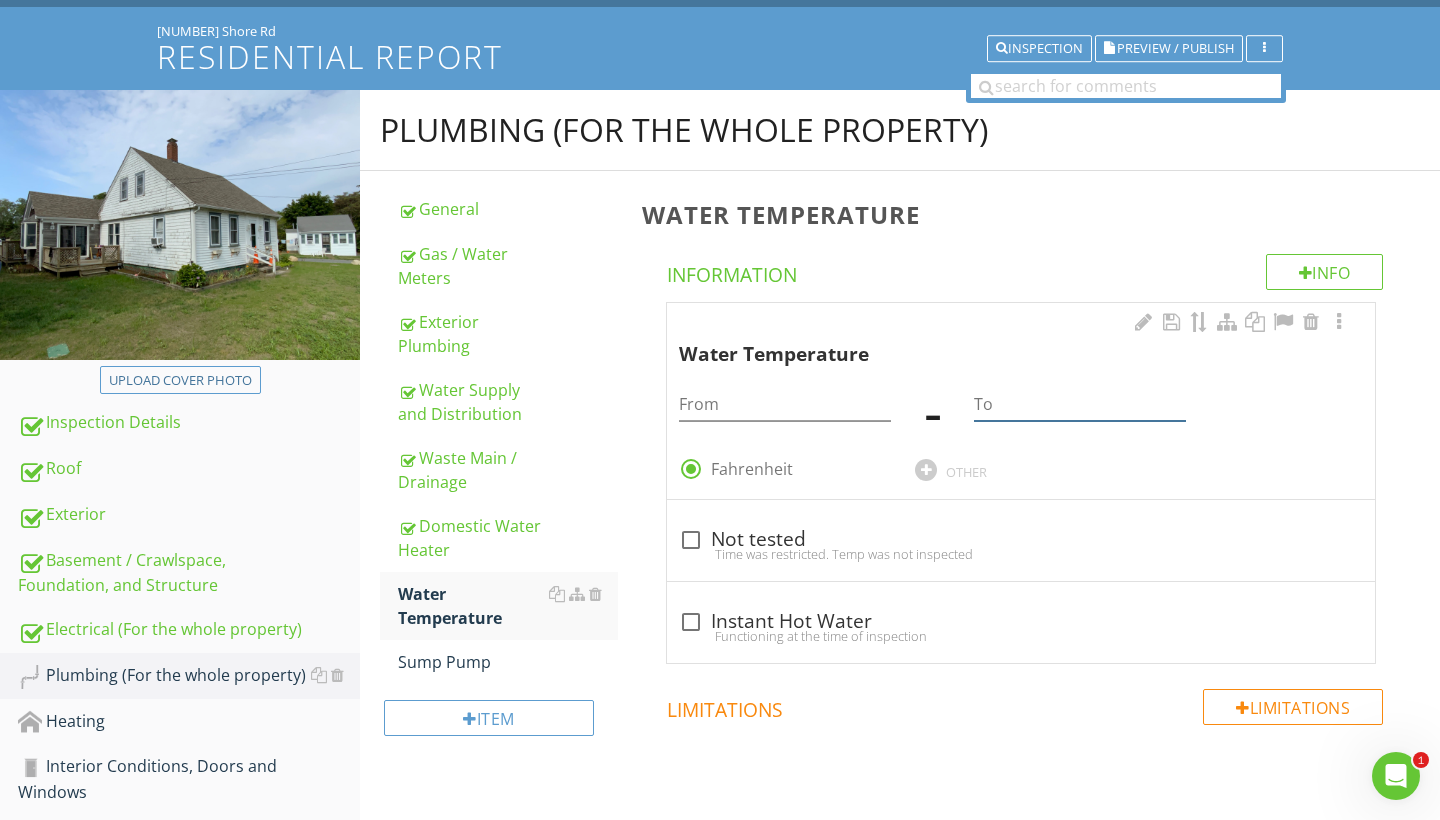 click at bounding box center (1080, 404) 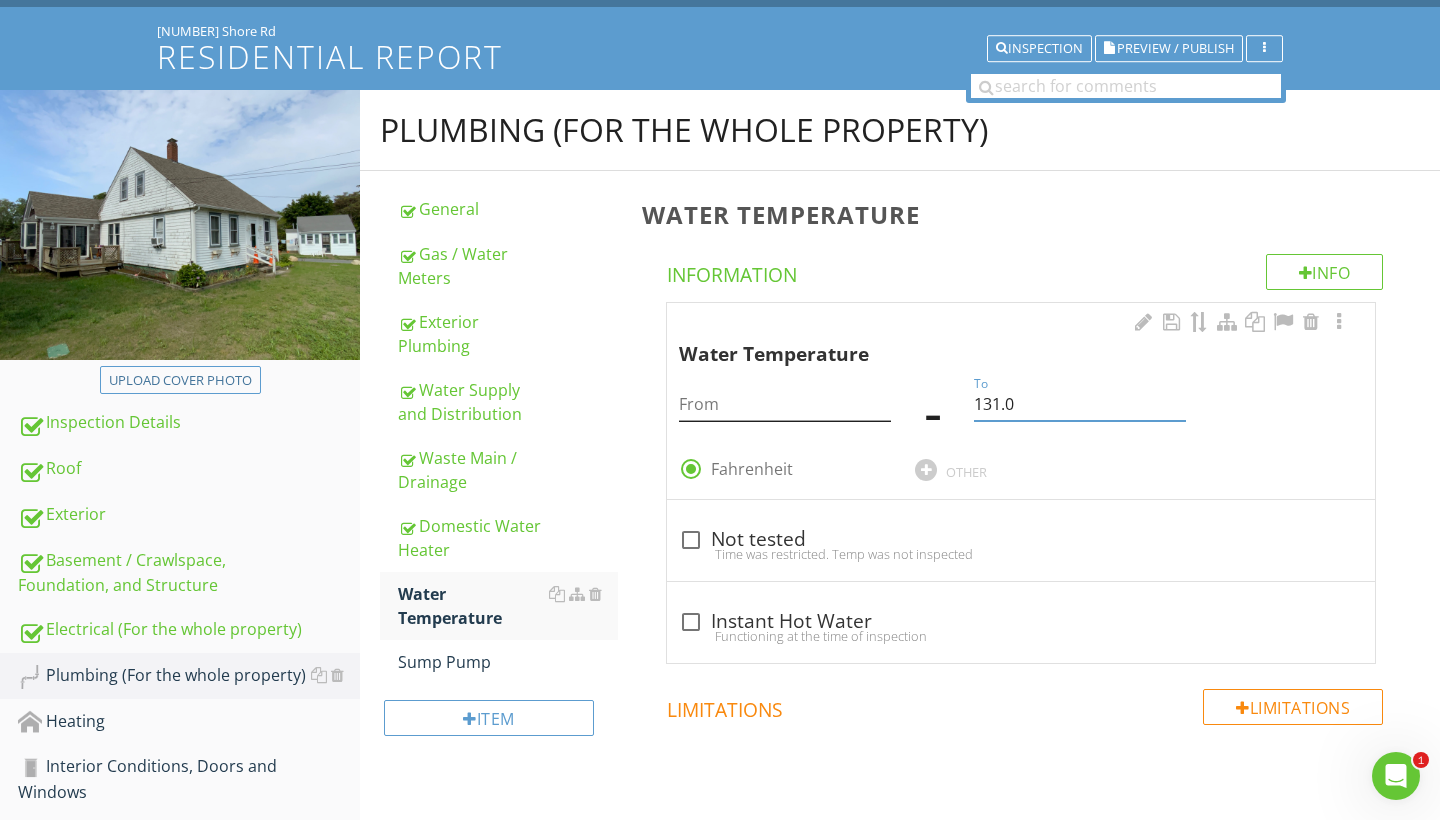 type on "131.0" 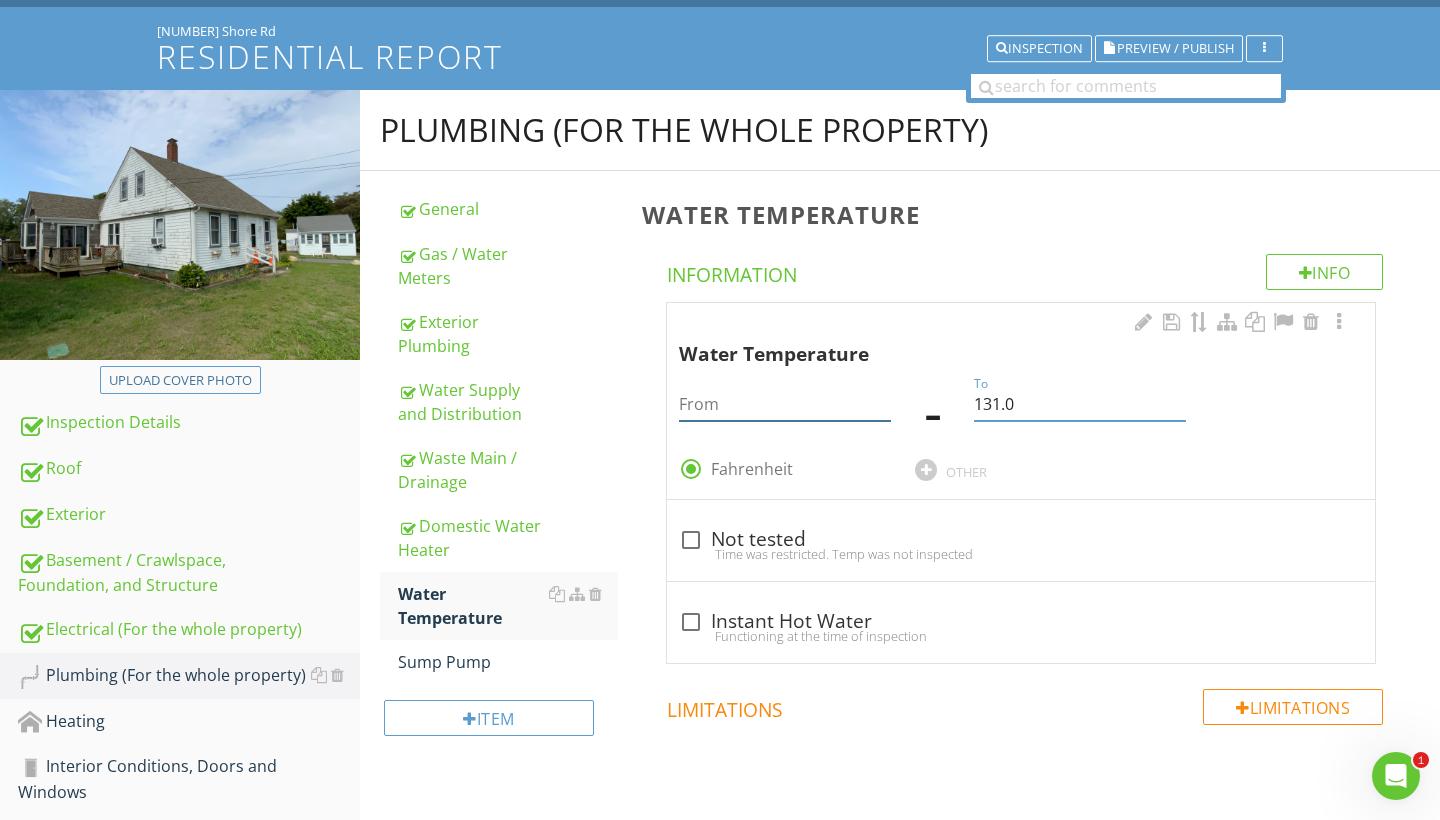 click at bounding box center (785, 404) 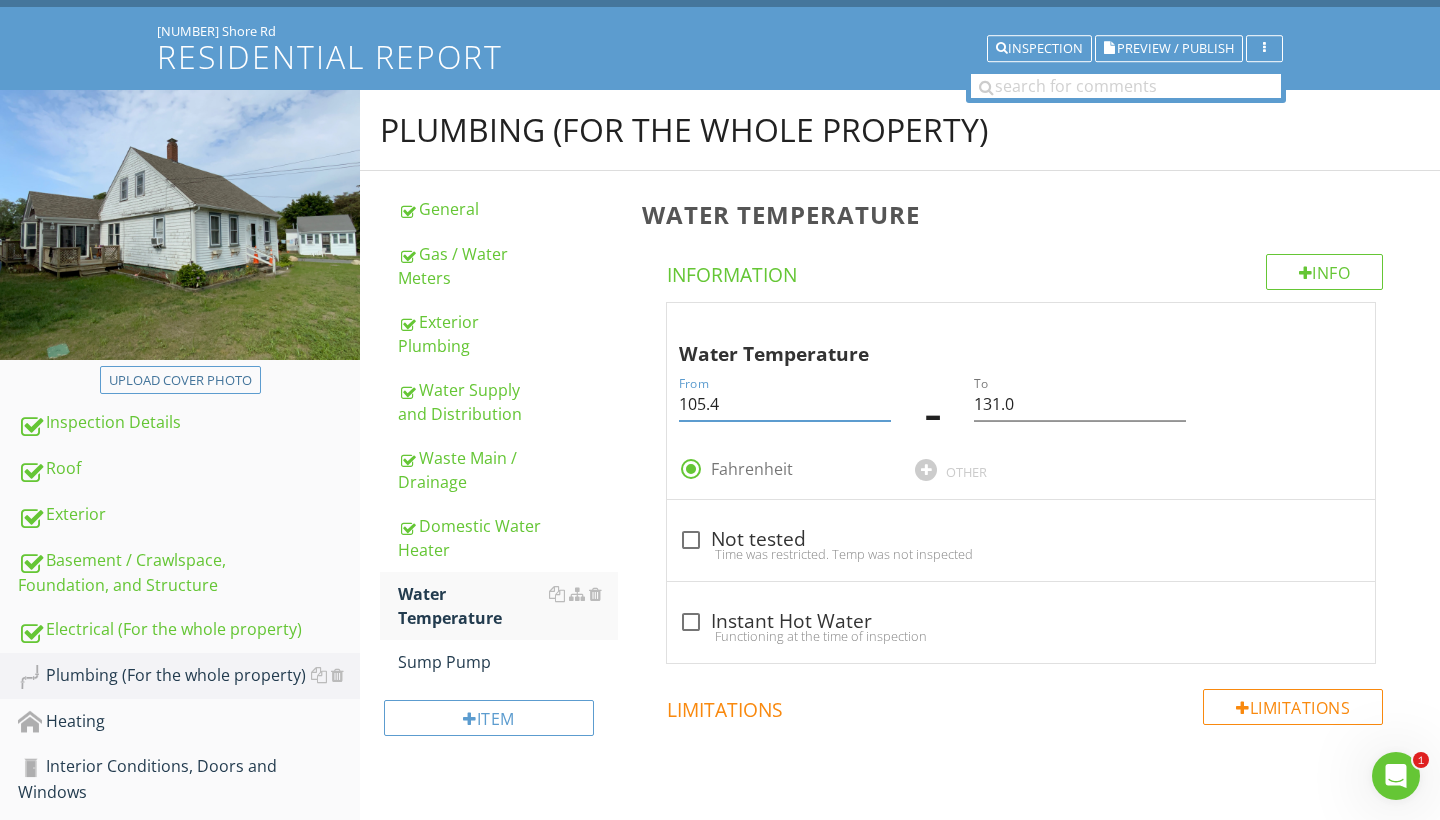 type on "105.4" 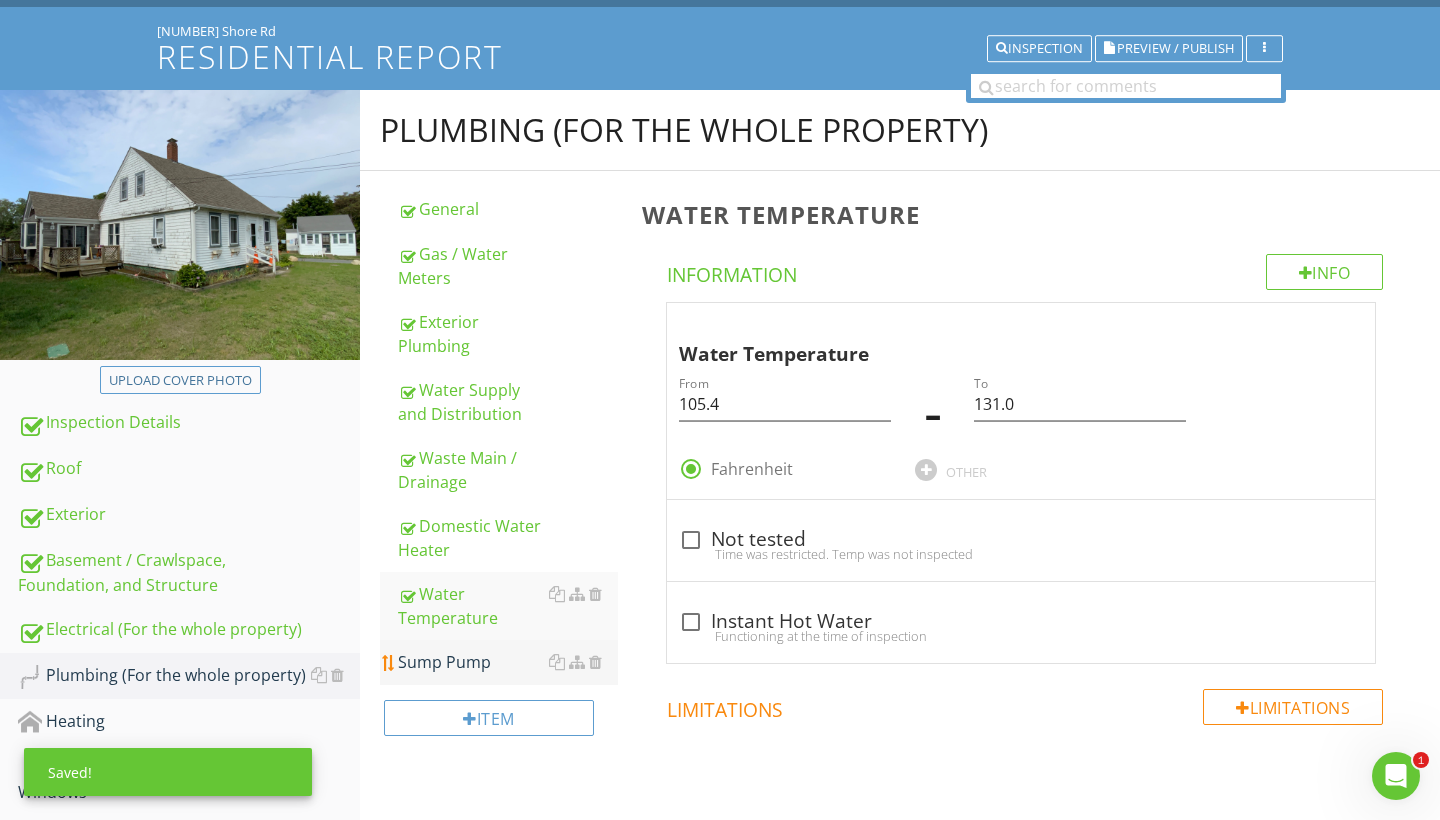 click on "Sump Pump" at bounding box center (508, 662) 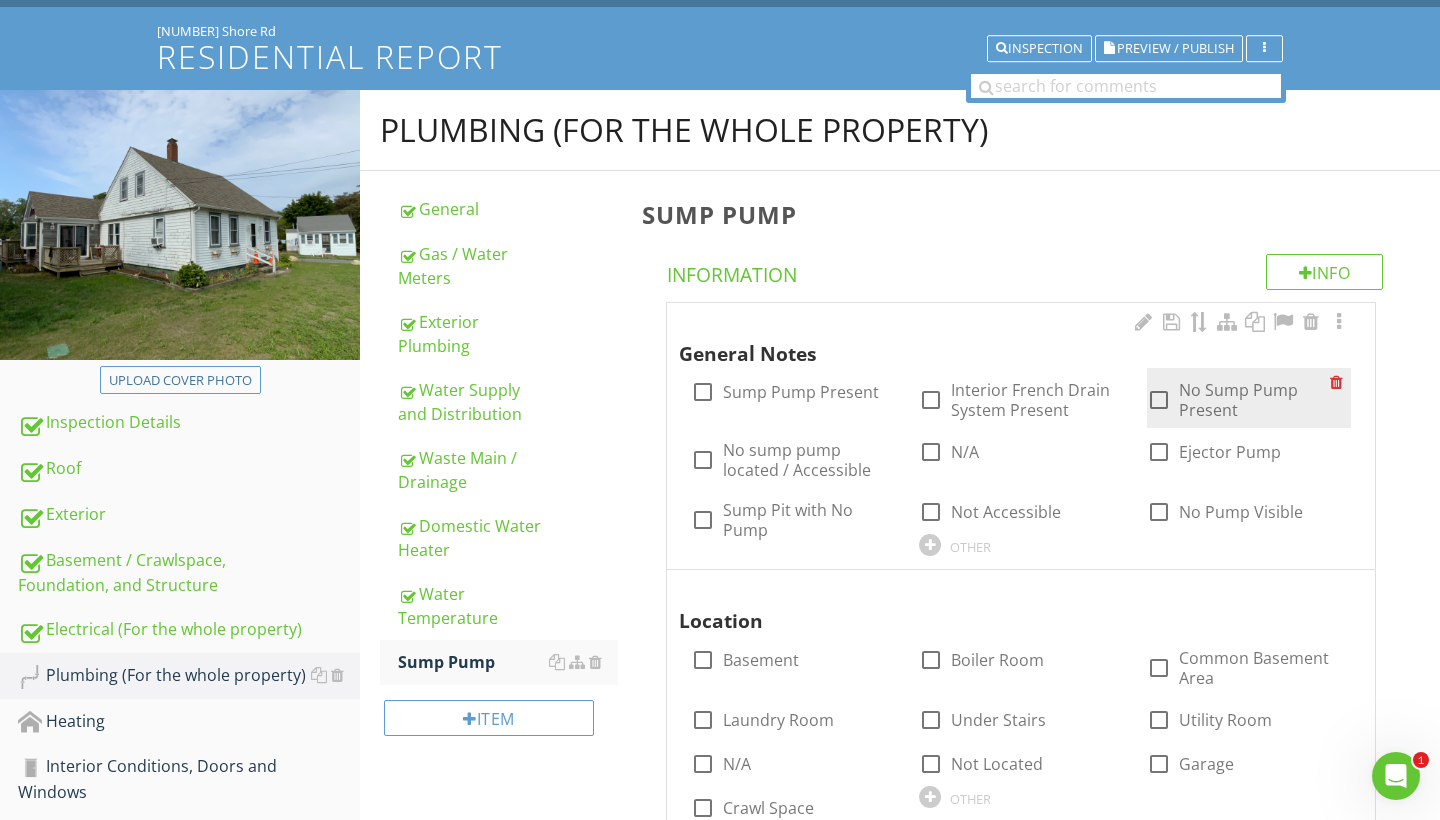 click at bounding box center [1159, 400] 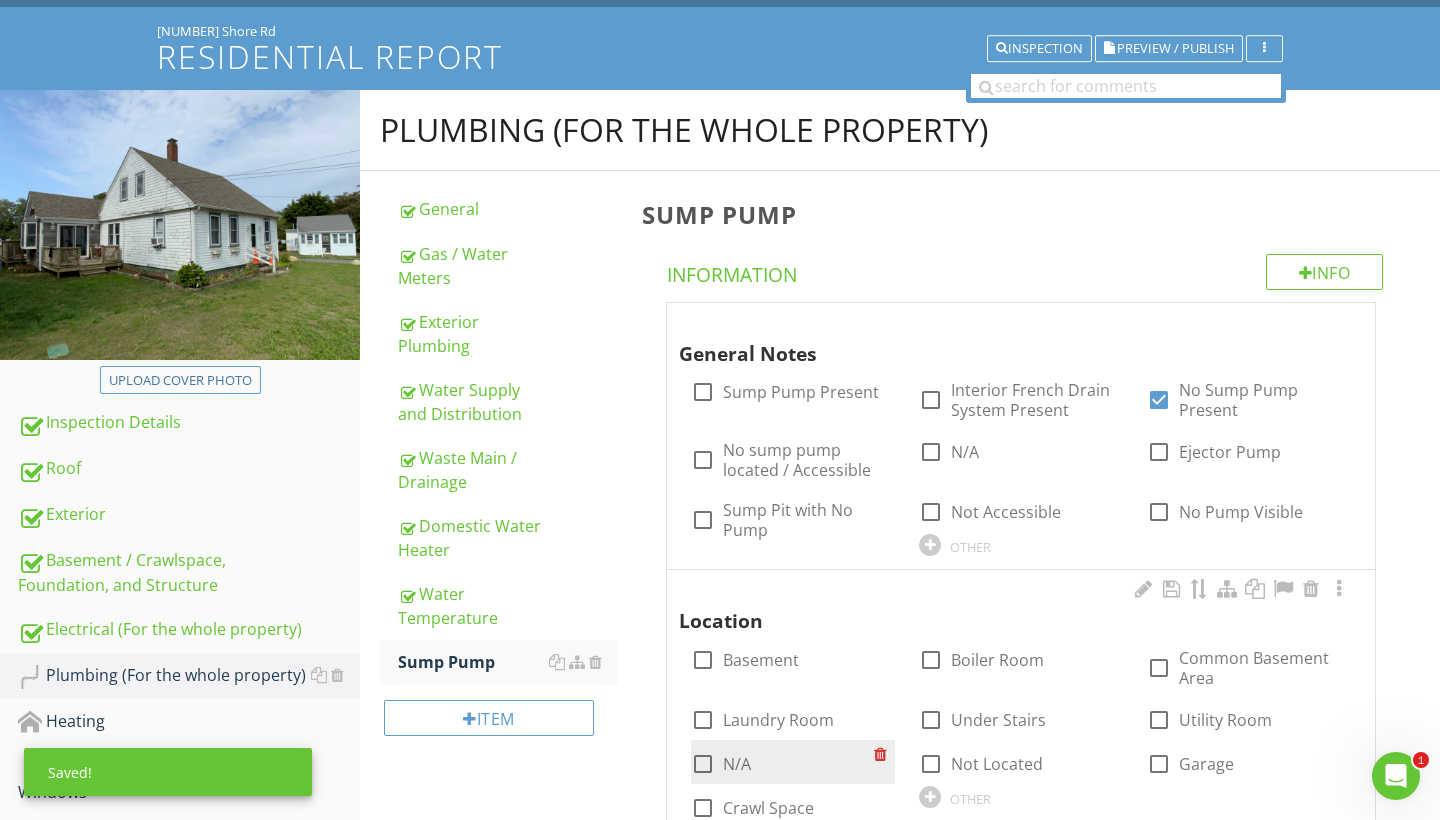 click at bounding box center (703, 764) 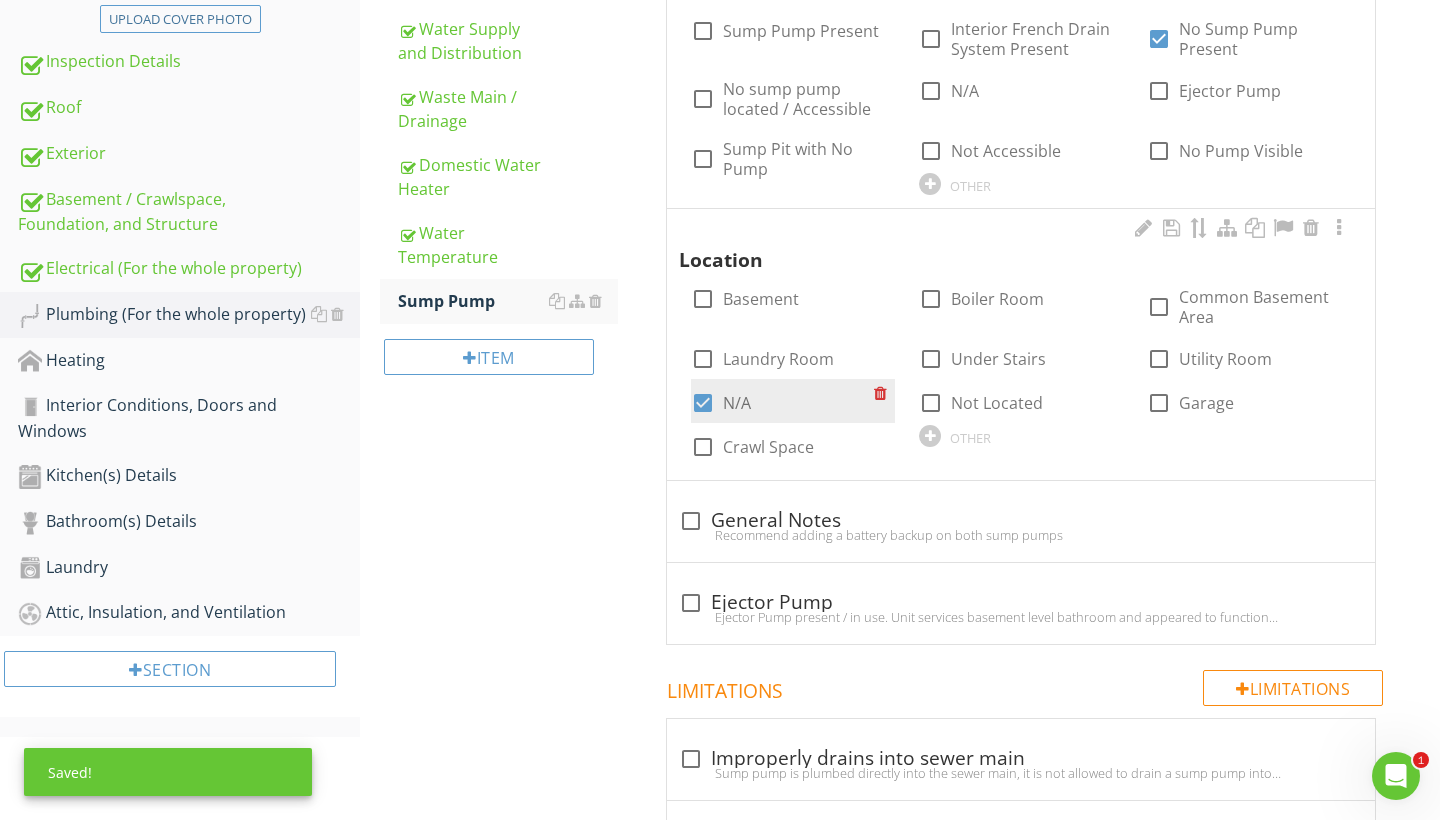 scroll, scrollTop: 472, scrollLeft: 0, axis: vertical 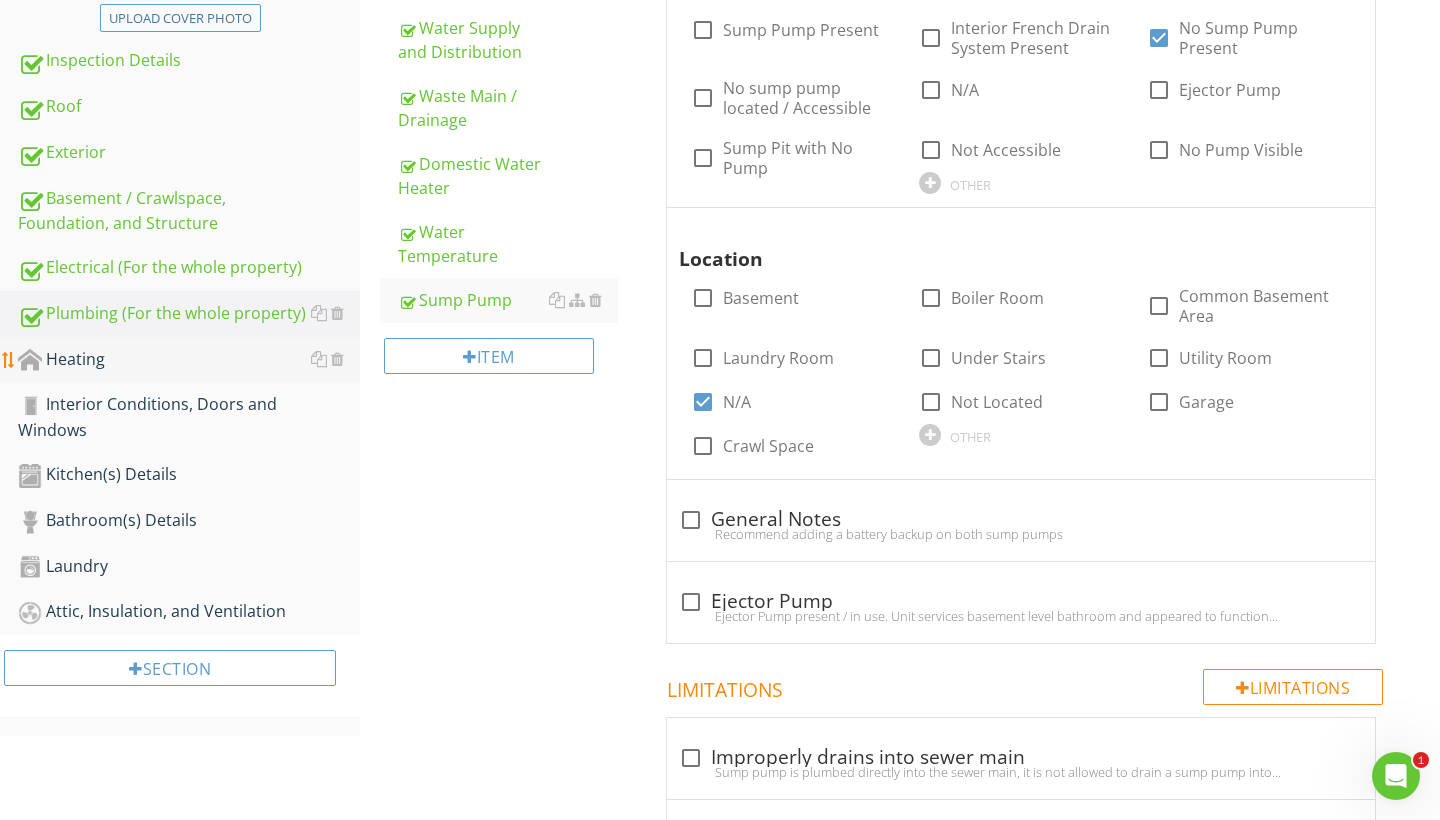 click on "Heating" at bounding box center (189, 360) 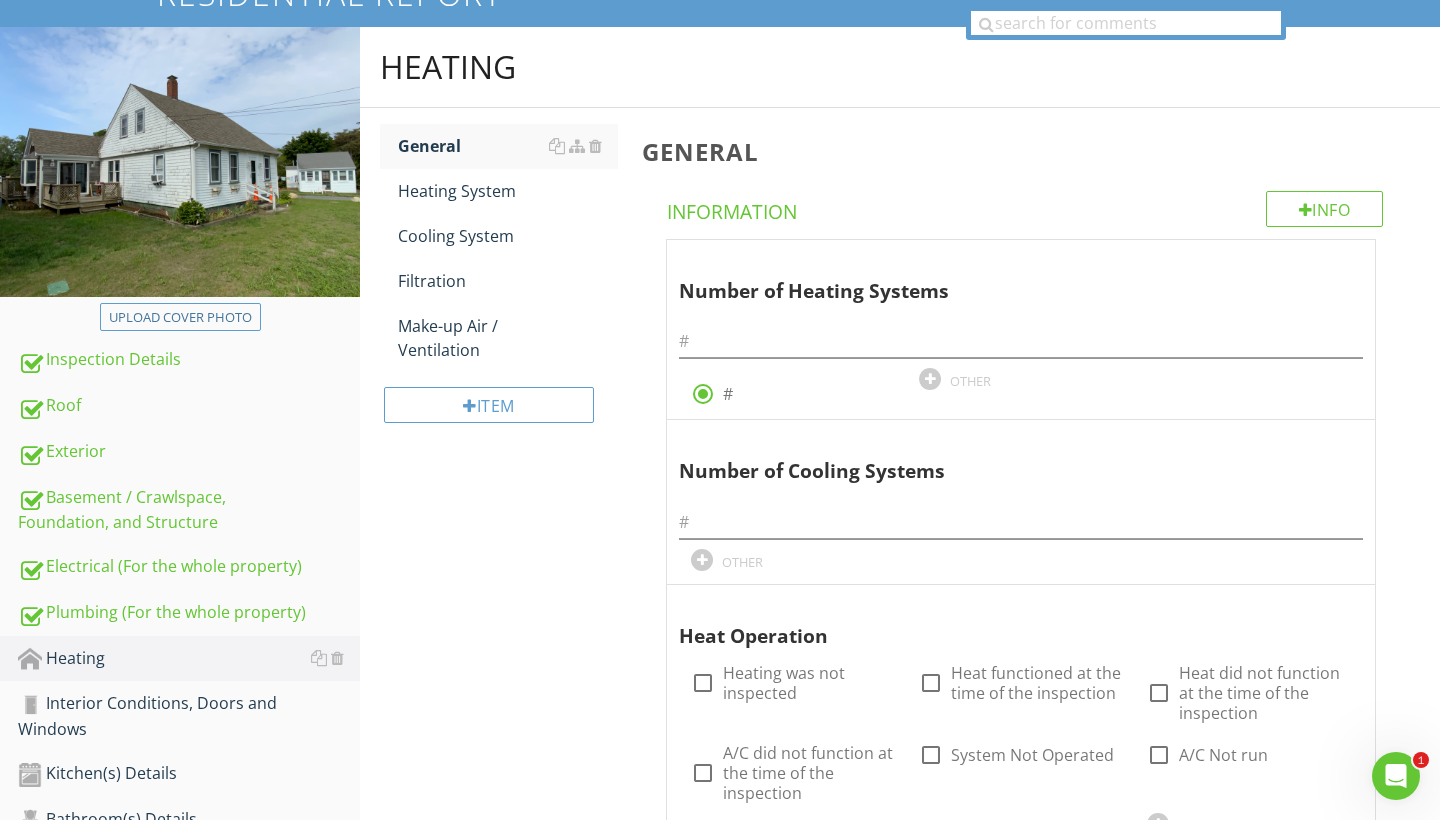 scroll, scrollTop: 169, scrollLeft: 0, axis: vertical 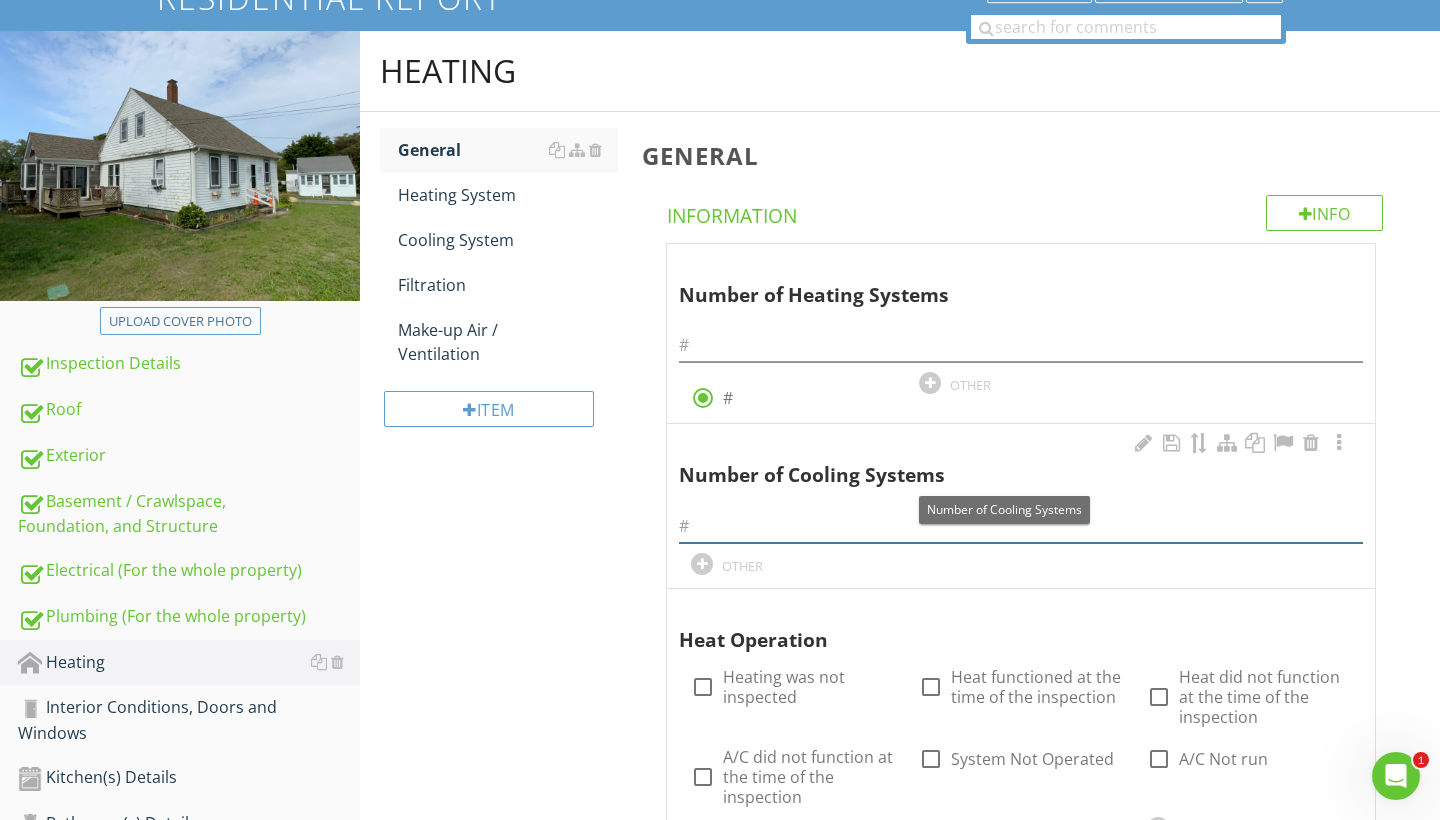 click at bounding box center (1021, 526) 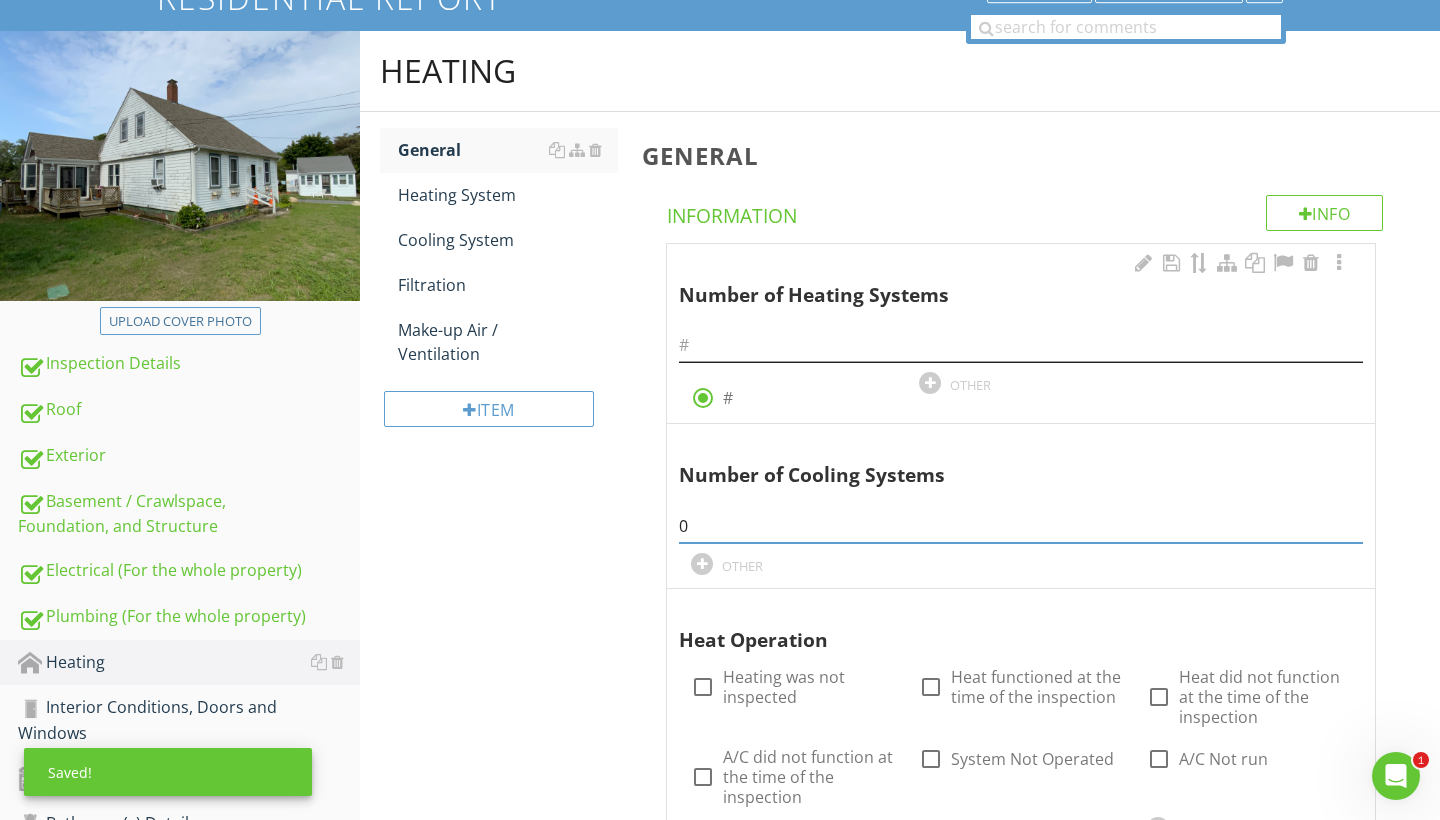 type on "0" 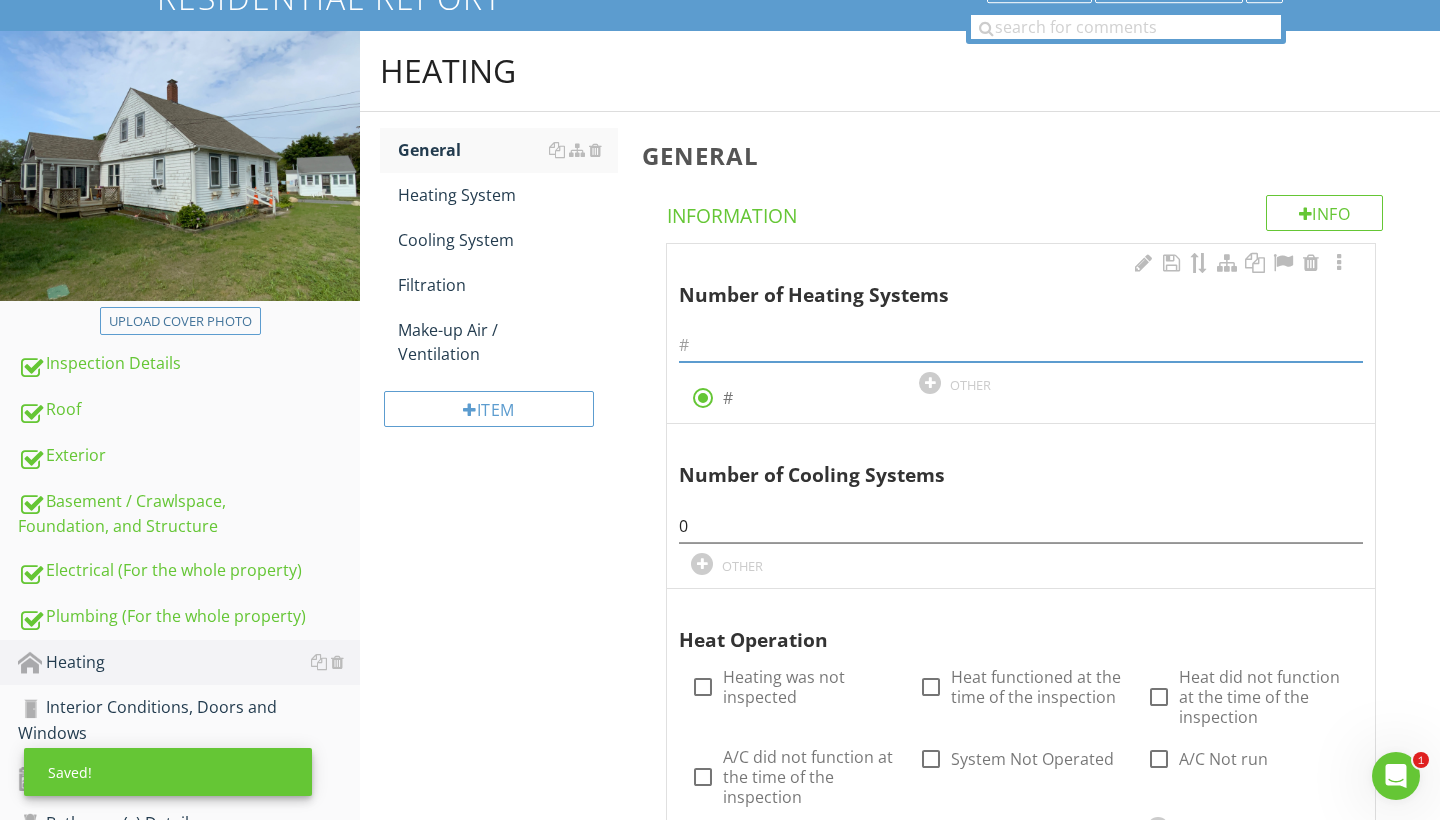 click at bounding box center [1021, 345] 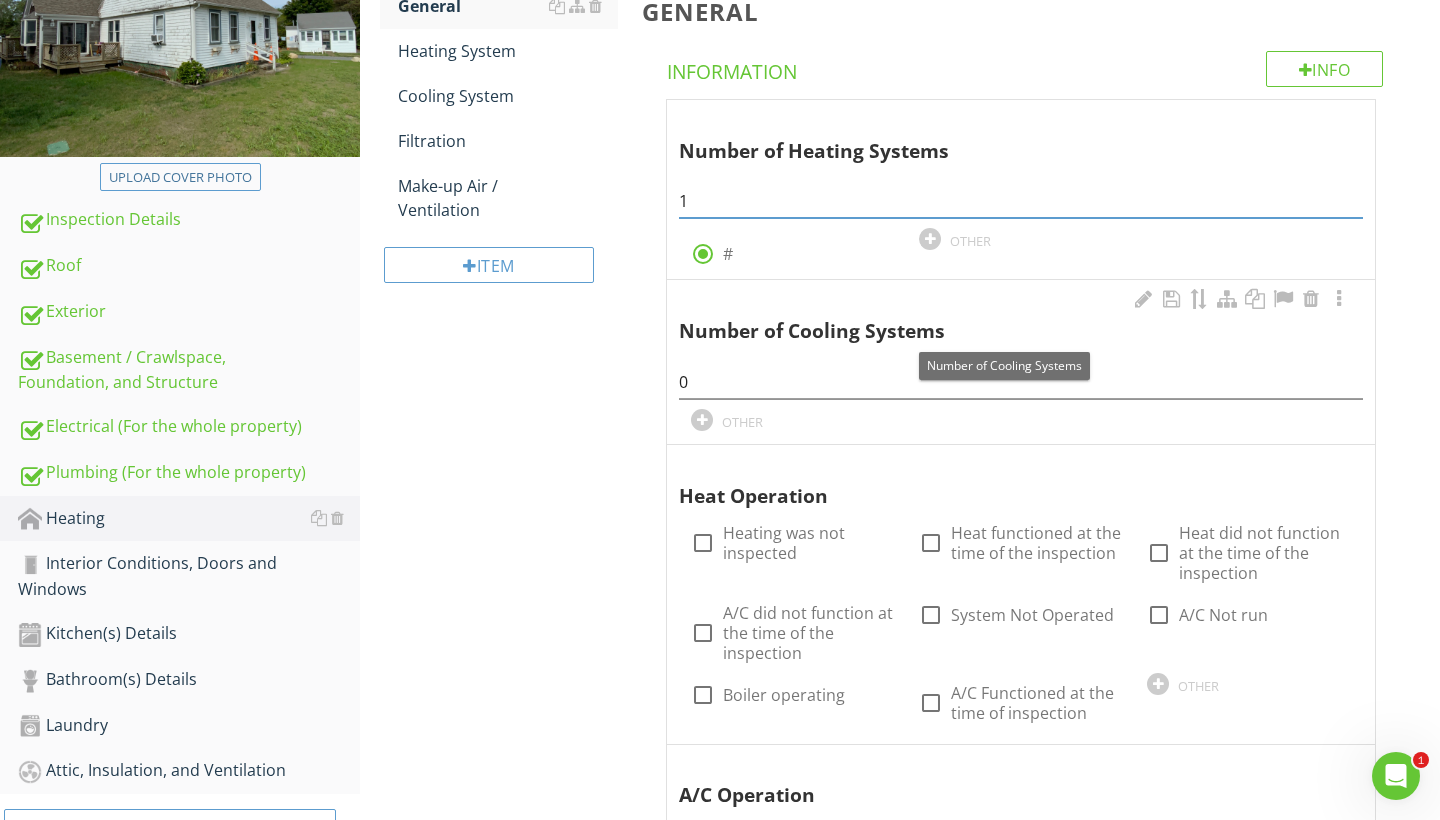 scroll, scrollTop: 314, scrollLeft: 0, axis: vertical 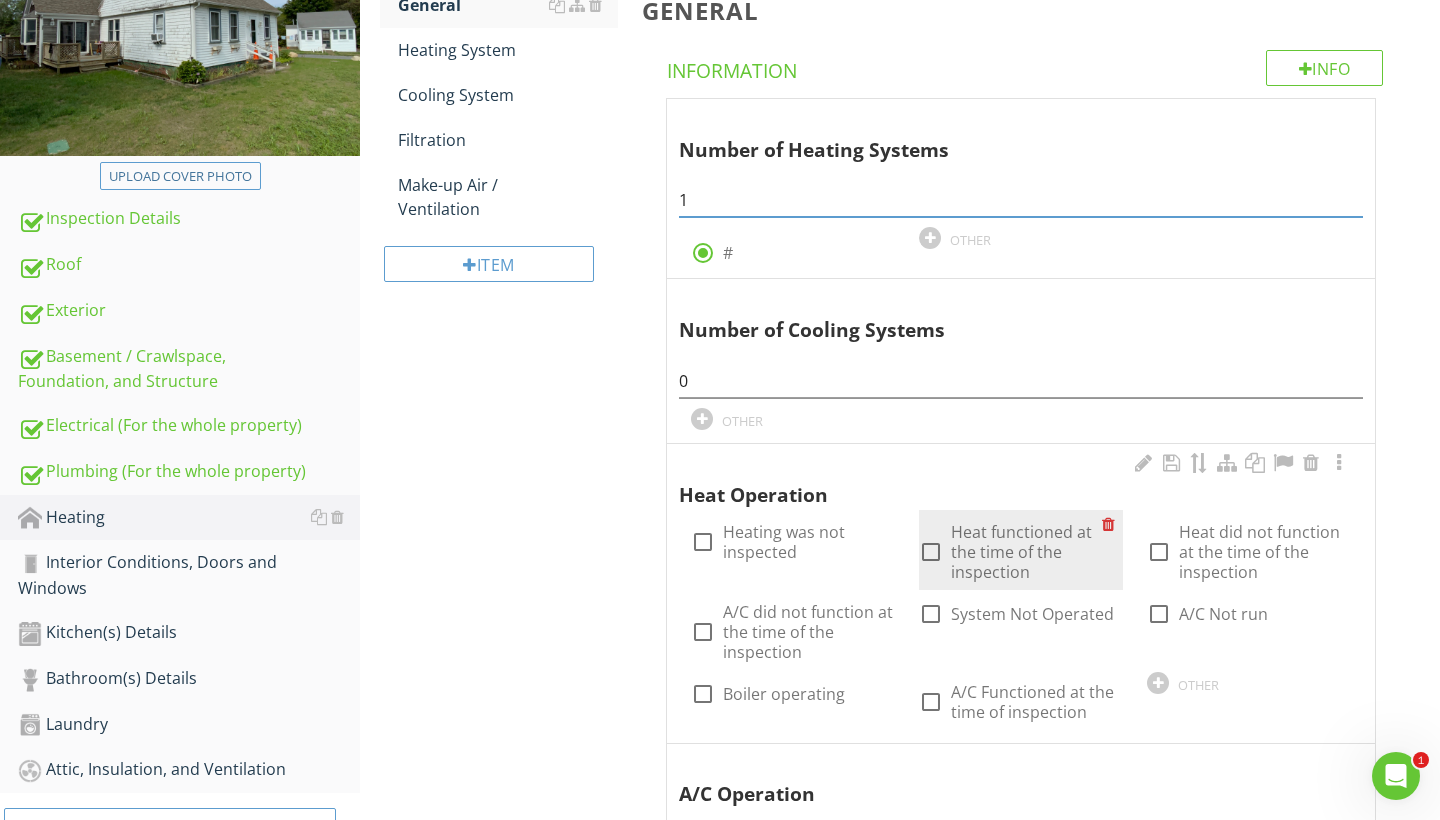 type on "1" 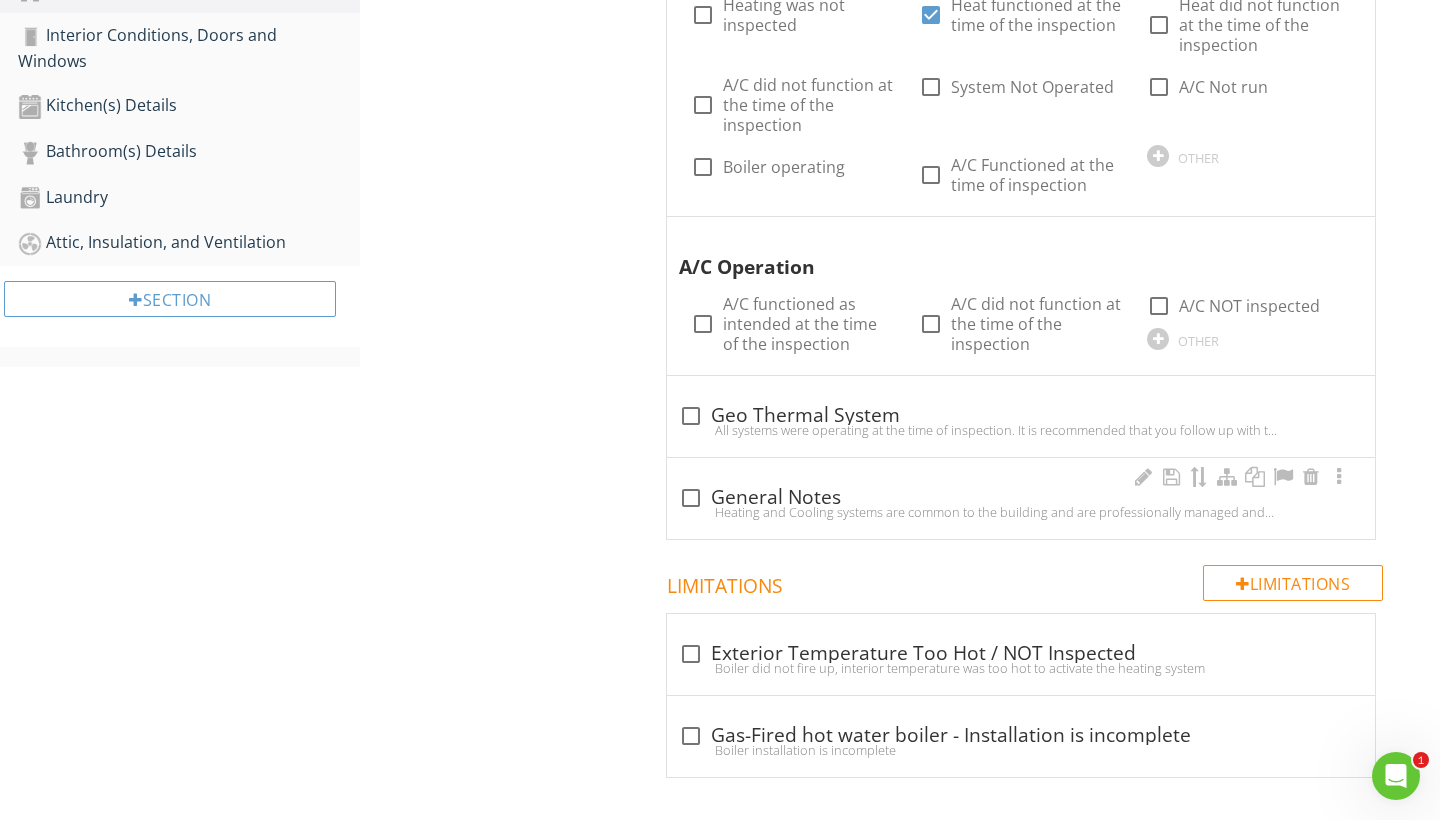 scroll, scrollTop: 542, scrollLeft: 0, axis: vertical 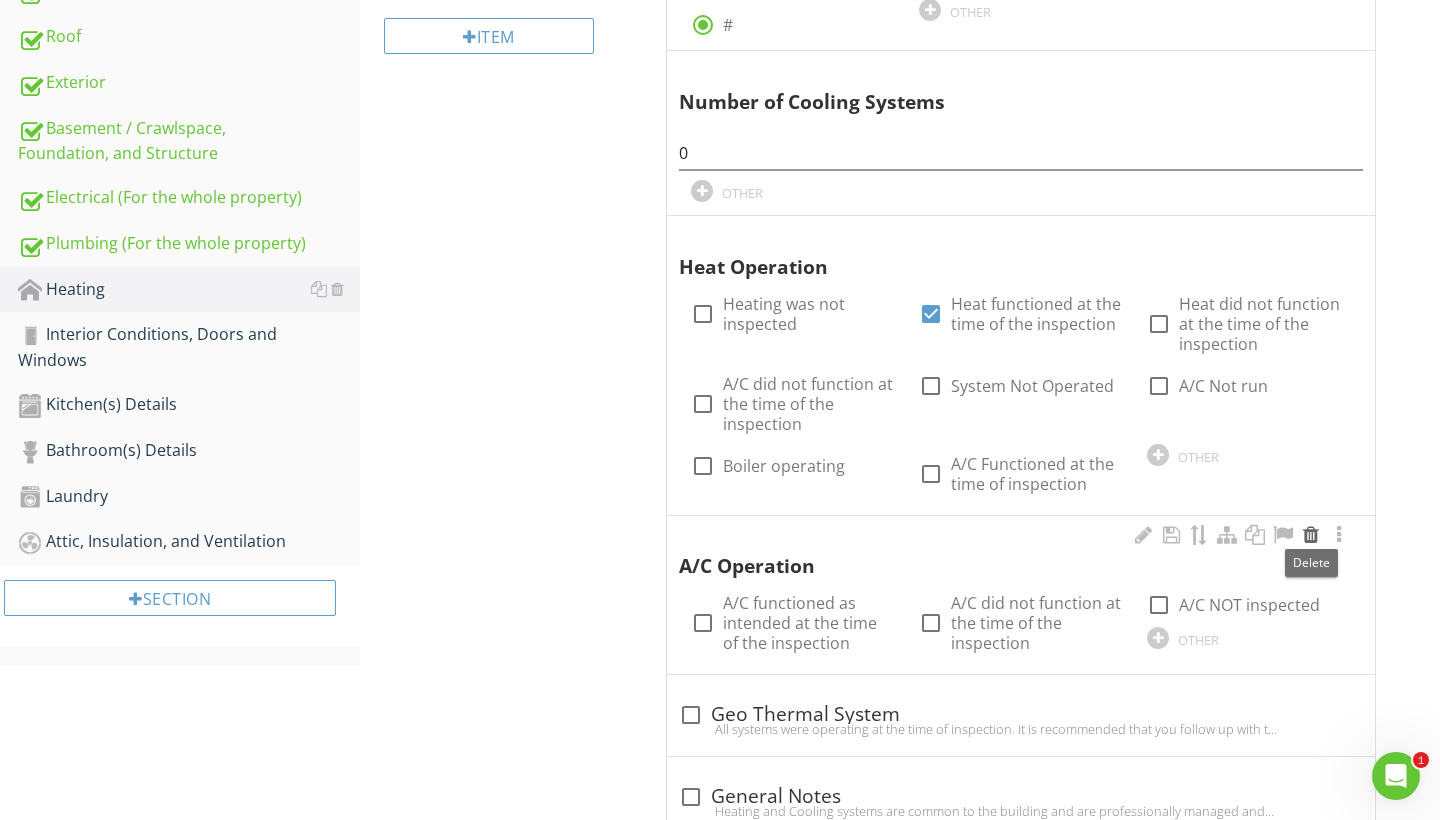 click at bounding box center (1311, 535) 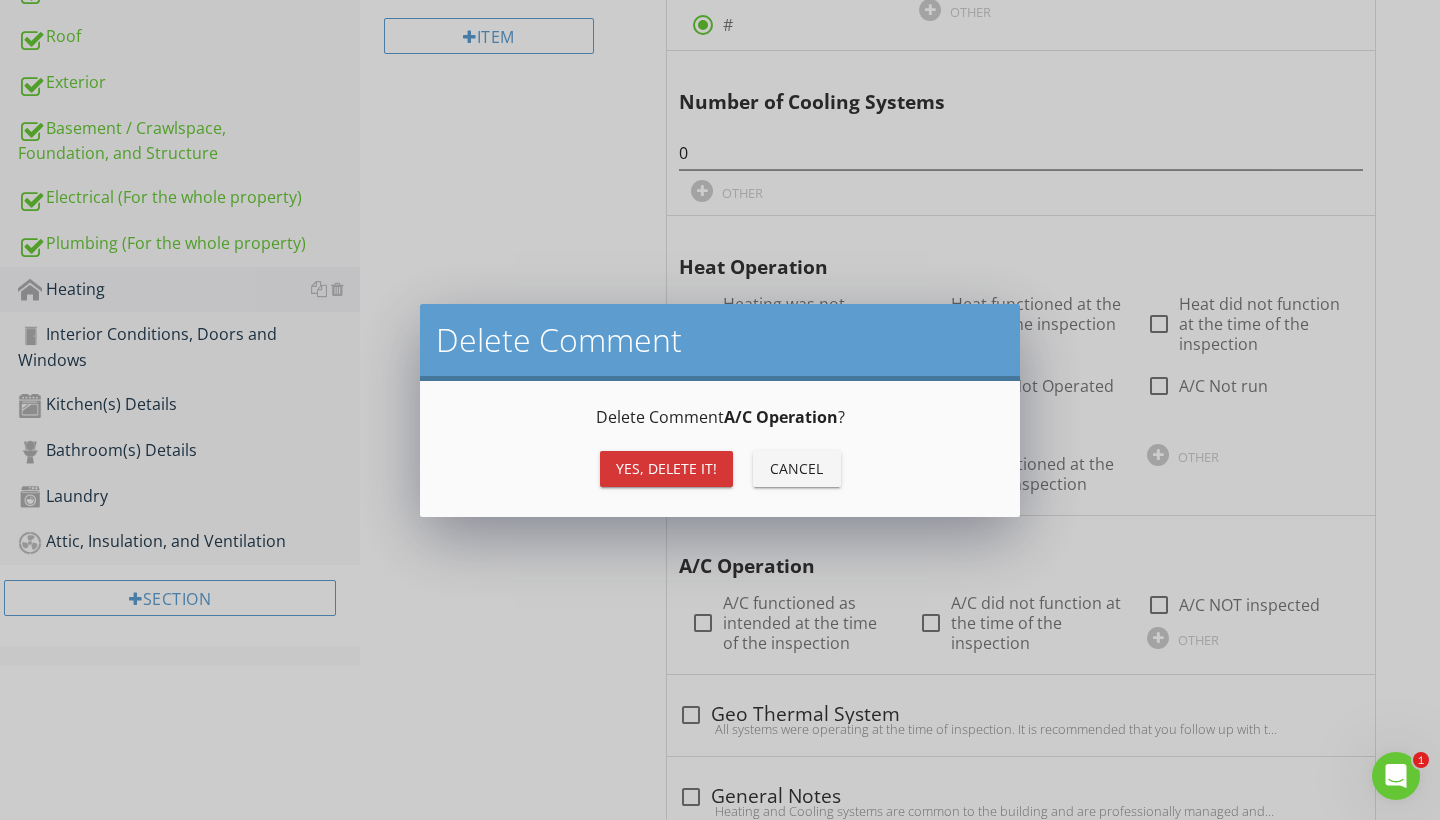 click on "Yes, Delete it!" at bounding box center (666, 469) 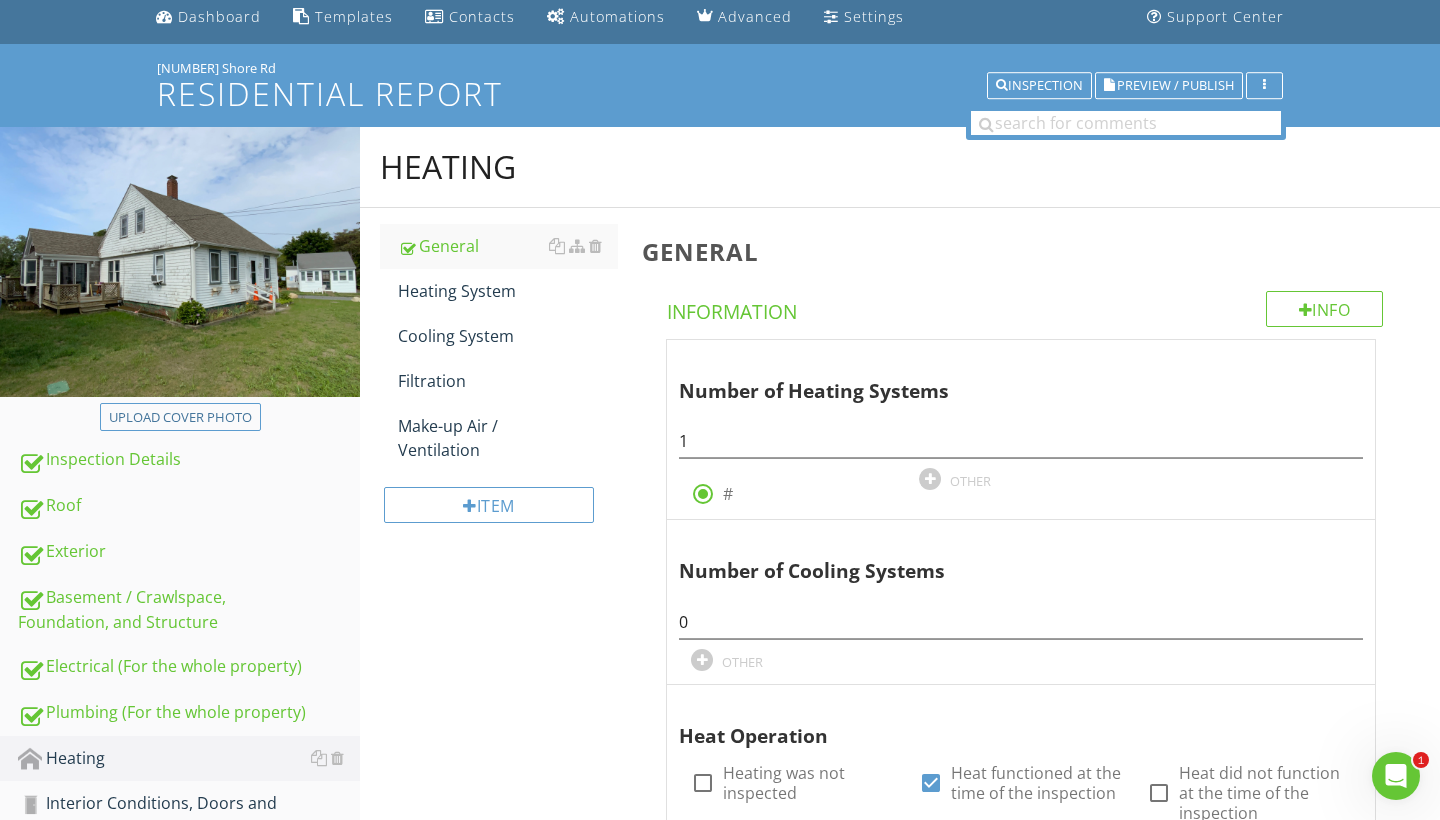 scroll, scrollTop: 19, scrollLeft: 0, axis: vertical 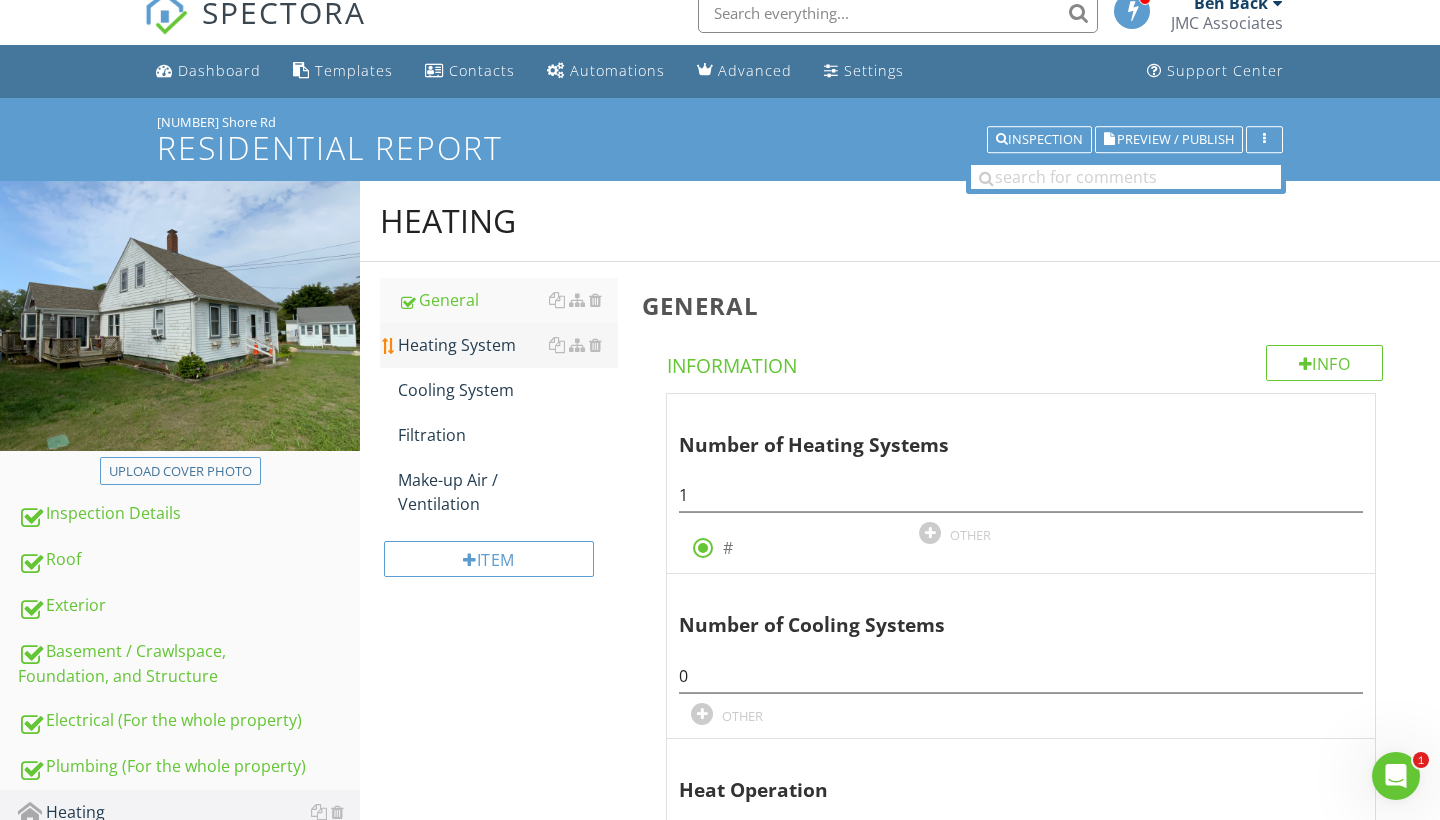 click on "Heating System" at bounding box center (508, 345) 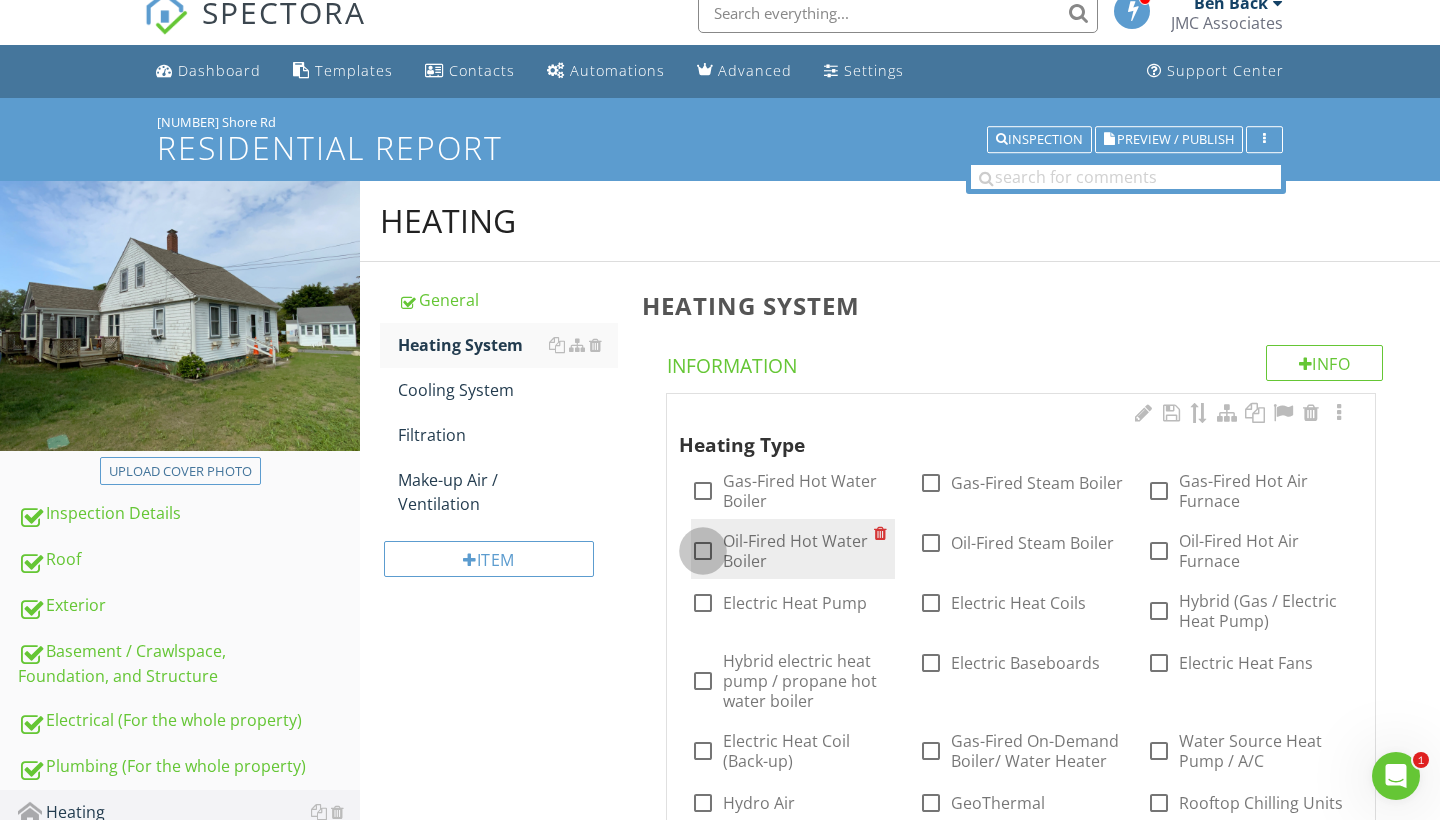 click at bounding box center (703, 551) 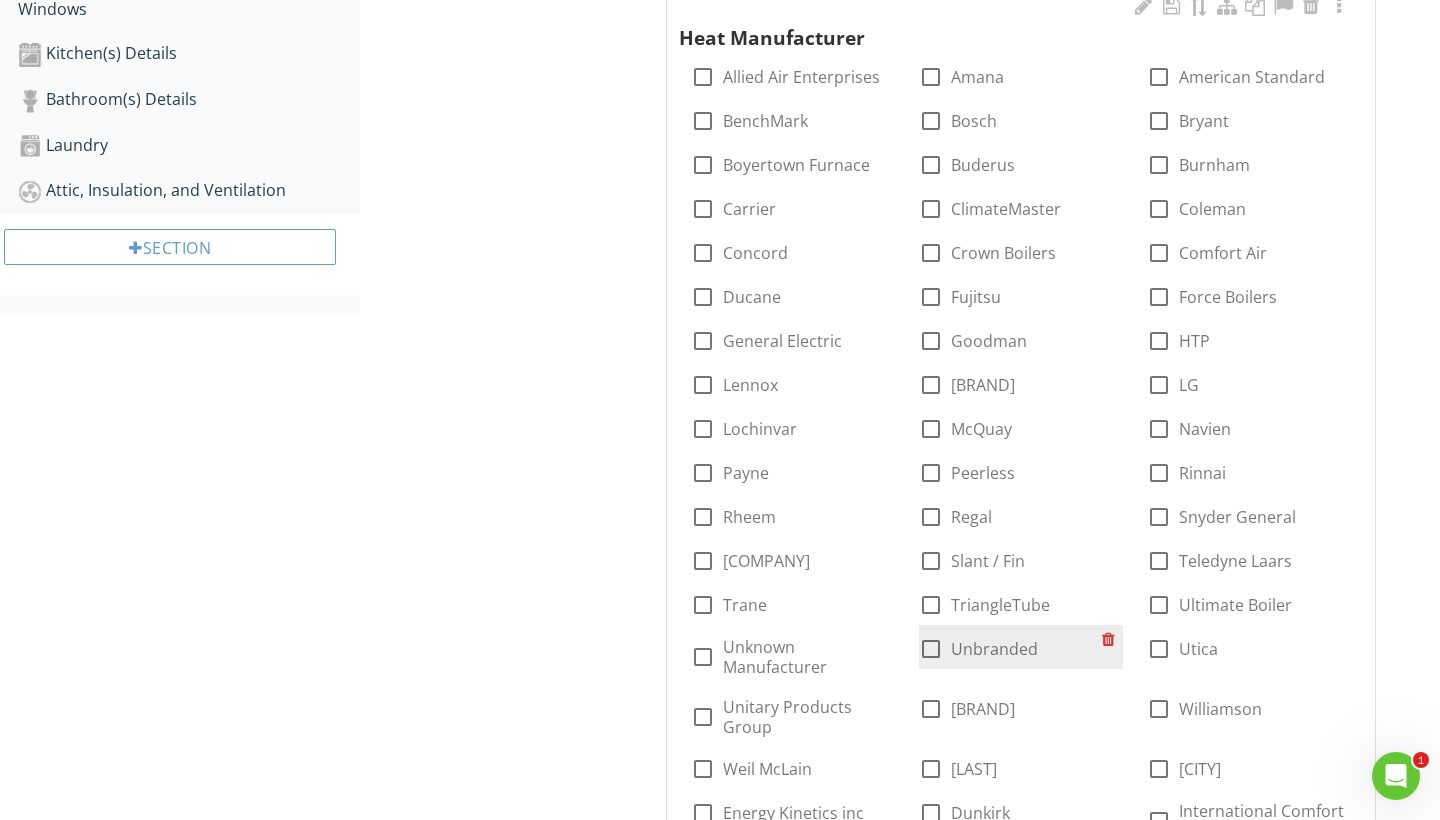 scroll, scrollTop: 897, scrollLeft: 0, axis: vertical 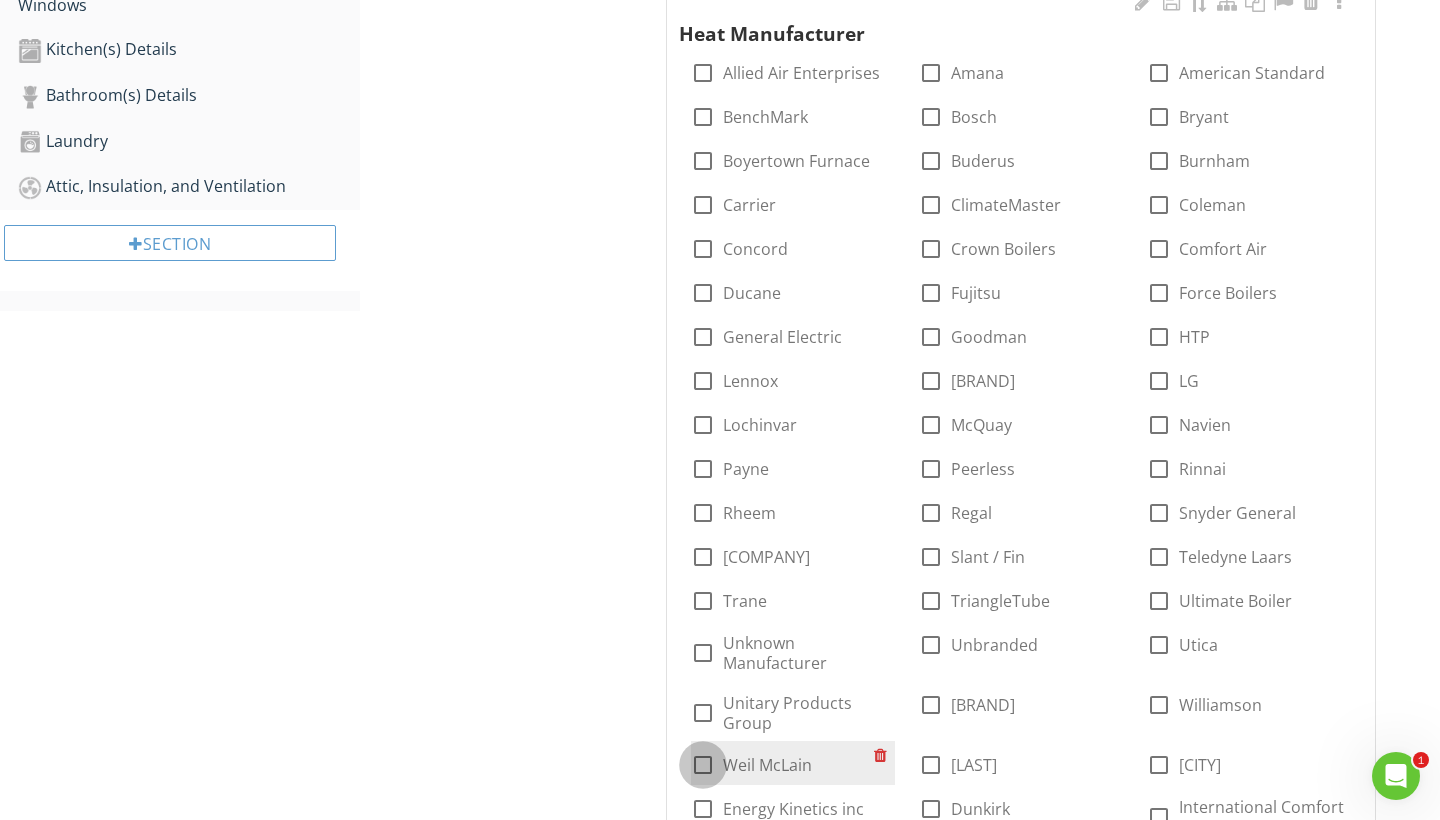 click at bounding box center (703, 765) 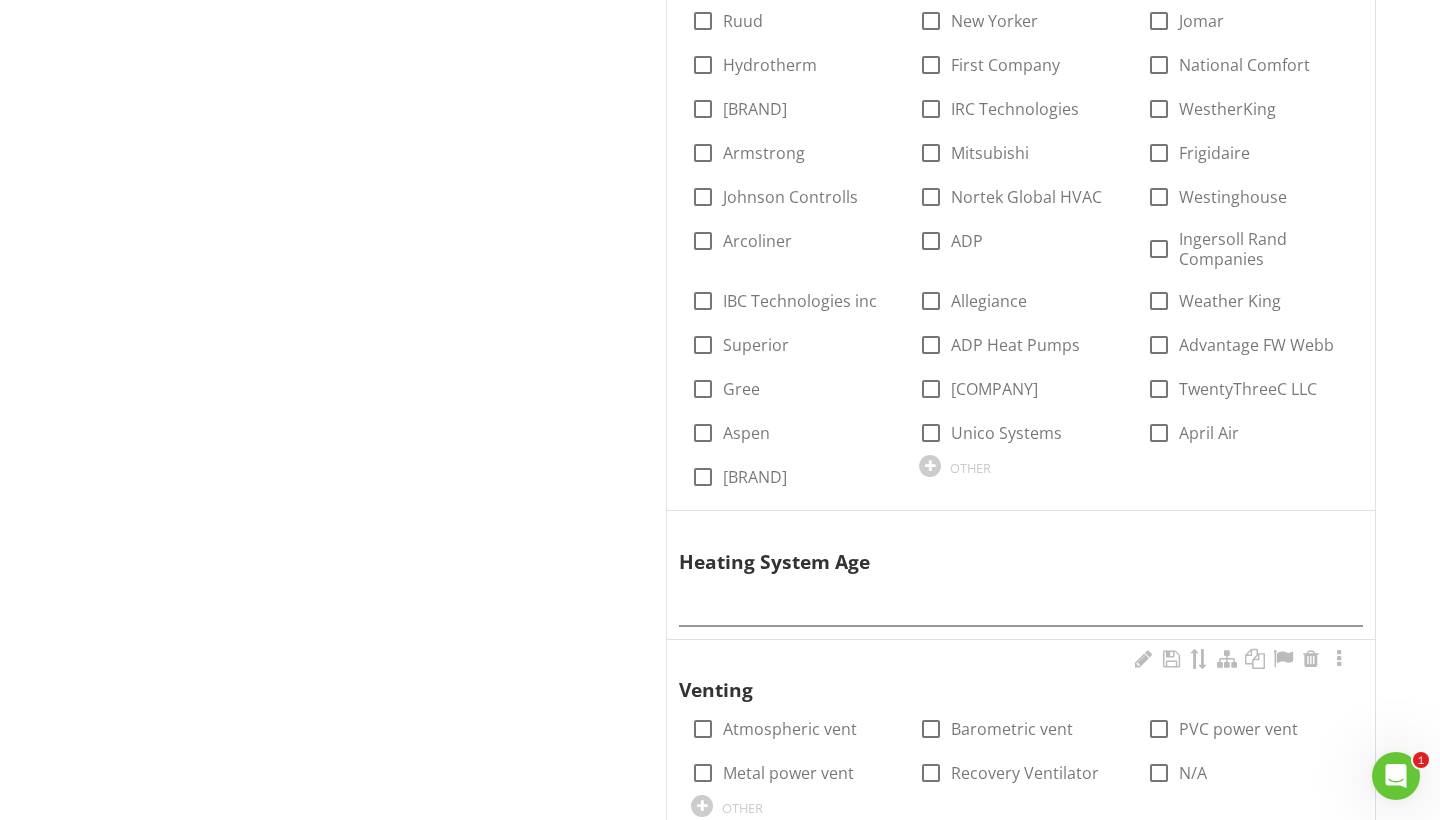scroll, scrollTop: 1746, scrollLeft: 0, axis: vertical 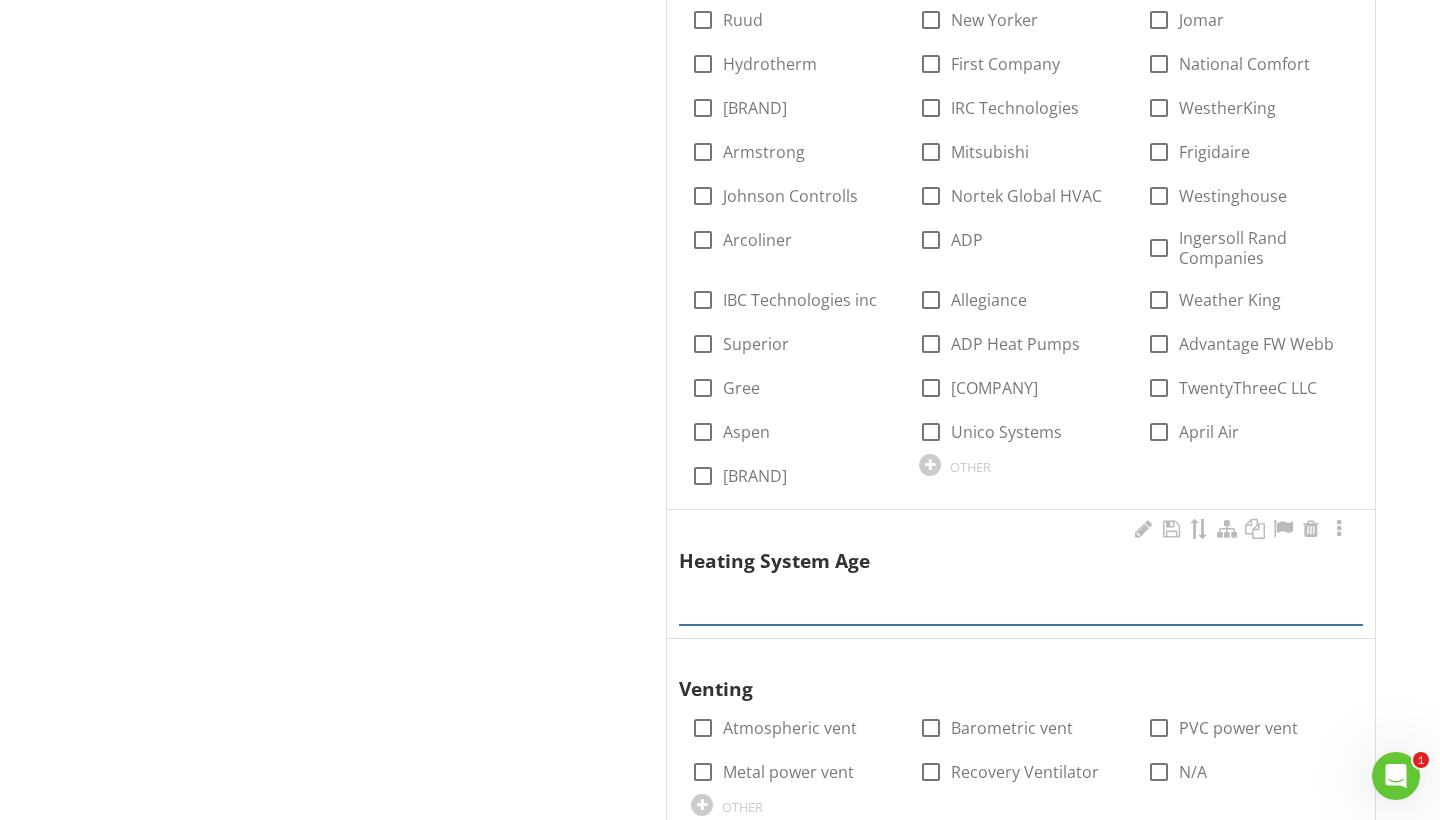 click at bounding box center (1021, 602) 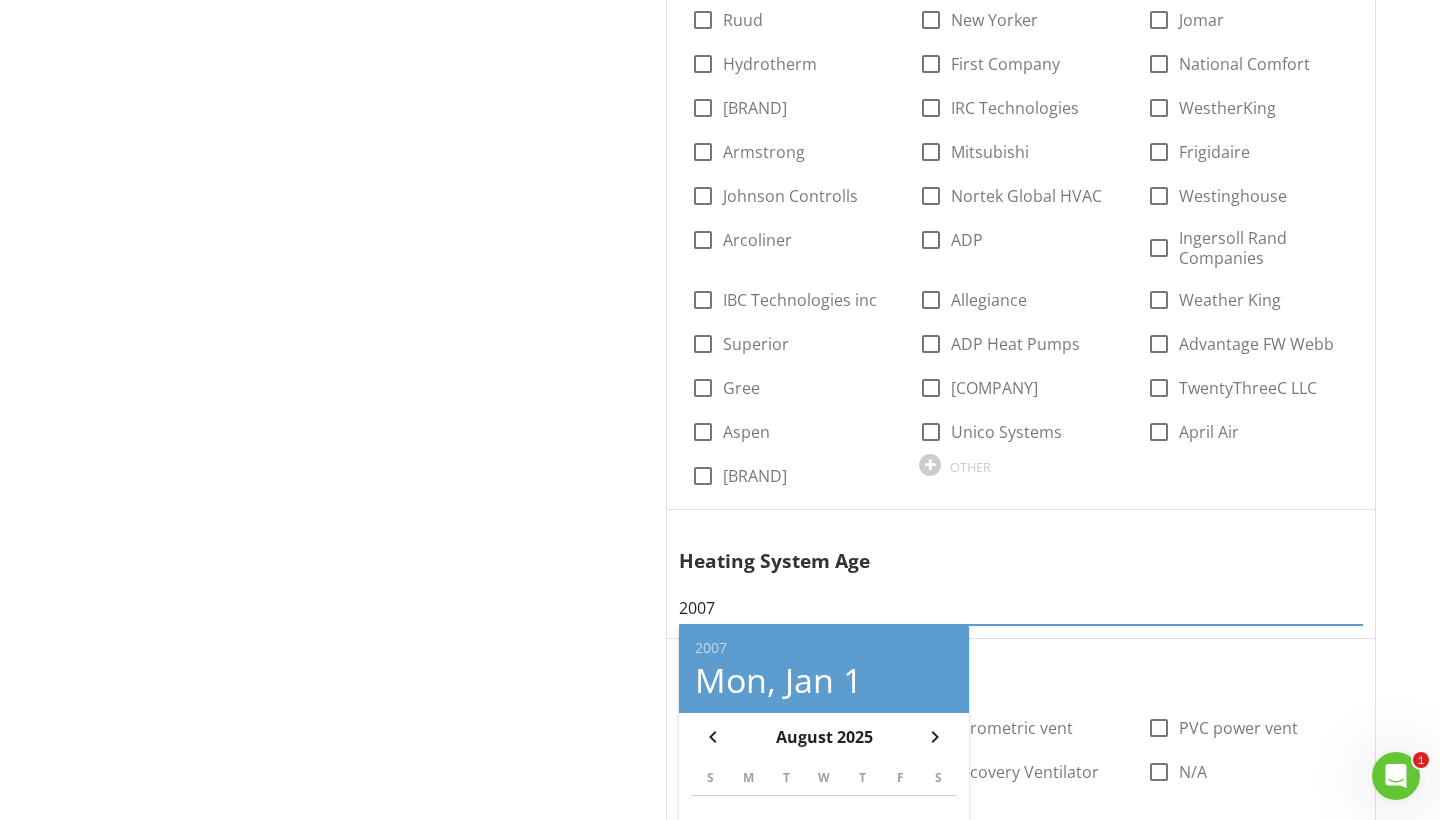 type on "2007" 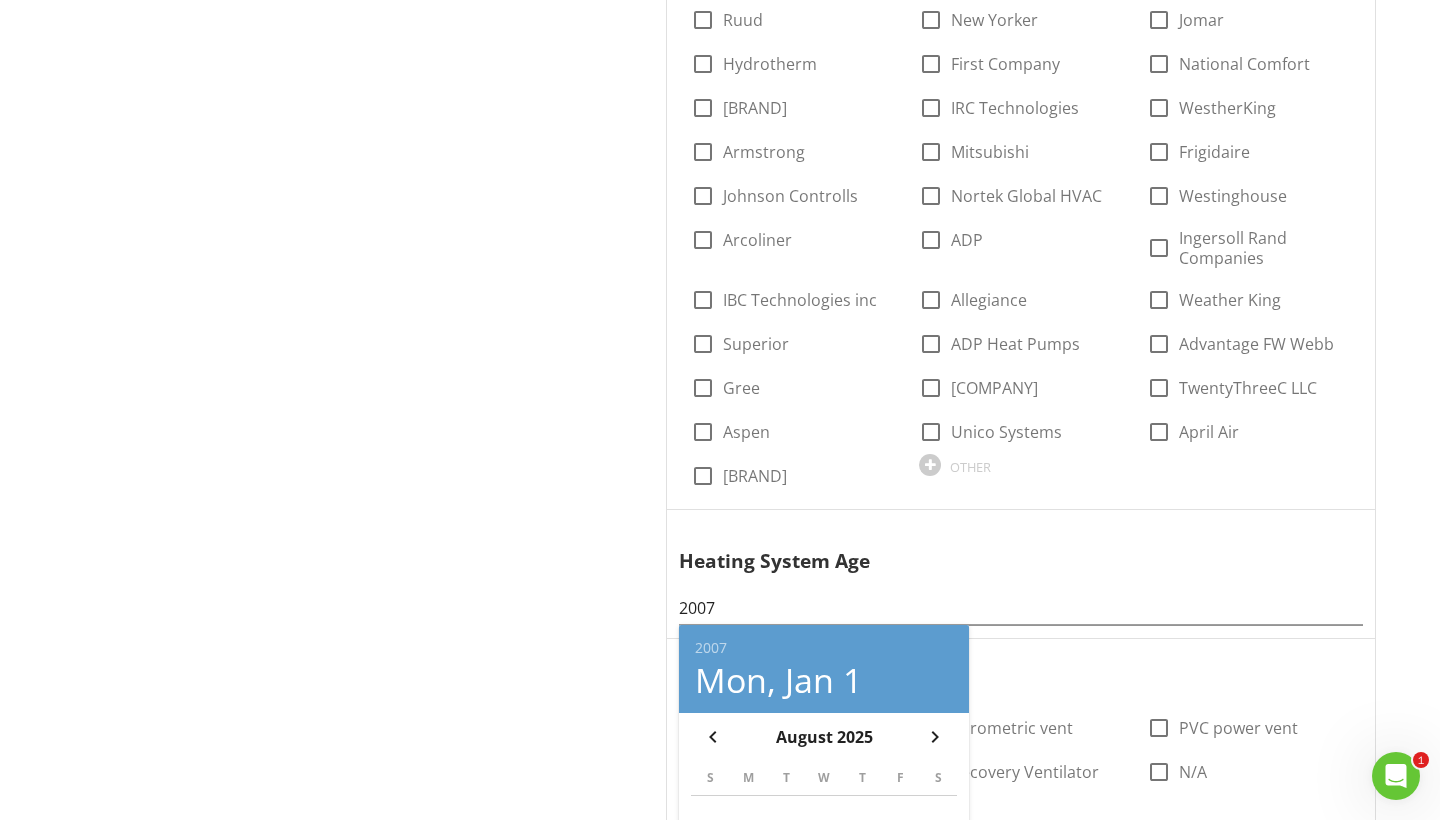 click on "Heating
General
Heating System
Cooling System
Filtration
Make-up Air / Ventilation
Item
Heating System
Info
Information
Heating Type
check_box_outline_blank Gas-Fired Hot Water Boiler   check_box_outline_blank Gas-Fired Steam Boiler   check_box_outline_blank Gas-Fired Hot Air Furnace   check_box Oil-Fired Hot Water Boiler   check_box_outline_blank Oil-Fired Steam Boiler   check_box_outline_blank Oil-Fired Hot Air Furnace   check_box_outline_blank Electric Heat Pump   check_box_outline_blank Electric Heat Coils   check_box_outline_blank Hybrid (Gas  / Electric Heat Pump)   check_box_outline_blank Hybrid electric heat pump / propane hot water boiler" at bounding box center [900, 3608] 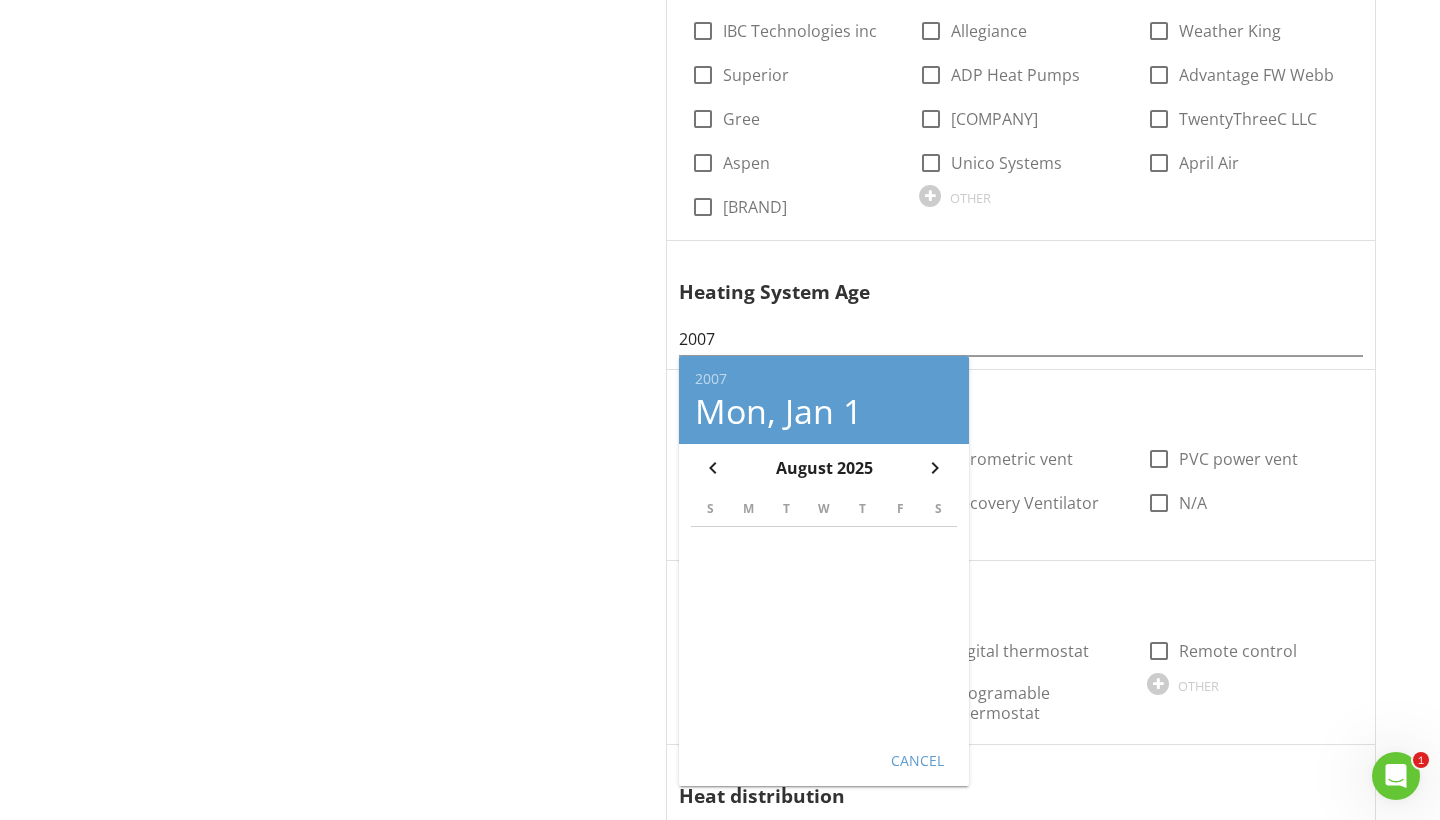 scroll, scrollTop: 2048, scrollLeft: 0, axis: vertical 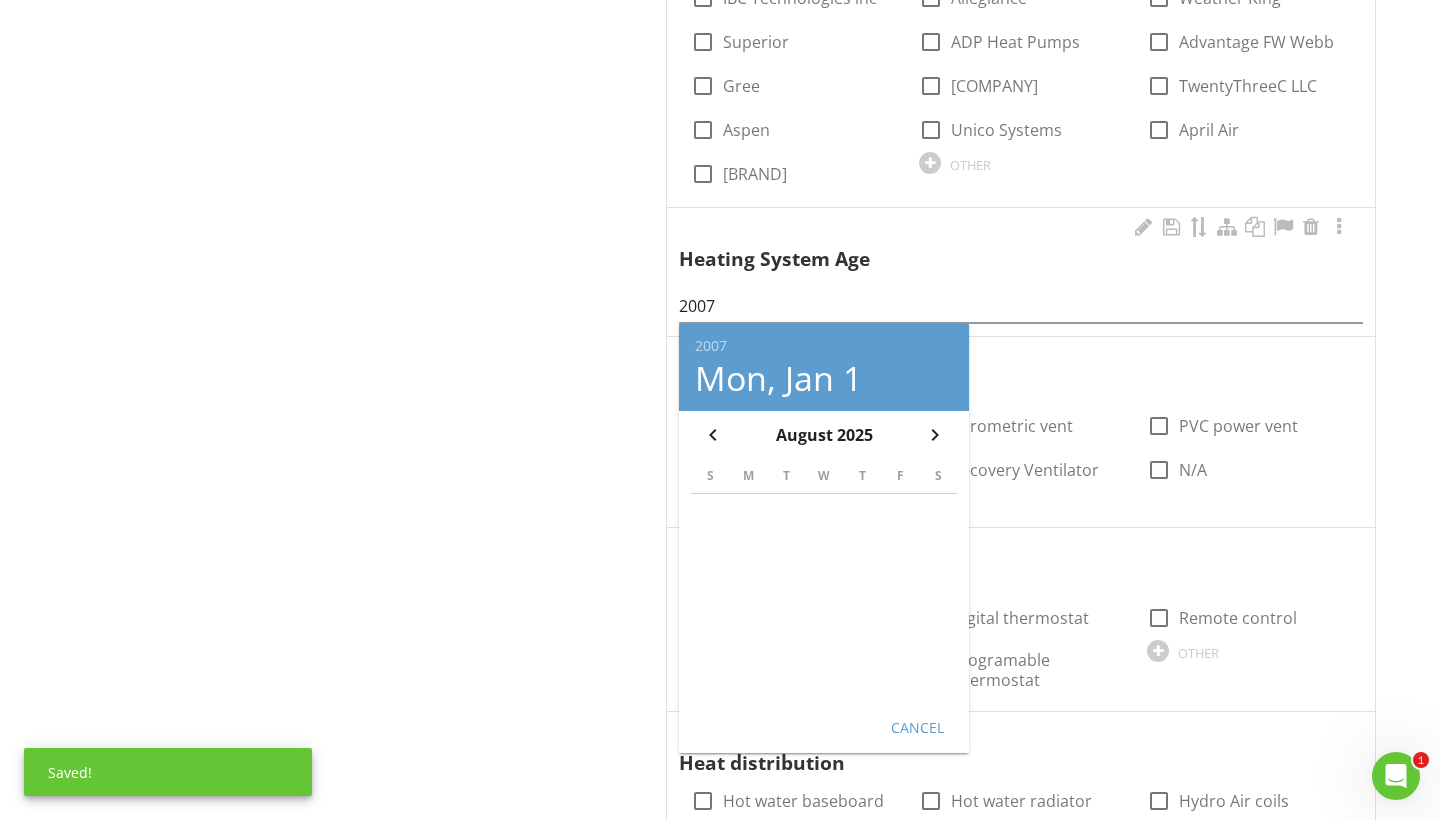 click on "Cancel" at bounding box center (917, 726) 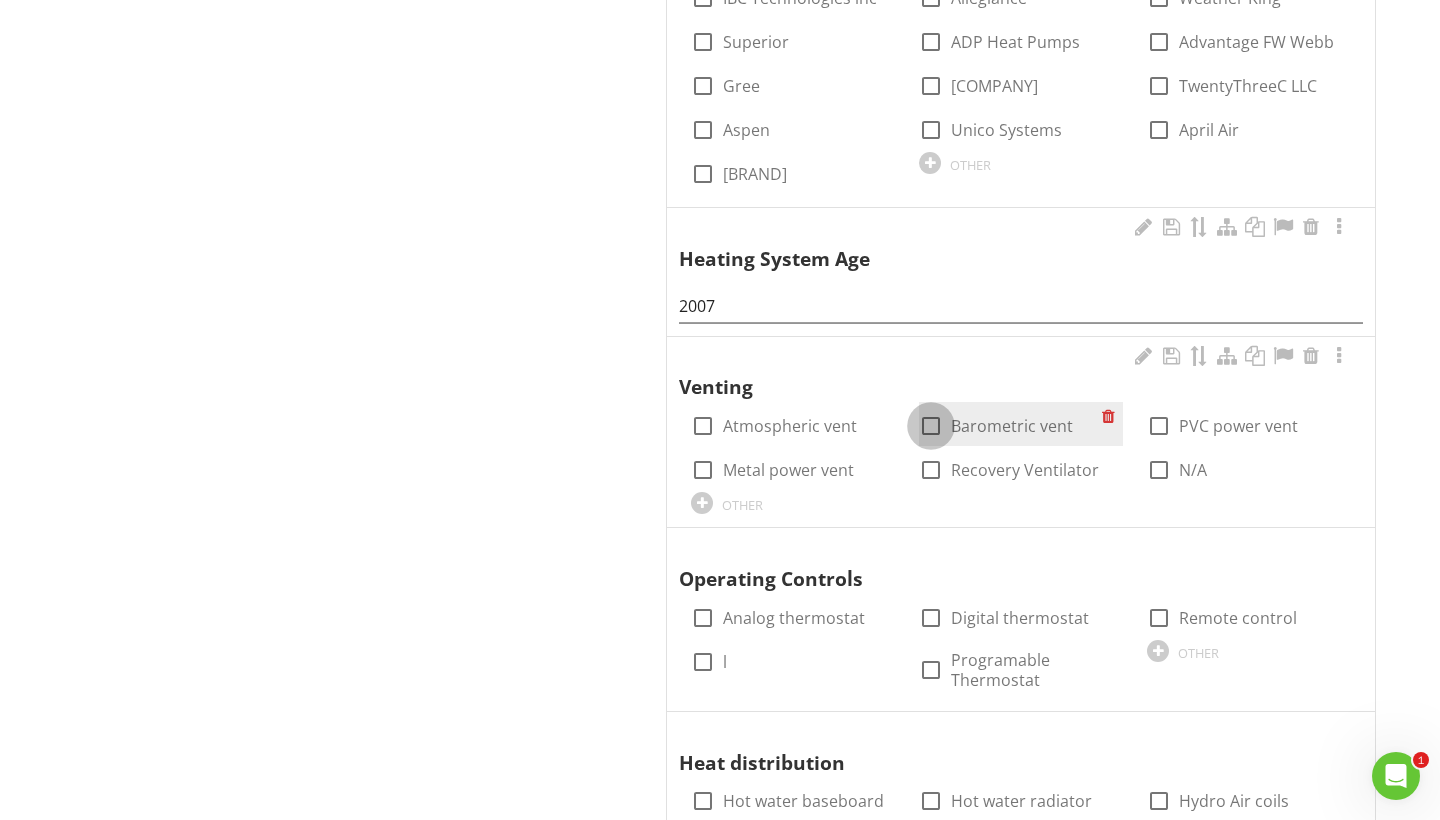 click at bounding box center [931, 426] 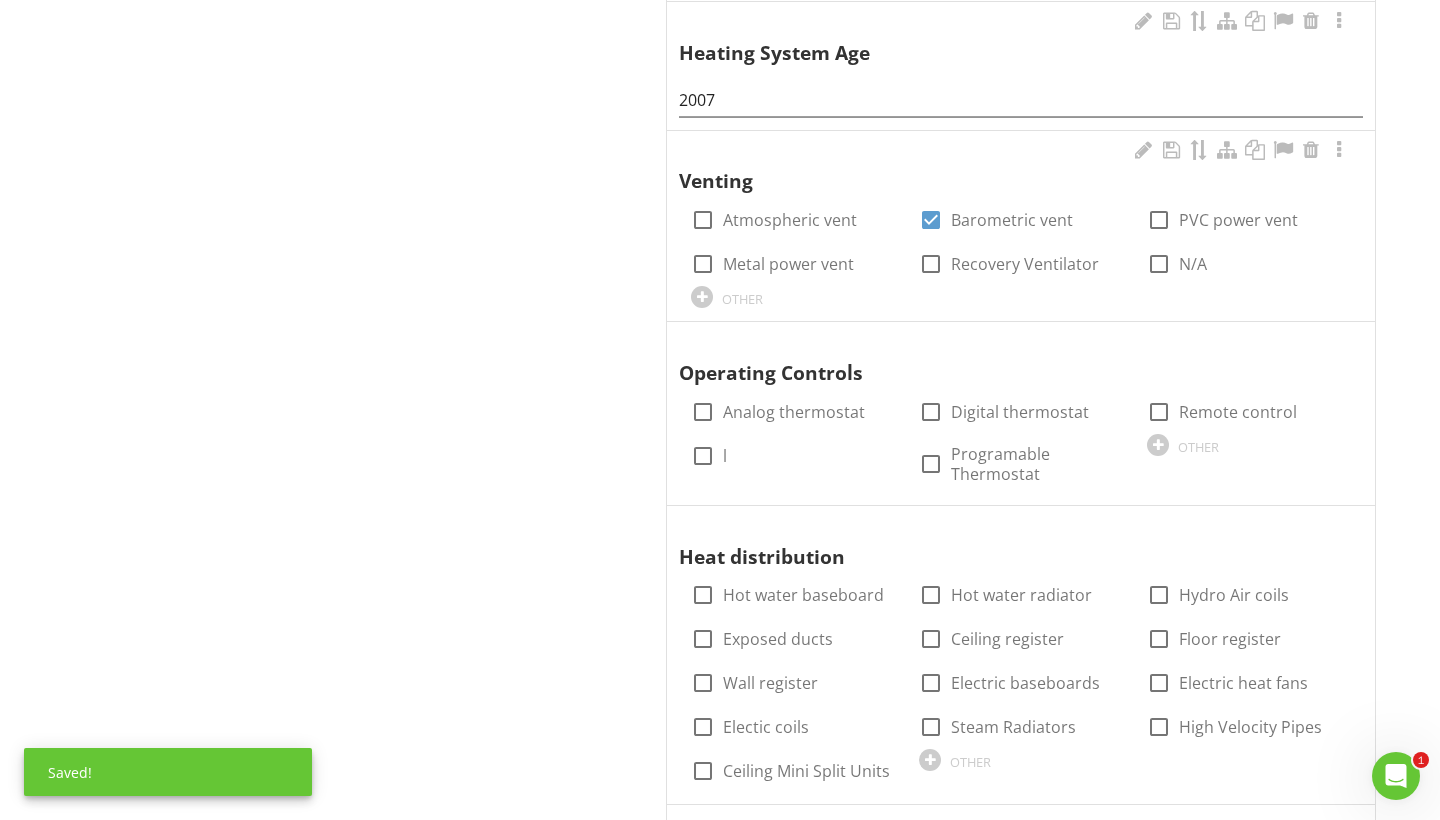 scroll, scrollTop: 2257, scrollLeft: 0, axis: vertical 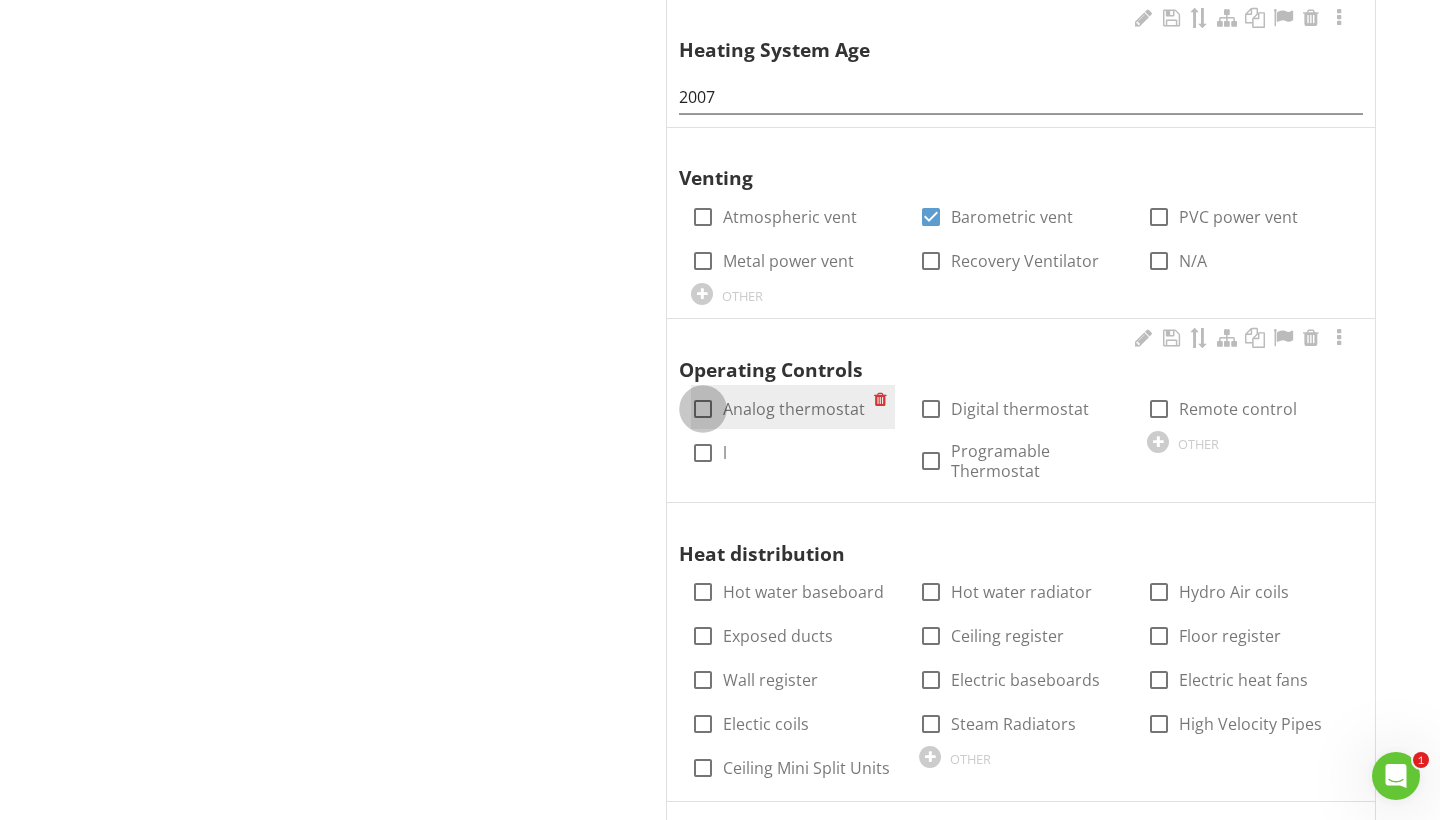 click at bounding box center (703, 409) 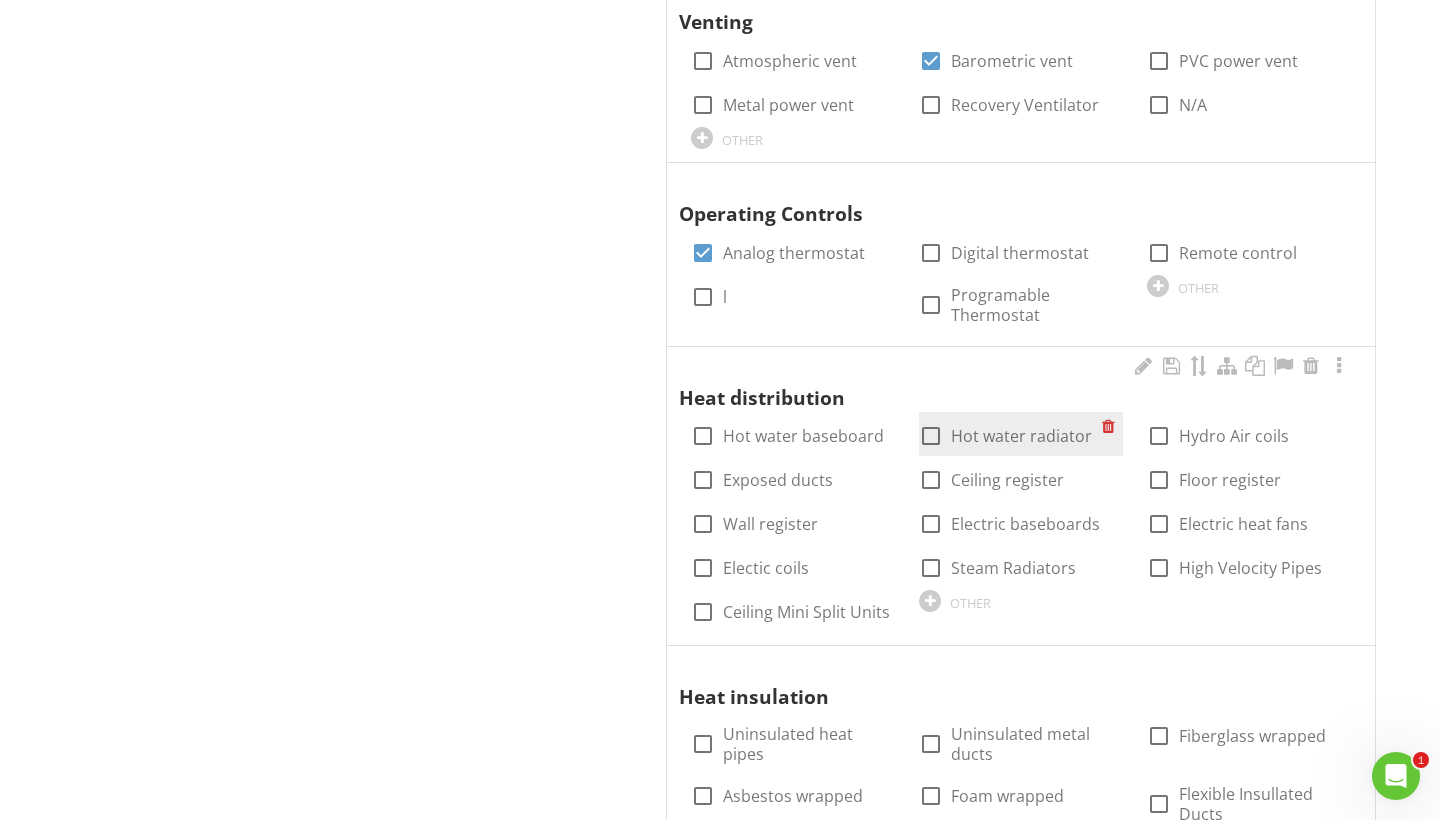 scroll, scrollTop: 2431, scrollLeft: 0, axis: vertical 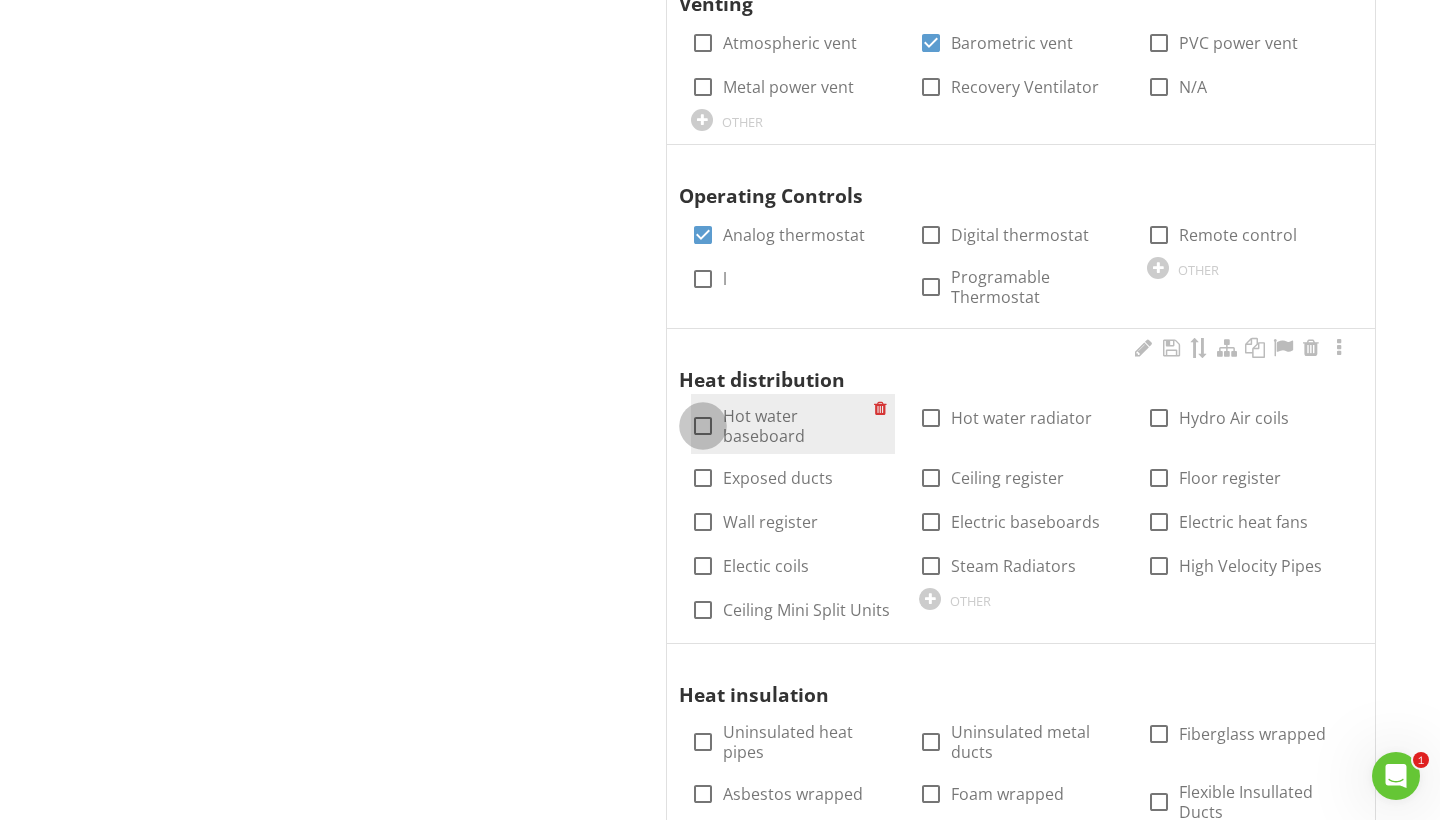 click at bounding box center (703, 426) 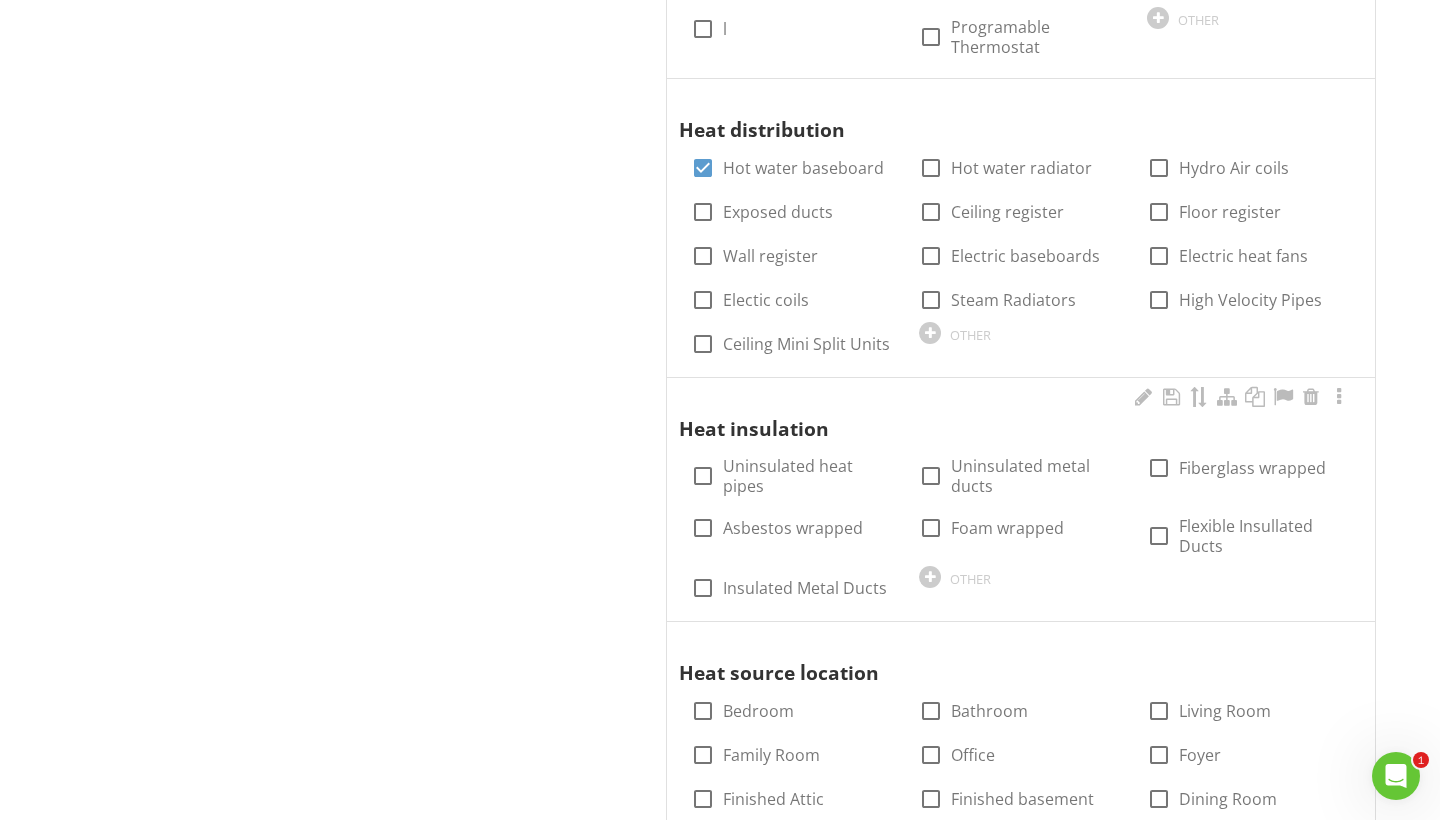 scroll, scrollTop: 2694, scrollLeft: 0, axis: vertical 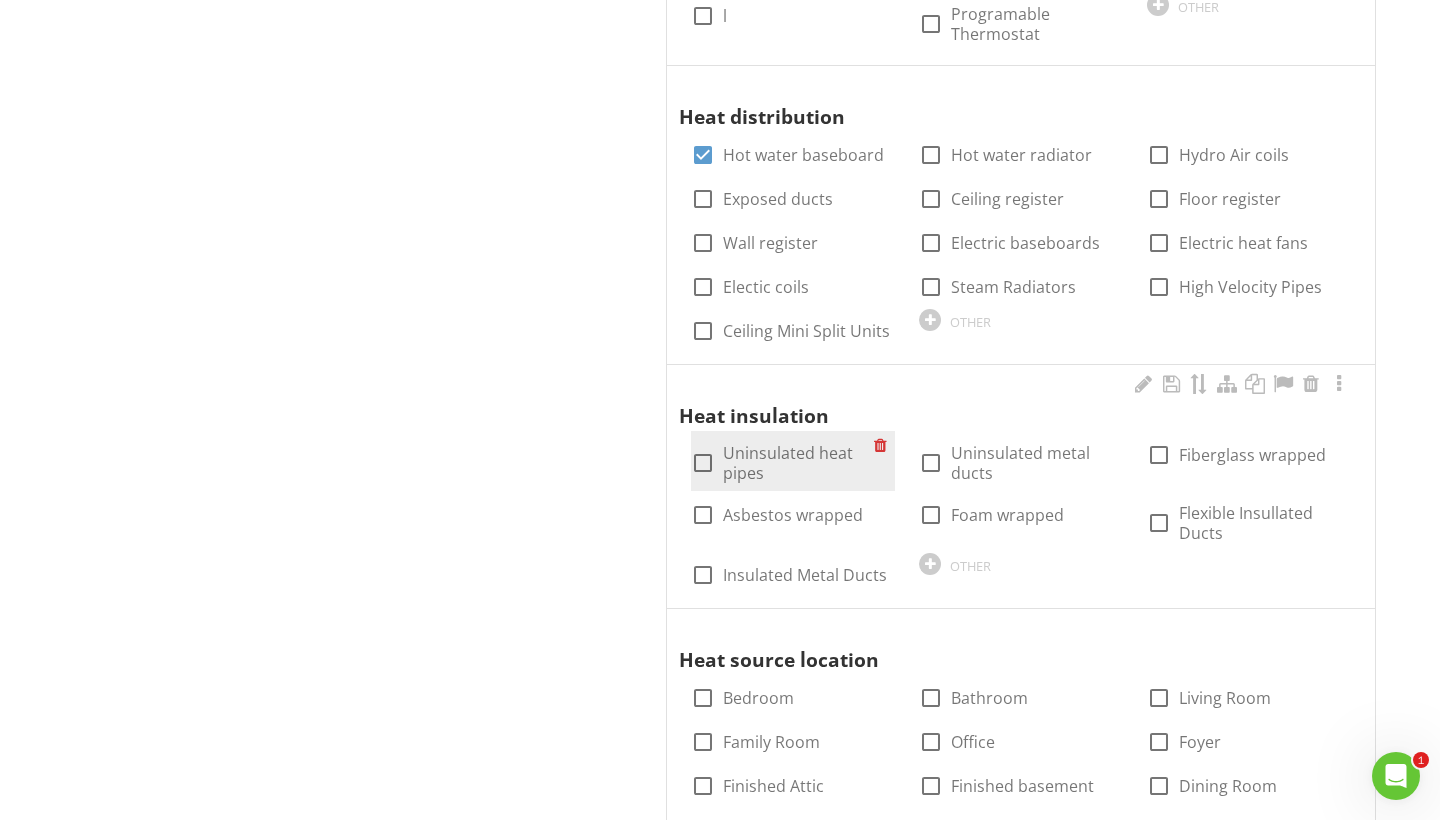 click at bounding box center (703, 463) 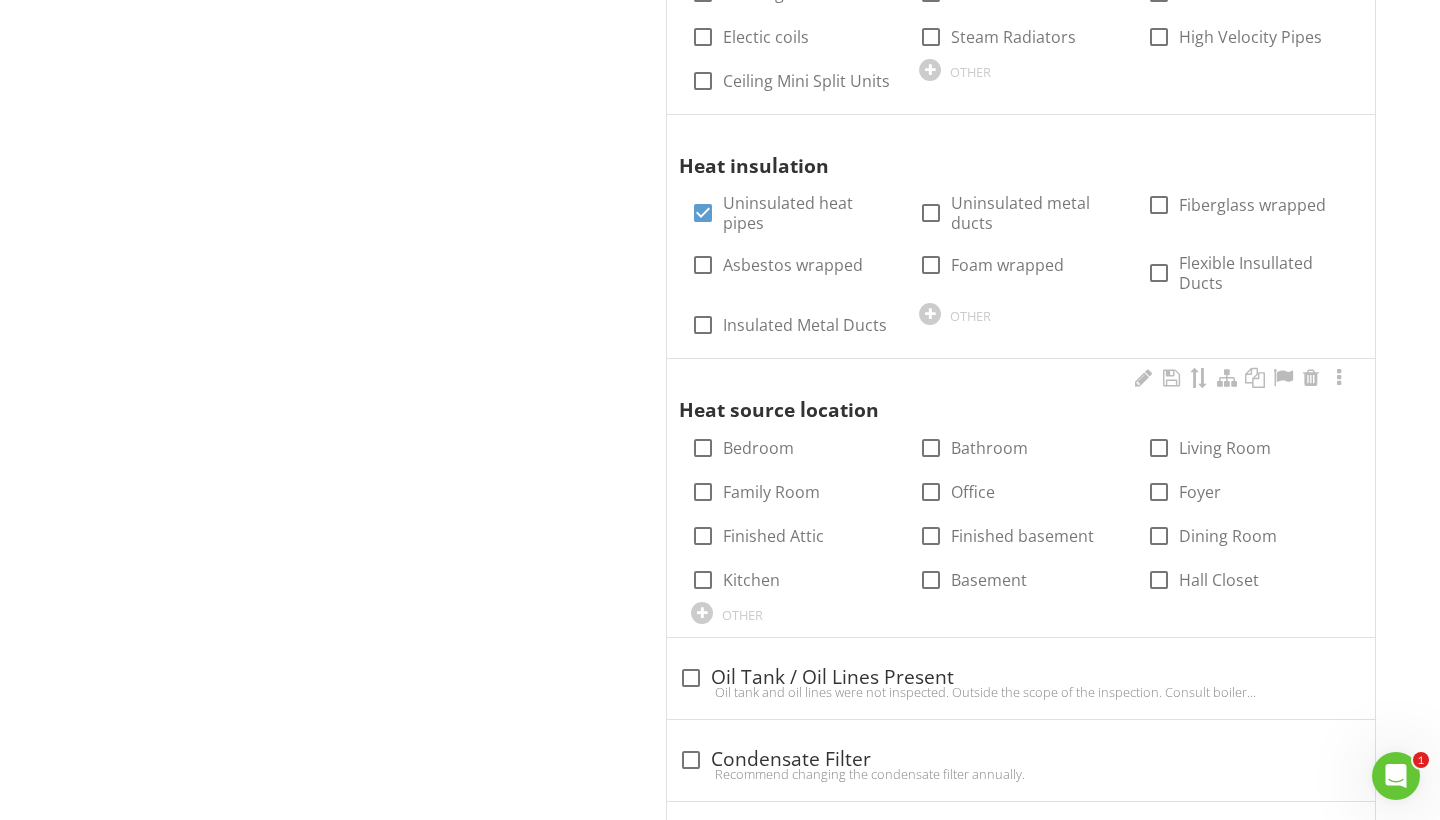 scroll, scrollTop: 2997, scrollLeft: 0, axis: vertical 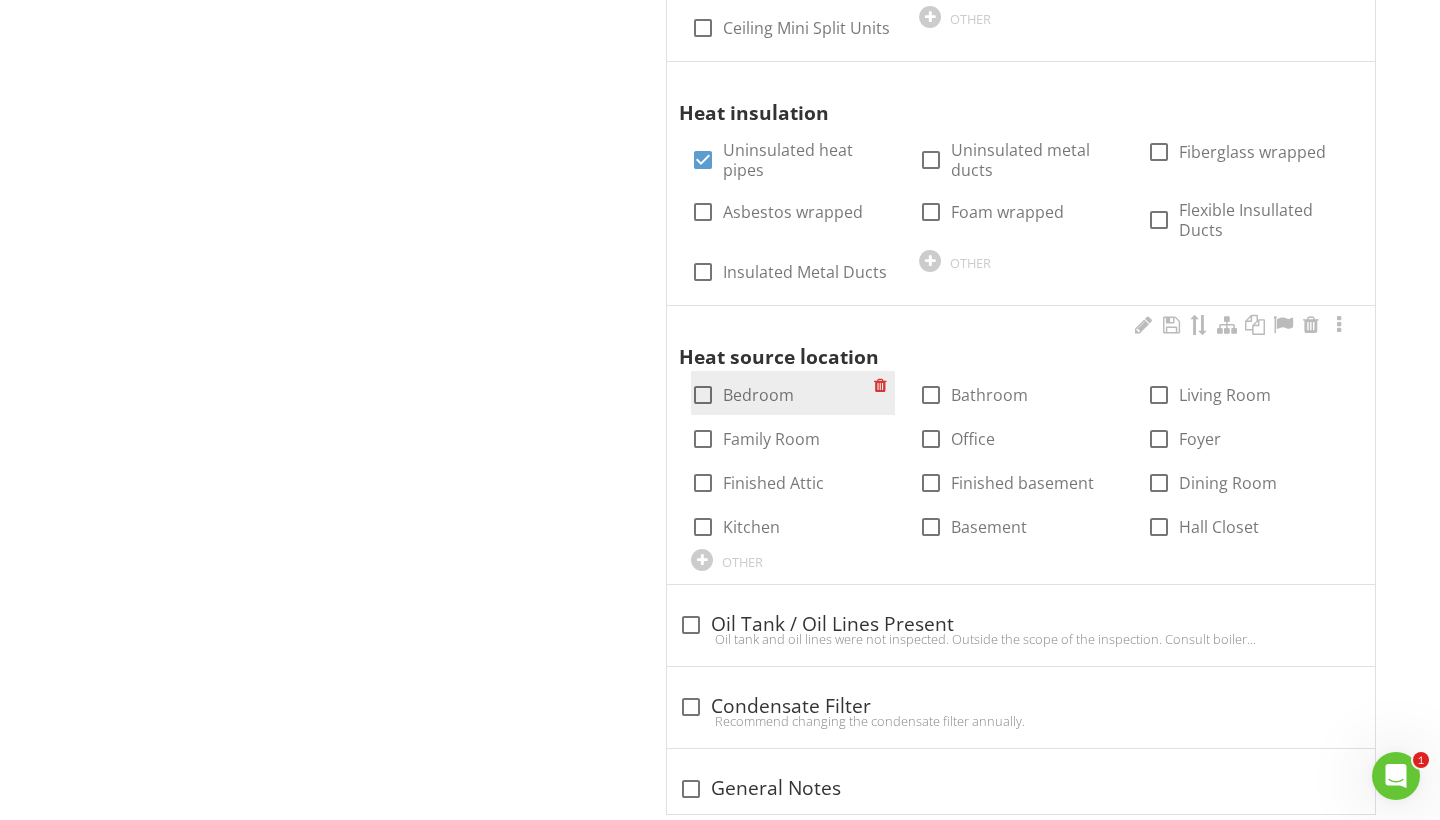 click at bounding box center [703, 395] 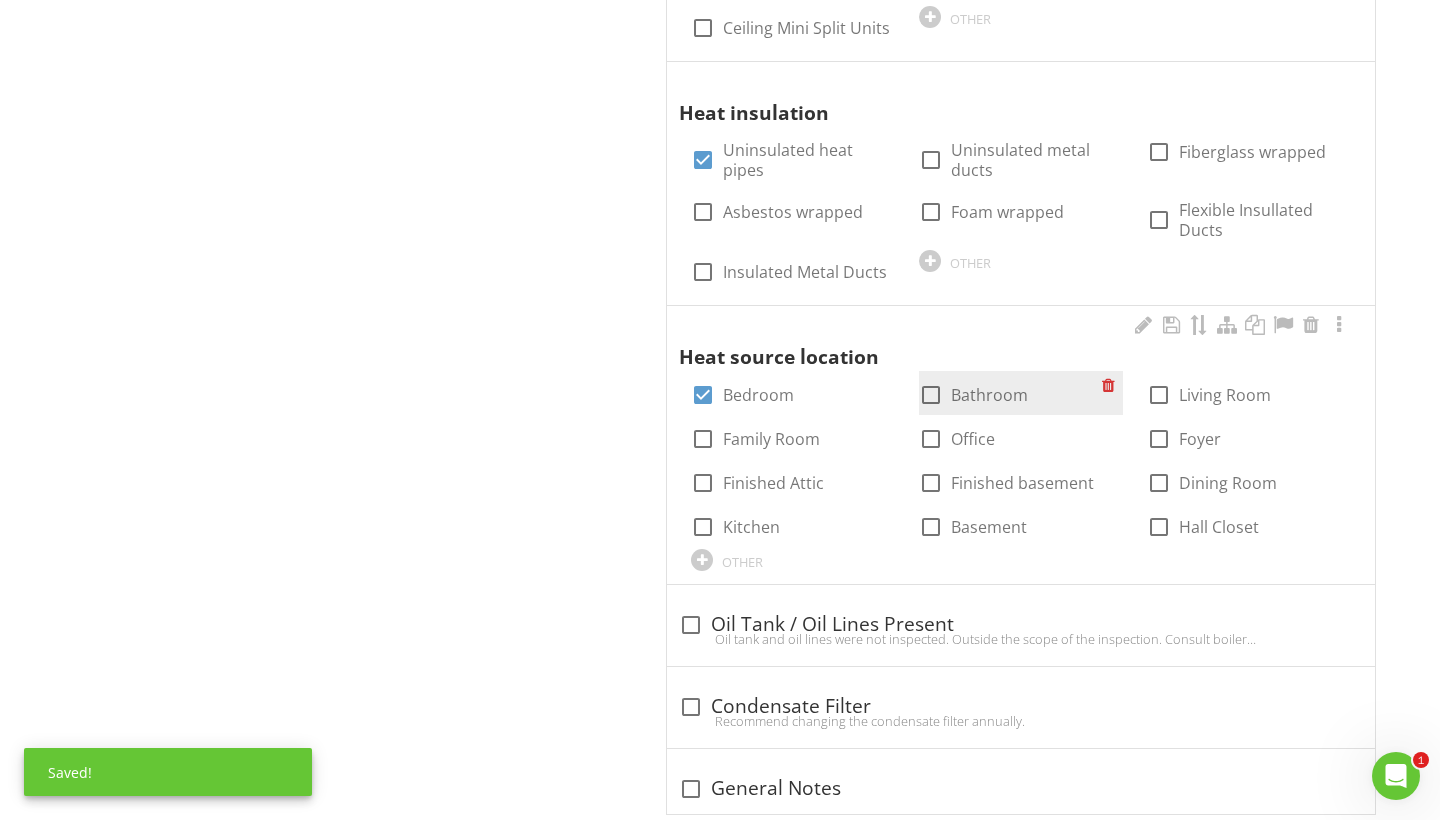 click at bounding box center (931, 395) 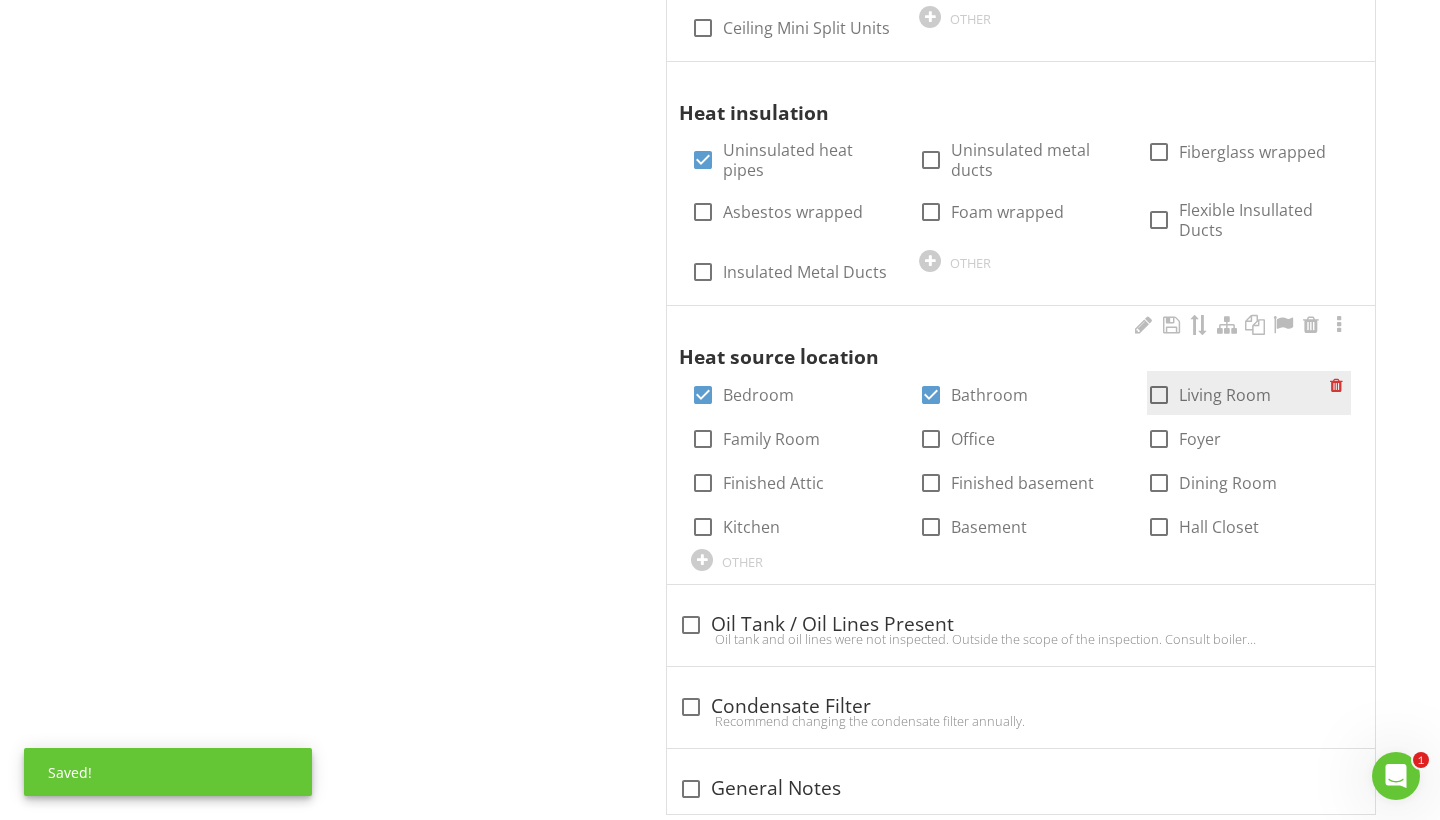 click at bounding box center (1159, 395) 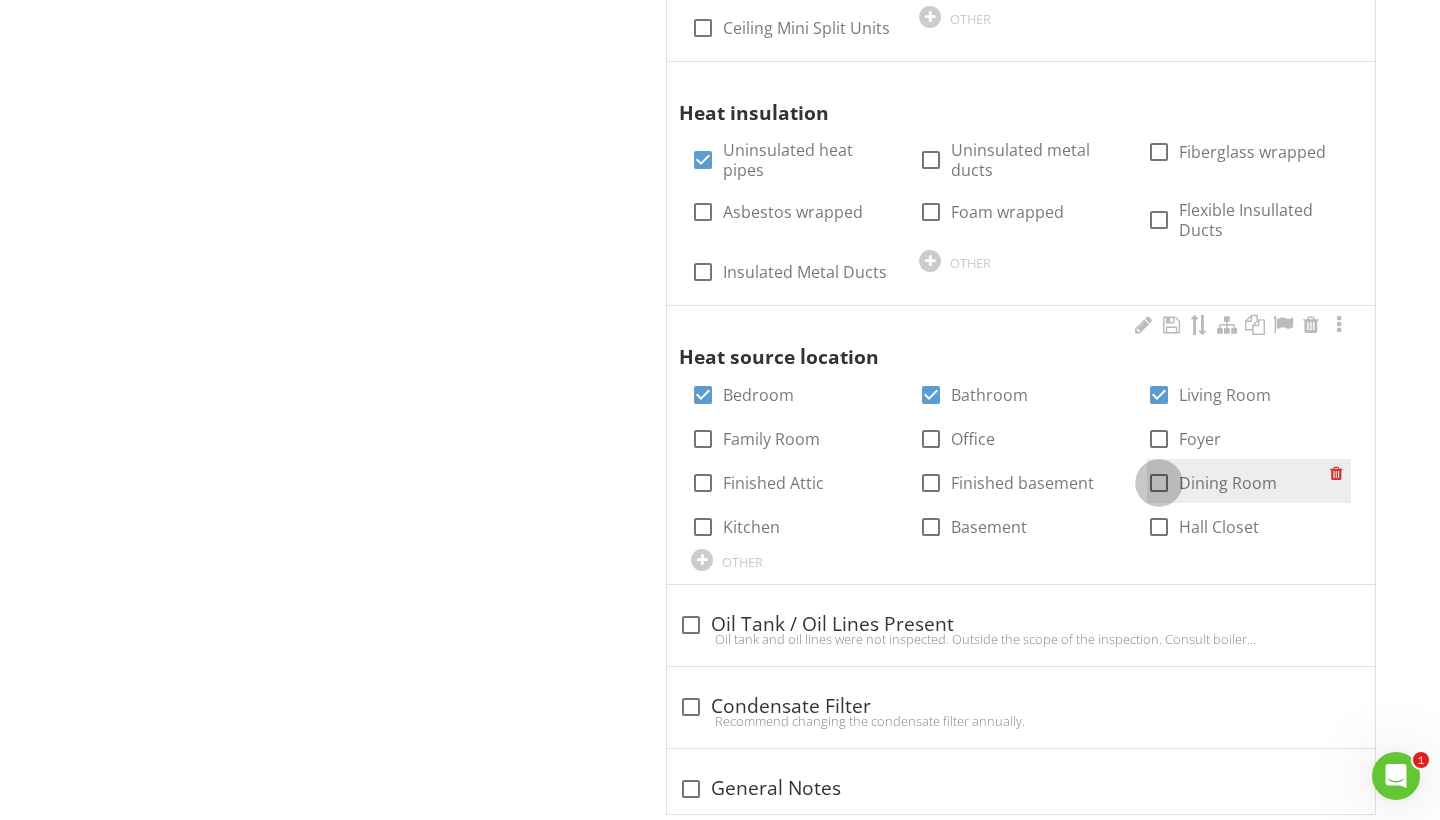 click at bounding box center [1159, 483] 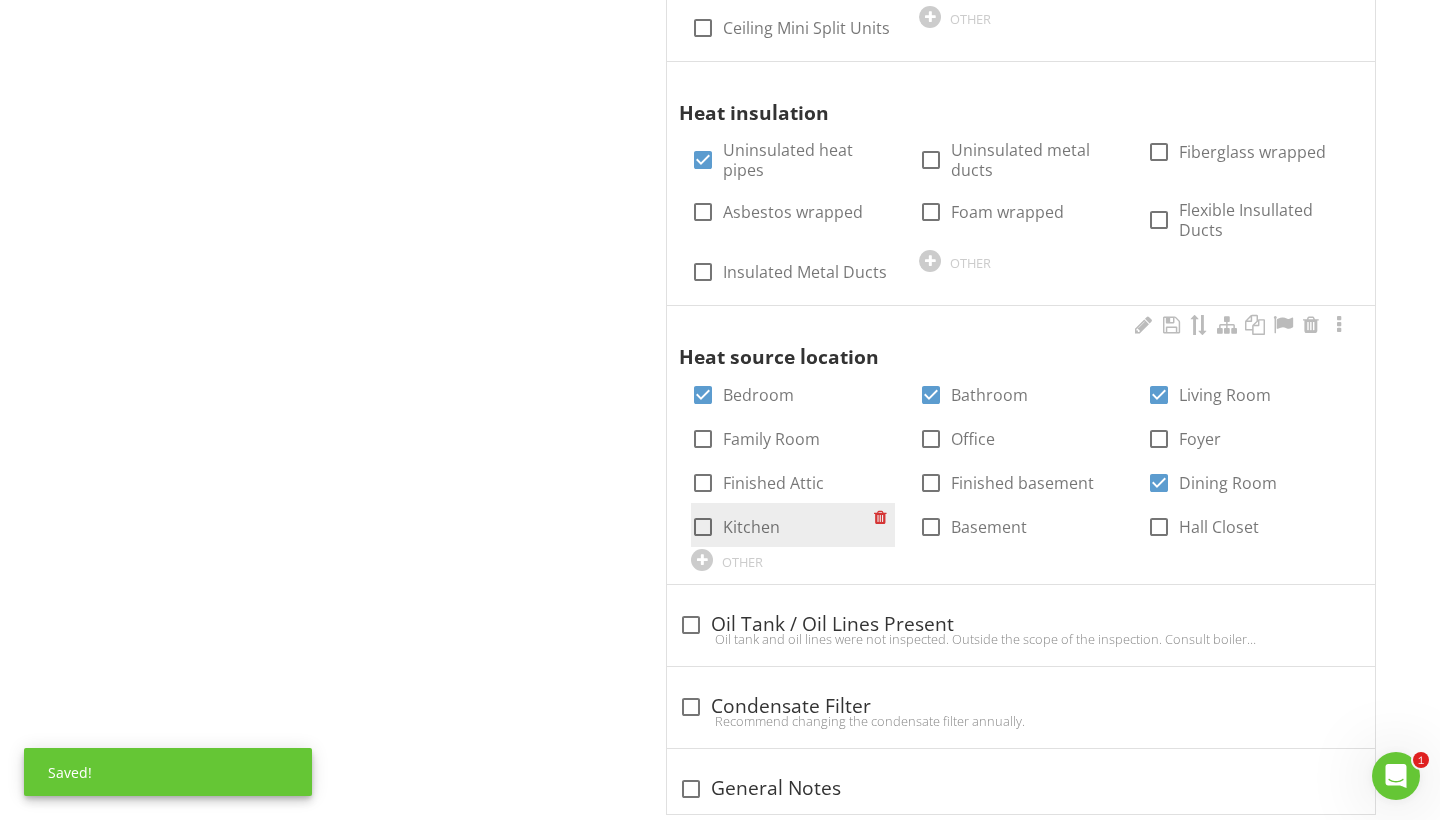 click at bounding box center (703, 527) 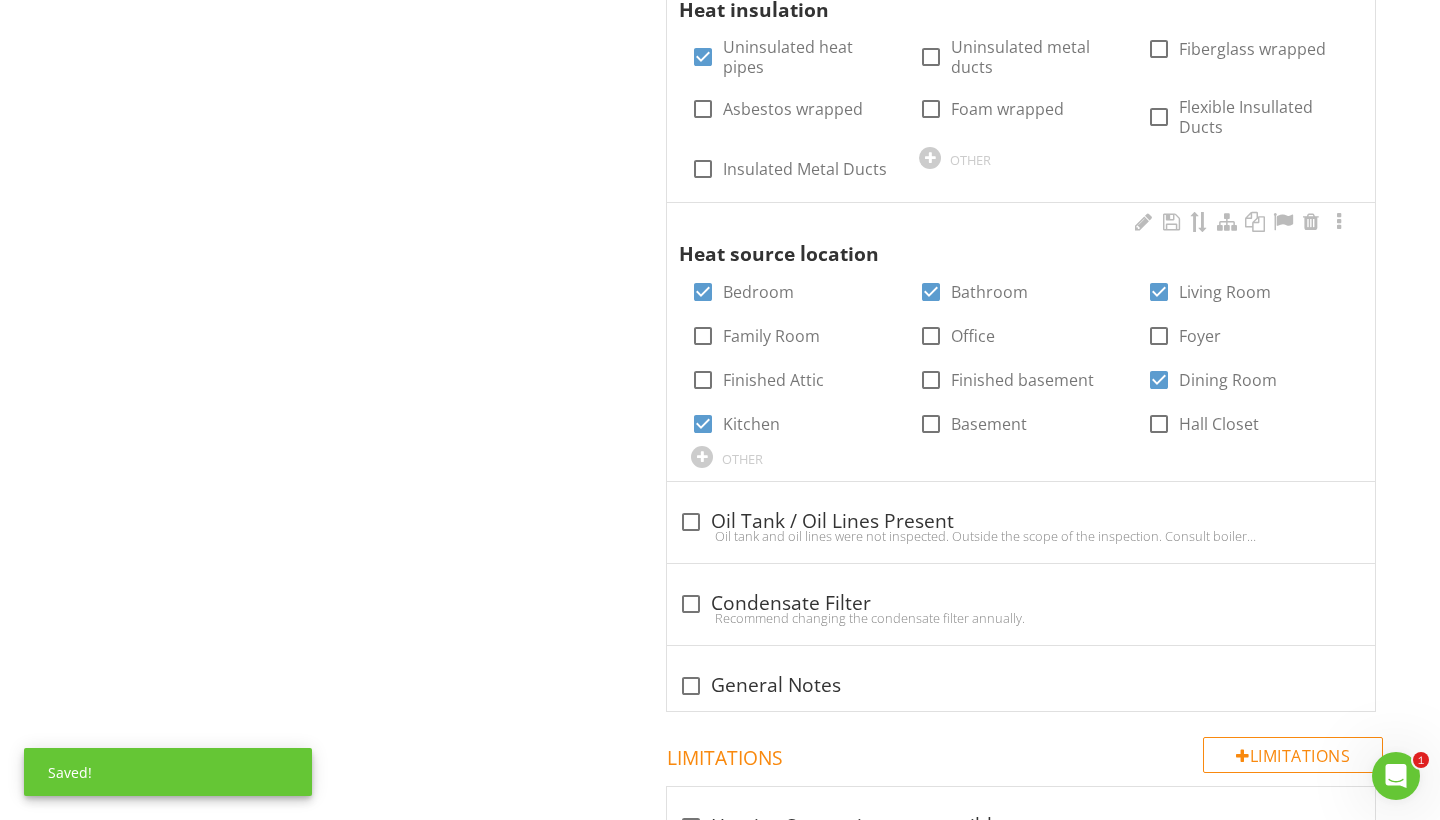 scroll, scrollTop: 3101, scrollLeft: 0, axis: vertical 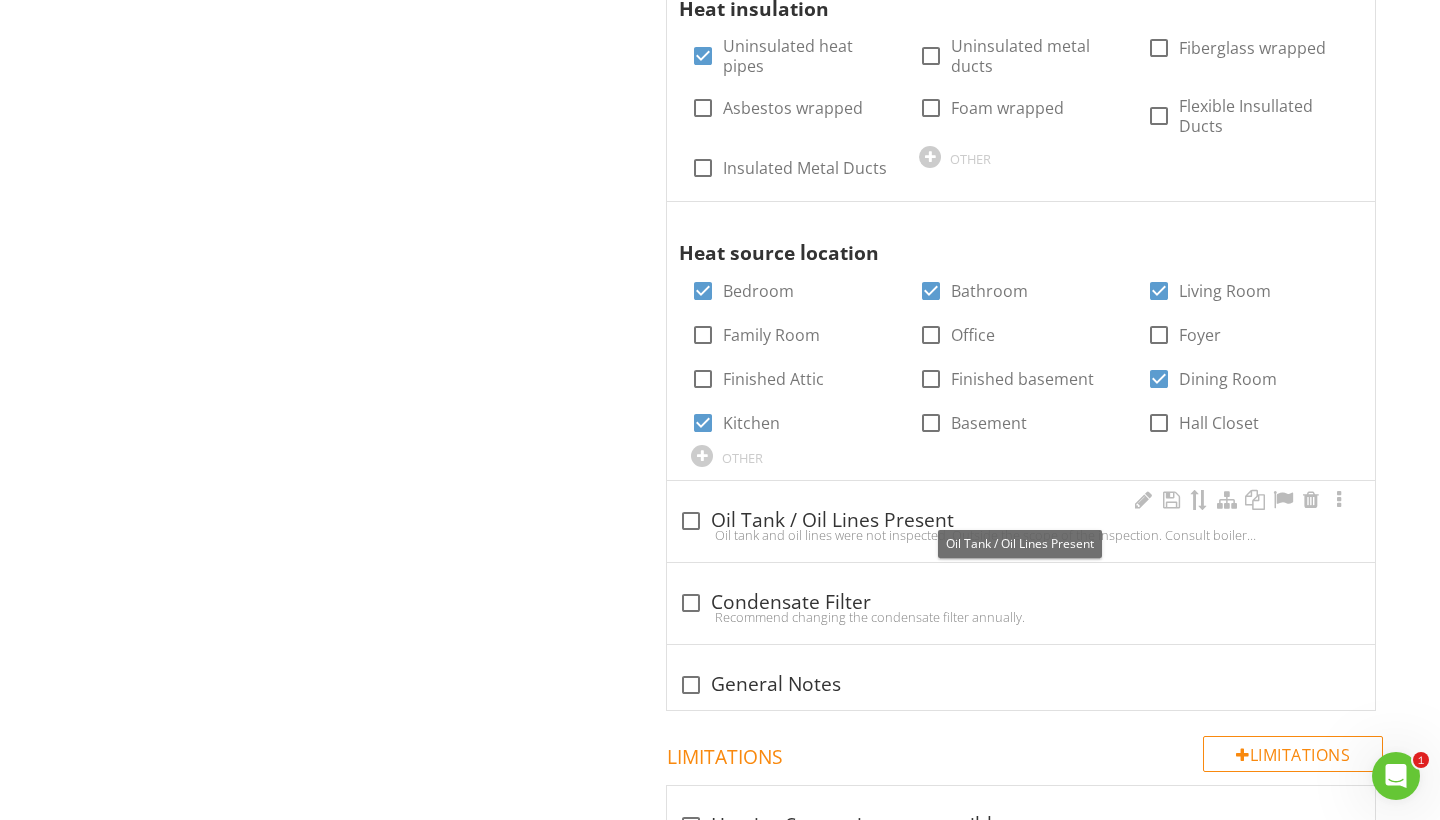 click at bounding box center [691, 521] 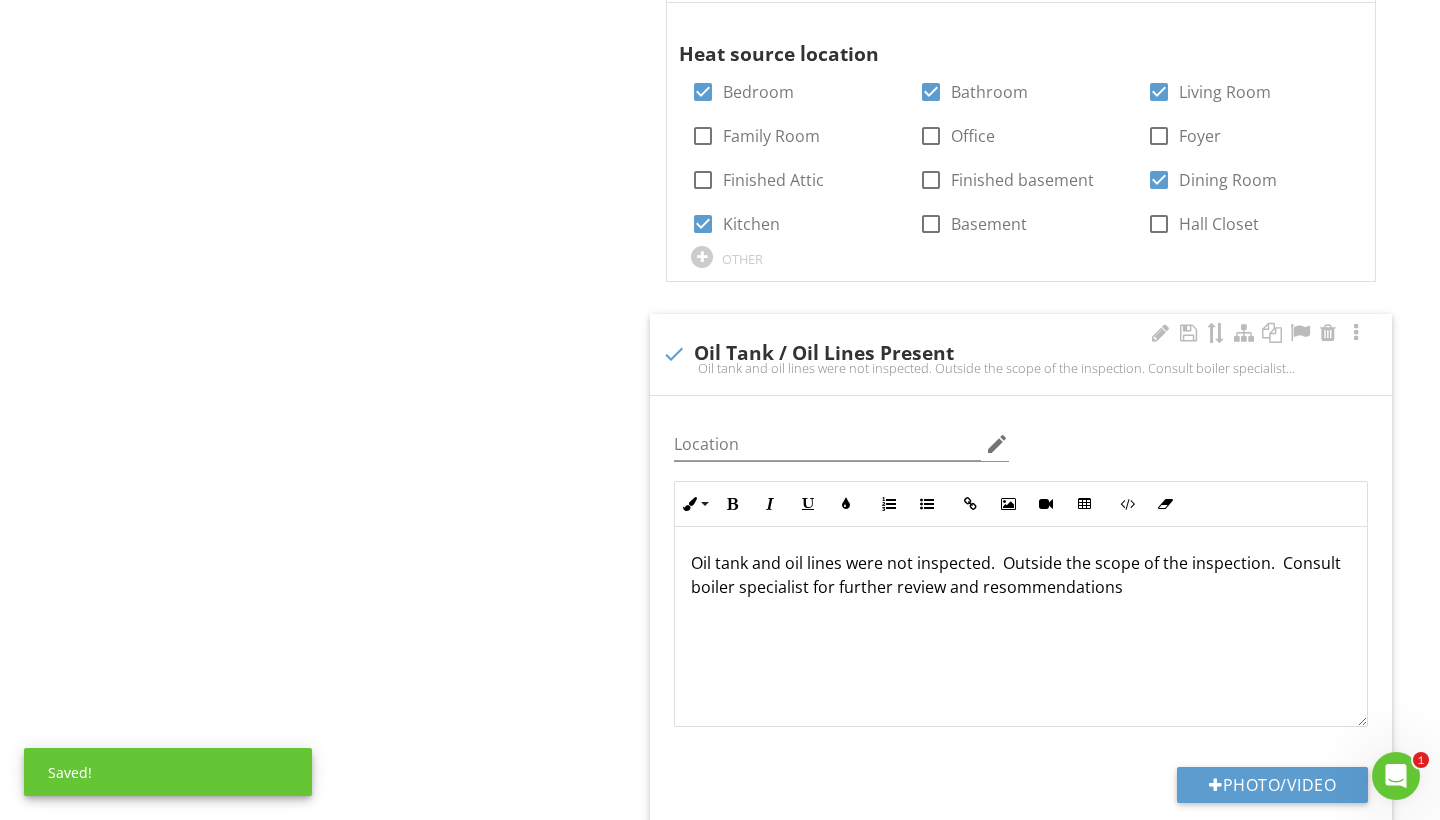 scroll, scrollTop: 3304, scrollLeft: 1, axis: both 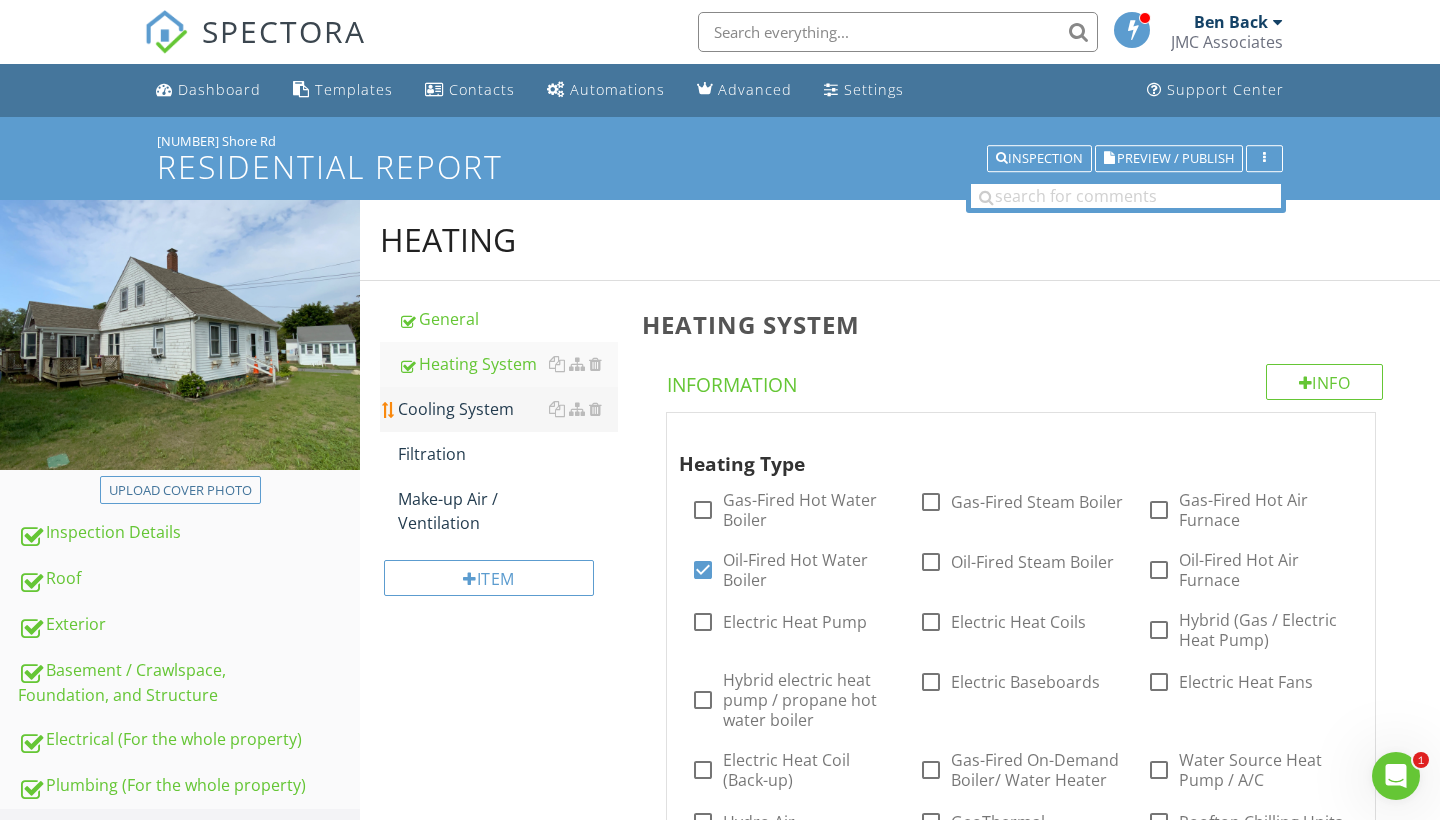 click on "Cooling System" at bounding box center (508, 409) 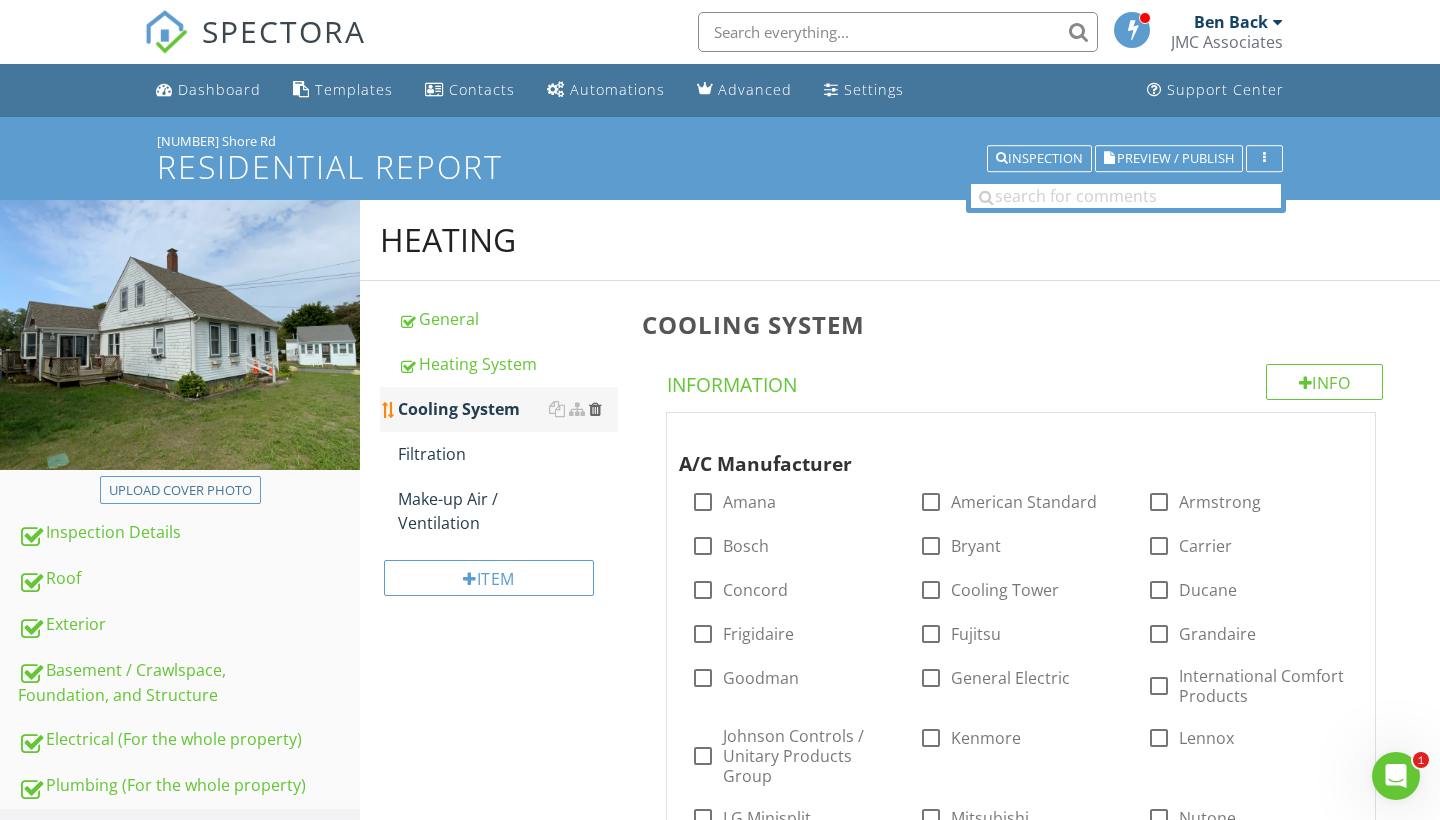 click at bounding box center [595, 409] 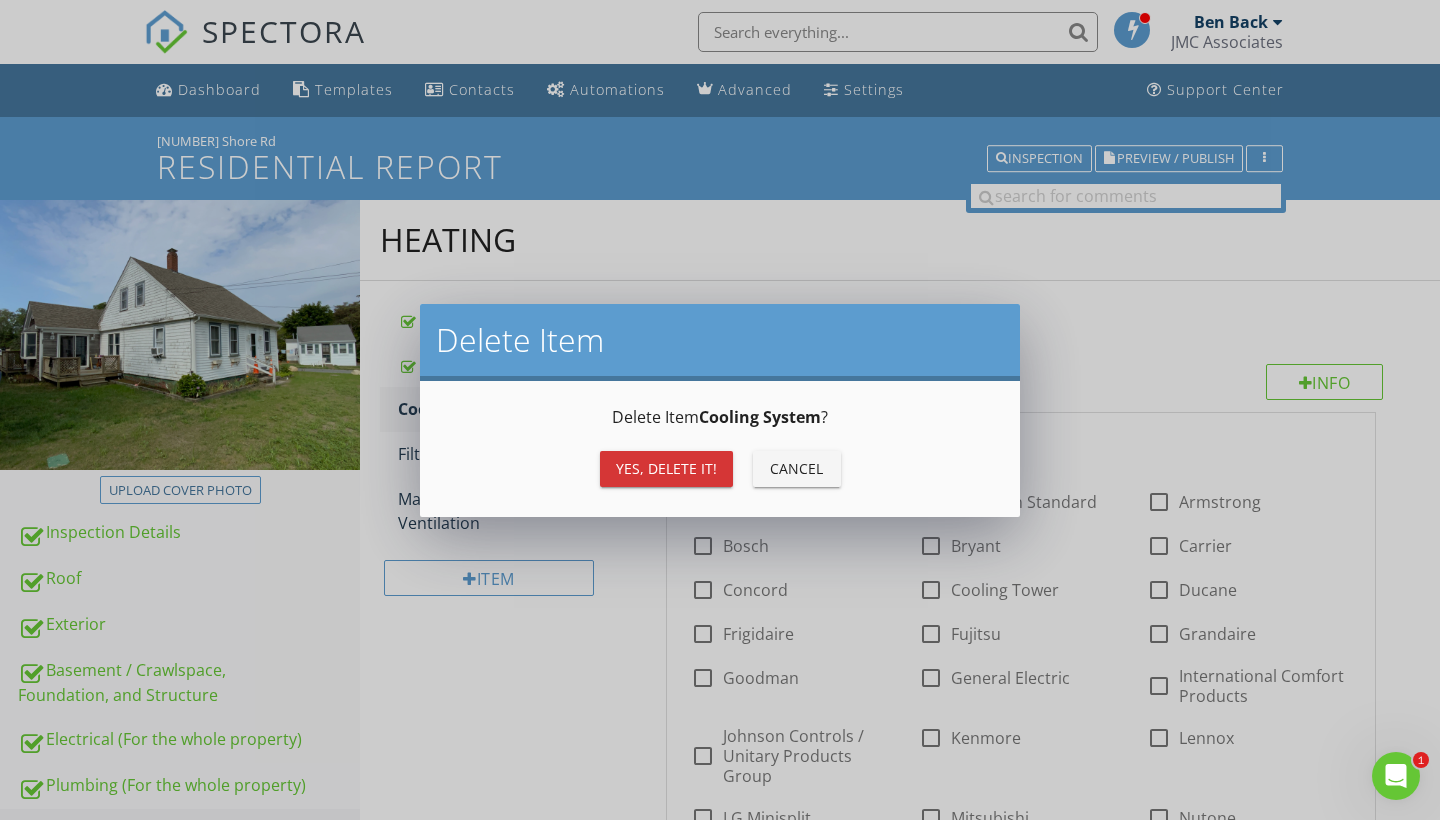 click on "Yes, Delete it!" at bounding box center (666, 468) 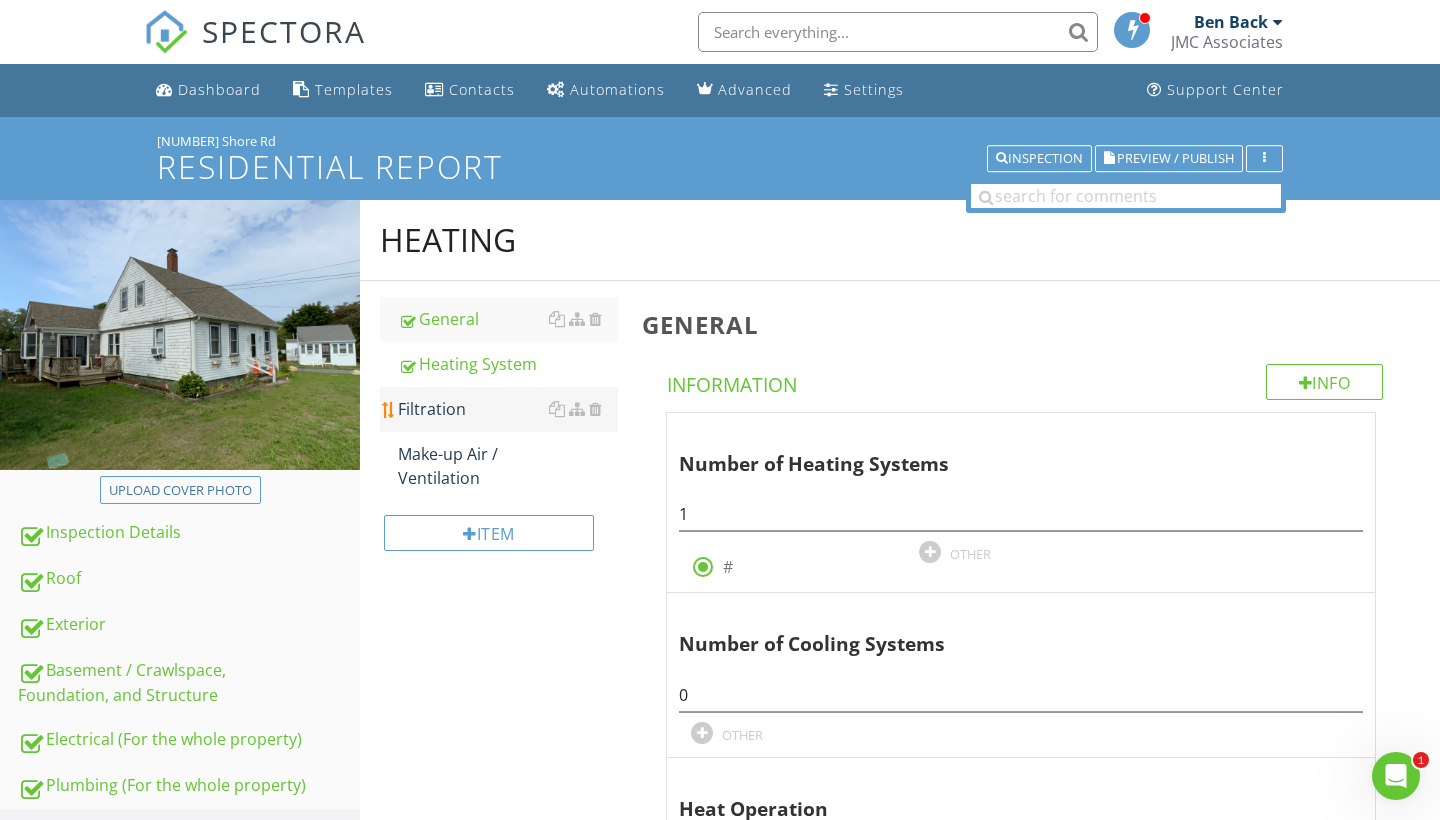 click on "Filtration" at bounding box center [508, 409] 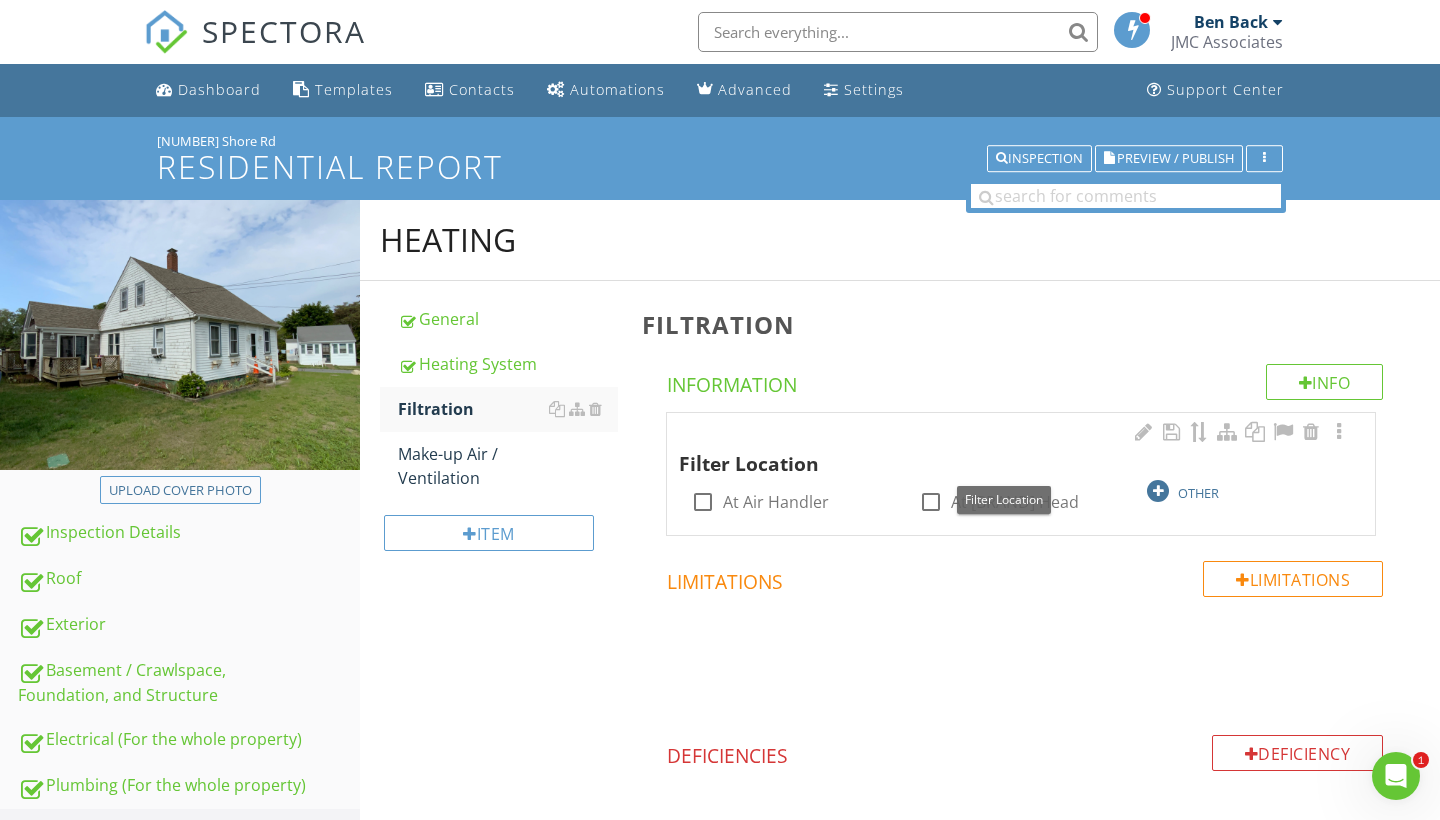 click at bounding box center (1158, 491) 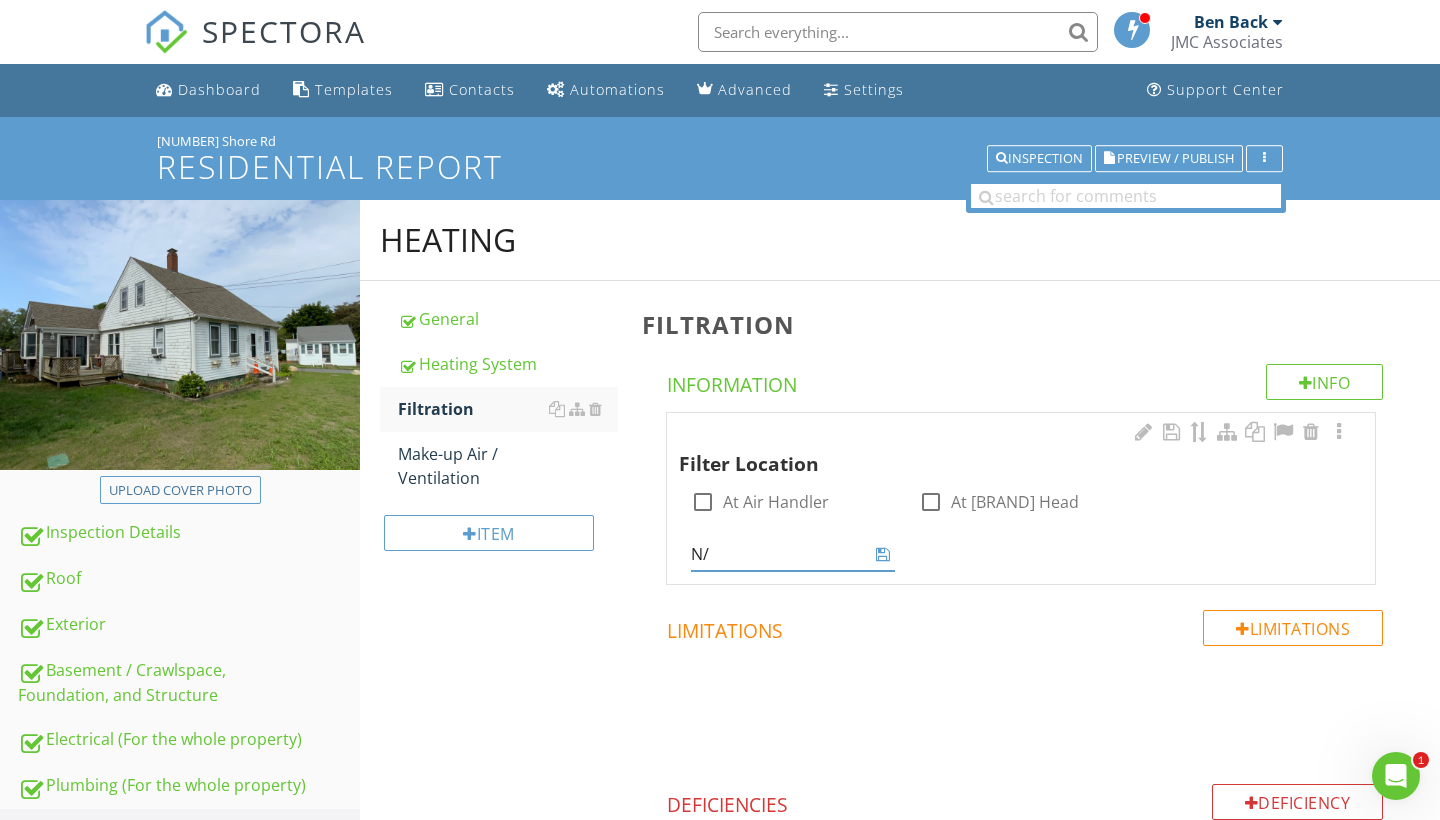 type on "N/A" 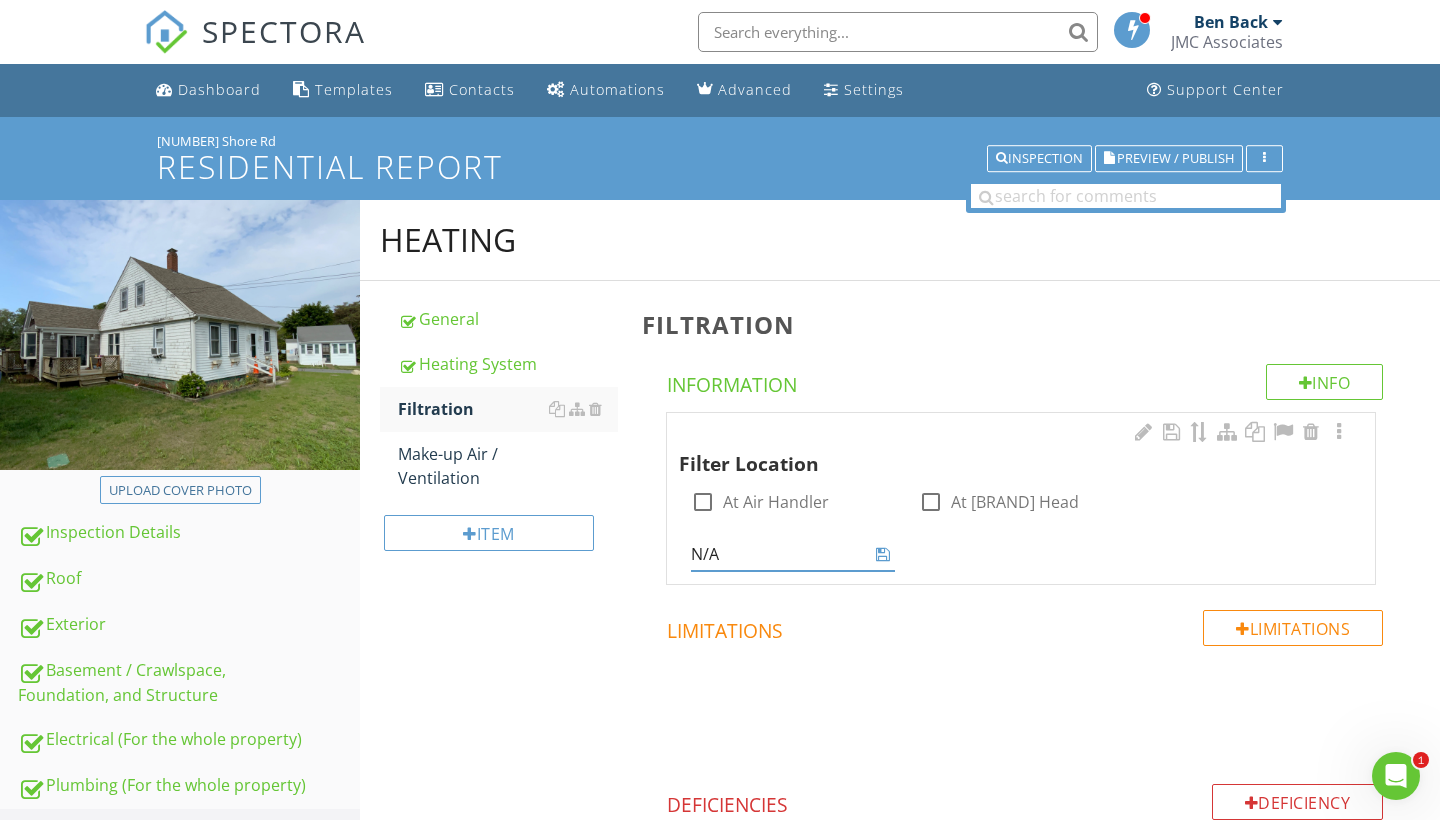 click at bounding box center [883, 554] 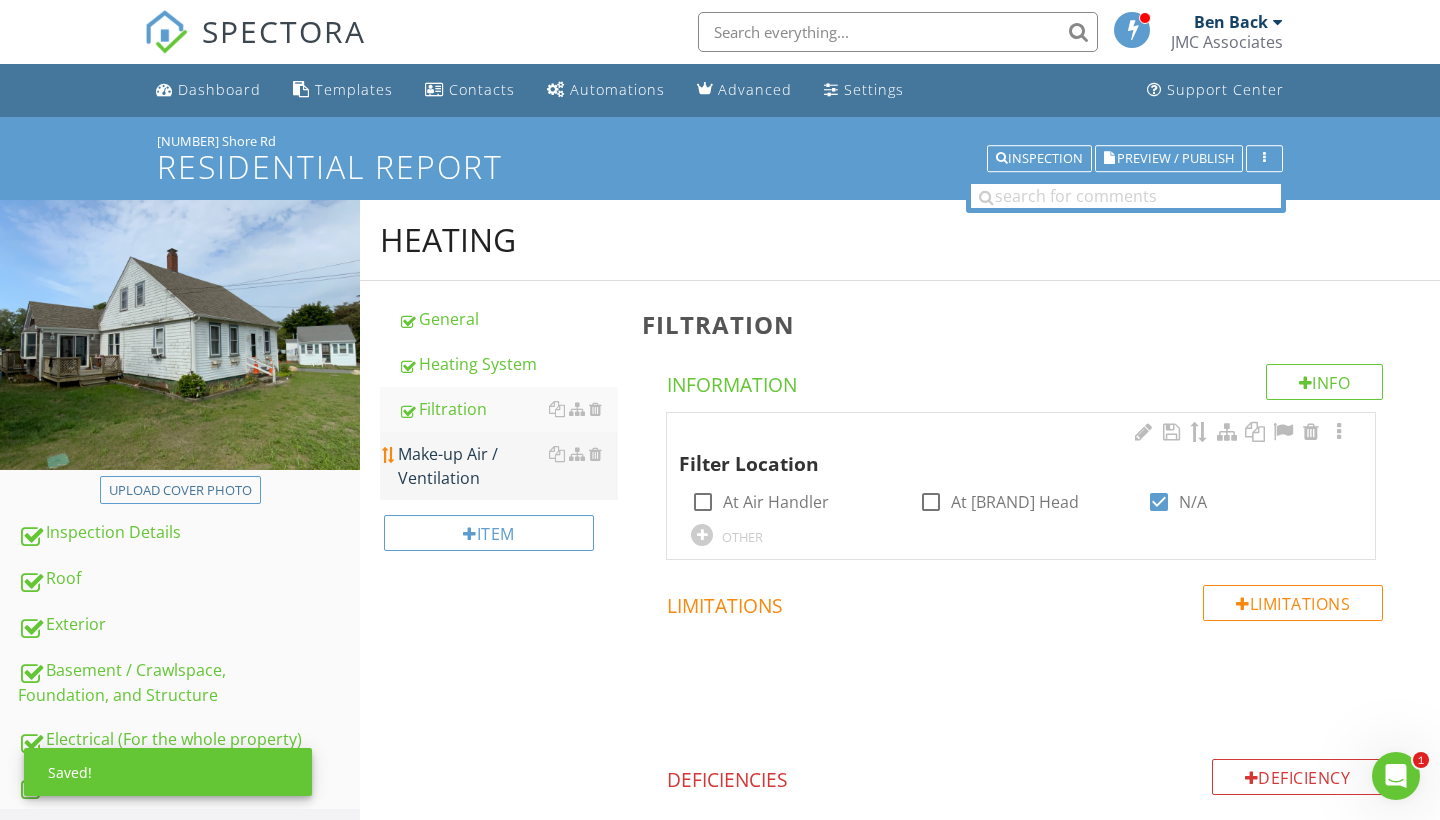 click on "Make-up Air / Ventilation" at bounding box center (508, 466) 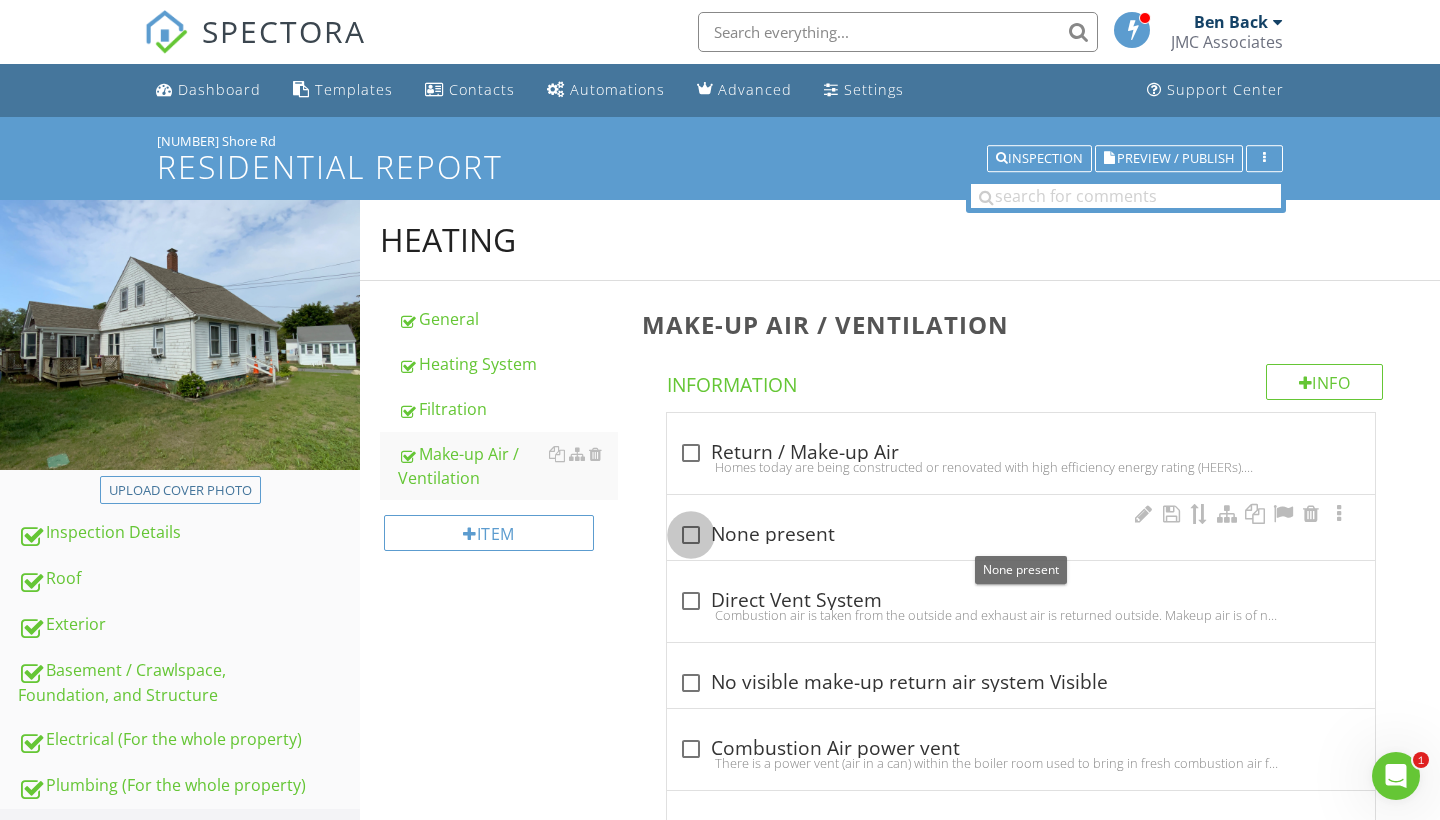 click at bounding box center (691, 535) 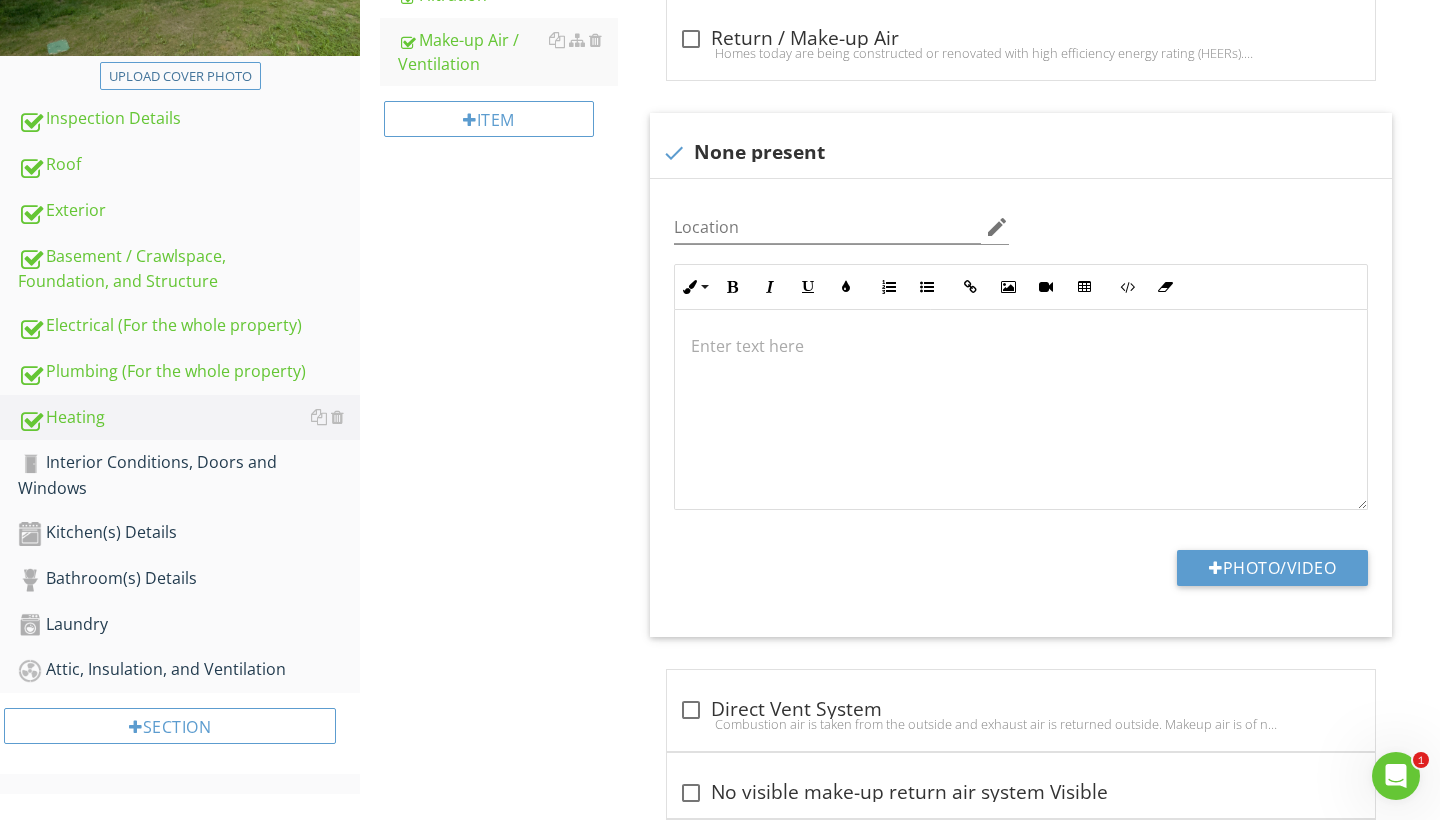 scroll, scrollTop: 419, scrollLeft: 0, axis: vertical 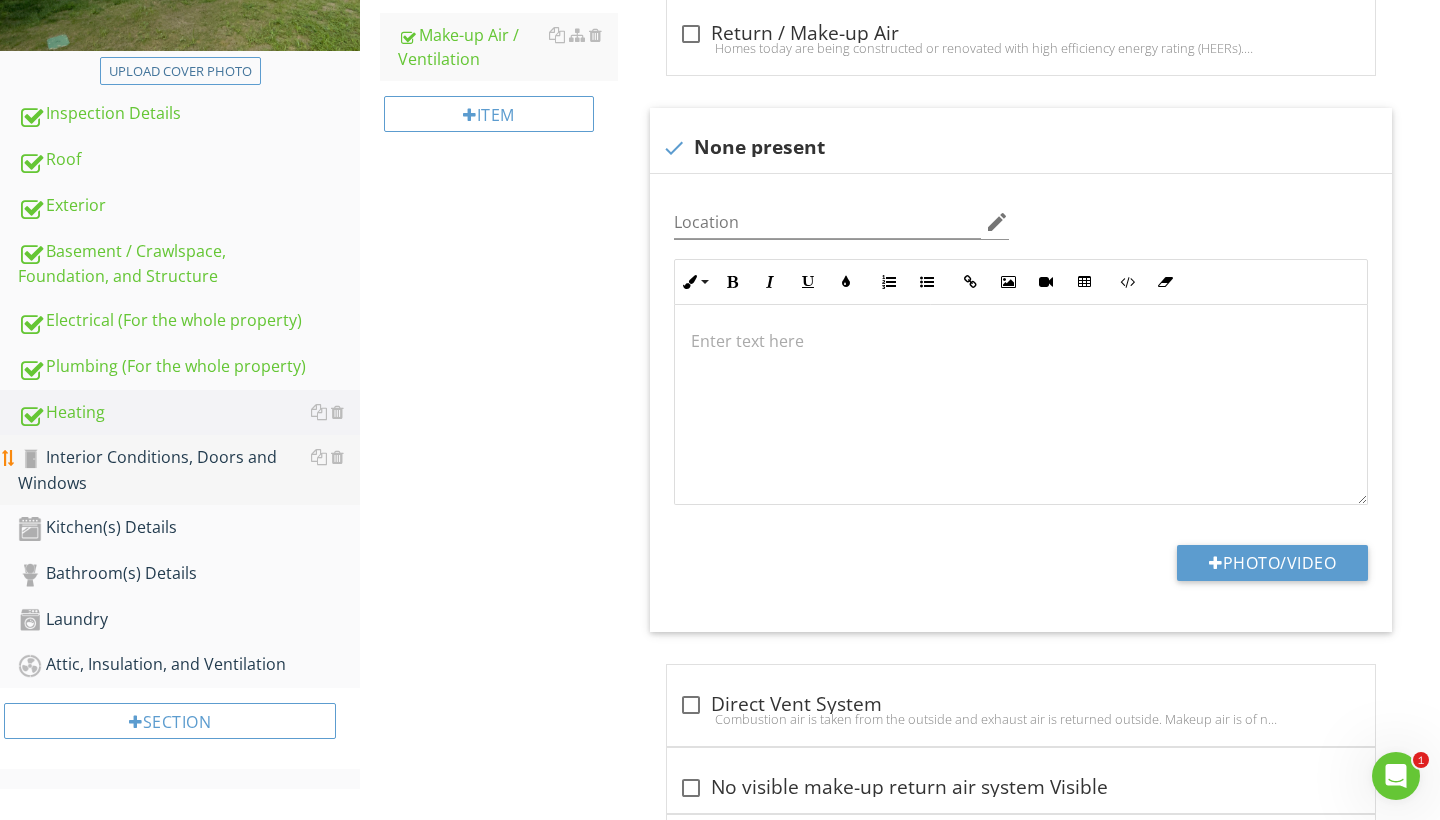 click on "Interior Conditions, Doors and Windows" at bounding box center (189, 470) 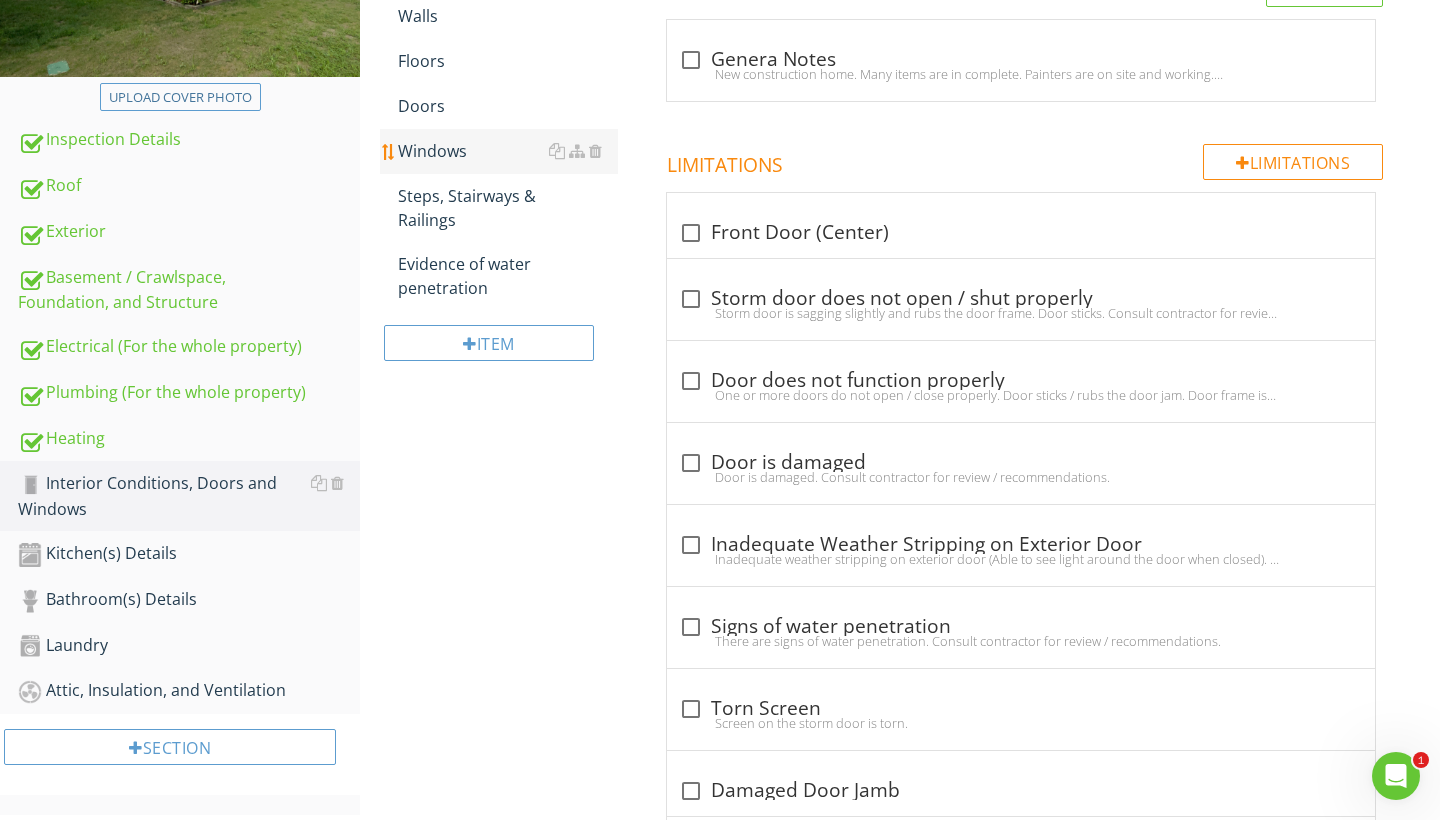 scroll, scrollTop: 492, scrollLeft: 0, axis: vertical 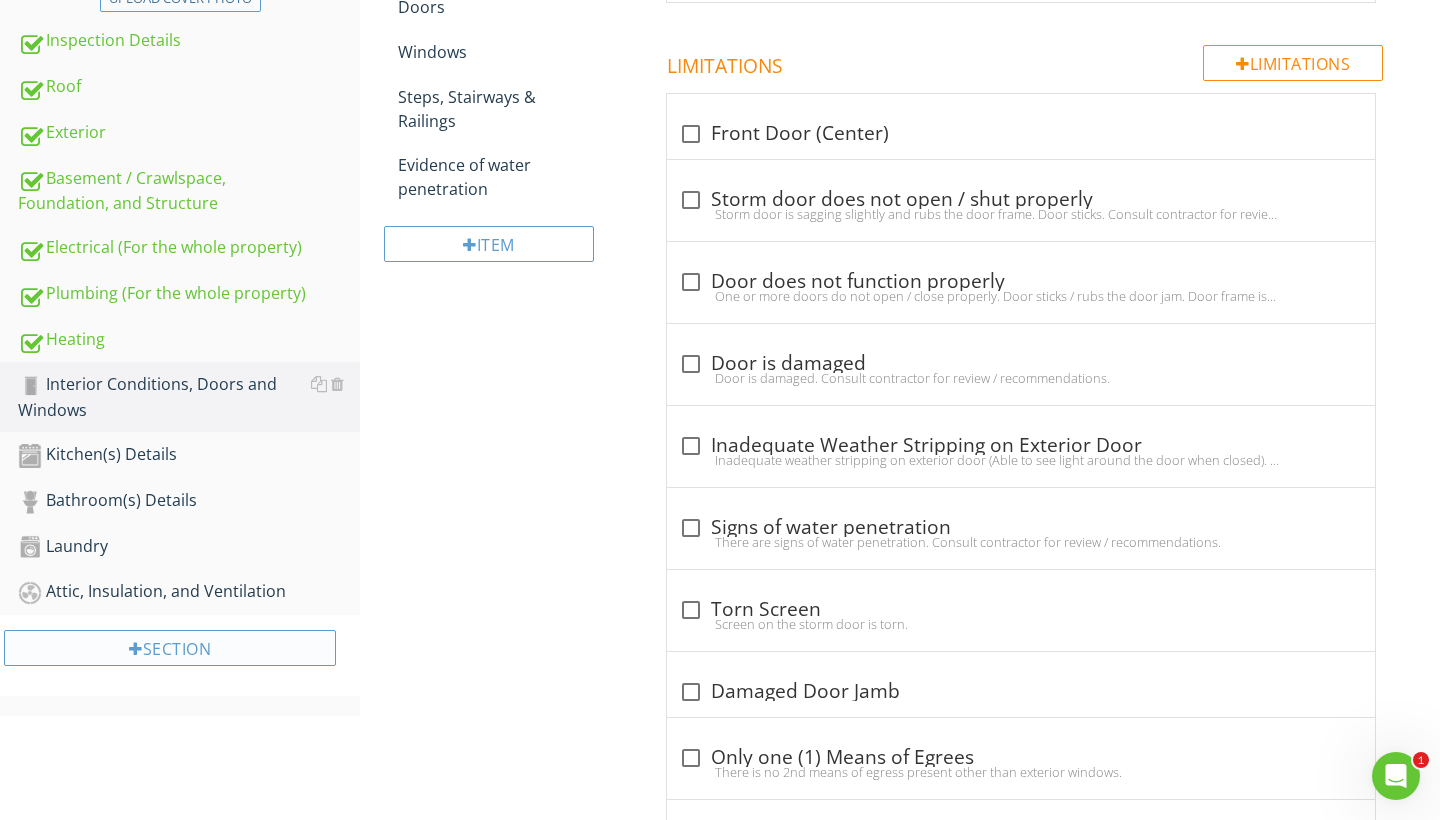 click on "Section" at bounding box center [170, 648] 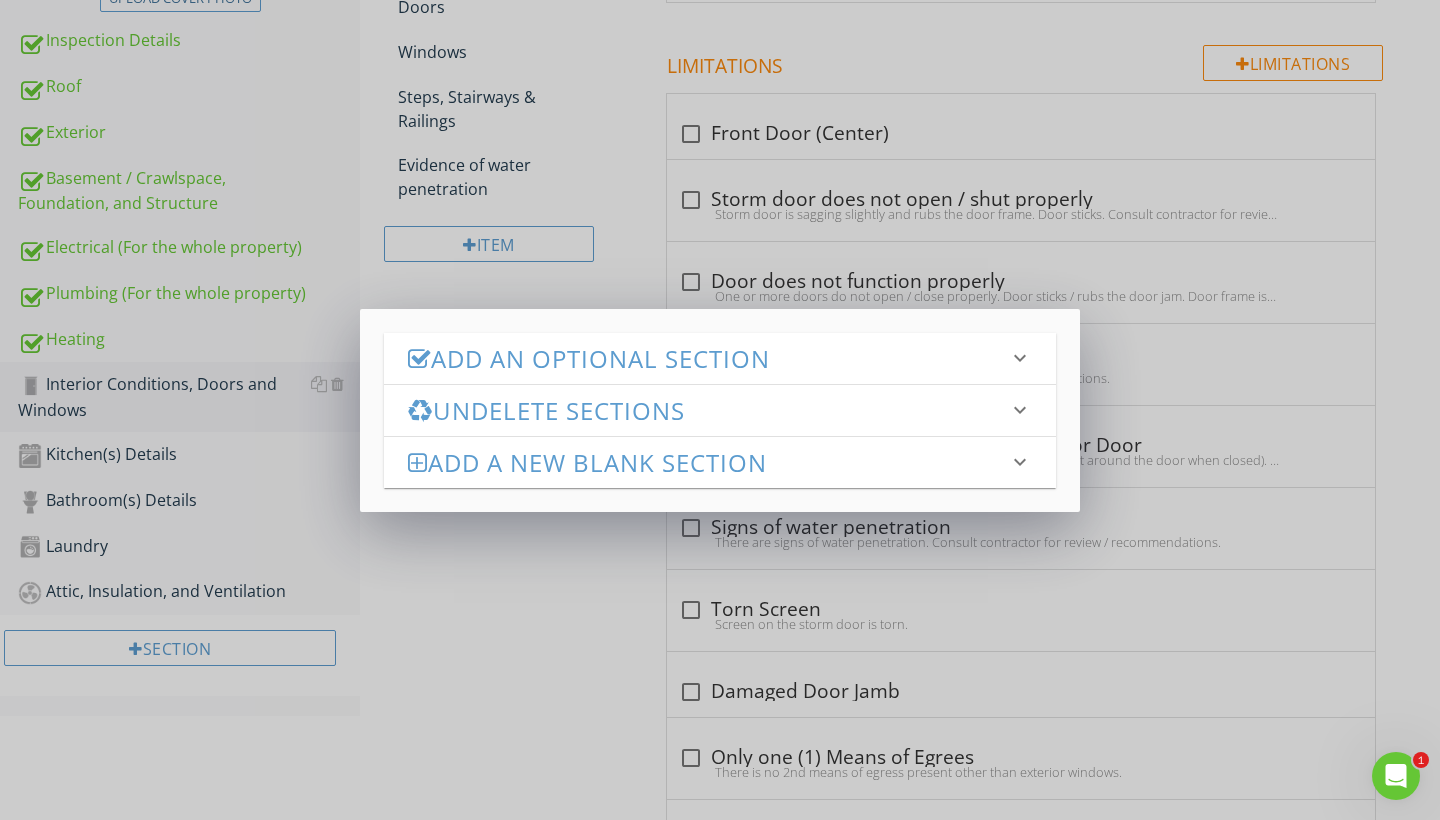 click on "Add an Optional Section" at bounding box center (708, 358) 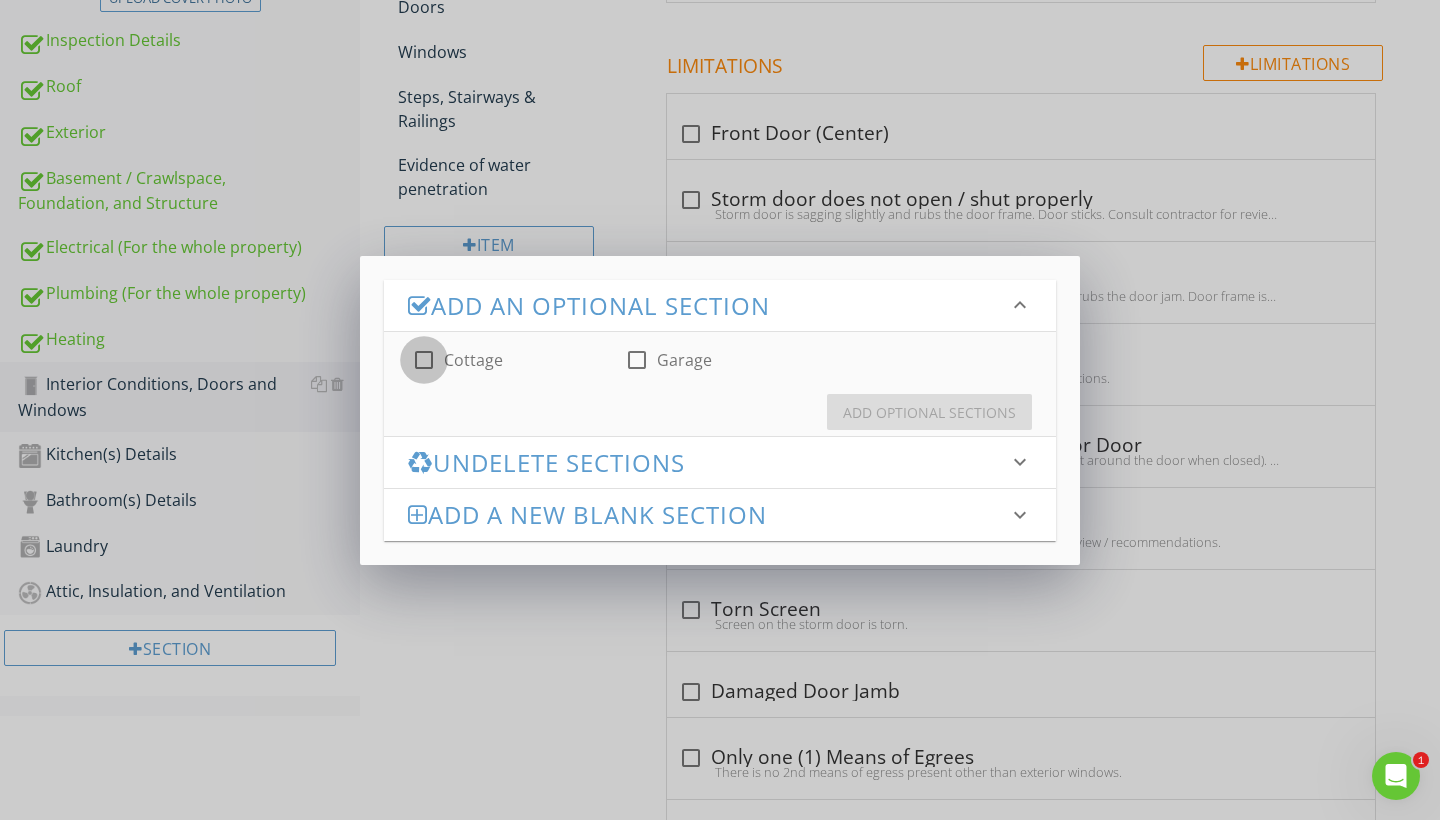 click at bounding box center (424, 360) 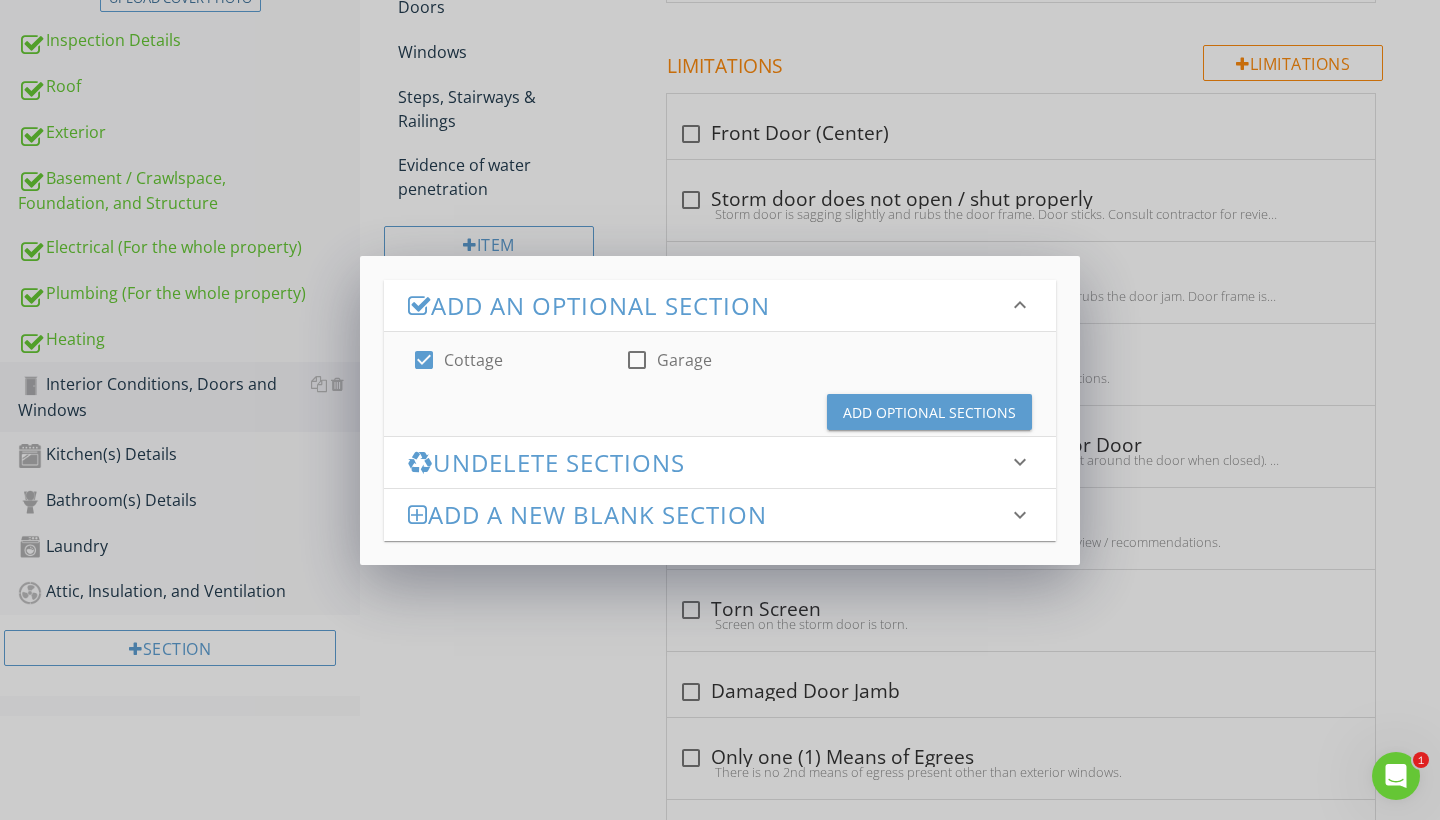 click on "Add Optional Sections" at bounding box center [929, 412] 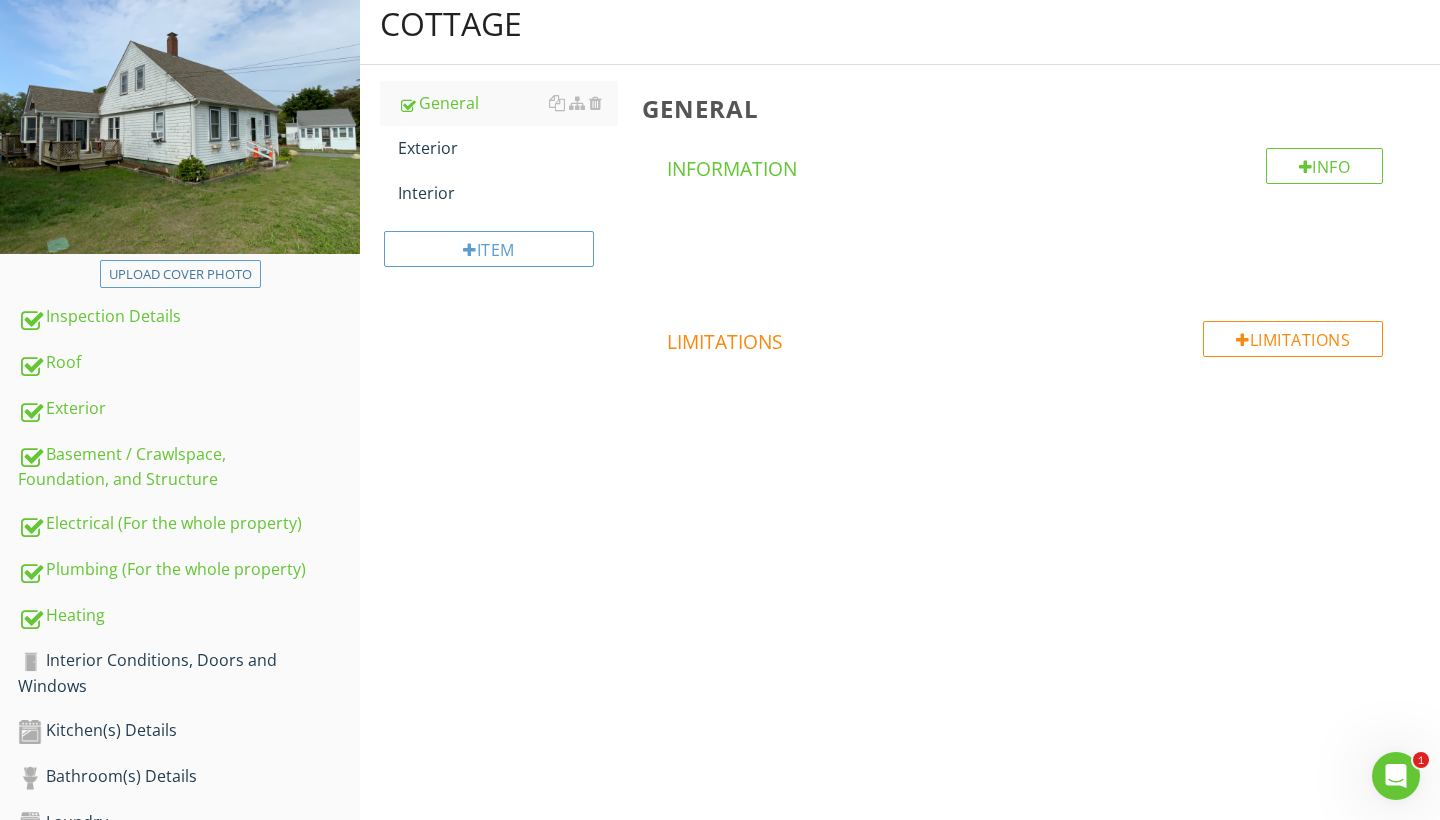 scroll, scrollTop: 216, scrollLeft: 0, axis: vertical 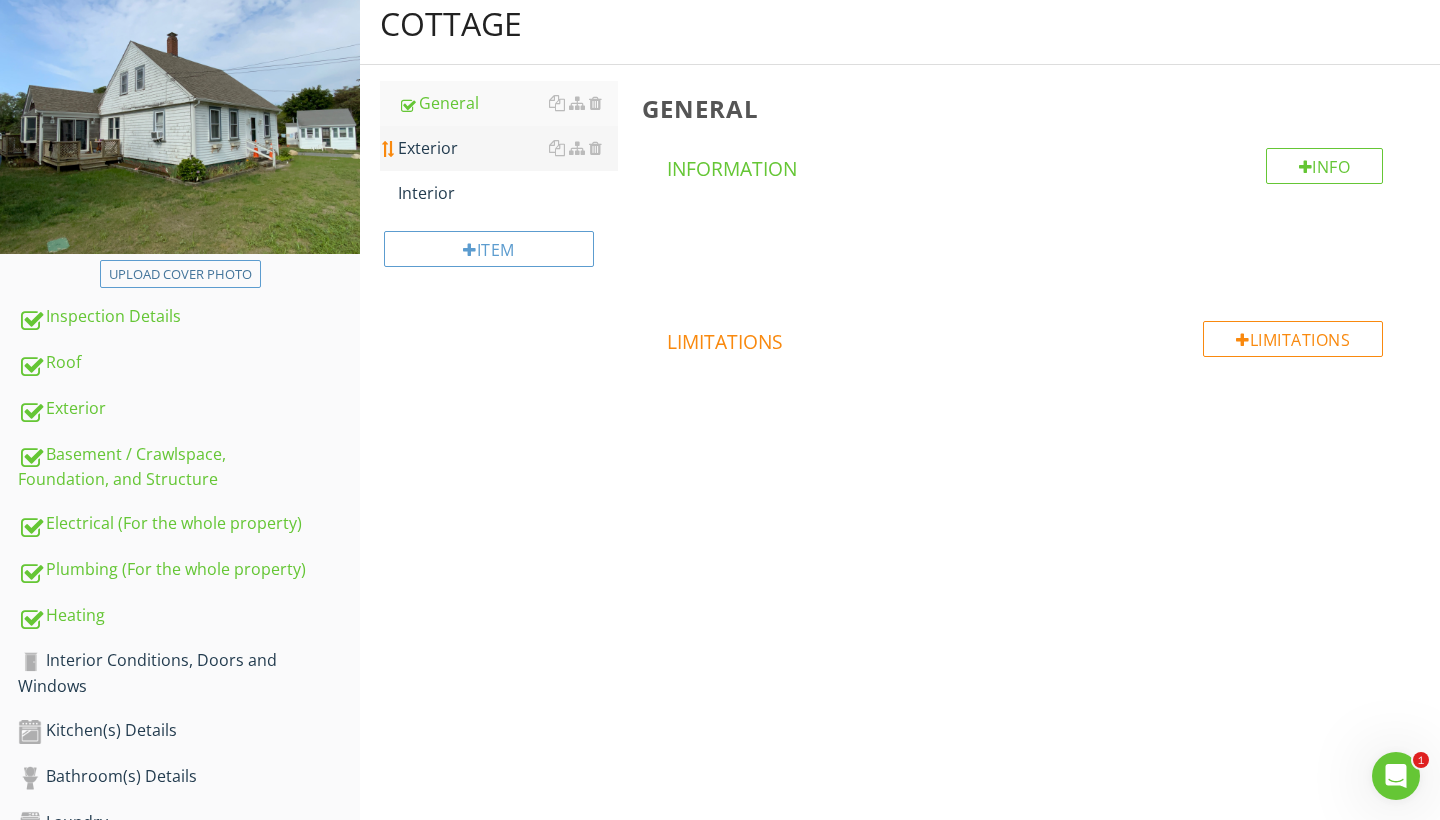 click on "Exterior" at bounding box center [508, 148] 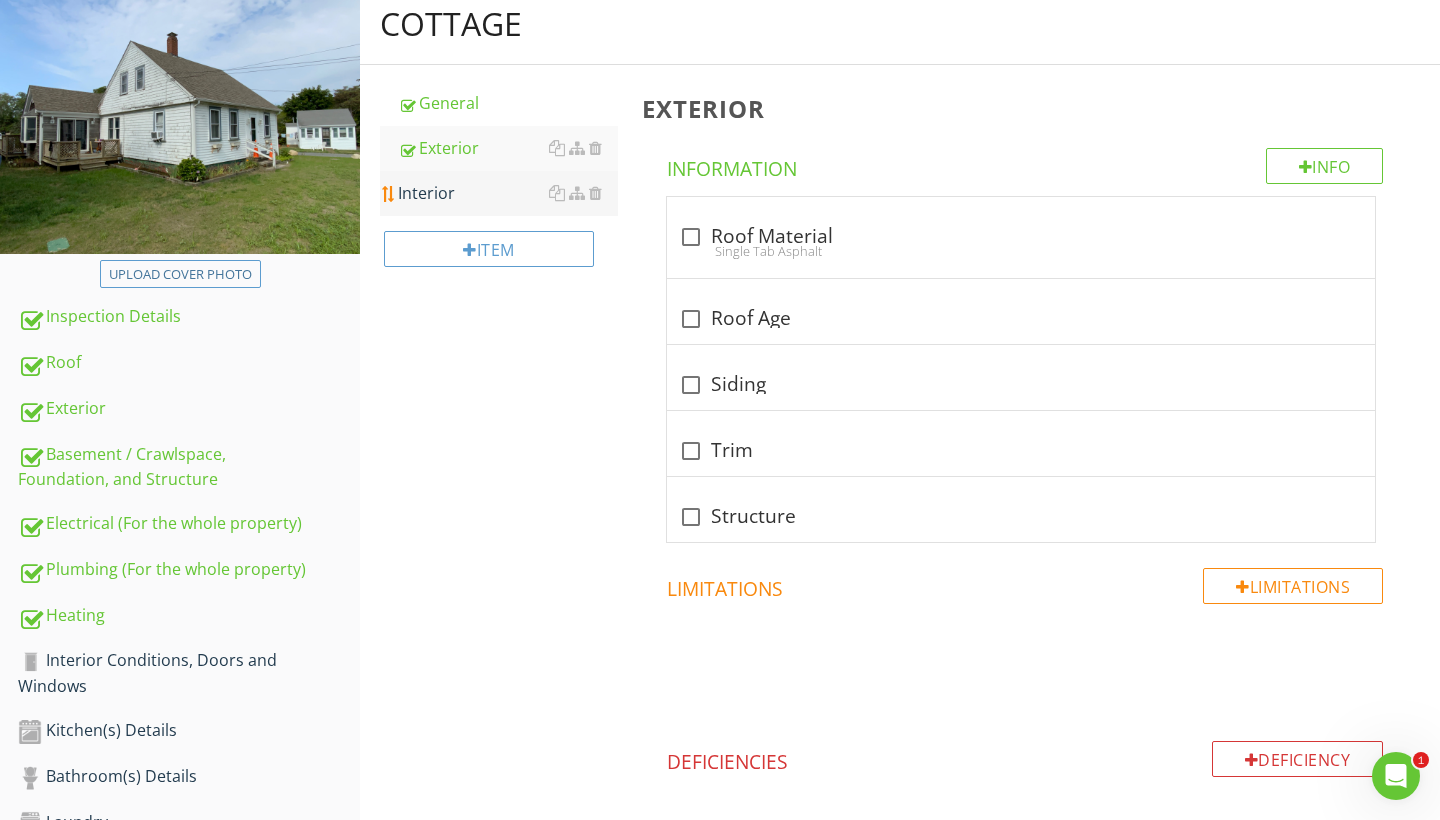 click on "Interior" at bounding box center (508, 193) 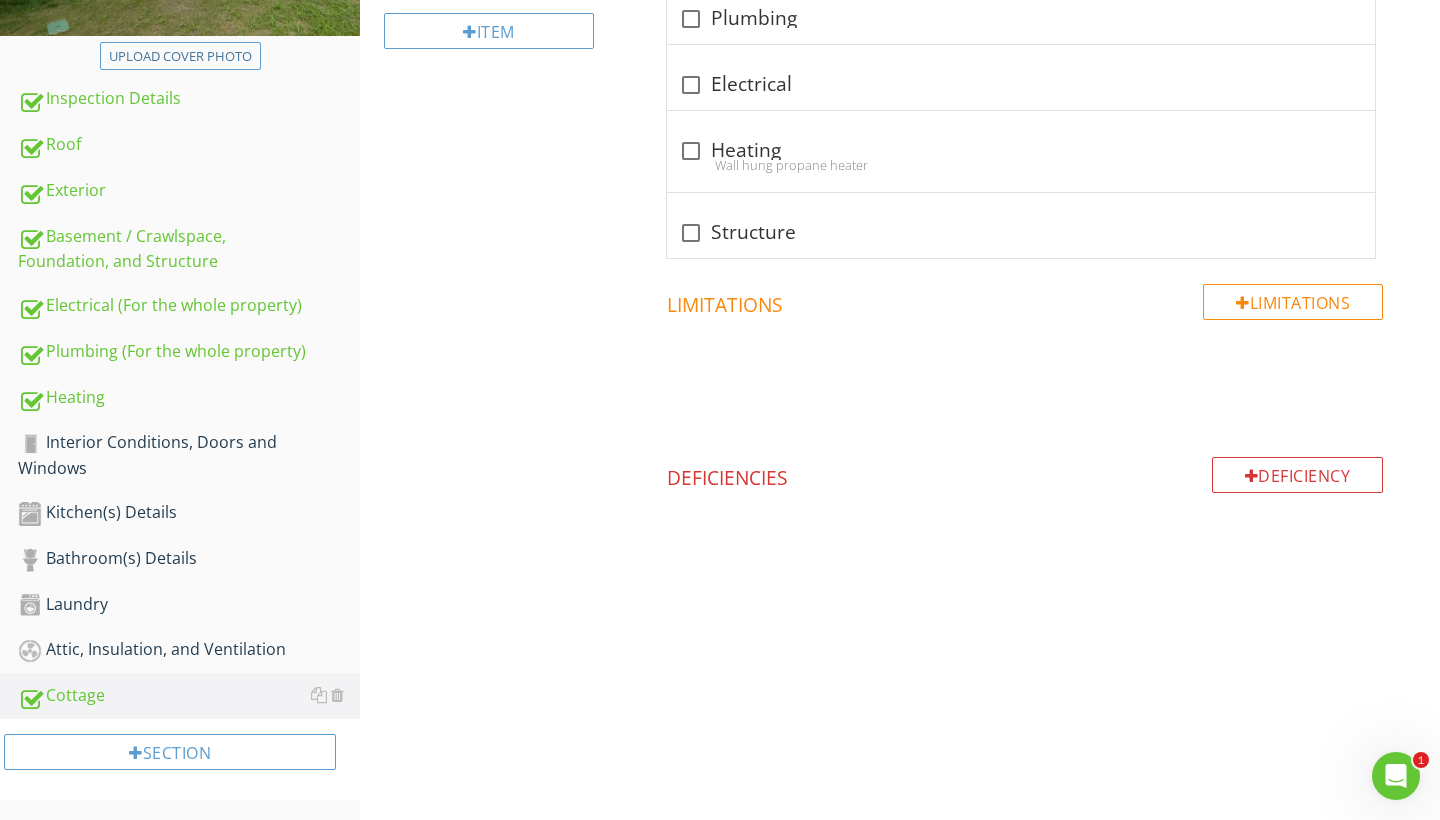 scroll, scrollTop: 433, scrollLeft: 0, axis: vertical 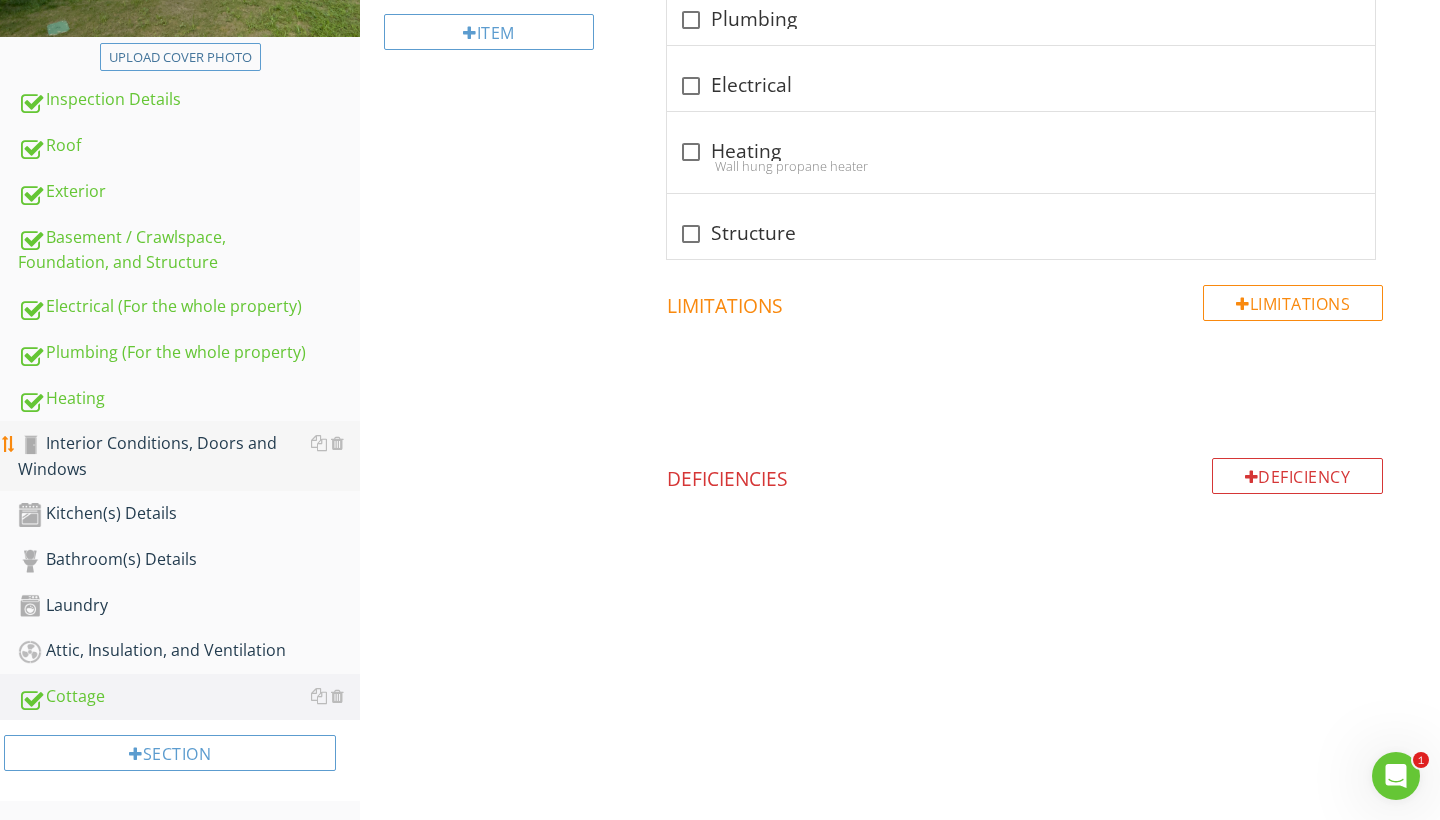 click on "Interior Conditions, Doors and Windows" at bounding box center [189, 456] 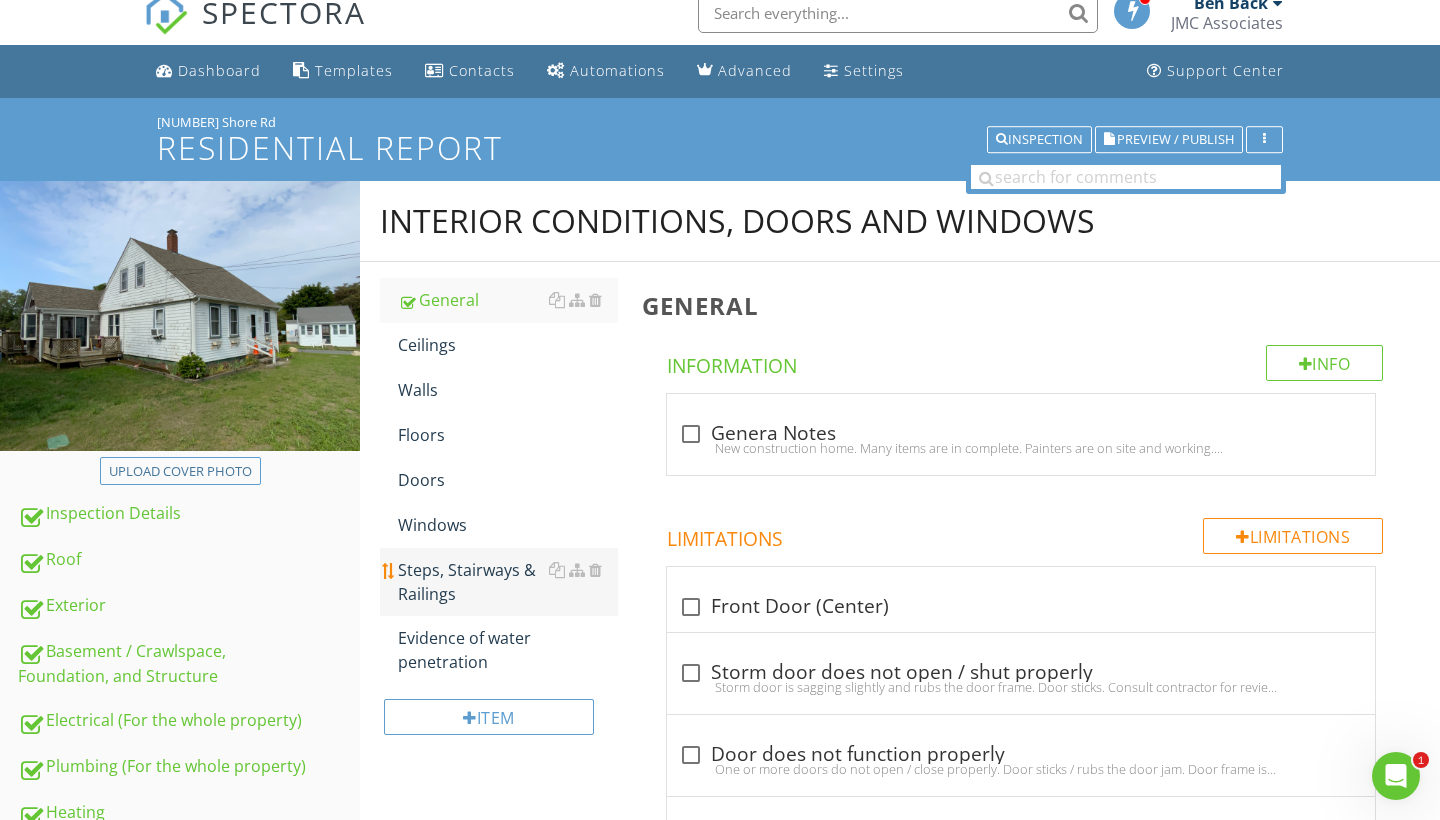 scroll, scrollTop: 0, scrollLeft: 0, axis: both 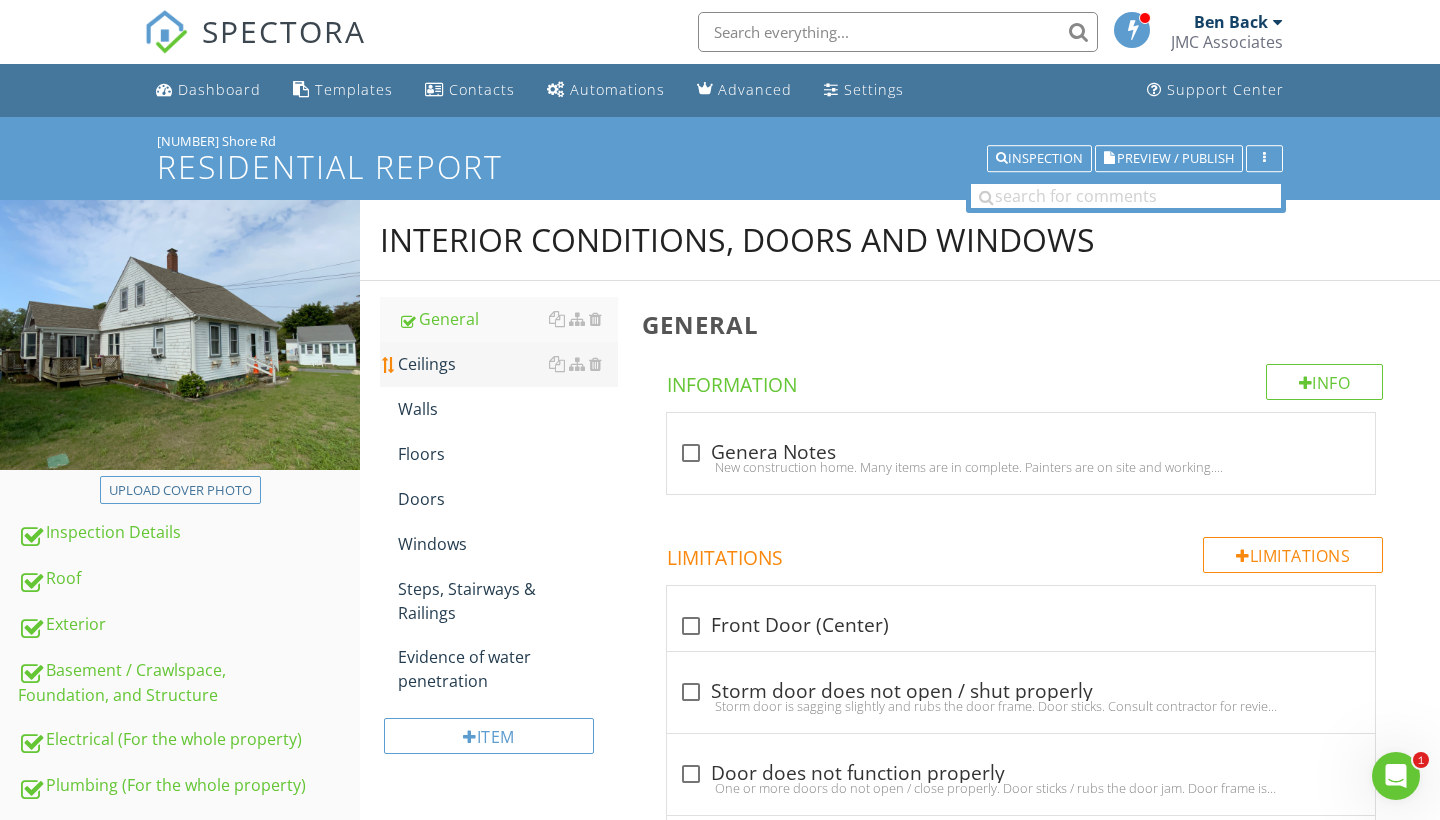 click on "Ceilings" at bounding box center (508, 364) 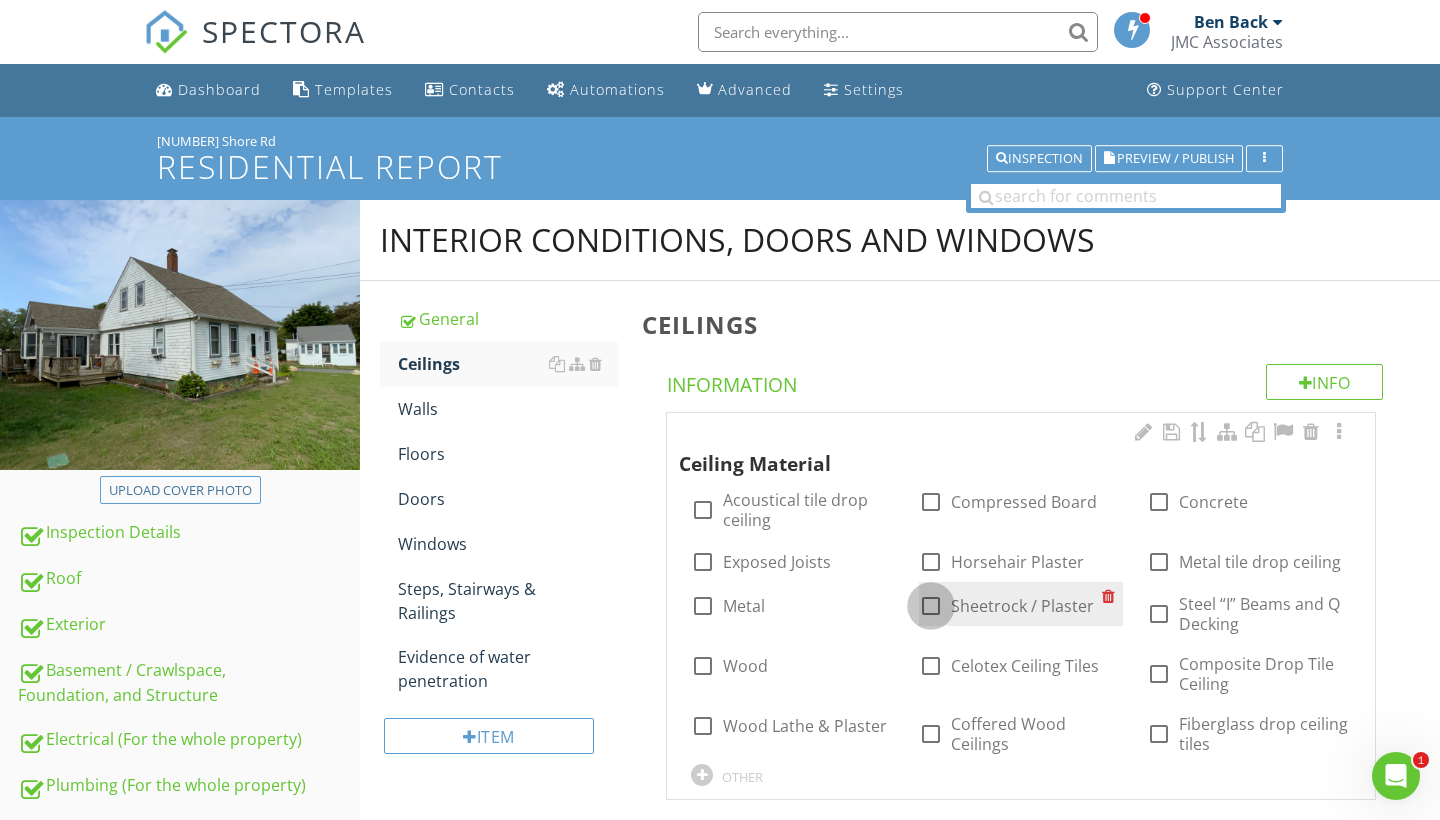 click at bounding box center (931, 606) 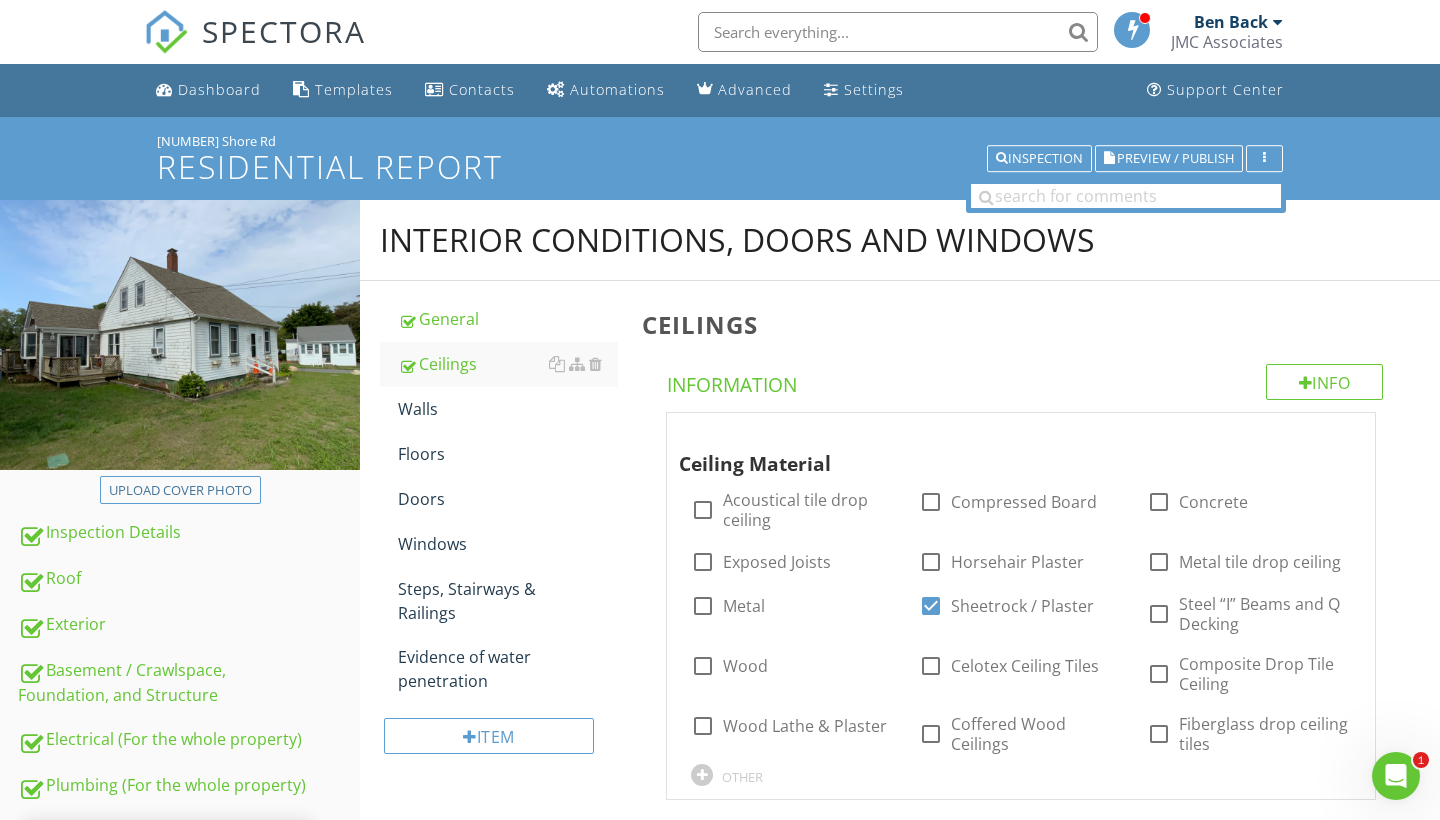 scroll, scrollTop: 0, scrollLeft: 0, axis: both 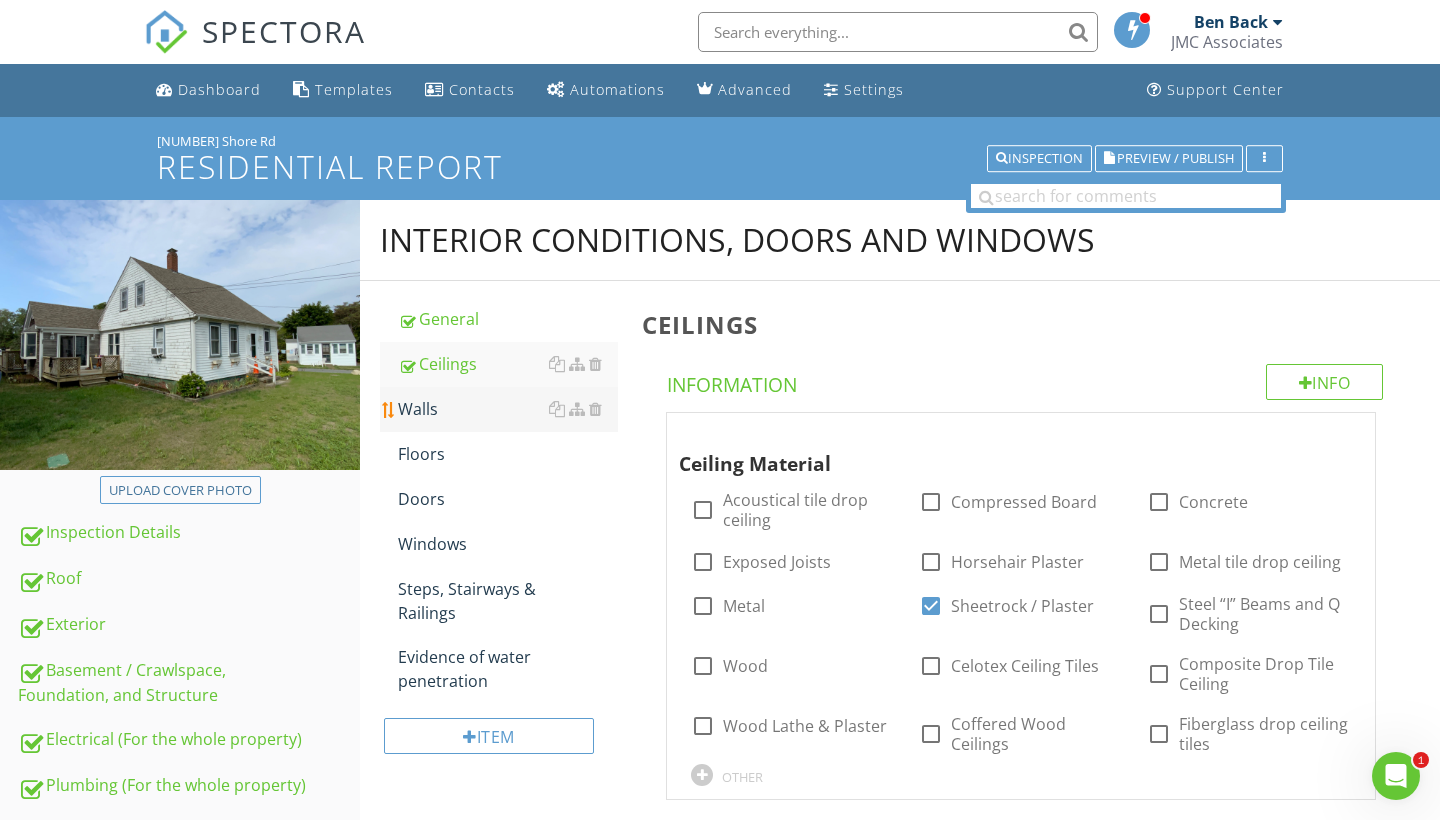 click on "Walls" at bounding box center (508, 409) 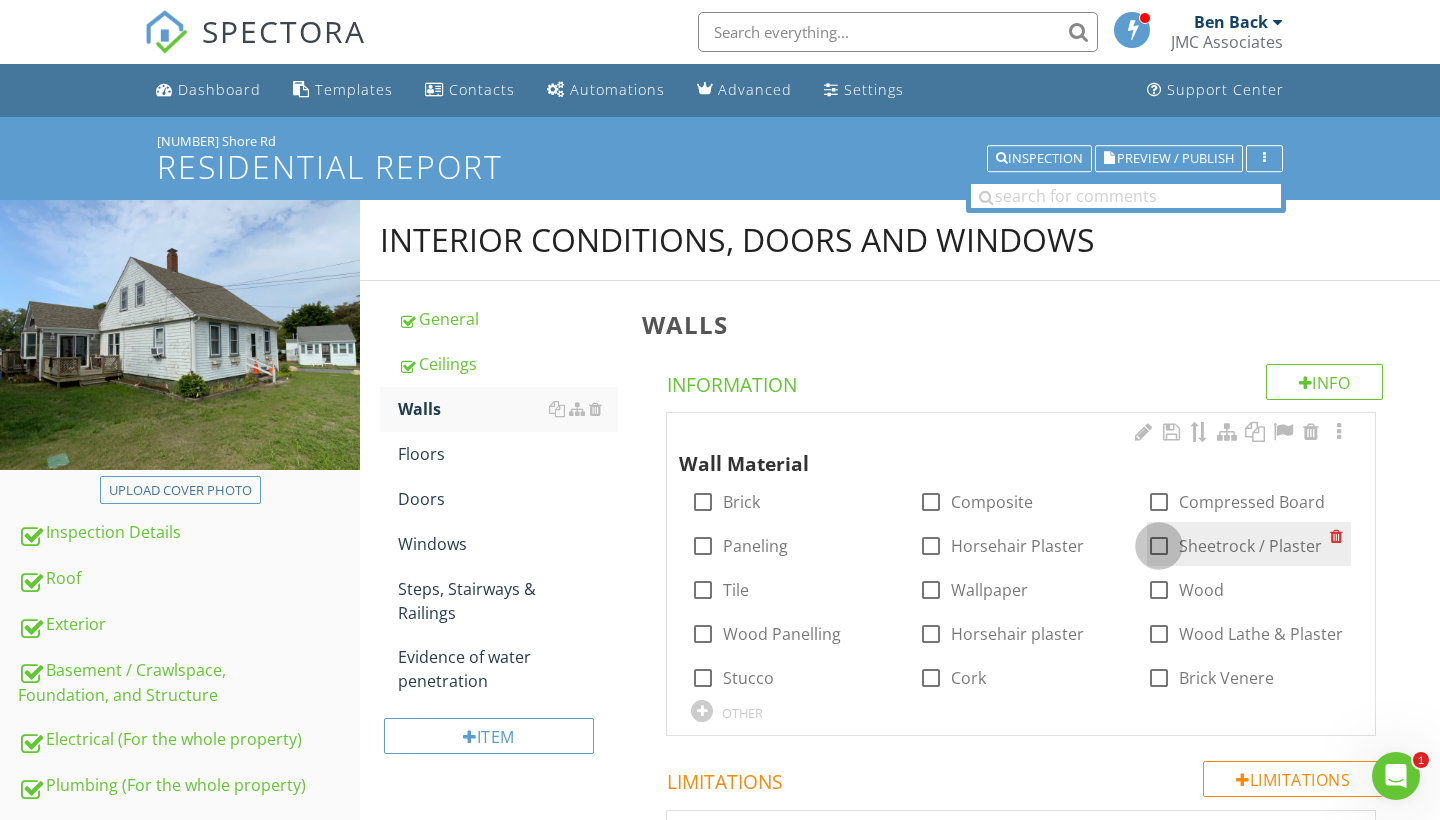 click at bounding box center [1159, 546] 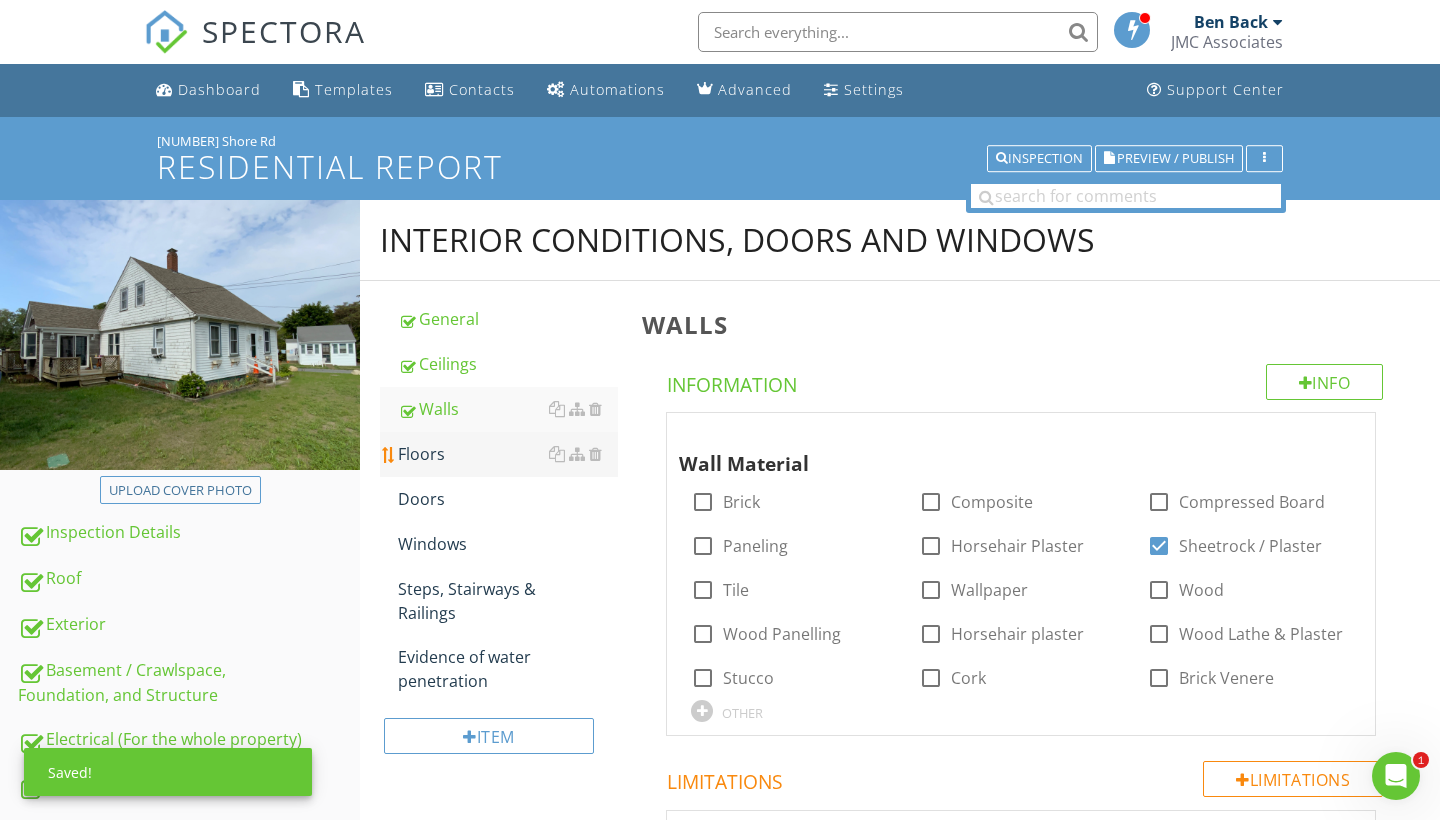 click on "Floors" at bounding box center (508, 454) 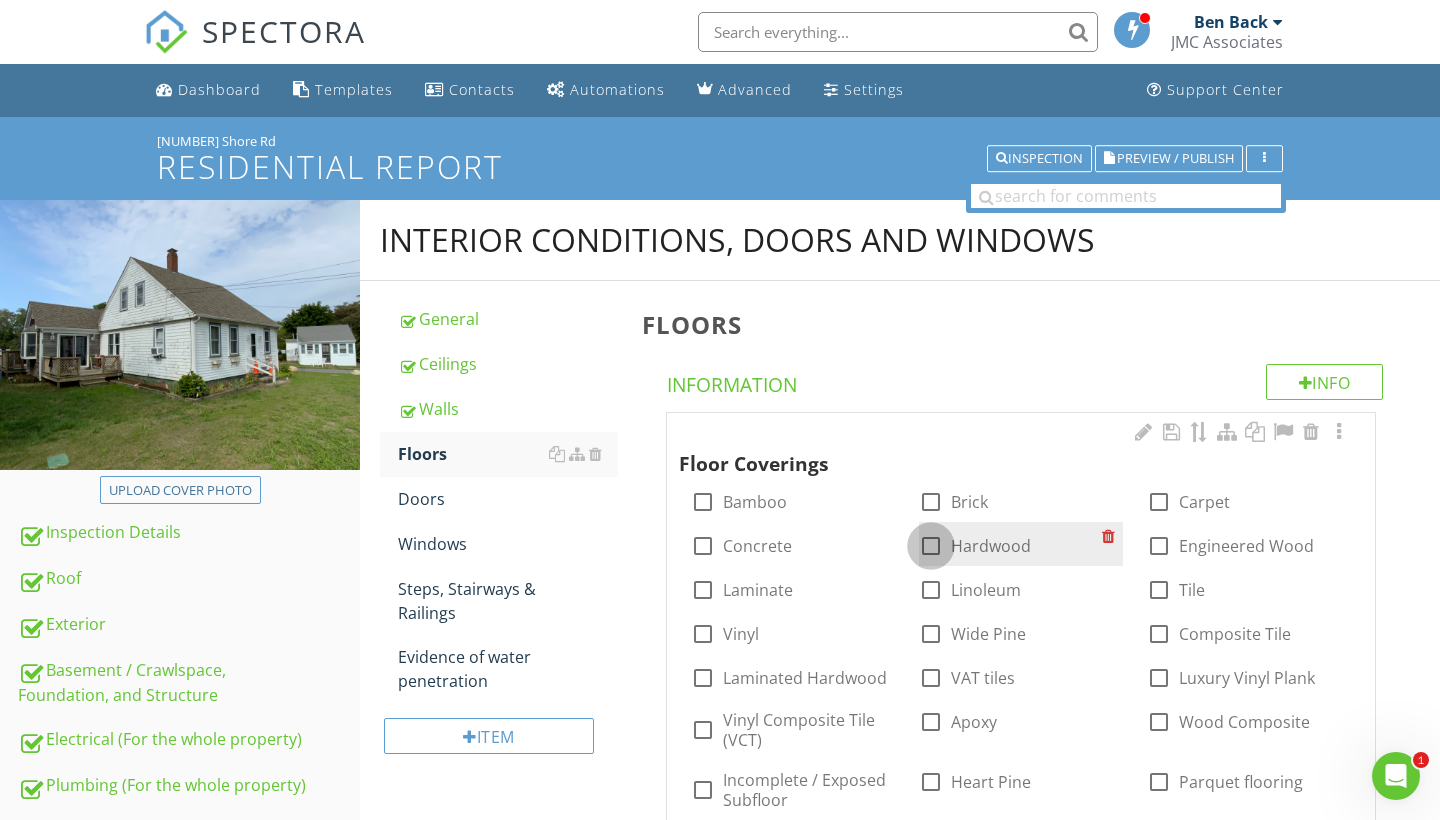 click at bounding box center [931, 546] 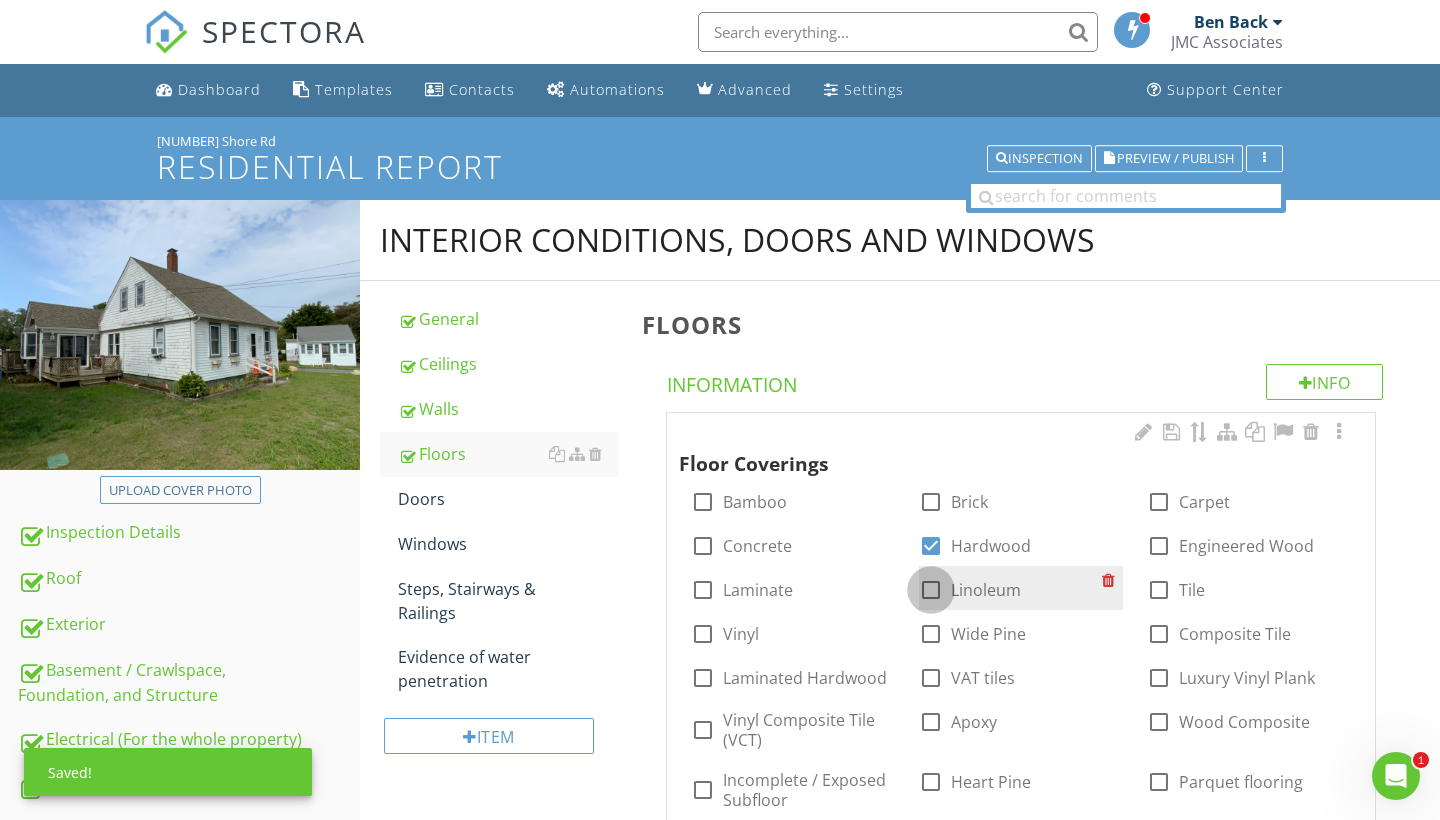 click at bounding box center [931, 590] 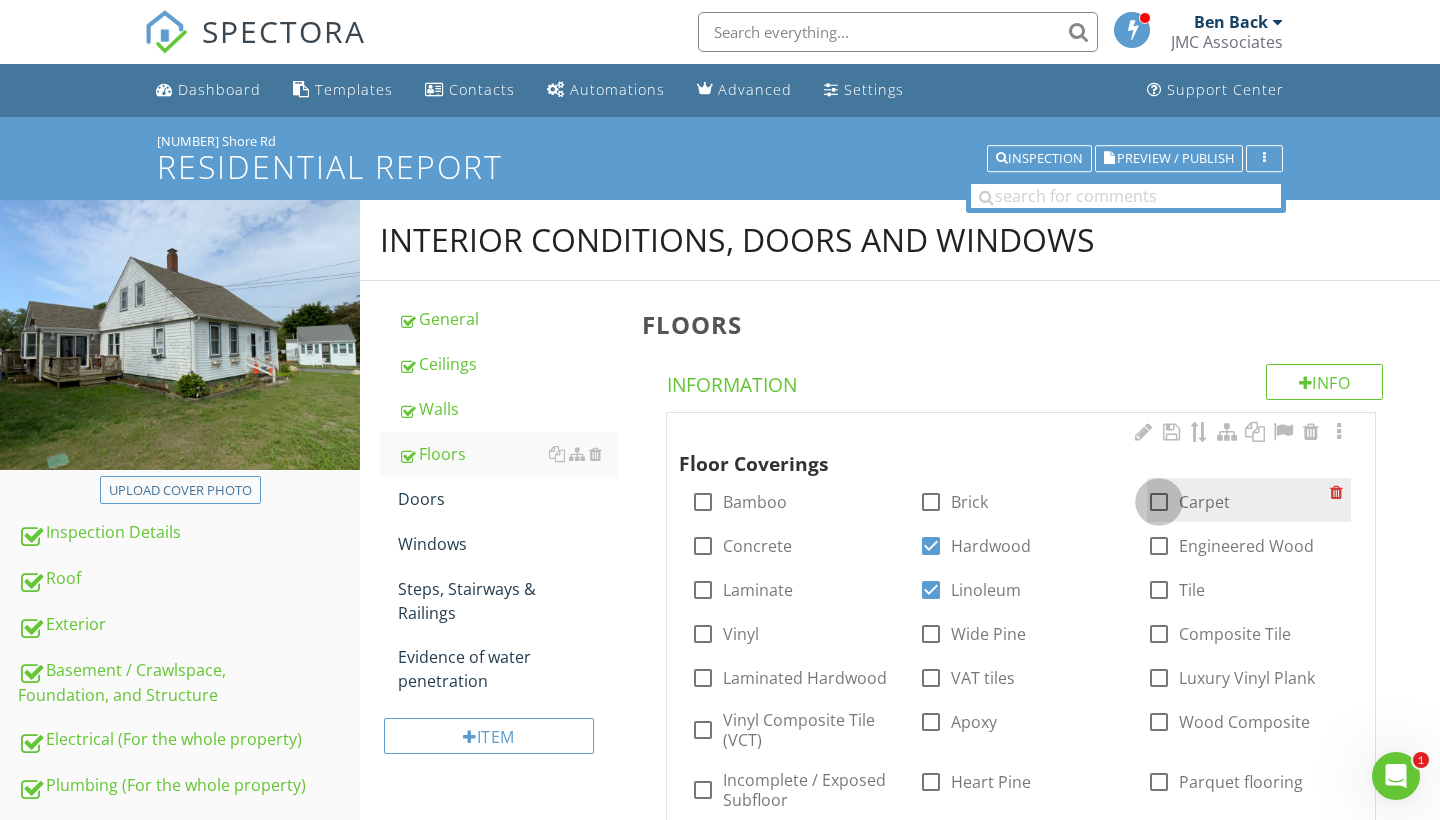 click at bounding box center (1159, 502) 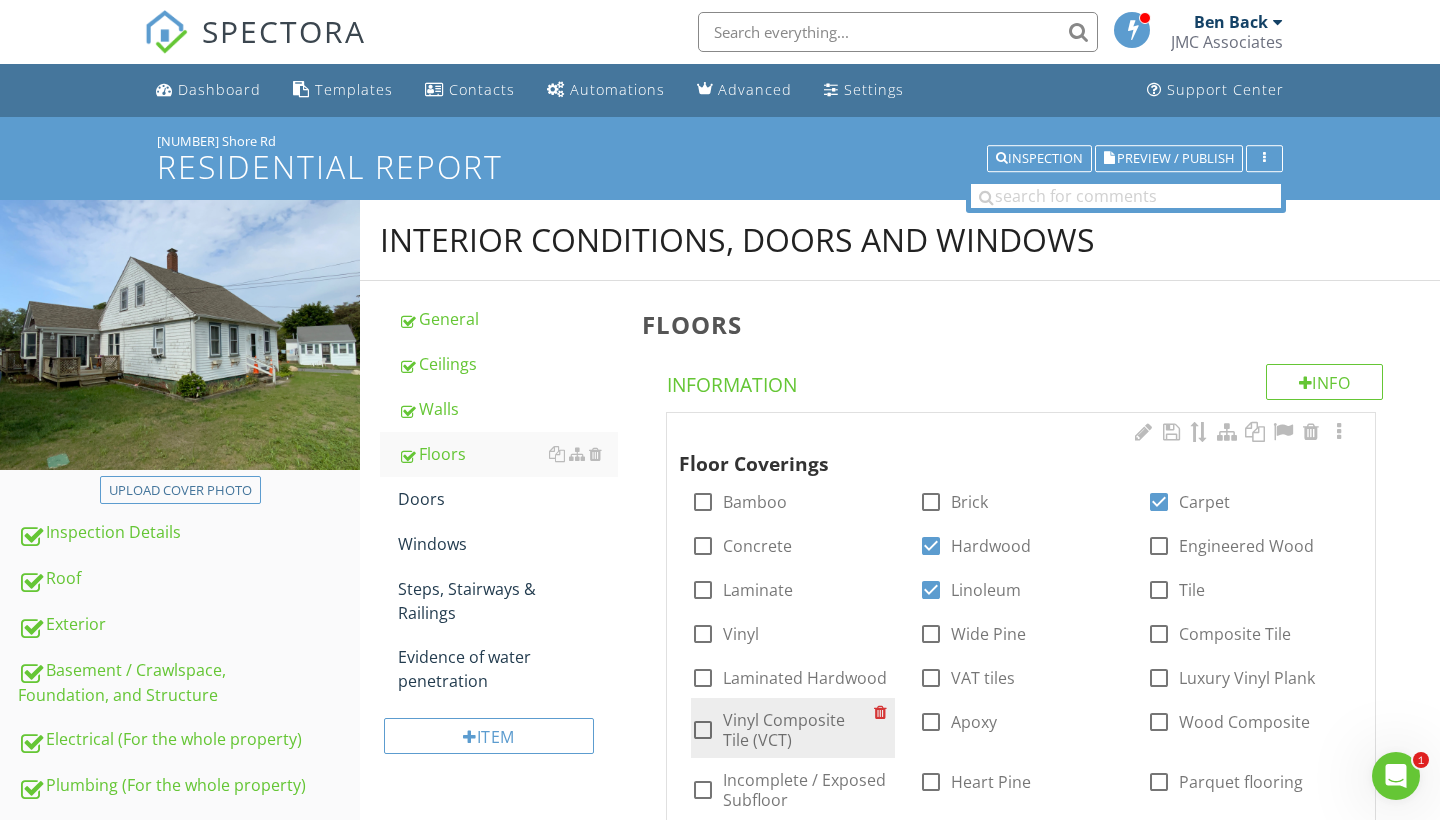 click at bounding box center (703, 730) 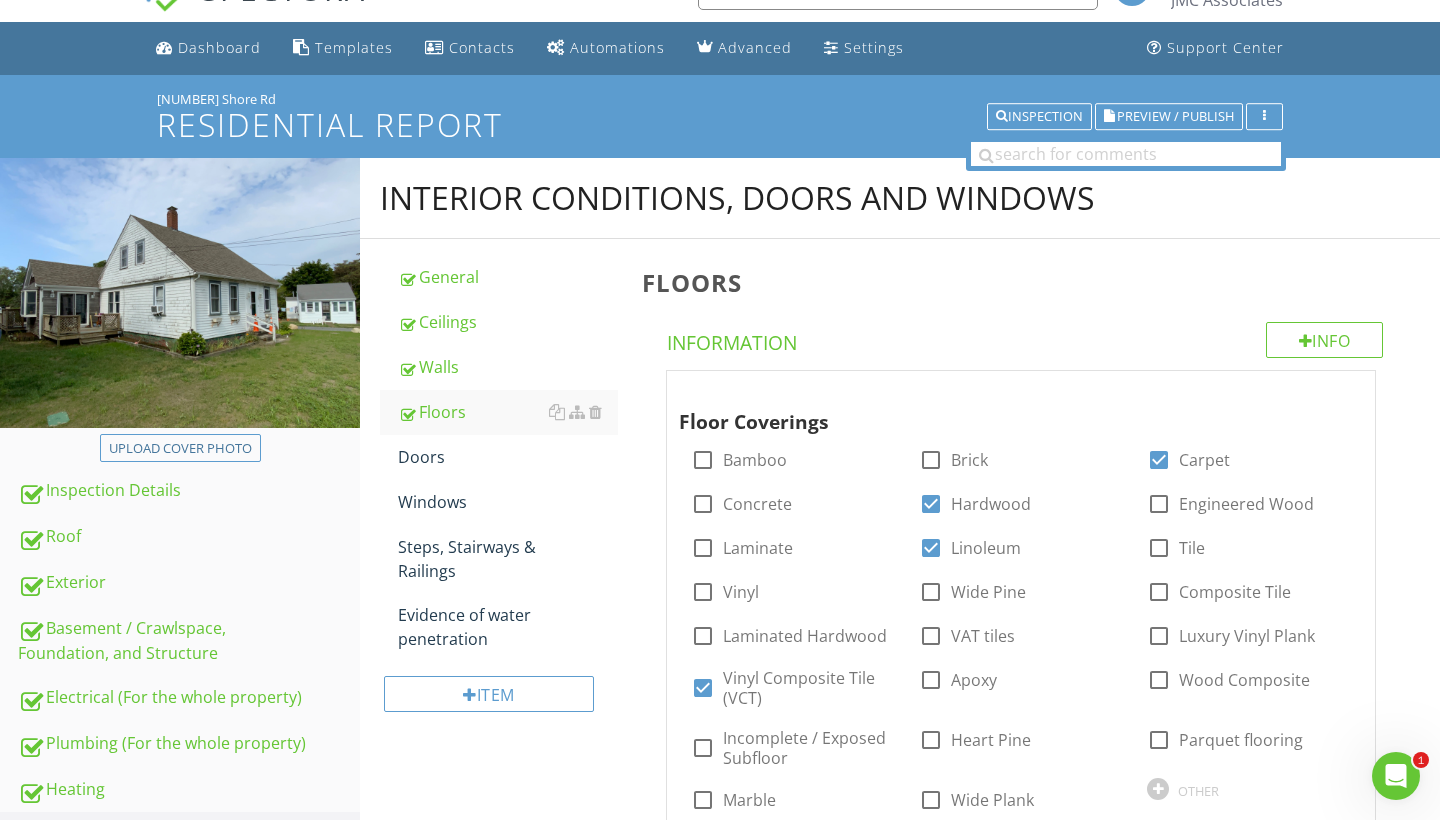 scroll, scrollTop: 25, scrollLeft: 0, axis: vertical 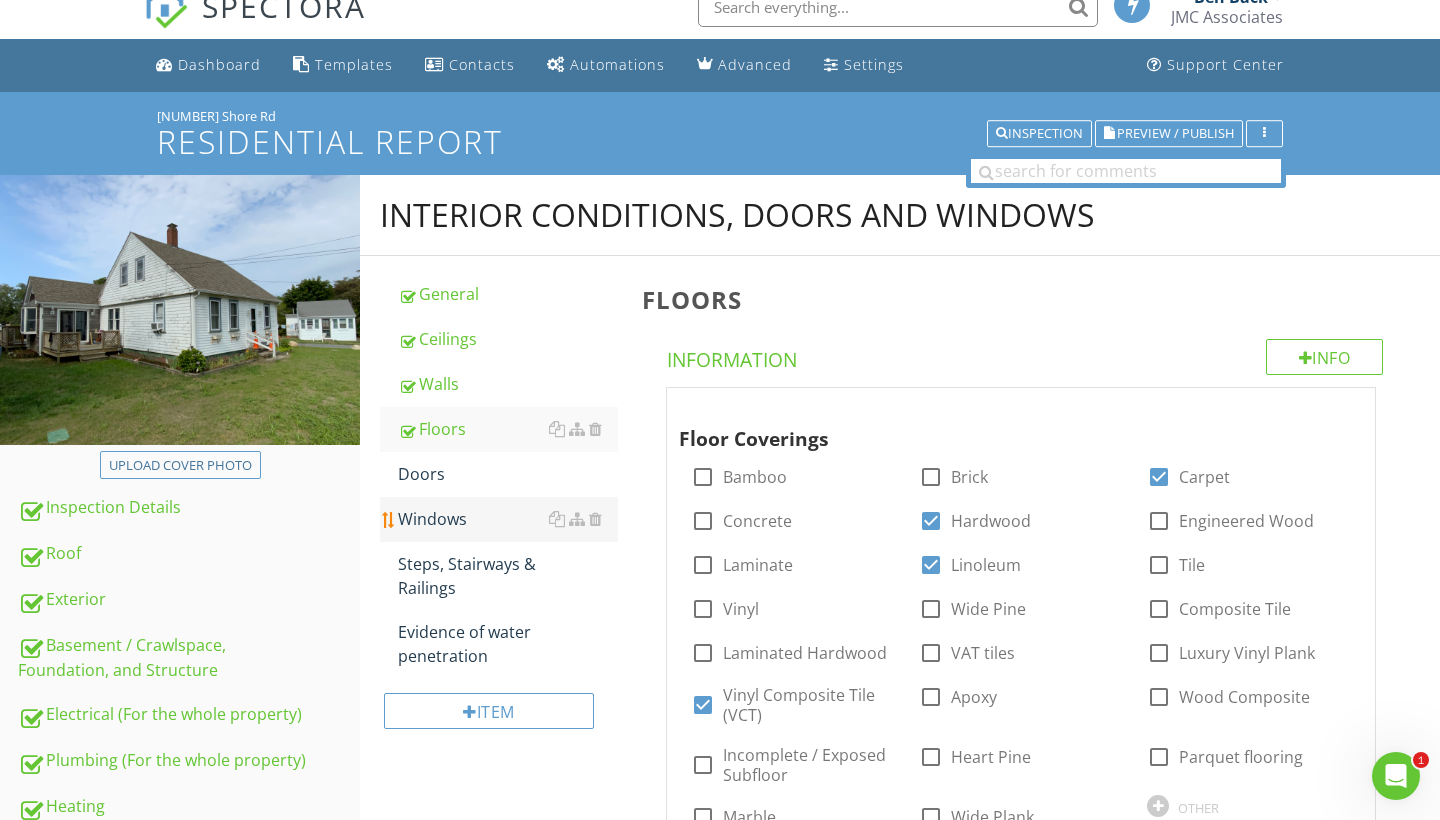 click on "Windows" at bounding box center (508, 519) 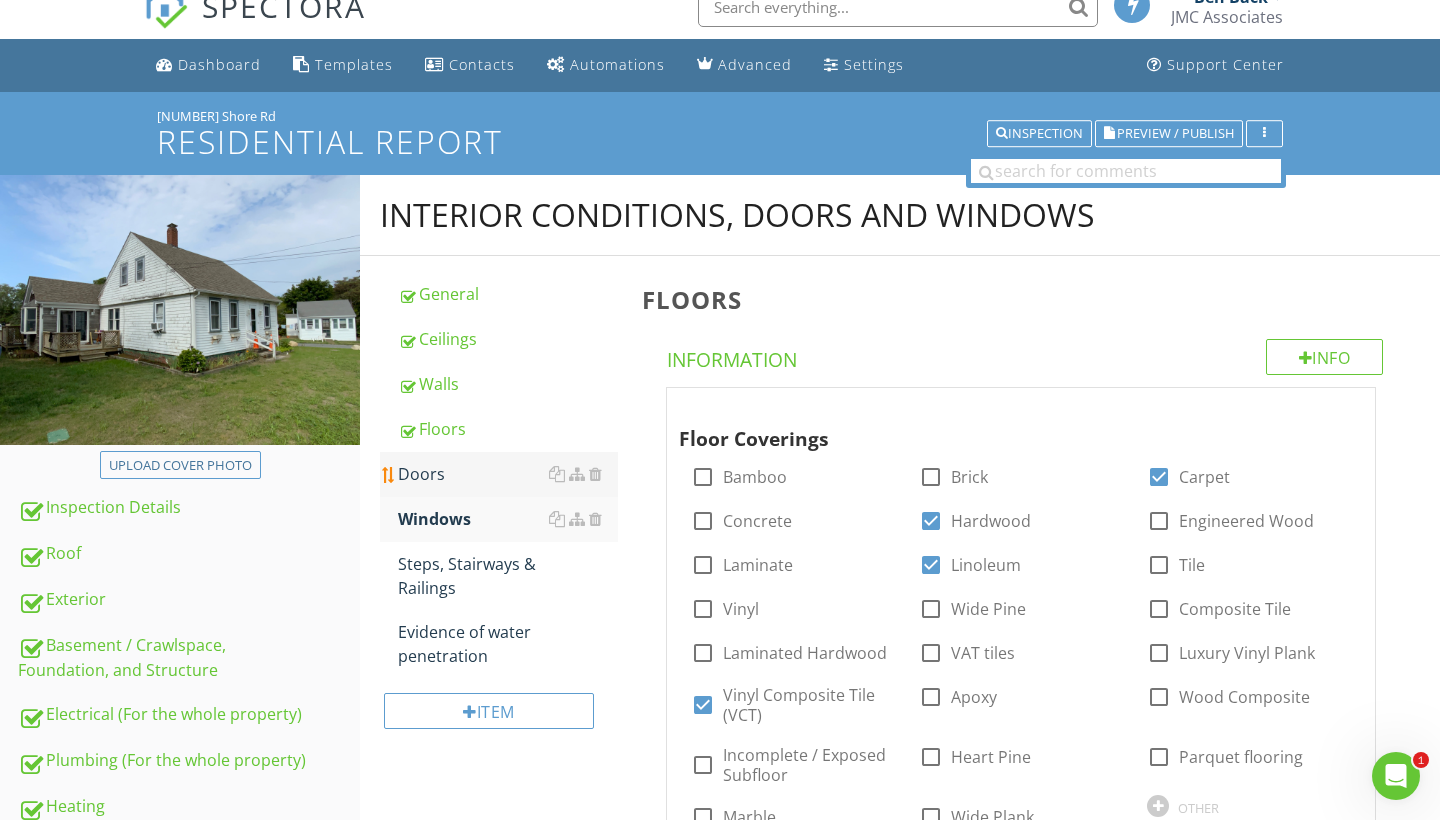 click on "Doors" at bounding box center (508, 474) 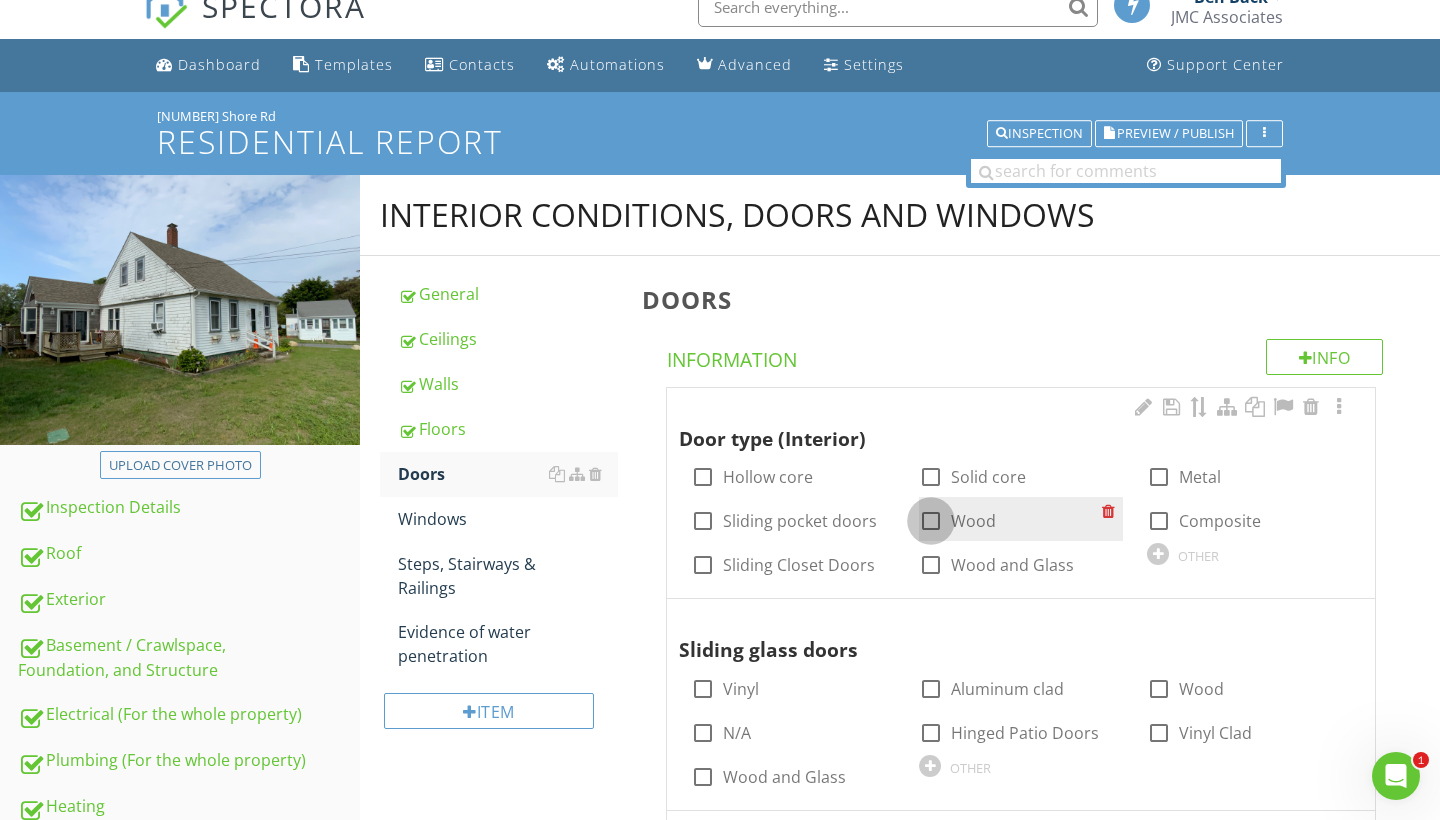 click at bounding box center [931, 521] 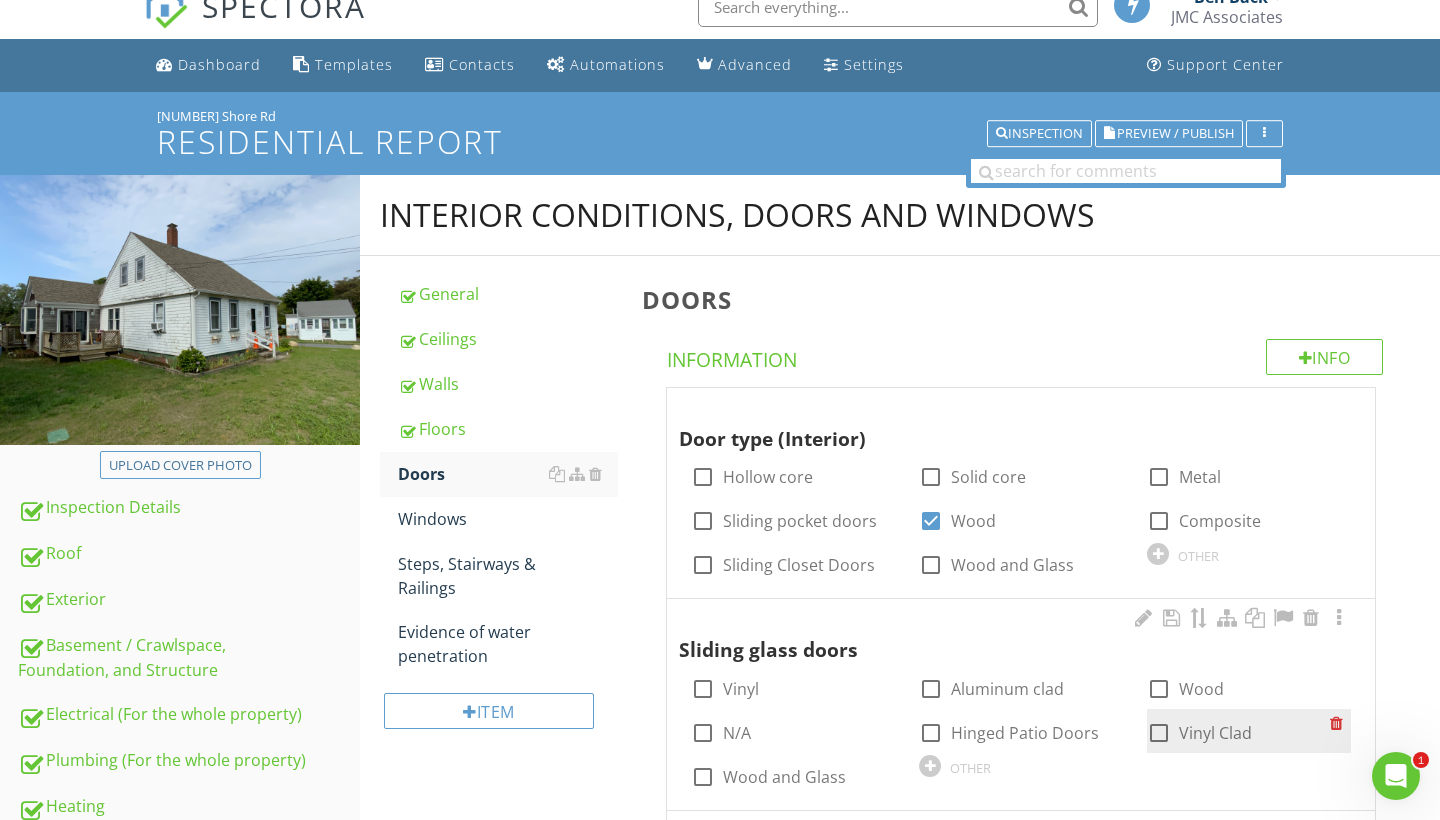 click at bounding box center [1159, 733] 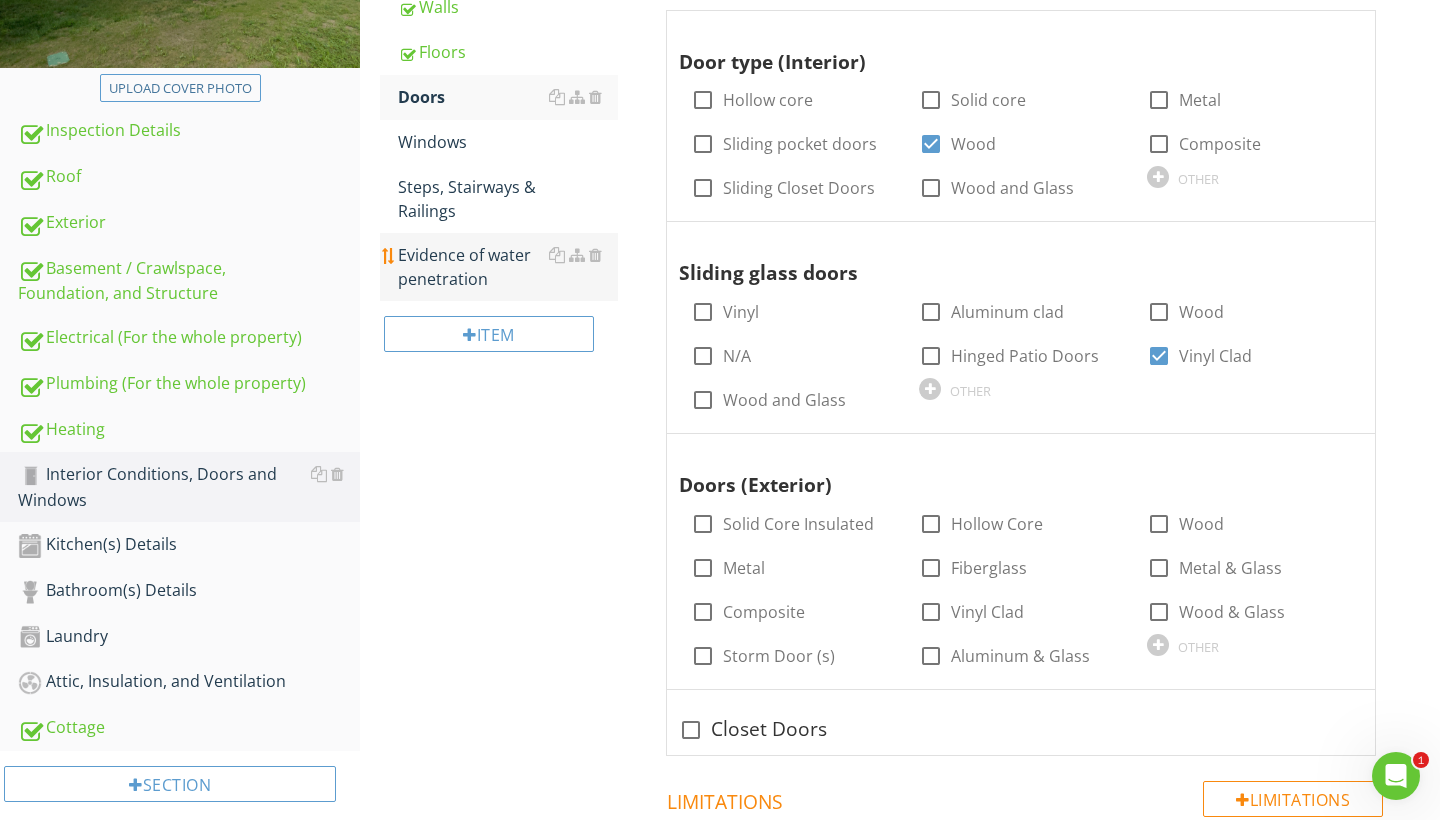 scroll, scrollTop: 409, scrollLeft: 0, axis: vertical 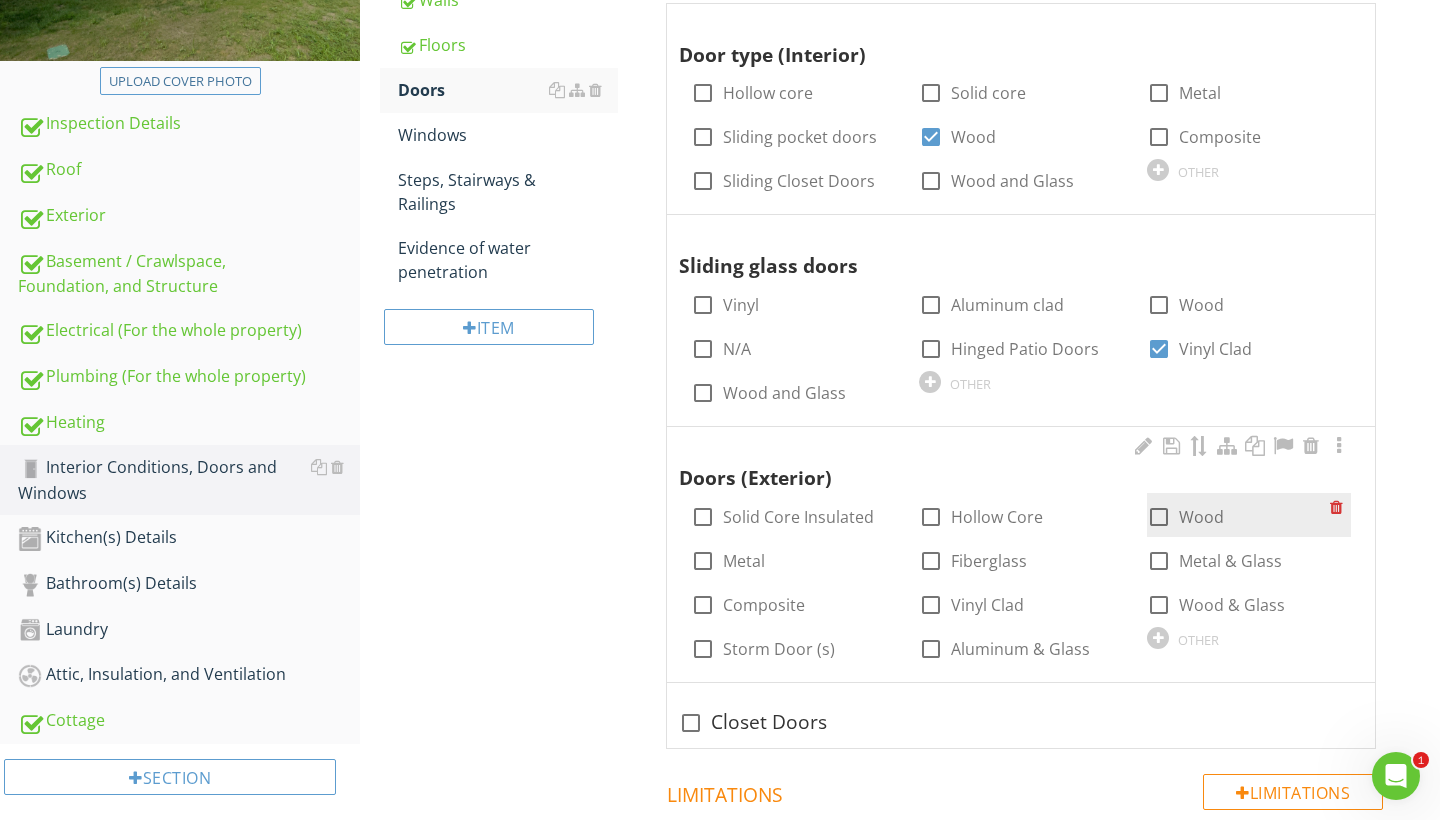 click at bounding box center (1159, 517) 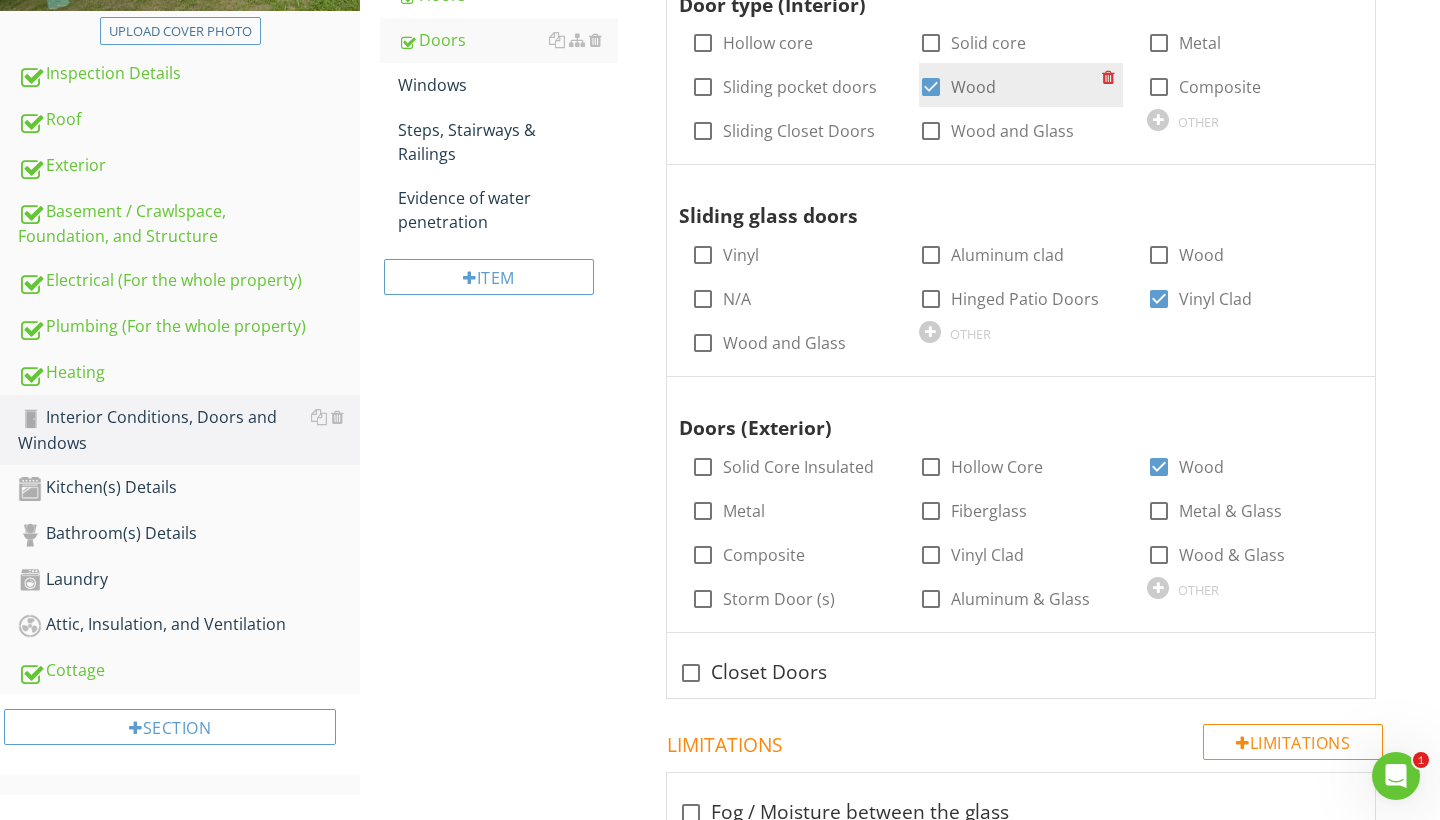 scroll, scrollTop: 462, scrollLeft: 0, axis: vertical 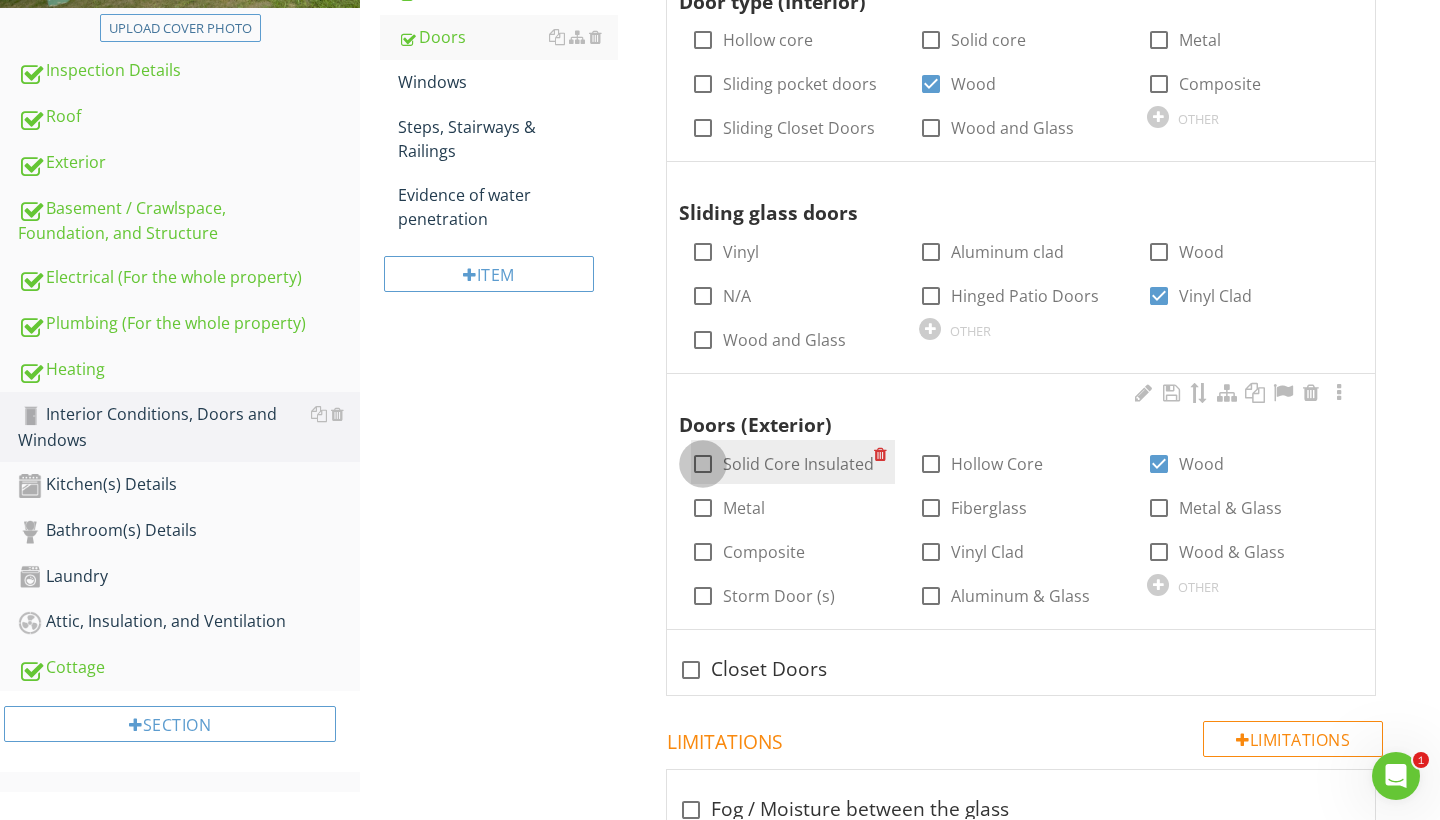 click at bounding box center (703, 464) 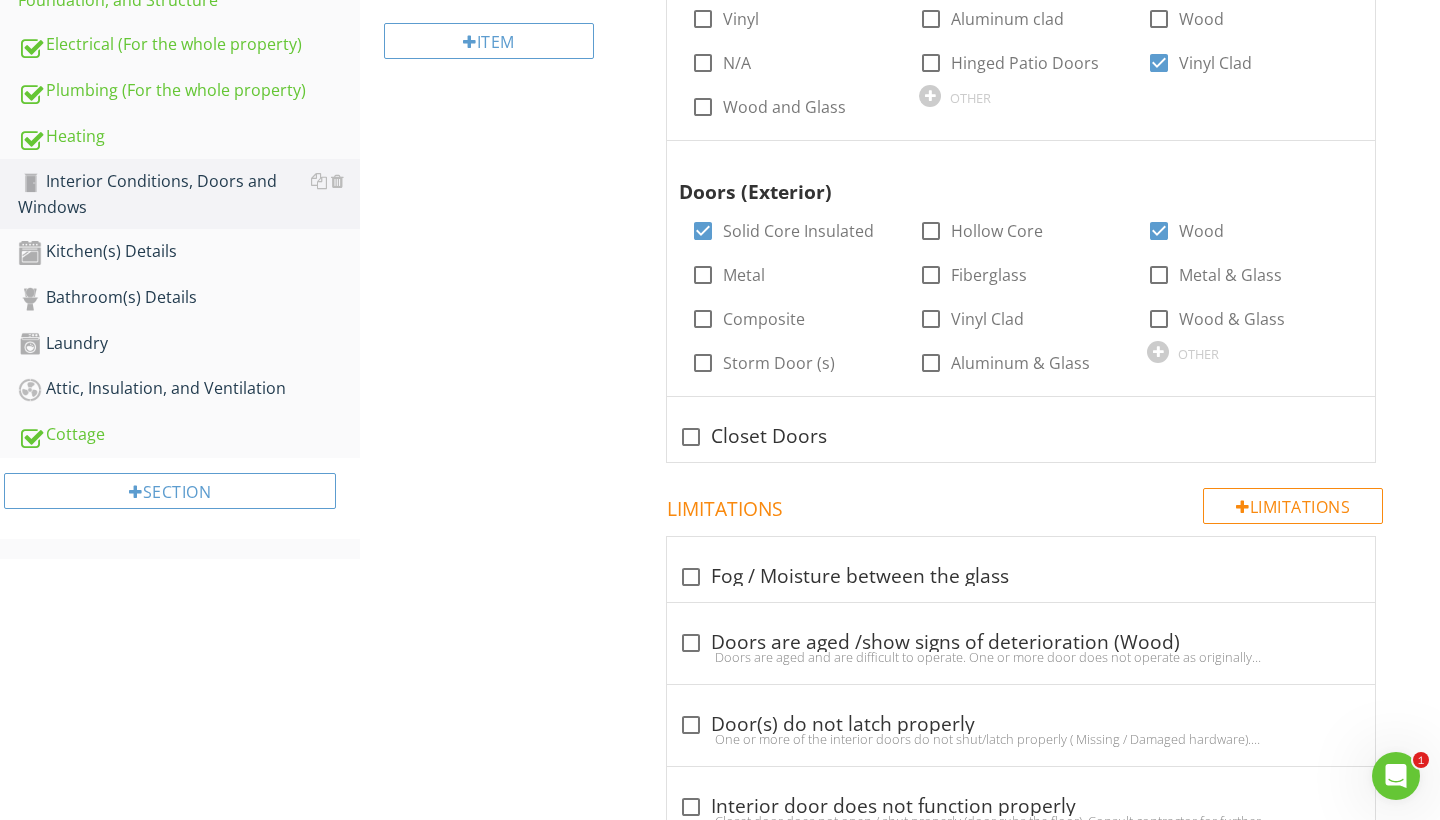 scroll, scrollTop: 718, scrollLeft: 0, axis: vertical 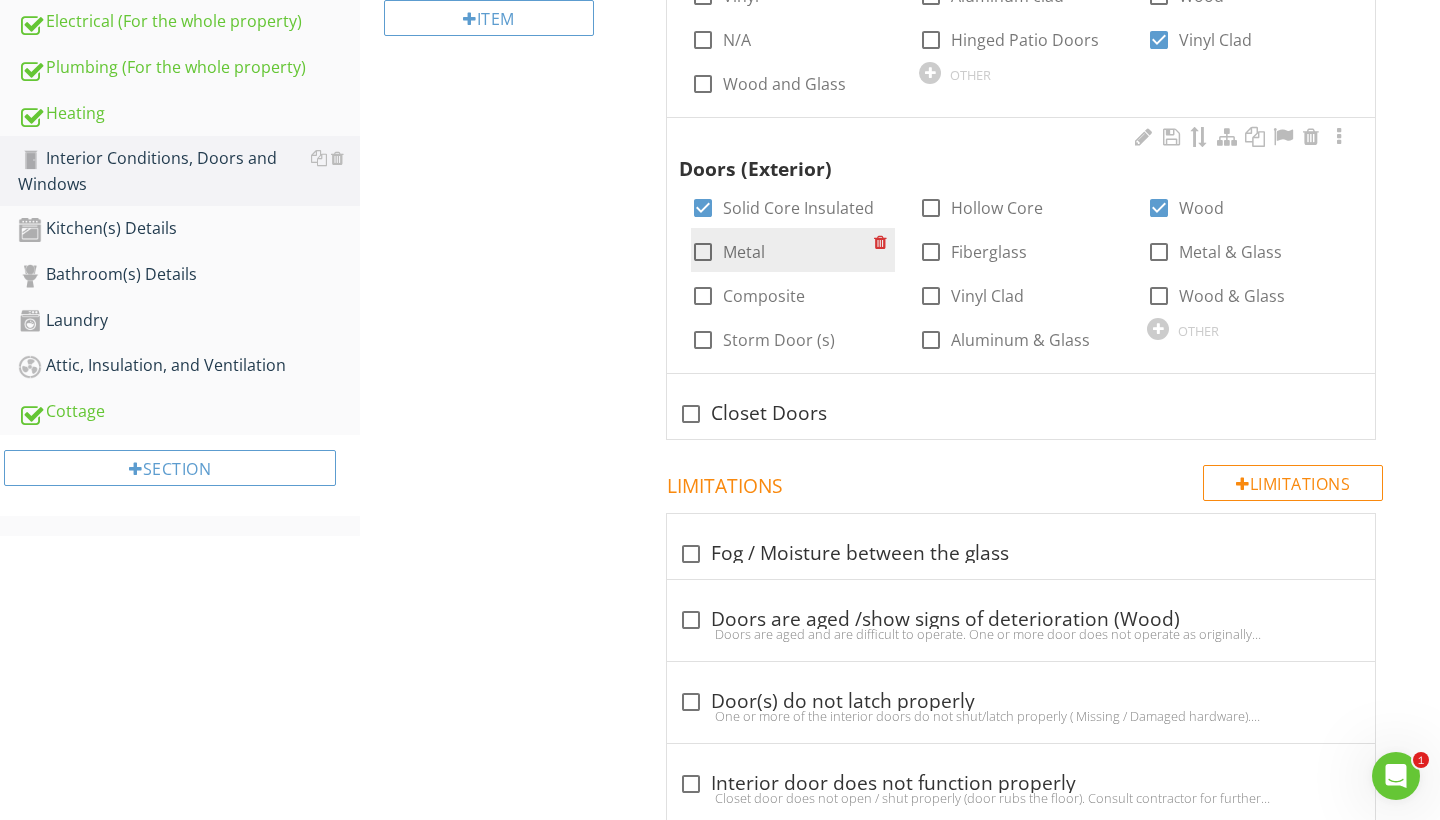 click at bounding box center [703, 252] 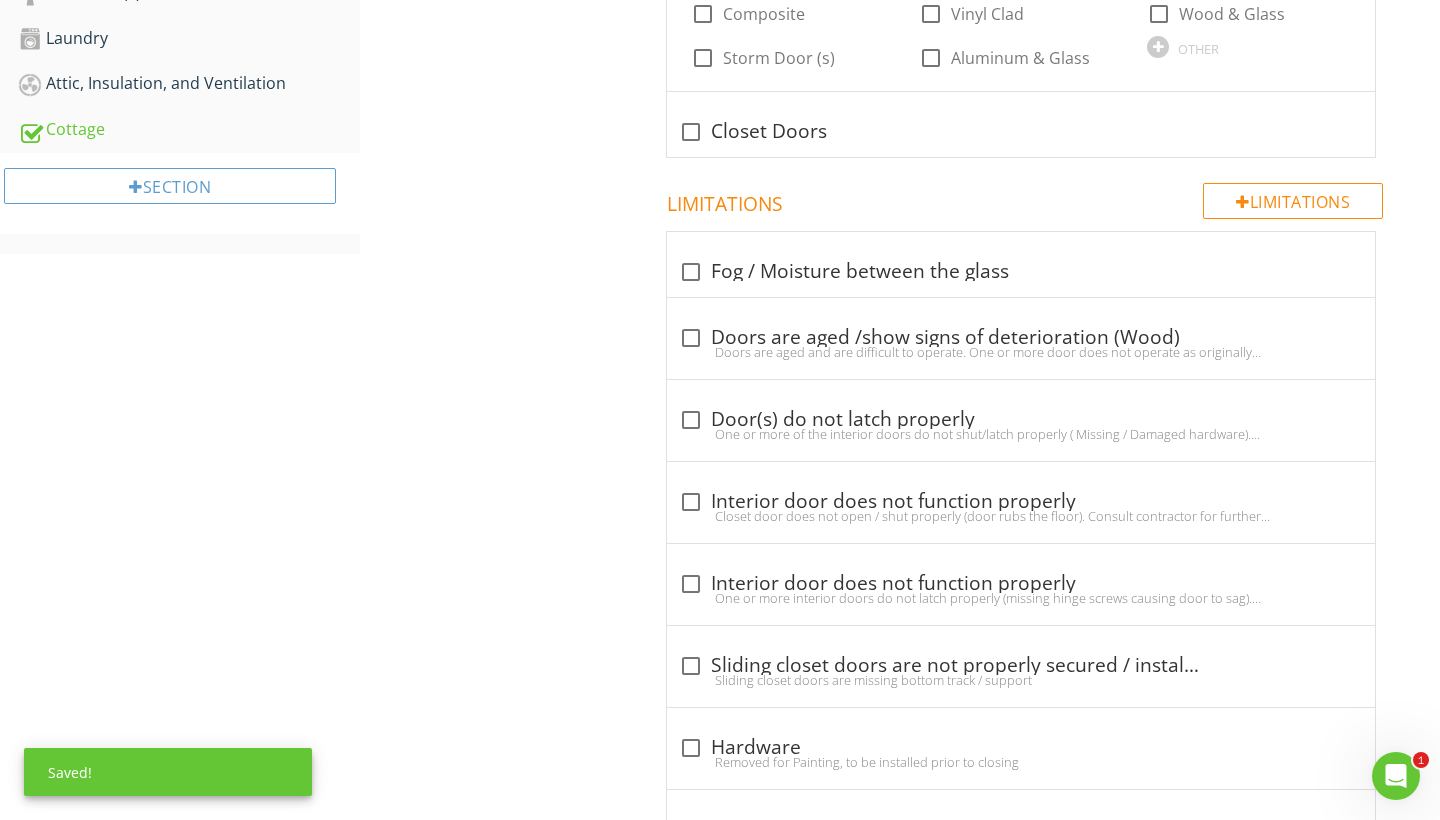 scroll, scrollTop: 0, scrollLeft: 0, axis: both 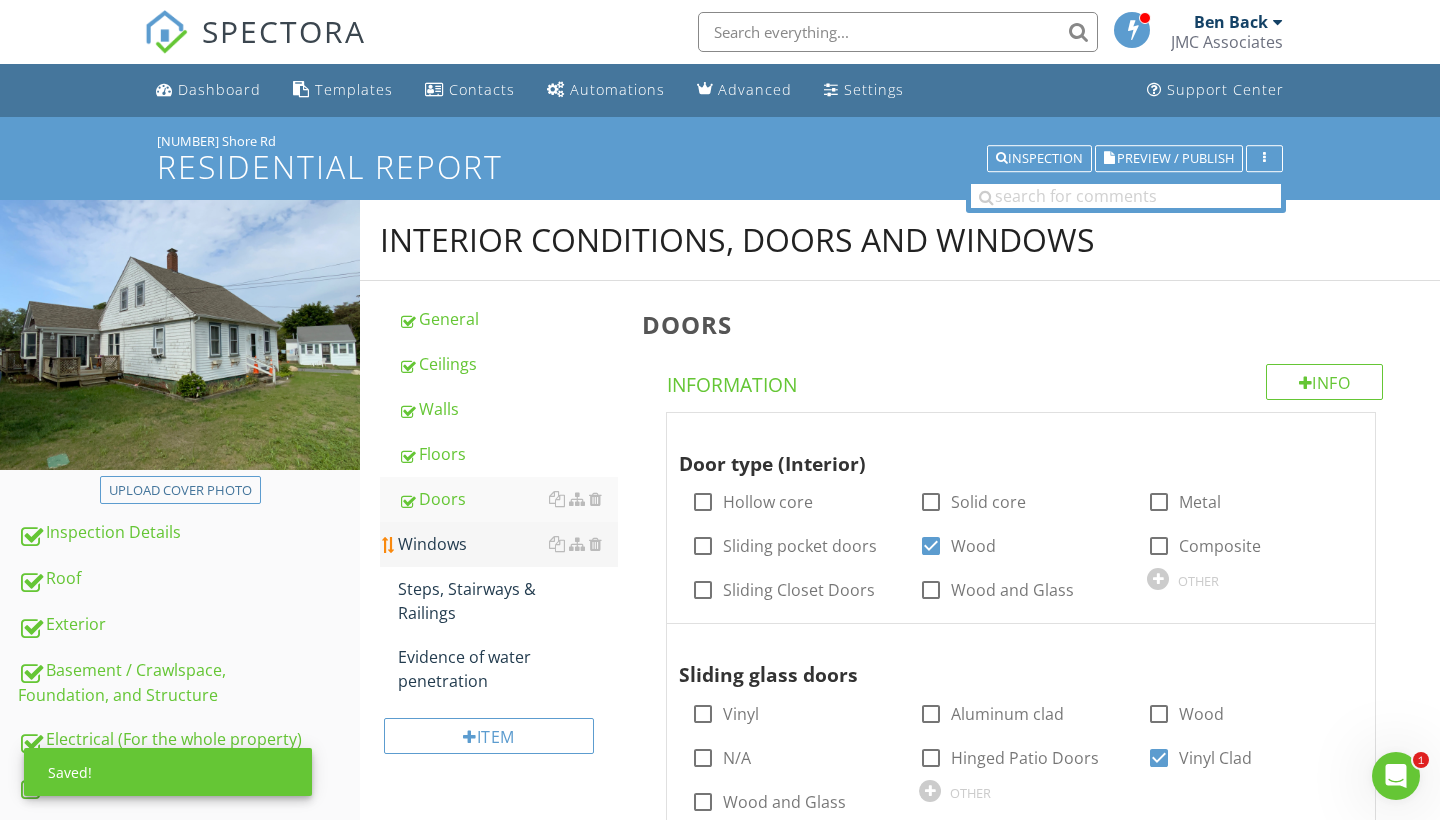 click on "Windows" at bounding box center [508, 544] 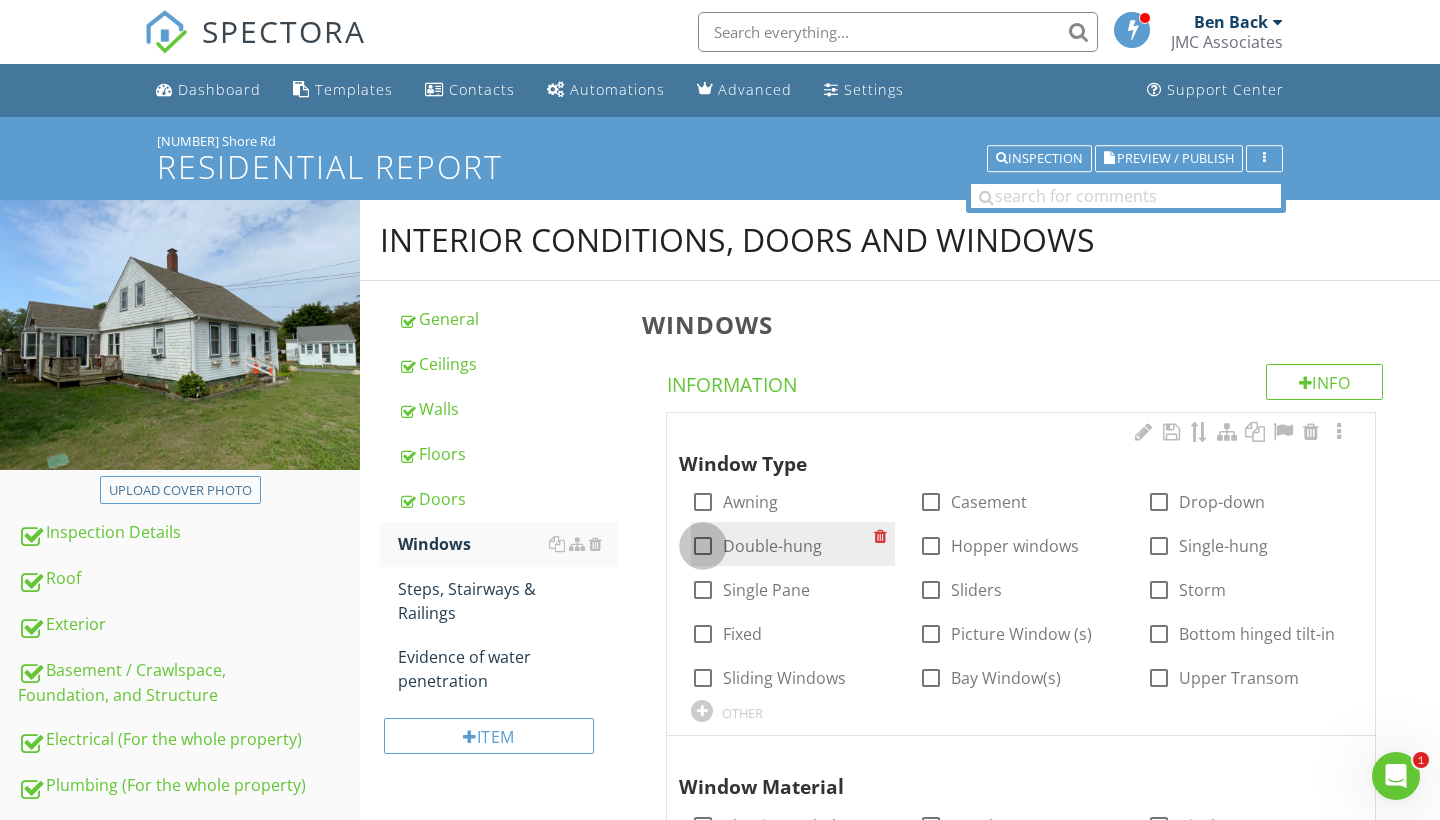 click at bounding box center (703, 546) 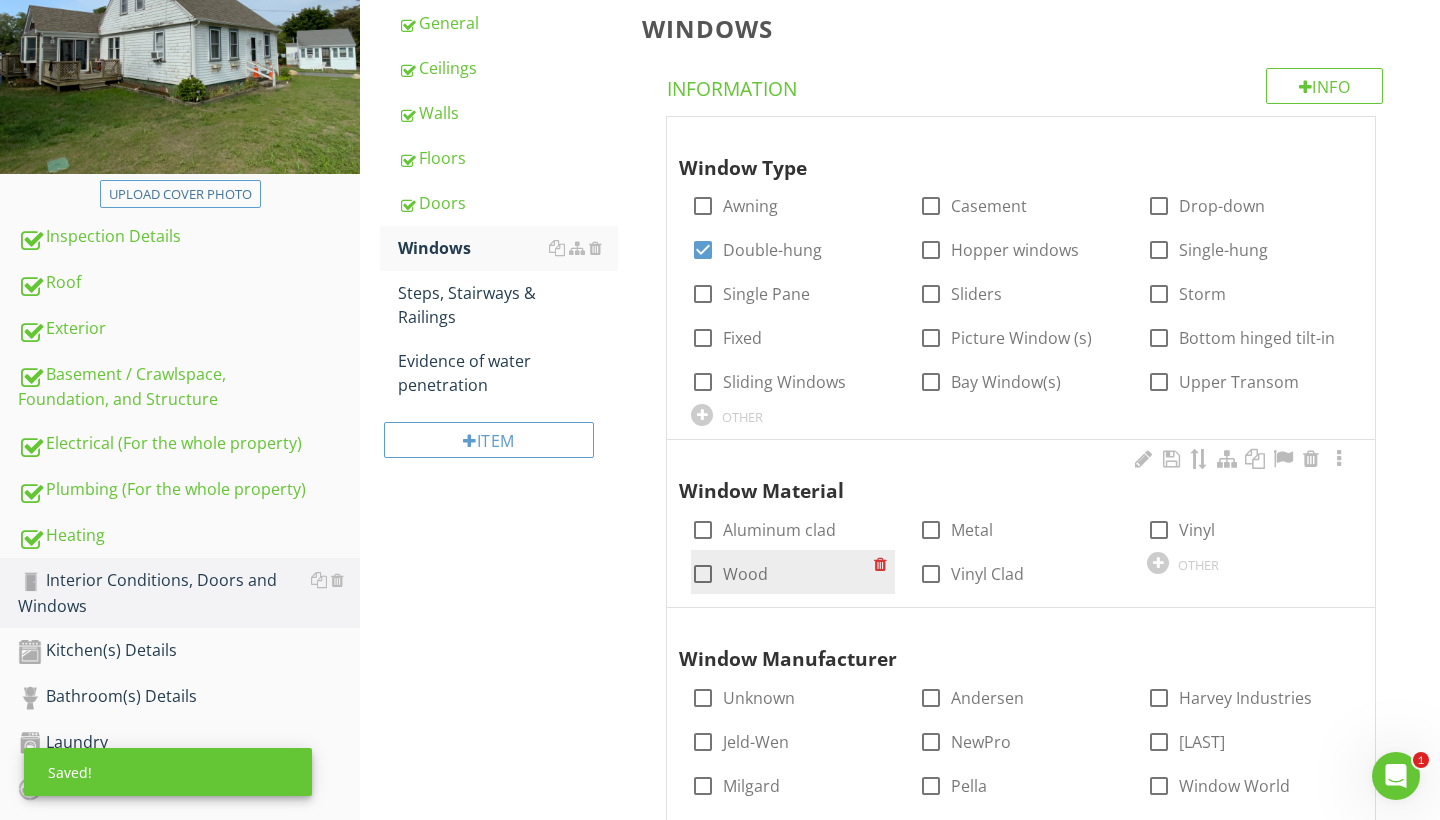 scroll, scrollTop: 323, scrollLeft: 0, axis: vertical 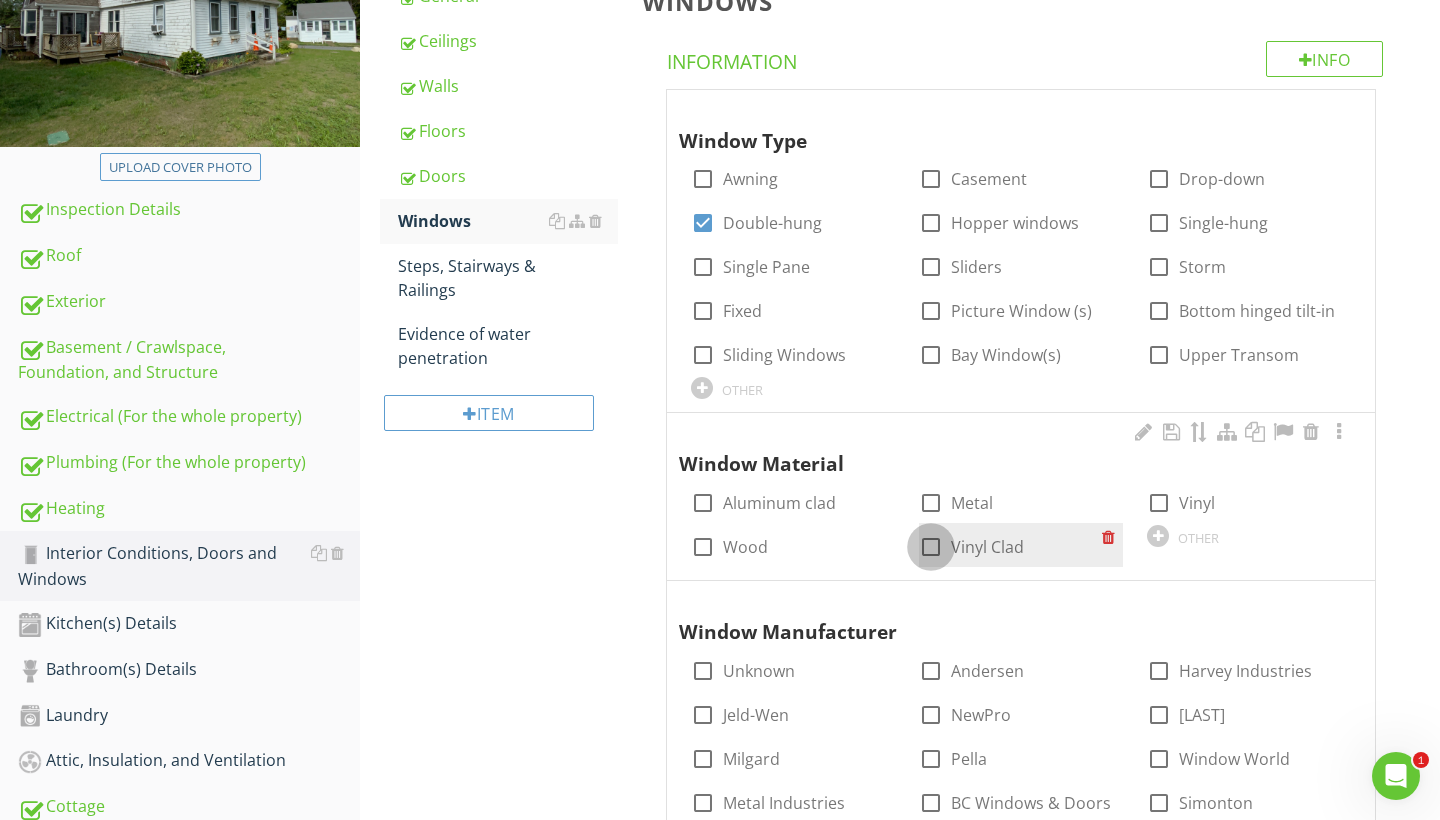 click at bounding box center [931, 547] 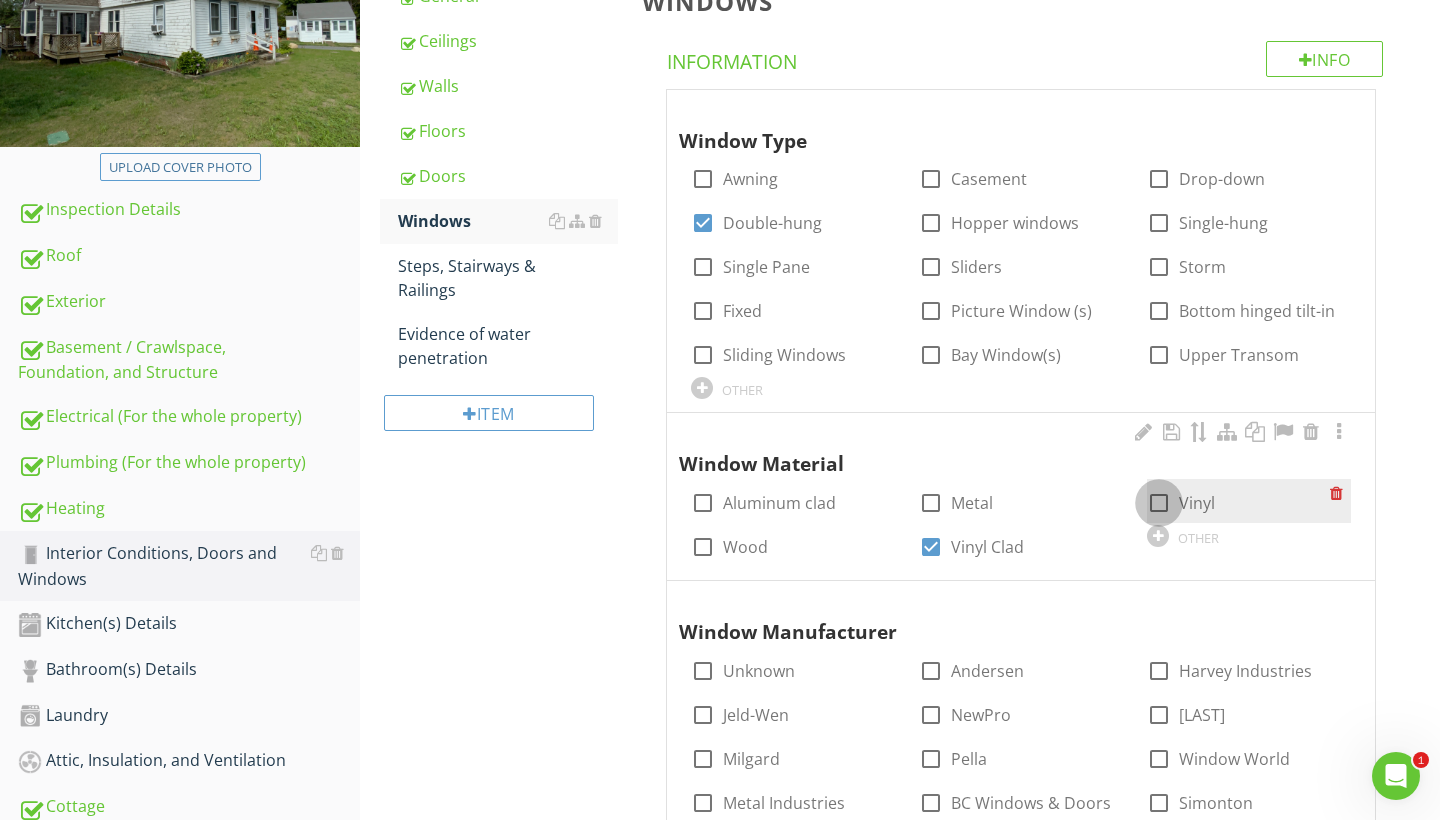 click at bounding box center (1159, 503) 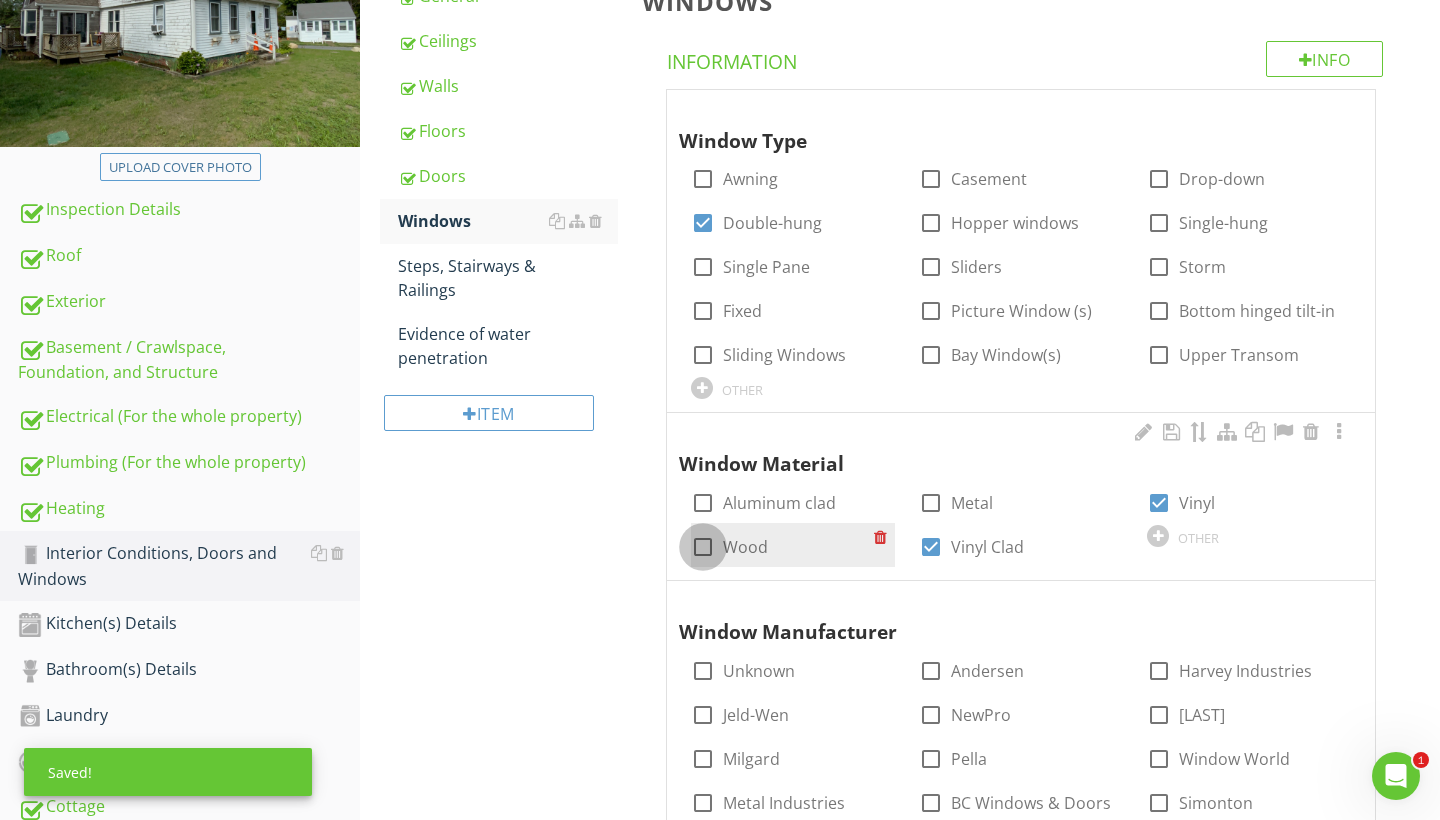 click at bounding box center [703, 547] 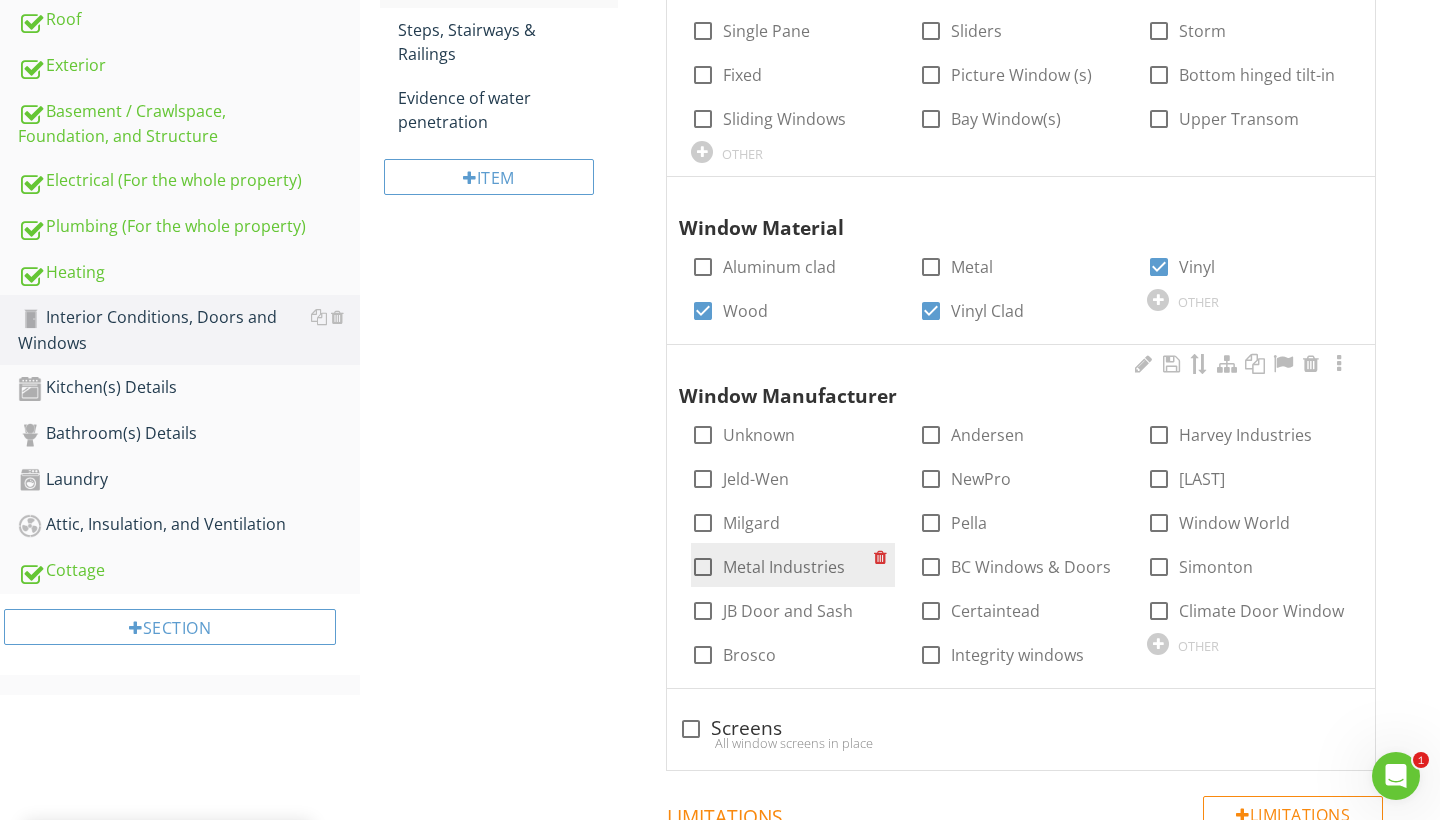 scroll, scrollTop: 553, scrollLeft: 0, axis: vertical 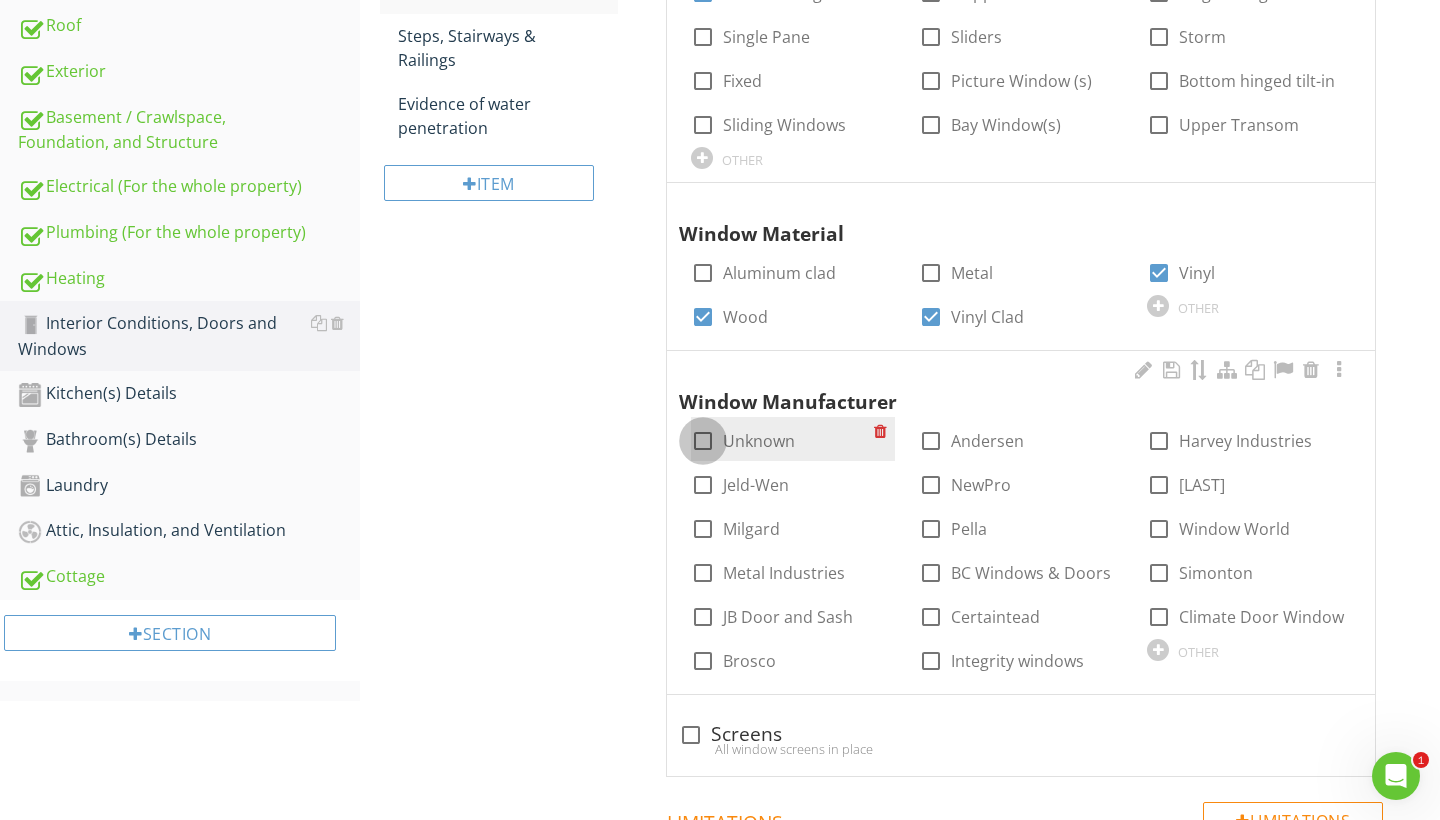 click at bounding box center (703, 441) 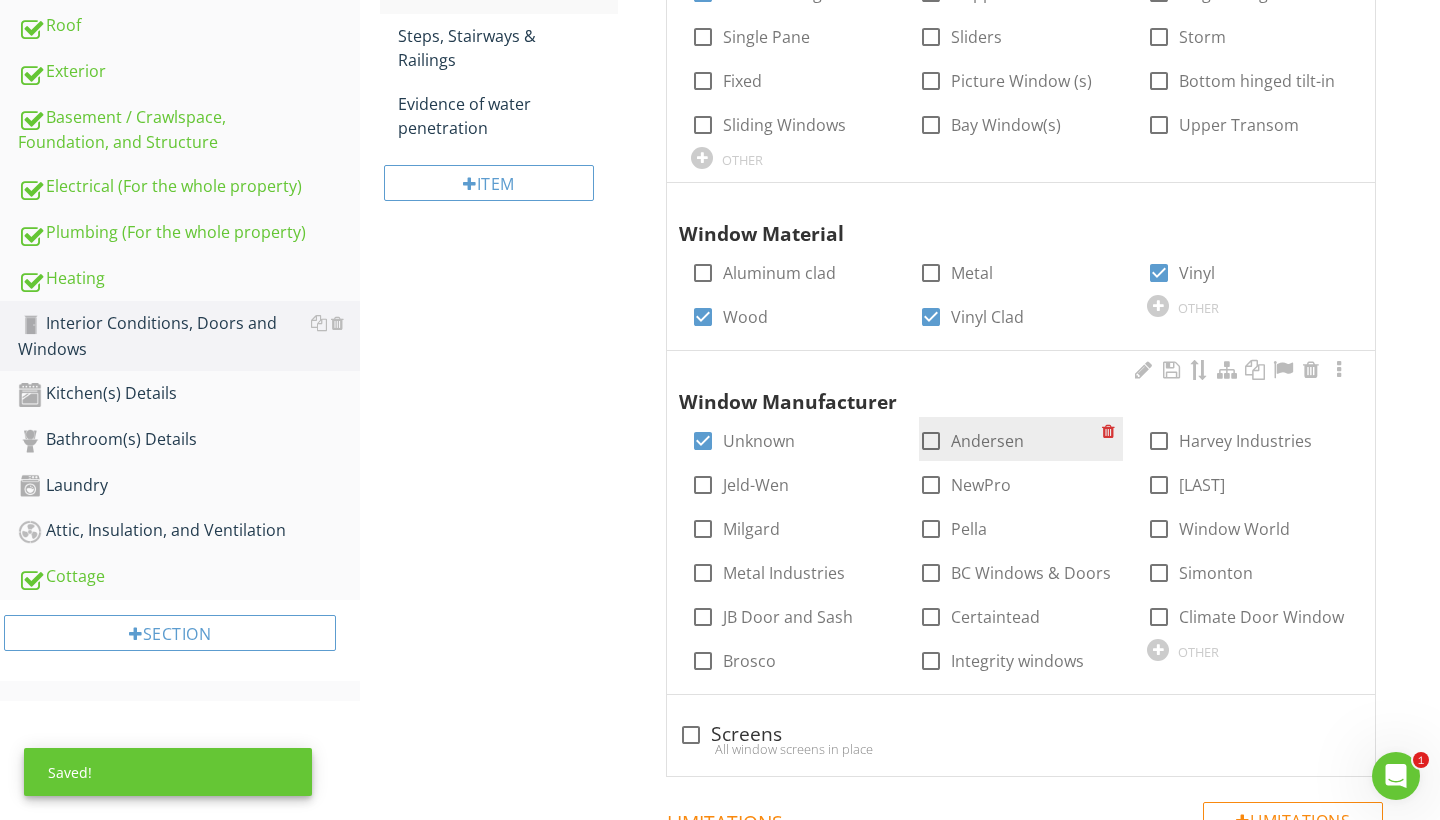 click at bounding box center (931, 441) 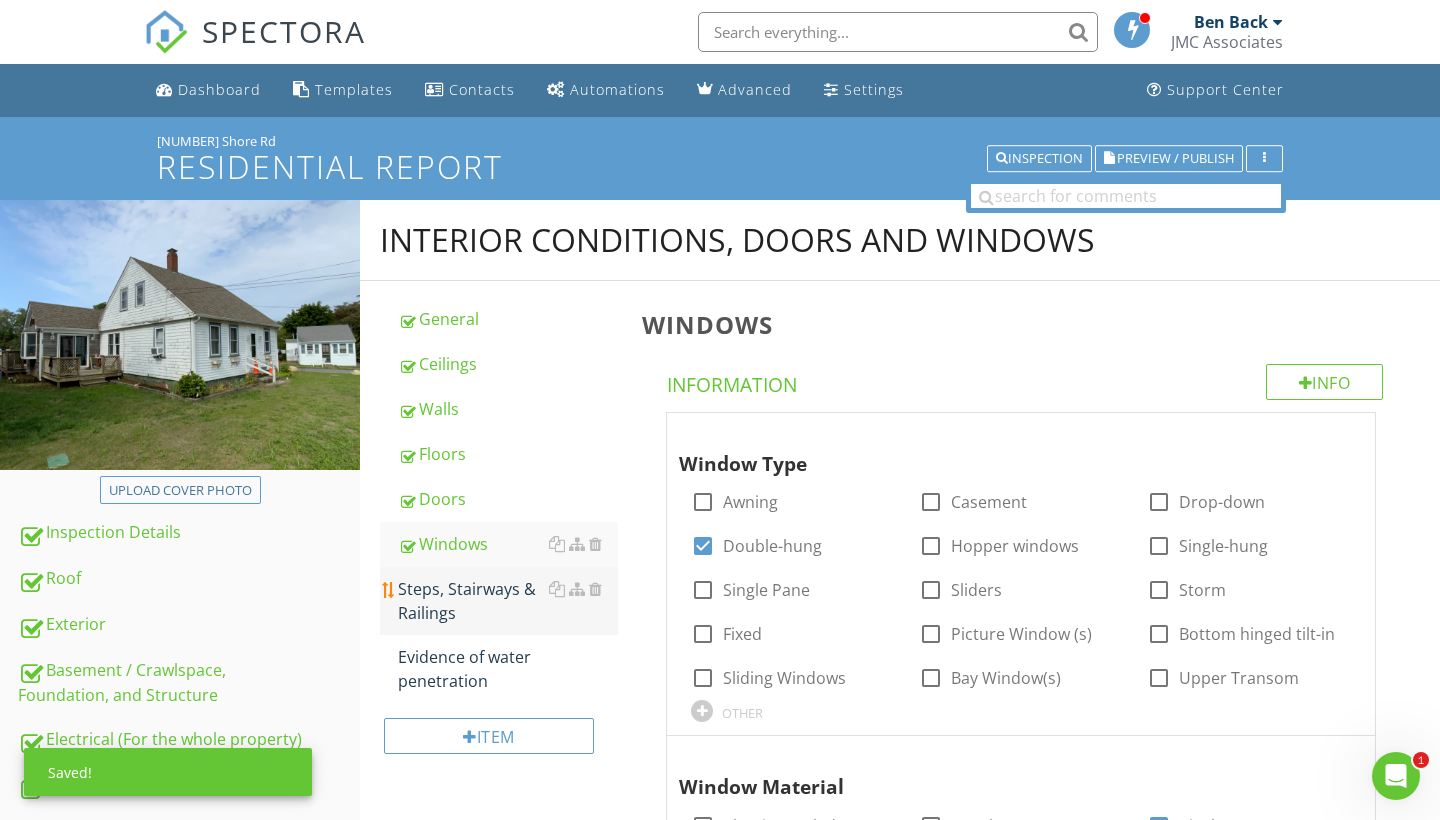 scroll, scrollTop: 0, scrollLeft: 0, axis: both 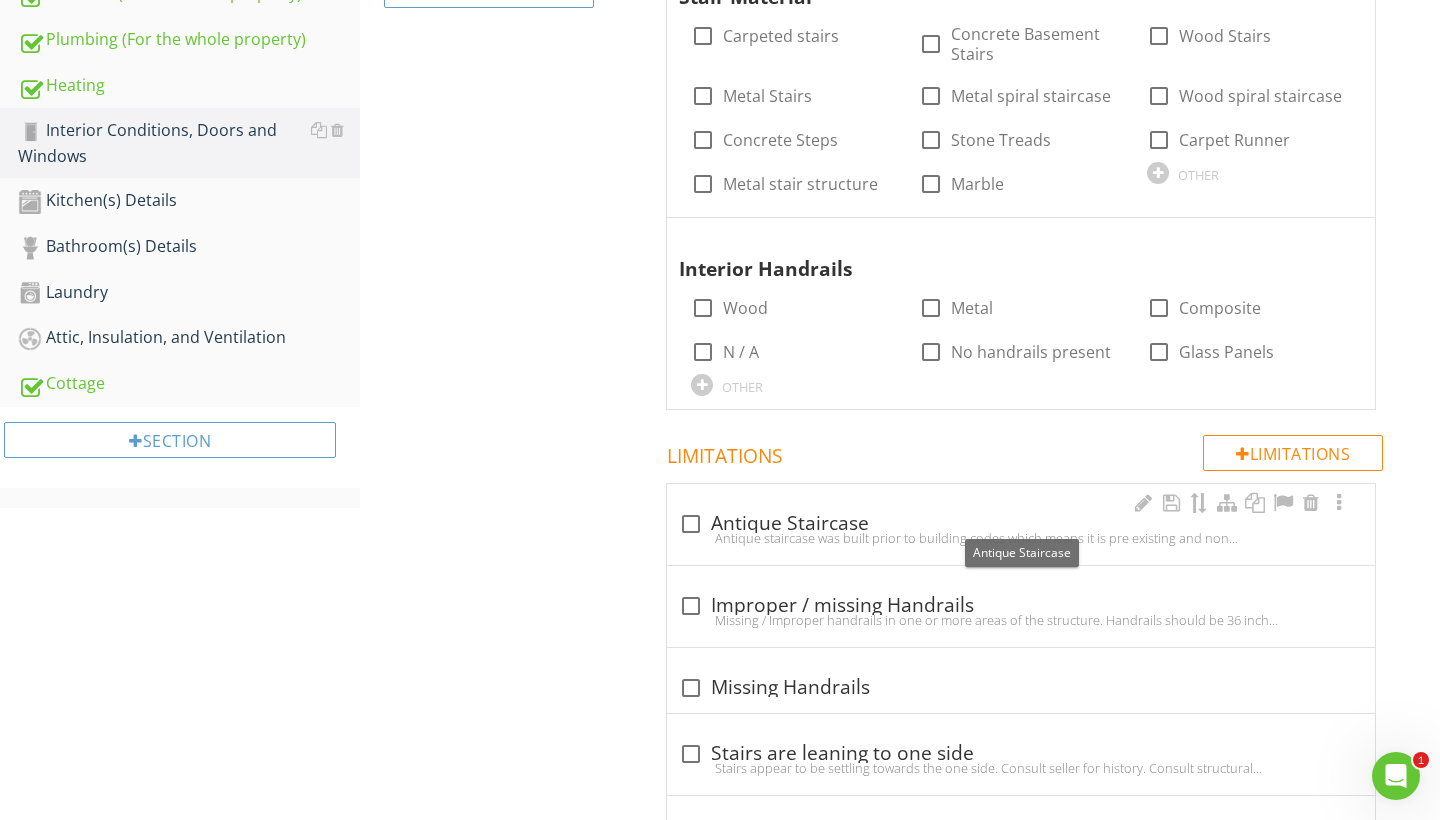 click at bounding box center (691, 524) 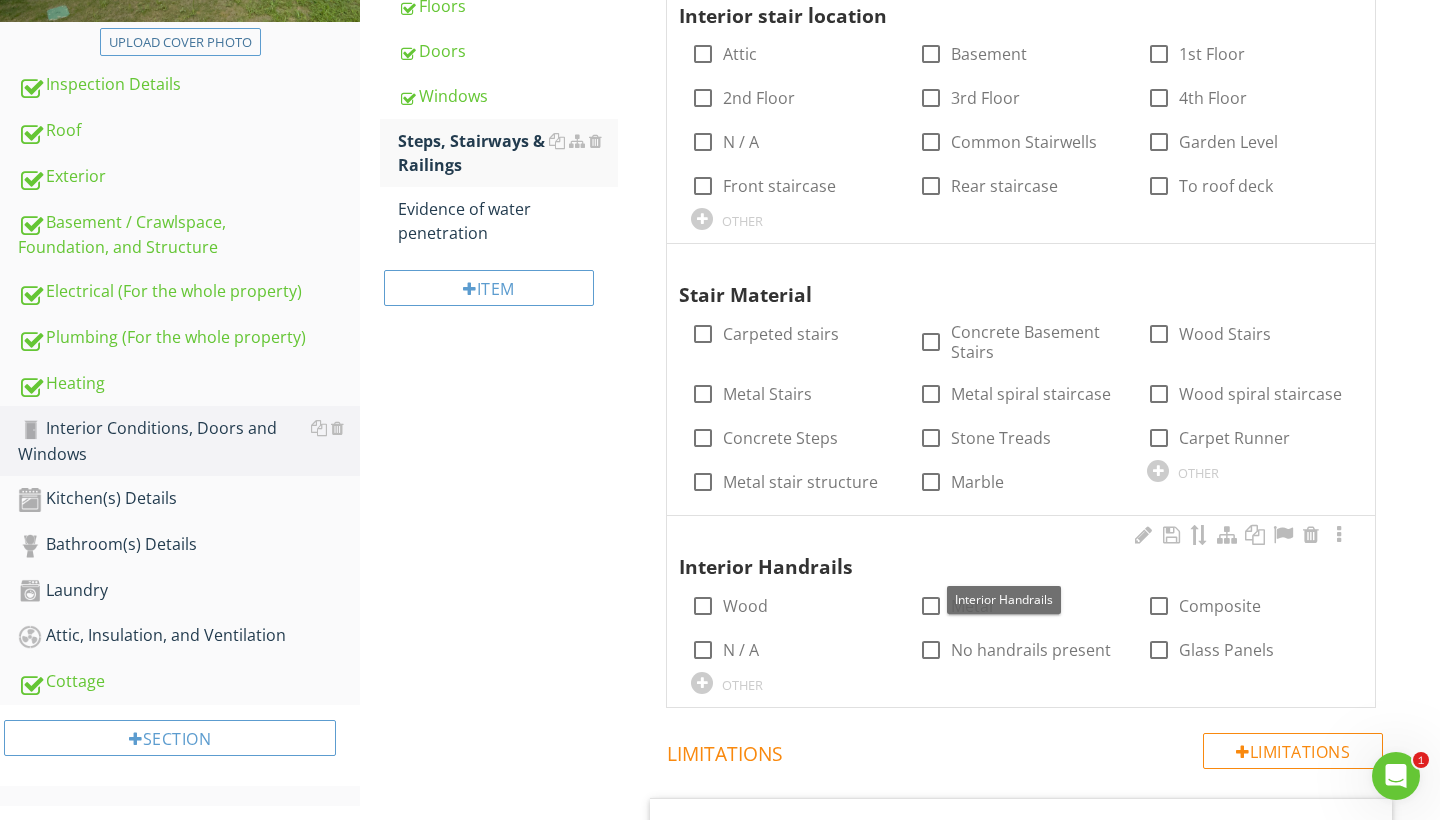 scroll, scrollTop: 254, scrollLeft: 0, axis: vertical 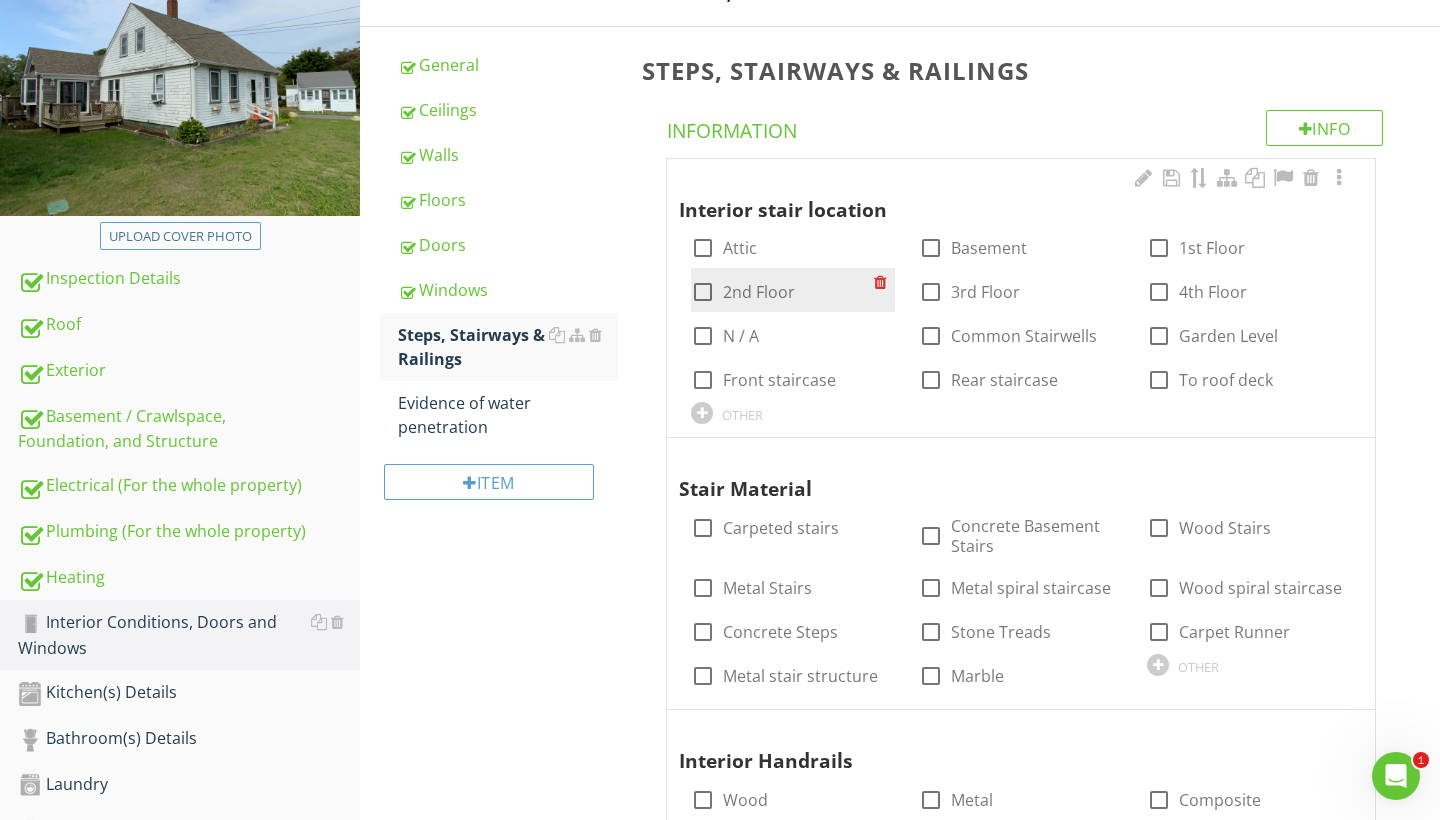 click at bounding box center (703, 292) 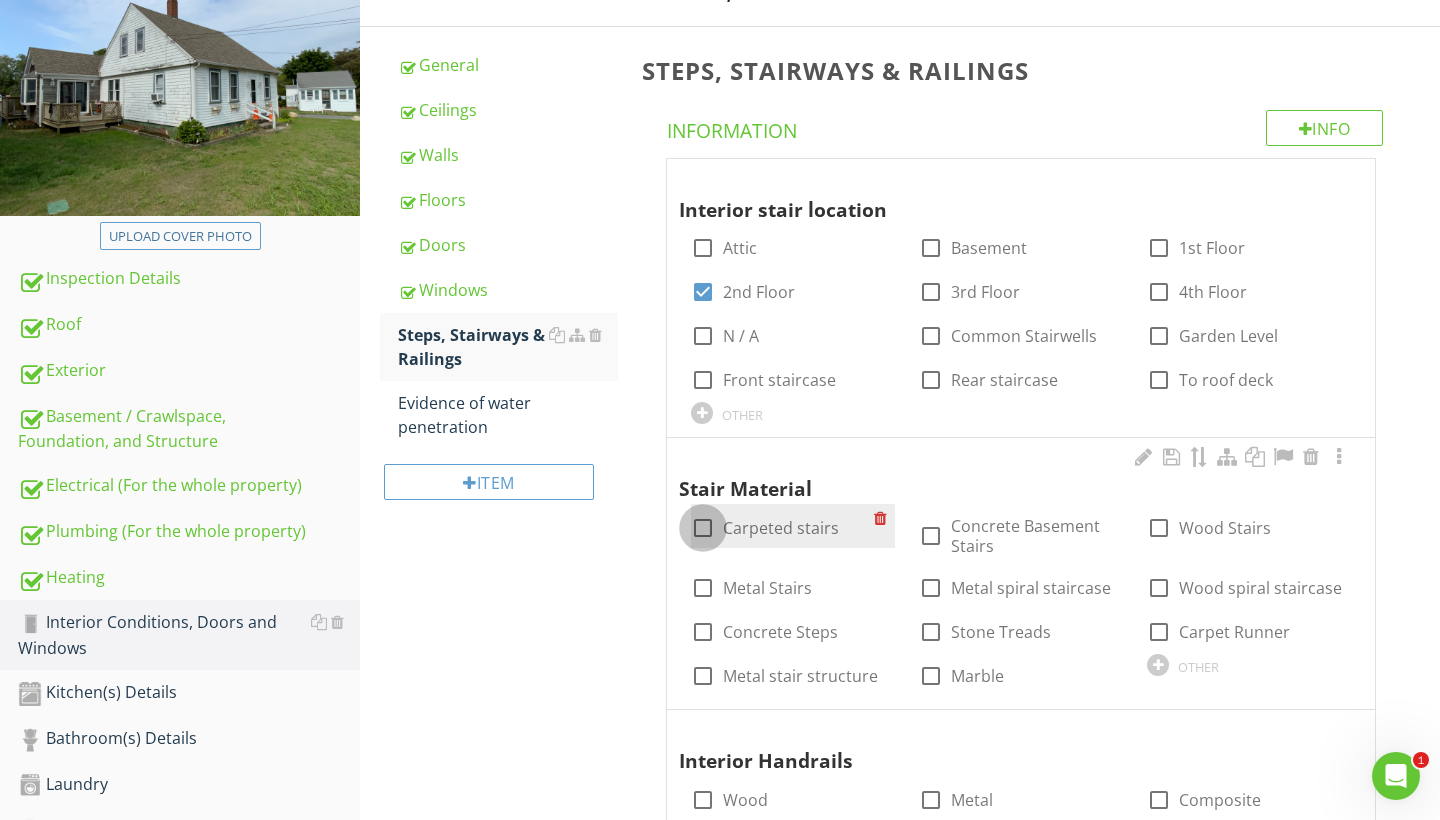click at bounding box center (703, 528) 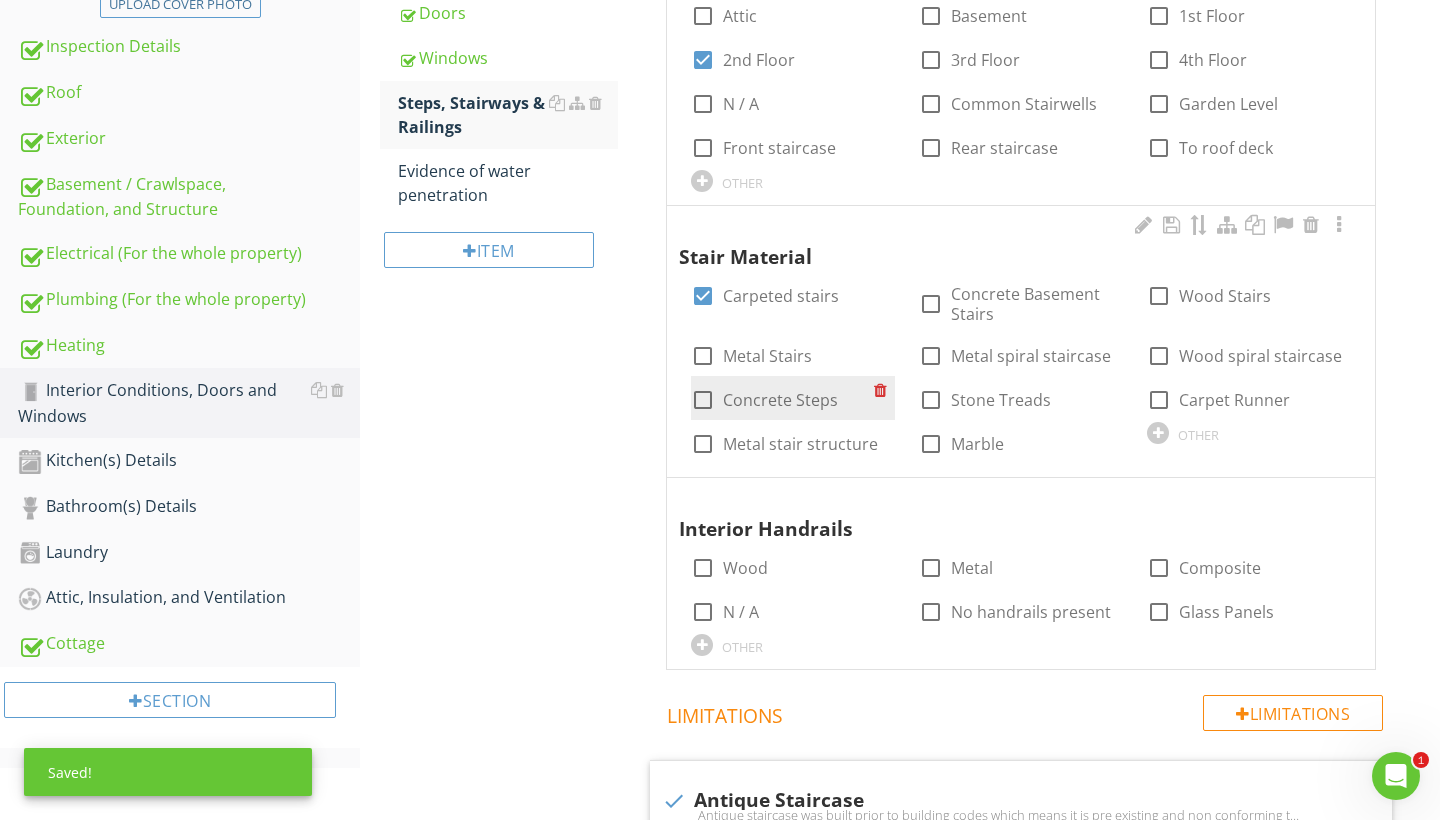 scroll, scrollTop: 491, scrollLeft: 0, axis: vertical 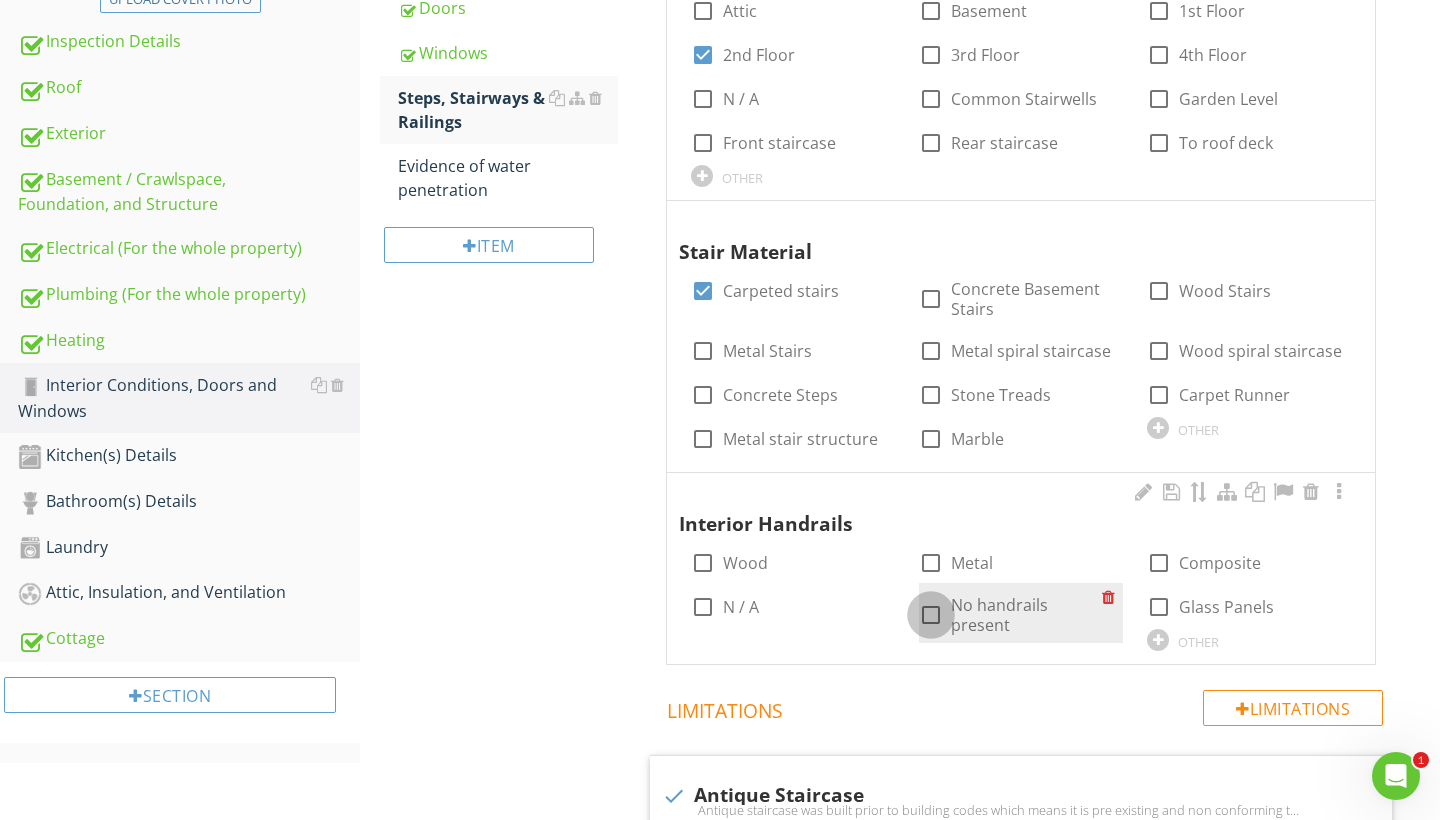 click at bounding box center (931, 615) 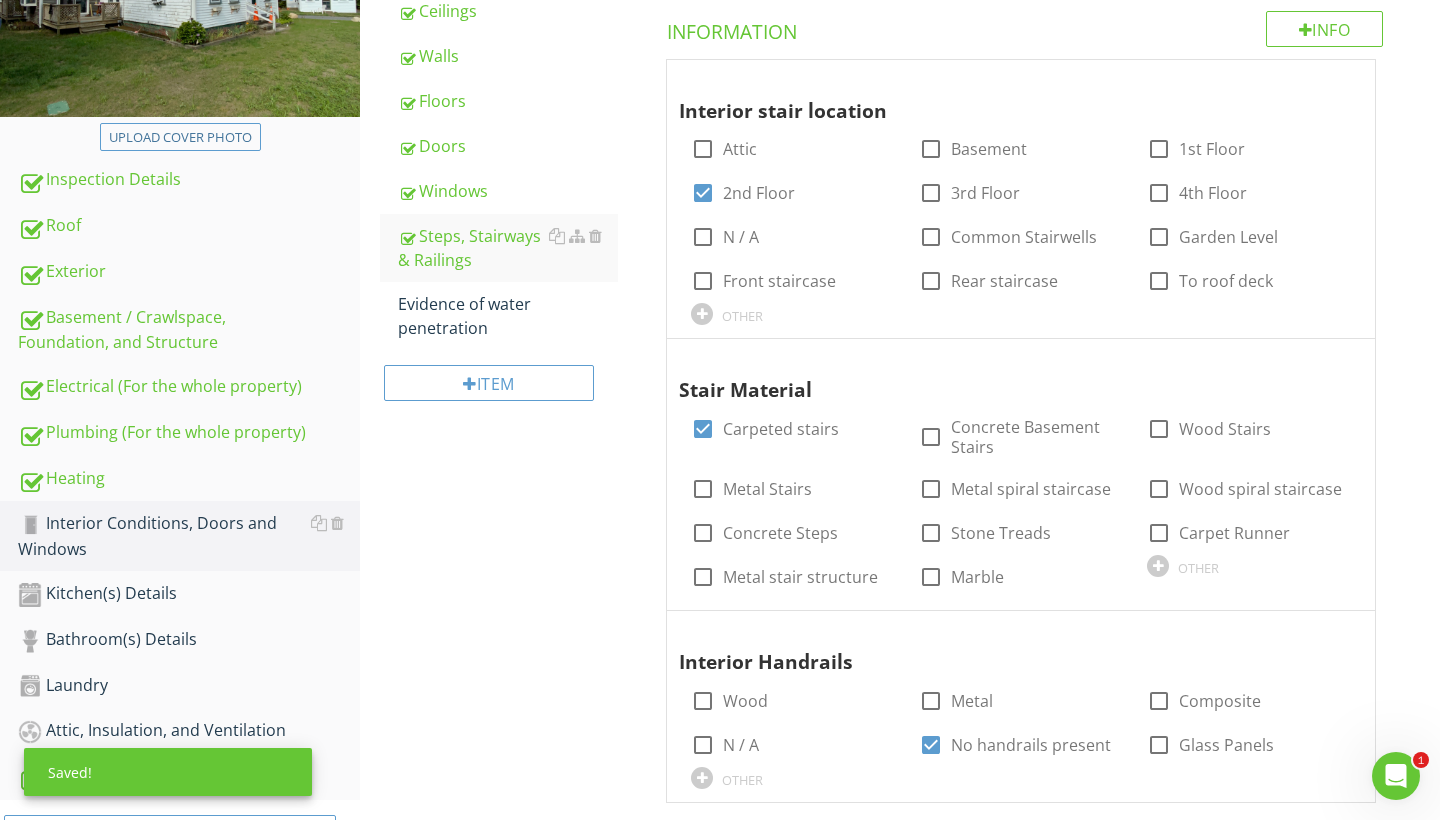 scroll, scrollTop: 350, scrollLeft: 0, axis: vertical 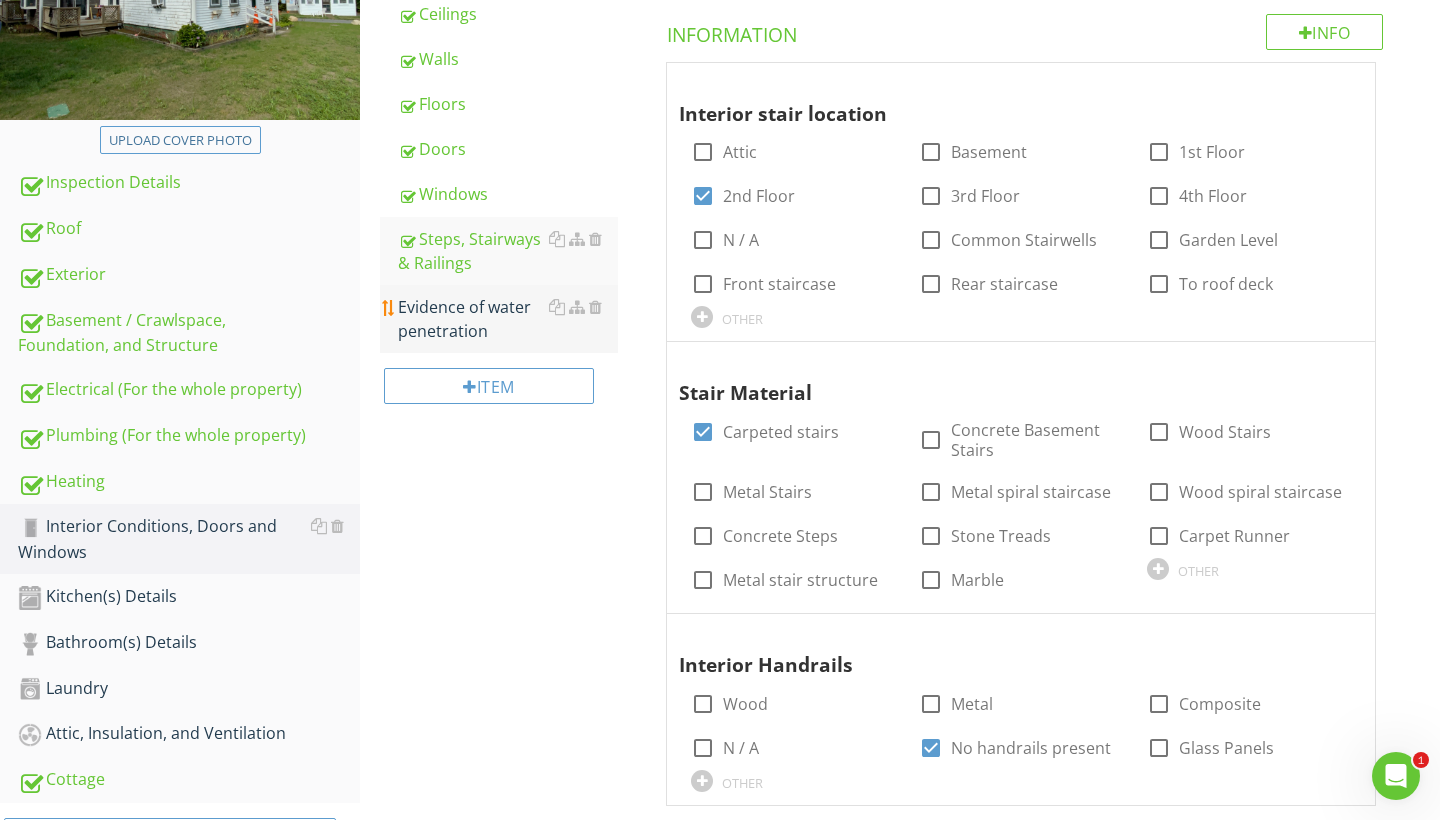 click on "Evidence of water penetration" at bounding box center [508, 319] 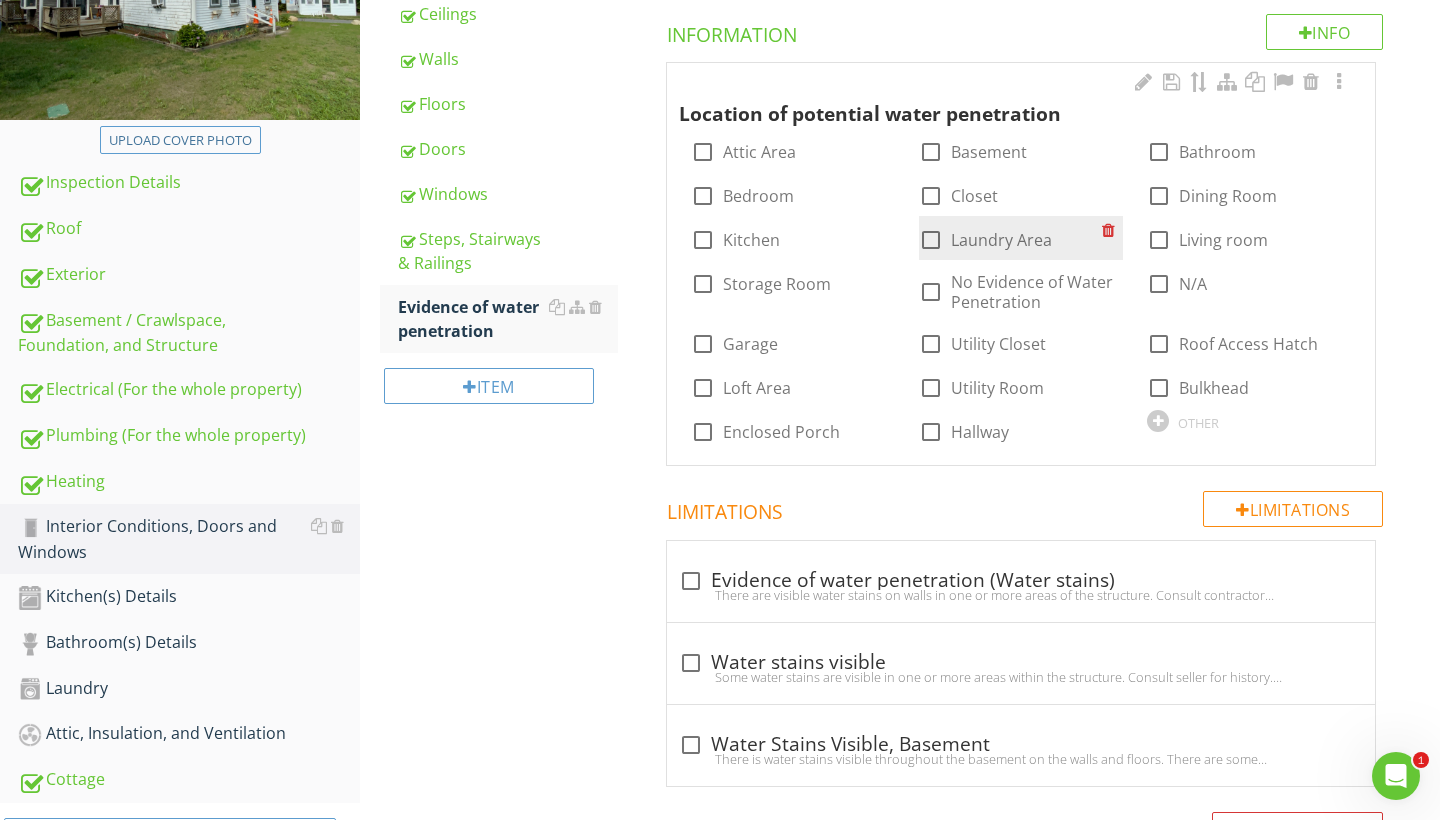 click at bounding box center [931, 240] 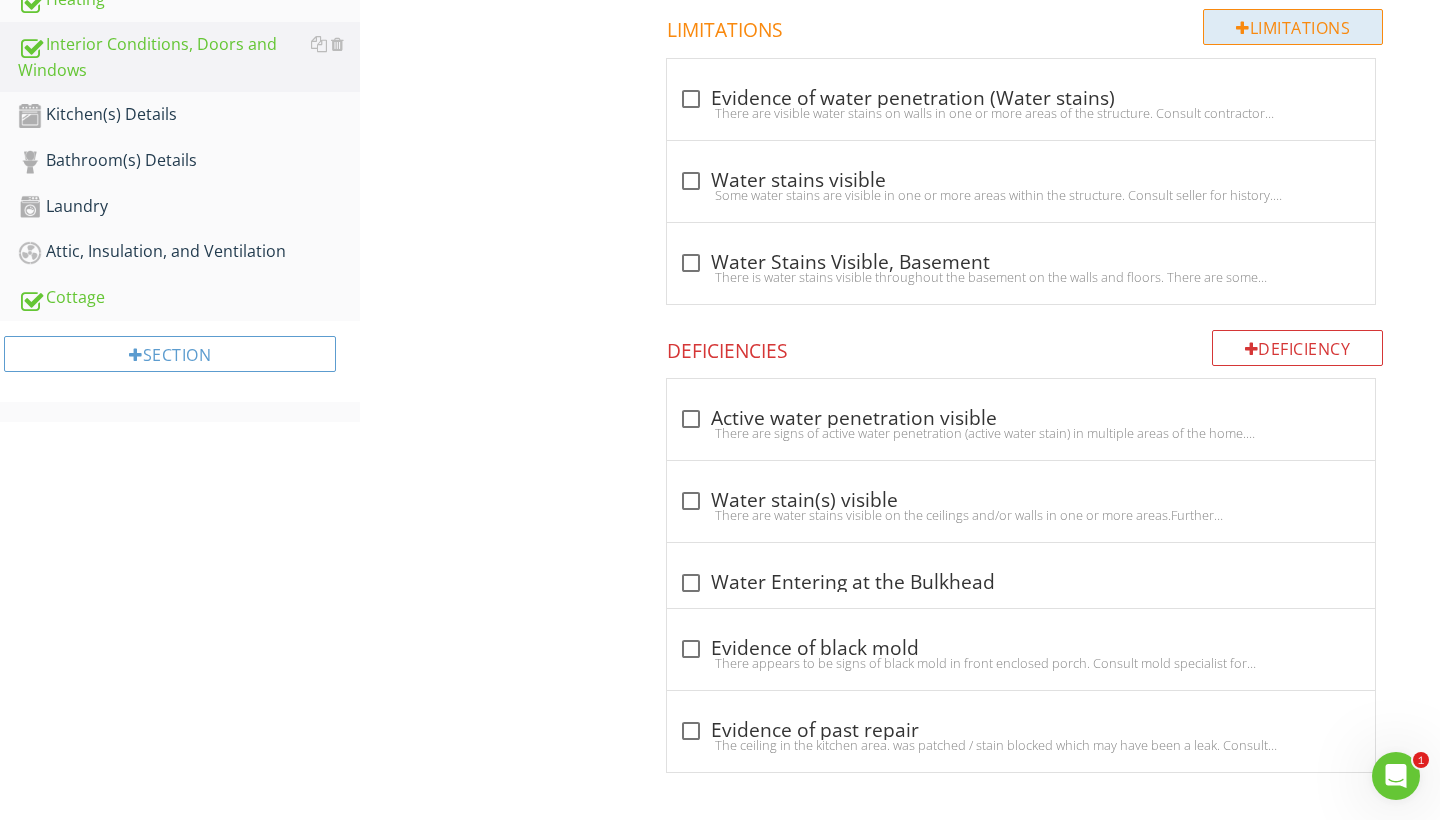 scroll, scrollTop: 831, scrollLeft: 0, axis: vertical 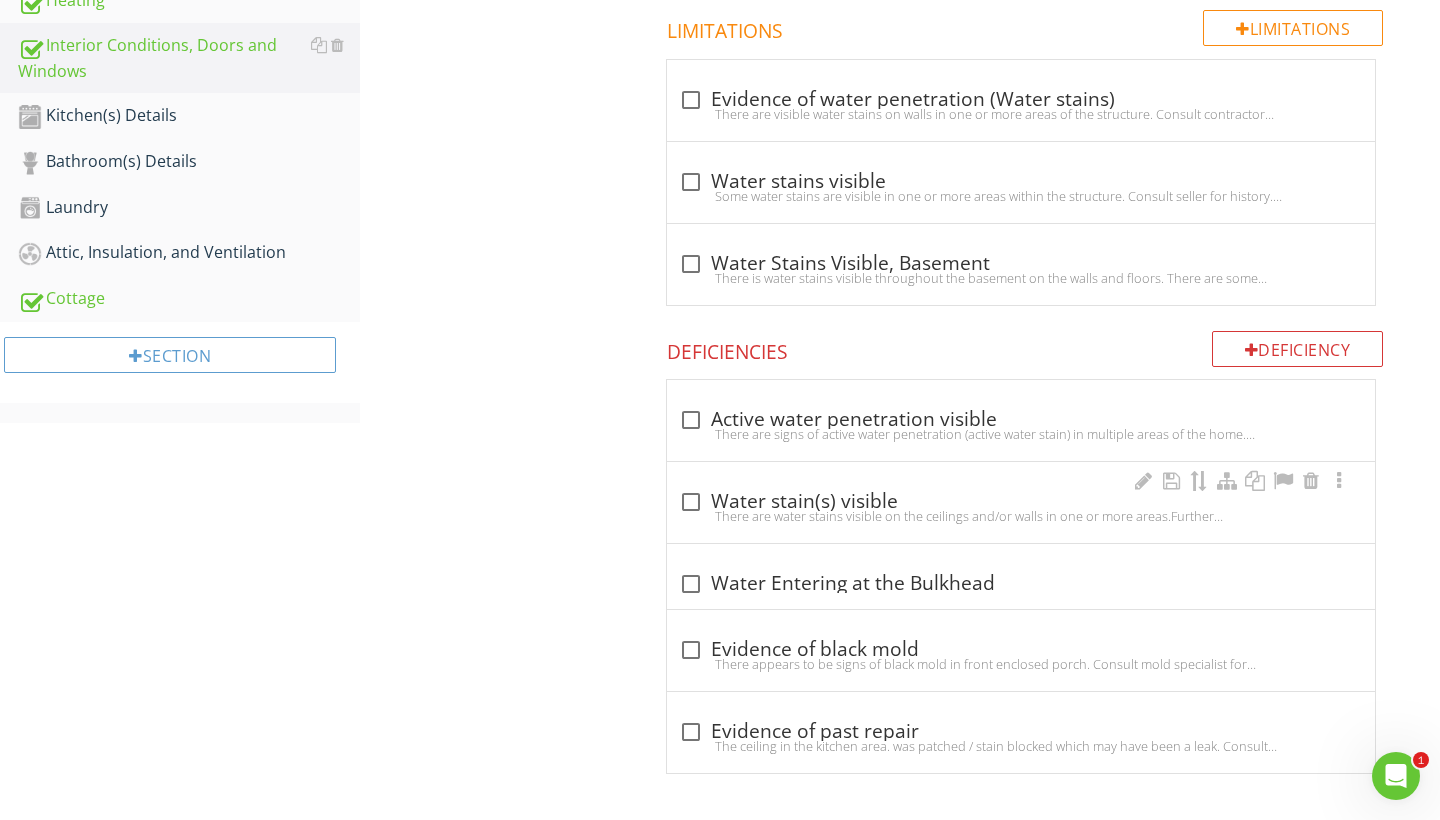 click on "There are water stains visible on the ceilings and/or walls in one or more areas.Further investigation recommended. Consult contractor for further review and recommendations." at bounding box center [1021, 516] 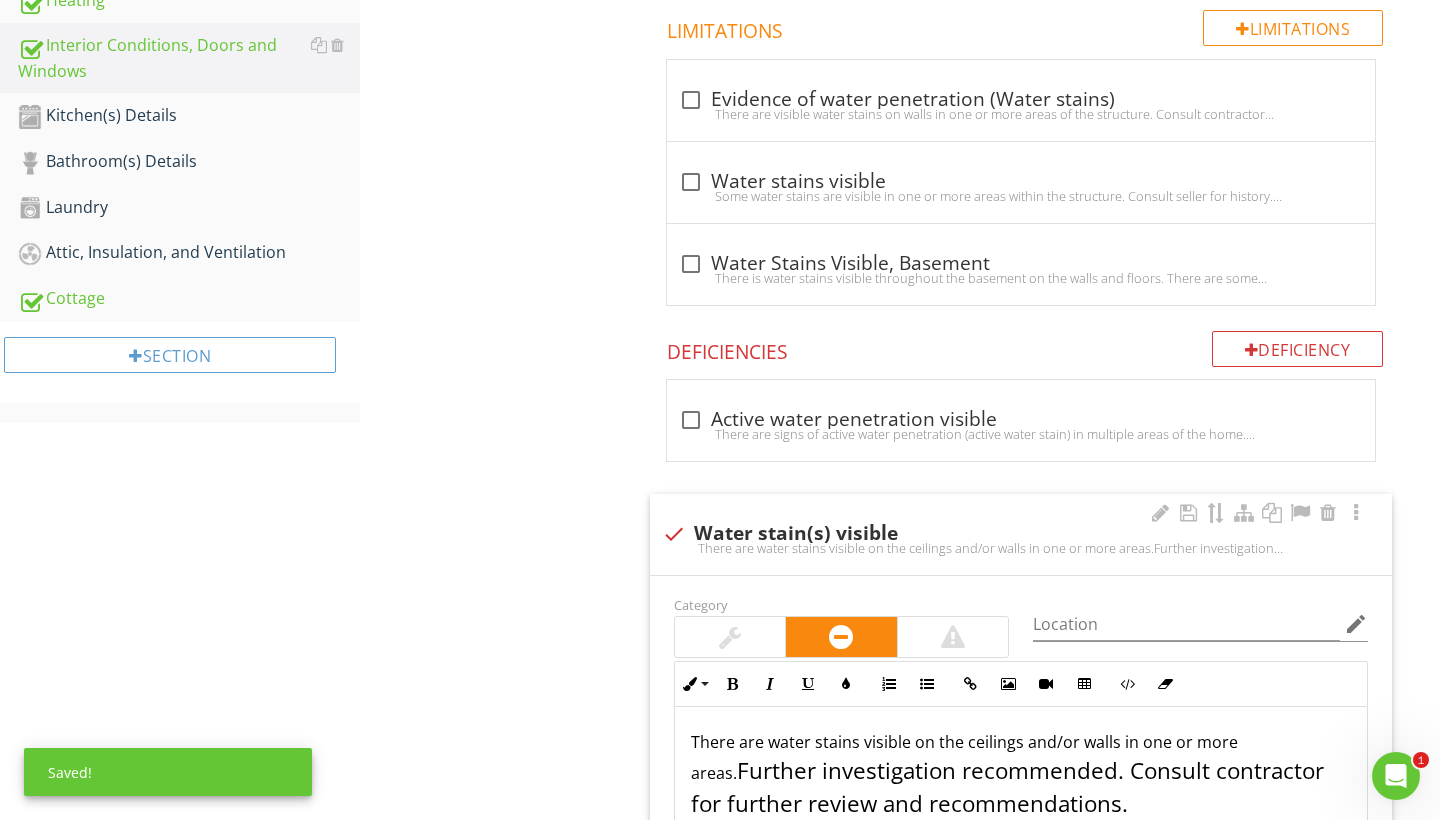 scroll, scrollTop: 1, scrollLeft: 0, axis: vertical 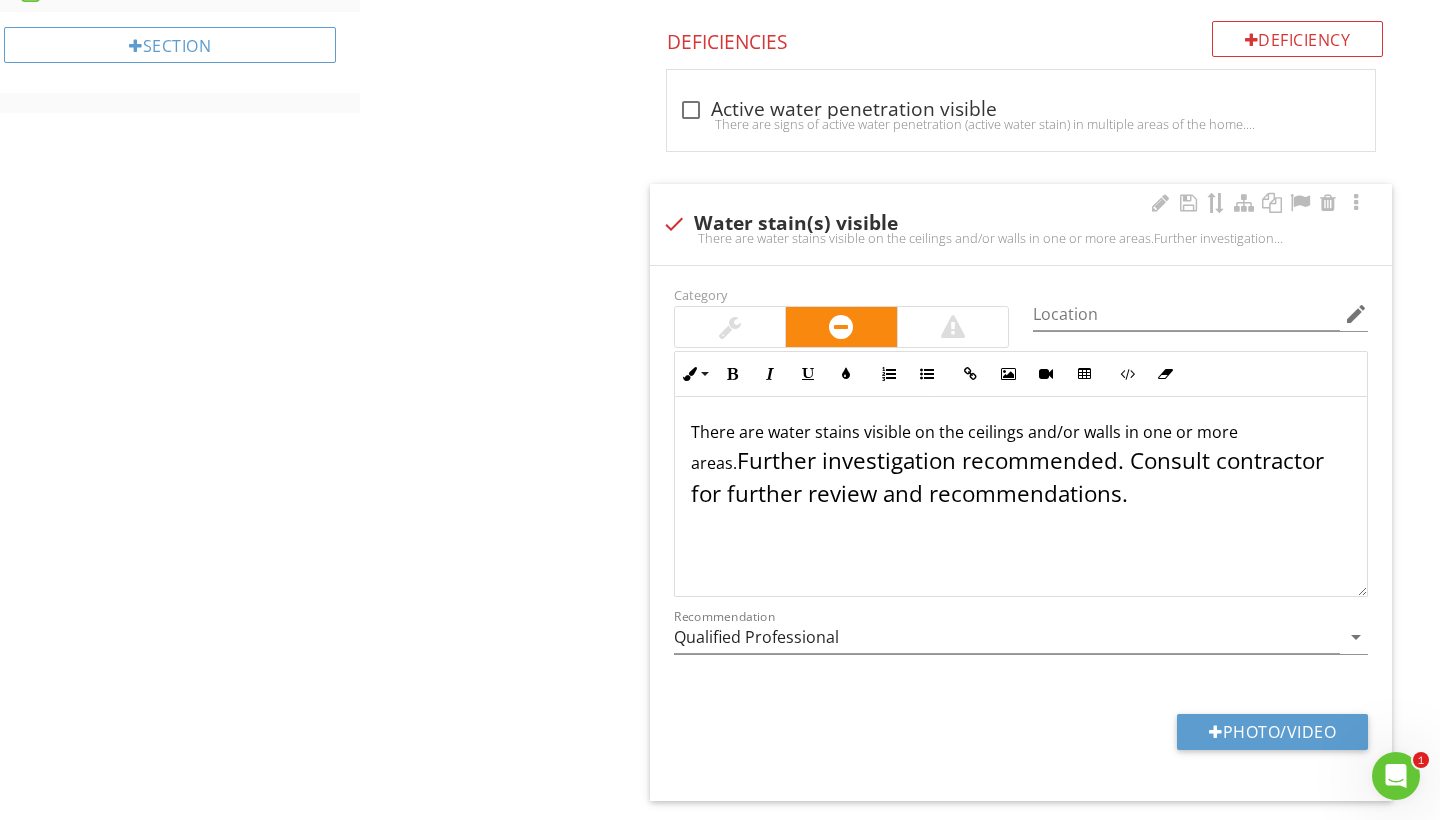 drag, startPoint x: 688, startPoint y: 427, endPoint x: 931, endPoint y: 591, distance: 293.1638 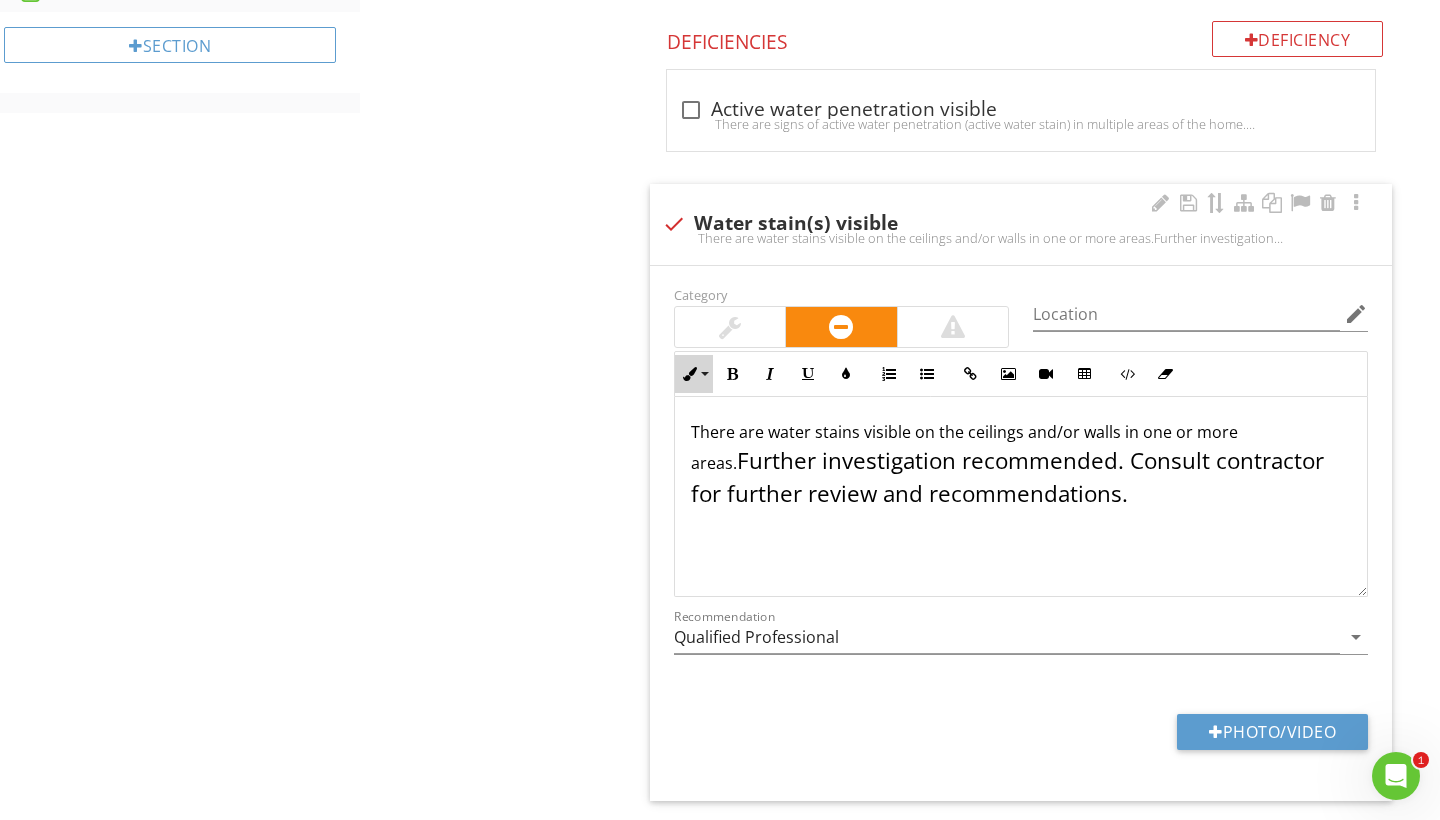 click on "Inline Style" at bounding box center [694, 374] 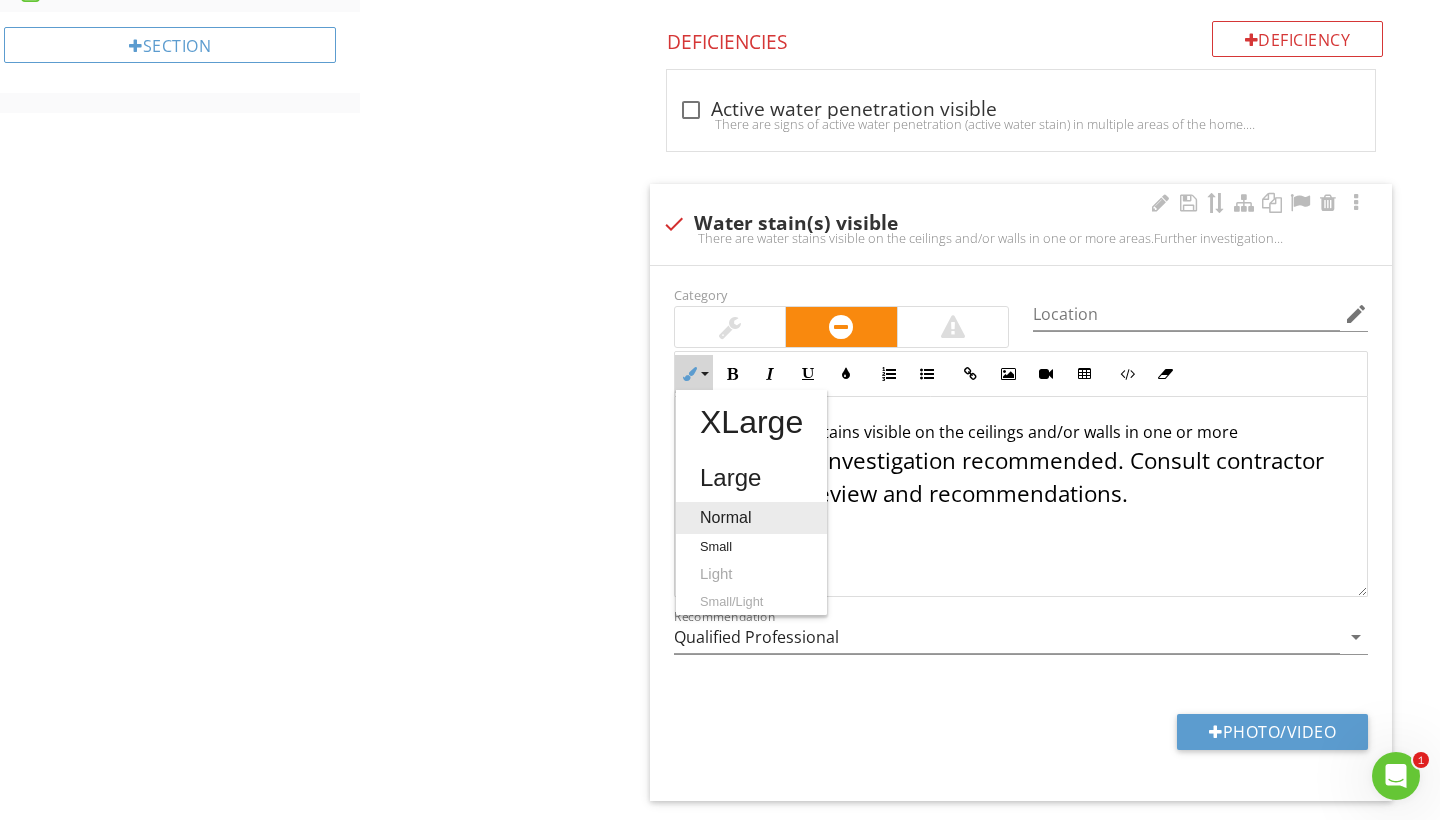 click on "Normal" at bounding box center [751, 518] 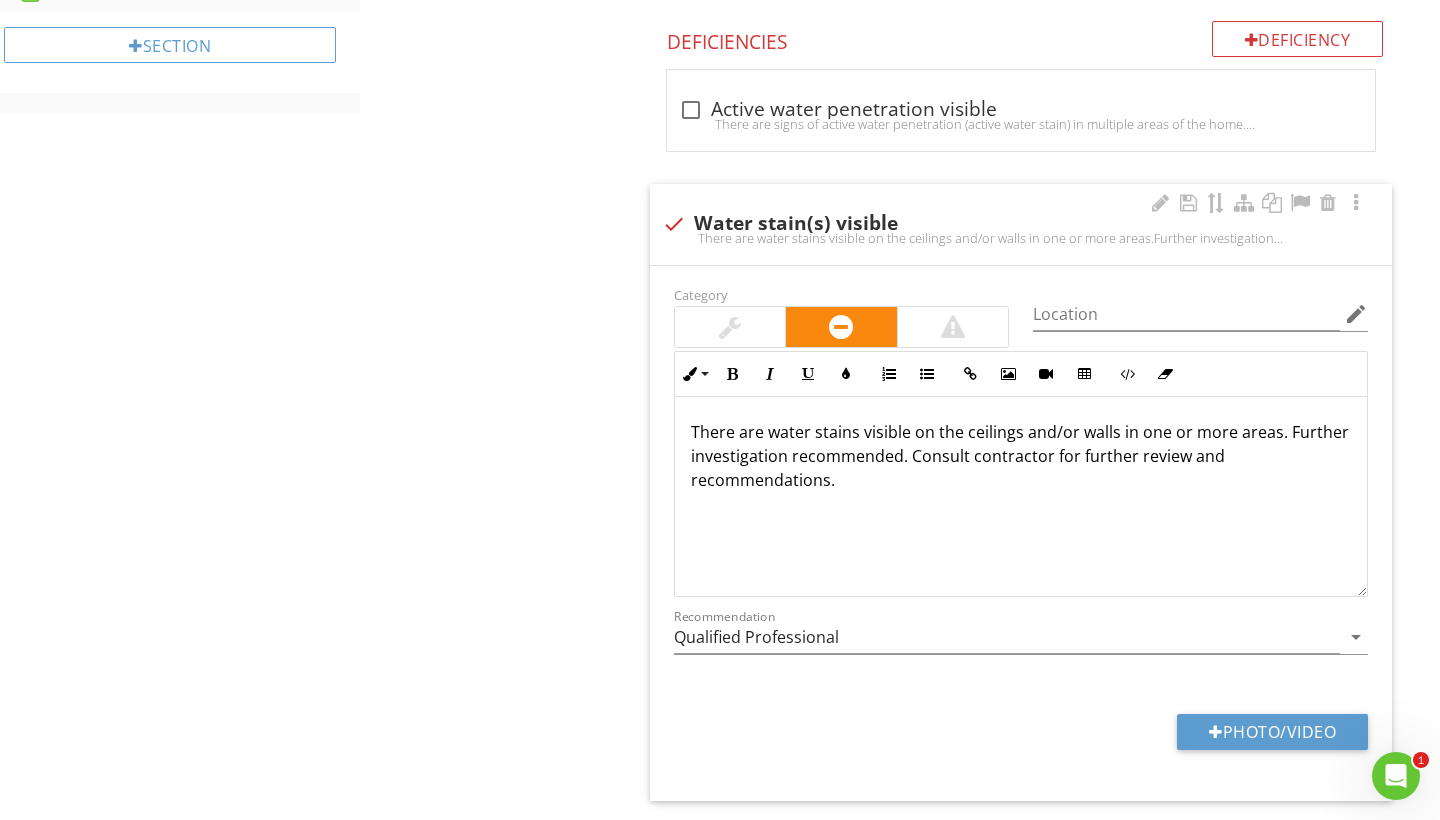 click on "There are water stains visible on the ceilings and/or walls in one or more areas. Further investigation recommended. Consult contractor for further review and recommendations." at bounding box center [1021, 496] 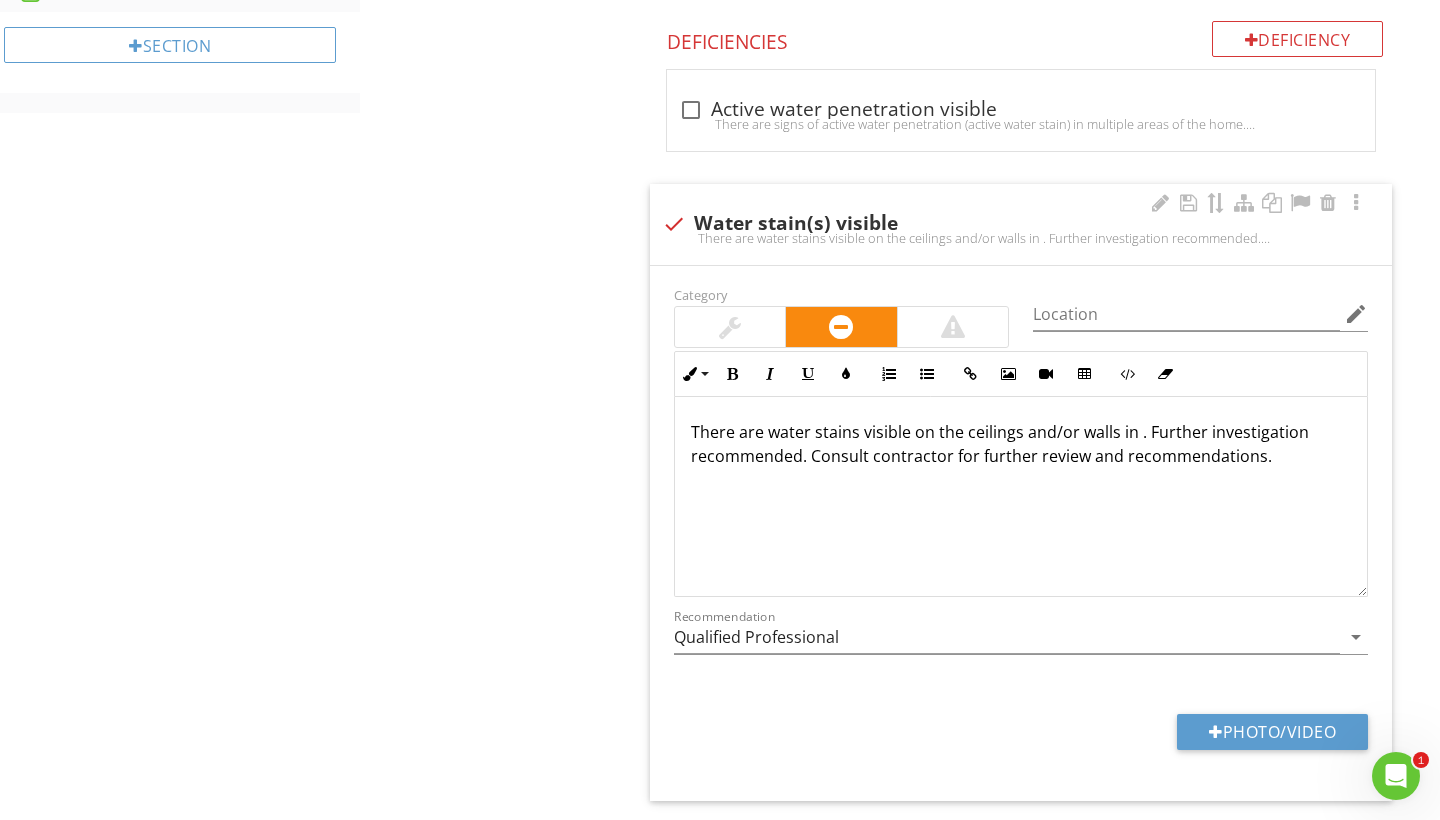 type 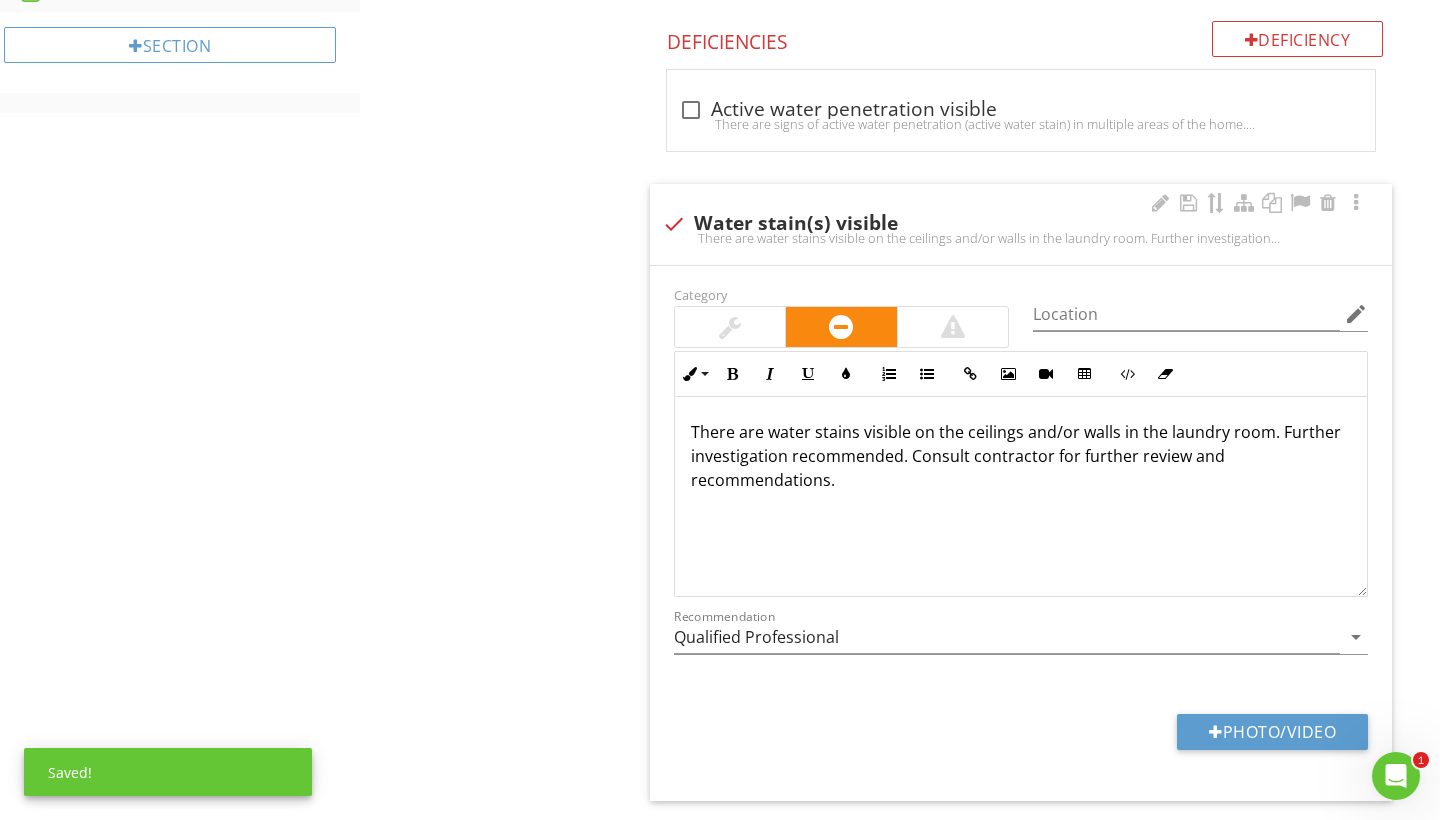 click on "There are water stains visible on the ceilings and/or walls in the laundry room. Further investigation recommended. Consult contractor for further review and recommendations." at bounding box center (1016, 456) 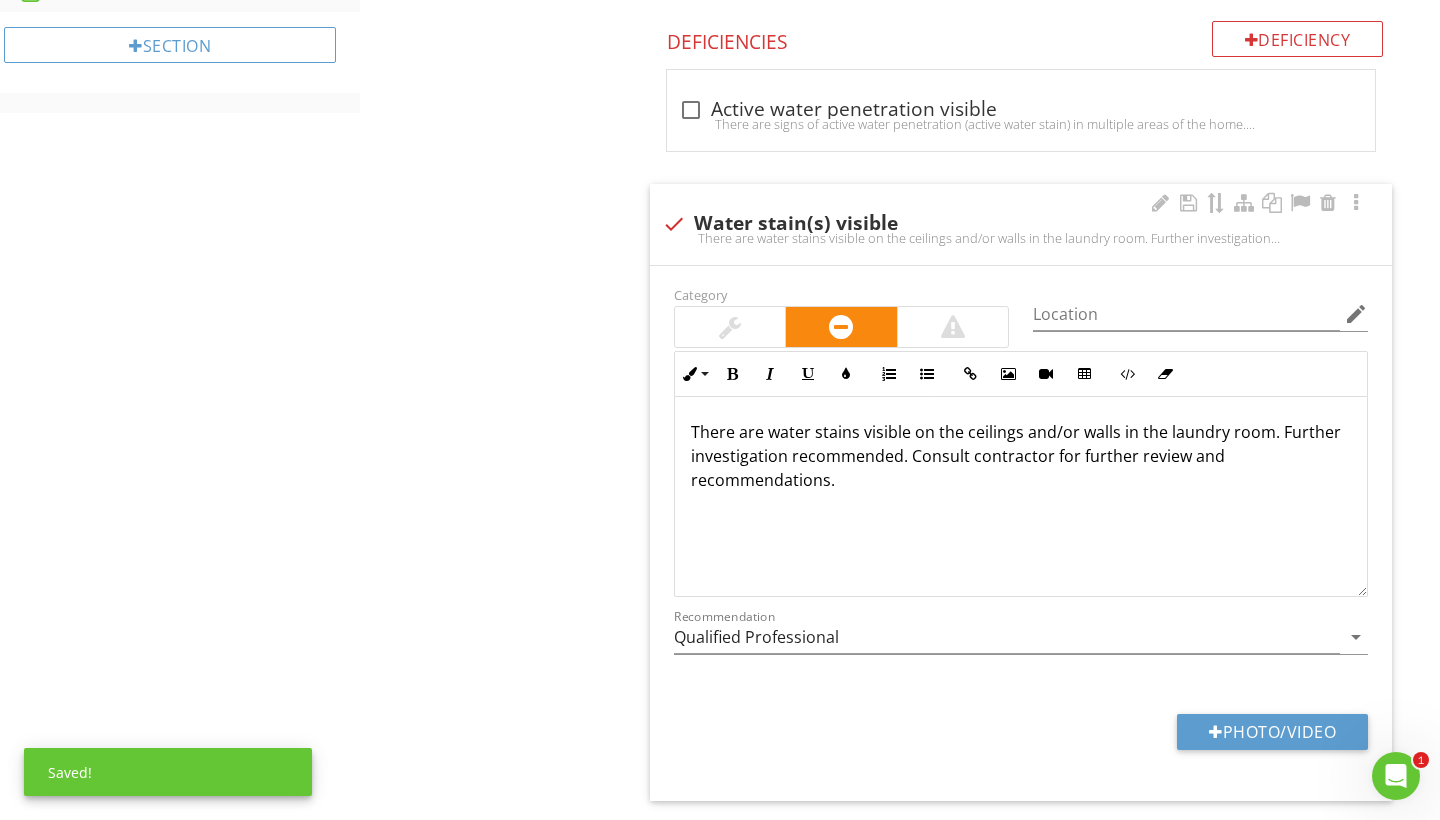 click on "There are water stains visible on the ceilings and/or walls in the laundry room. Further investigation recommended. Consult contractor for further review and recommendations." at bounding box center (1016, 456) 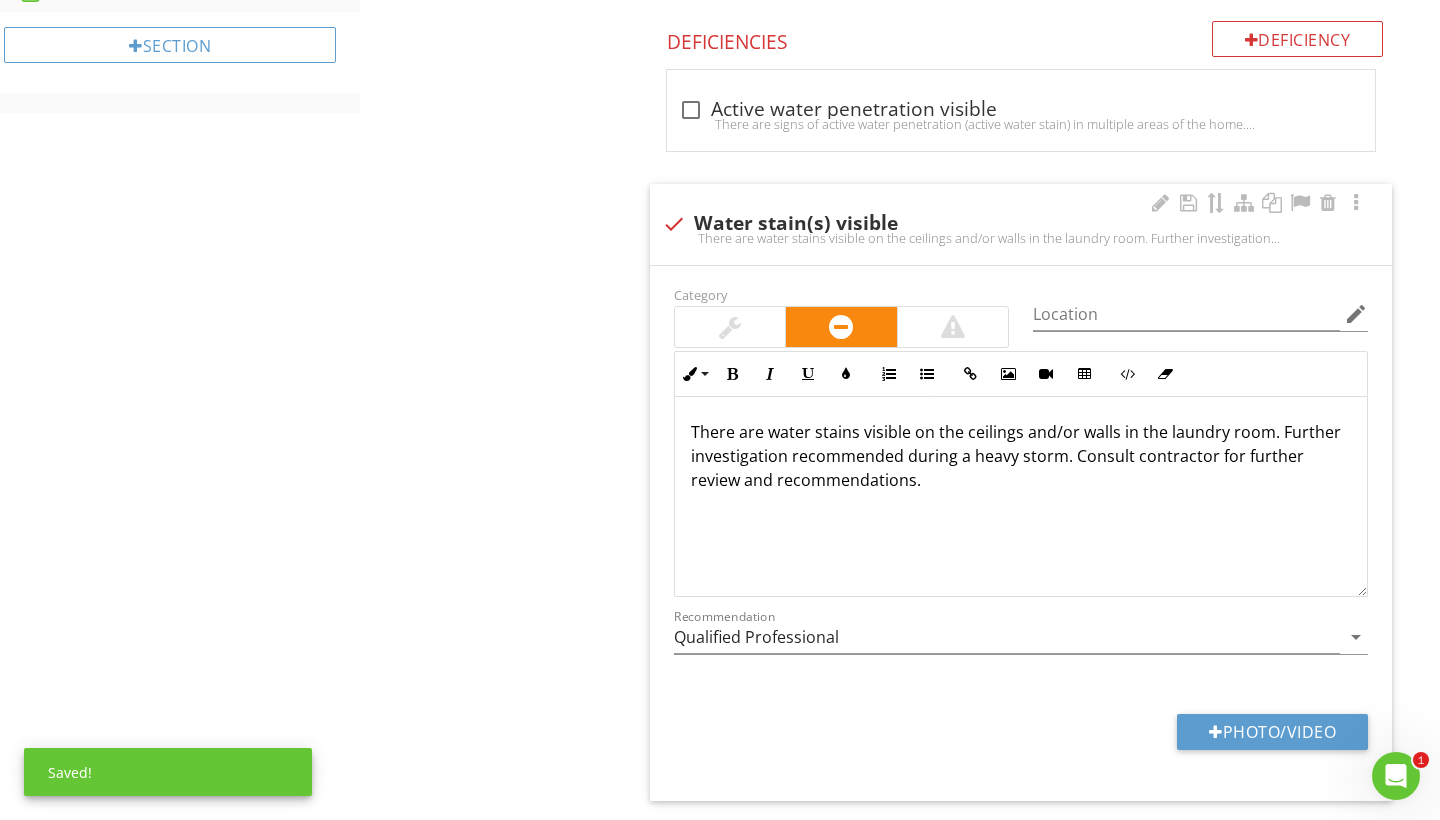 click on "There are water stains visible on the ceilings and/or walls in the laundry room. Further investigation recommended during a heavy storm. Consult contractor for further review and recommendations." at bounding box center [1016, 456] 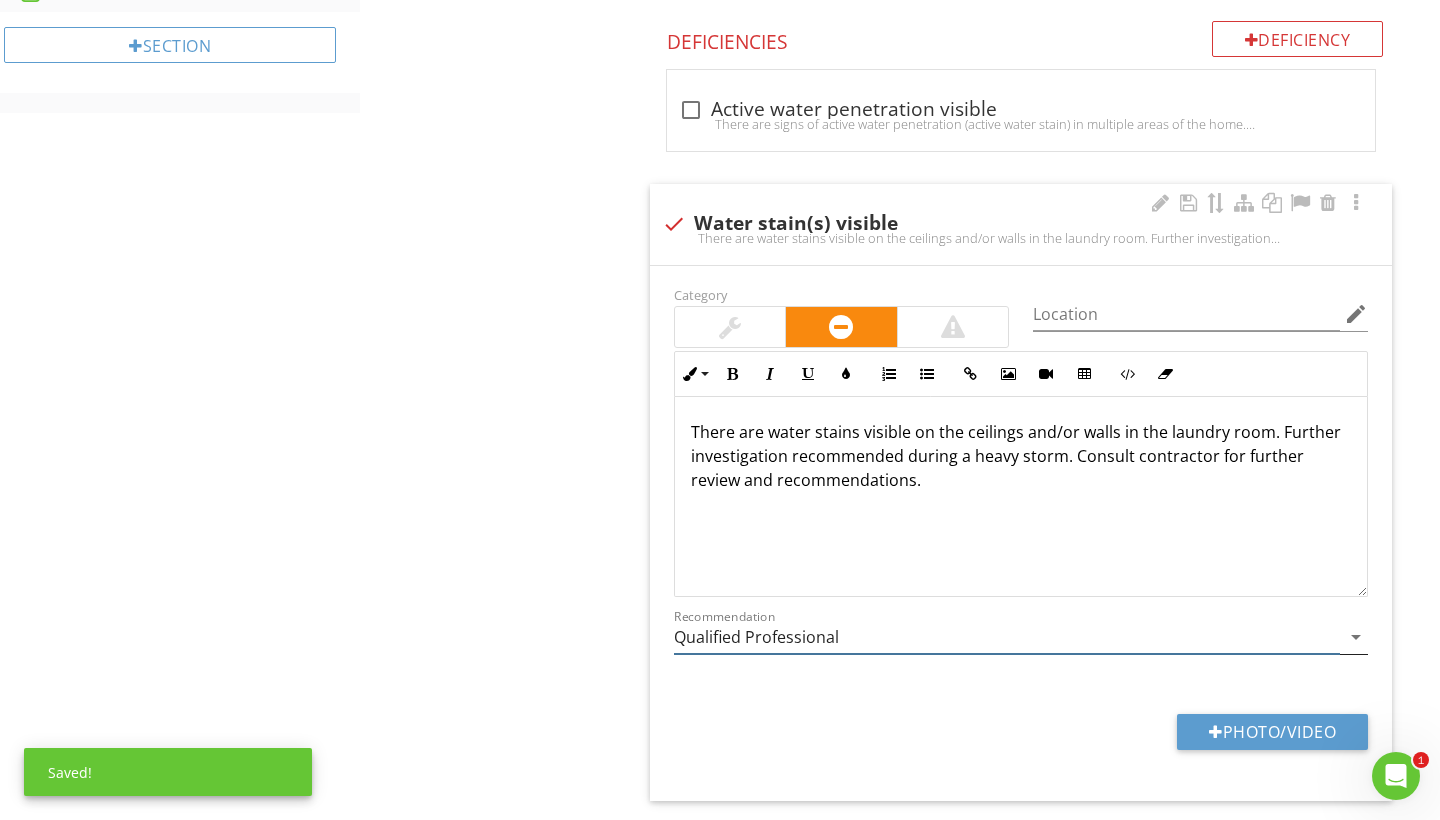 click on "Qualified Professional" at bounding box center (1007, 637) 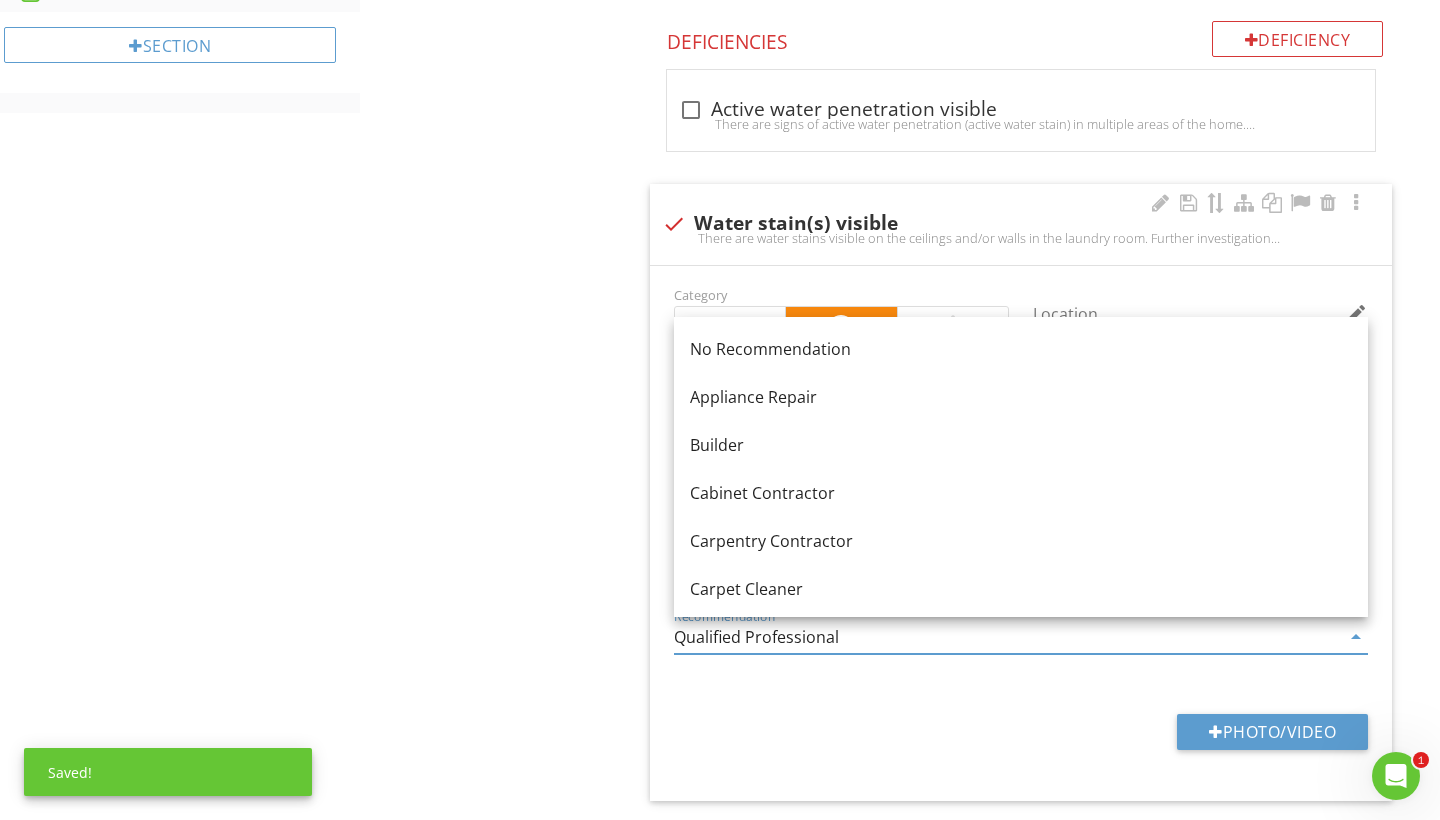 click on "Qualified Professional" at bounding box center (1007, 637) 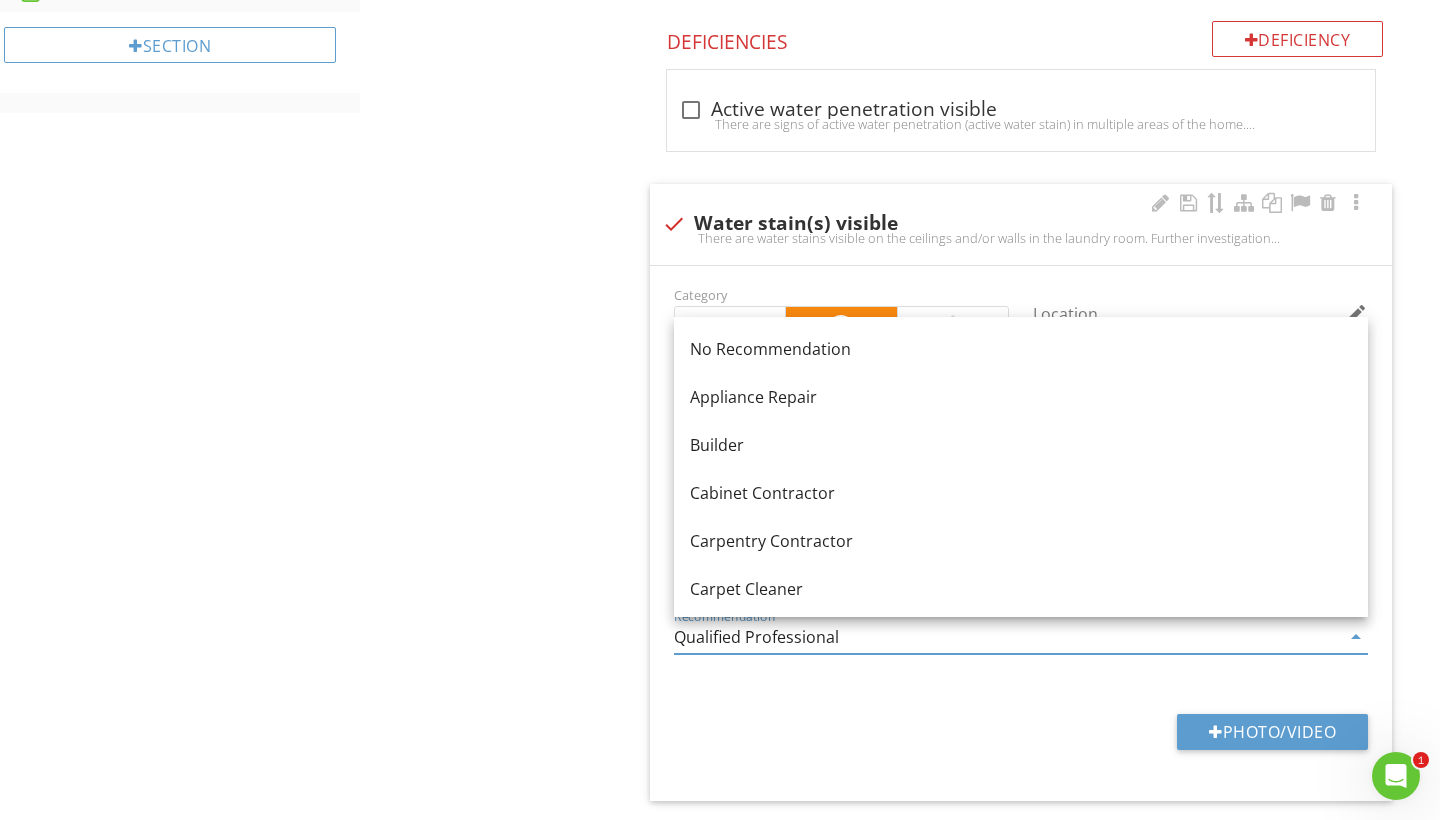 click on "Photo/Video" at bounding box center (1021, 739) 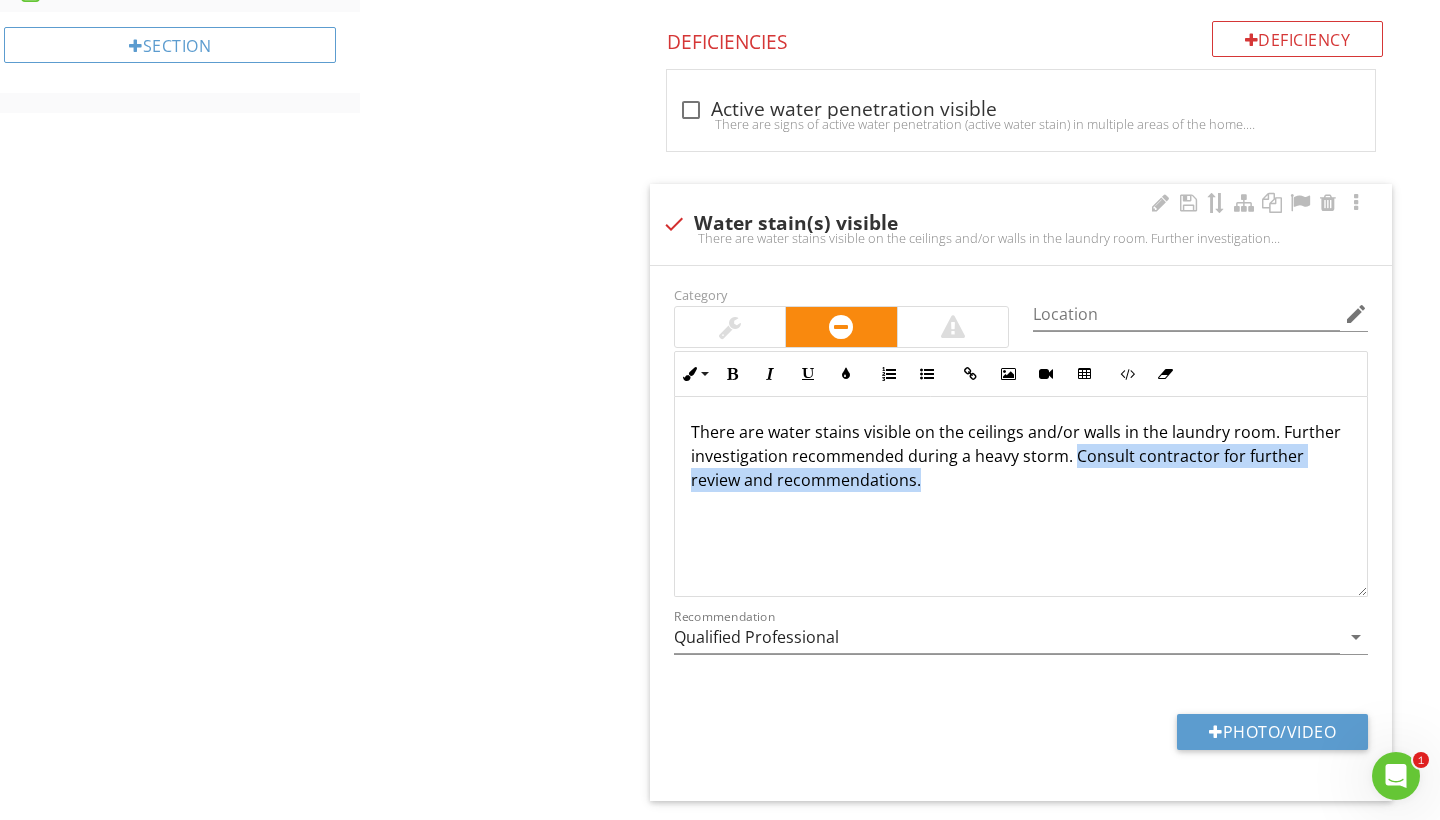 drag, startPoint x: 1069, startPoint y: 454, endPoint x: 1136, endPoint y: 542, distance: 110.60289 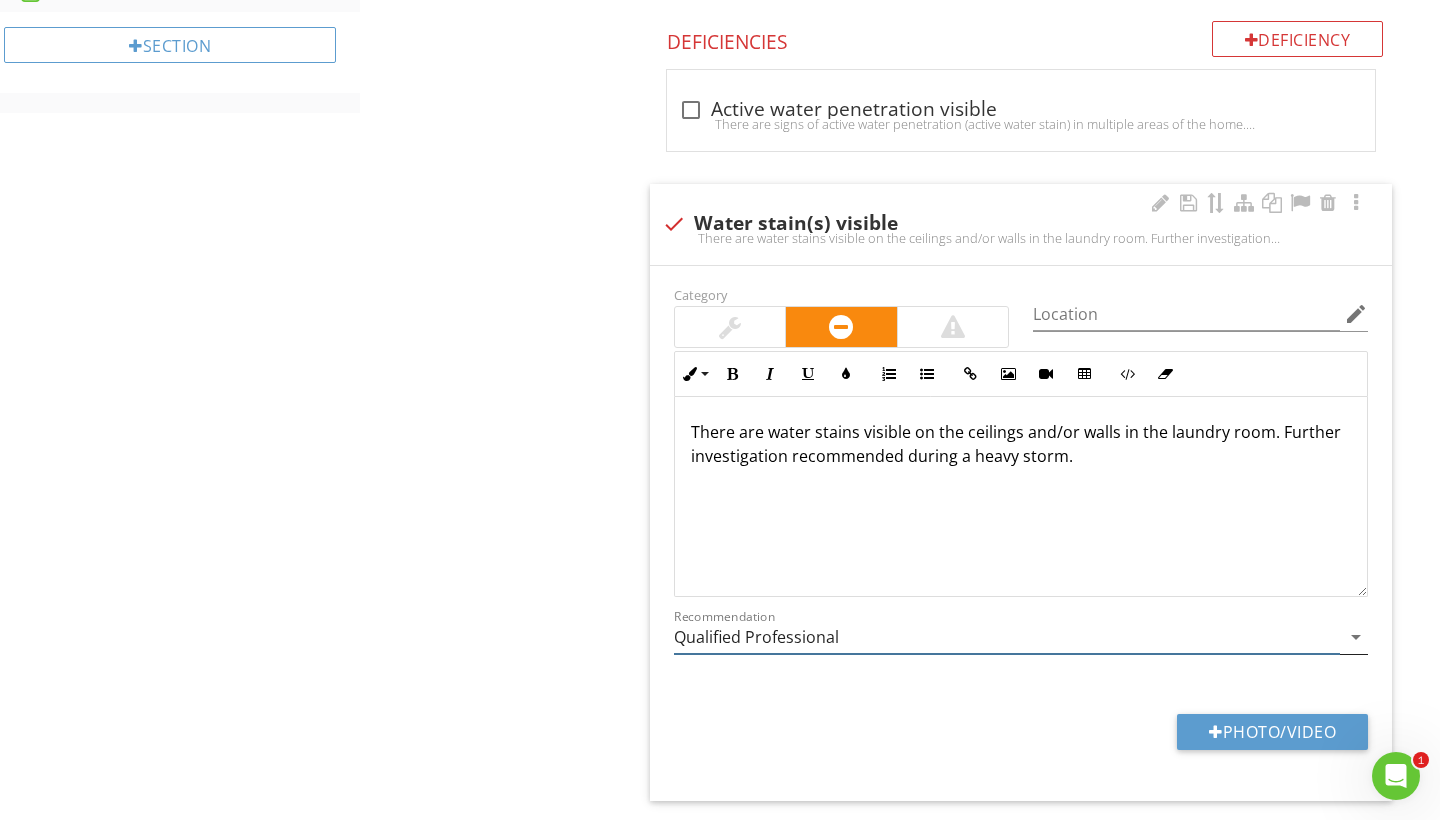 click on "Qualified Professional" at bounding box center [1007, 637] 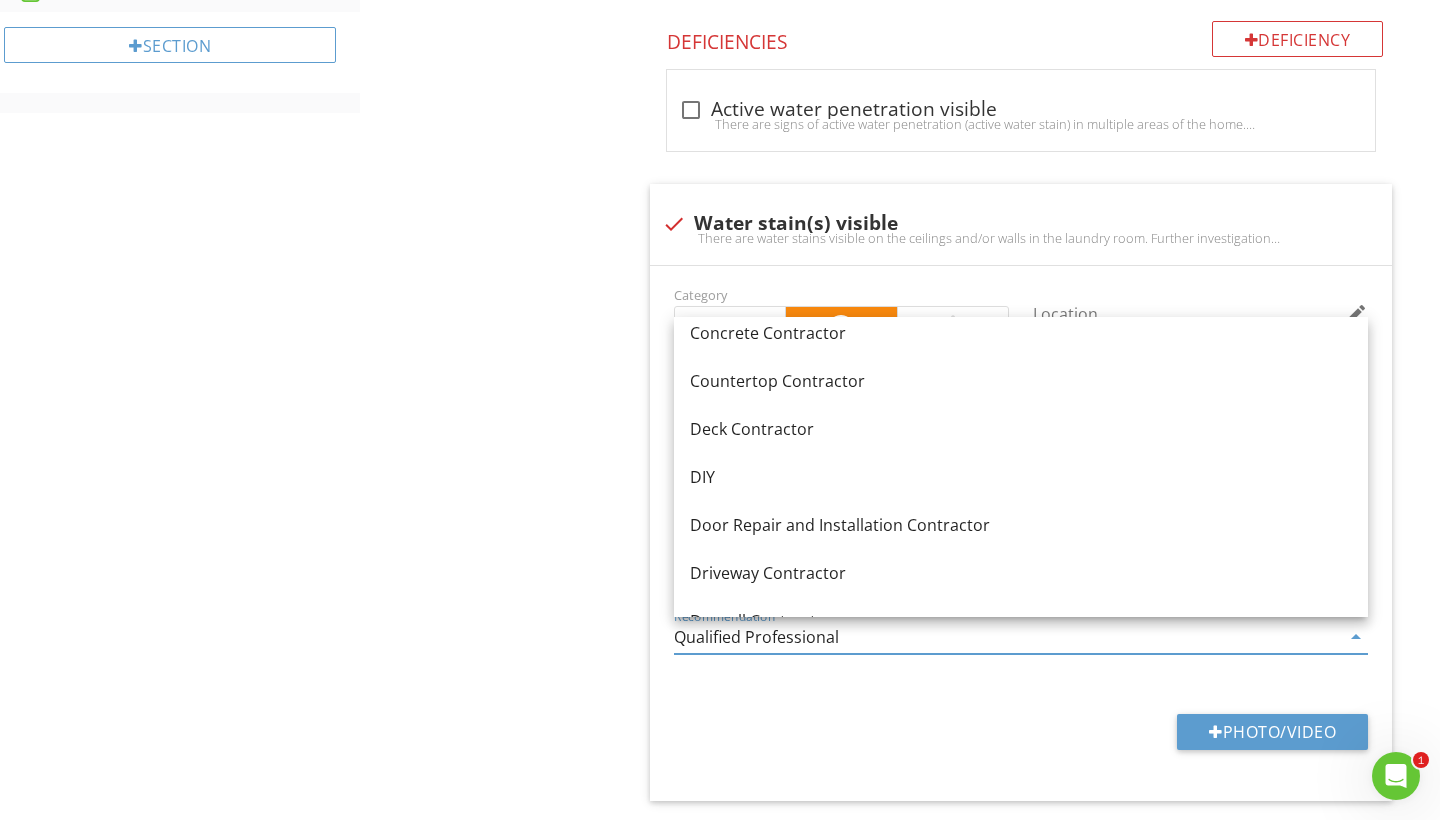 scroll, scrollTop: 451, scrollLeft: 0, axis: vertical 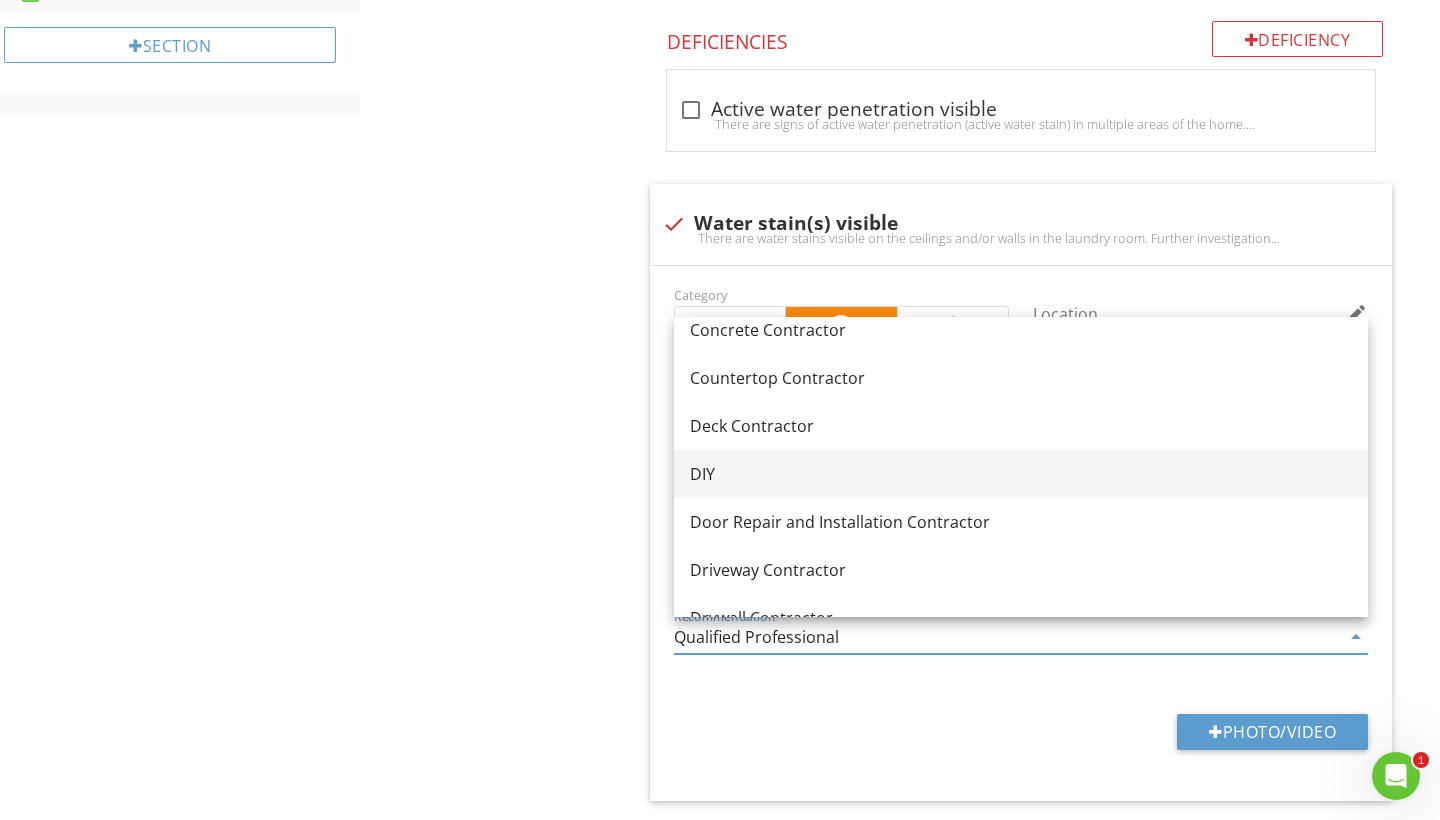 click on "DIY" at bounding box center [1021, 474] 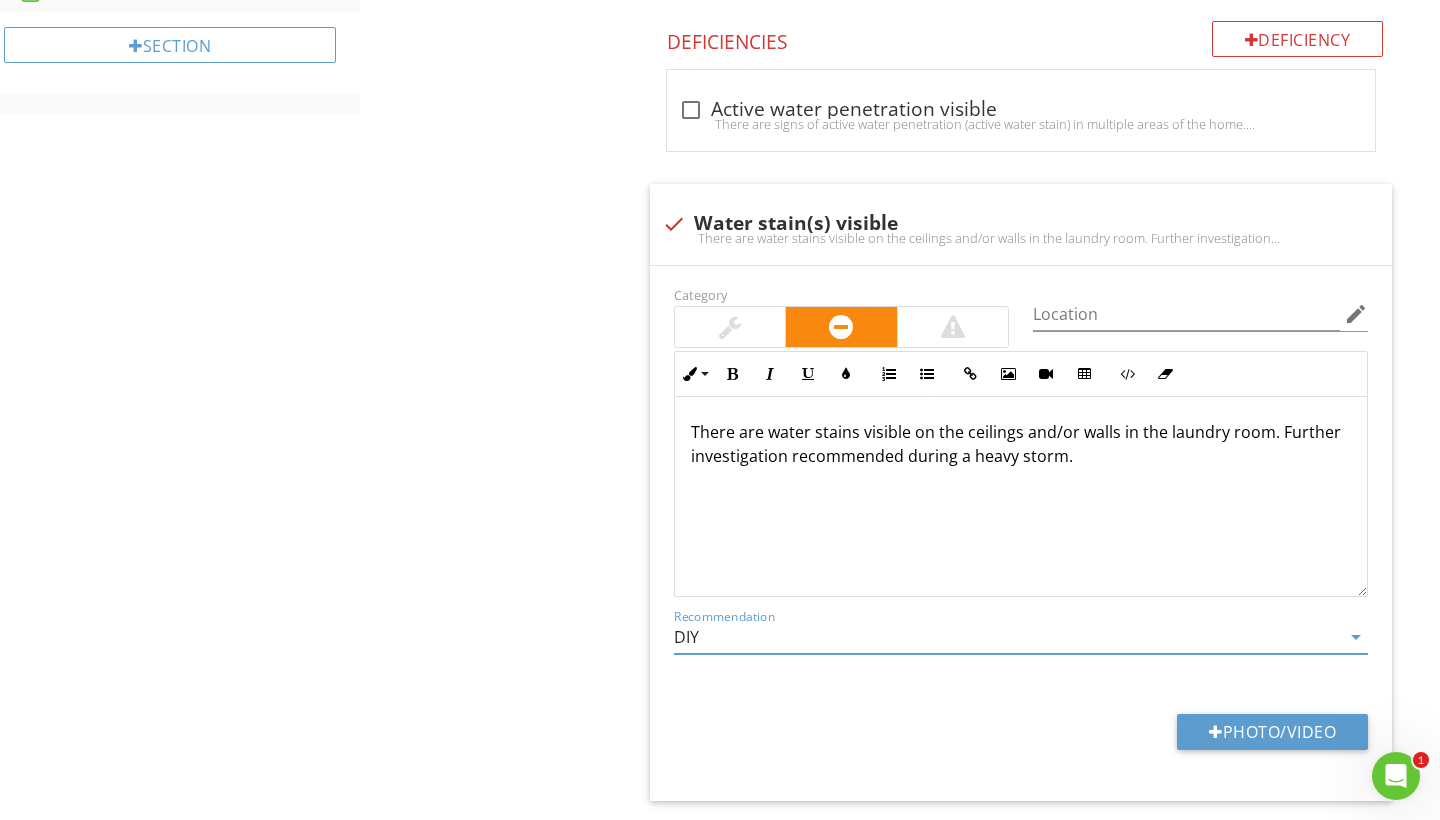 click on "Interior Conditions, Doors and Windows
General
Ceilings
Walls
Floors
Doors
Windows
Steps, Stairways & Railings
Evidence of water penetration
Item
Evidence of water penetration
Info
Information
Location of potential water penetration
check_box_outline_blank Attic Area   check_box_outline_blank Basement   check_box_outline_blank Bathroom   check_box_outline_blank Bedroom   check_box_outline_blank Closet   check_box_outline_blank Dining Room   check_box_outline_blank Kitchen   check_box Laundry Area   check_box_outline_blank Living room   check_box_outline_blank Storage Room     N/A   Garage" at bounding box center (900, 87) 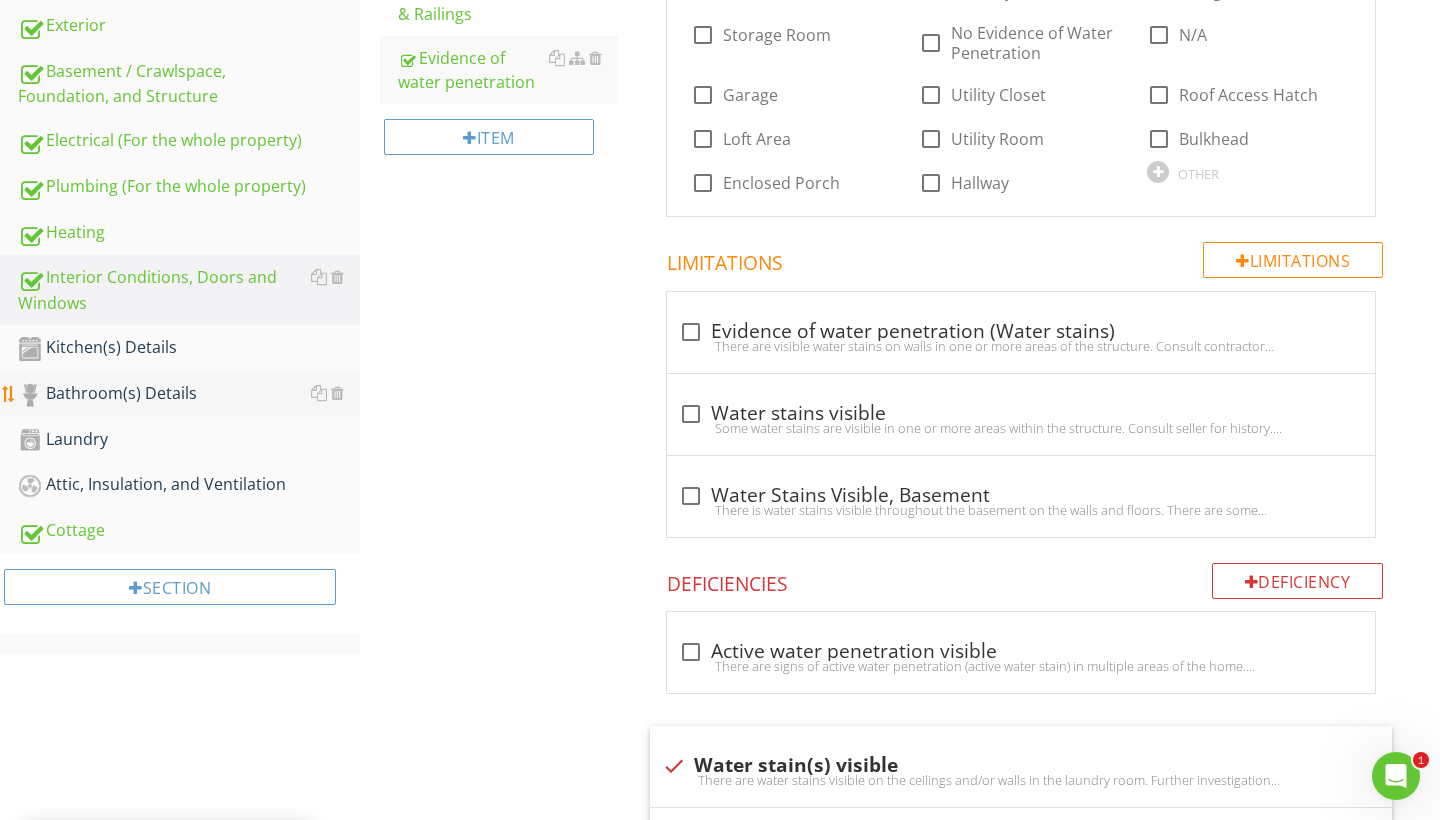 scroll, scrollTop: 601, scrollLeft: 0, axis: vertical 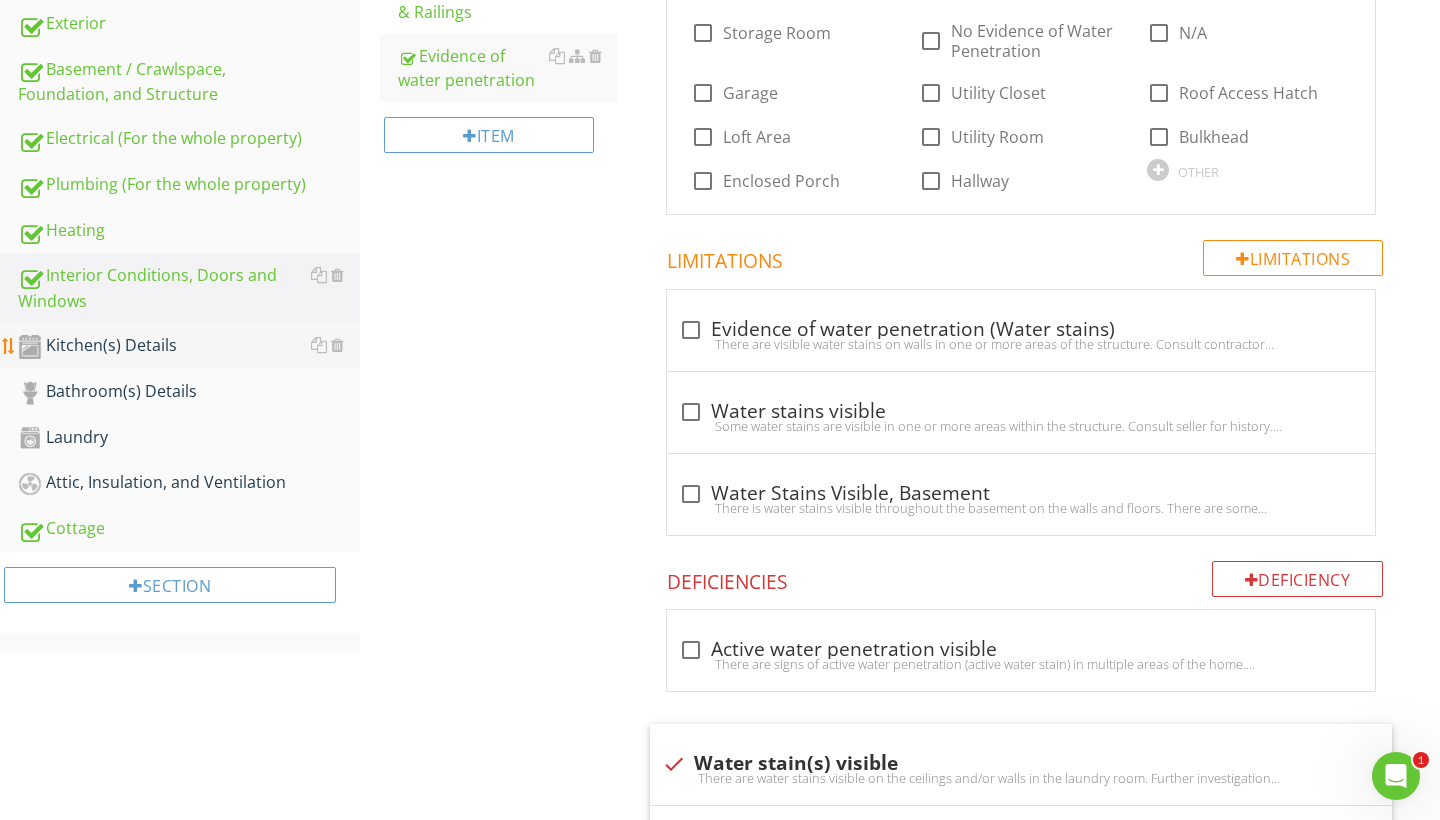 click on "Kitchen(s) Details" at bounding box center [189, 346] 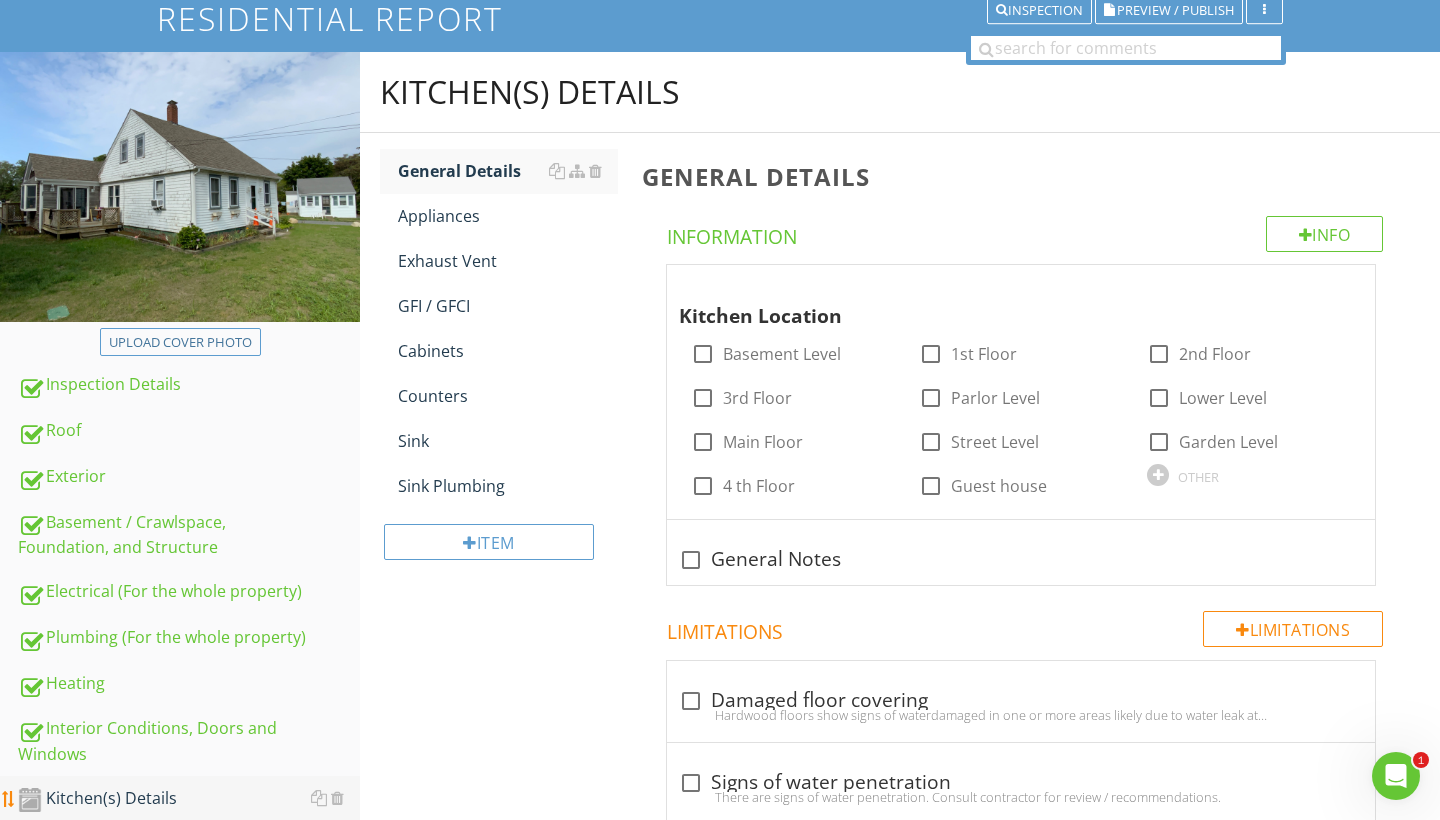 scroll, scrollTop: 74, scrollLeft: 0, axis: vertical 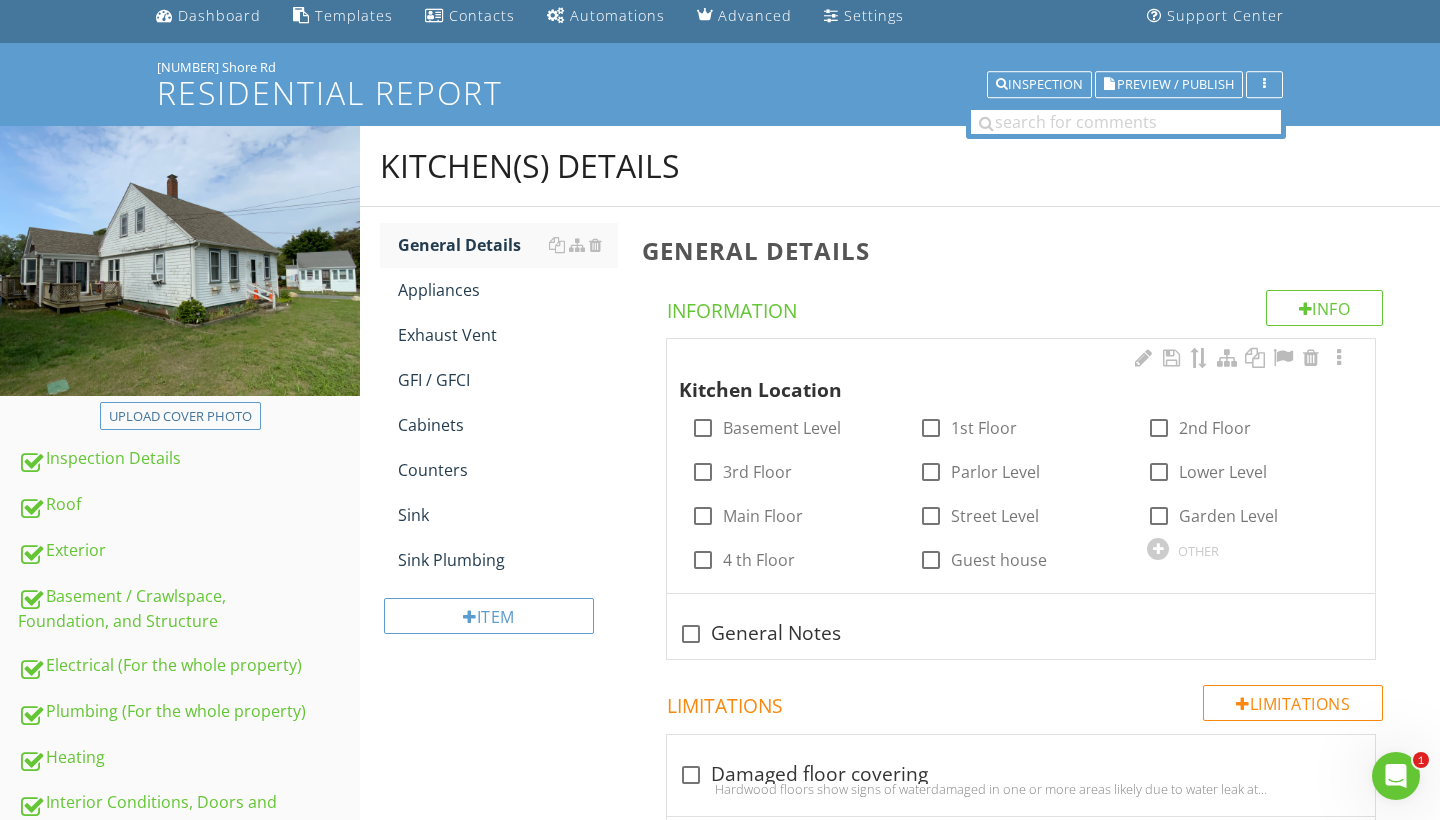 click on "check_box_outline_blank 1st Floor" at bounding box center [1021, 426] 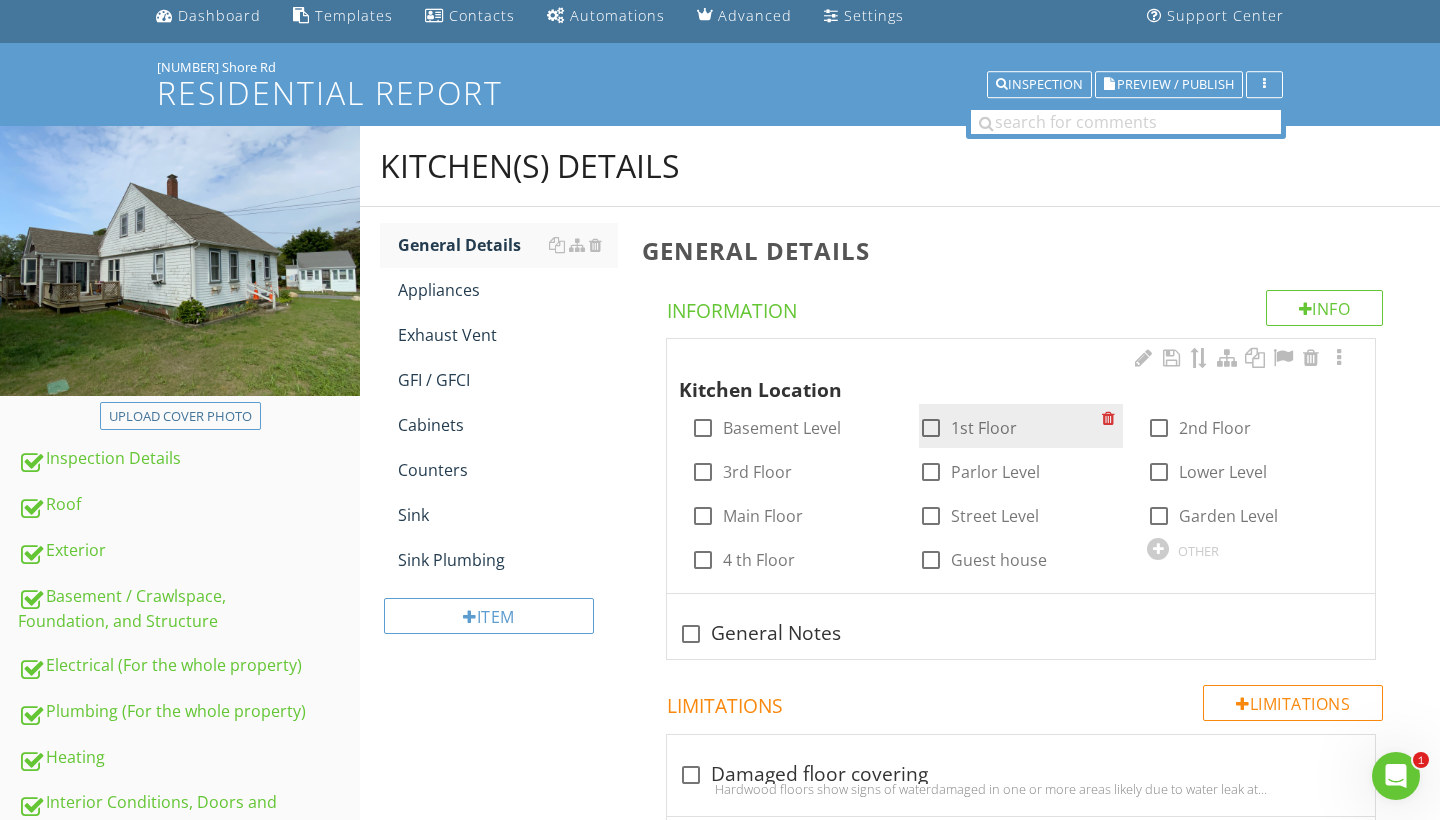 click at bounding box center [931, 428] 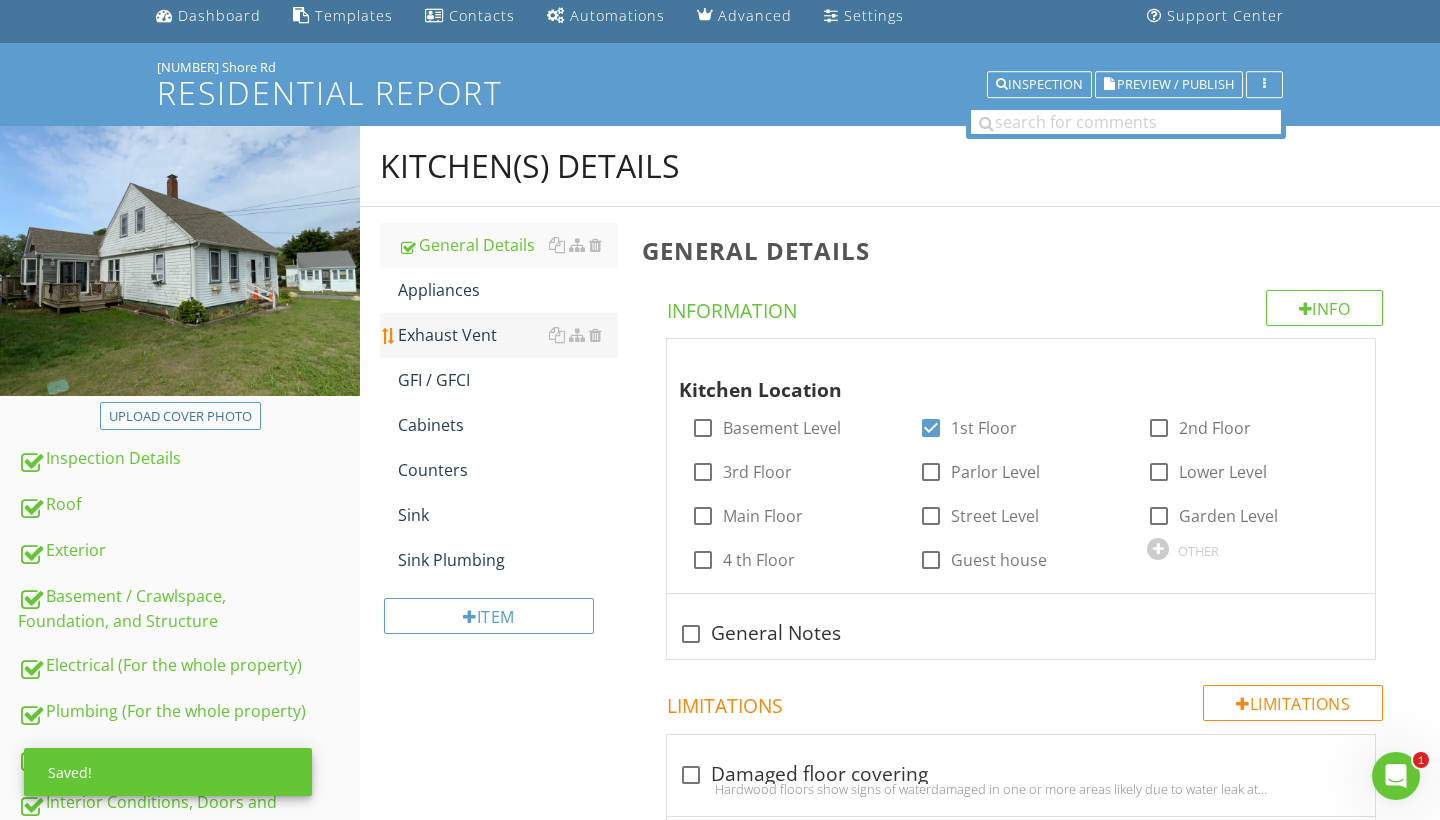 click on "Exhaust Vent" at bounding box center (508, 335) 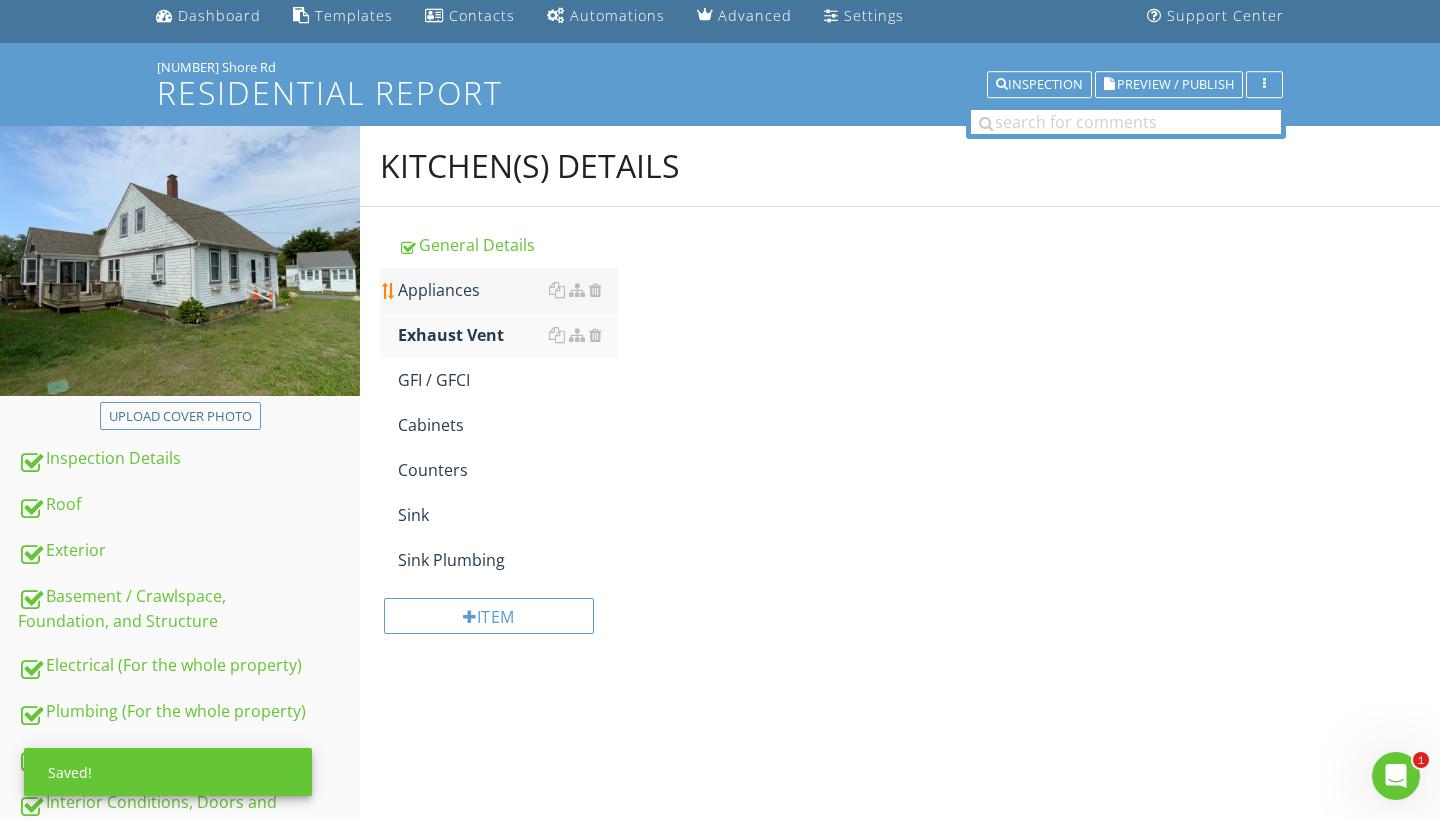 click on "Appliances" at bounding box center (508, 290) 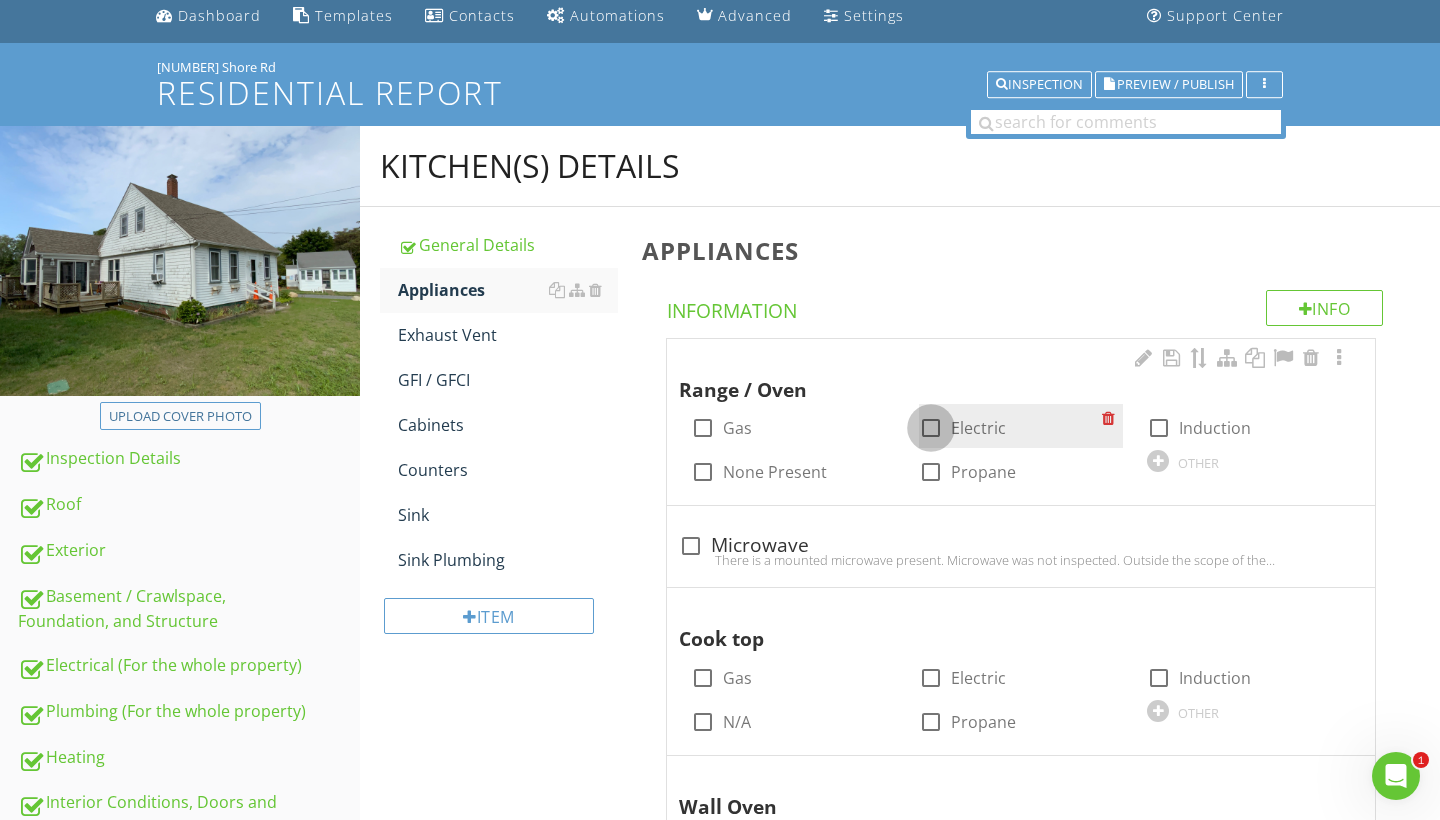click at bounding box center [931, 428] 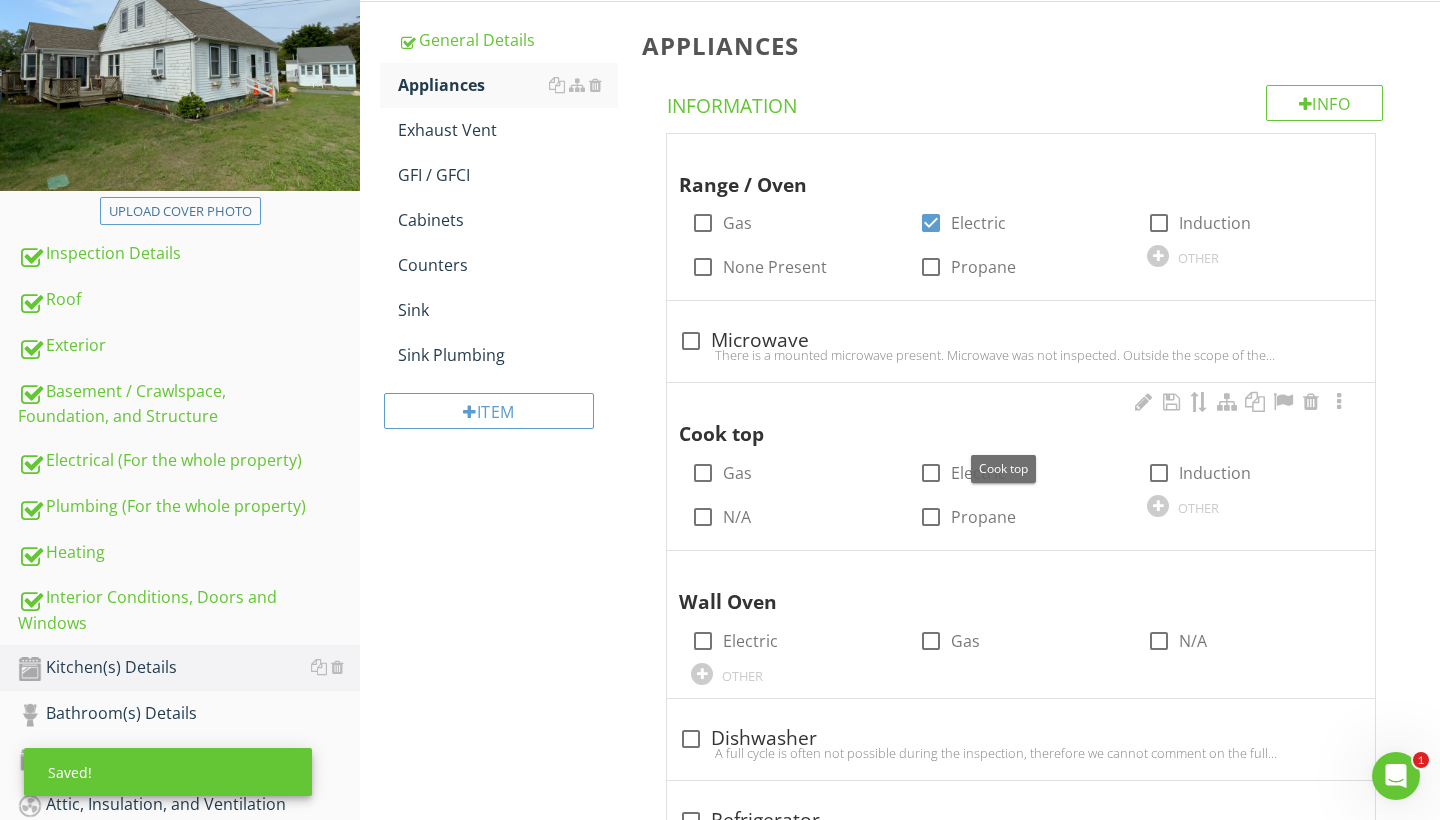 scroll, scrollTop: 281, scrollLeft: 0, axis: vertical 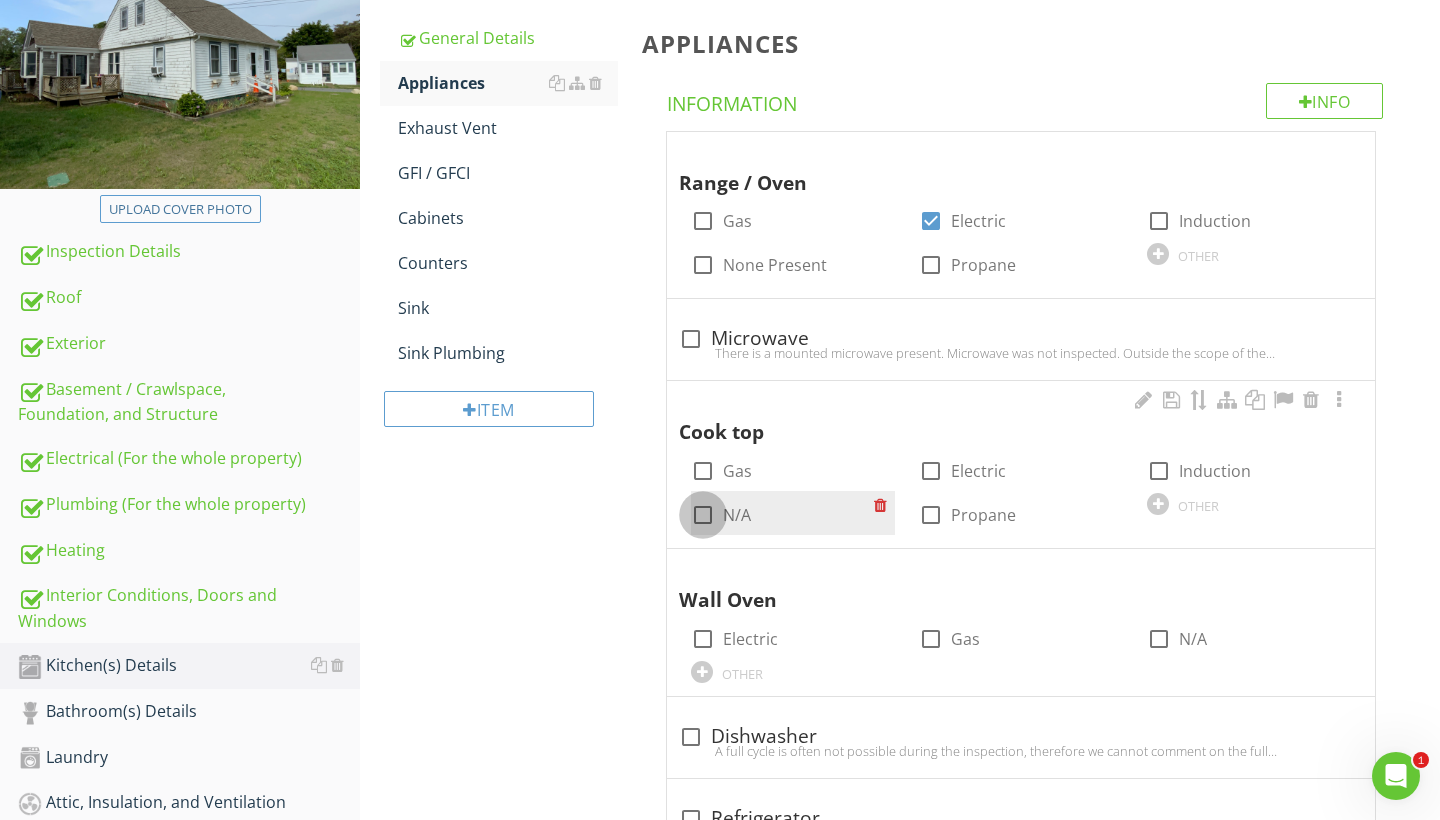 click at bounding box center [703, 515] 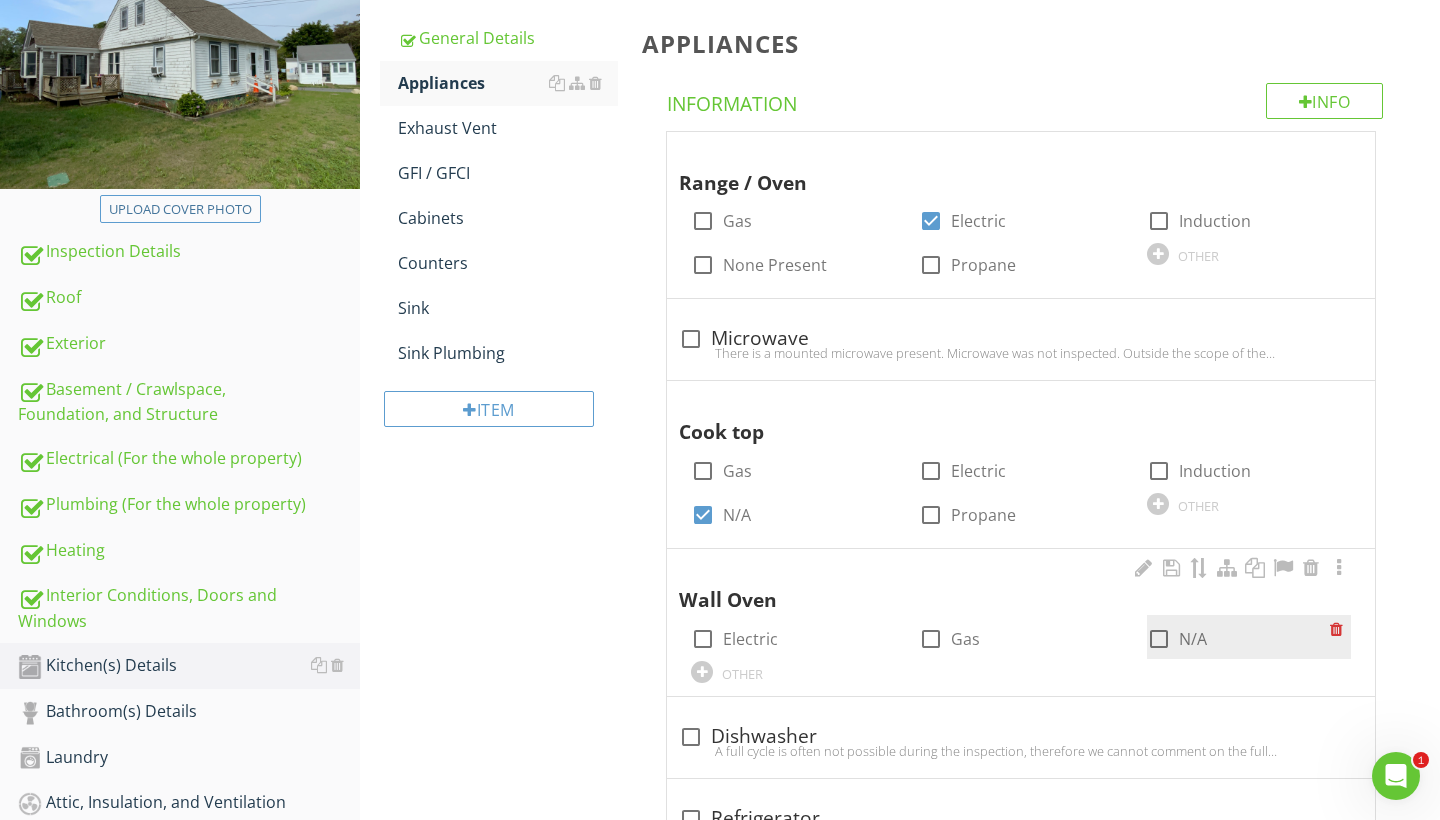 click at bounding box center [1159, 639] 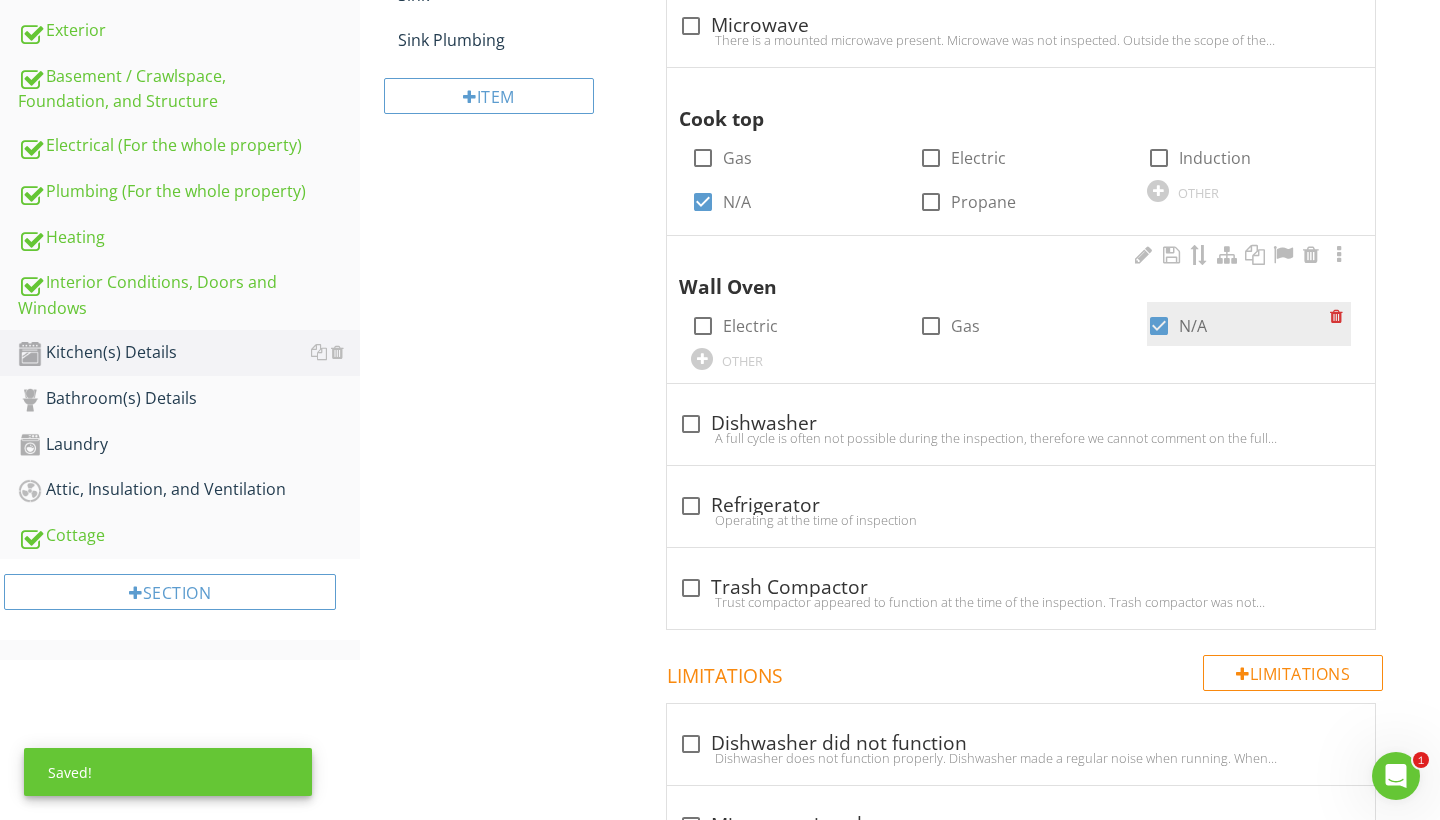 scroll, scrollTop: 606, scrollLeft: 0, axis: vertical 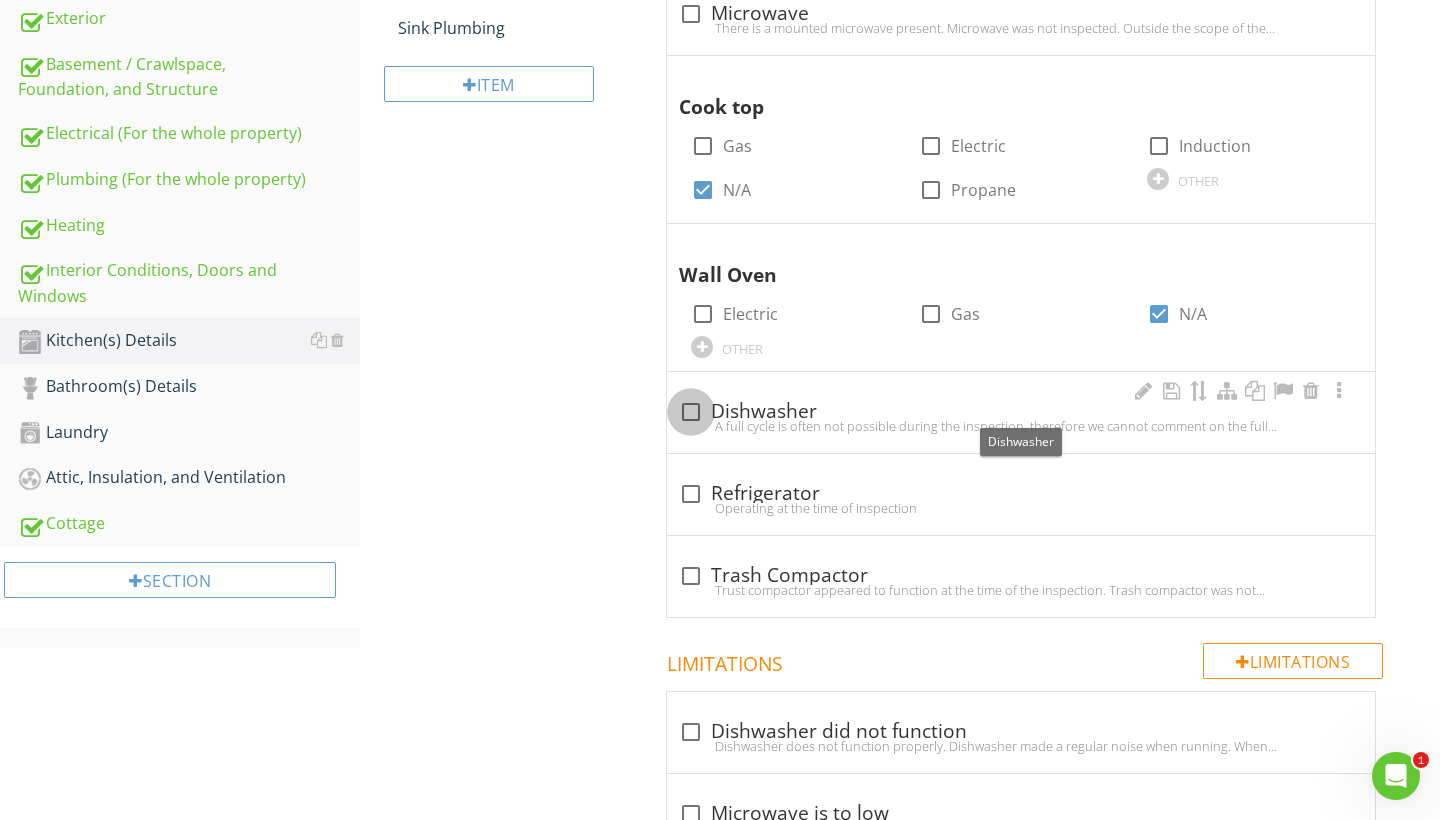 click at bounding box center (691, 412) 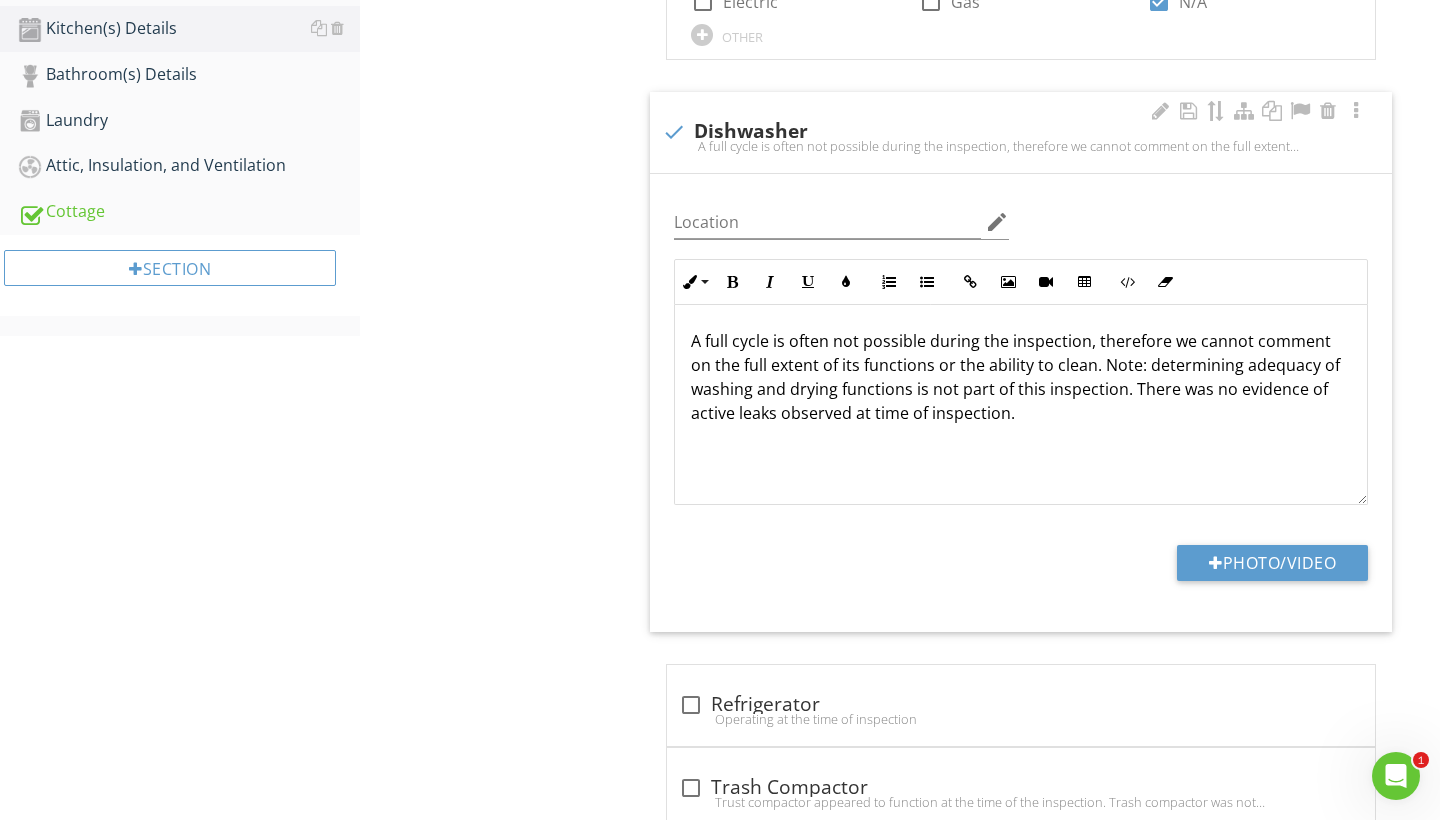 scroll, scrollTop: 913, scrollLeft: 0, axis: vertical 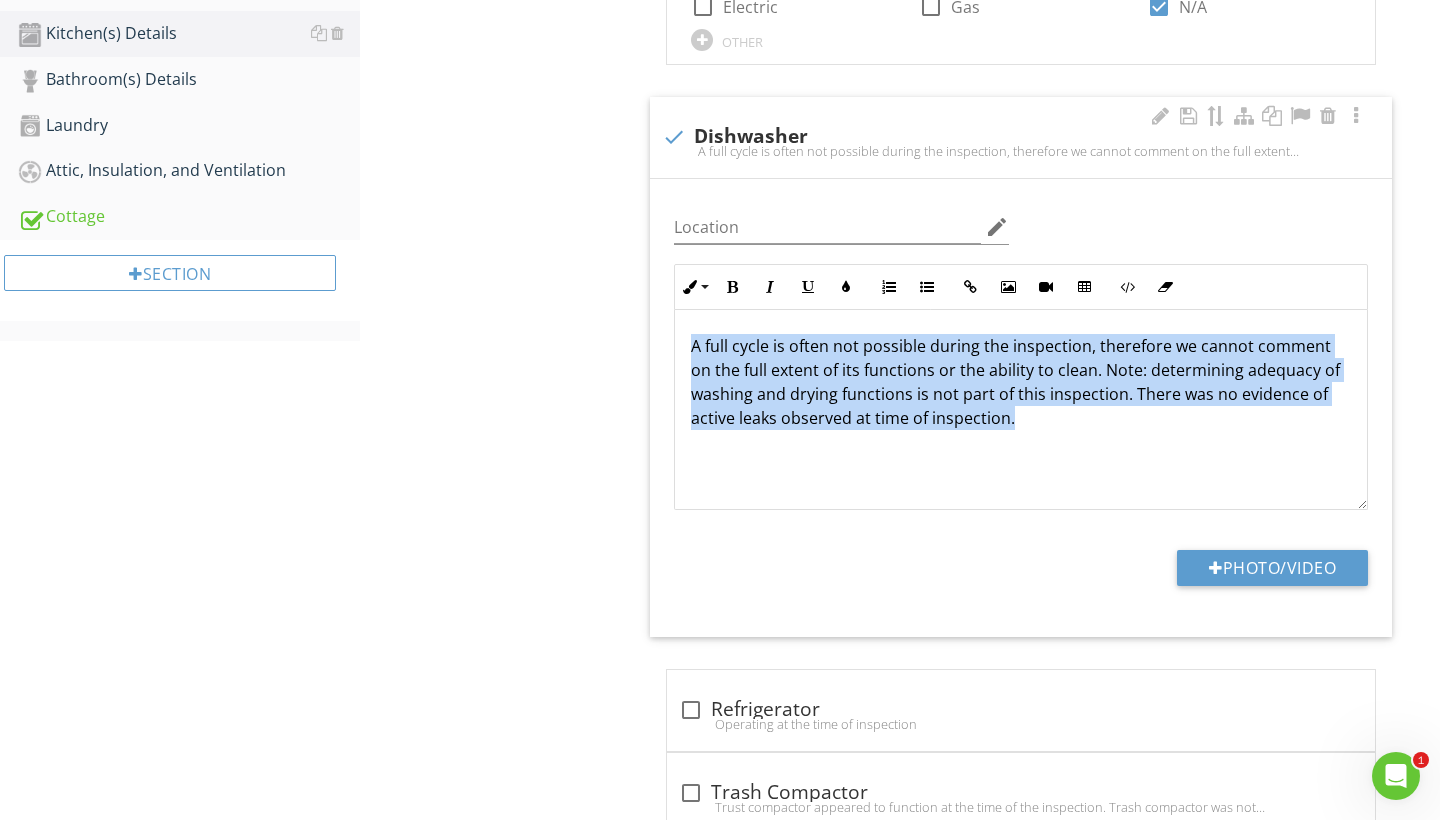 drag, startPoint x: 690, startPoint y: 331, endPoint x: 1004, endPoint y: 501, distance: 357.06583 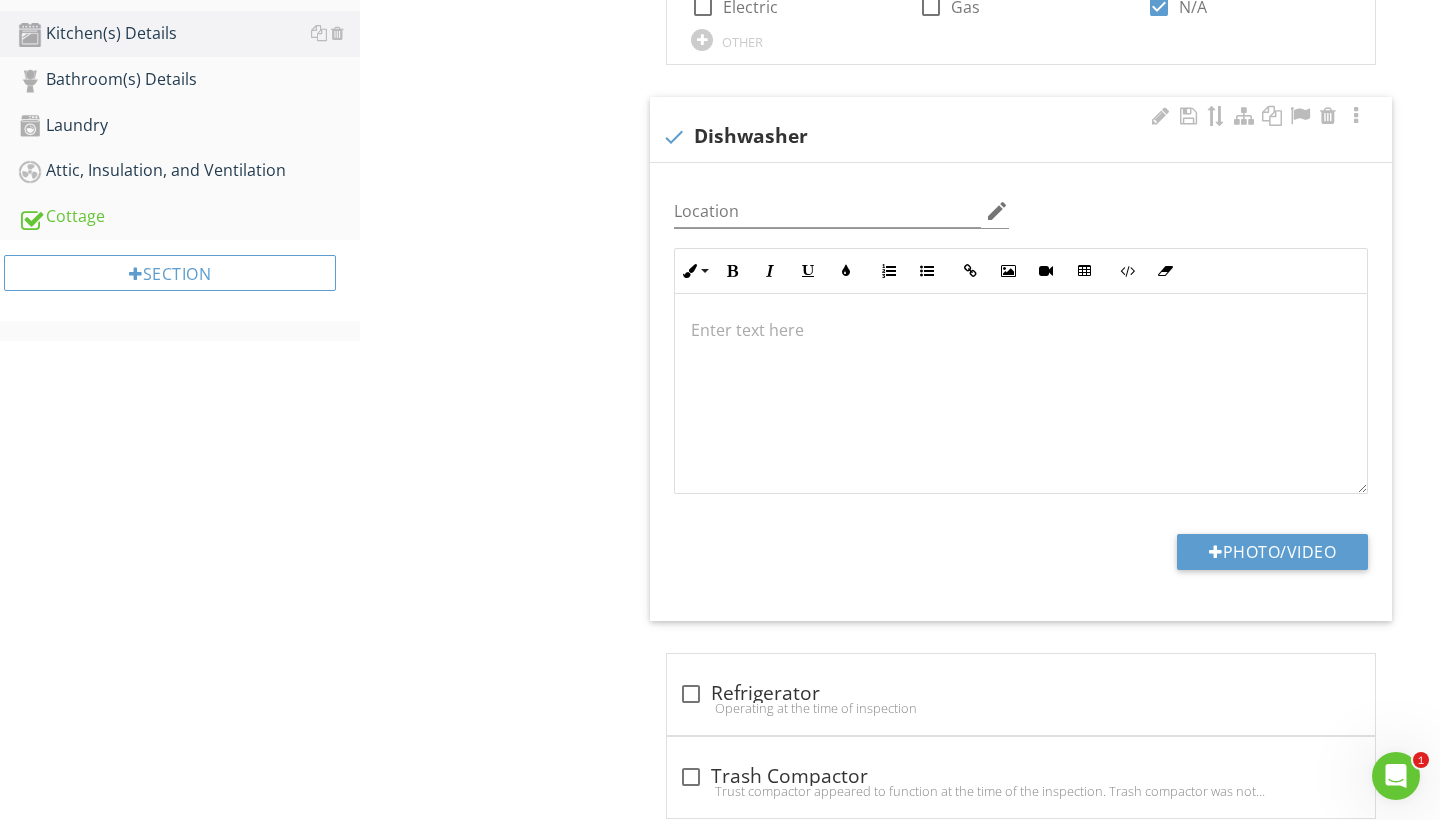 type 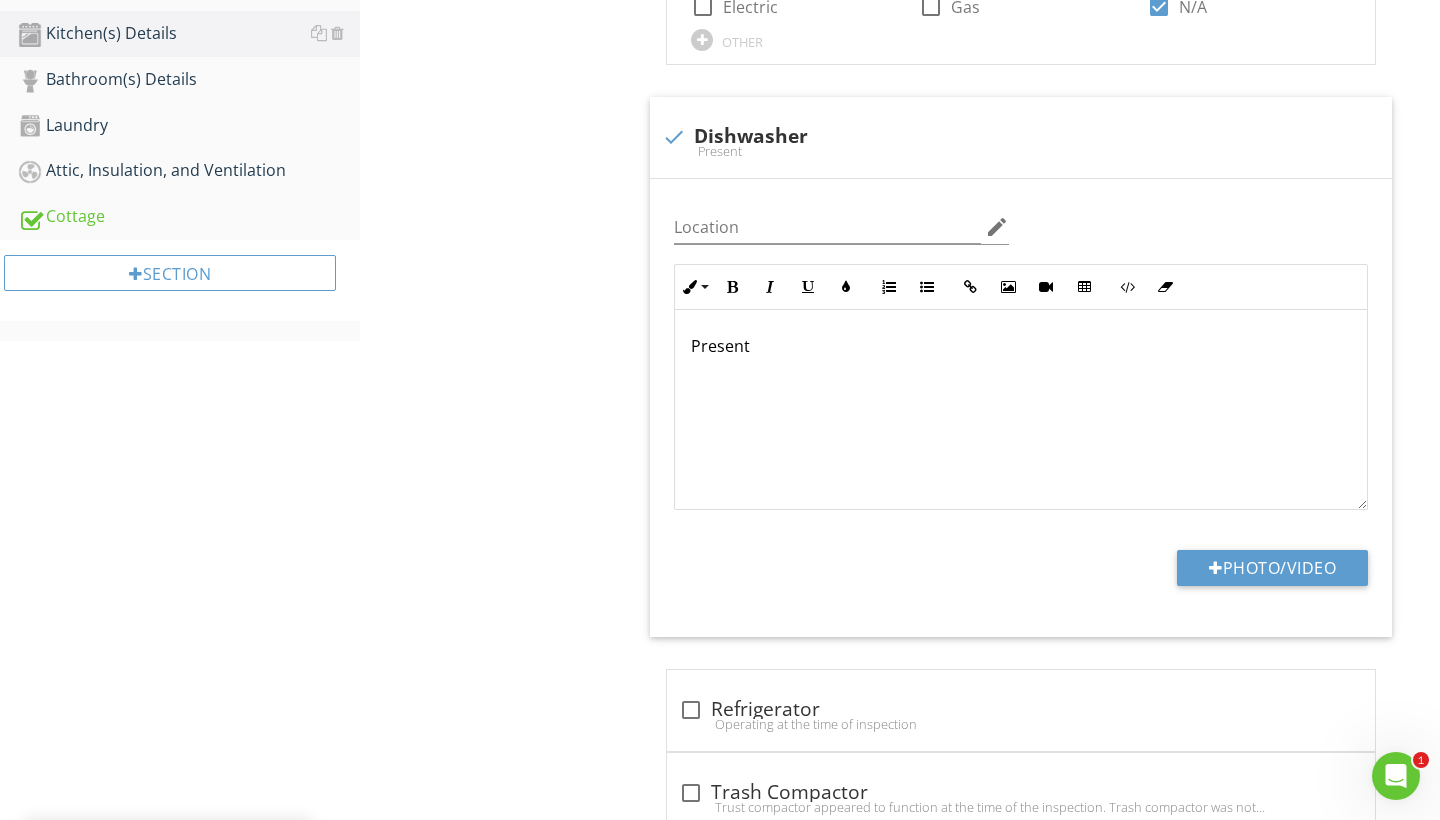 click on "Appliances
Info
Information
Range / Oven
check_box_outline_blank Gas   check_box Electric   check_box_outline_blank Induction   check_box_outline_blank None Present   check_box_outline_blank Propane         OTHER                                   check_box_outline_blank
Microwave
There is a mounted microwave present. Microwave was not inspected. Outside the scope of the inspection.
Cook top
check_box_outline_blank Gas   check_box_outline_blank Electric   check_box_outline_blank Induction   check_box N/A   check_box_outline_blank Propane         OTHER
Wall Oven
check_box_outline_blank Electric   check_box_outline_blank Gas   check_box N/A         OTHER                                   check" at bounding box center (1035, 1307) 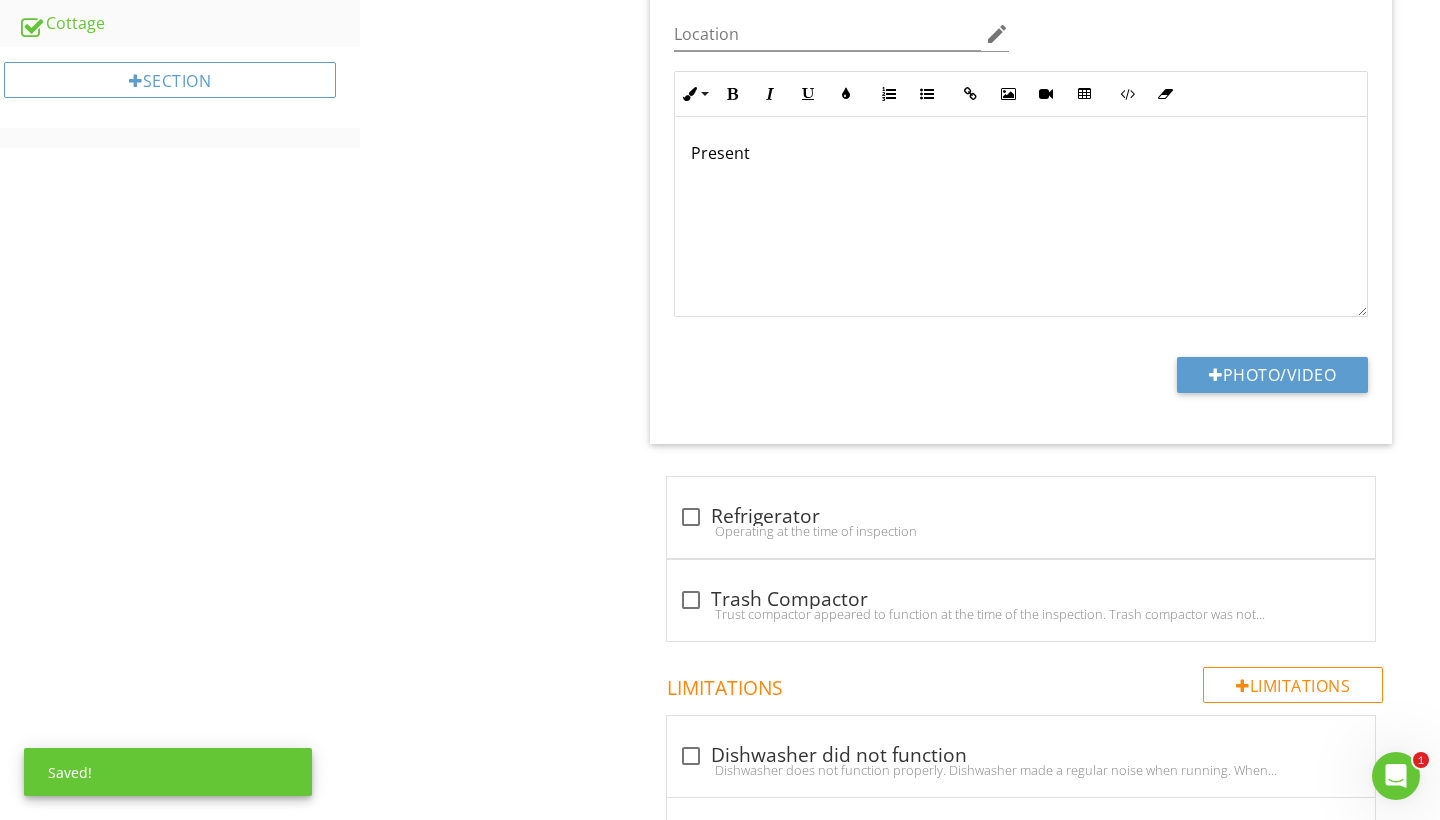 scroll, scrollTop: 1112, scrollLeft: 0, axis: vertical 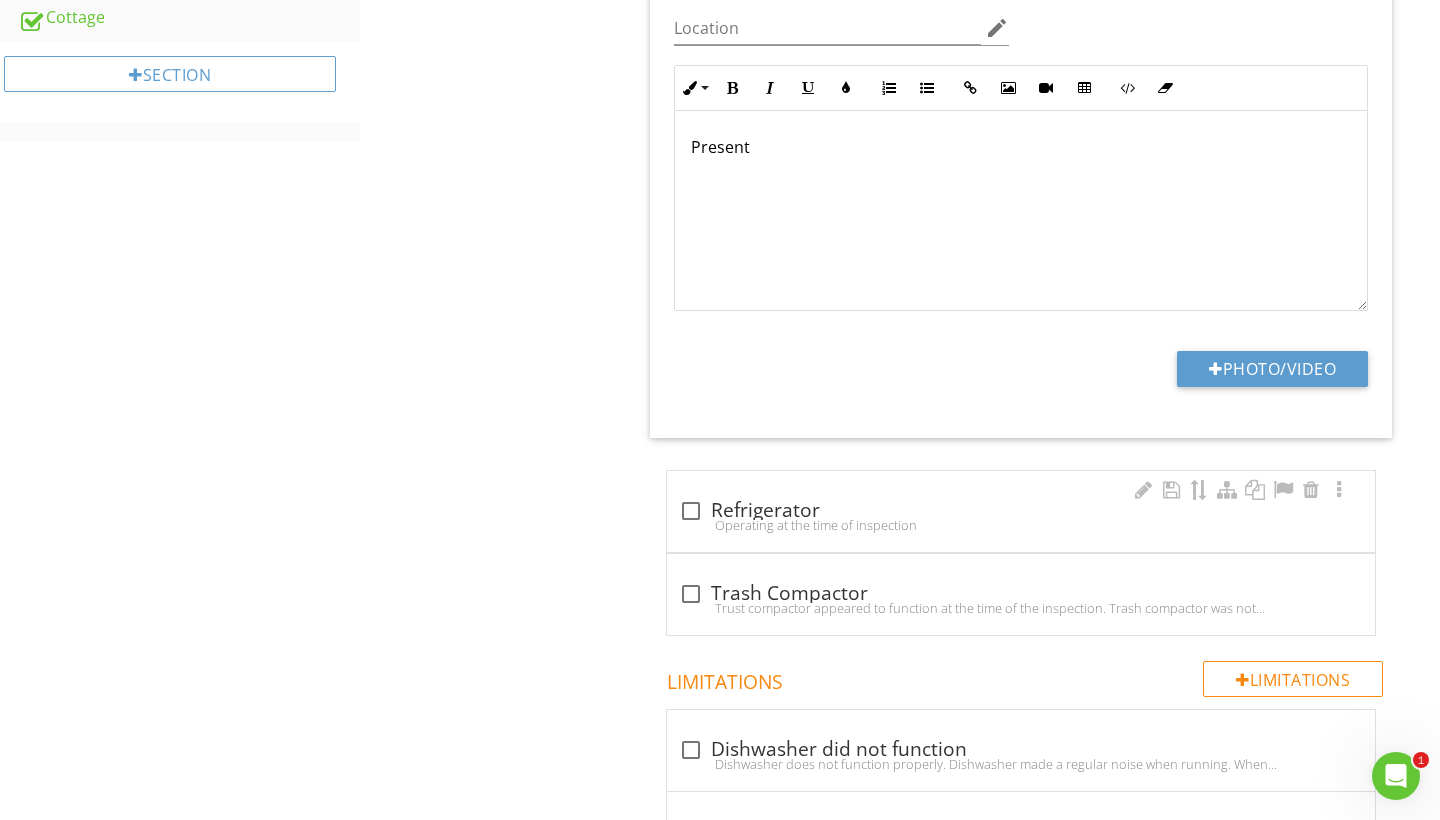 click on "Operating at the time of inspection" at bounding box center (1021, 525) 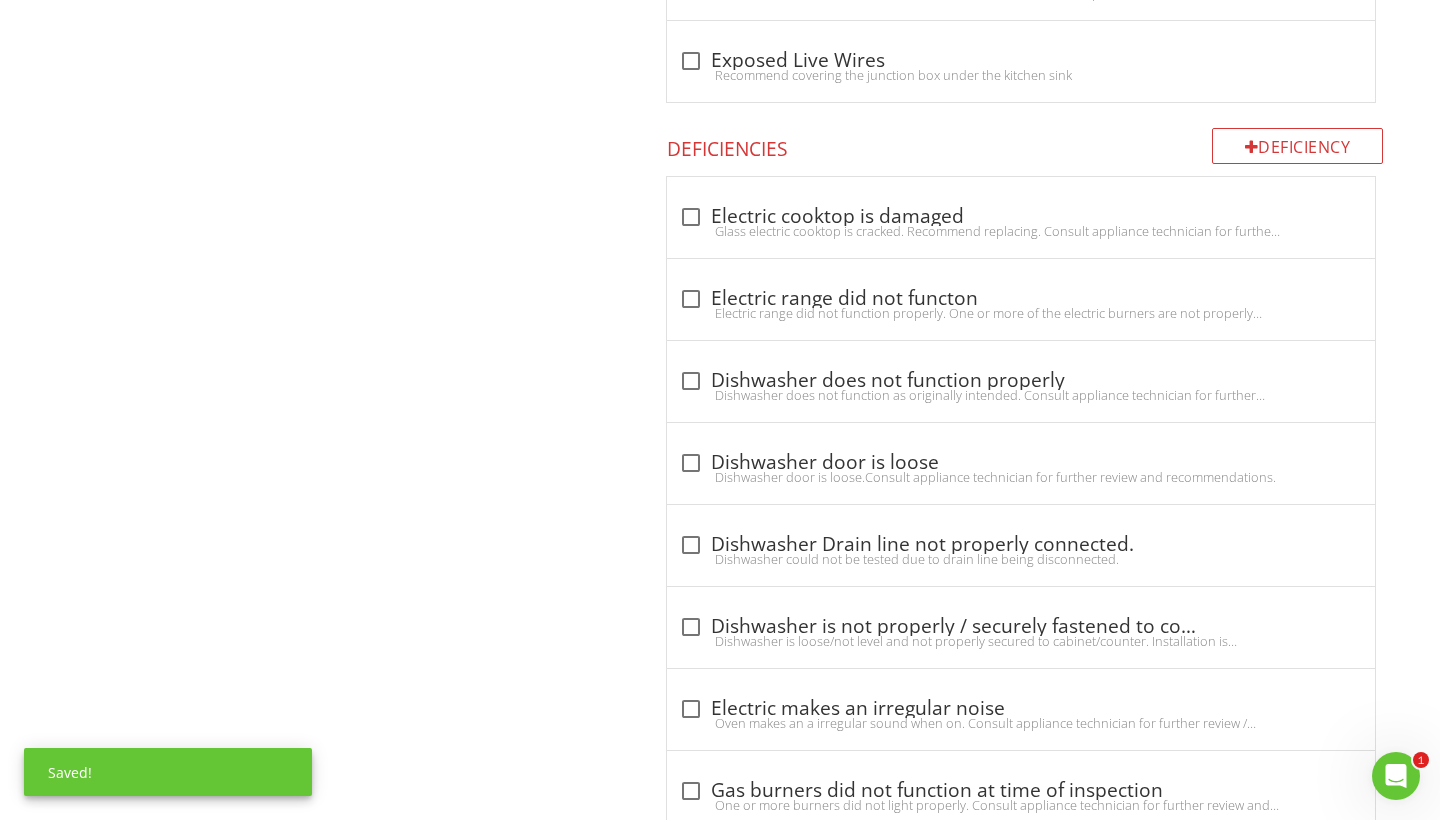 scroll, scrollTop: 2859, scrollLeft: 0, axis: vertical 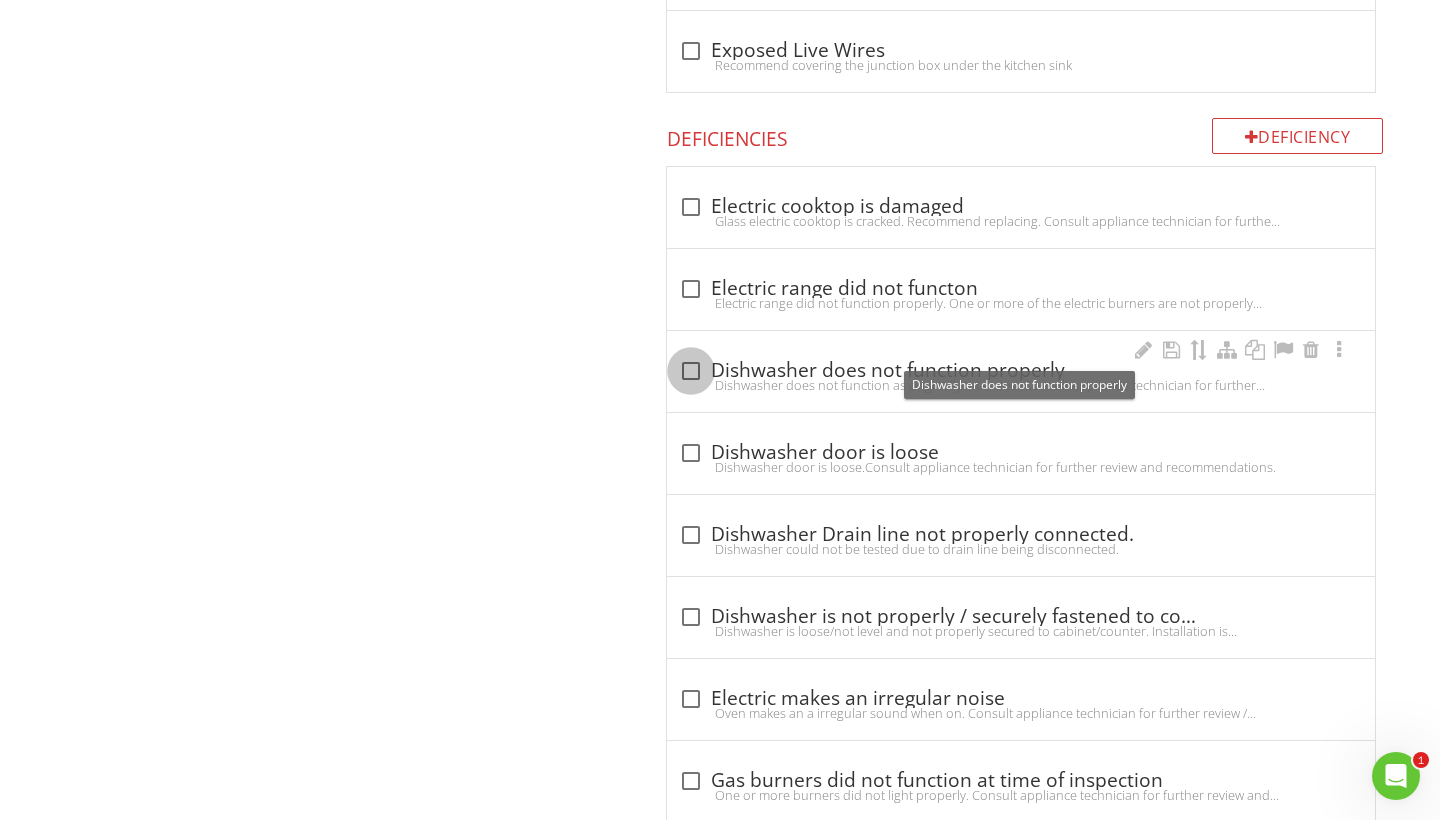 click at bounding box center [691, 371] 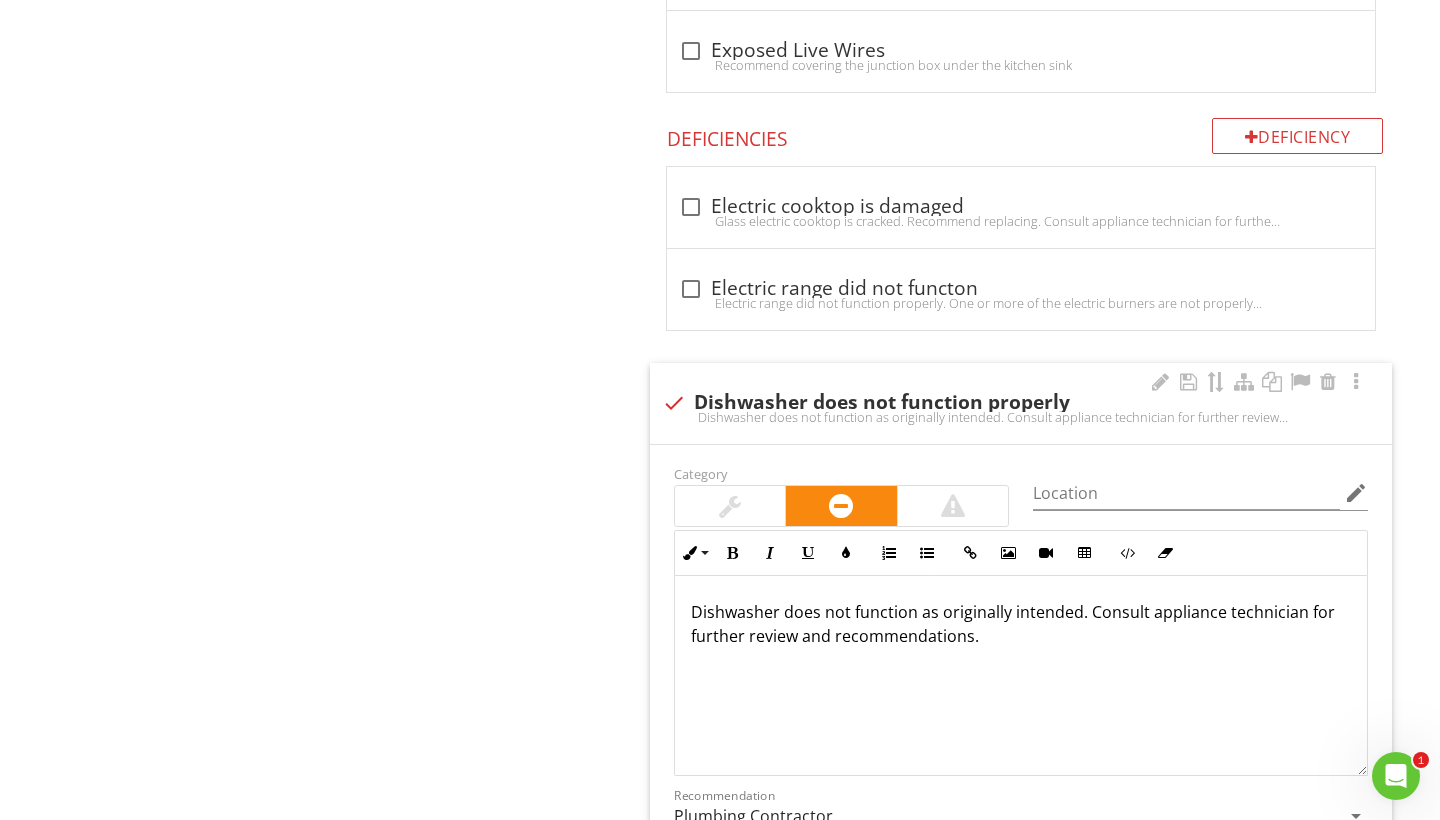 click on "Dishwasher does not function as originally intended.  Consult appliance technician for further review and recommendations." at bounding box center (1021, 624) 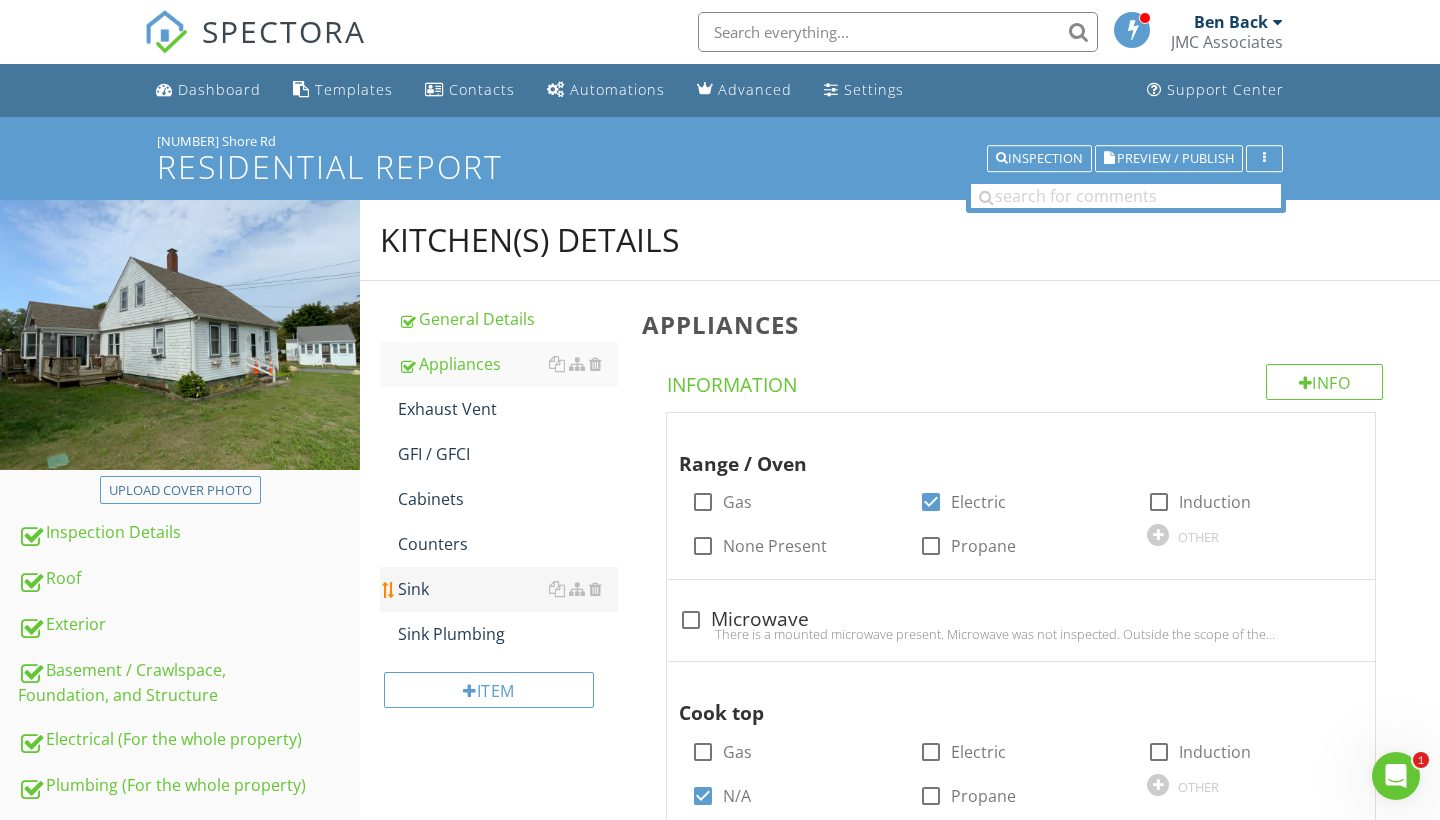 scroll, scrollTop: 0, scrollLeft: 0, axis: both 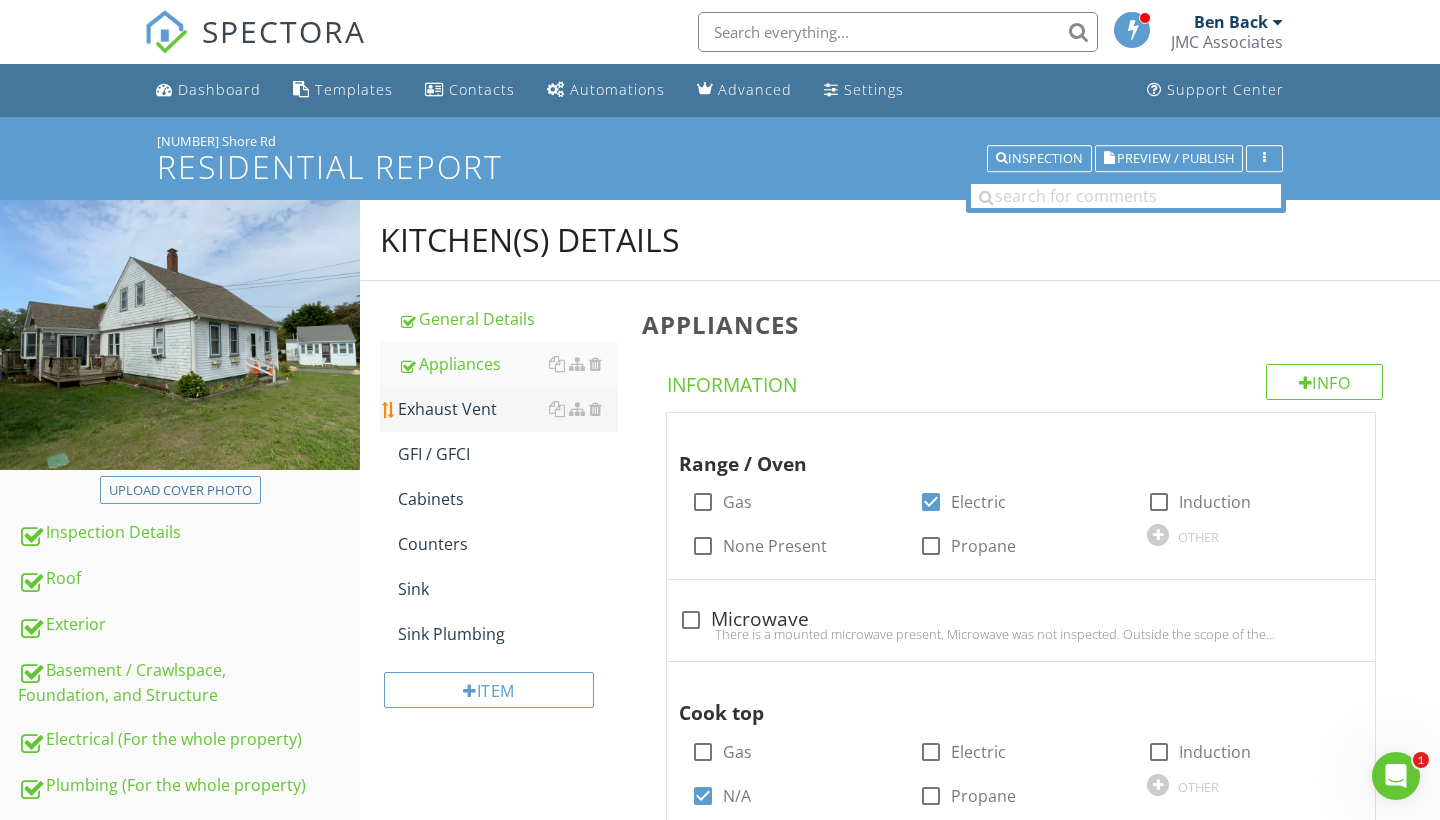 click on "Exhaust Vent" at bounding box center [508, 409] 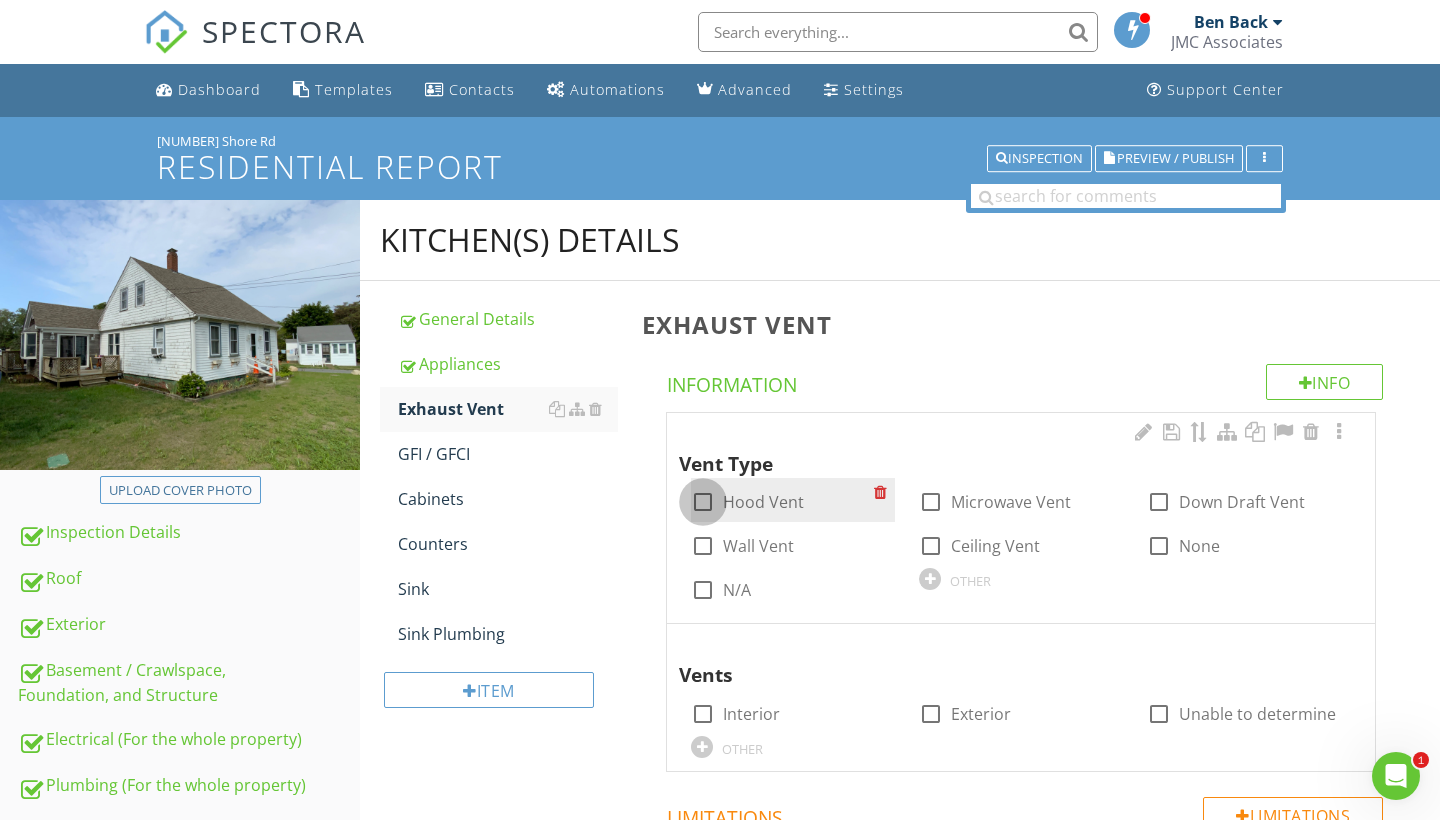 click at bounding box center (703, 502) 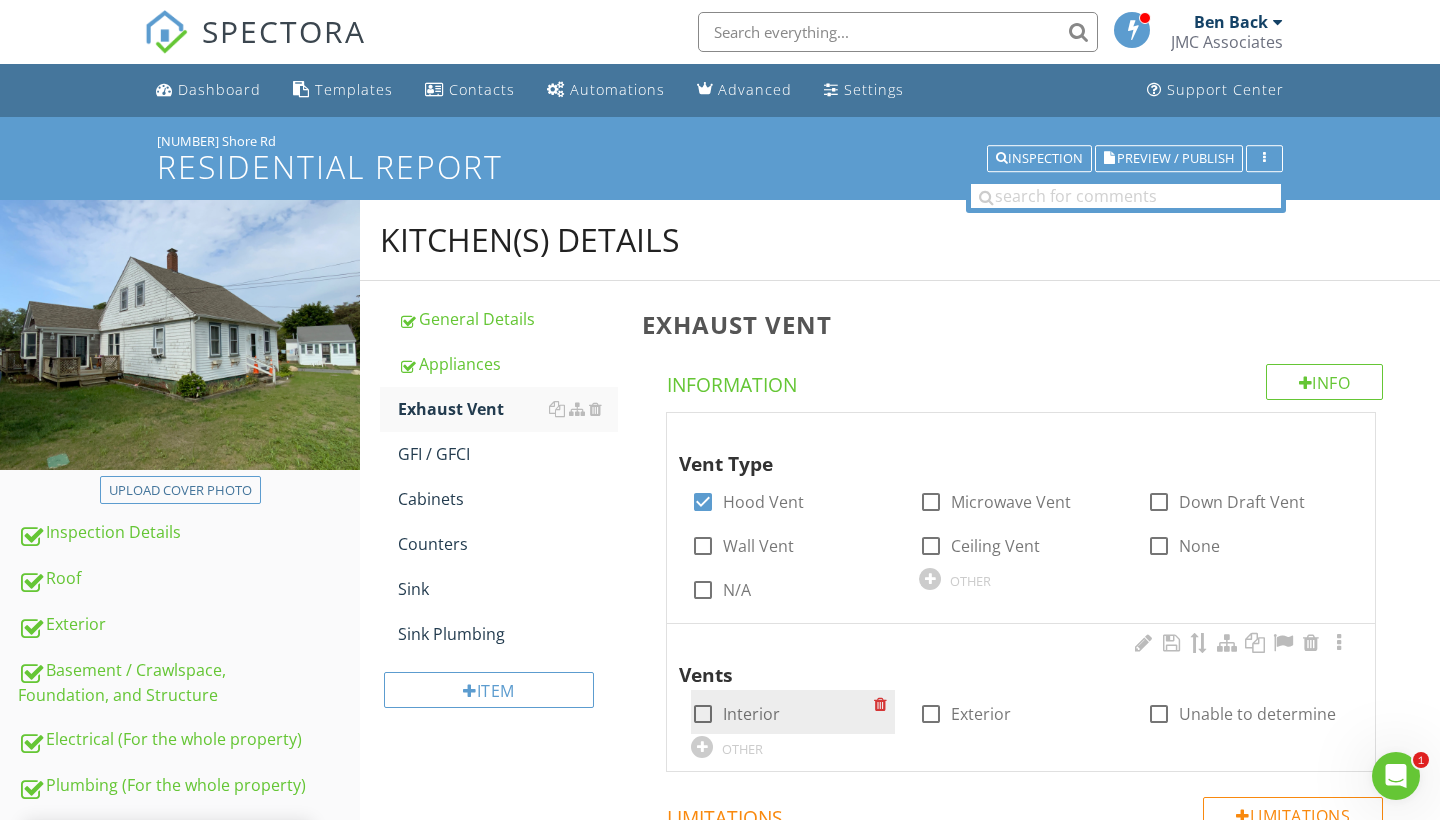 click at bounding box center (703, 714) 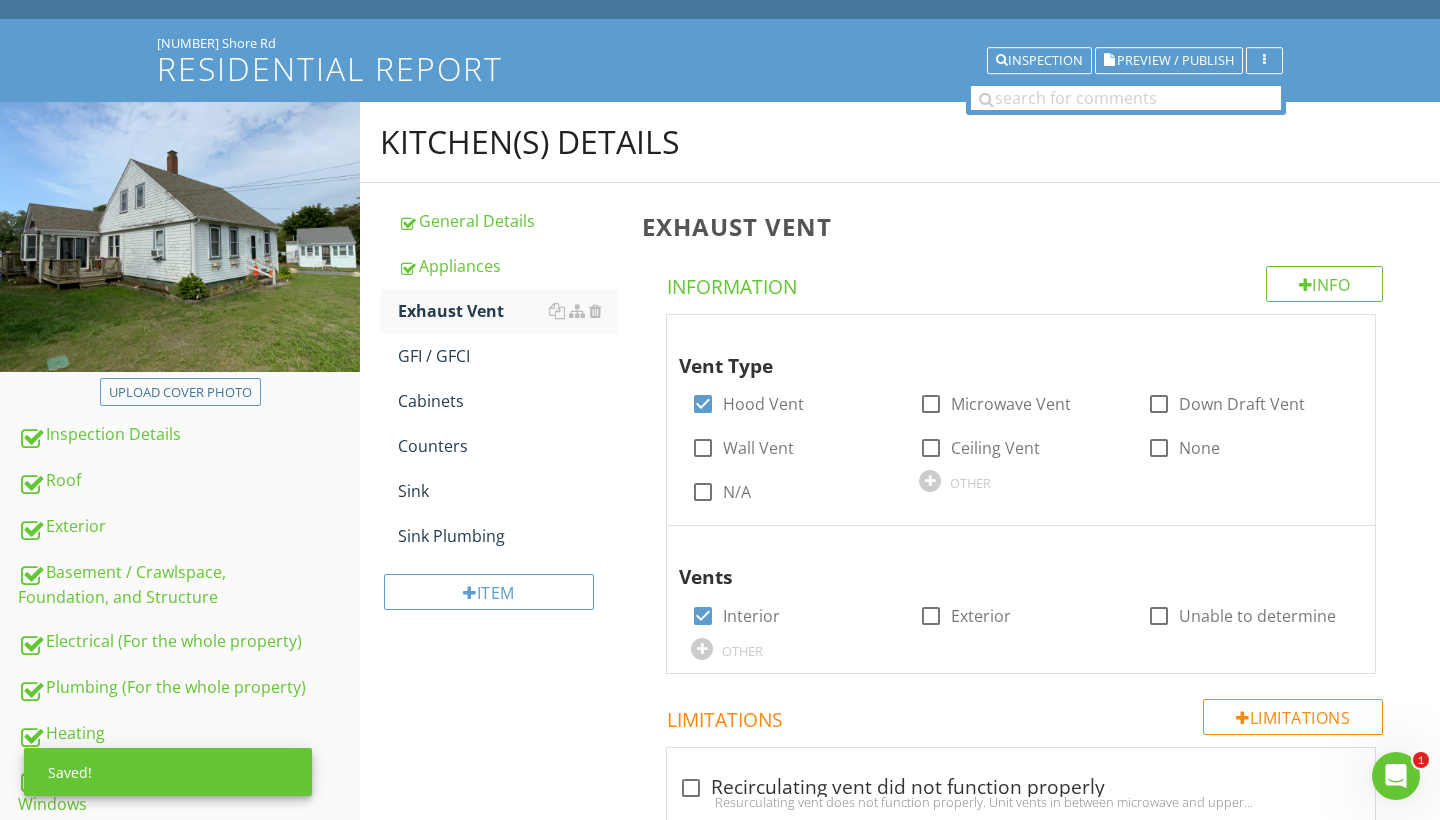 scroll, scrollTop: 91, scrollLeft: 0, axis: vertical 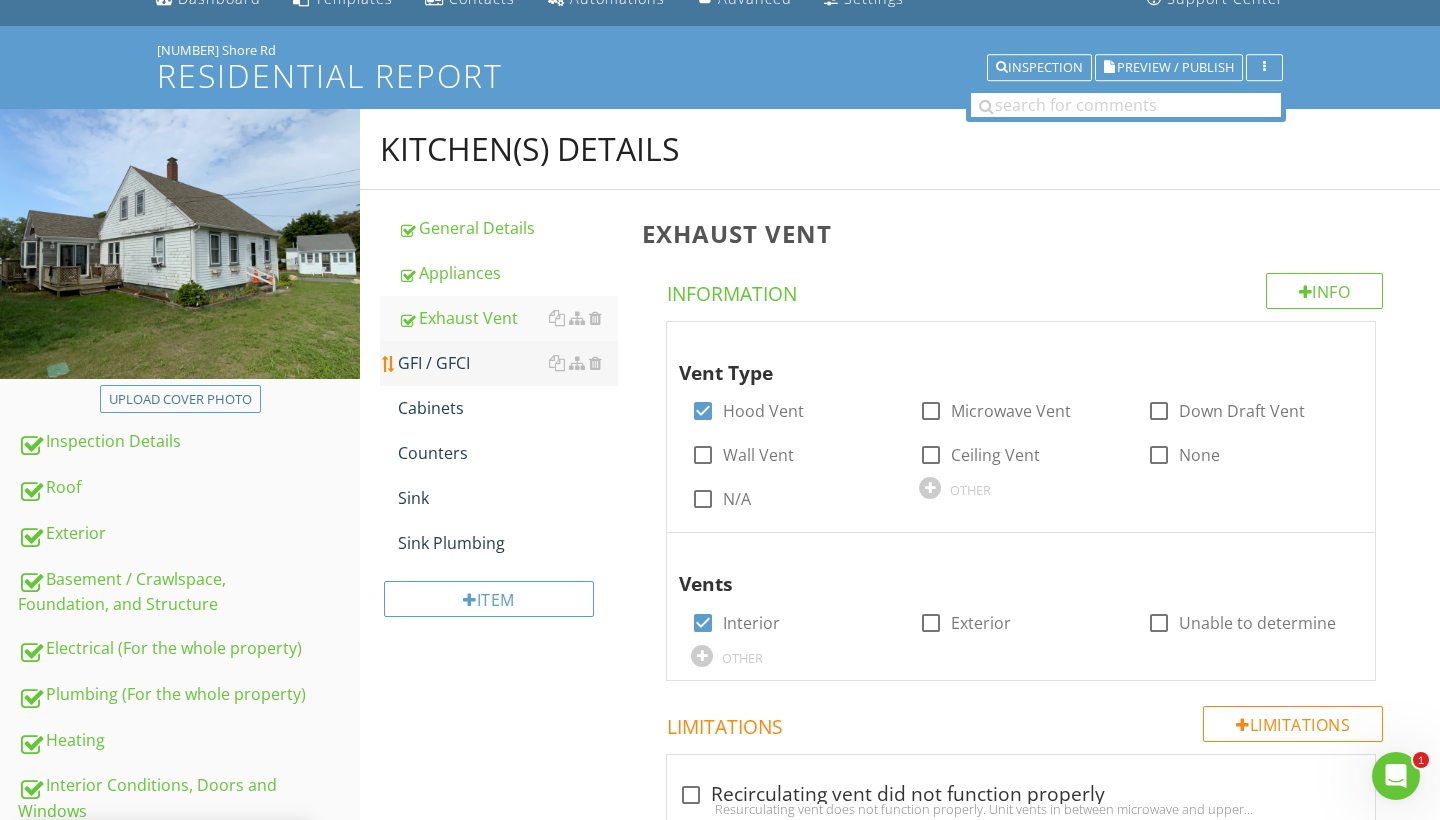 click on "GFI / GFCI" at bounding box center (508, 363) 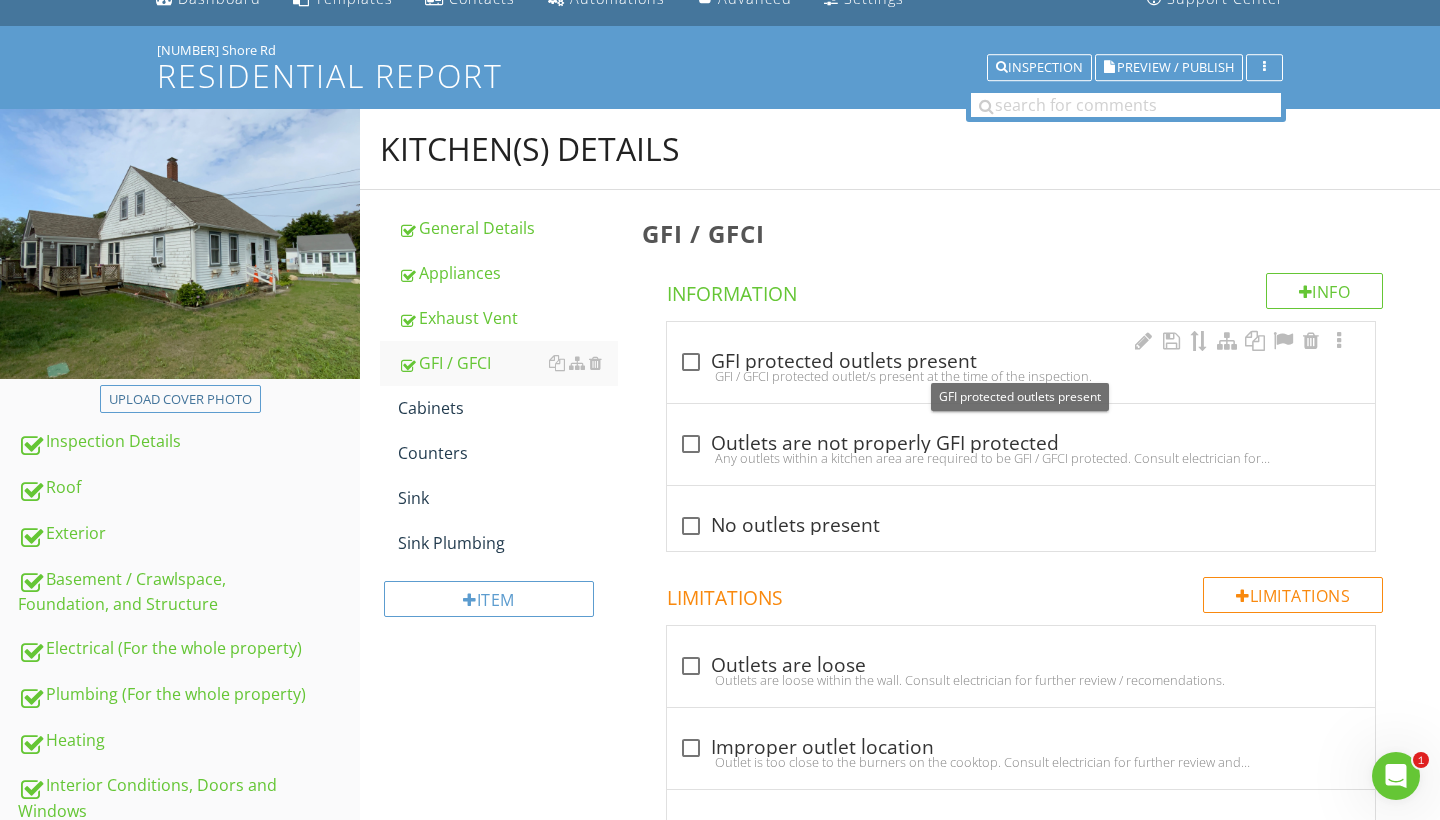click at bounding box center (691, 362) 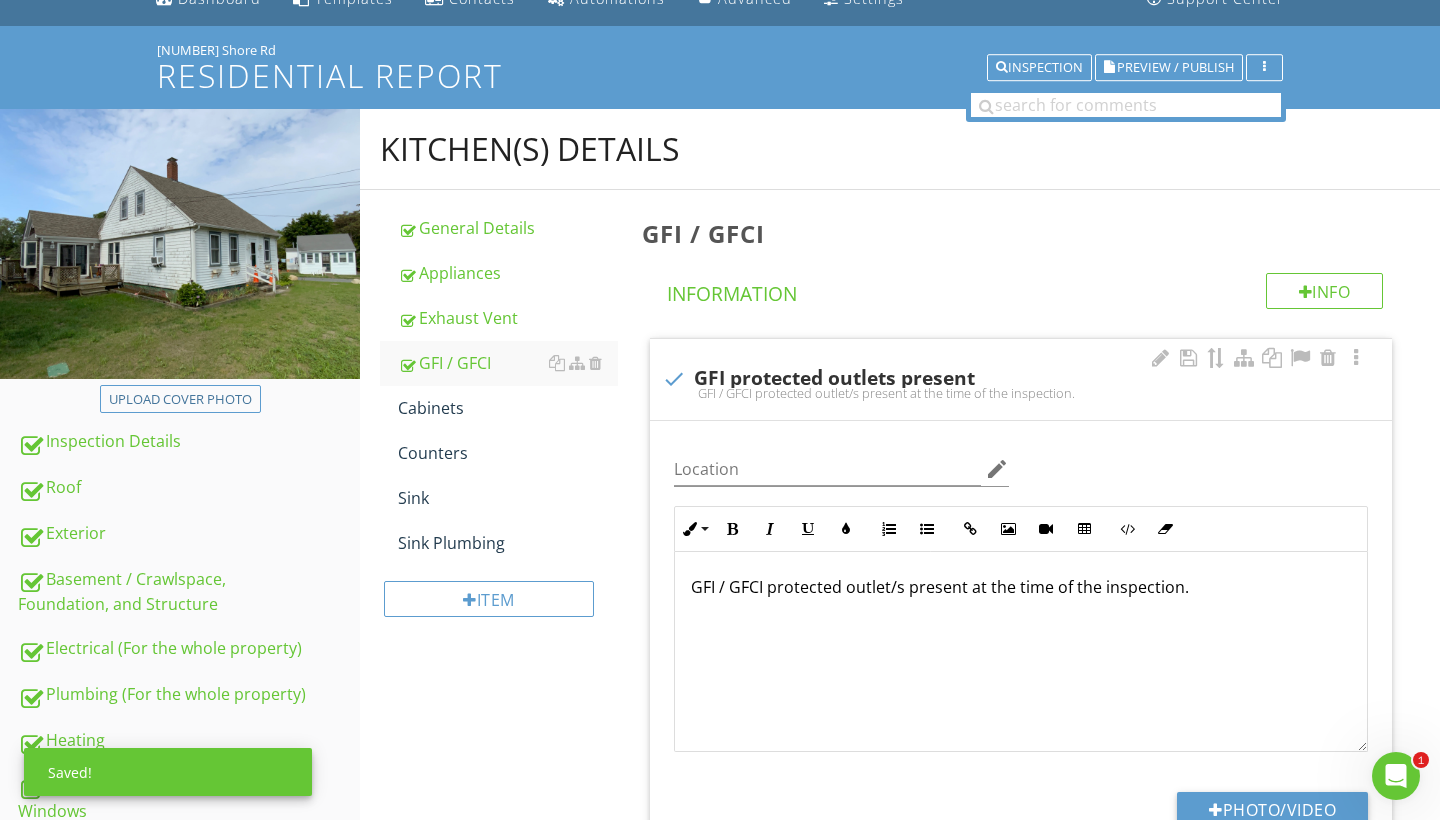 scroll, scrollTop: 1, scrollLeft: 0, axis: vertical 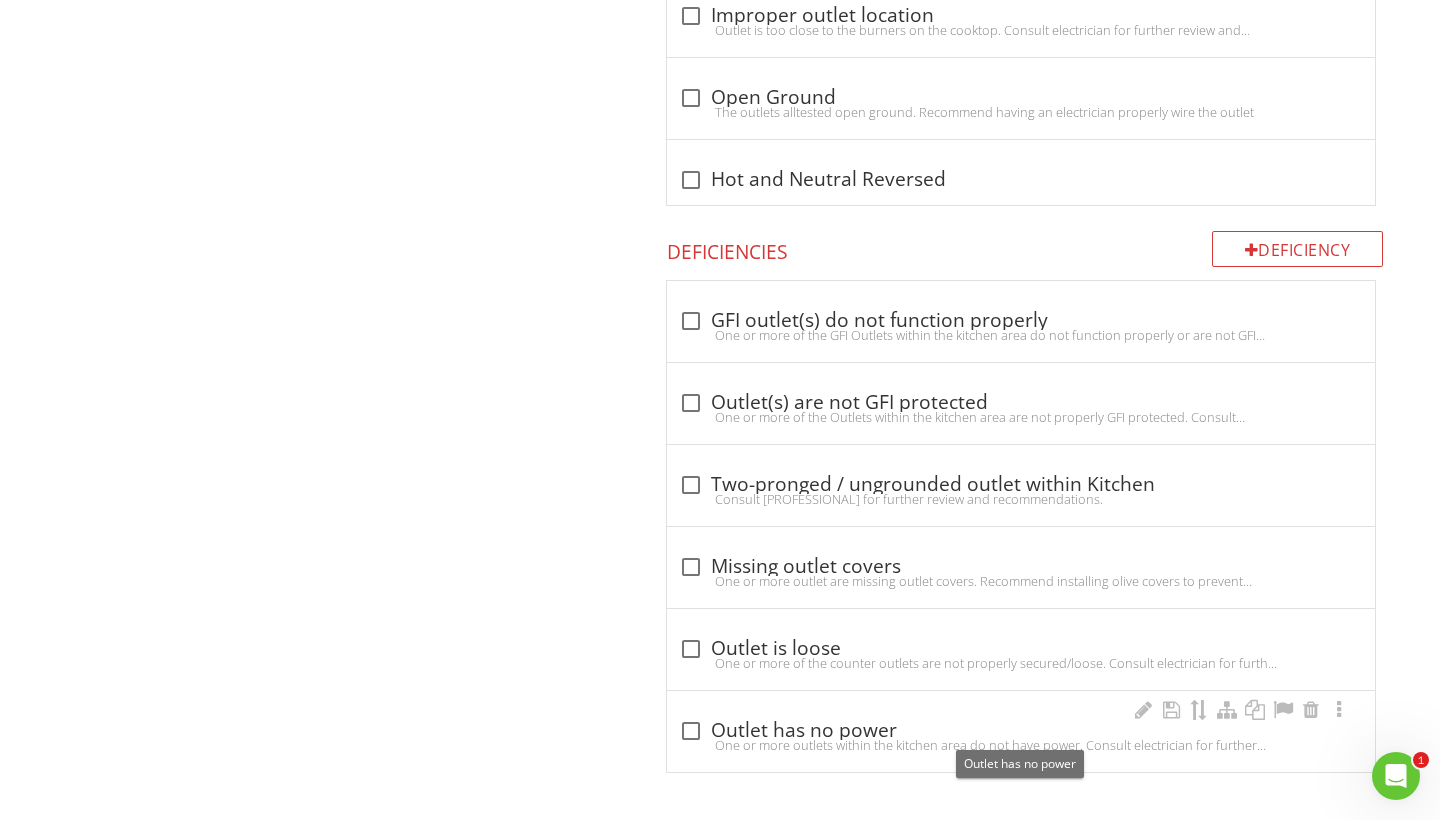 click at bounding box center (691, 731) 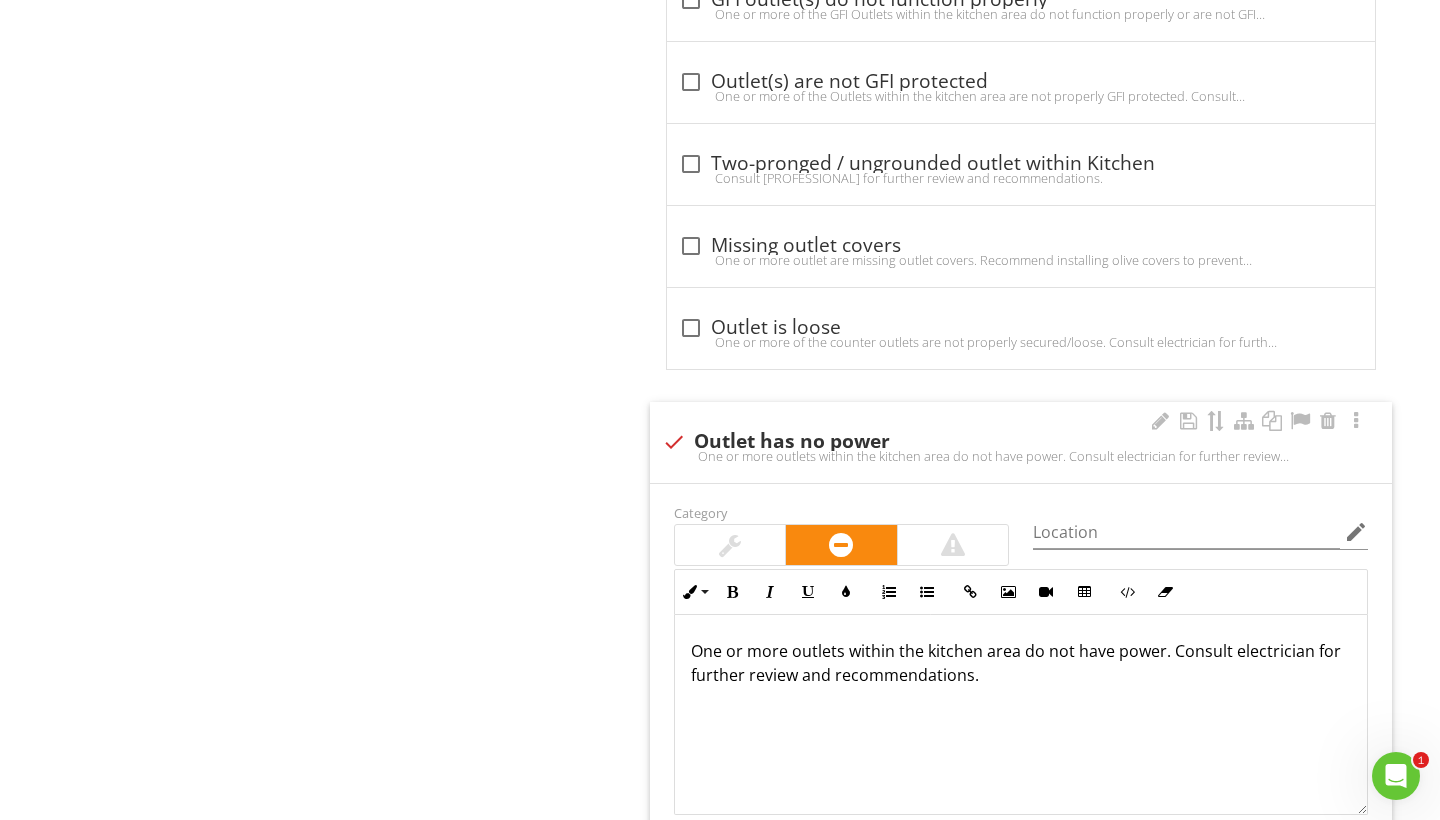 scroll, scrollTop: 1709, scrollLeft: 0, axis: vertical 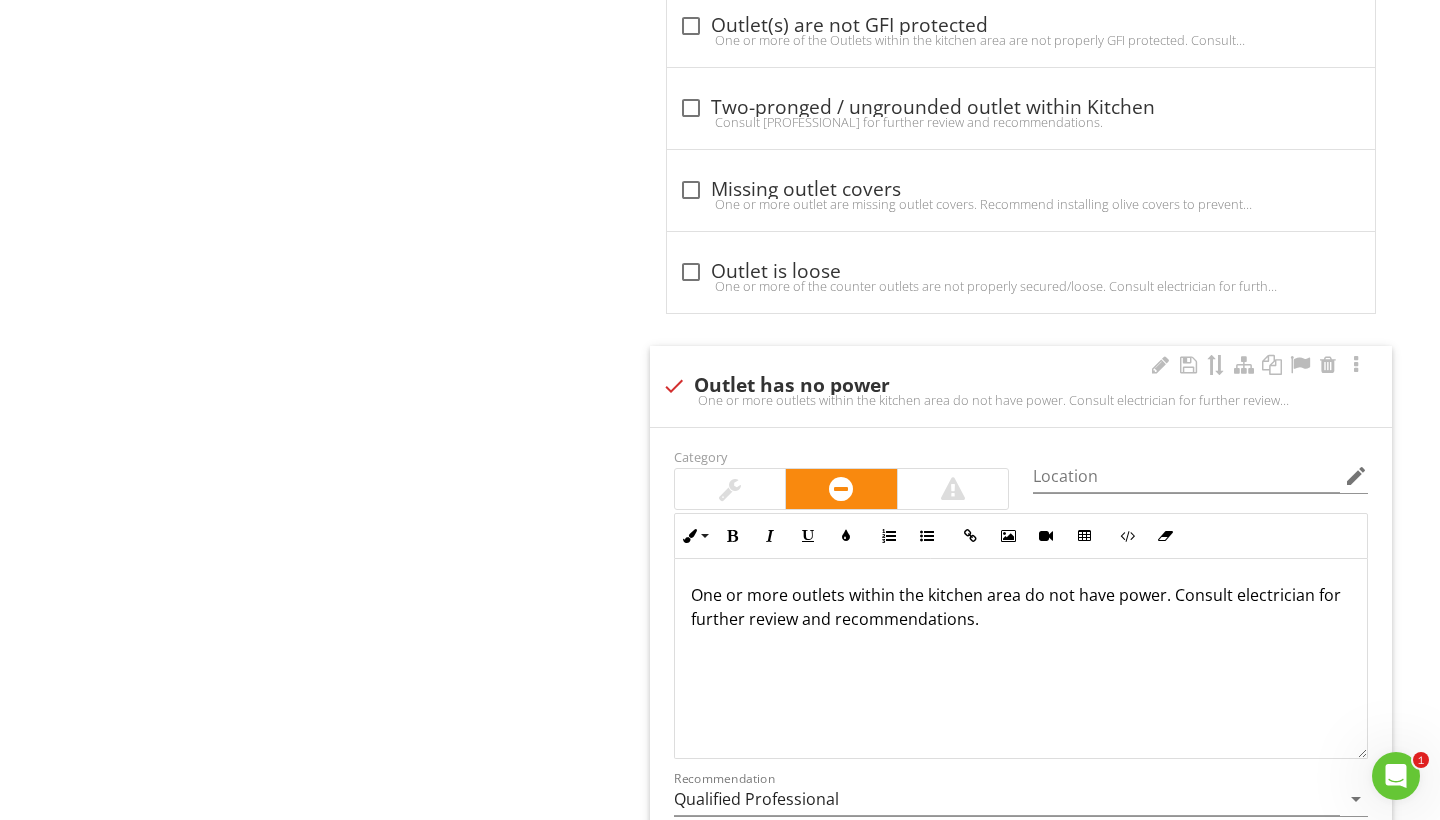 click on "One or more outlets within the kitchen area do not have power. Consult electrician for further review and recommendations." at bounding box center (1021, 607) 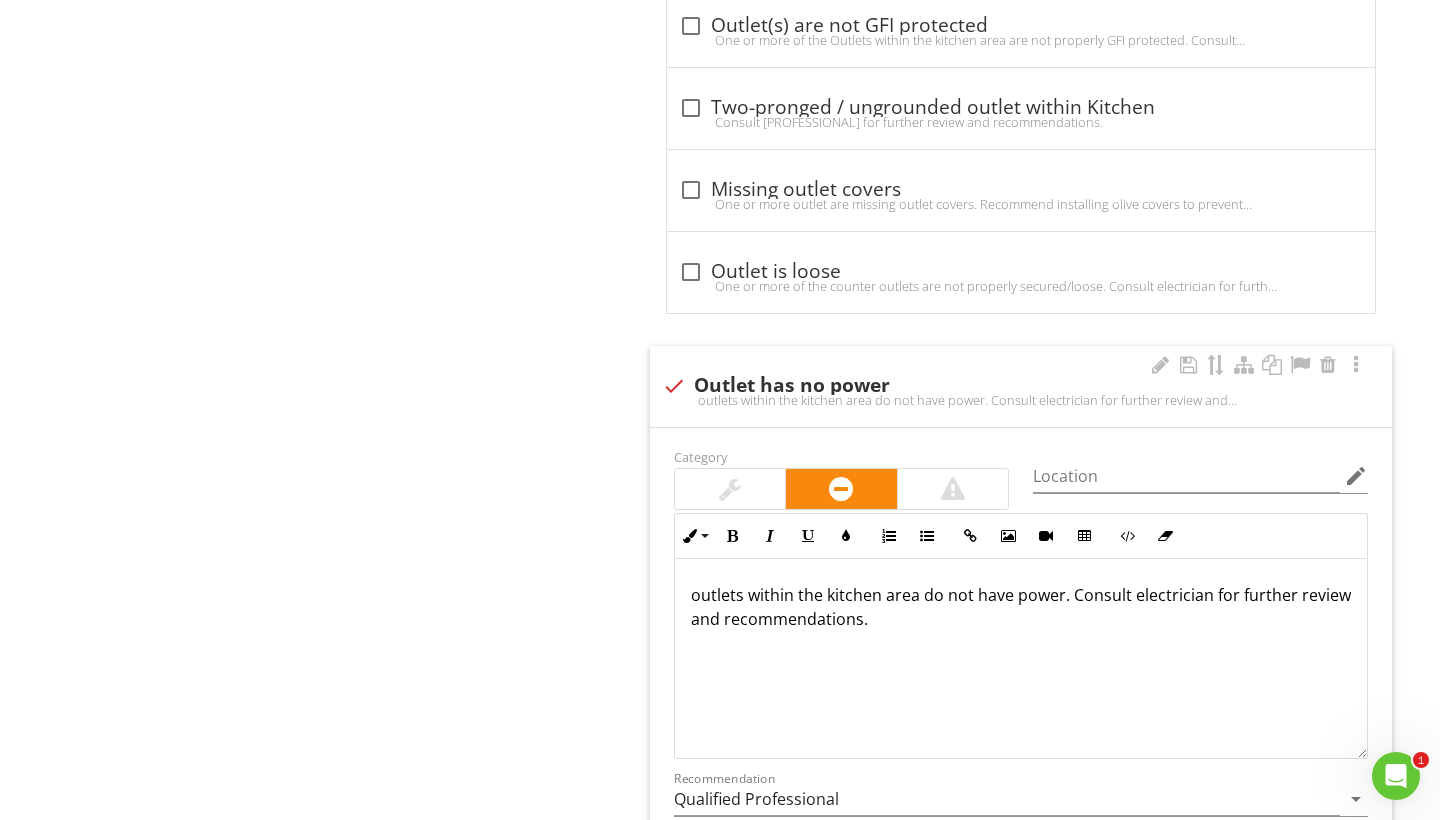 type 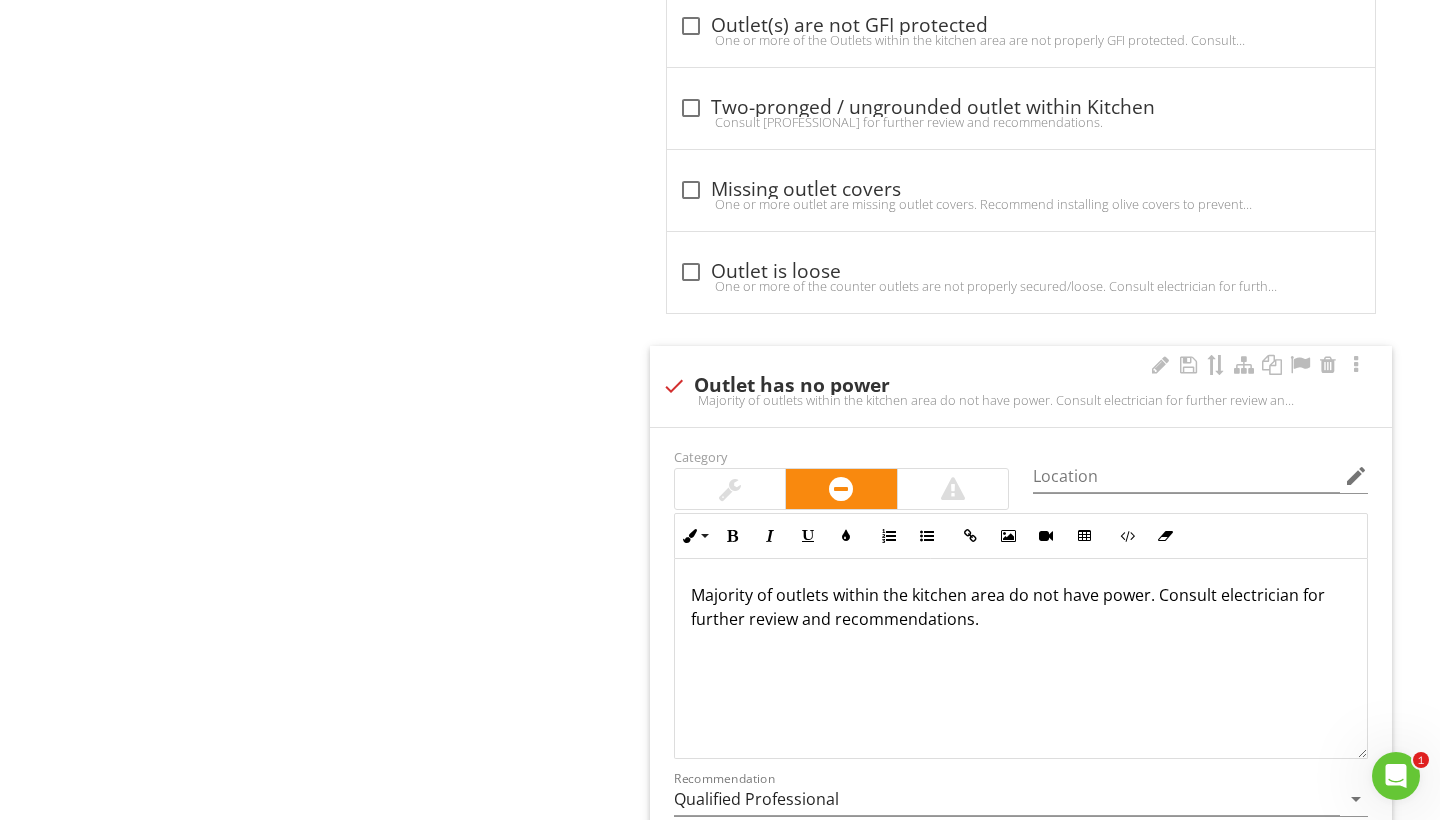 click on "Majority of outlets within the kitchen area do not have power. Consult electrician for further review and recommendations." at bounding box center (1021, 607) 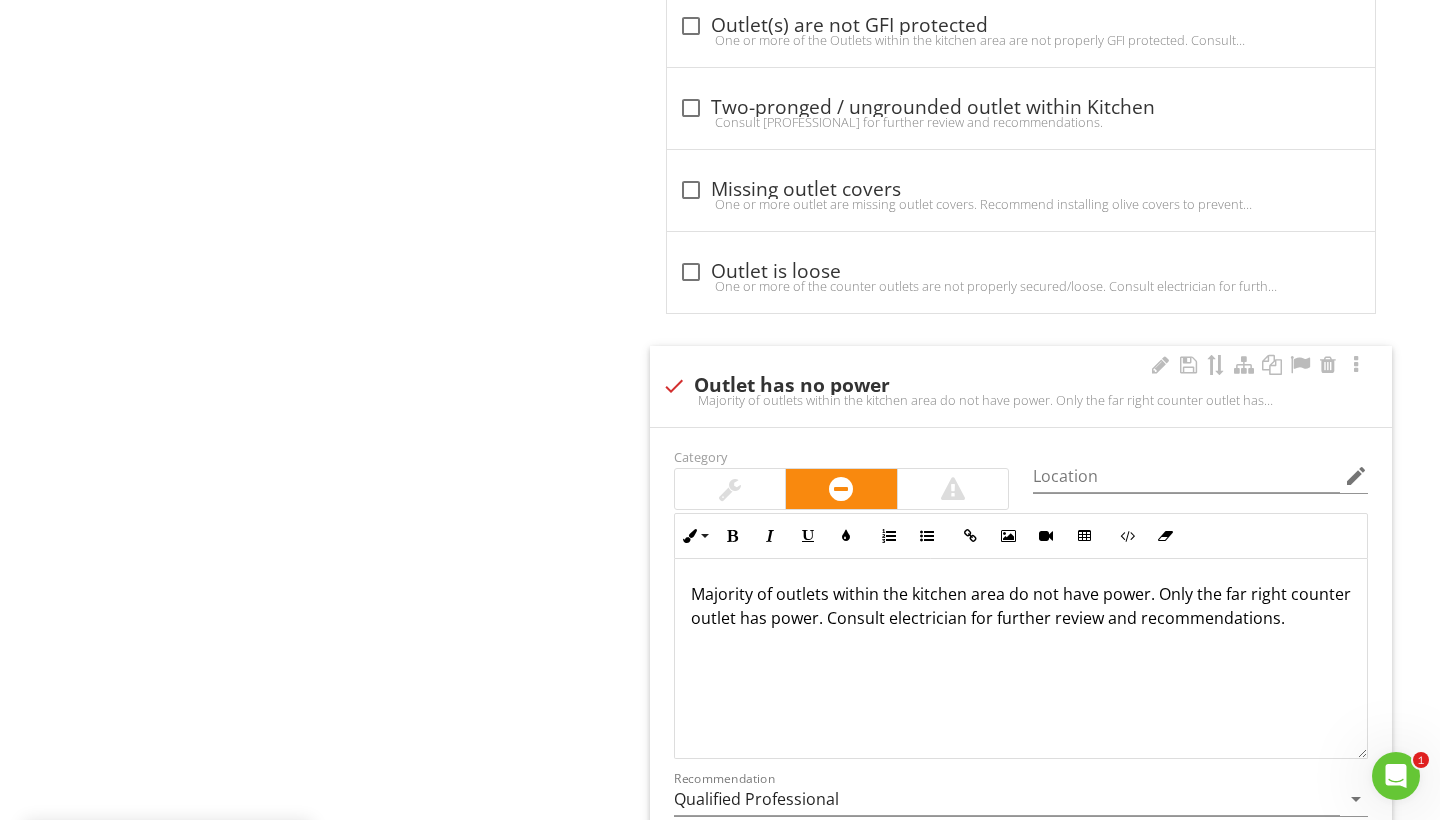 scroll, scrollTop: 1, scrollLeft: 0, axis: vertical 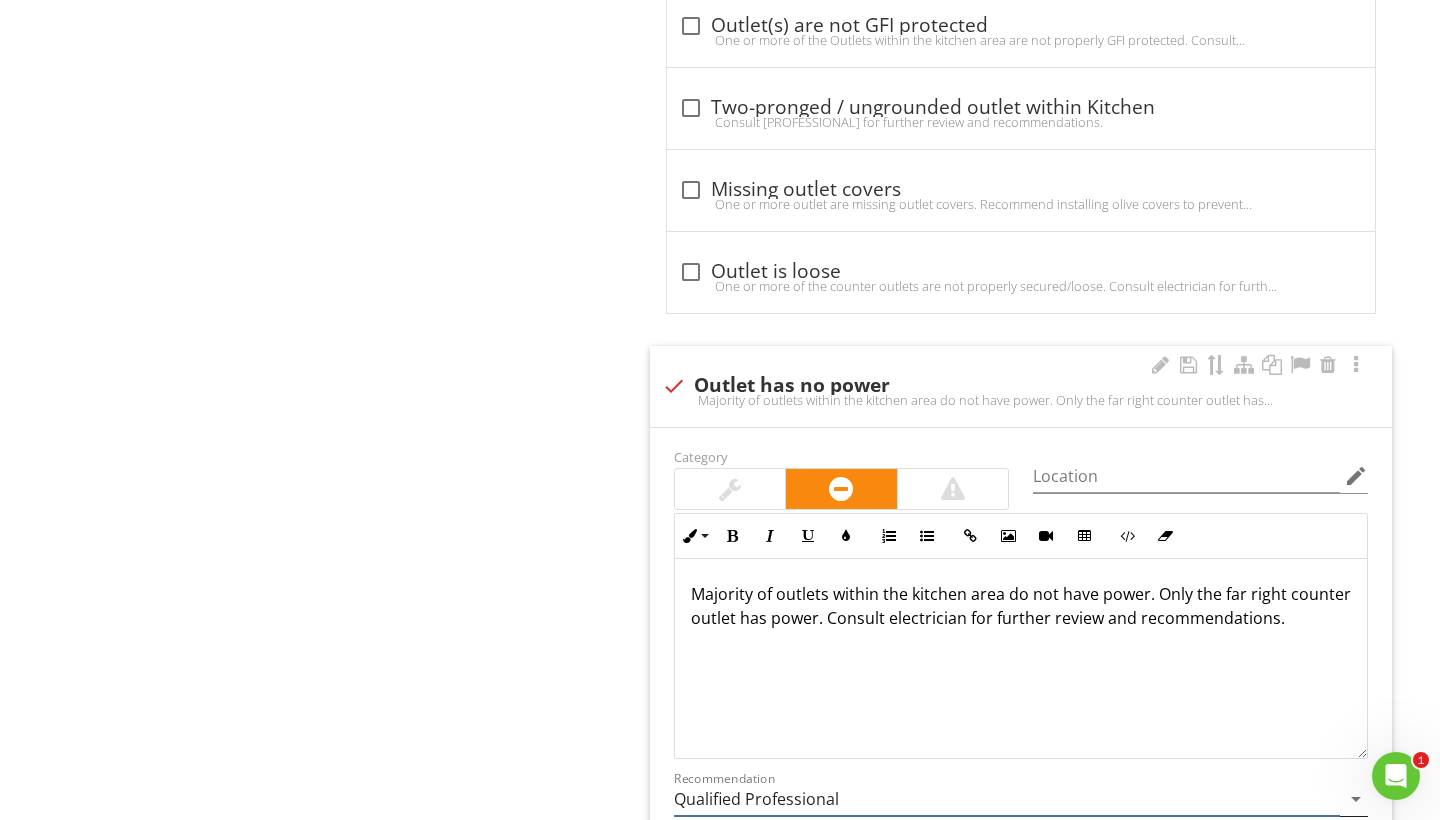click on "Qualified Professional" at bounding box center (1007, 799) 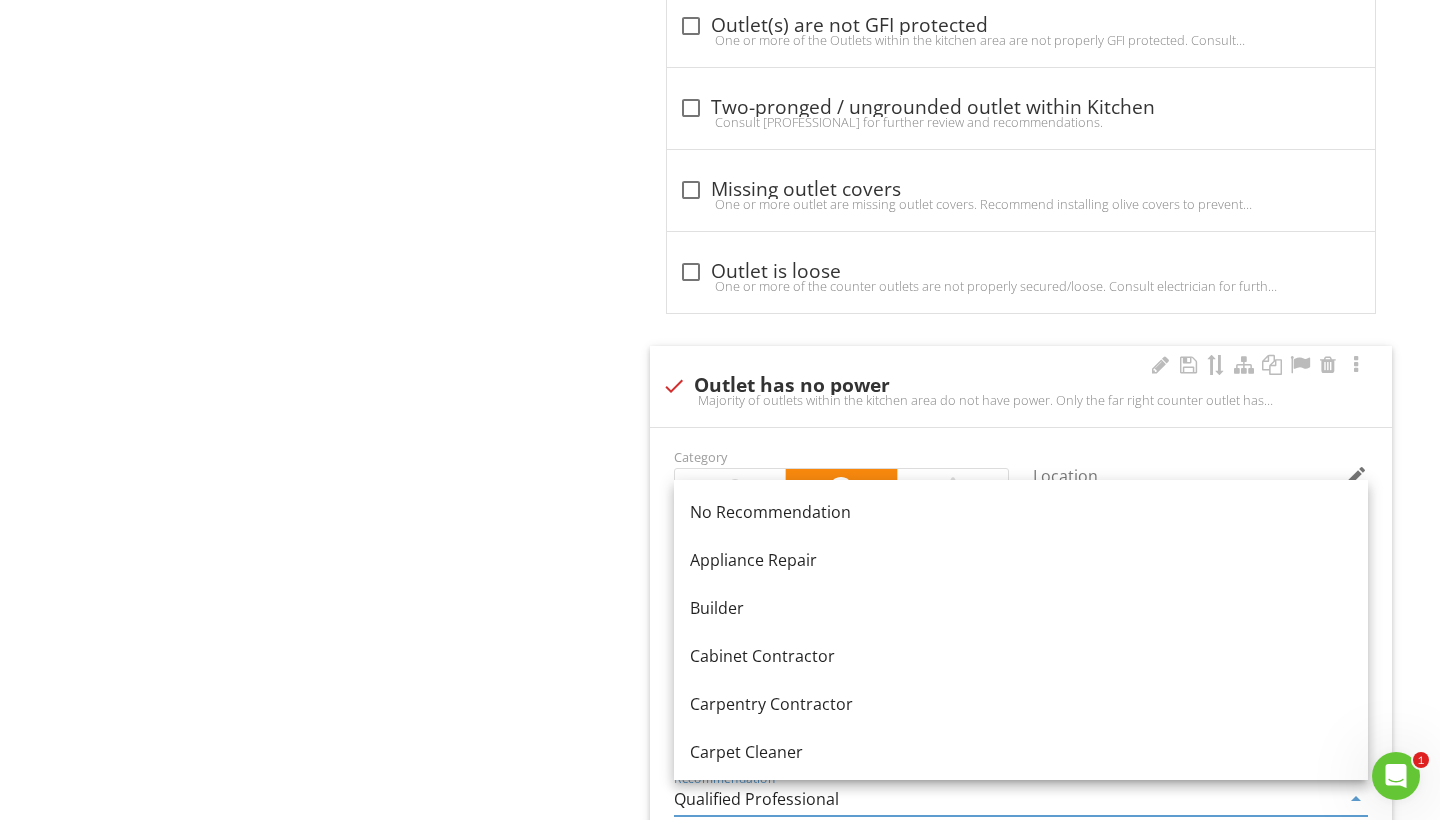 click on "Qualified Professional" at bounding box center [1007, 799] 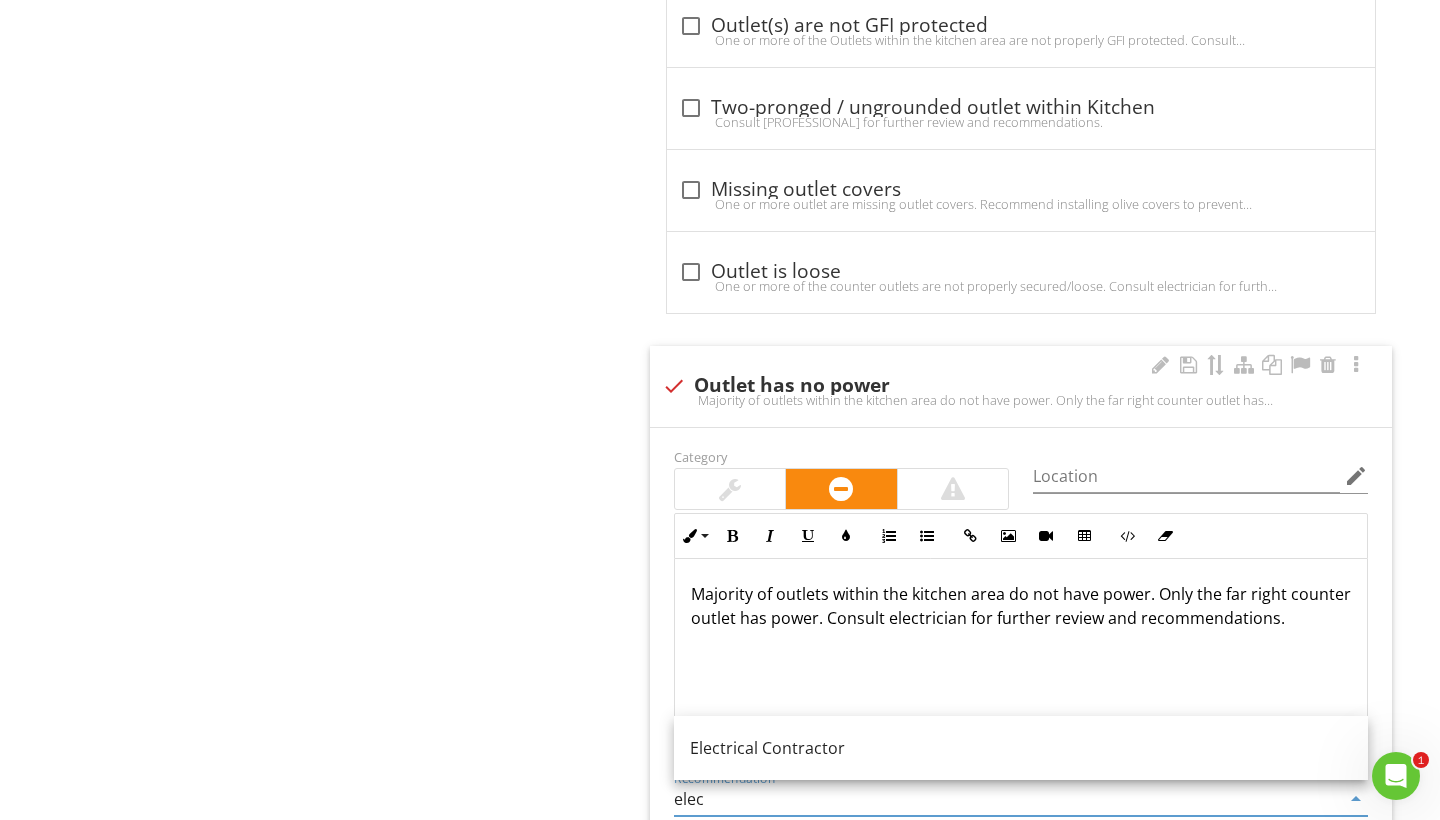 type on "Electrical Contractor" 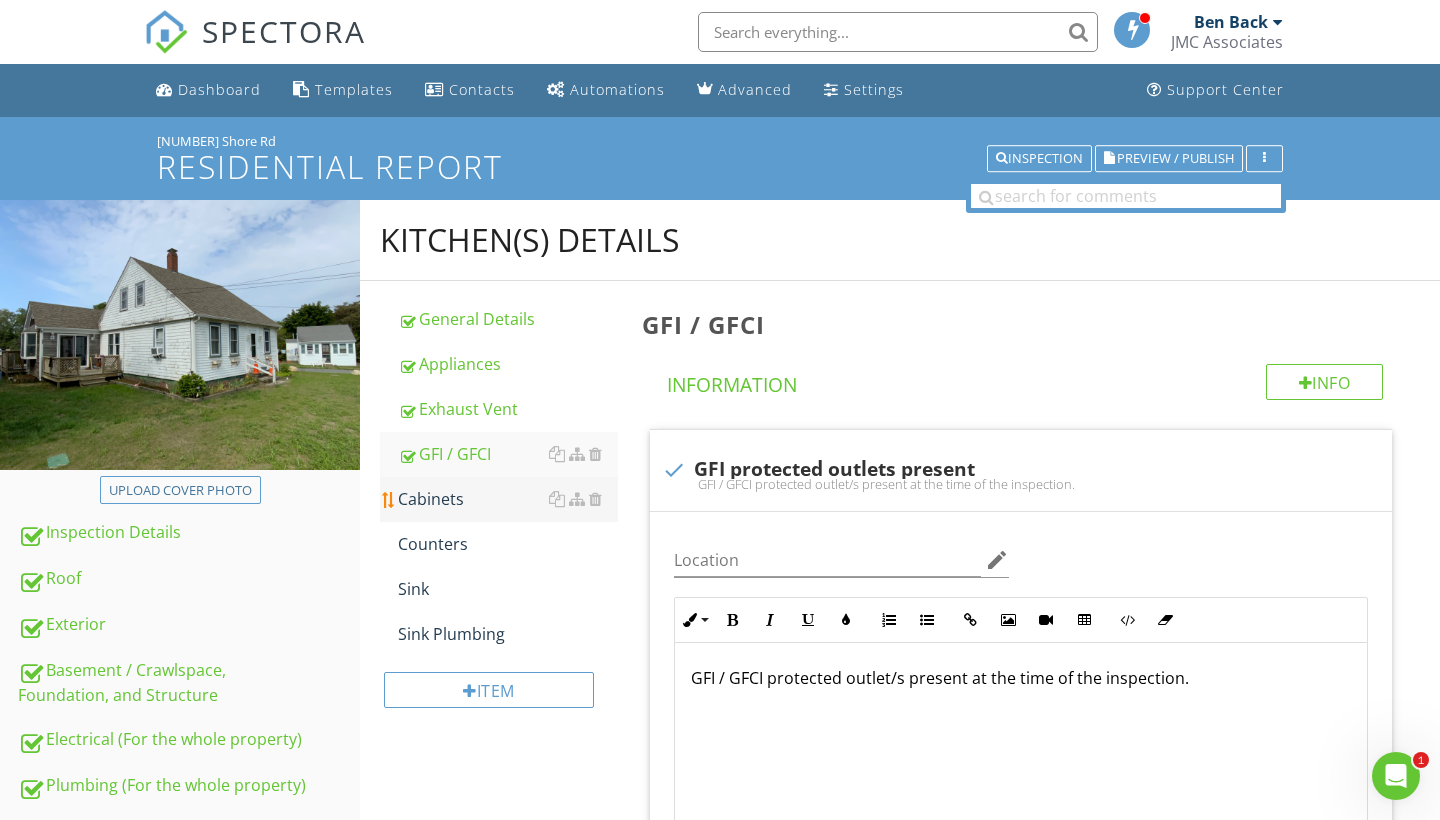 scroll, scrollTop: 0, scrollLeft: 0, axis: both 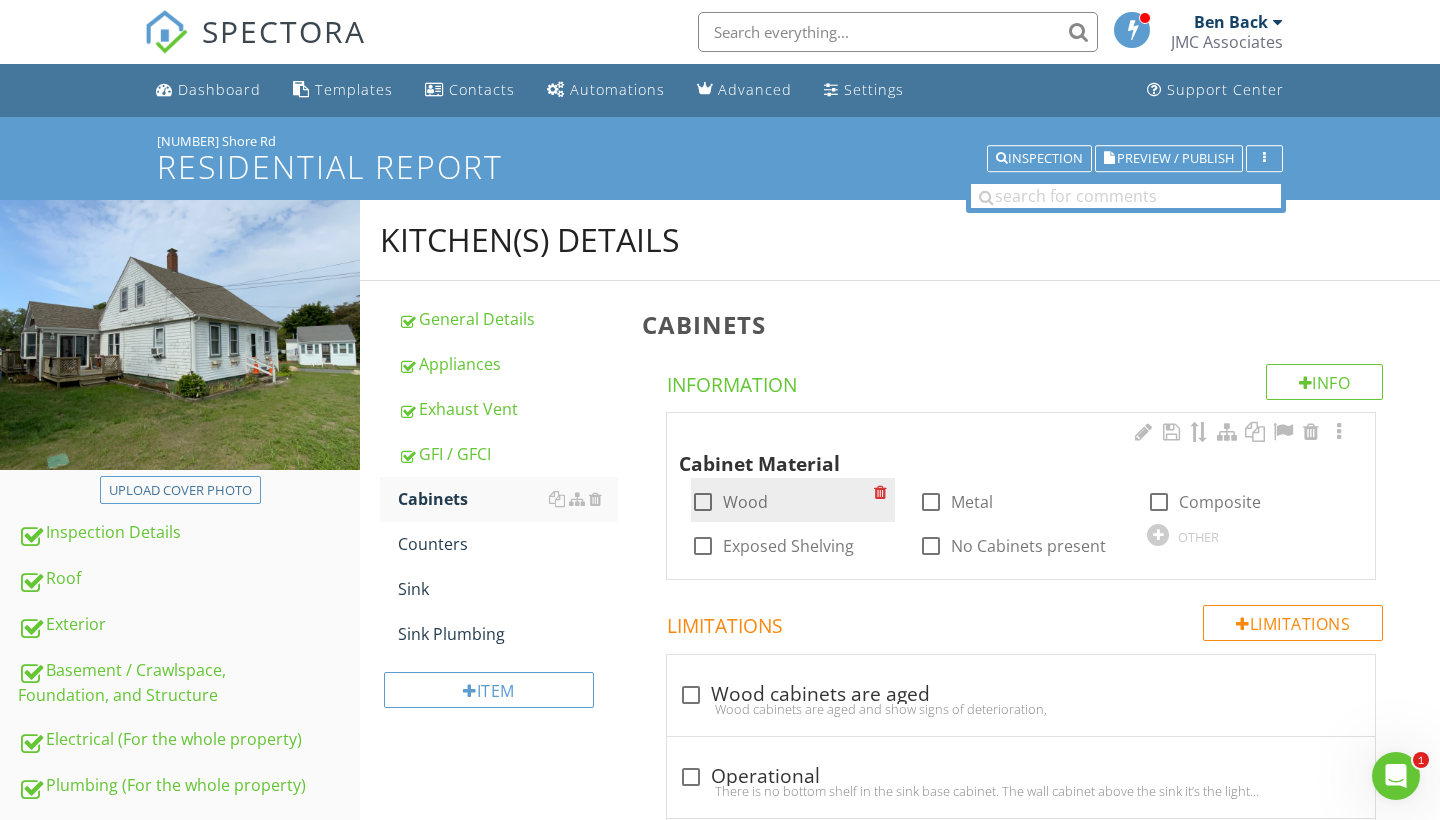 click at bounding box center [703, 502] 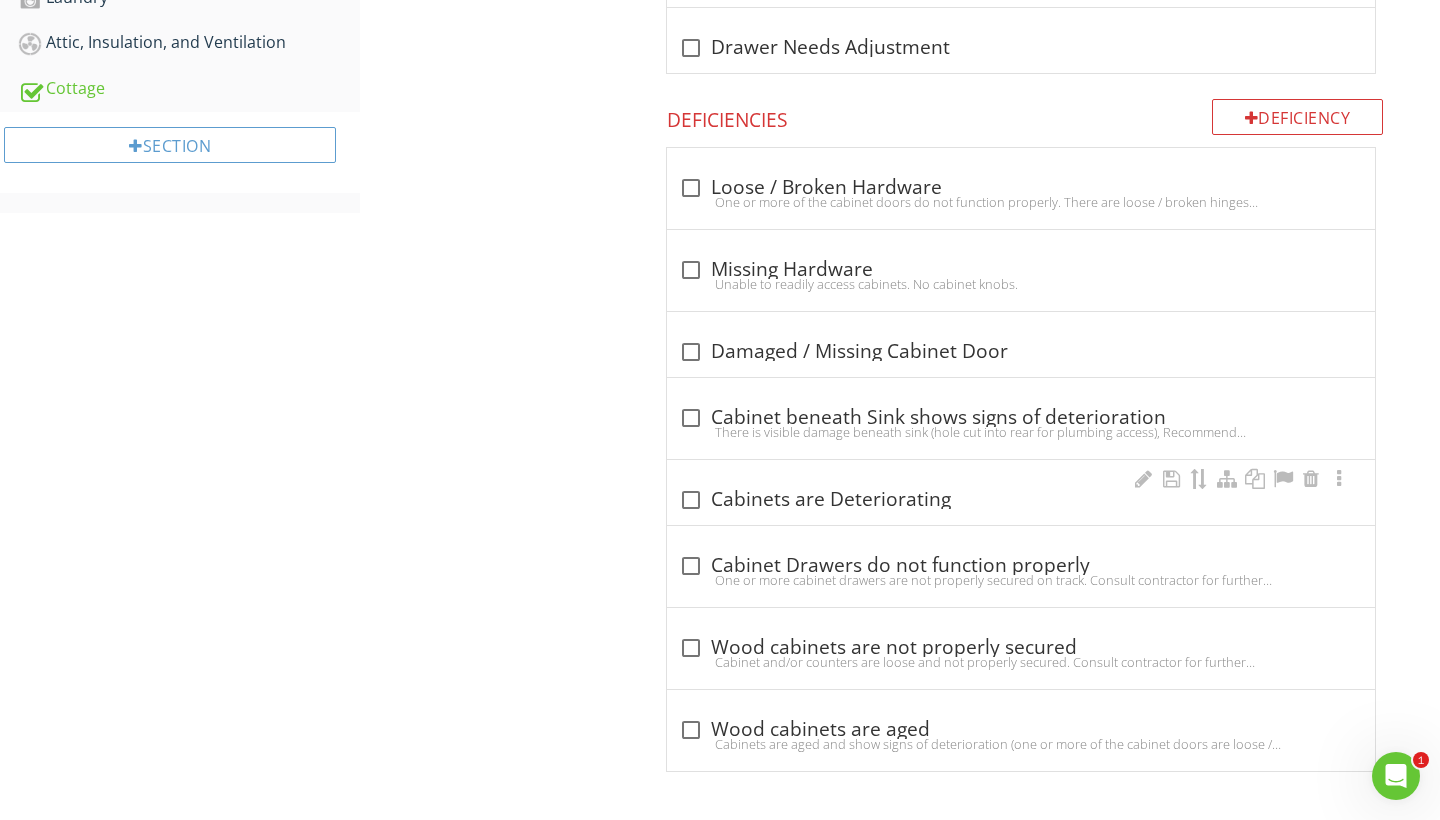 scroll, scrollTop: 1039, scrollLeft: 0, axis: vertical 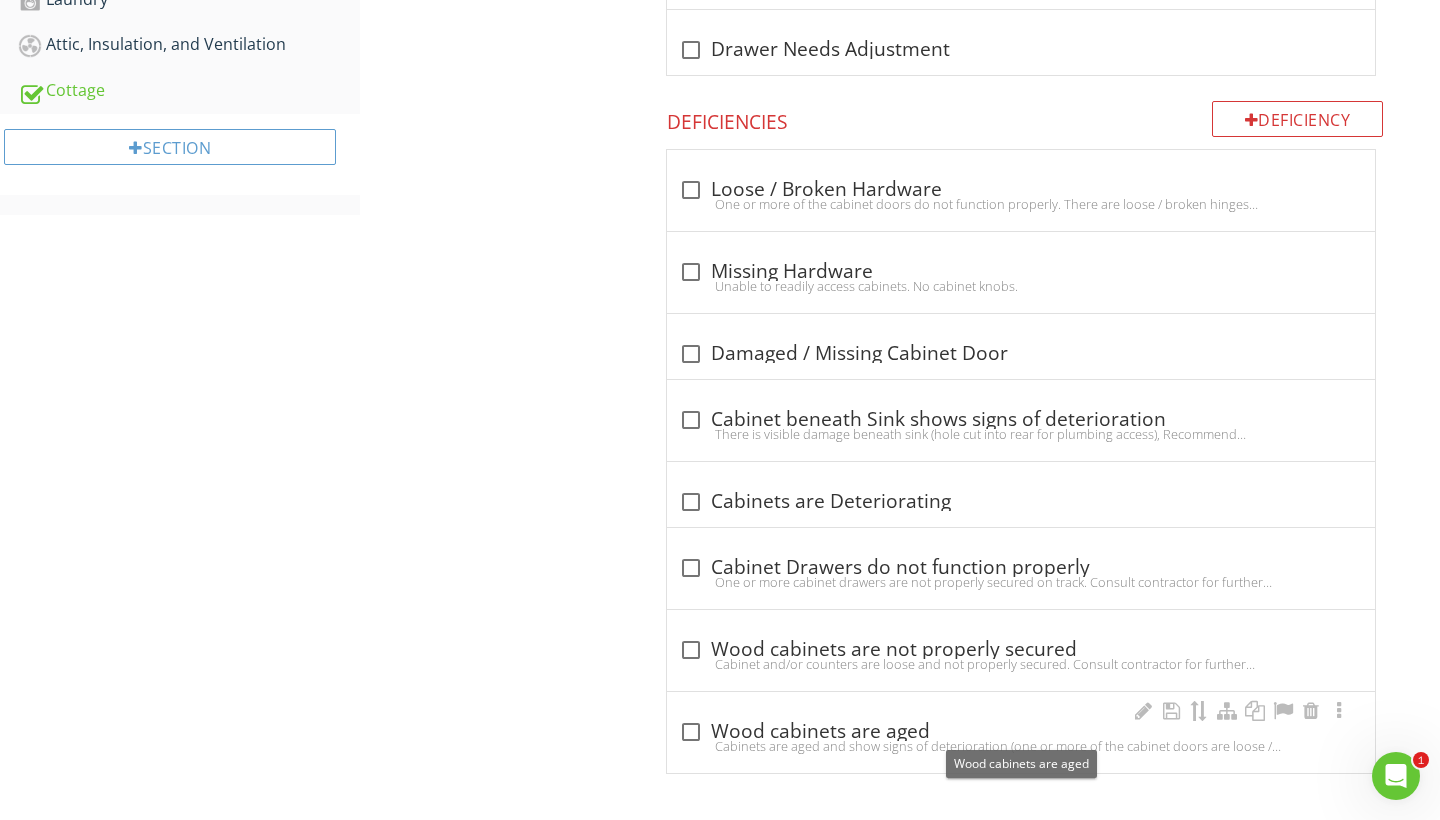 click at bounding box center (691, 732) 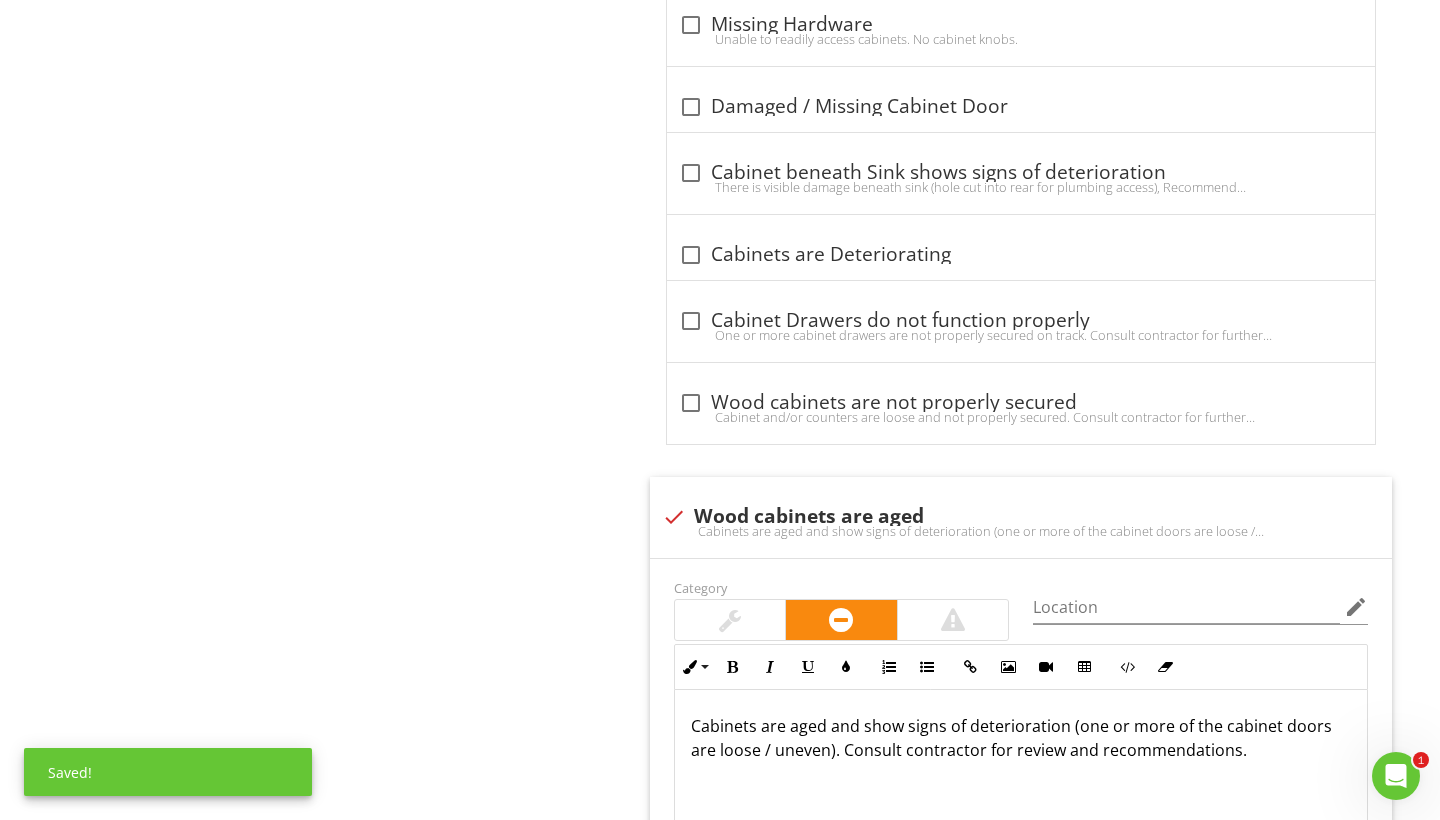 scroll, scrollTop: 1287, scrollLeft: 0, axis: vertical 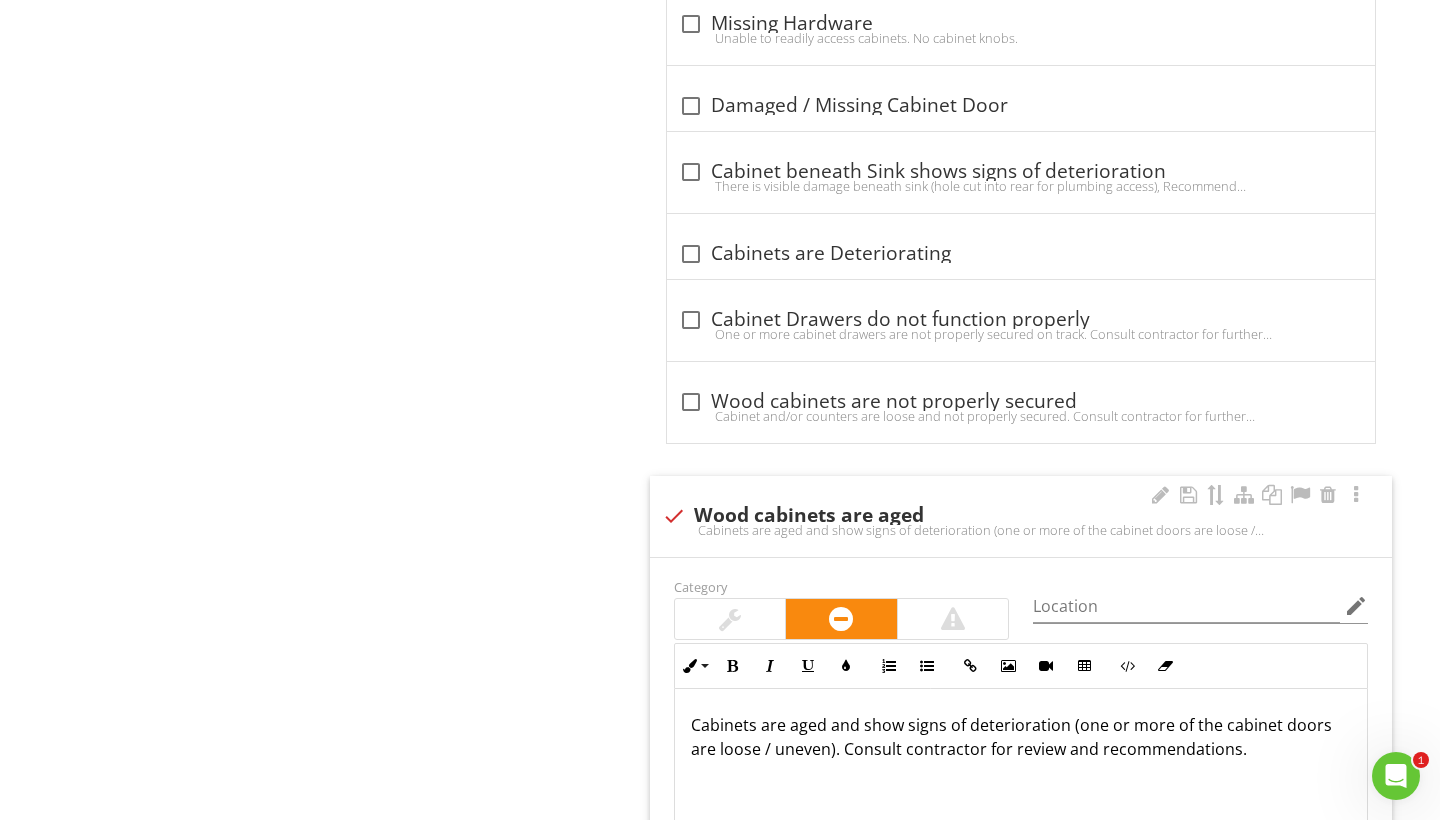 click on "Cabinets are aged and show signs of deterioration (one or more of the cabinet doors are loose / uneven). Consult contractor for review and recommendations." at bounding box center (1021, 737) 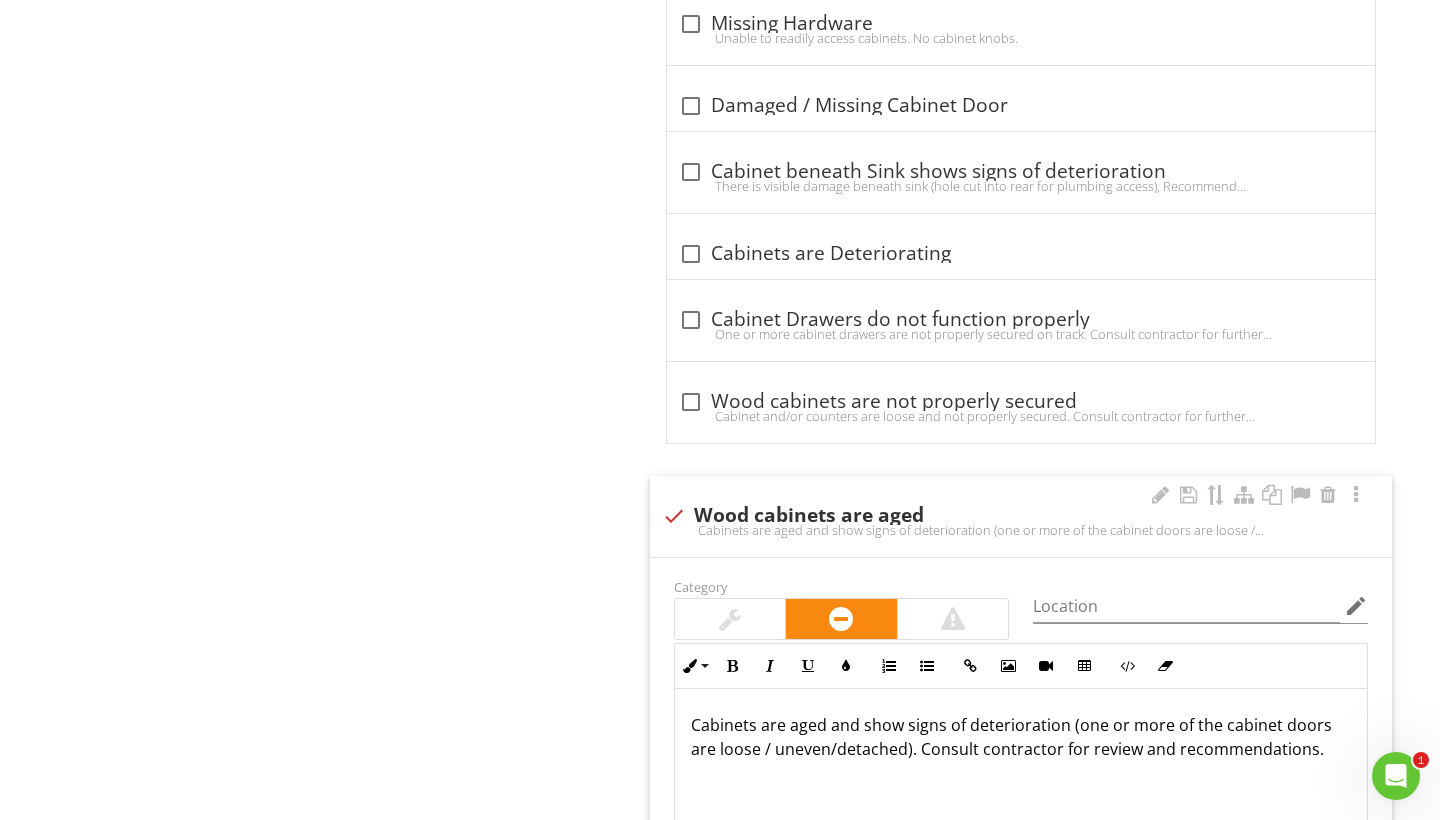 click on "Cabinets are aged and show signs of deterioration (one or more of the cabinet doors are loose / uneven/detached). Consult contractor for review and recommendations." at bounding box center [1021, 737] 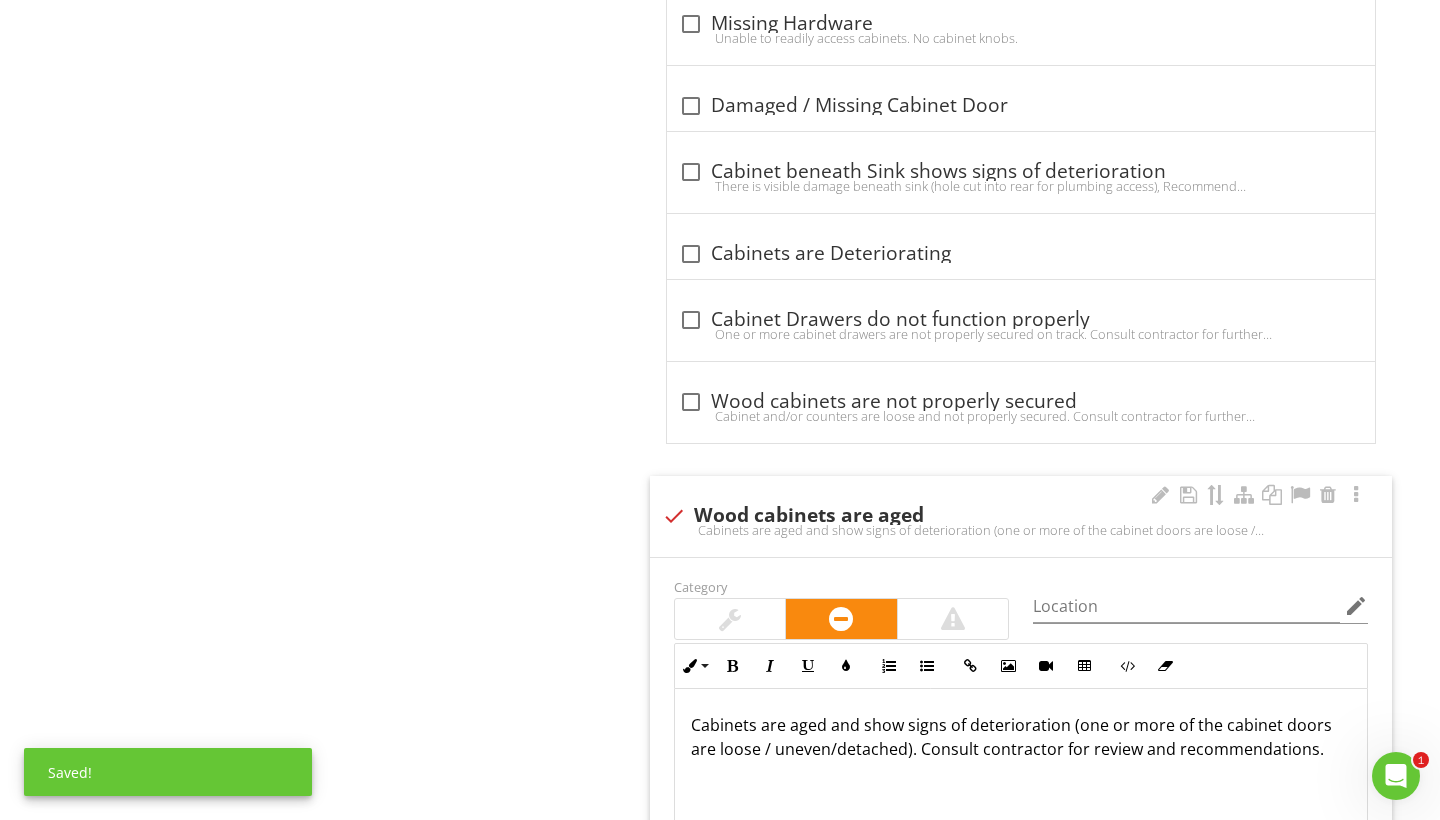 click on "Cabinets are aged and show signs of deterioration (one or more of the cabinet doors are loose / uneven/detached). Consult contractor for review and recommendations." at bounding box center (1021, 737) 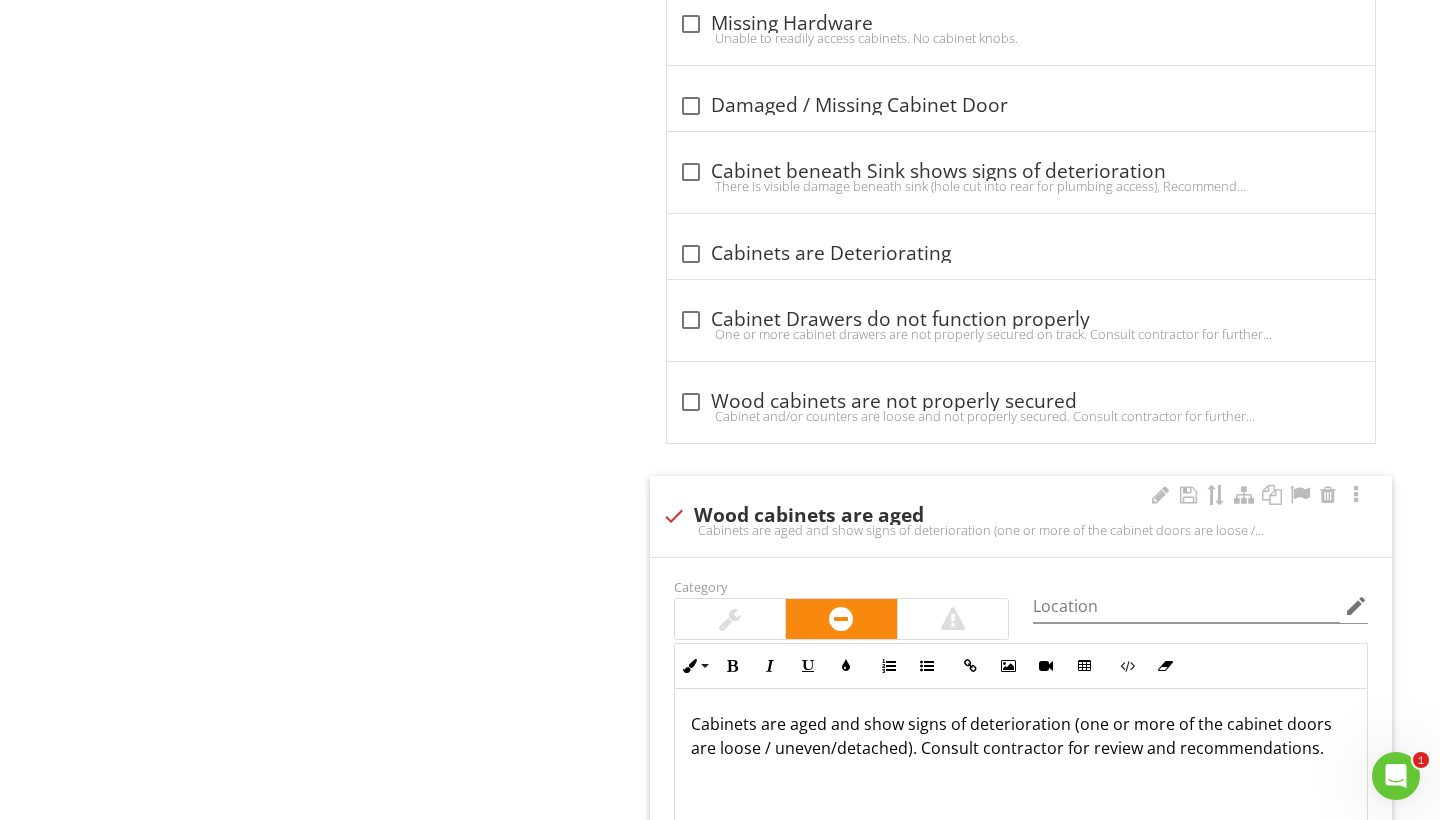 scroll, scrollTop: 2, scrollLeft: 0, axis: vertical 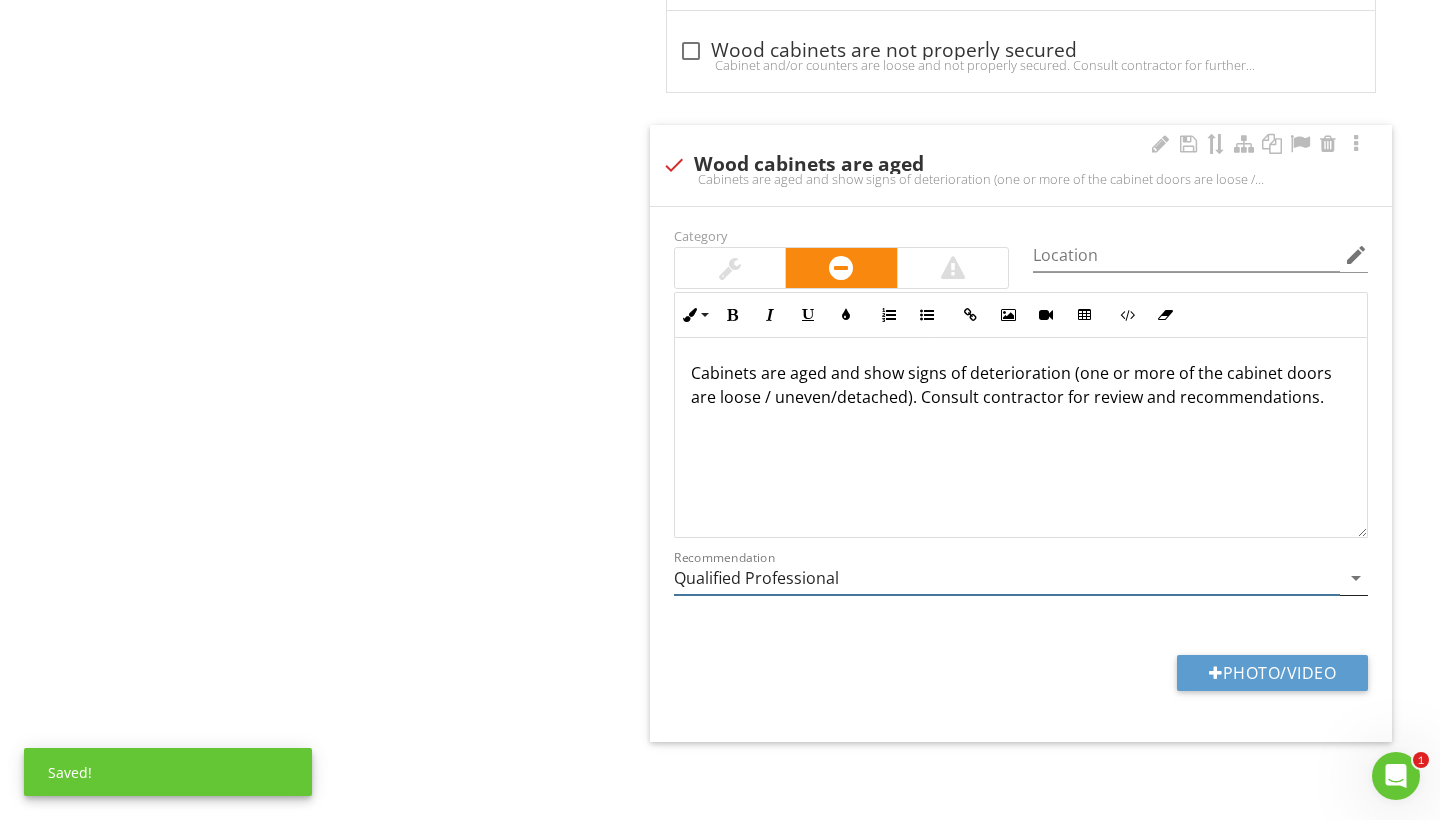 click on "Qualified Professional" at bounding box center [1007, 578] 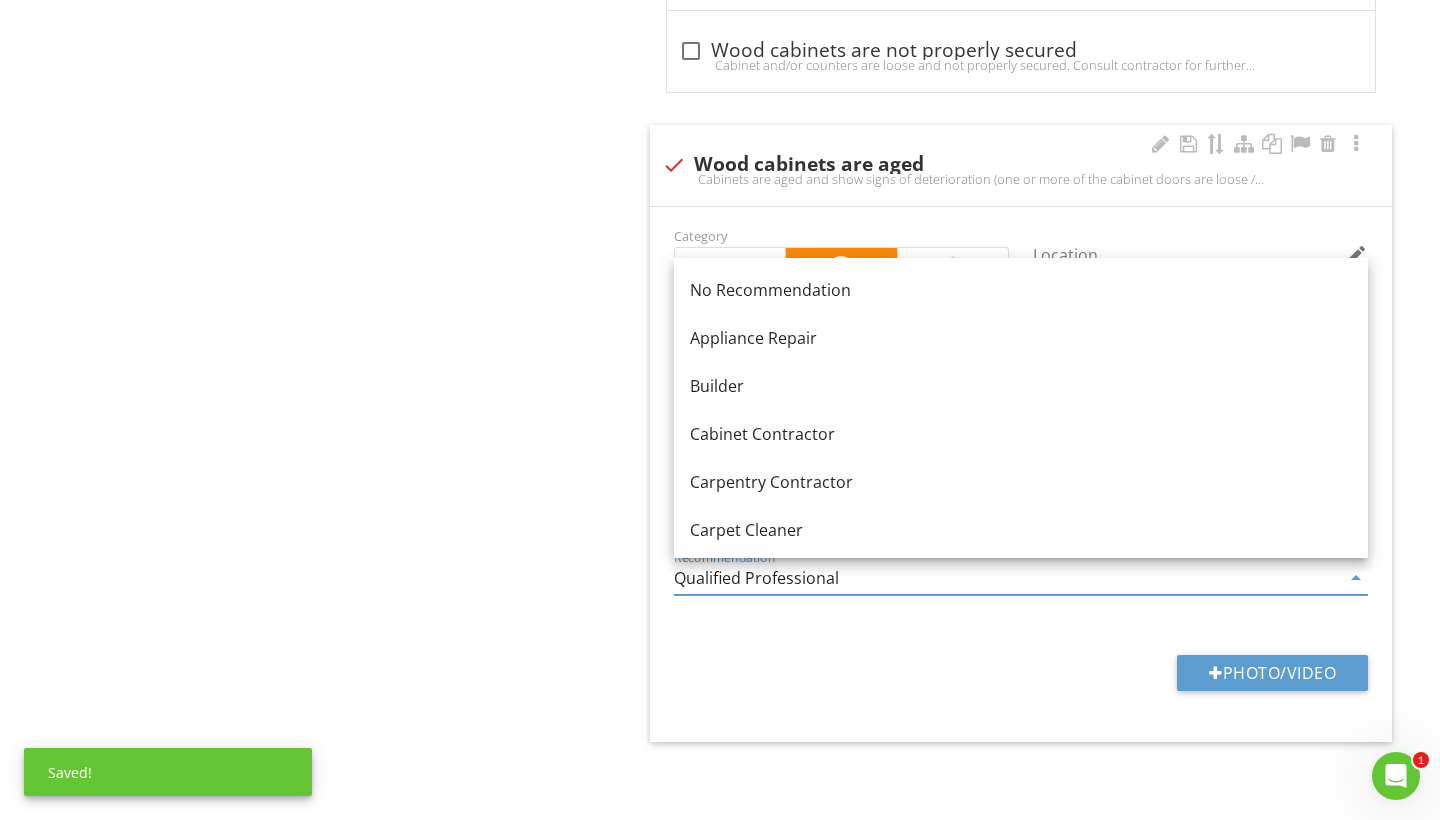 click on "Qualified Professional" at bounding box center (1007, 578) 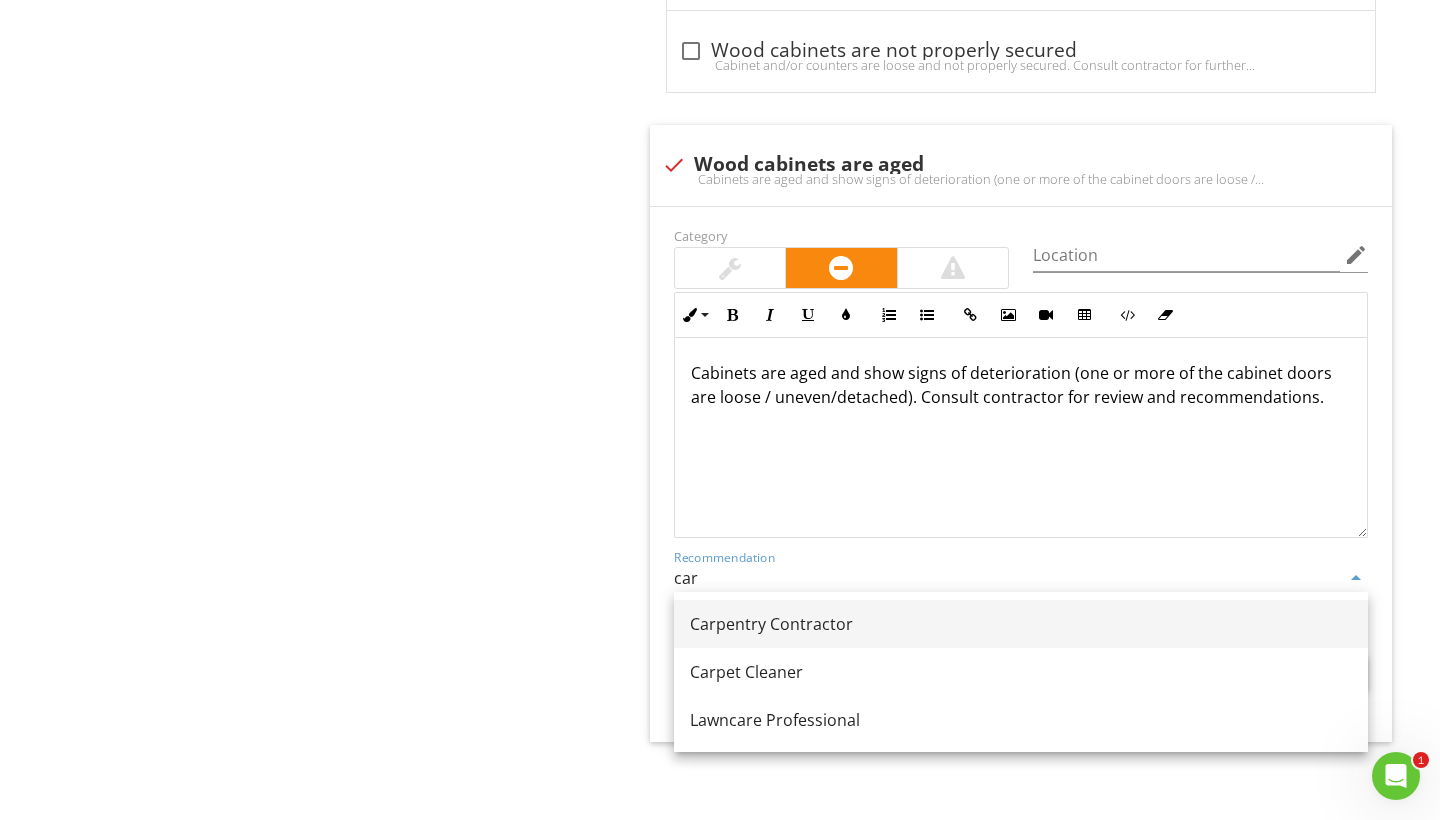 click on "Carpentry Contractor" at bounding box center (1021, 624) 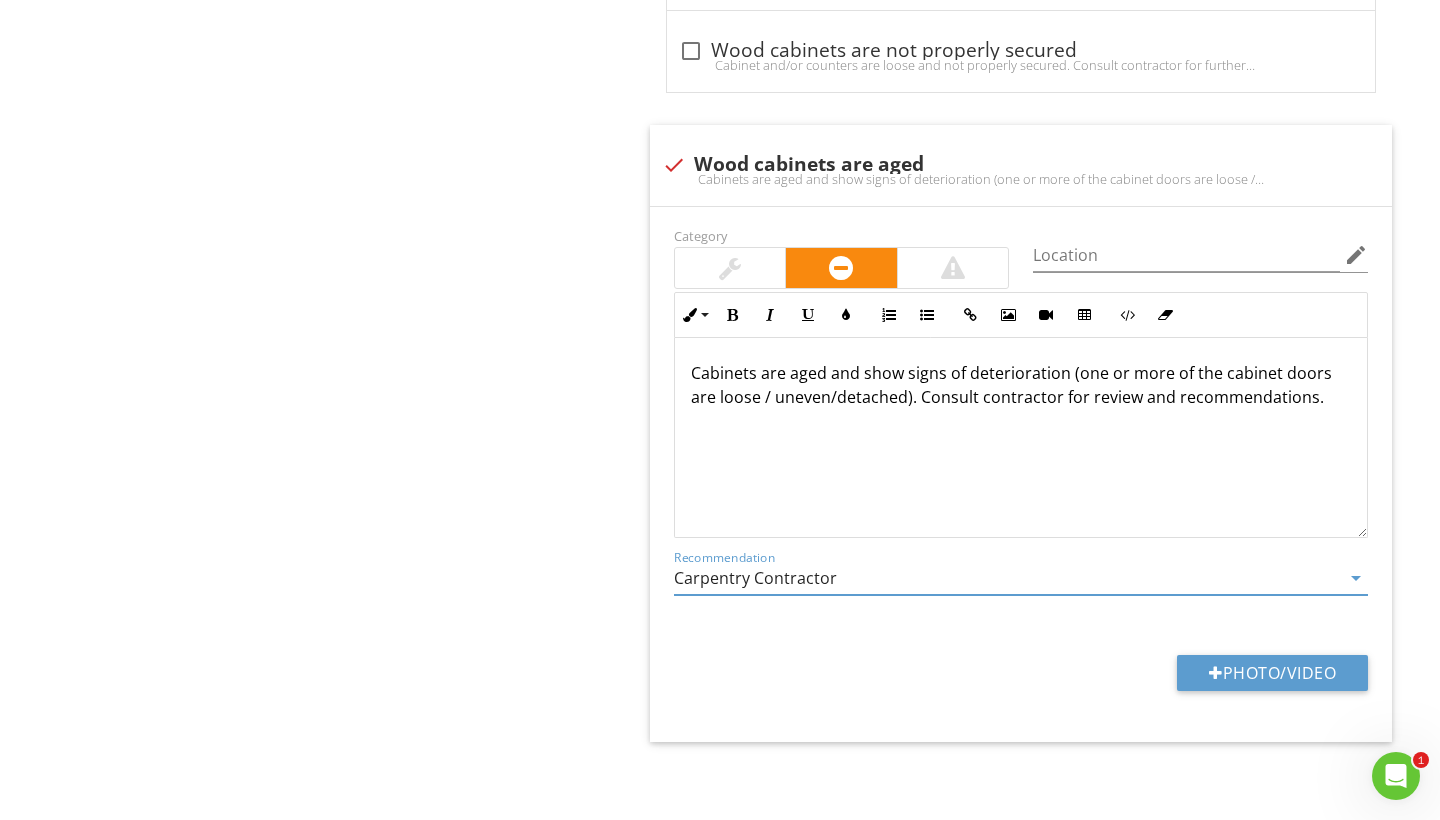click on "Kitchen(s) Details
General Details
Appliances
Exhaust Vent
GFI / GFCI
Cabinets
Counters
Sink
Sink Plumbing
Item
Cabinets
Info
Information
Cabinet Material
check_box Wood   check_box_outline_blank Metal   check_box_outline_blank Composite   check_box_outline_blank Exposed Shelving   check_box_outline_blank No Cabinets present         OTHER
Limitations
Limitations                       check_box_outline_blank
Wood cabinets are aged
check_box_outline_blank" at bounding box center (900, -308) 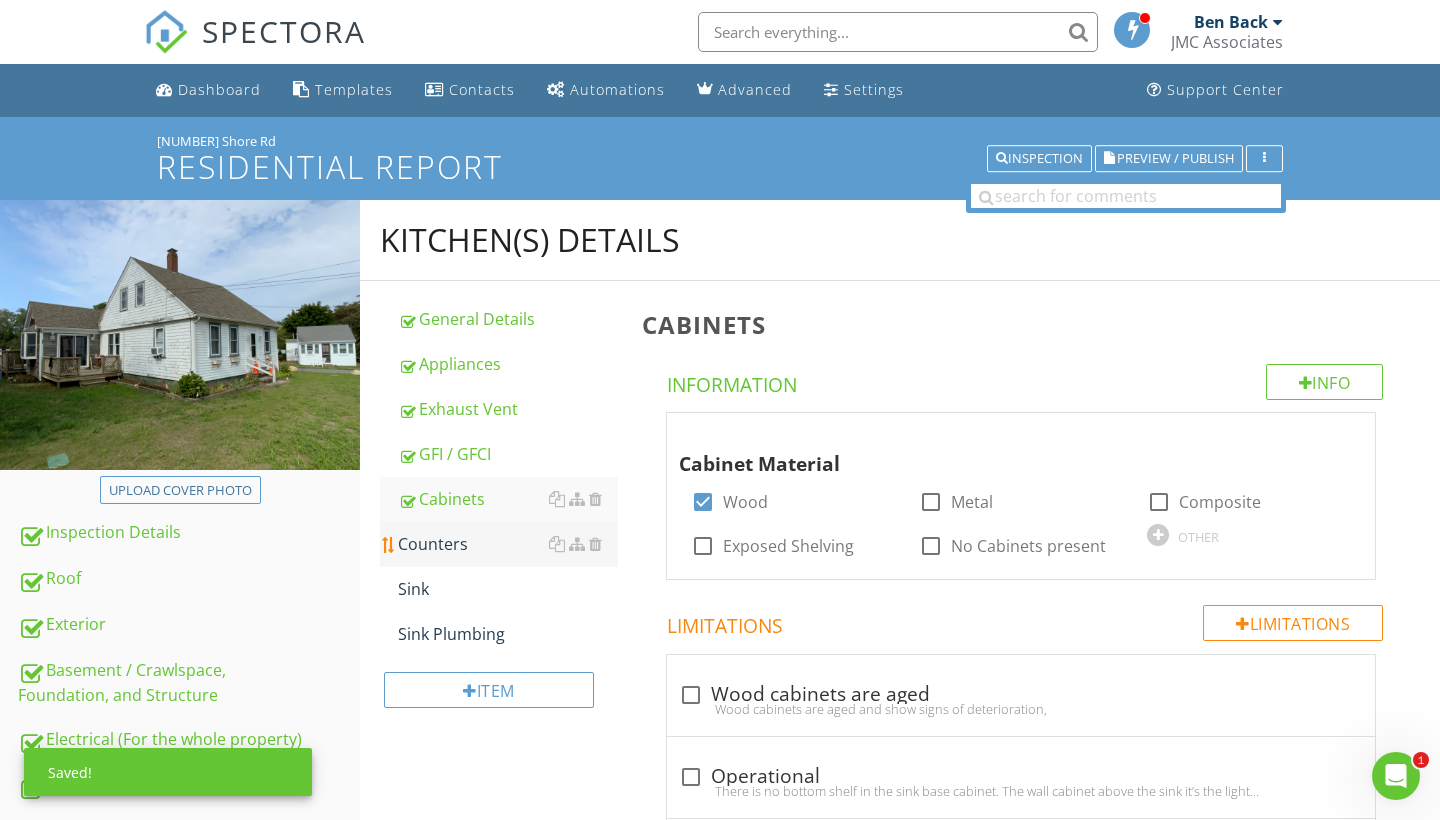 scroll, scrollTop: 0, scrollLeft: 0, axis: both 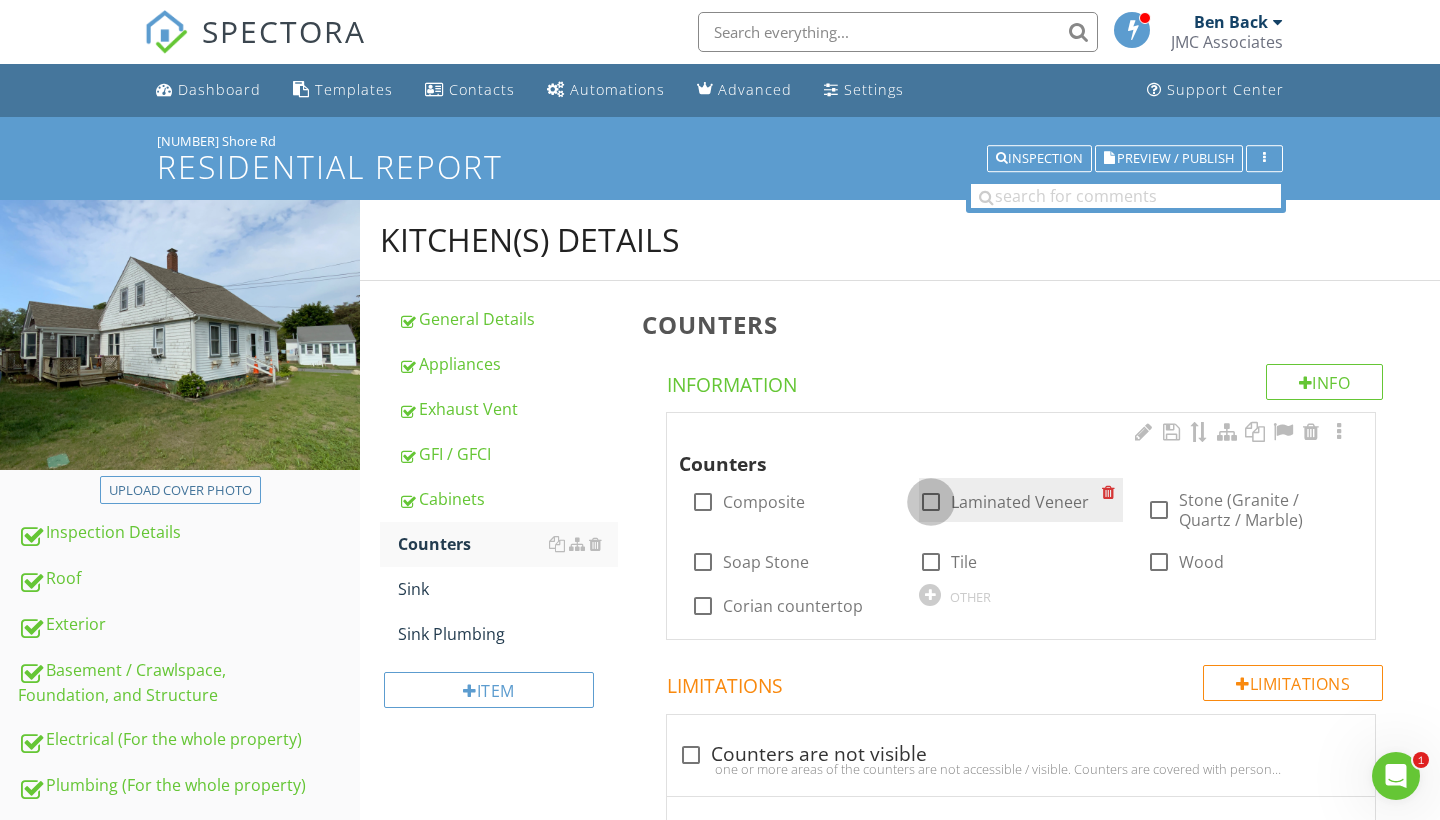 click at bounding box center [931, 502] 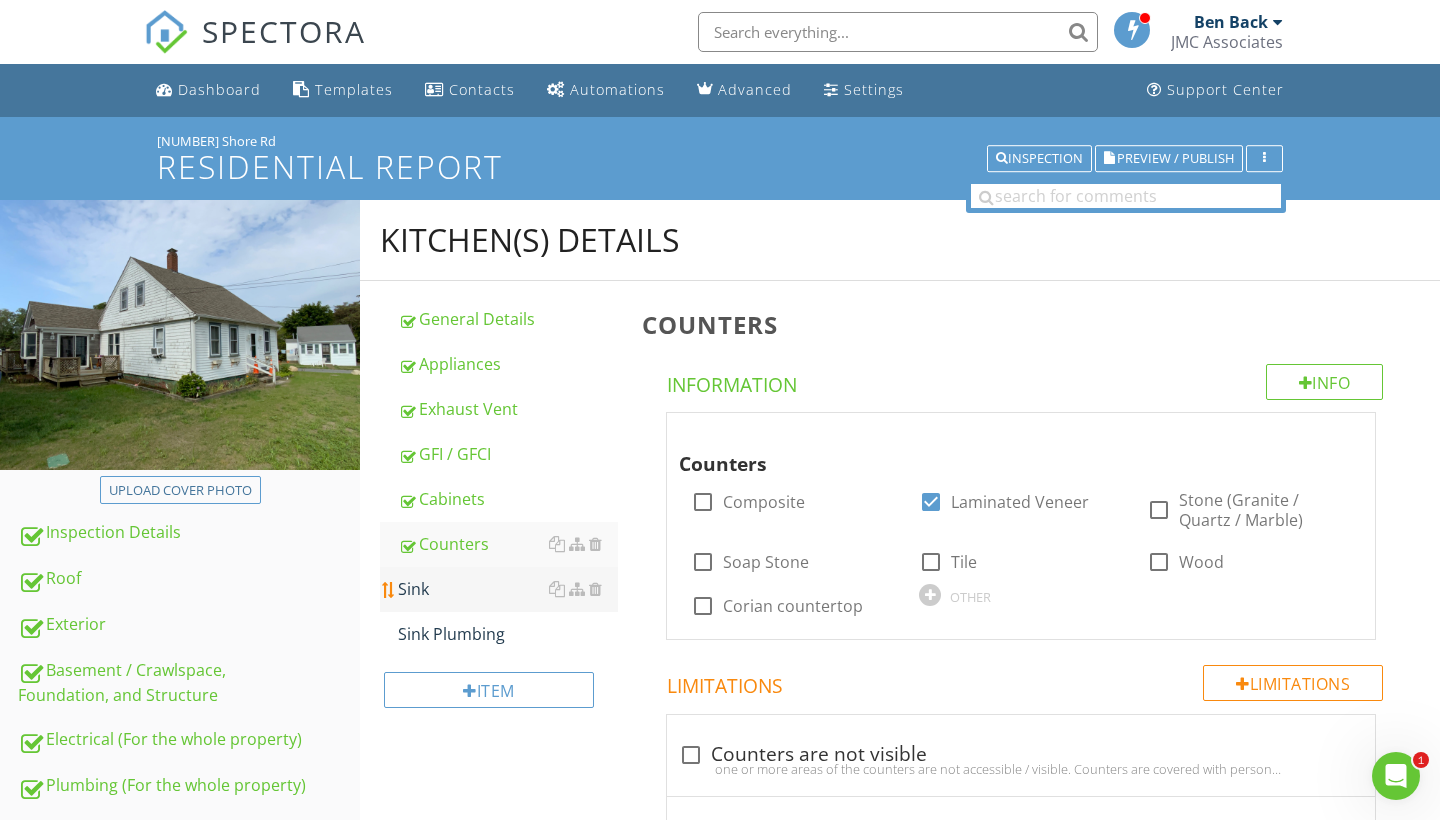 click on "Sink" at bounding box center [508, 589] 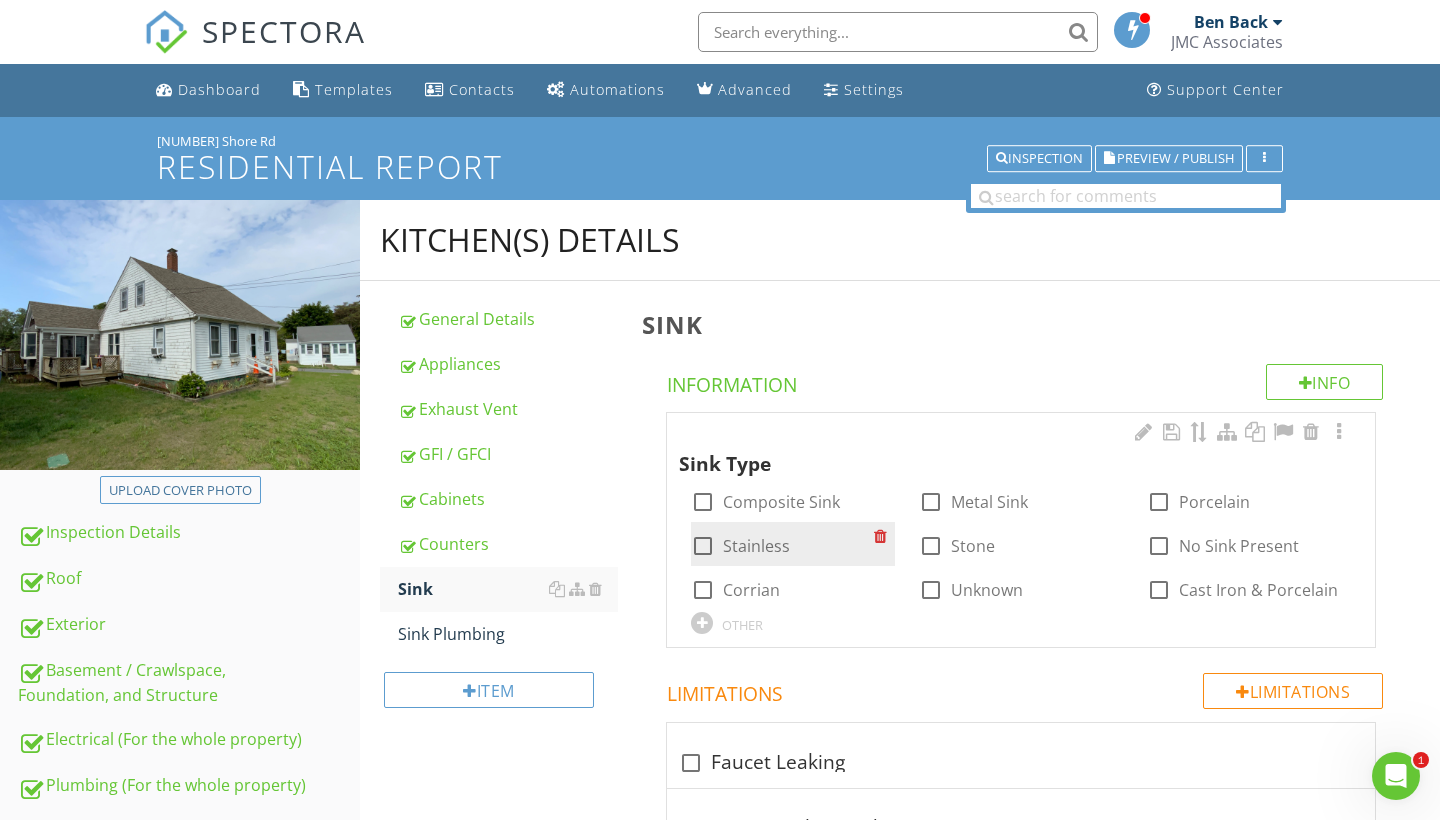 click at bounding box center (703, 546) 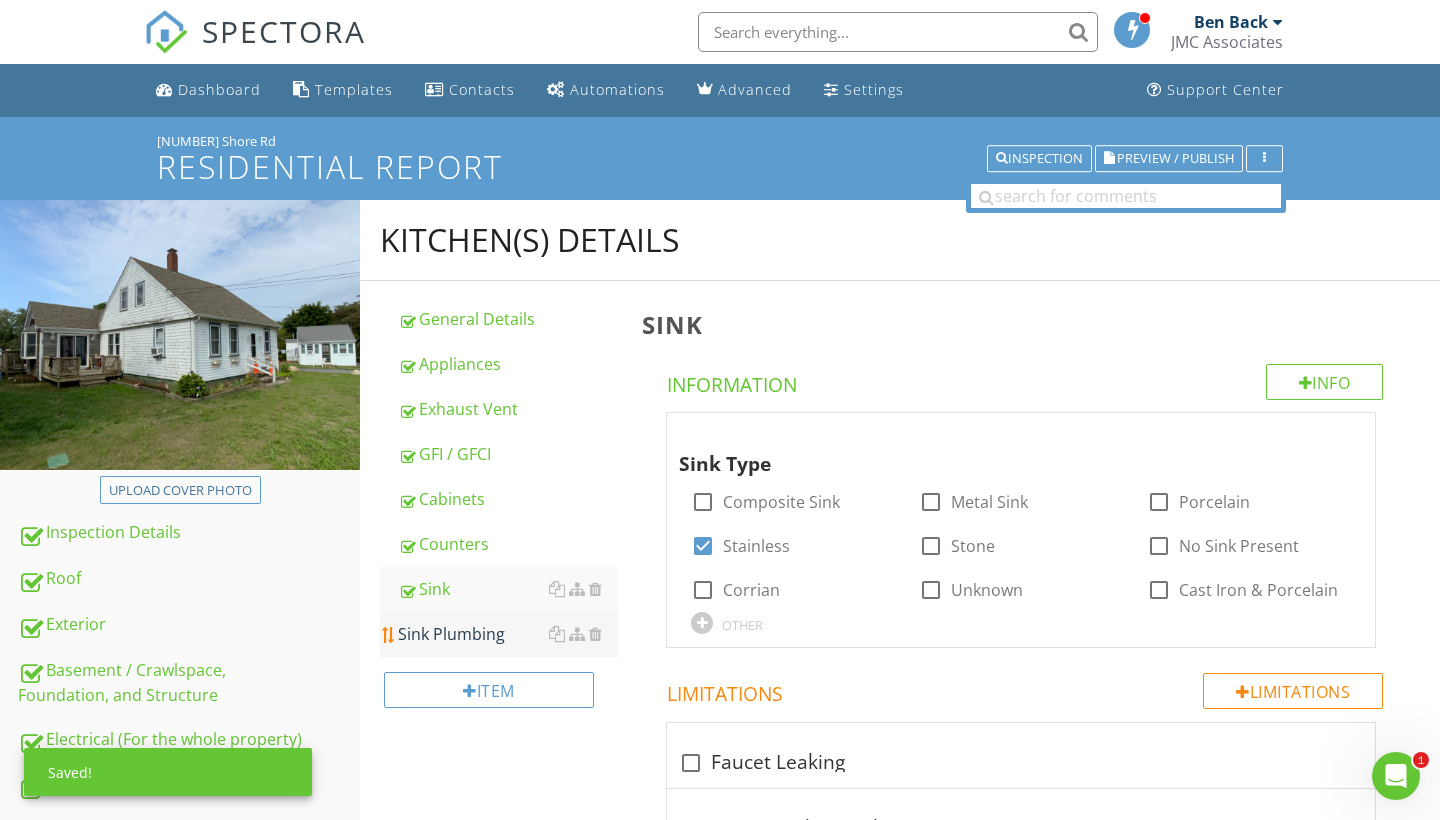 click on "Sink Plumbing" at bounding box center (508, 634) 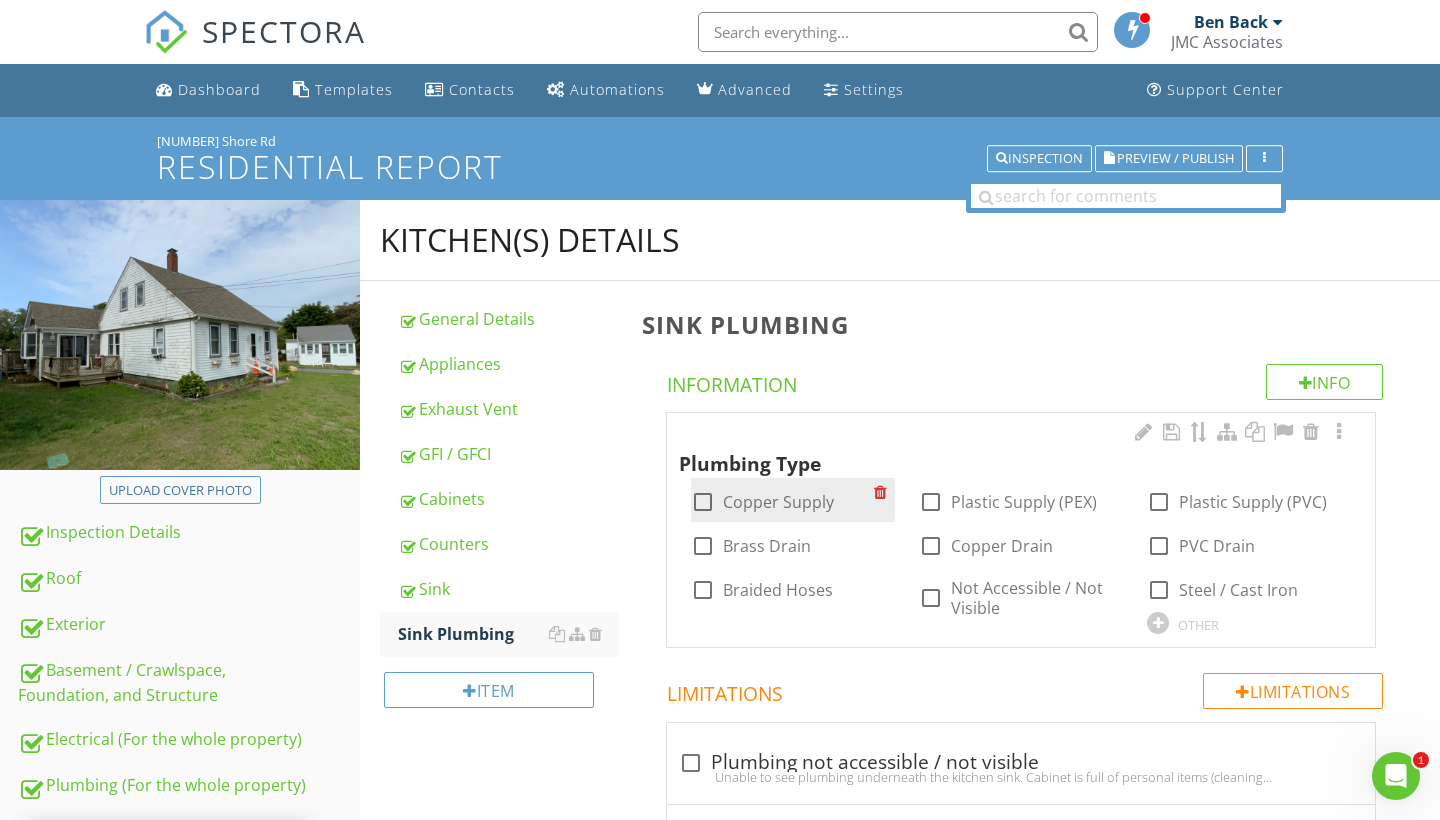 click at bounding box center (703, 502) 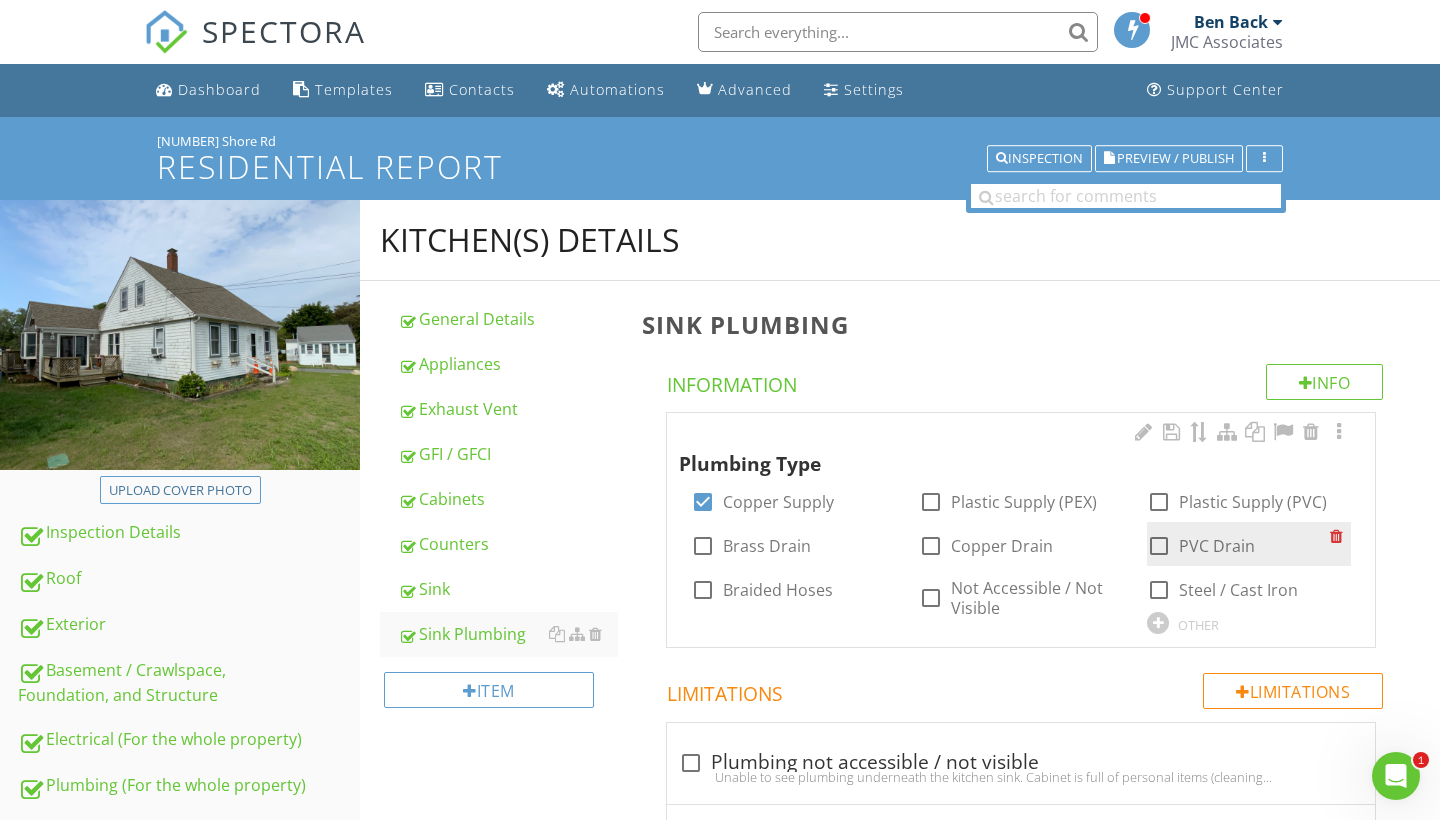 click at bounding box center [1159, 546] 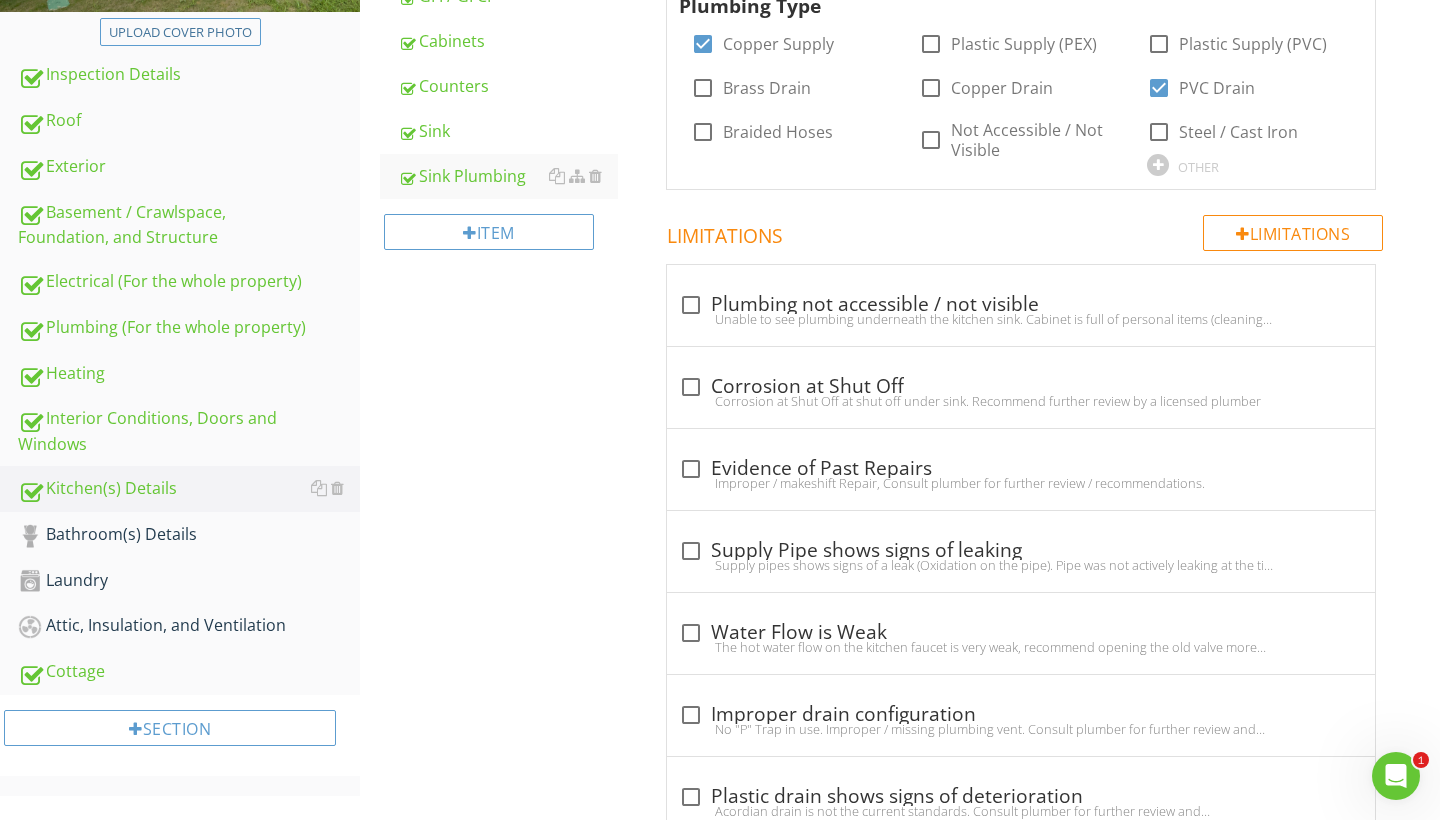 scroll, scrollTop: 509, scrollLeft: 0, axis: vertical 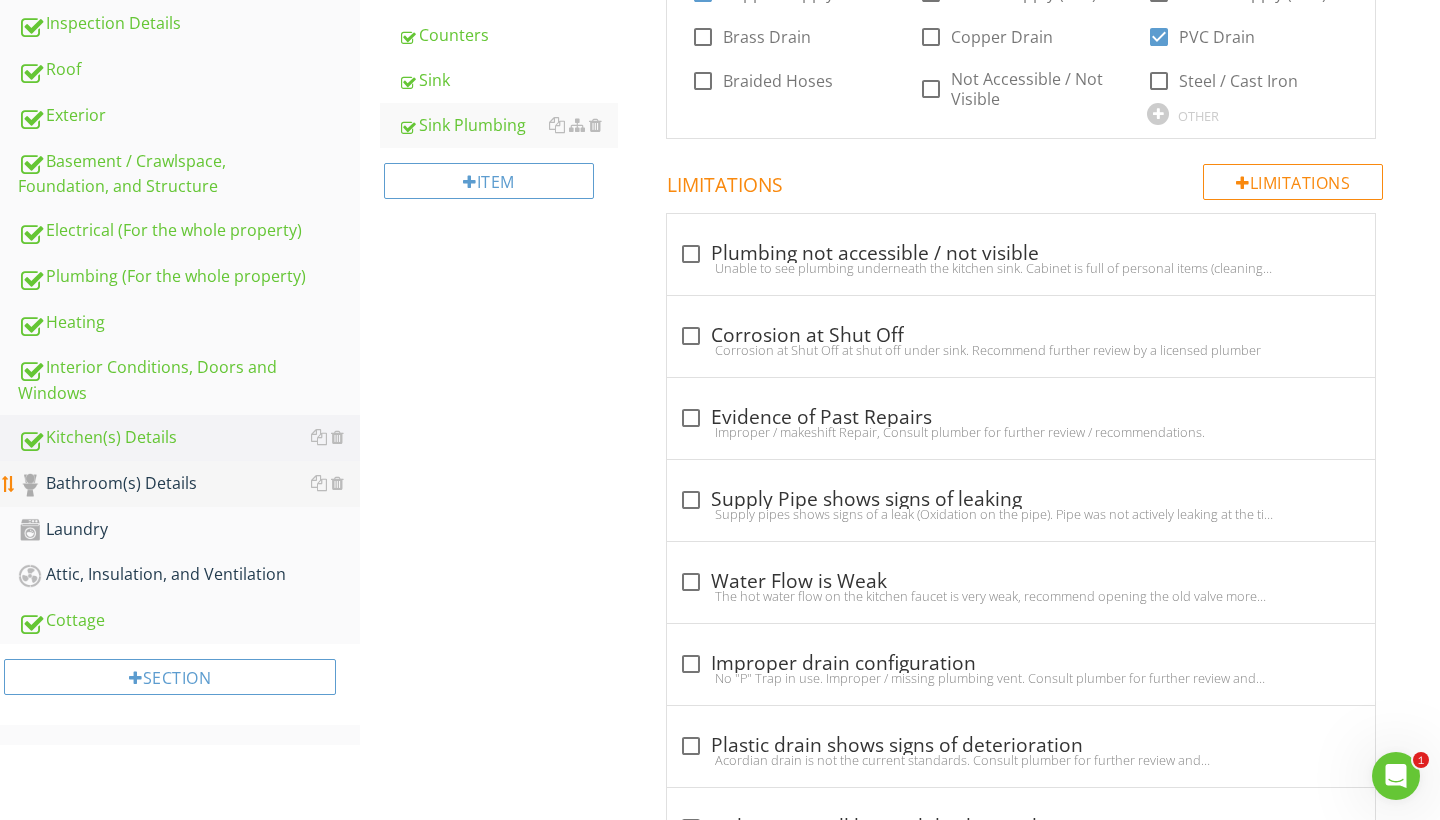 click on "Bathroom(s) Details" at bounding box center [189, 484] 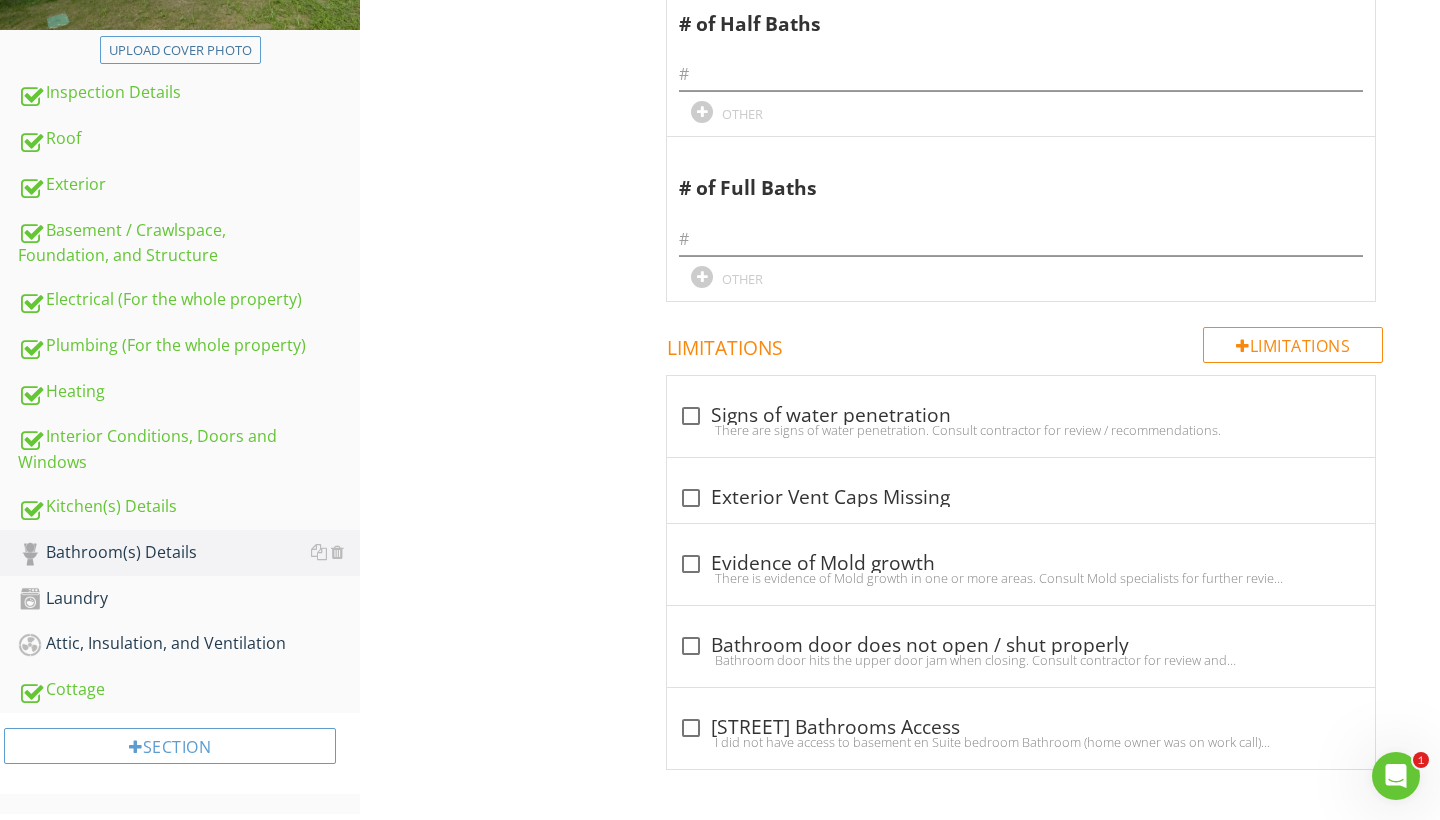 scroll, scrollTop: 435, scrollLeft: 0, axis: vertical 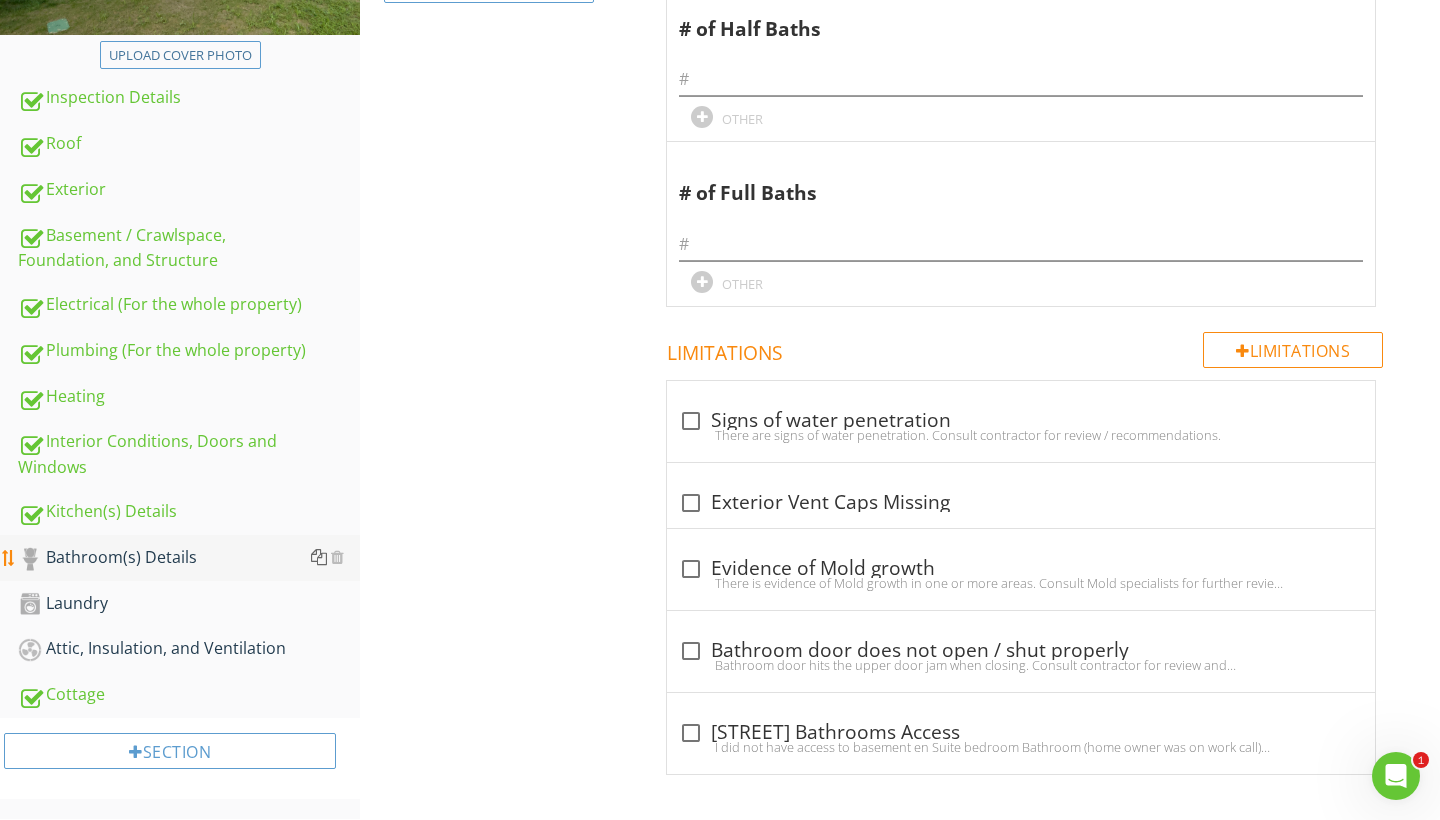 click at bounding box center (319, 557) 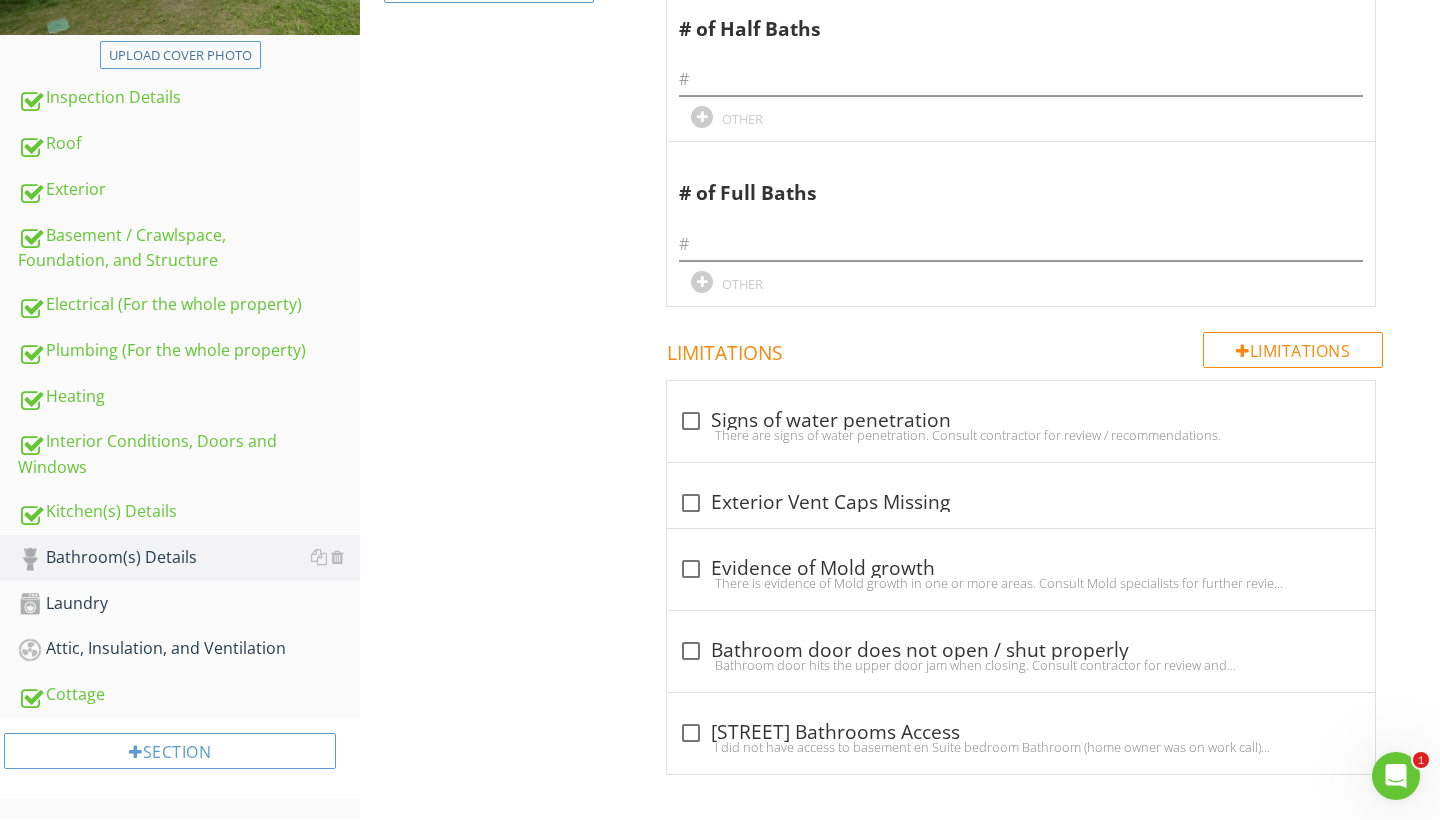 click at bounding box center [720, 410] 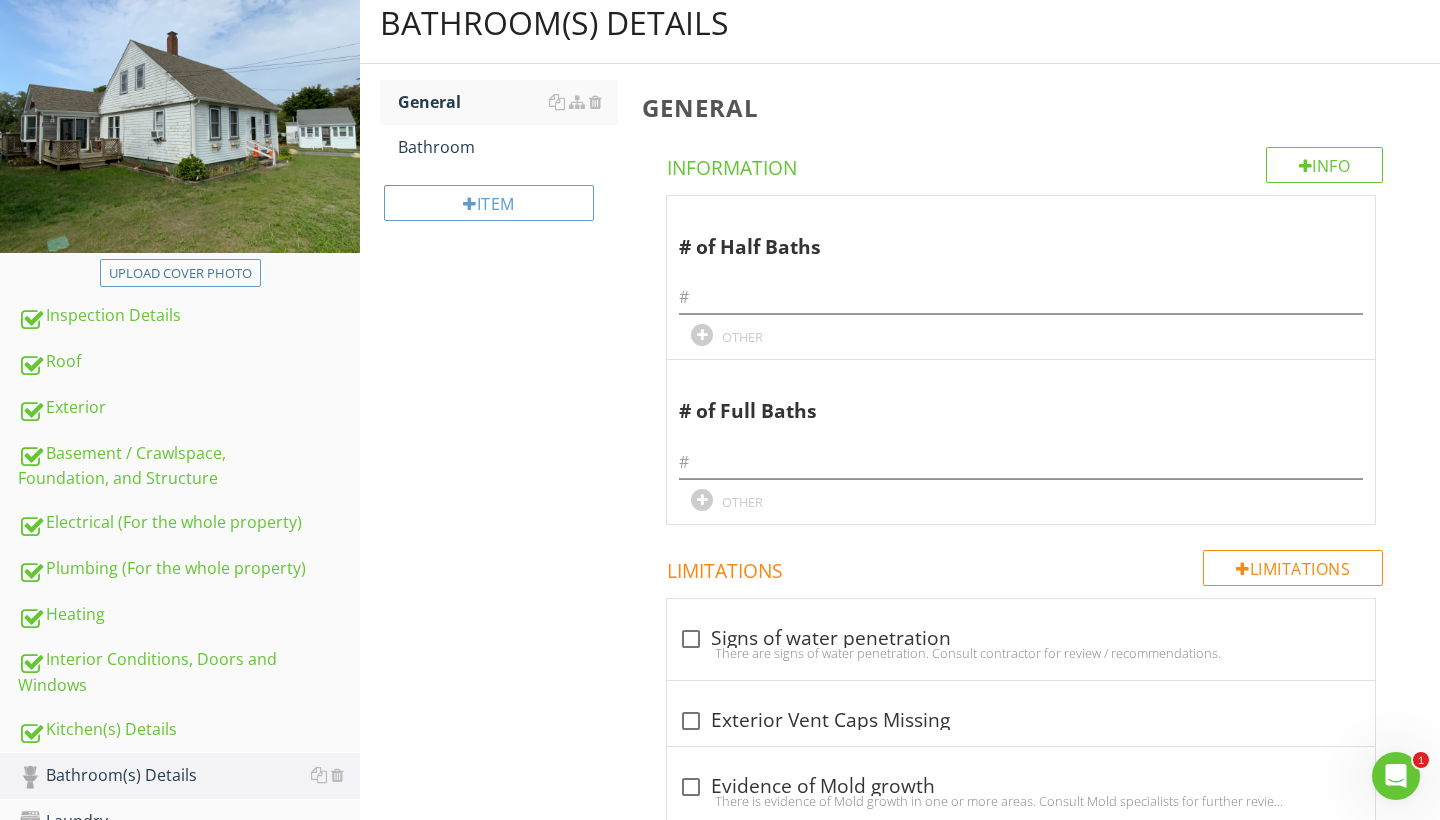 scroll, scrollTop: 211, scrollLeft: 0, axis: vertical 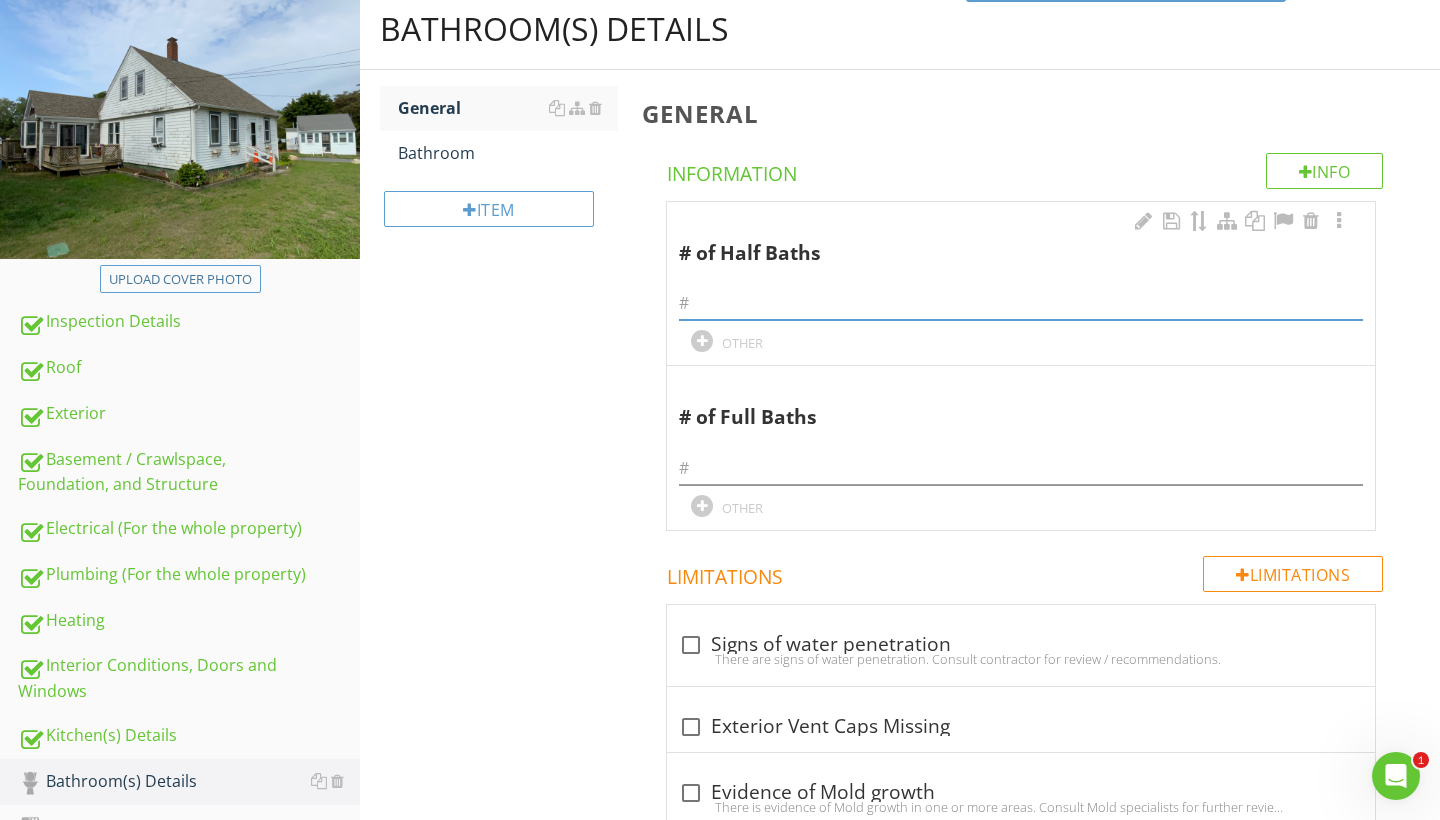 click at bounding box center (1021, 303) 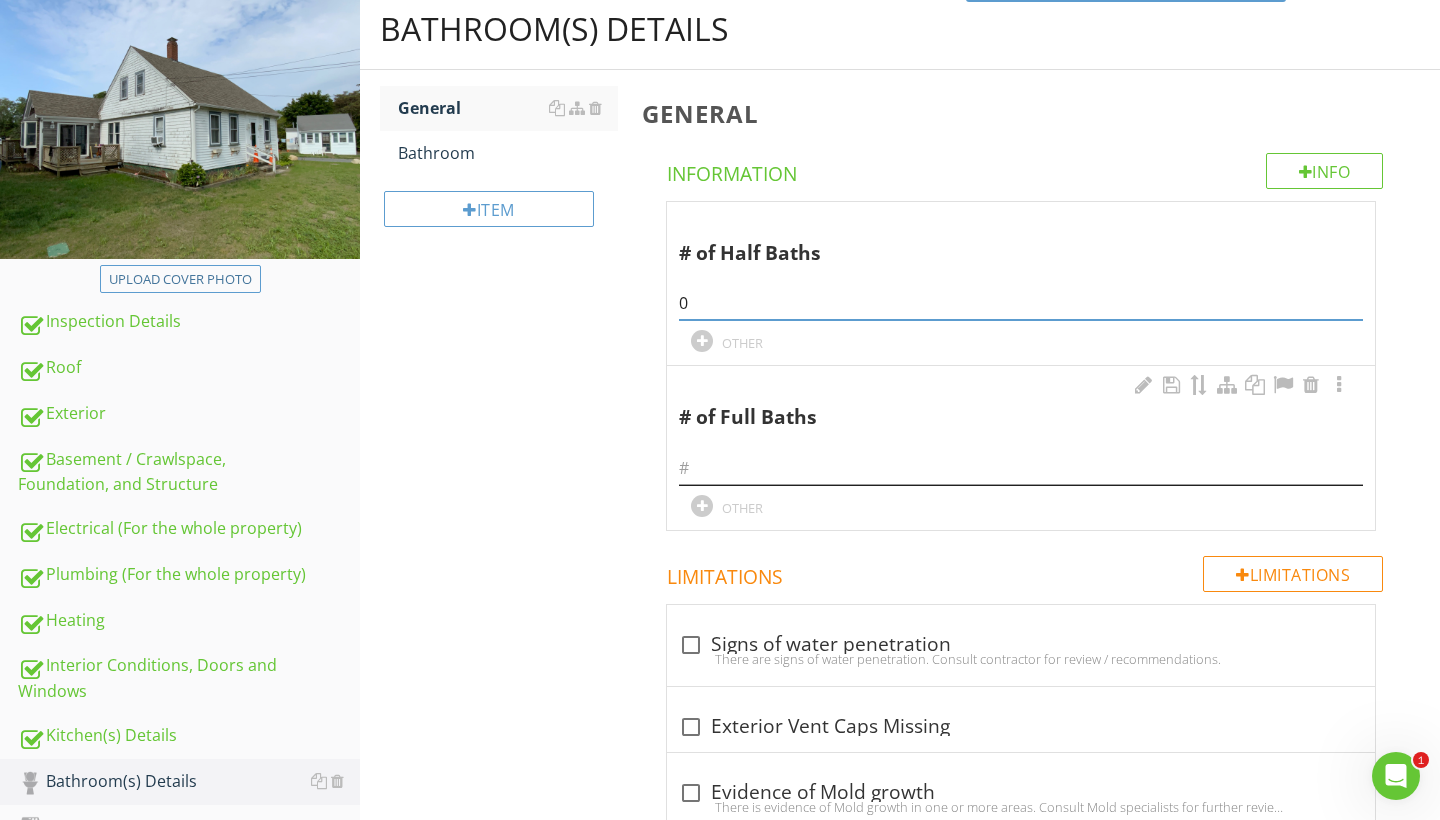 type on "0" 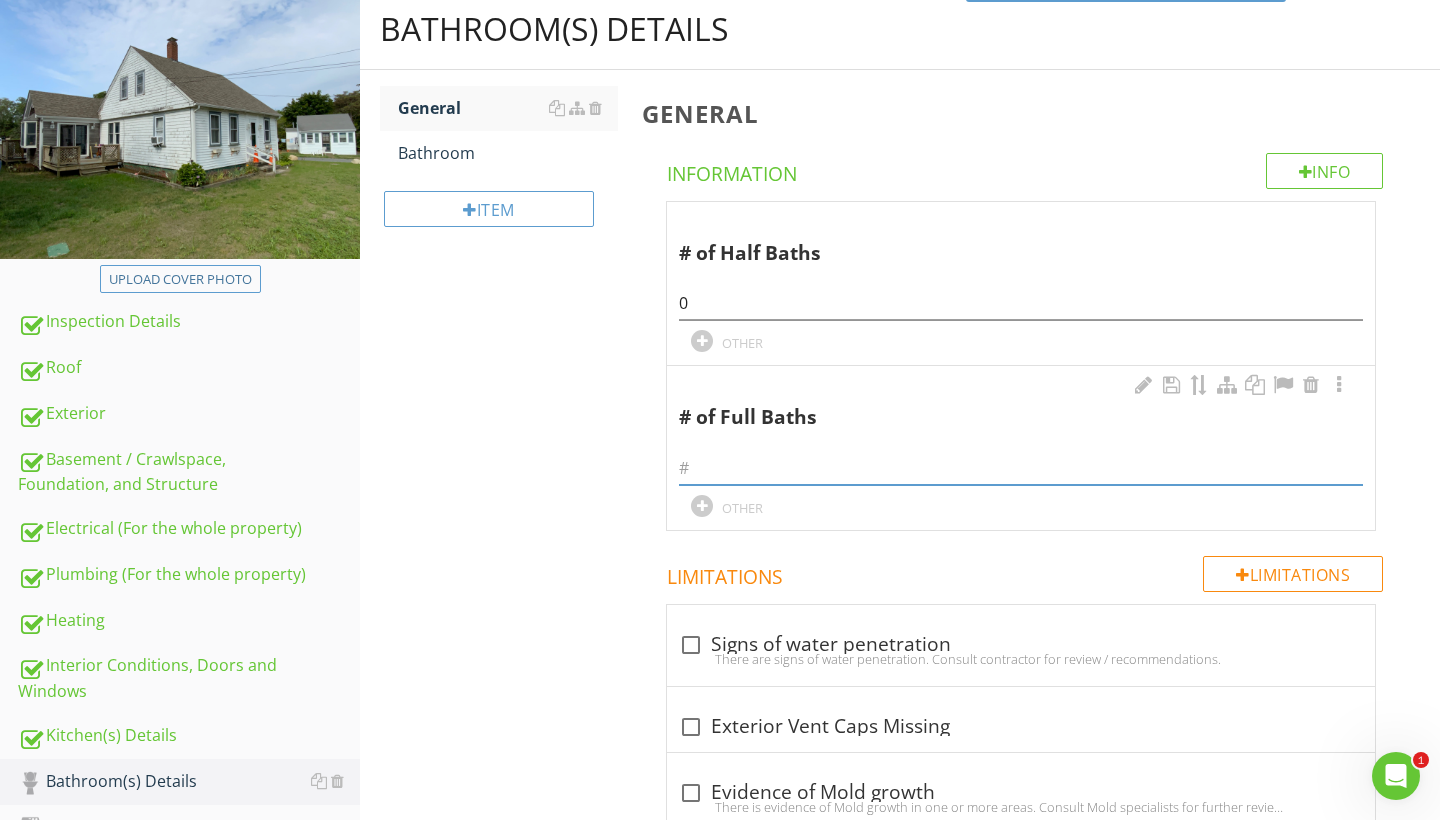 click at bounding box center [1021, 468] 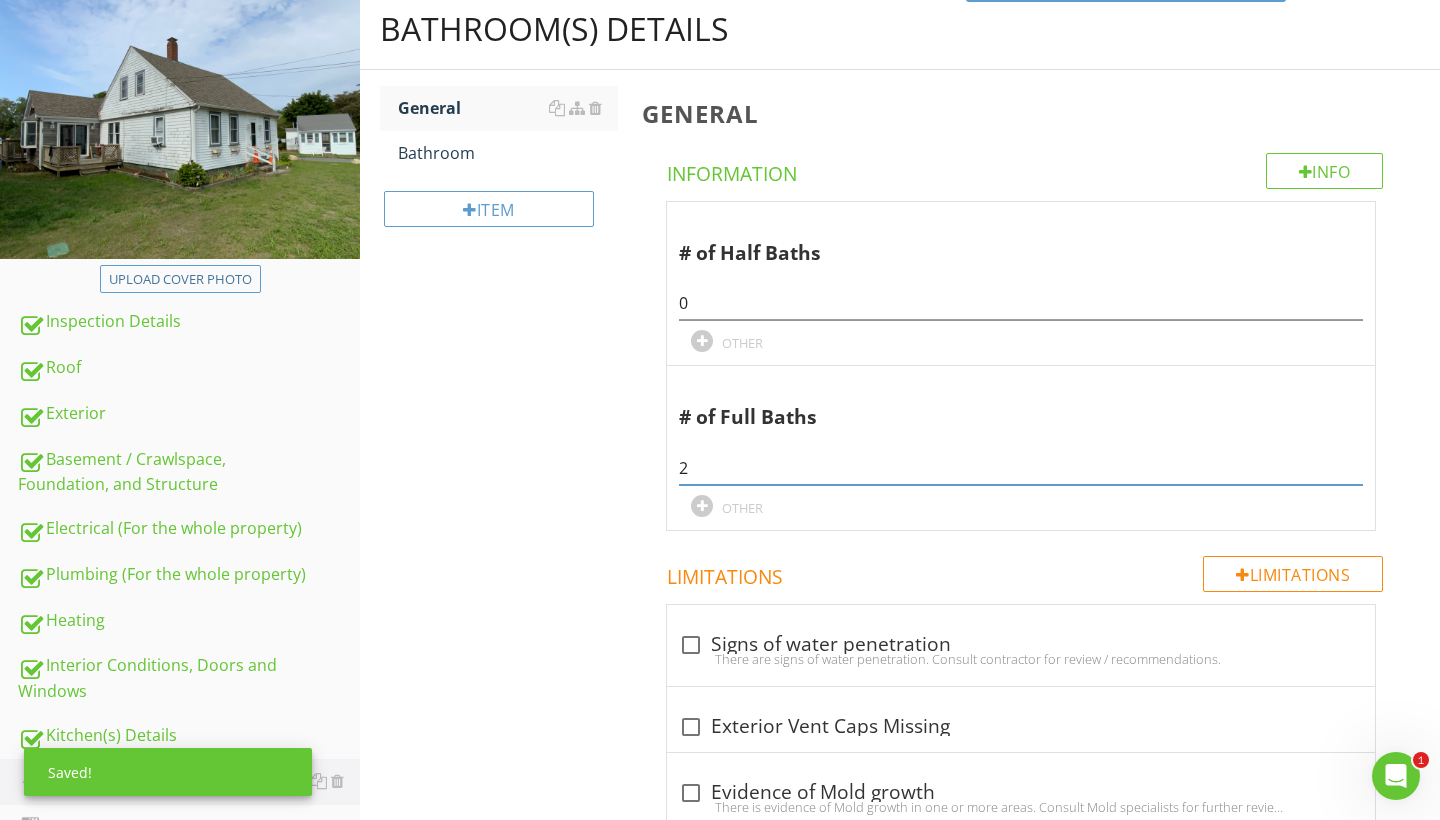 type on "2" 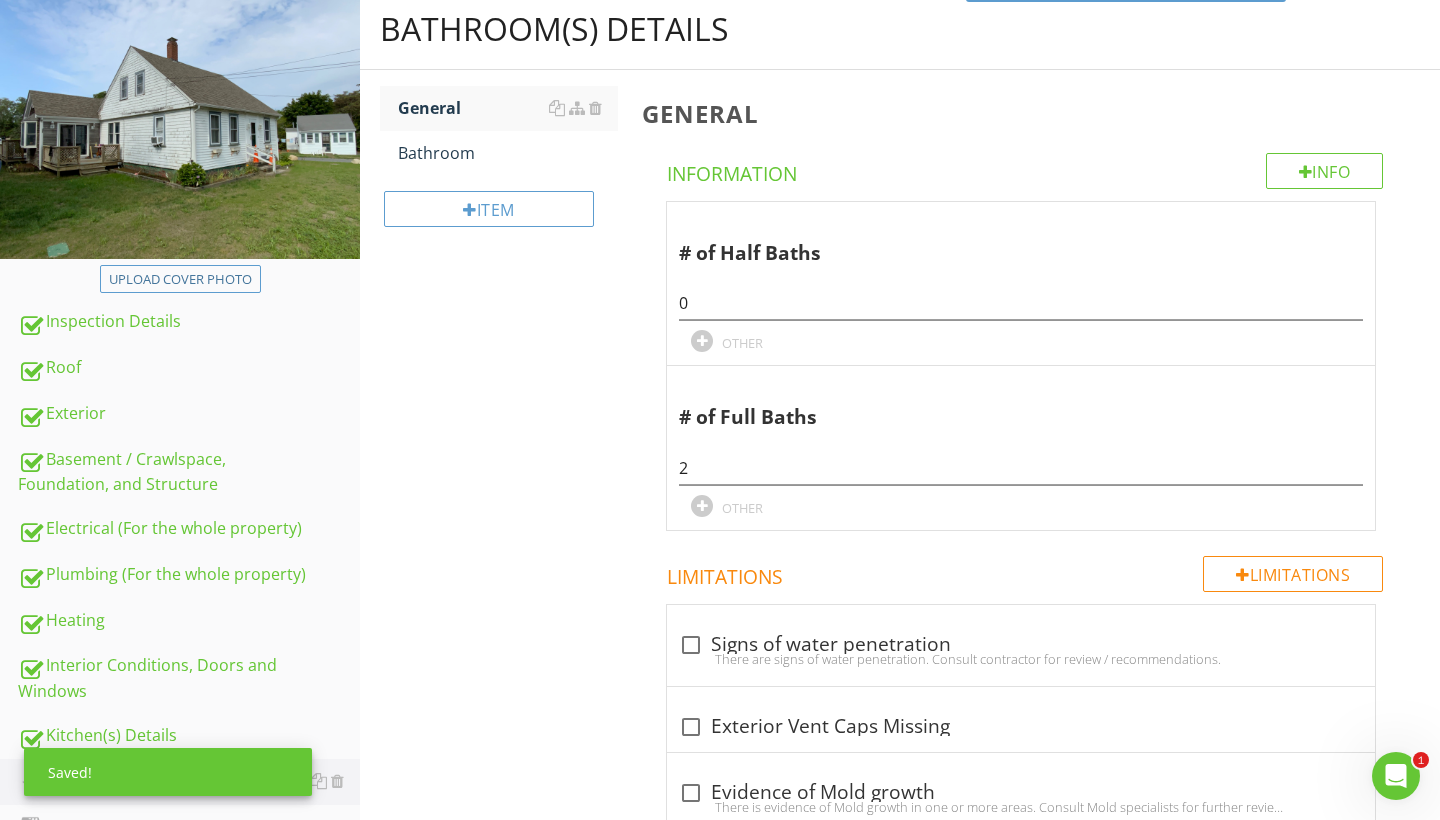 click on "Bathroom(s) Details
General
Bathroom
Item
General
Info
Information
# of Half Baths
0         OTHER
# of Full Baths
2         OTHER
Limitations
Limitations                       check_box_outline_blank
Signs of water penetration
There are signs of water penetration. Consult contractor for review / recommendations.
check_box_outline_blank
Exterior Vent Caps Missing
check_box_outline_blank
Evidence of Mold growth" at bounding box center [900, 519] 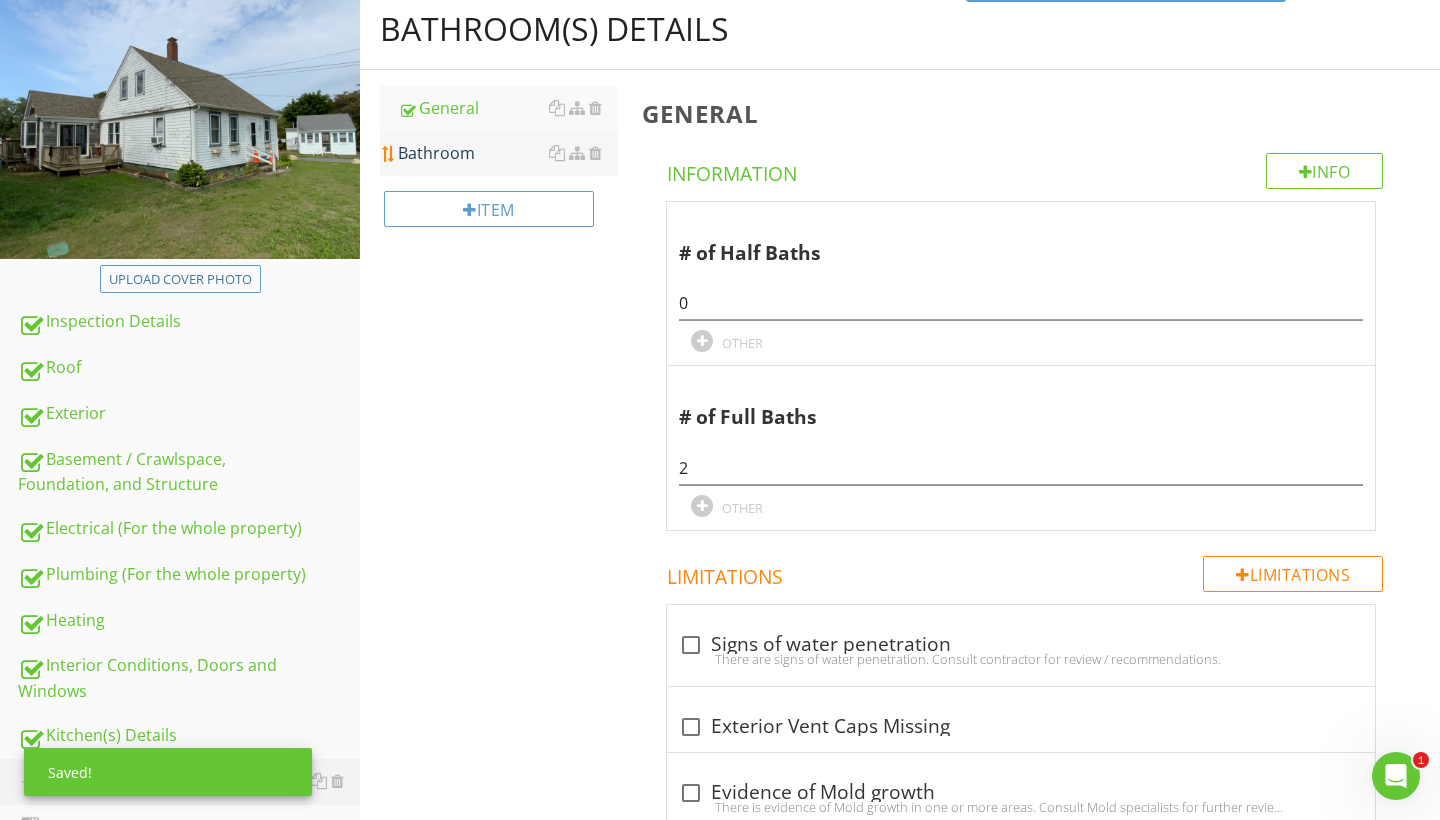 click on "Bathroom" at bounding box center (508, 153) 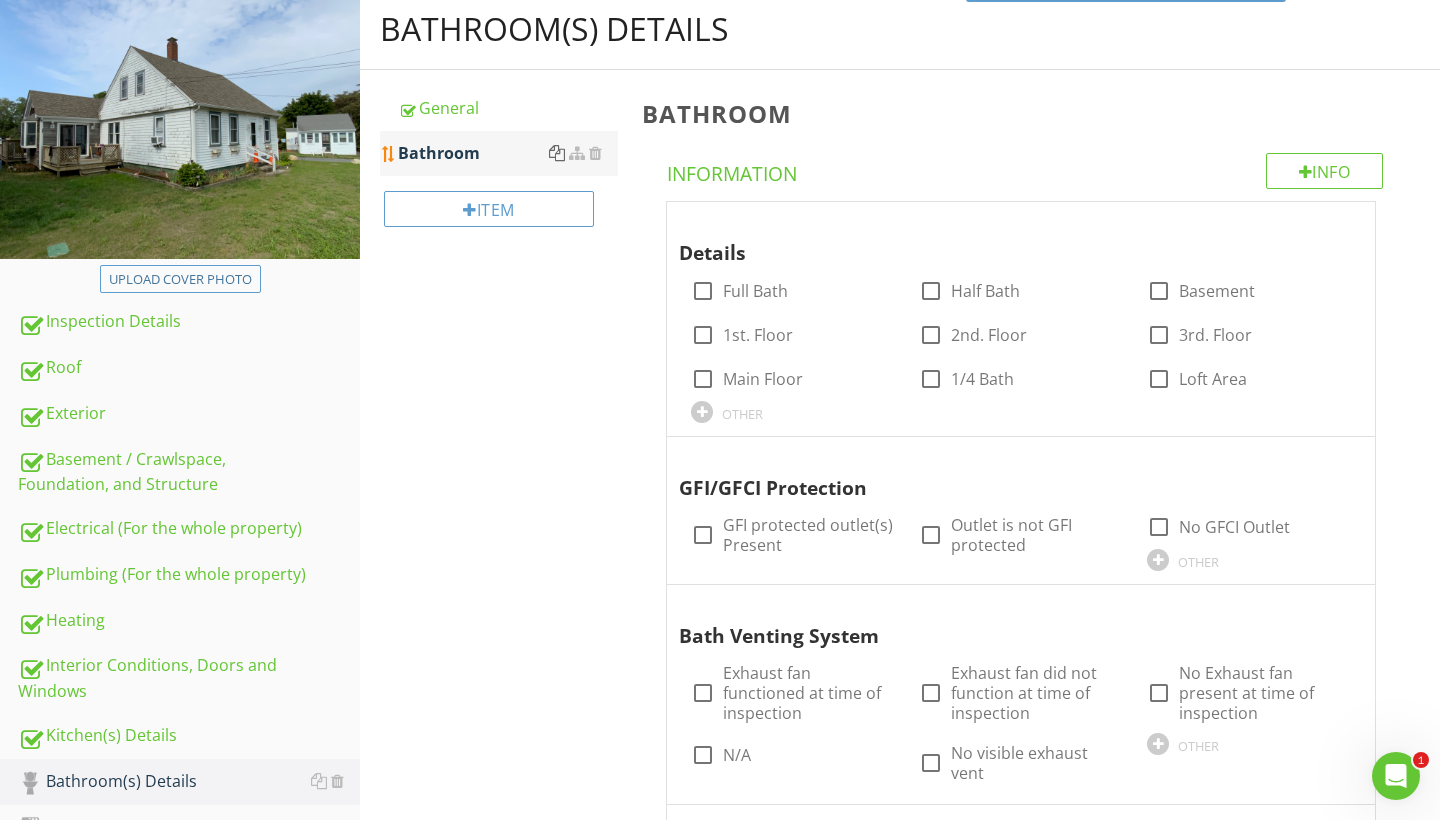 click at bounding box center (557, 153) 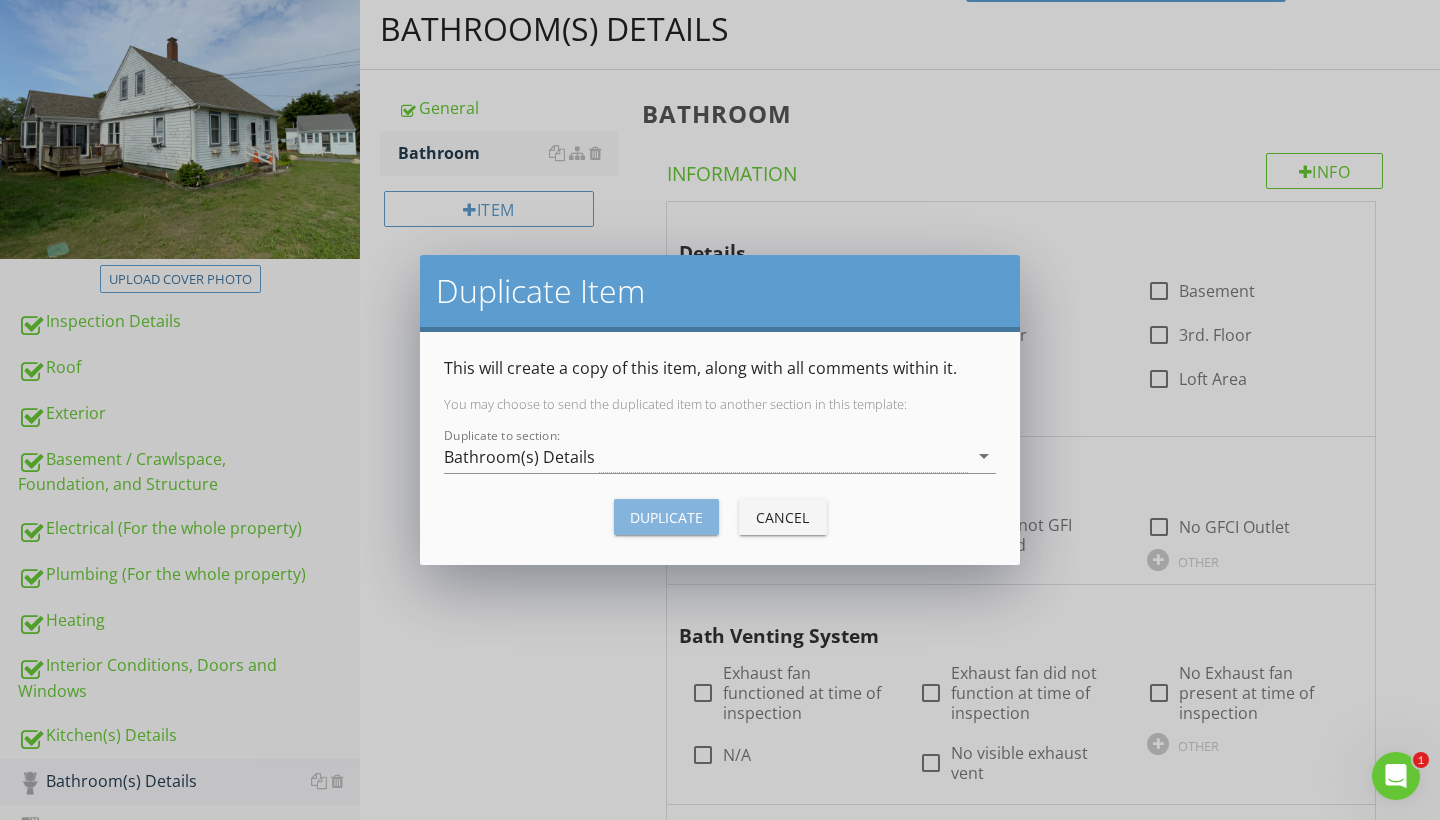 click on "Duplicate" at bounding box center (666, 517) 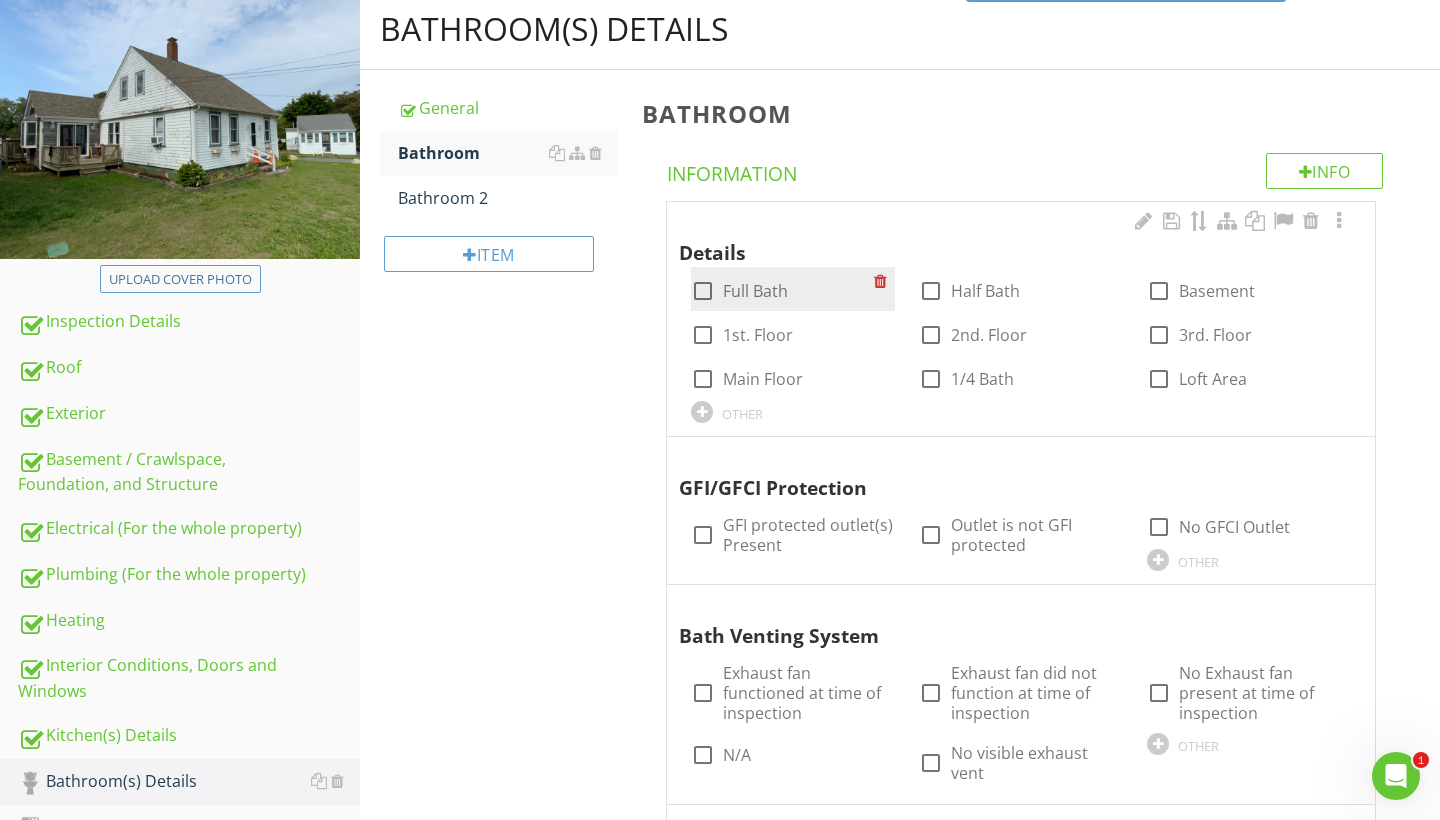 click at bounding box center [703, 291] 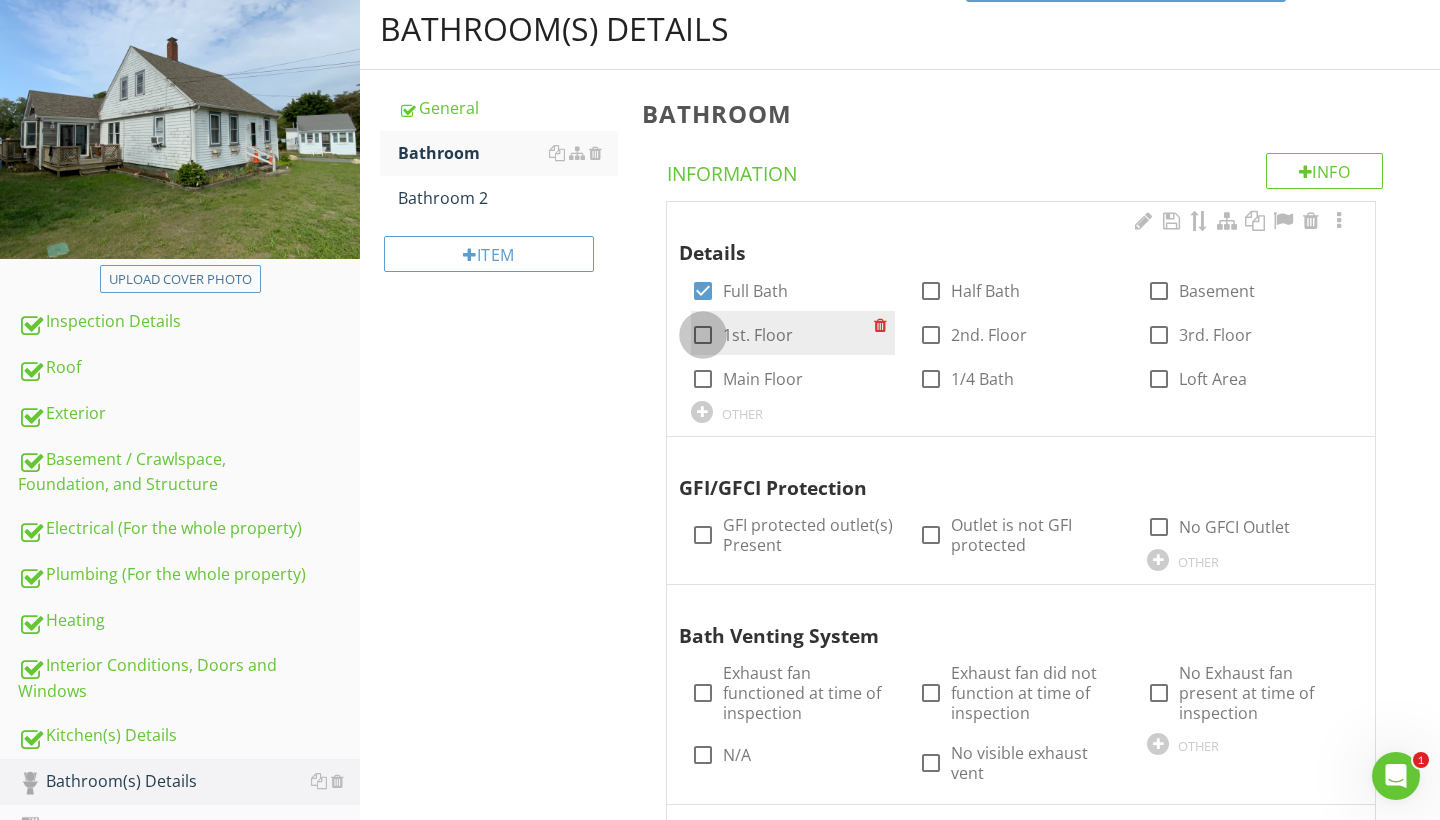 click at bounding box center [703, 335] 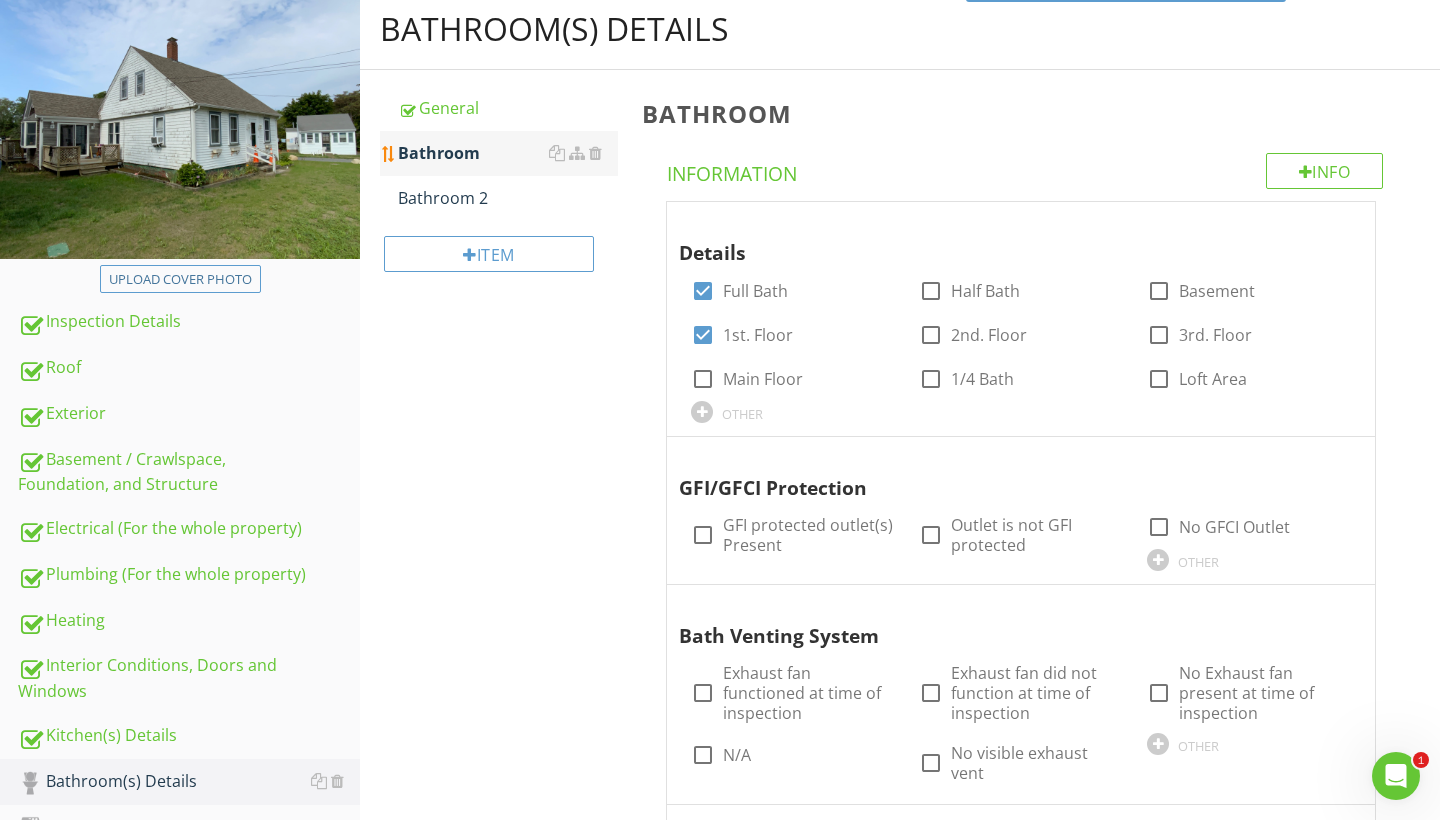 click at bounding box center (575, 153) 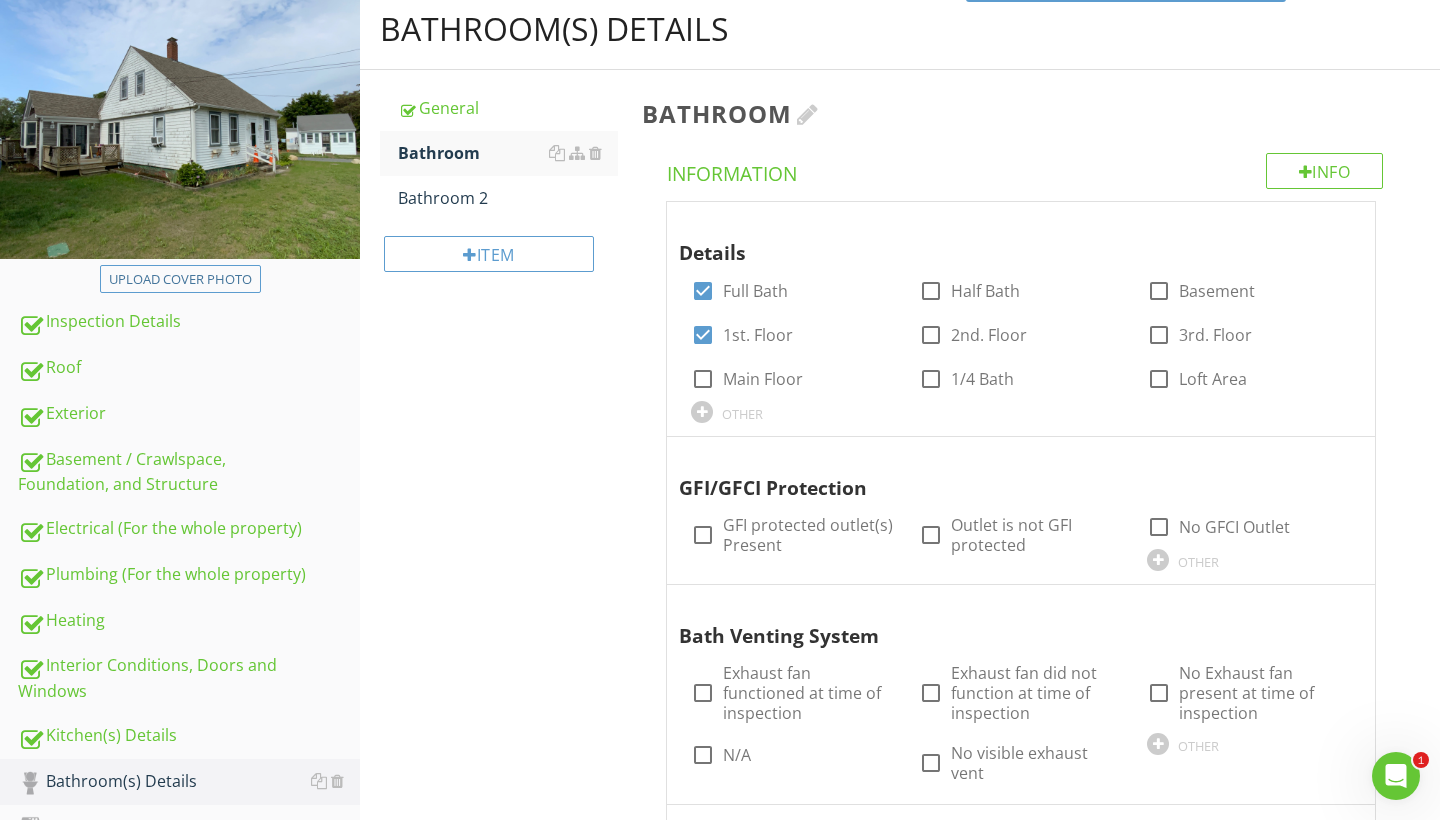 click on "Bathroom" at bounding box center (1025, 113) 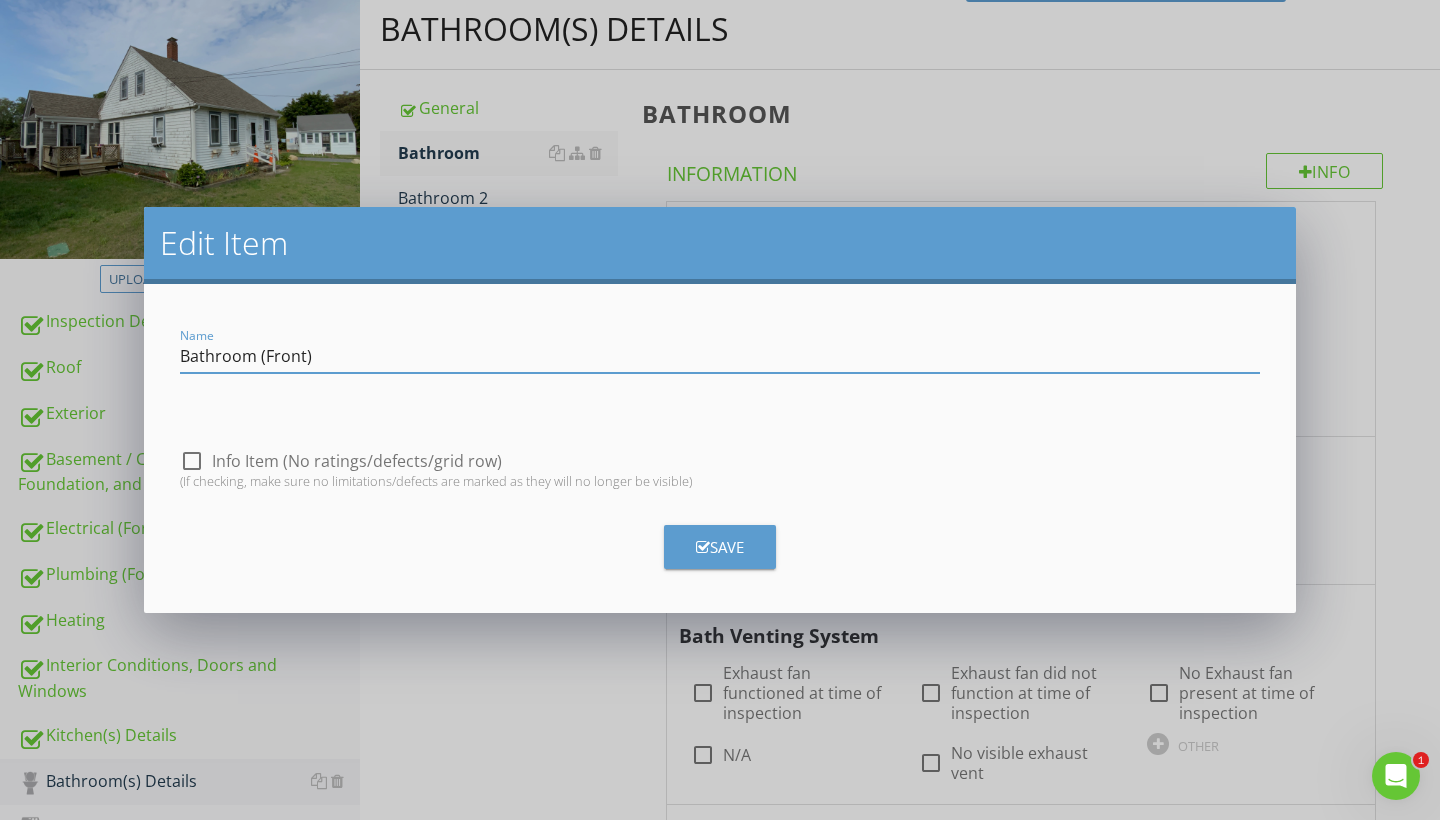 type on "Bathroom (Front)" 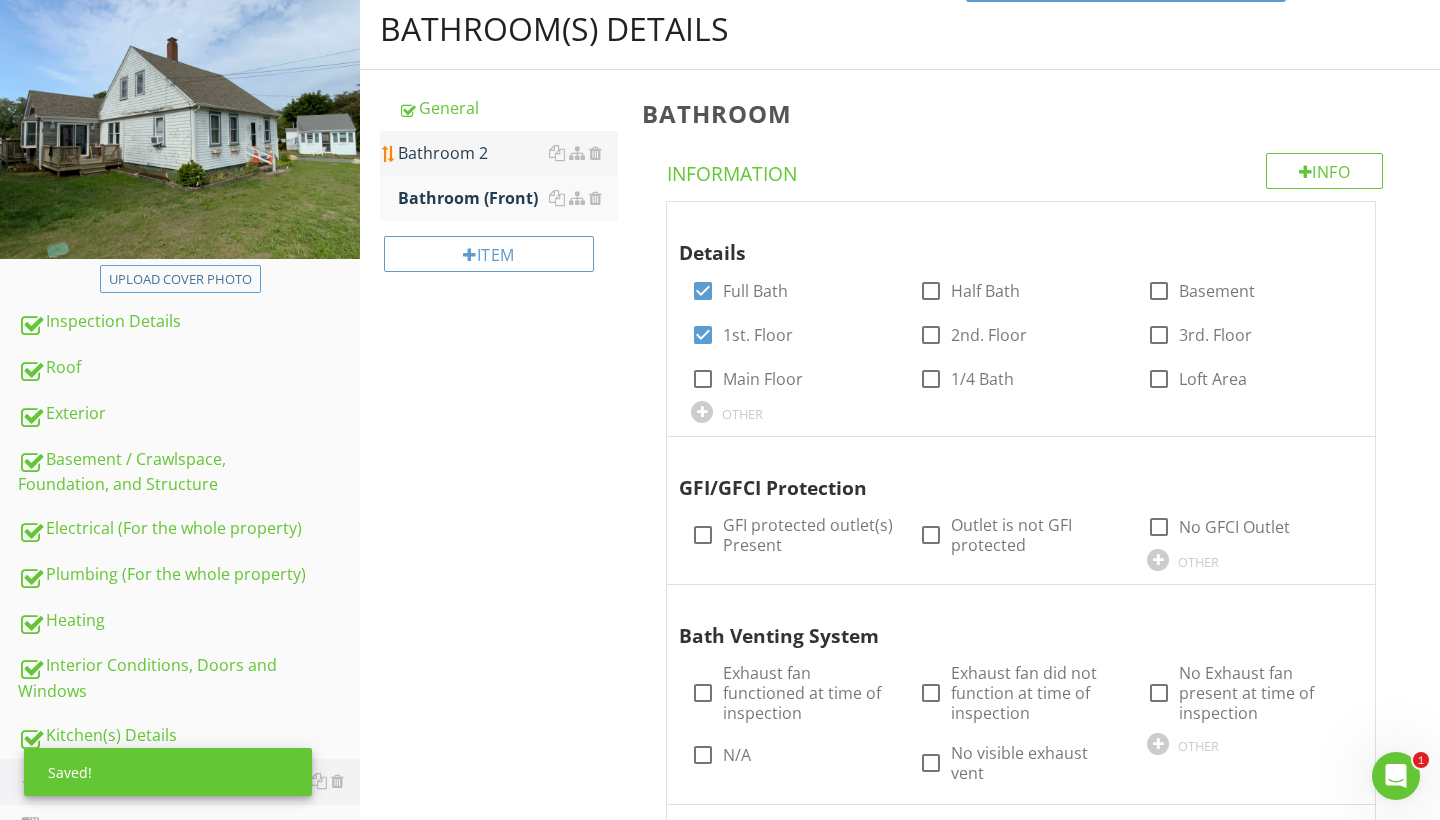 click on "Bathroom 2" at bounding box center [508, 153] 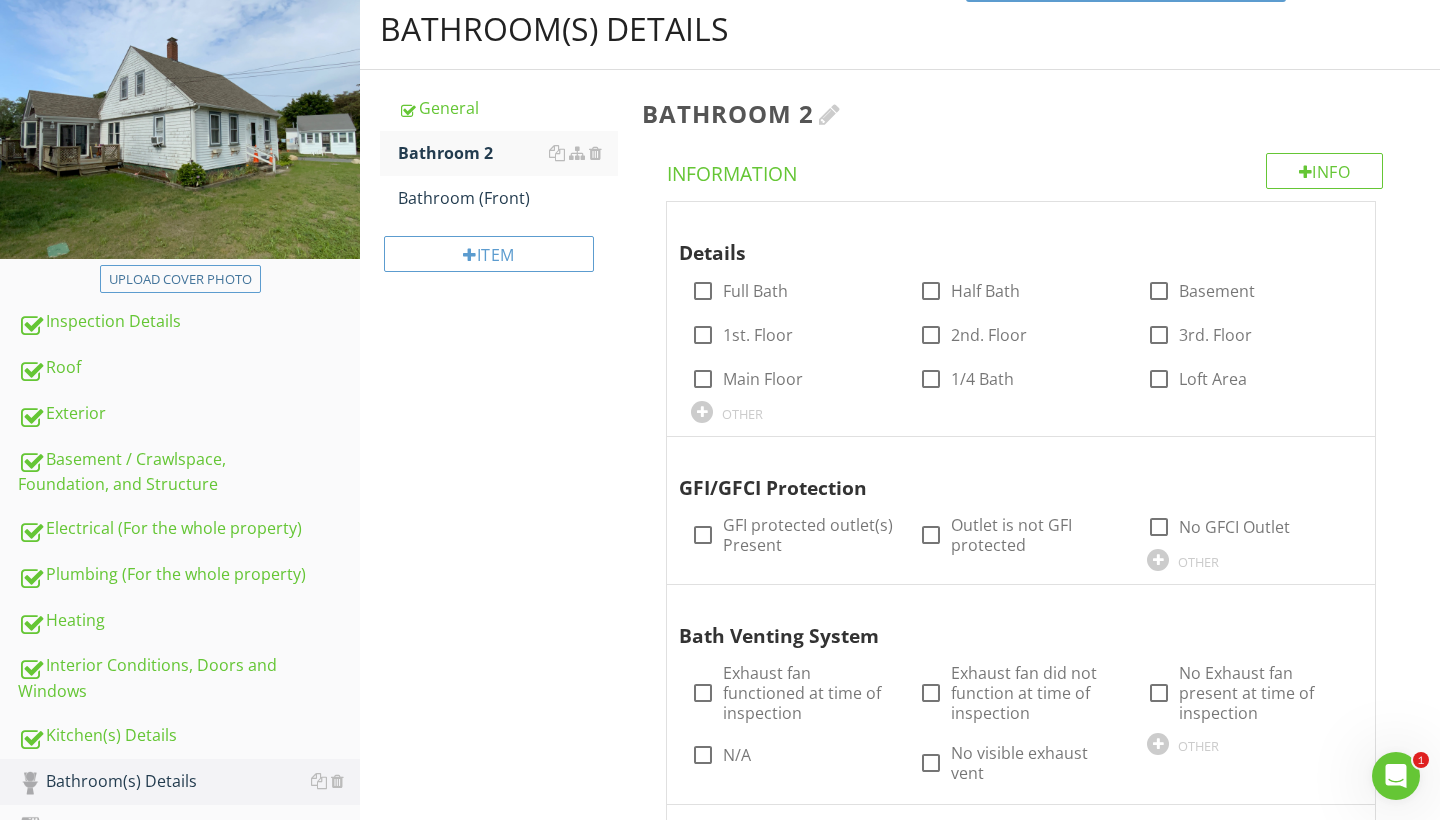 click at bounding box center [830, 114] 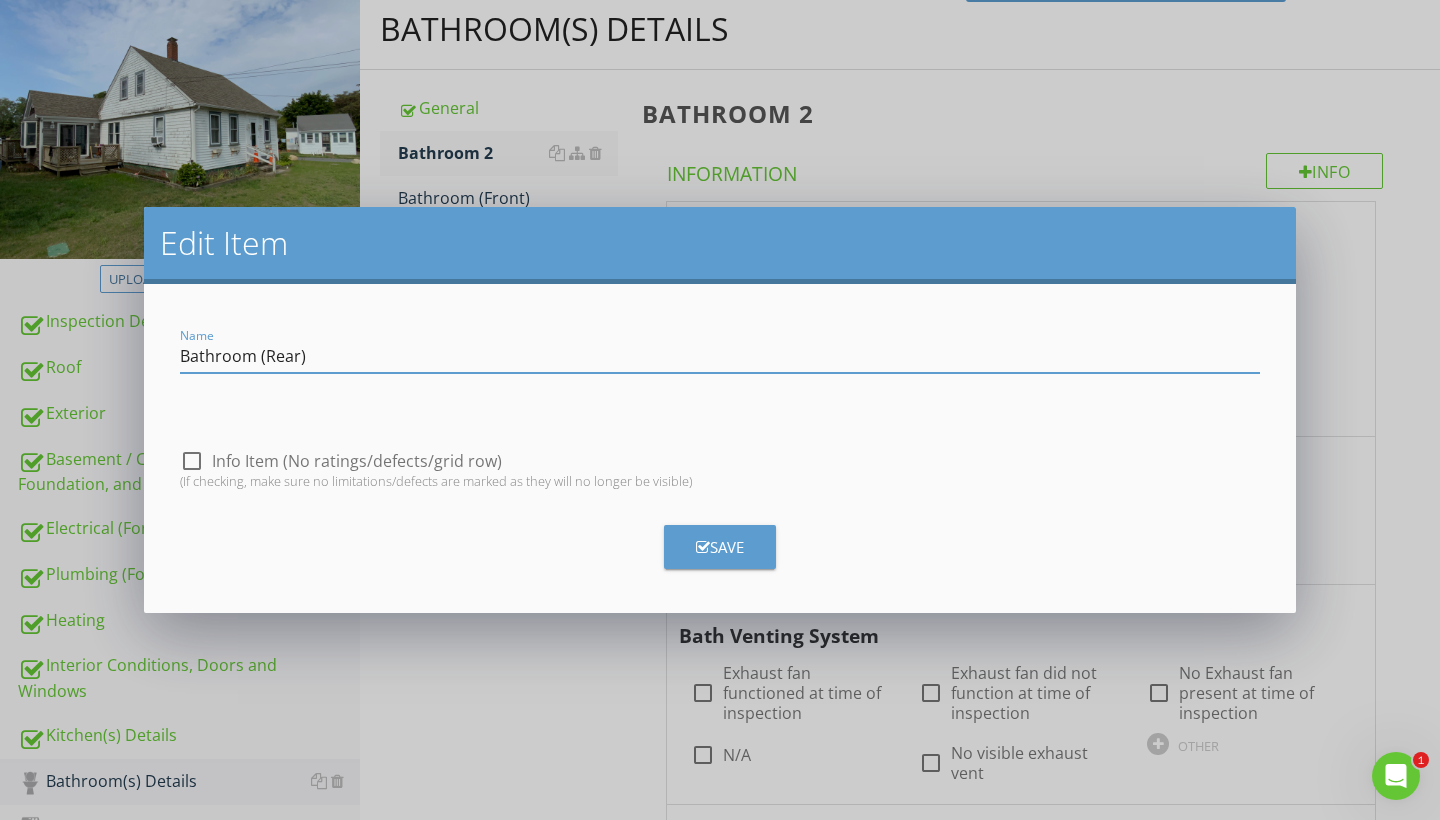type on "Bathroom (Rear)" 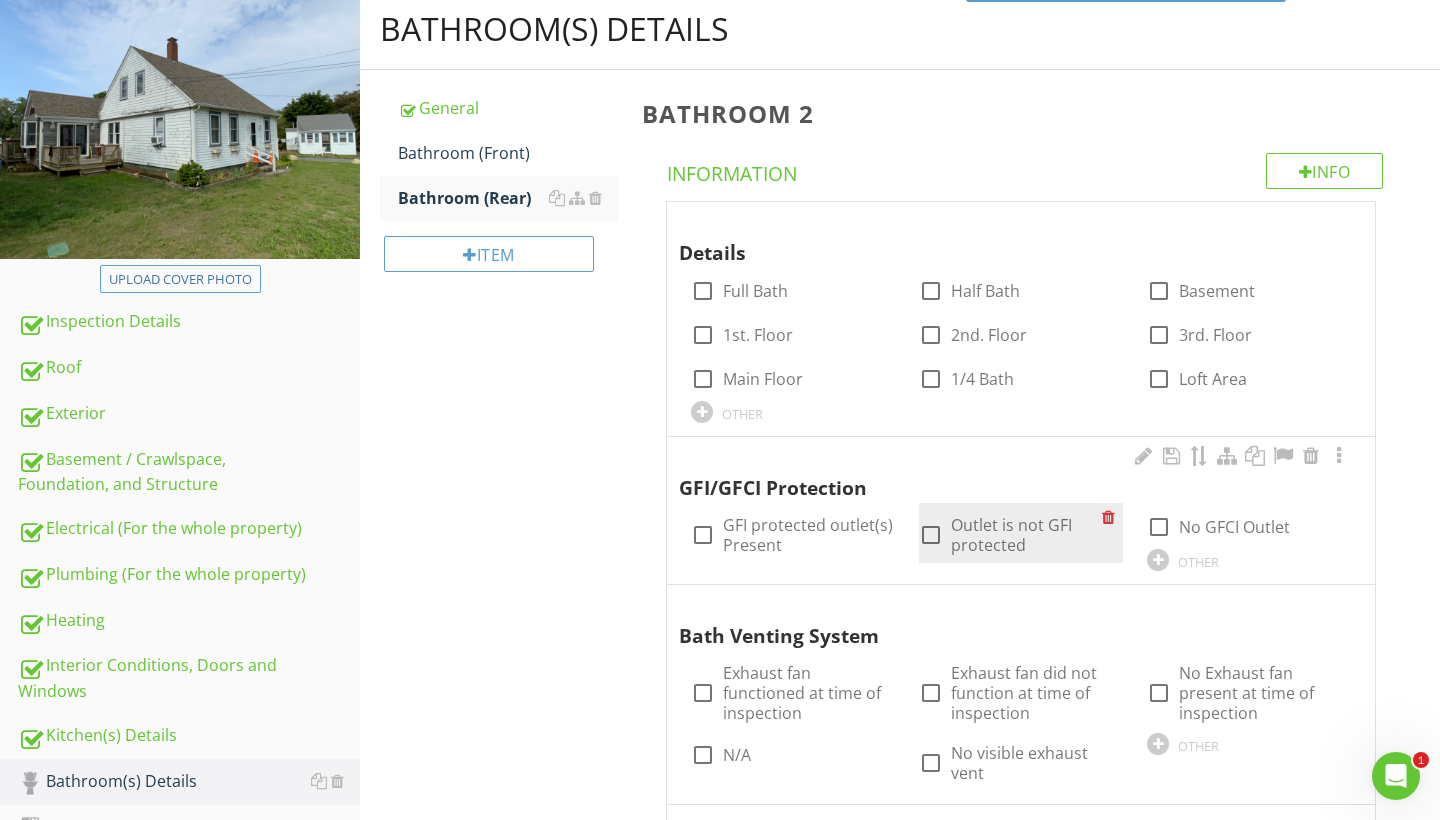 click at bounding box center (931, 535) 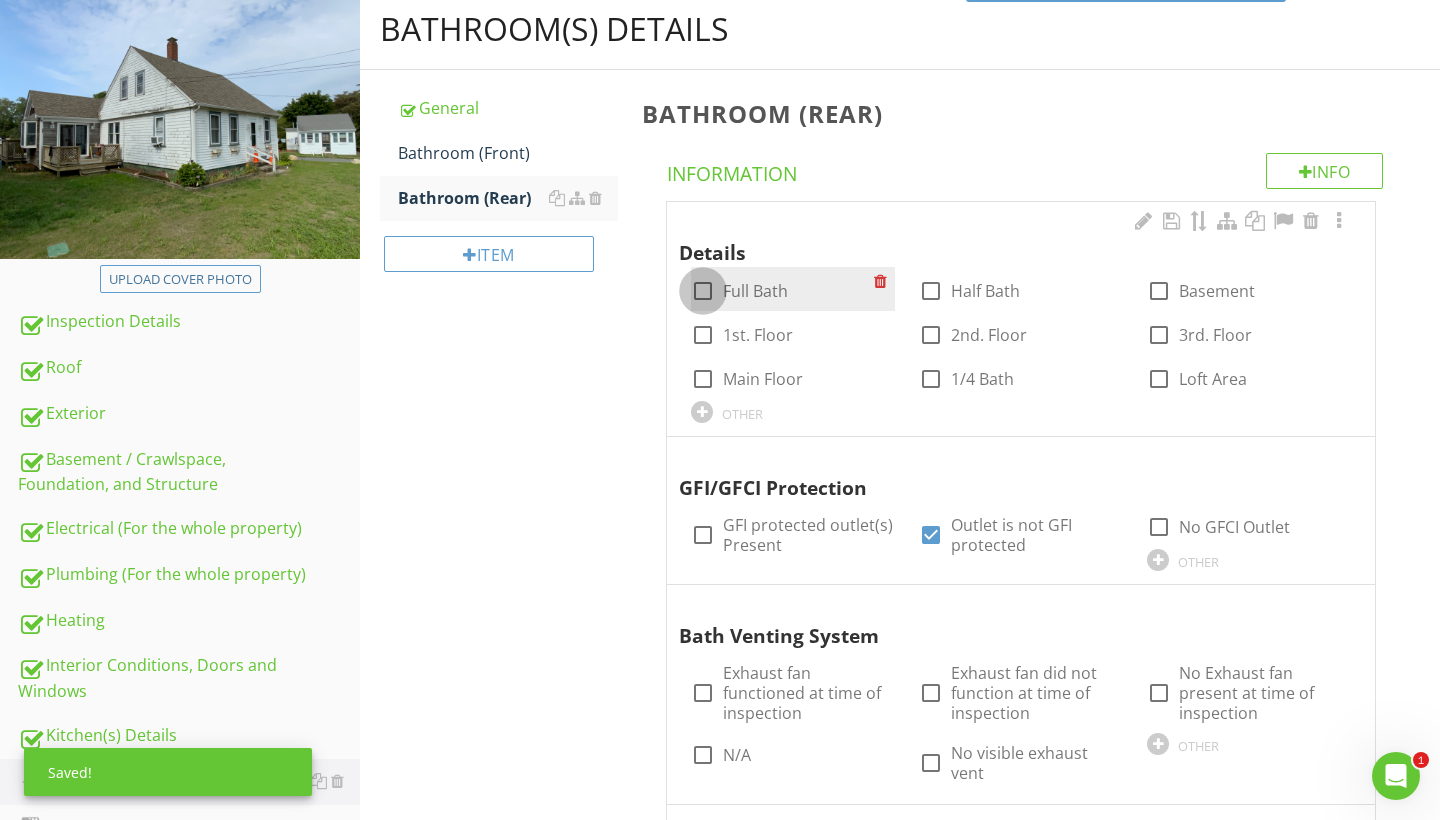 click at bounding box center [703, 291] 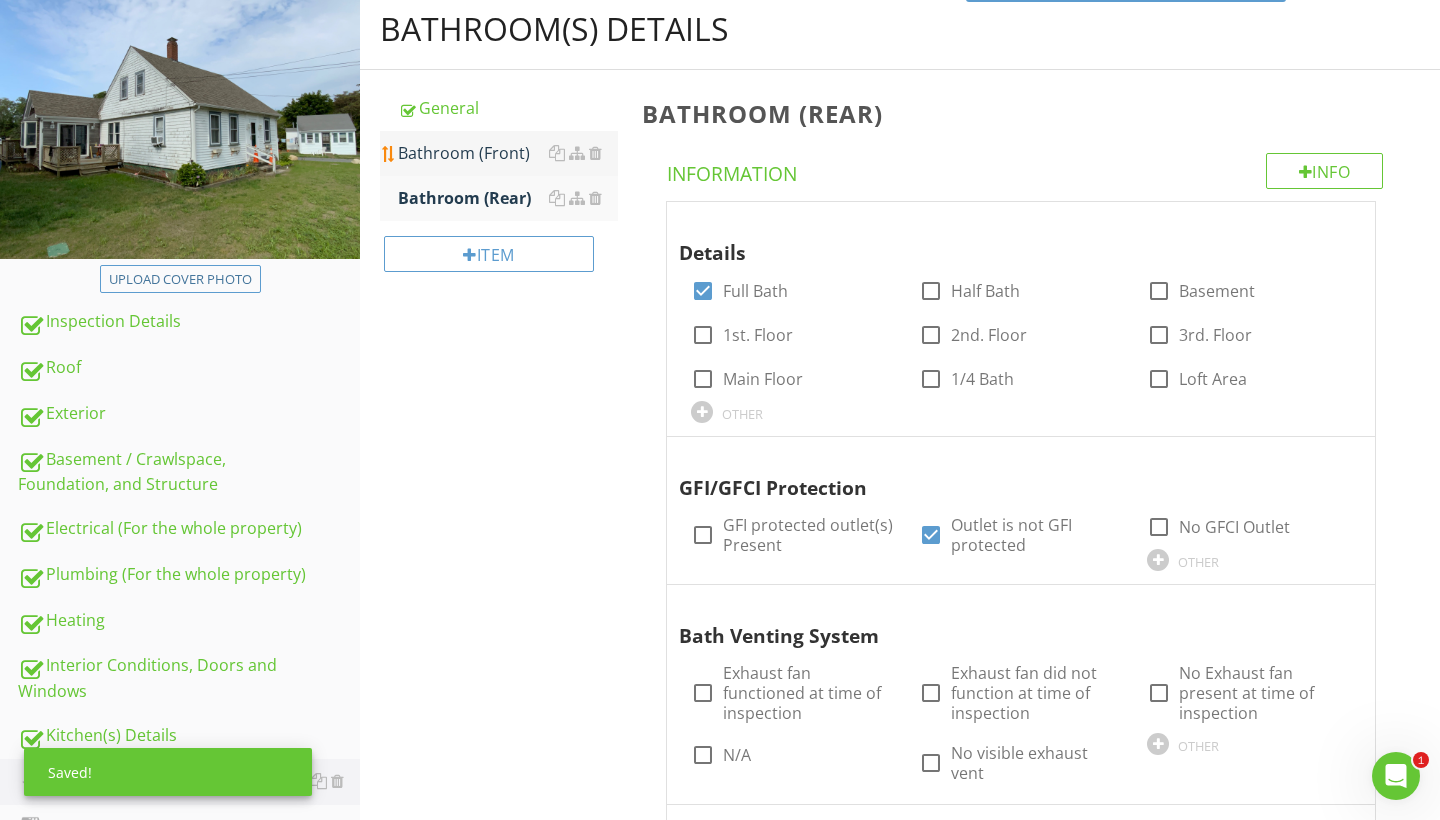 click on "Bathroom (Front)" at bounding box center [508, 153] 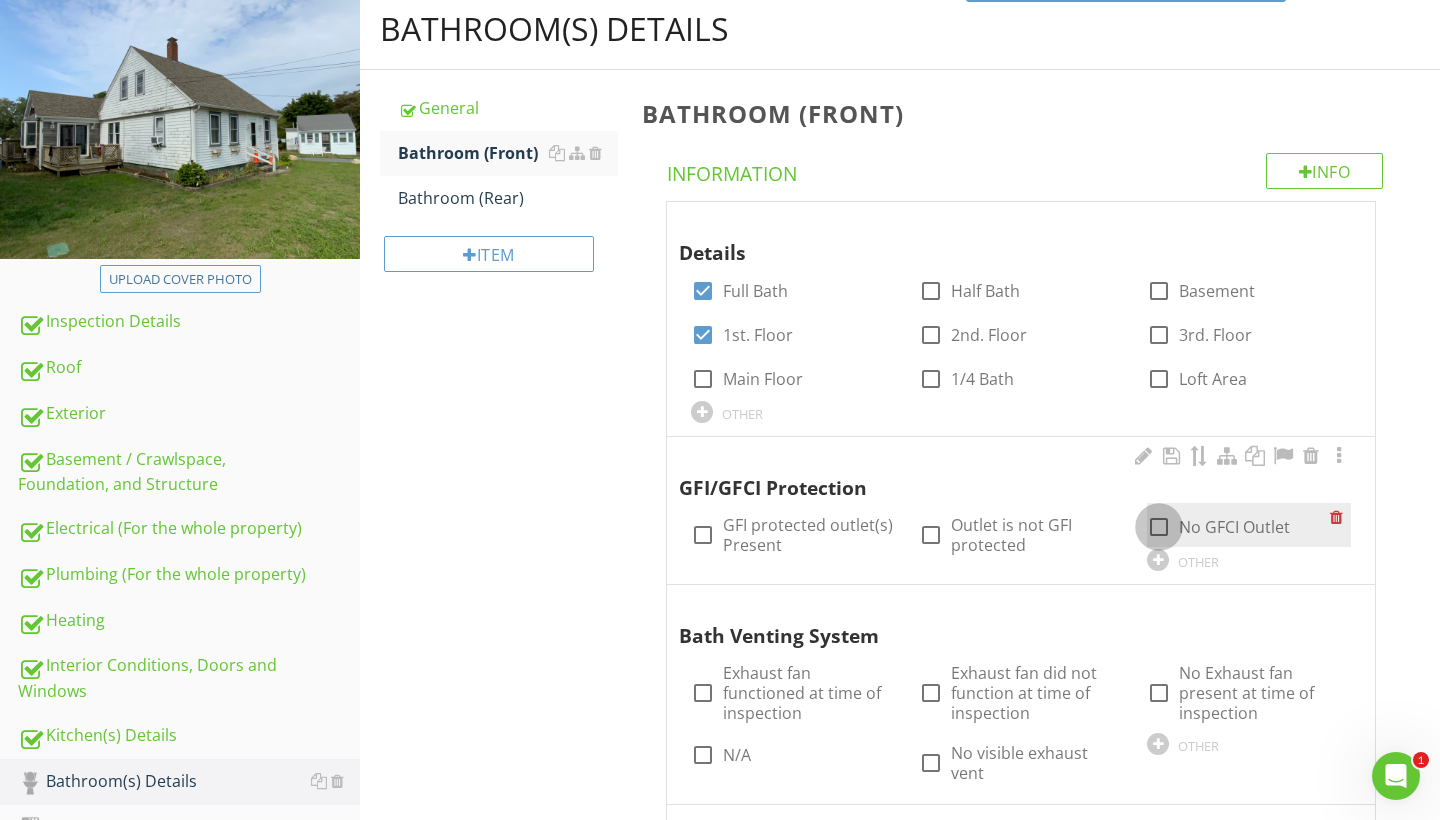 click at bounding box center (1159, 527) 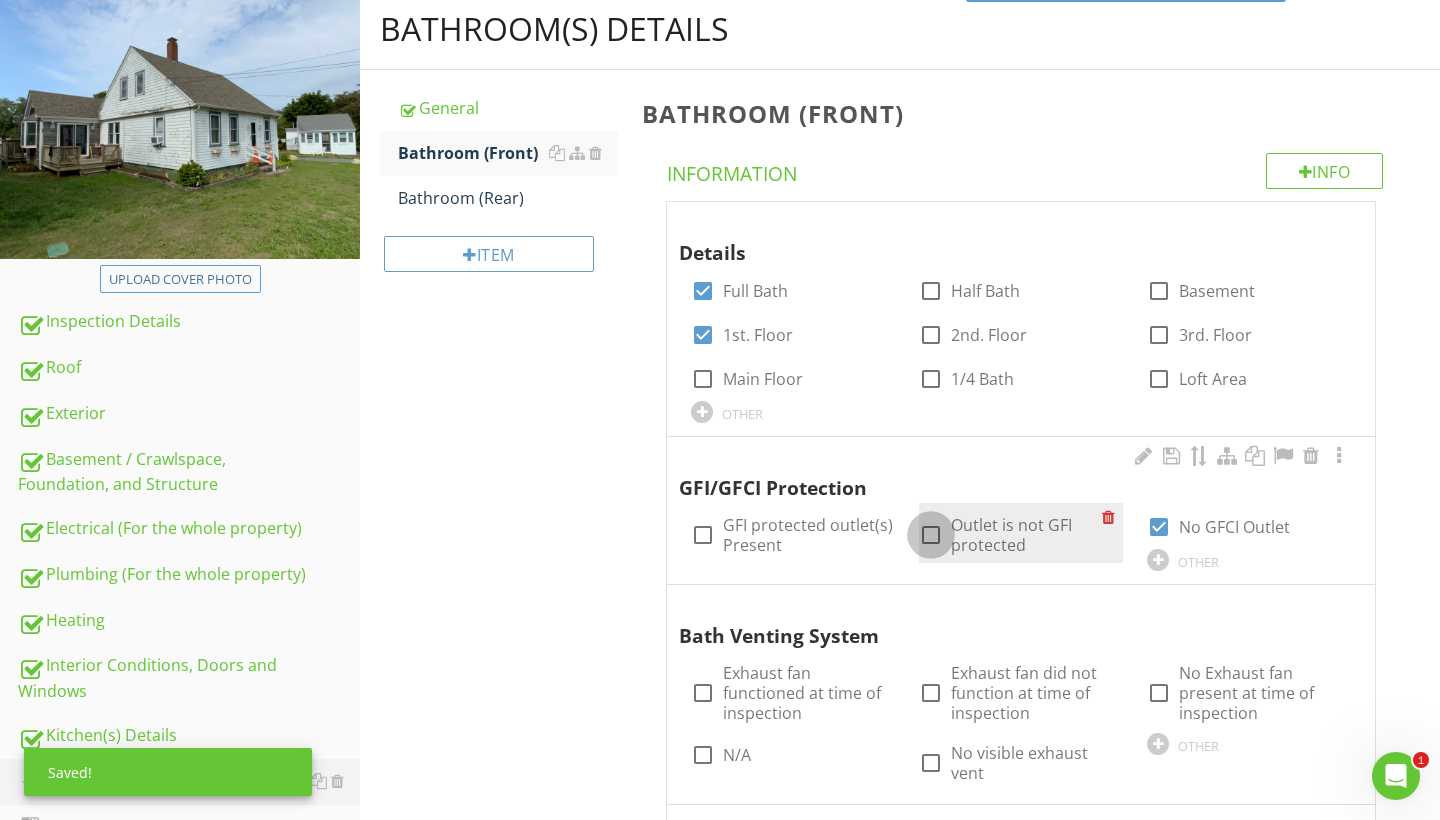 click at bounding box center [931, 535] 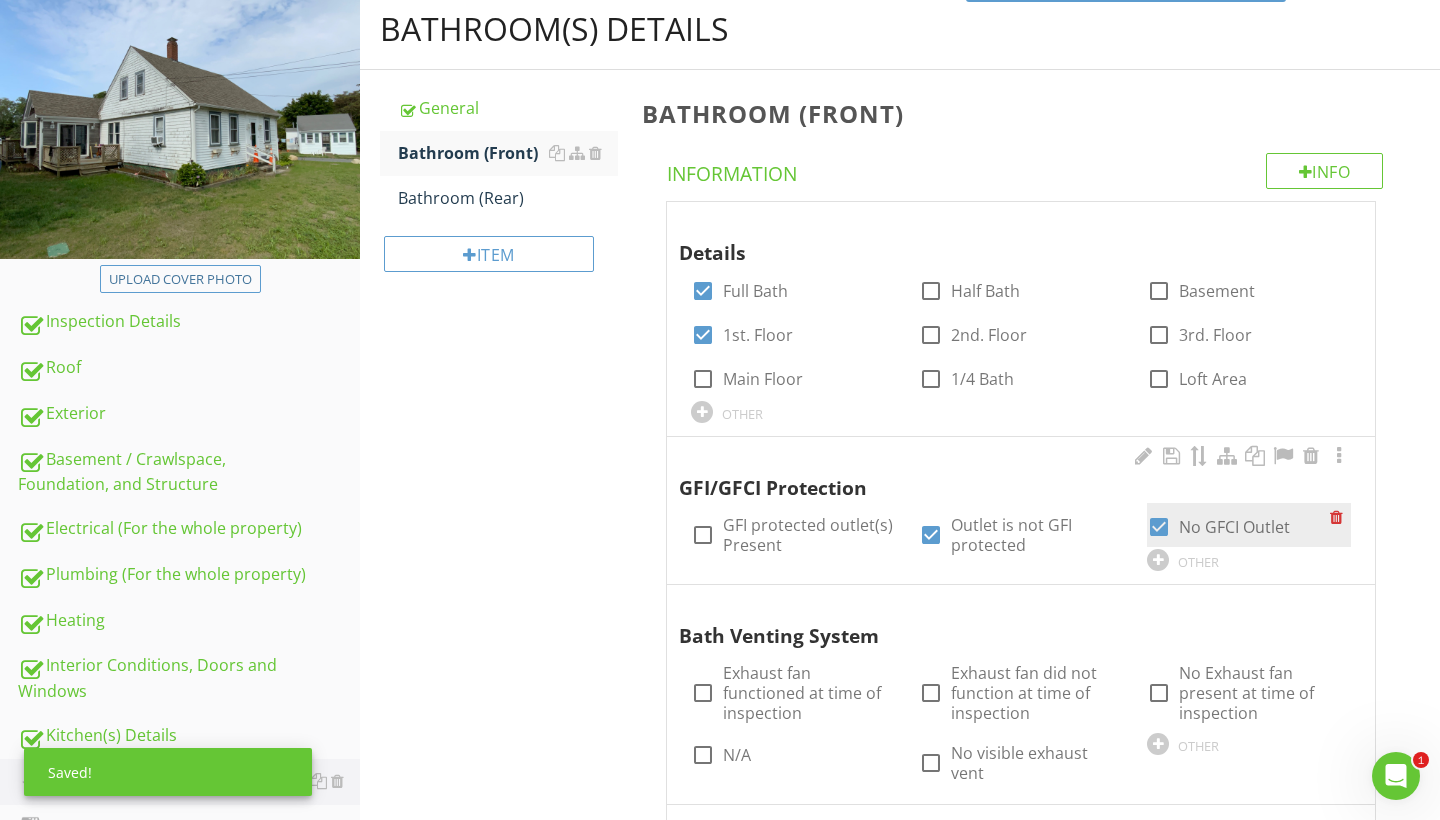 click at bounding box center (1159, 527) 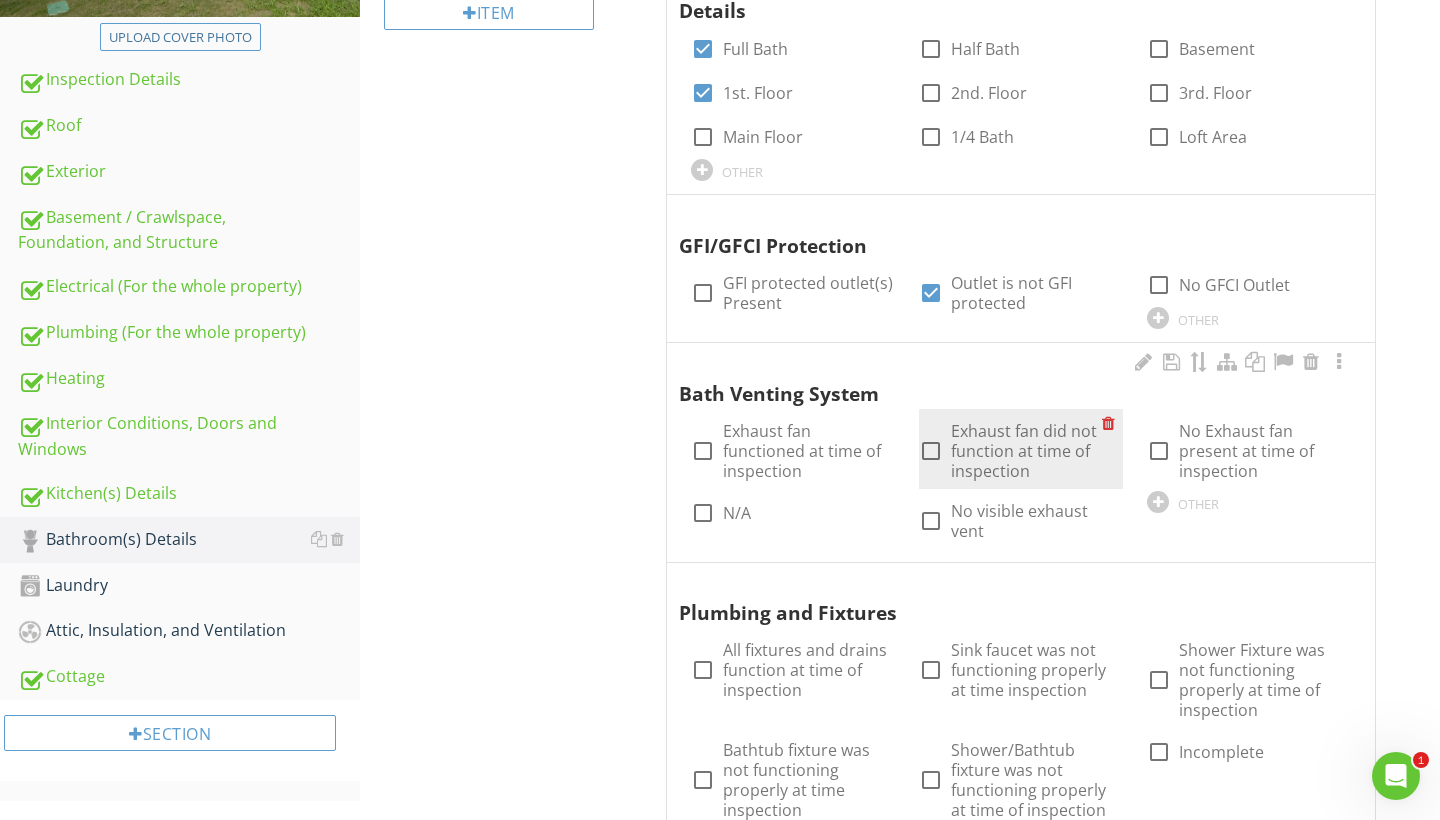 scroll, scrollTop: 493, scrollLeft: 0, axis: vertical 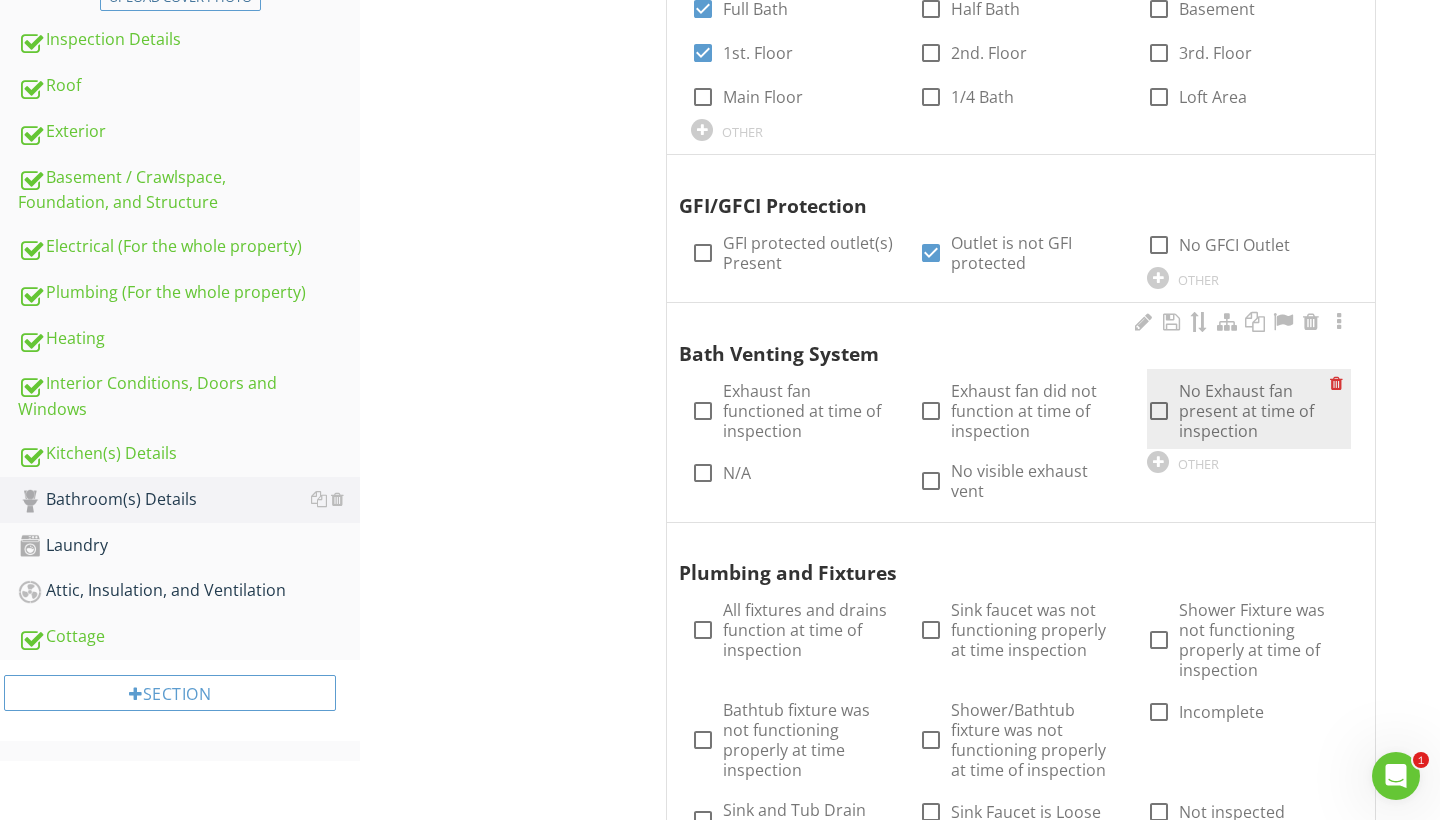 click at bounding box center [1159, 411] 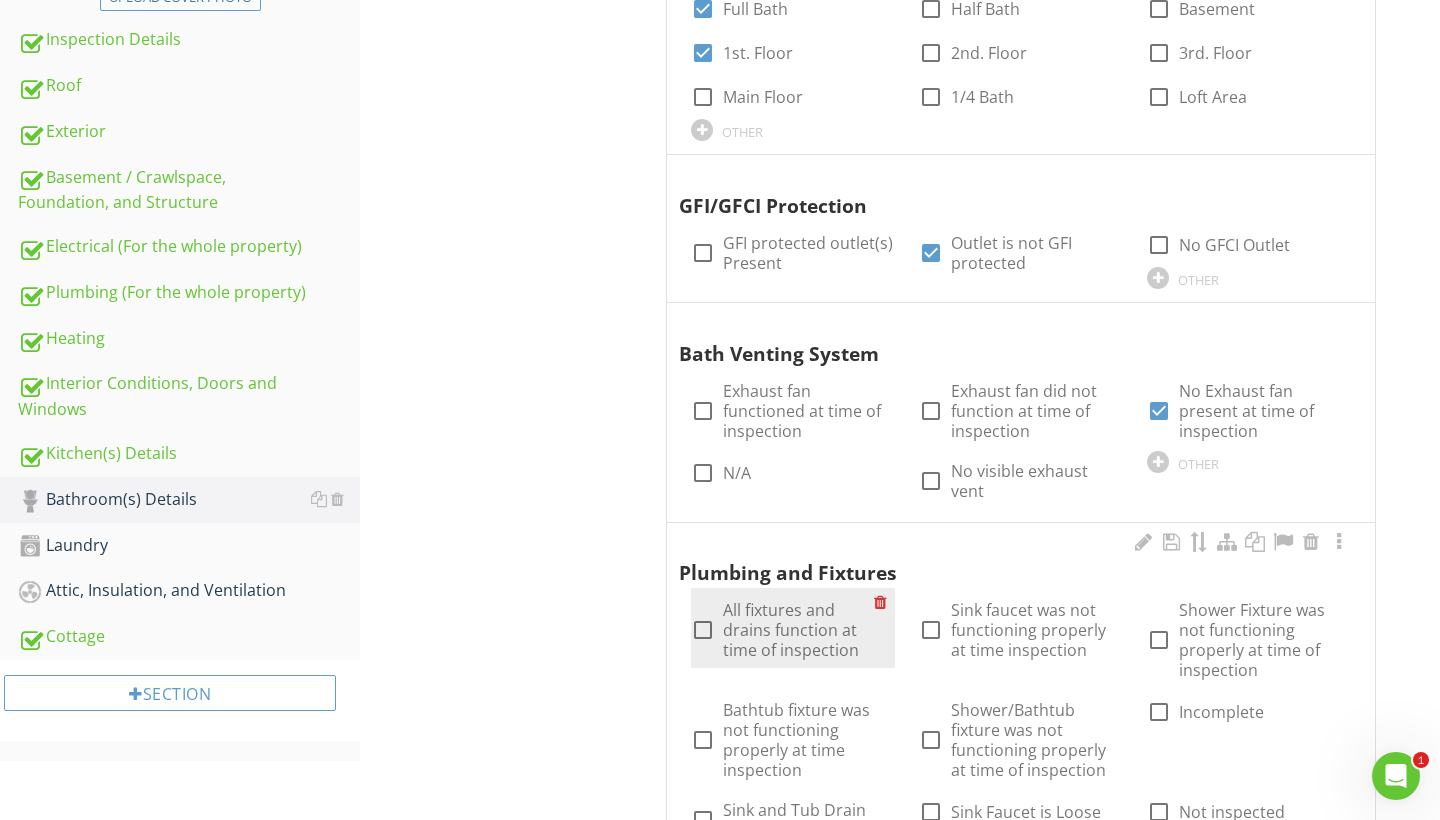 click at bounding box center [703, 630] 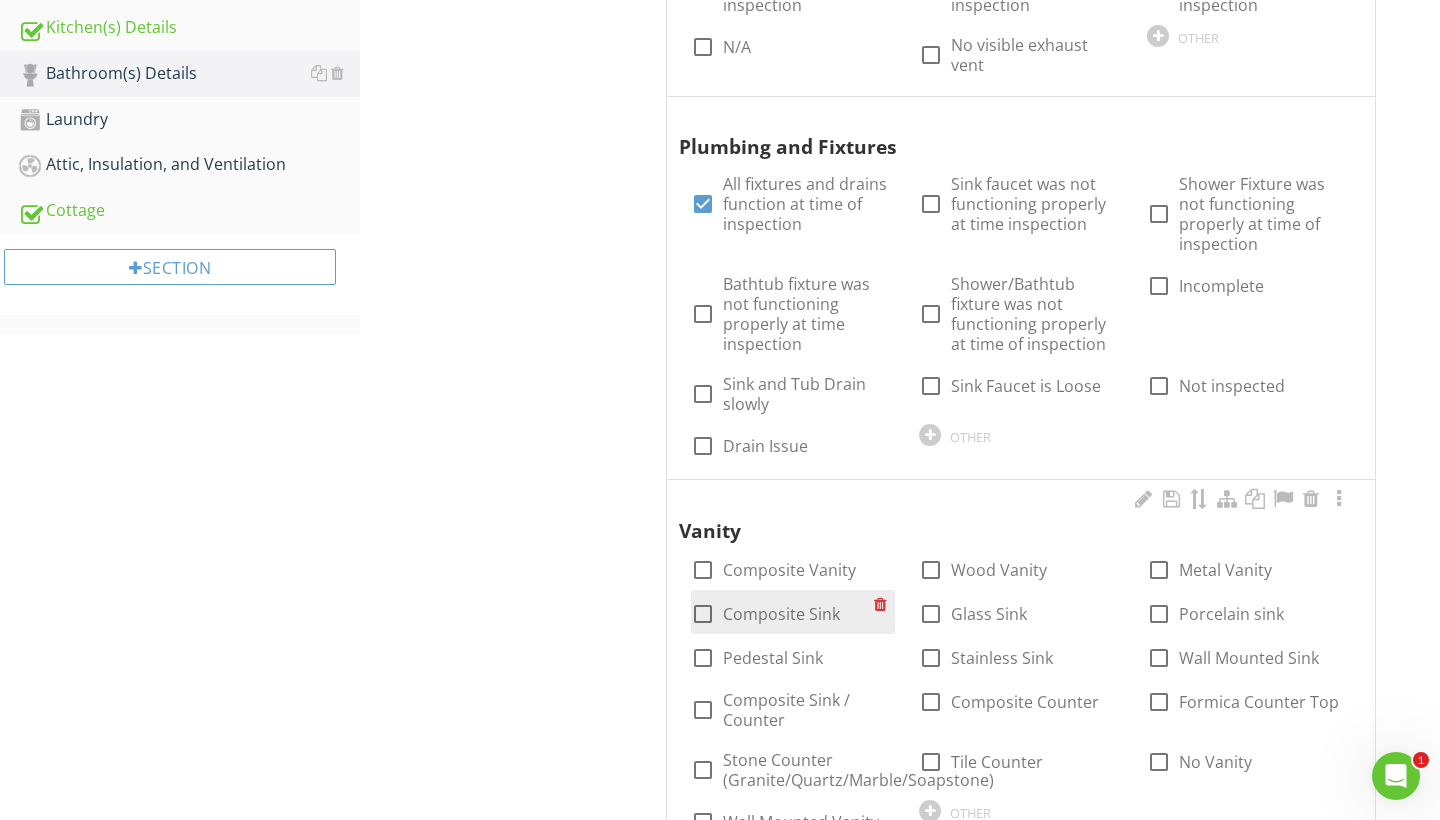 scroll, scrollTop: 920, scrollLeft: 0, axis: vertical 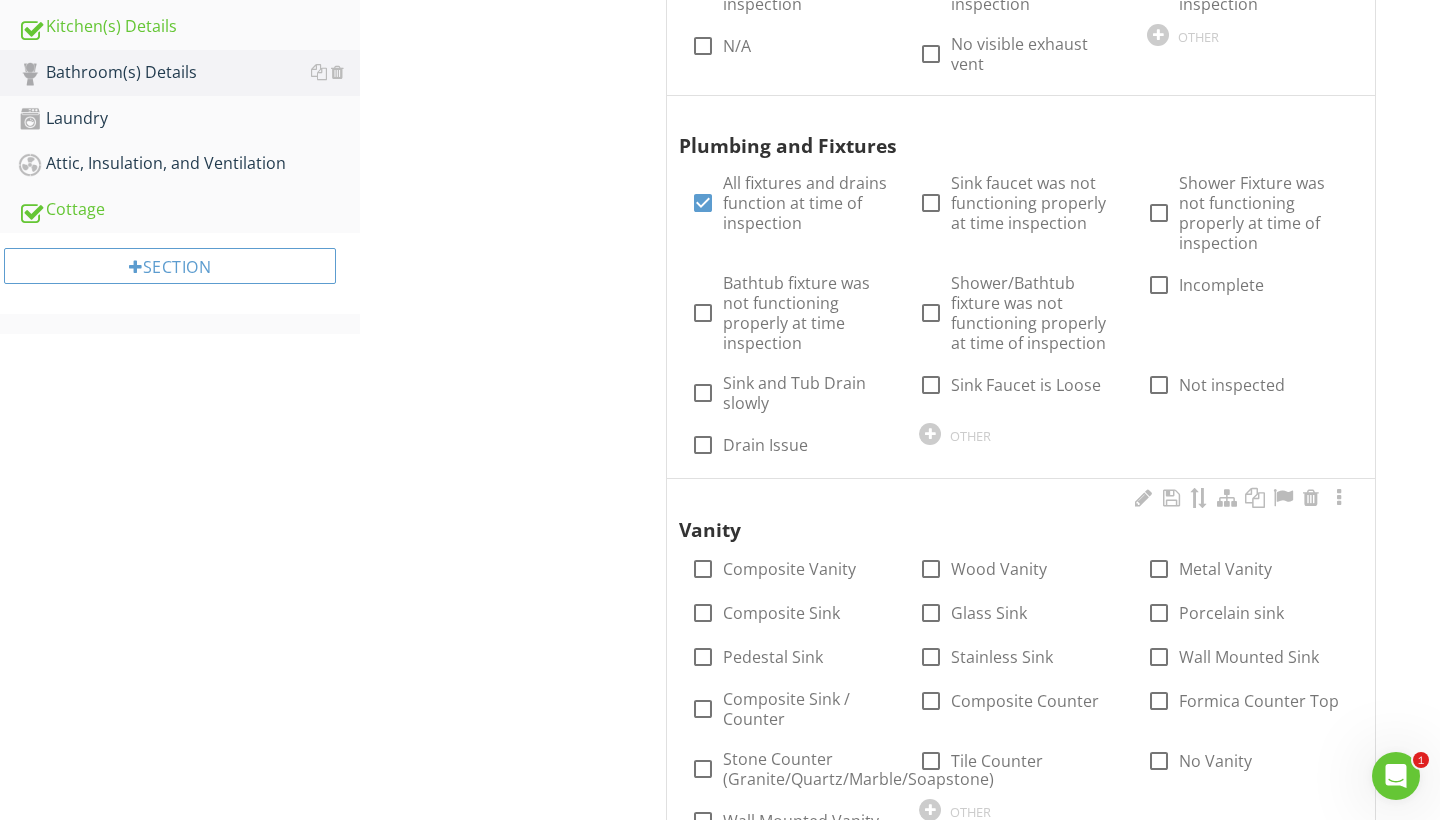 click on "check_box_outline_blank Pedestal Sink" at bounding box center (793, 655) 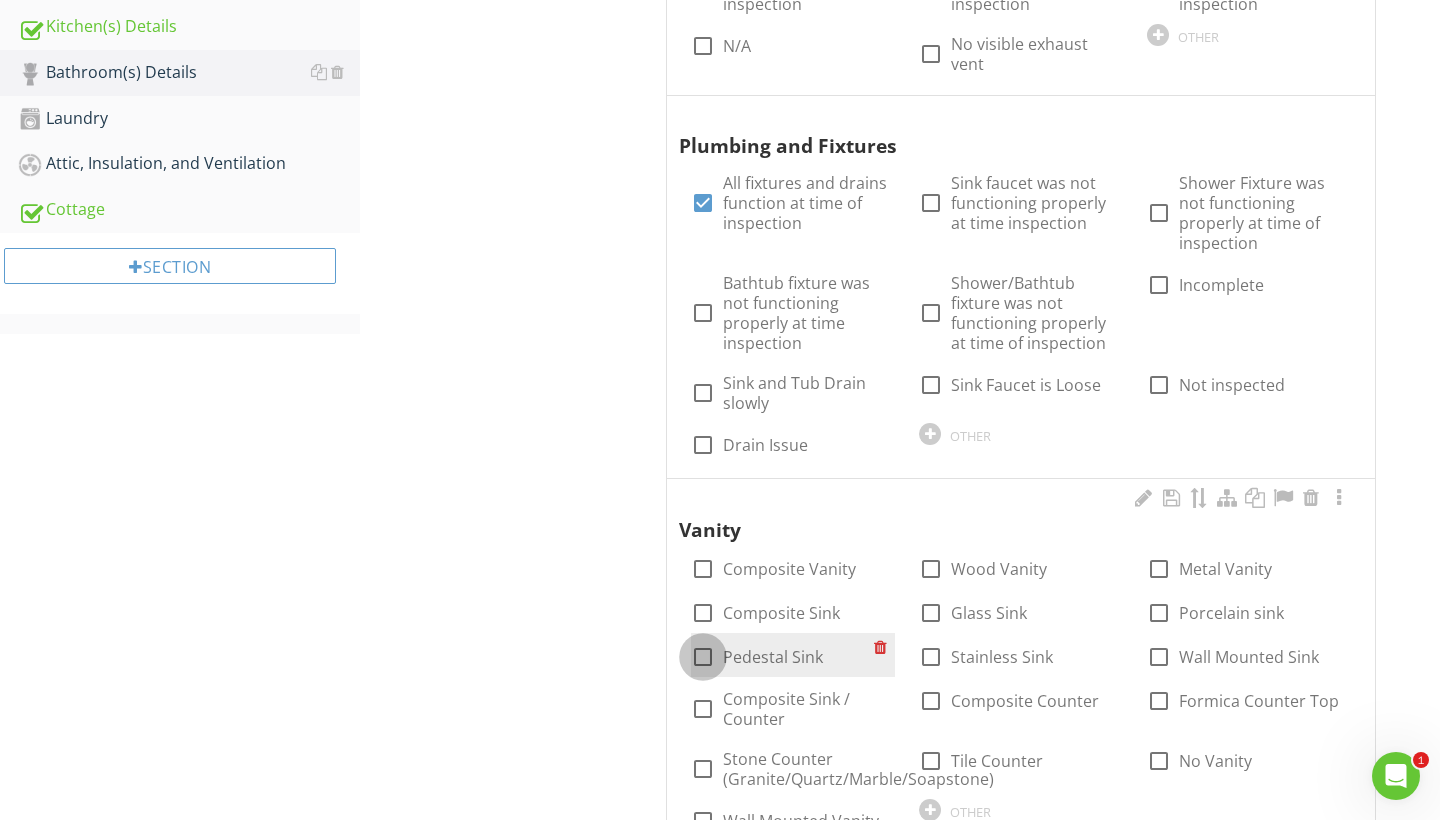 click at bounding box center [703, 657] 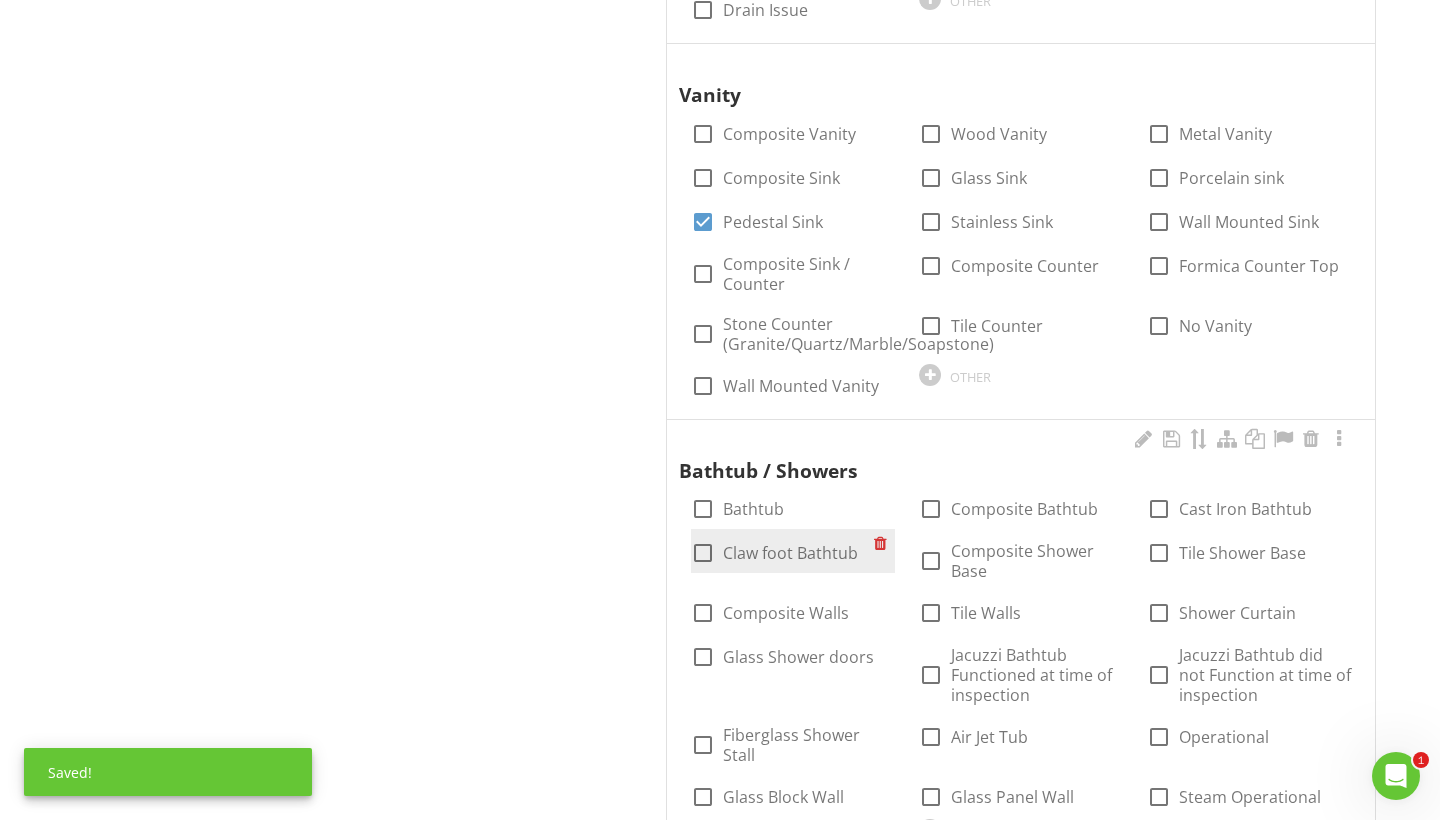 scroll, scrollTop: 1354, scrollLeft: 0, axis: vertical 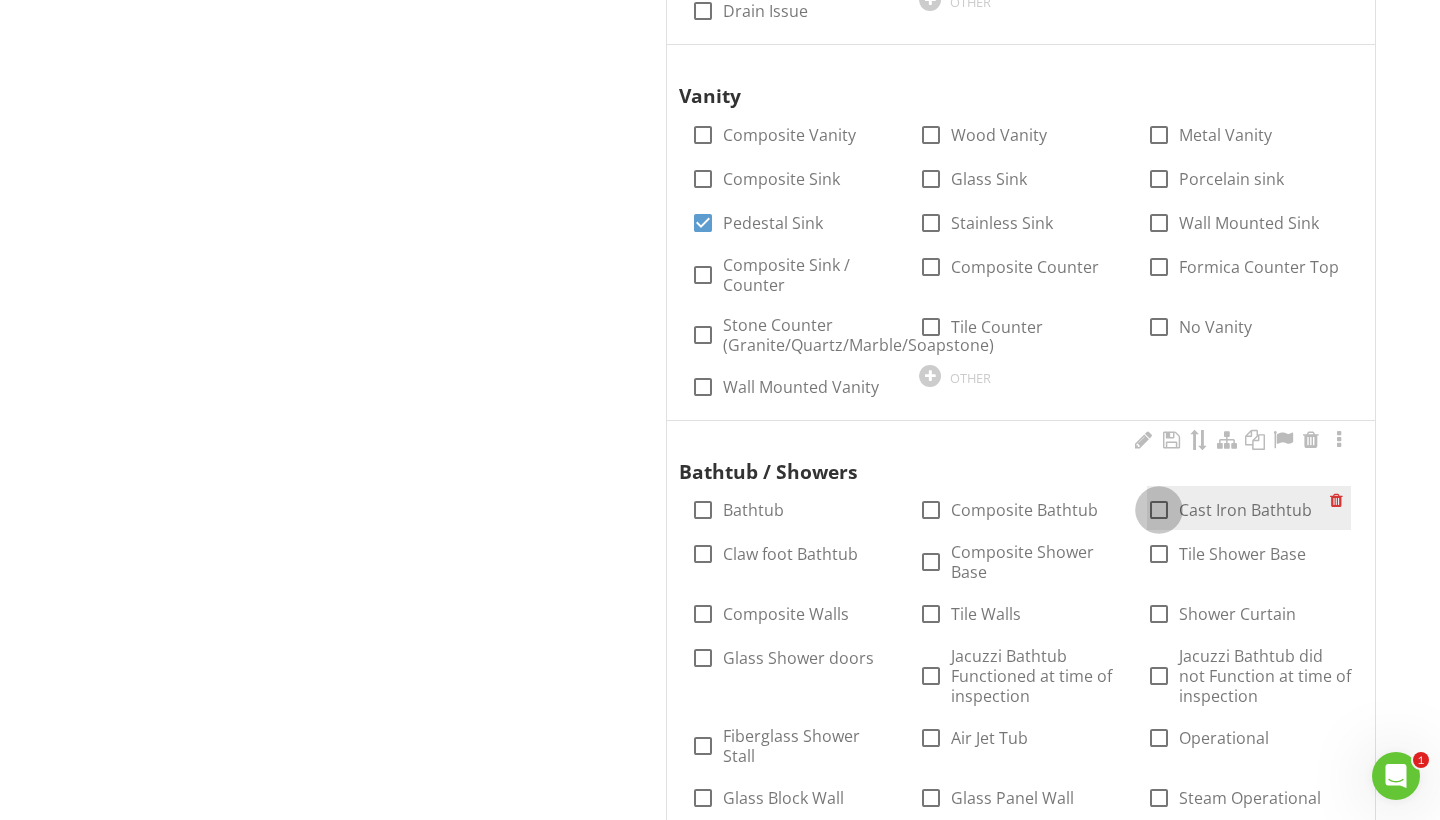 click at bounding box center (1159, 510) 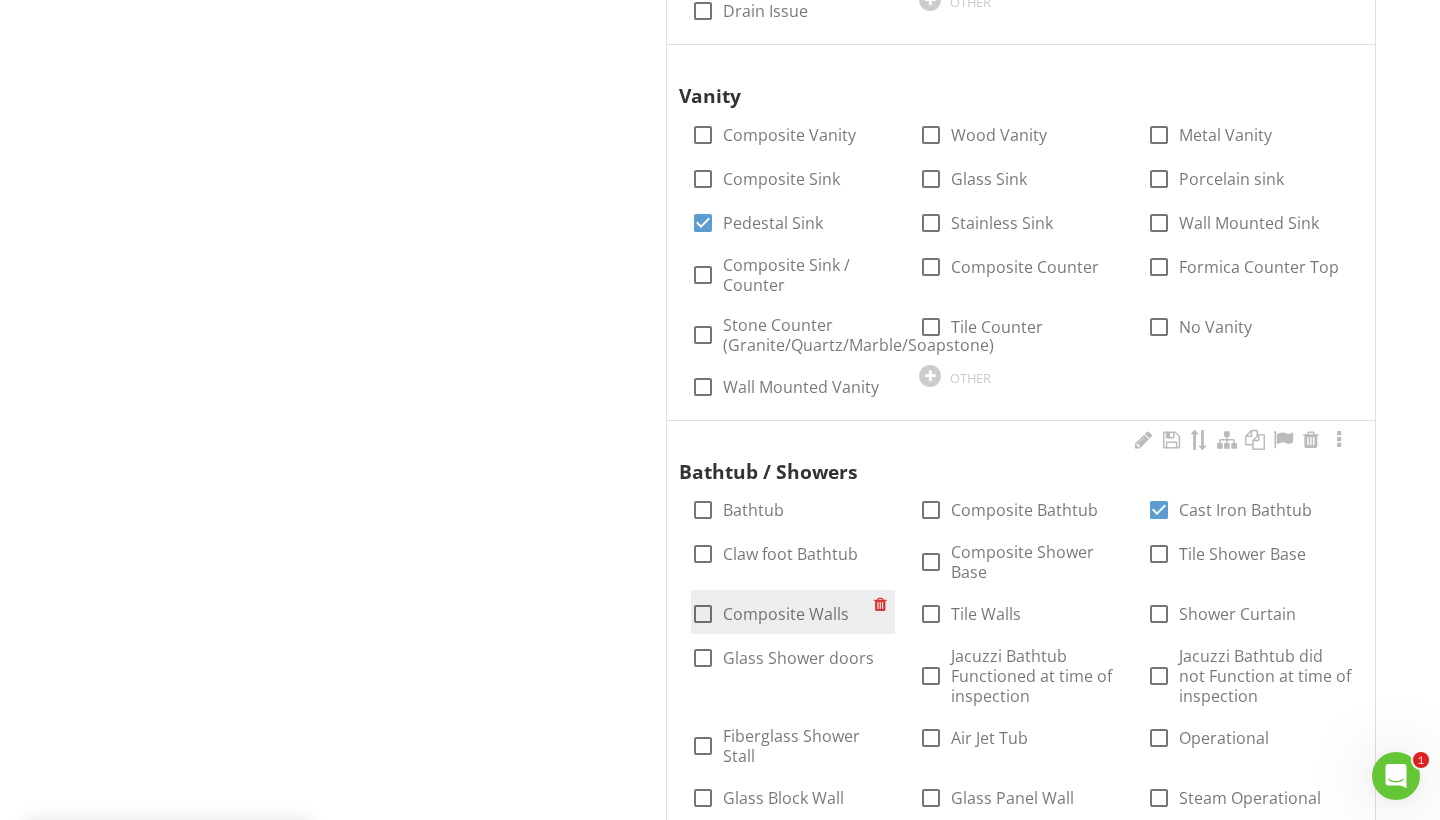 click at bounding box center [703, 614] 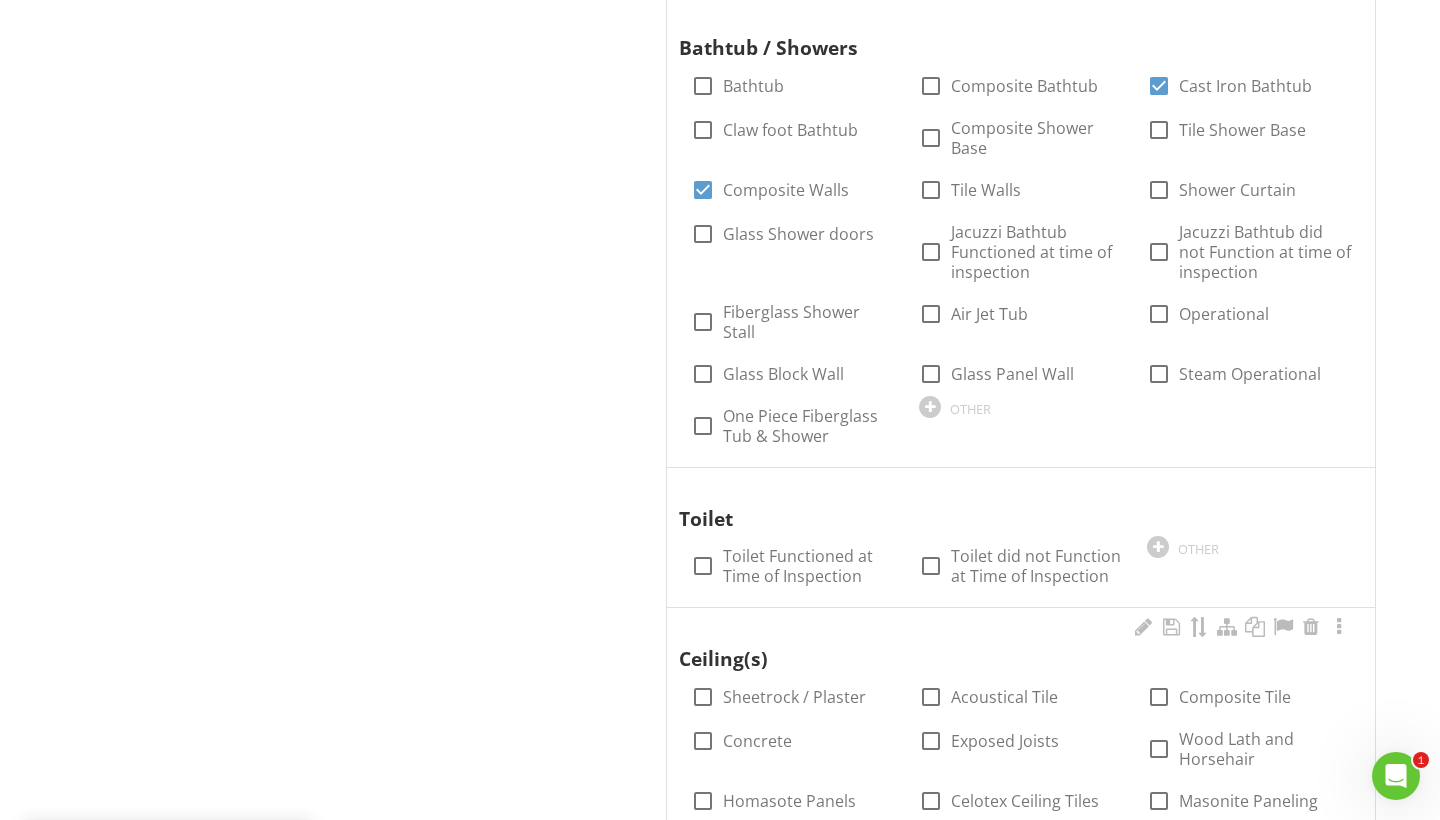 scroll, scrollTop: 1783, scrollLeft: 0, axis: vertical 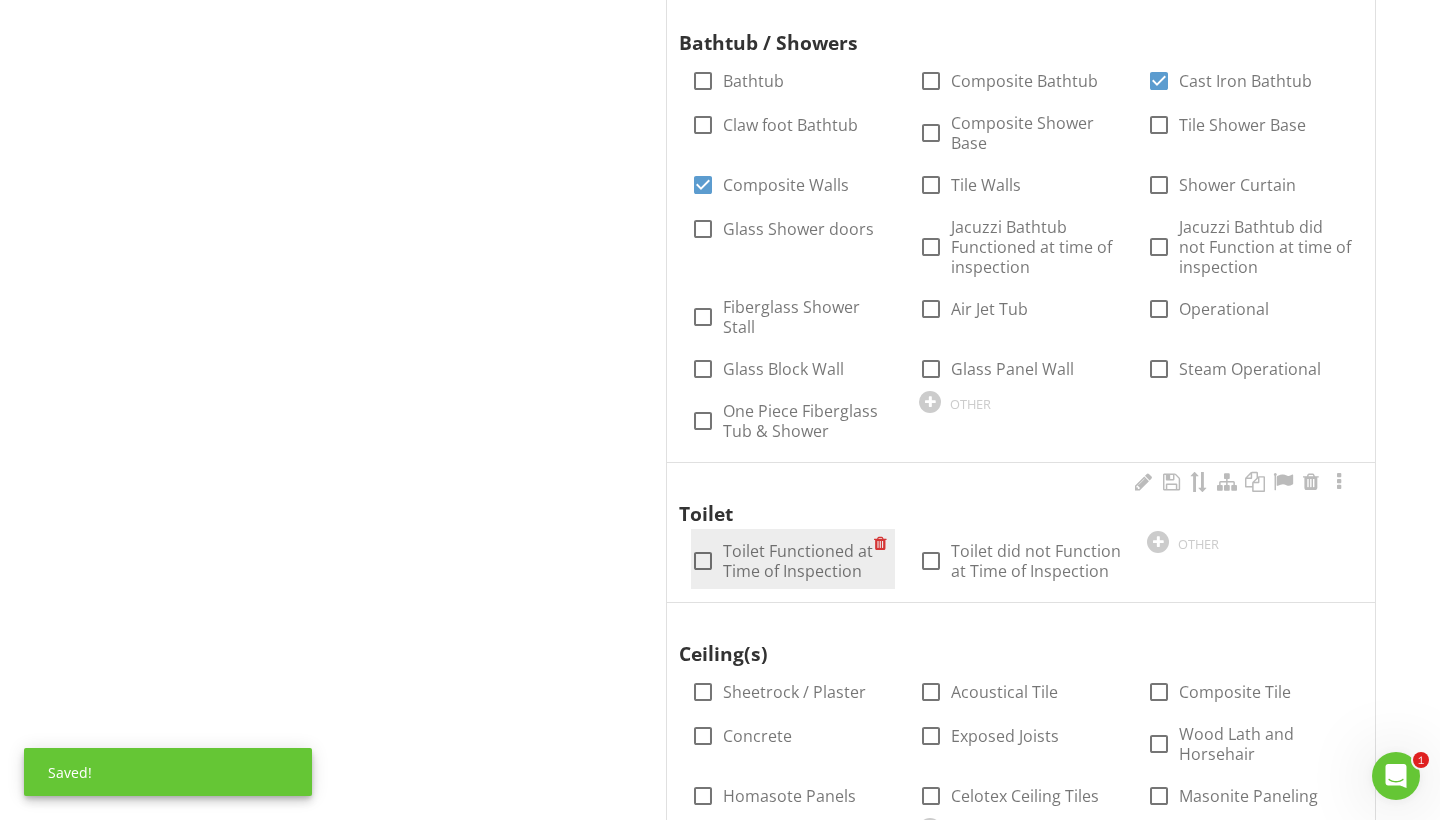 click at bounding box center (703, 561) 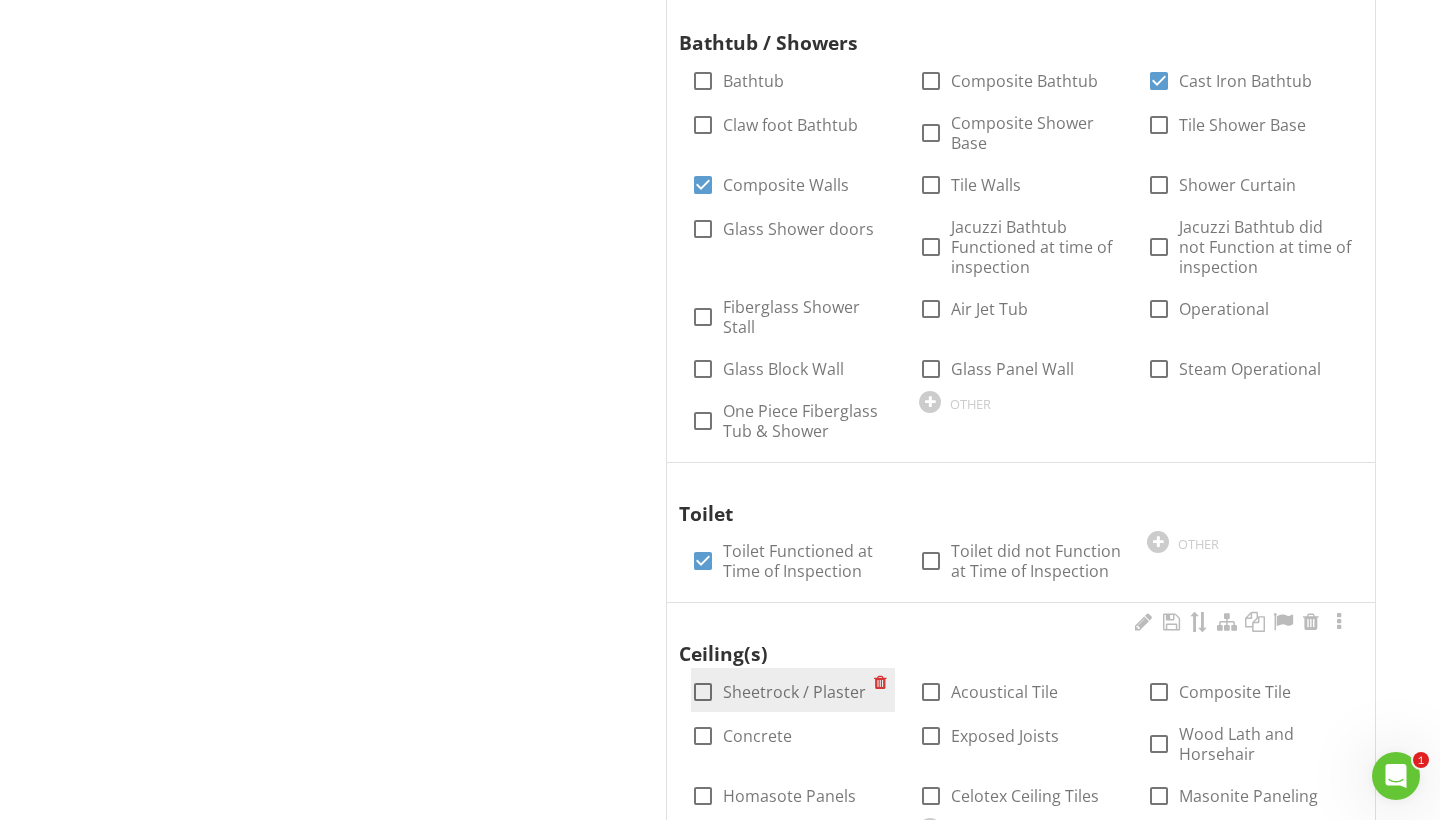 click at bounding box center (703, 692) 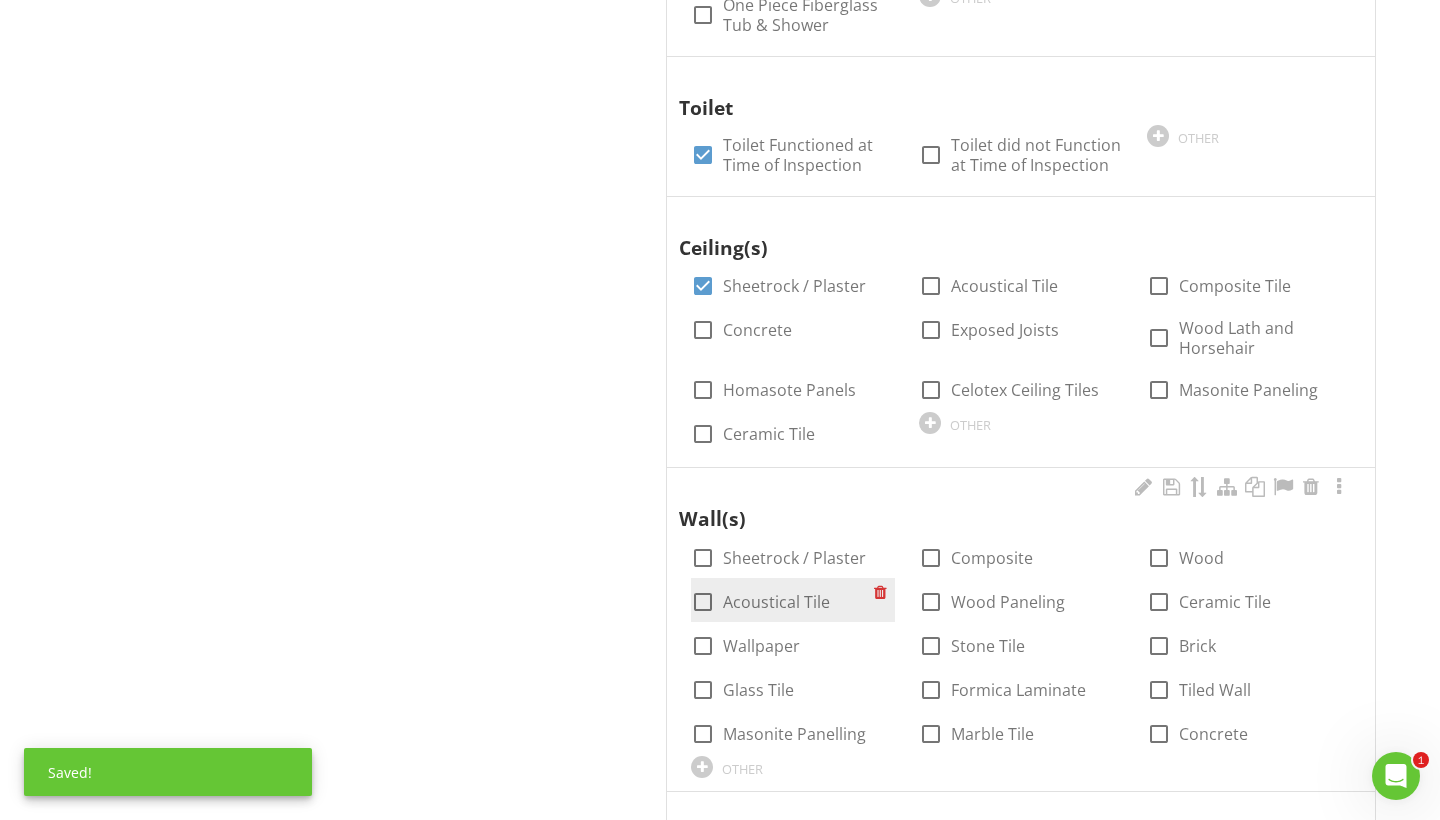 scroll, scrollTop: 2189, scrollLeft: 0, axis: vertical 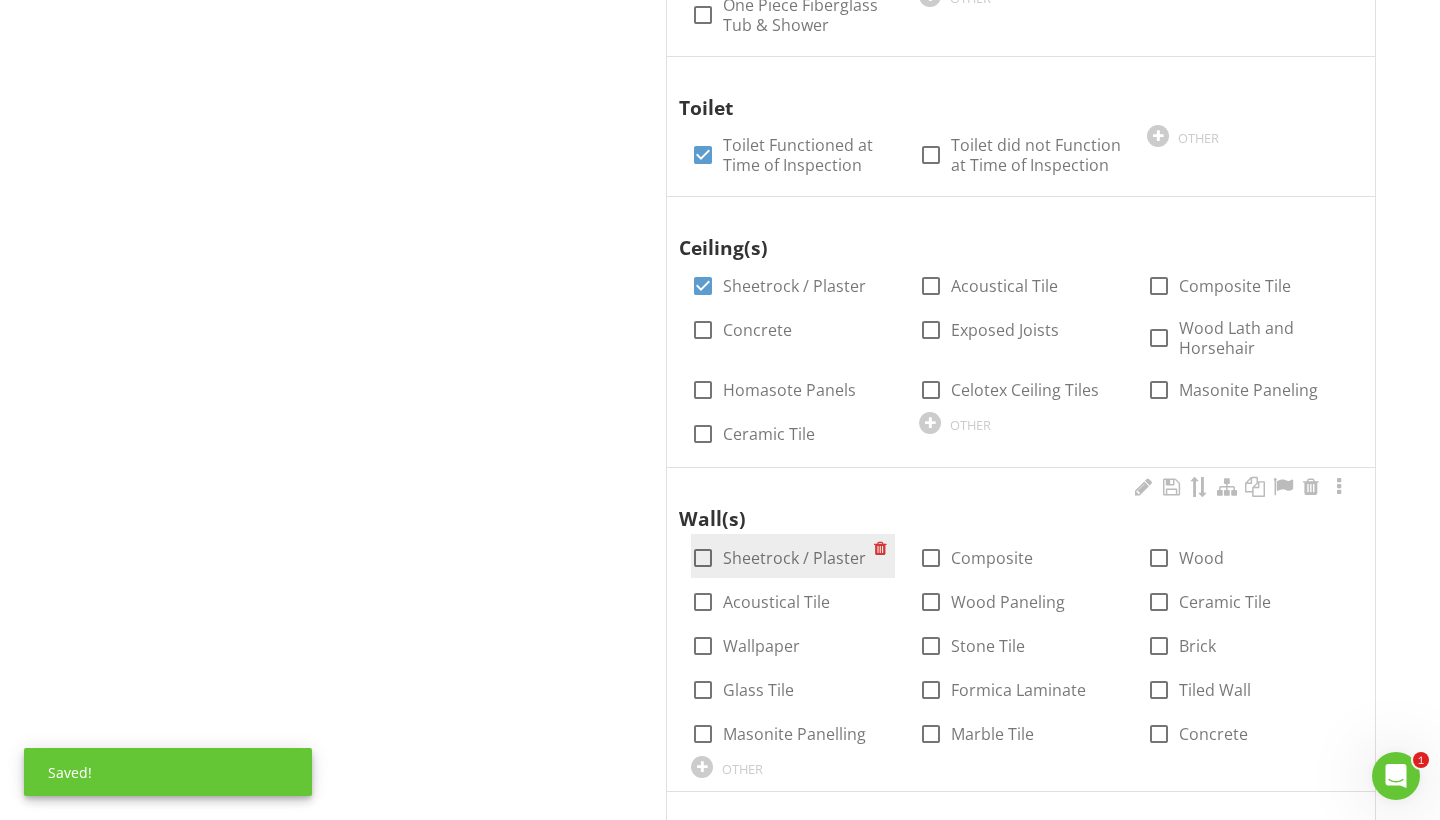 click on "check_box_outline_blank Sheetrock / Plaster" at bounding box center (793, 556) 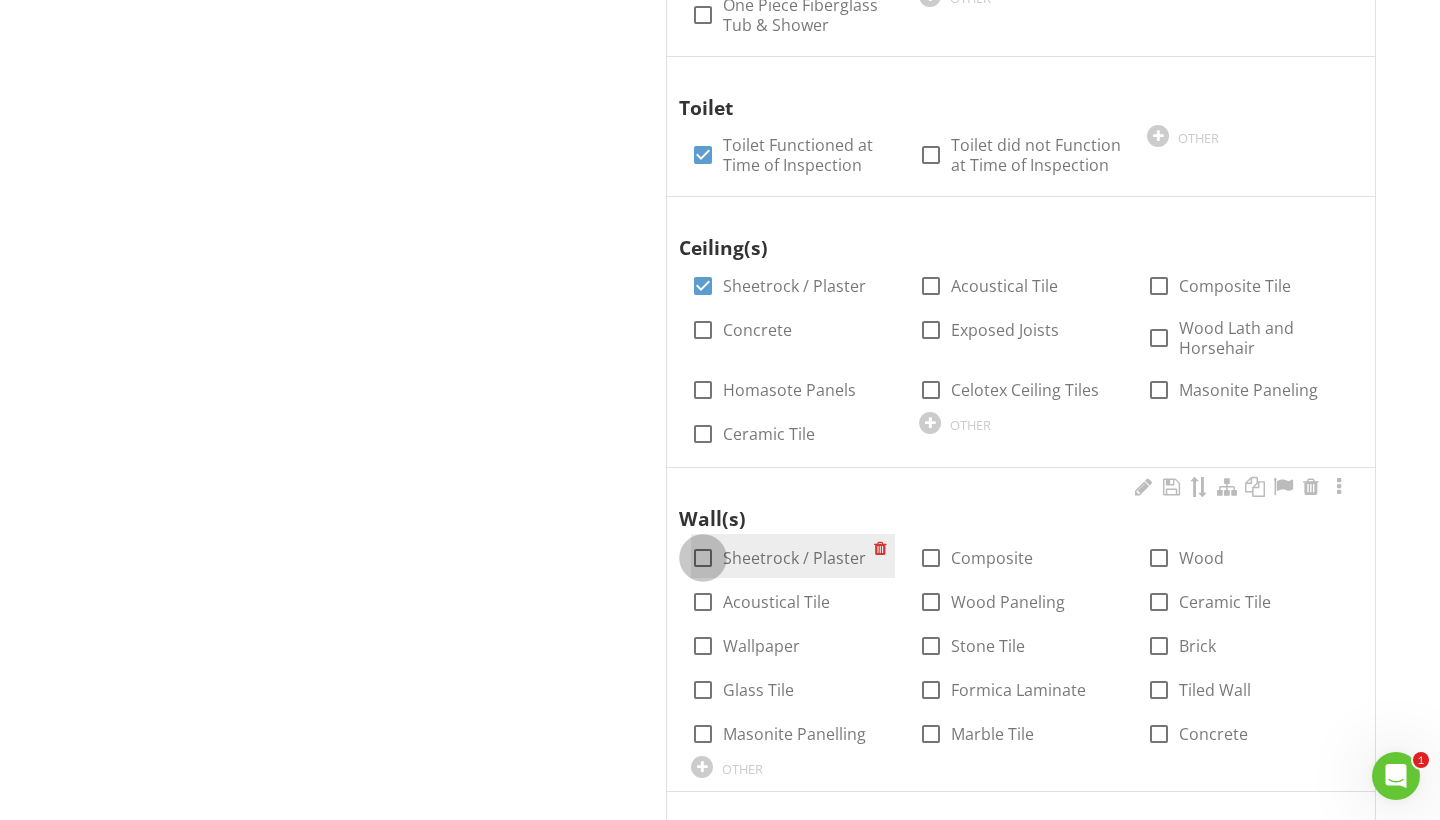 click at bounding box center (703, 558) 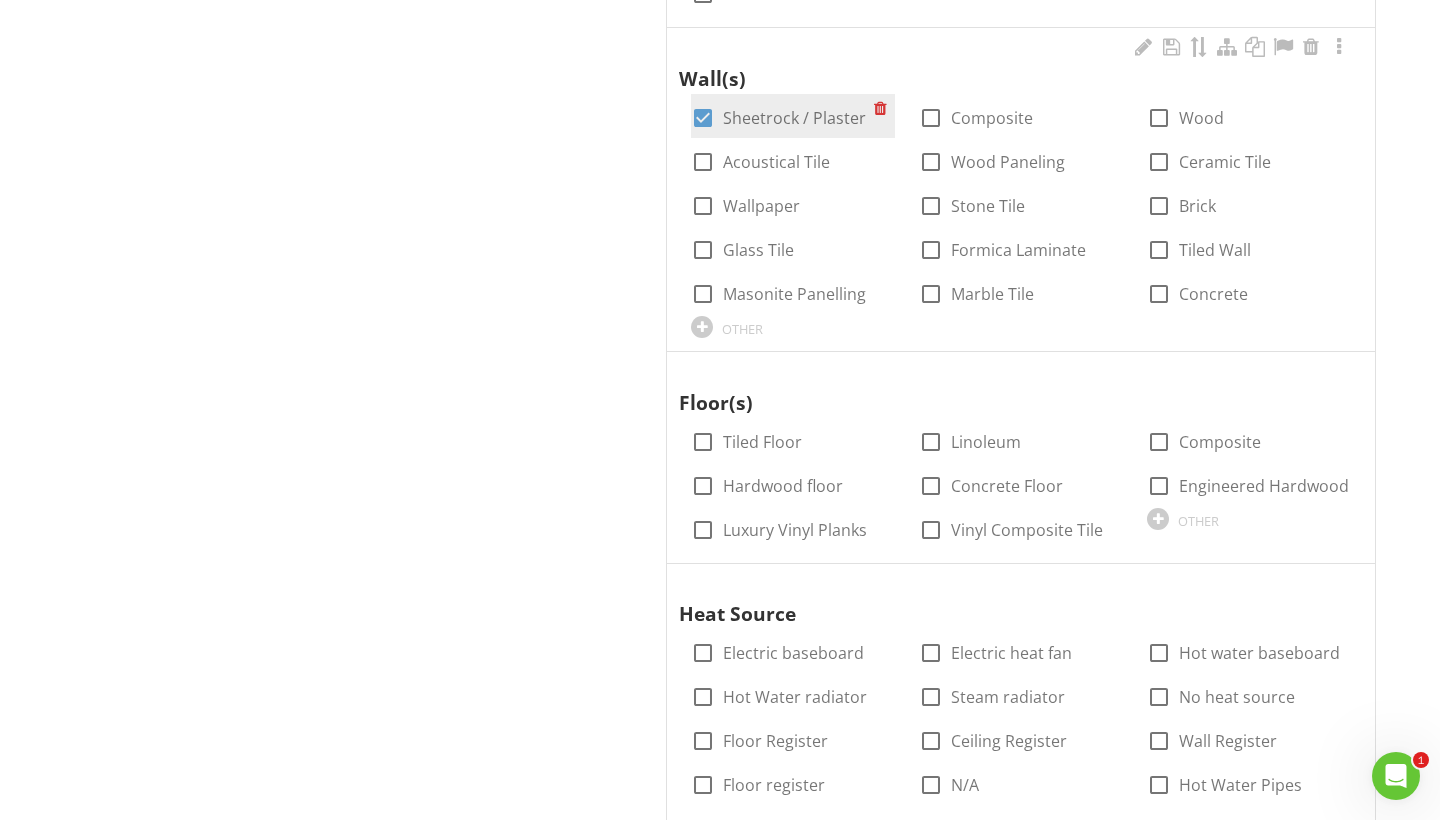 scroll, scrollTop: 2640, scrollLeft: 0, axis: vertical 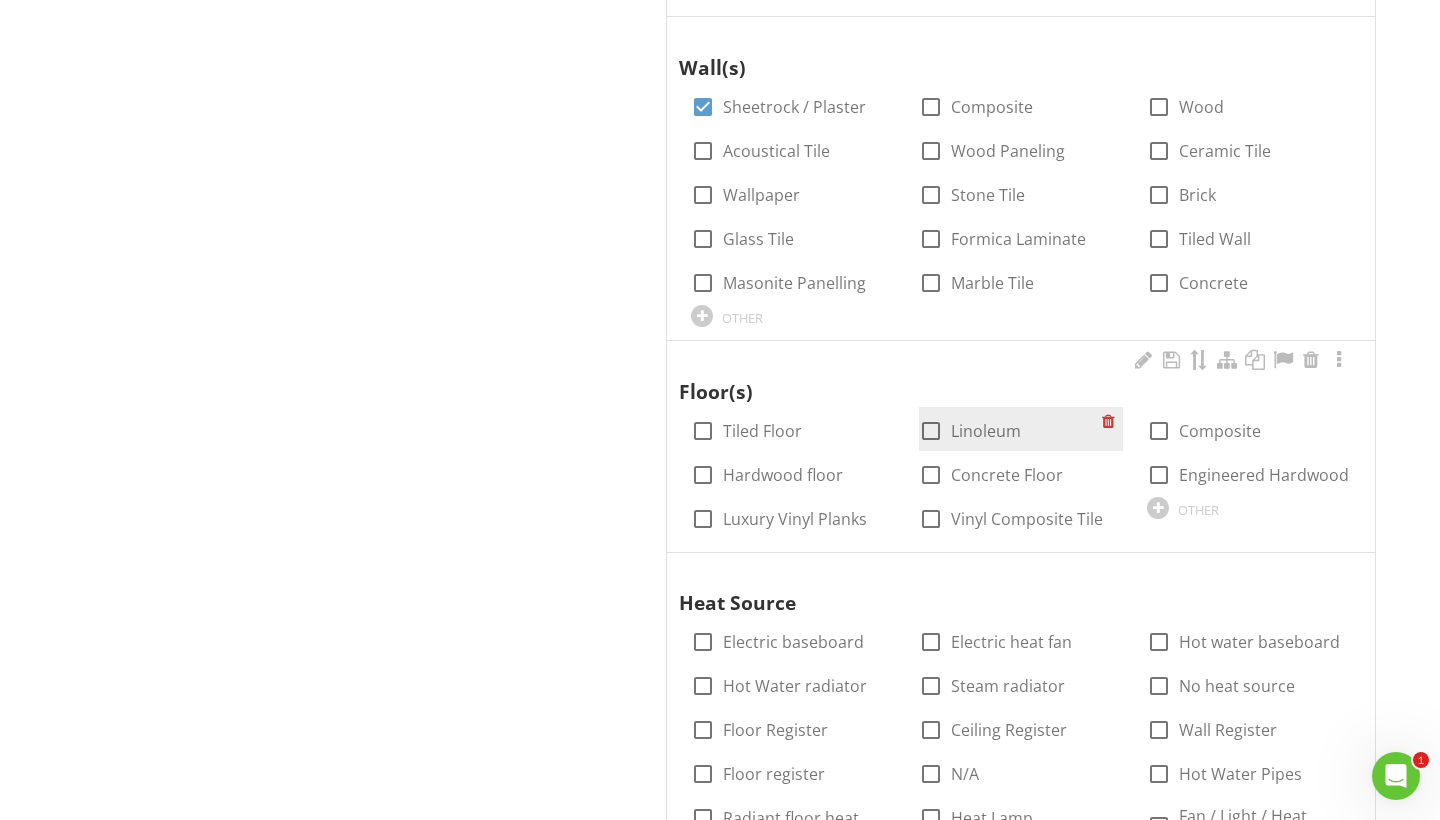 click at bounding box center (931, 431) 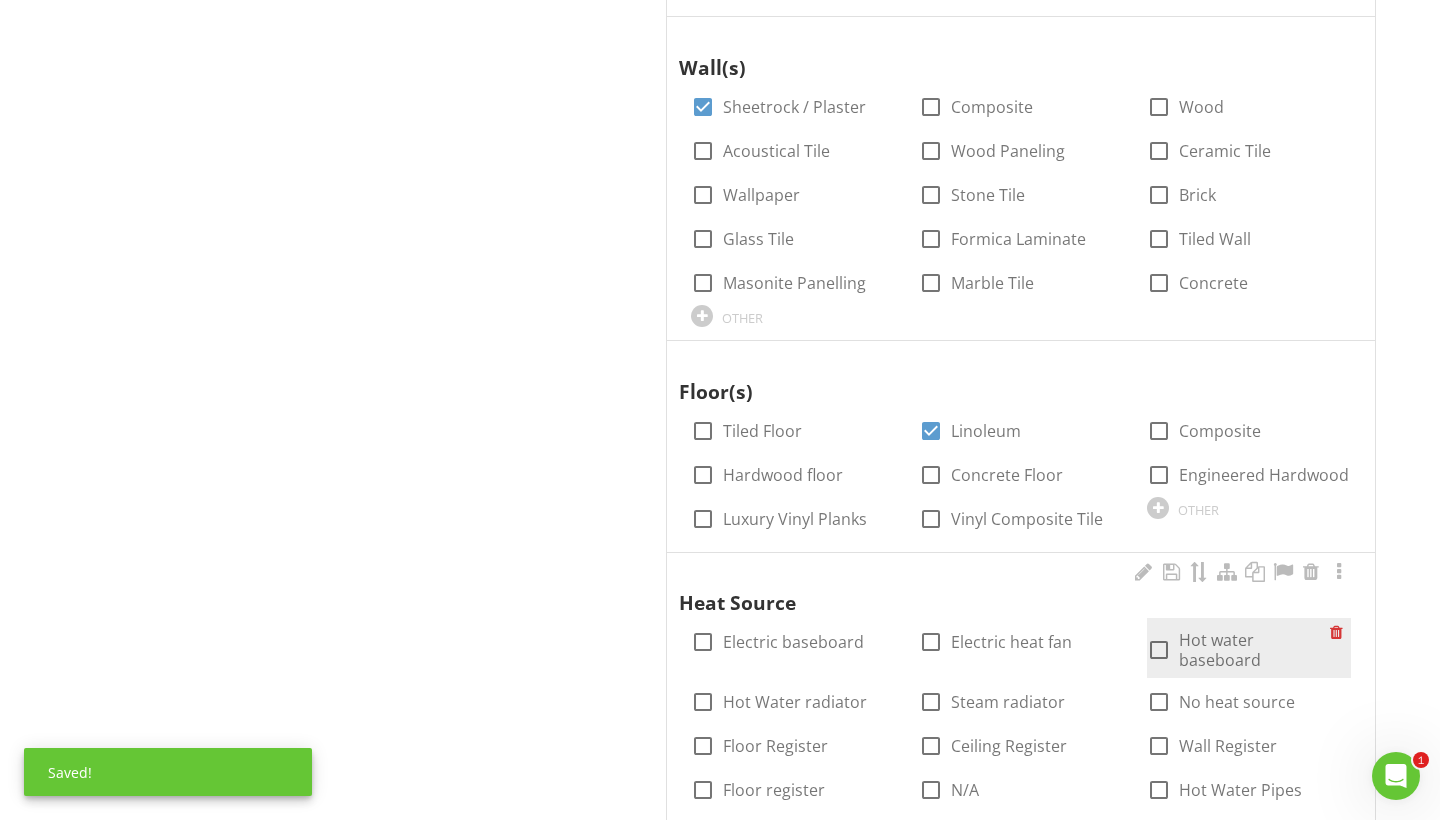 click on "Hot water baseboard" at bounding box center [1254, 650] 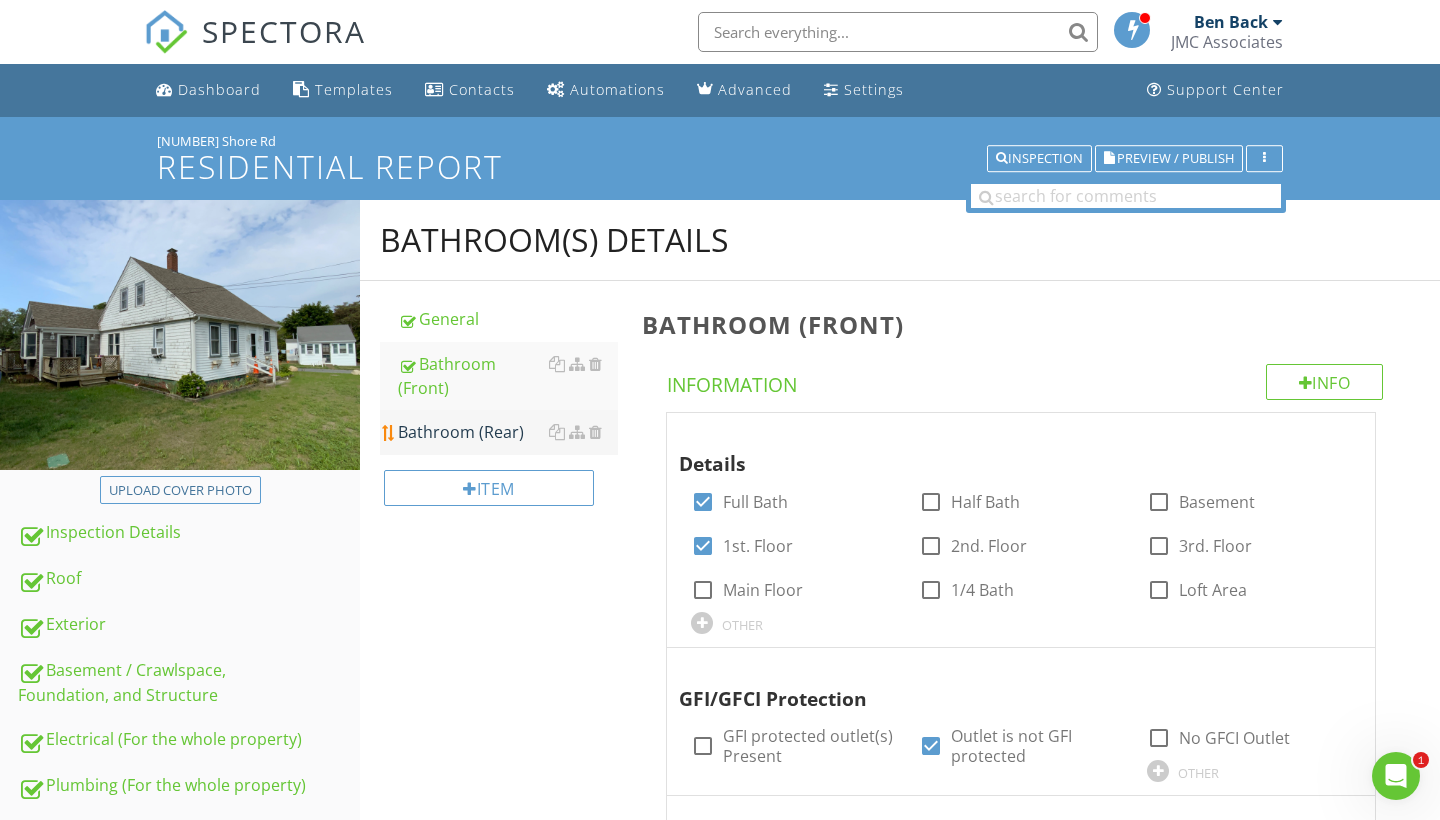scroll, scrollTop: 0, scrollLeft: 0, axis: both 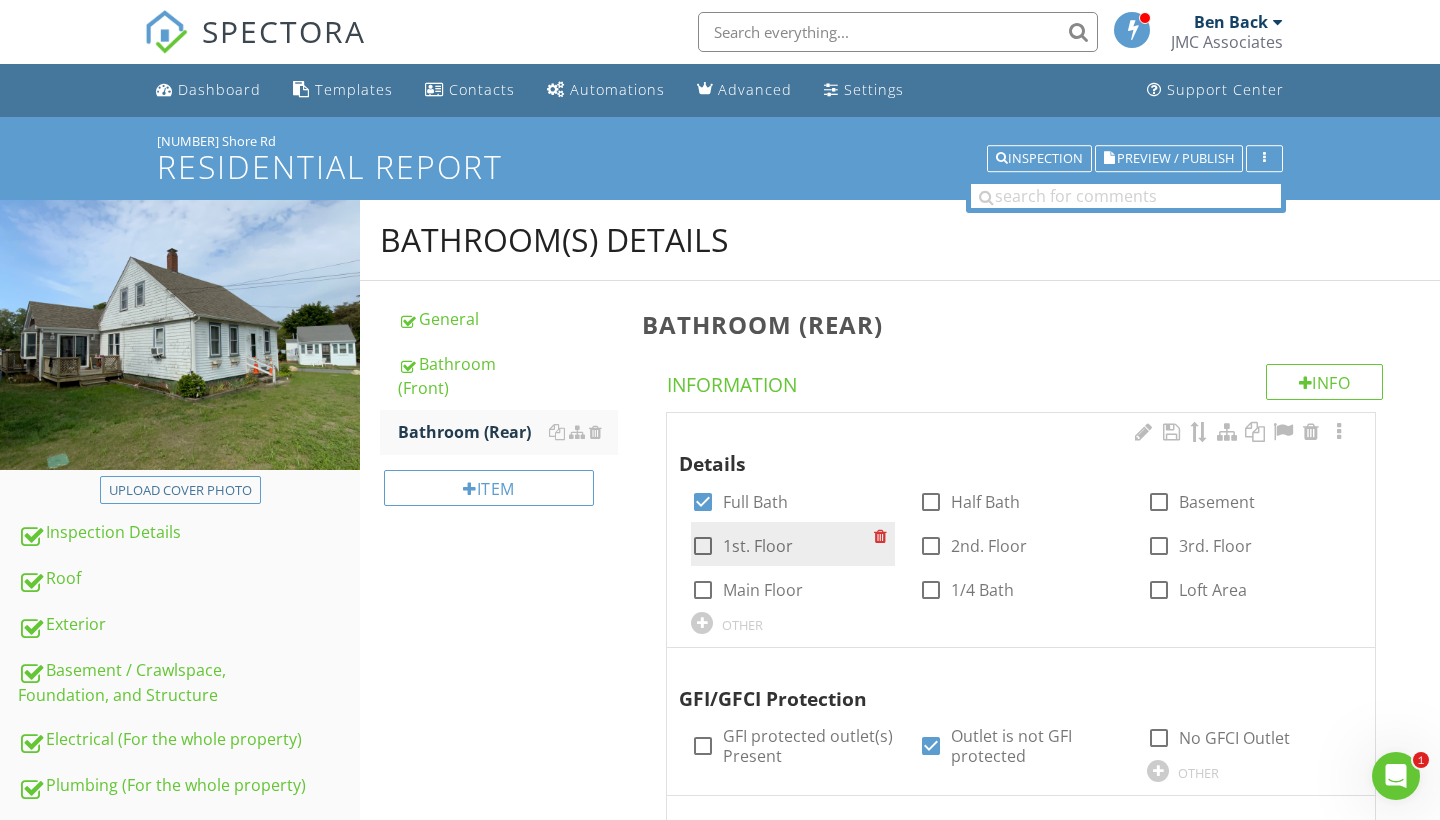 click at bounding box center [703, 546] 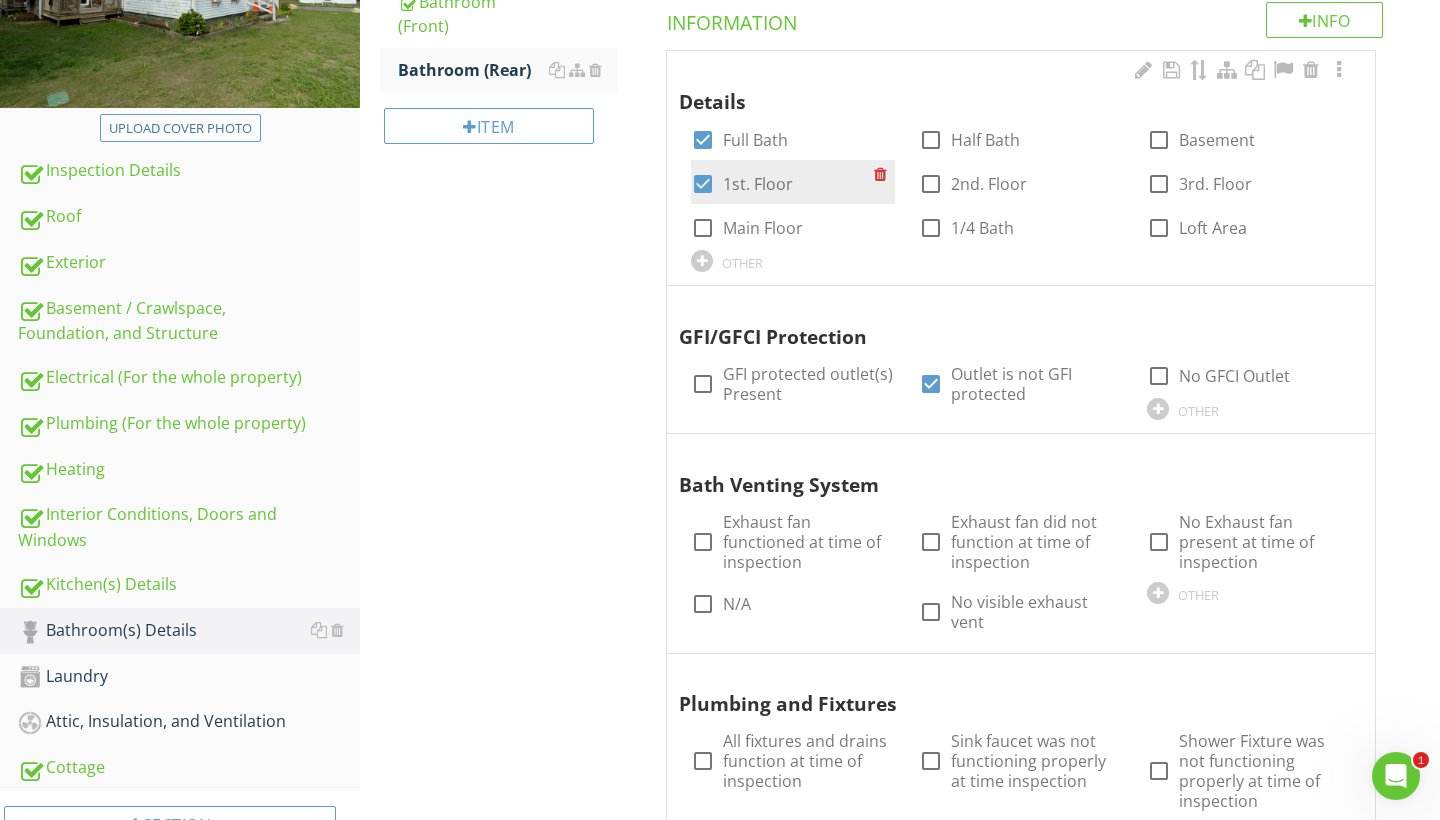 scroll, scrollTop: 363, scrollLeft: 0, axis: vertical 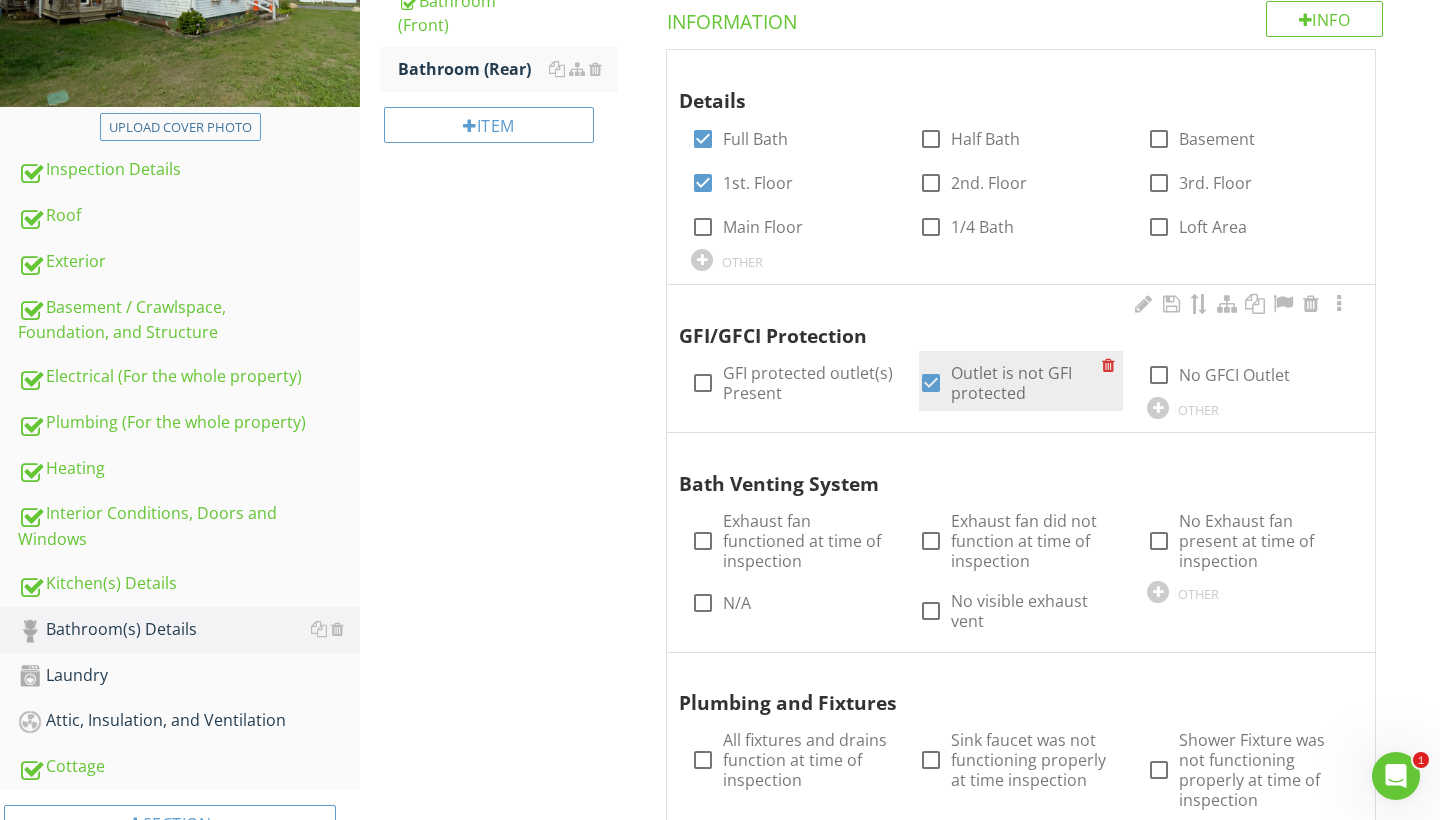 click at bounding box center (931, 383) 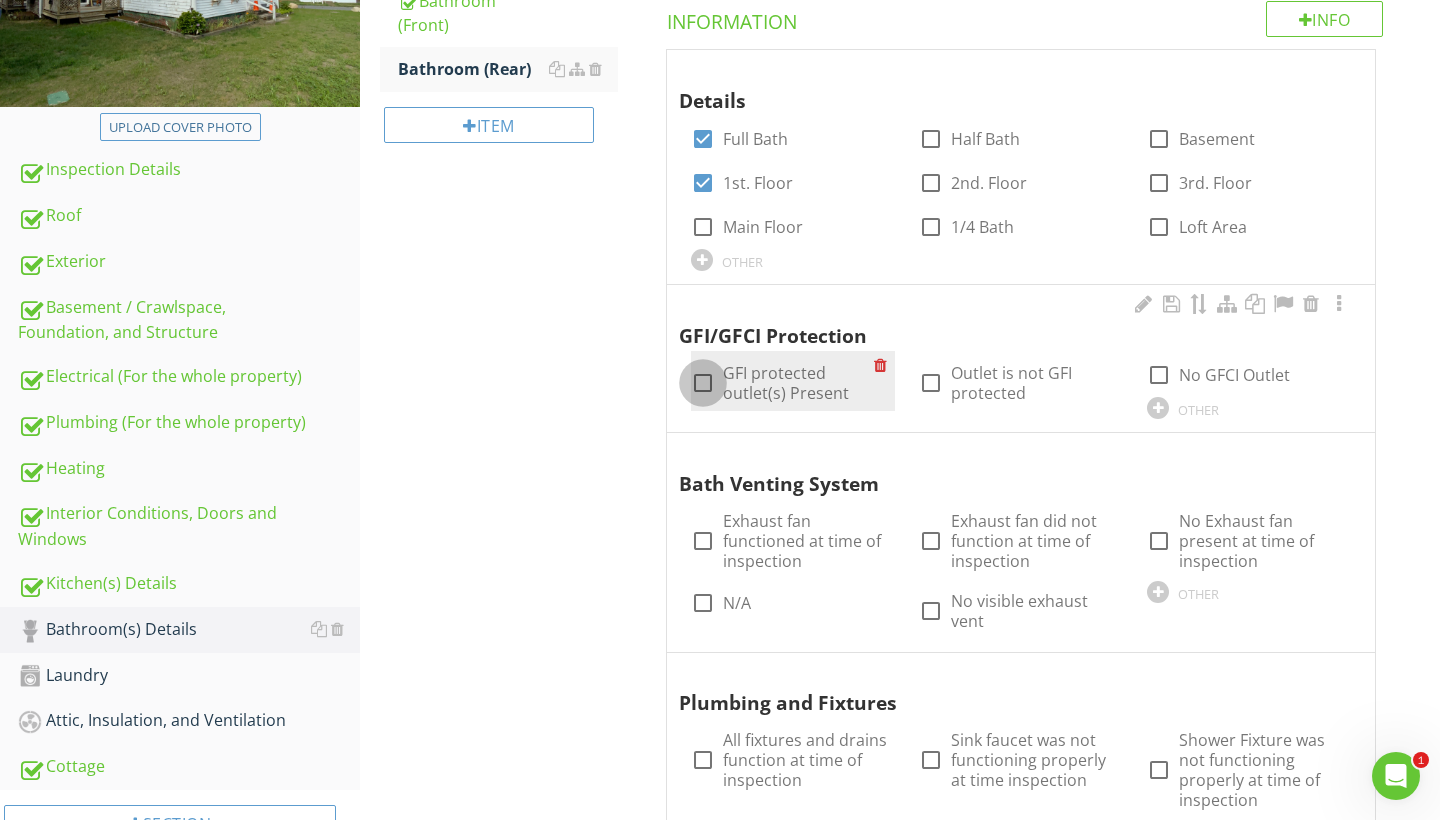 click at bounding box center (703, 383) 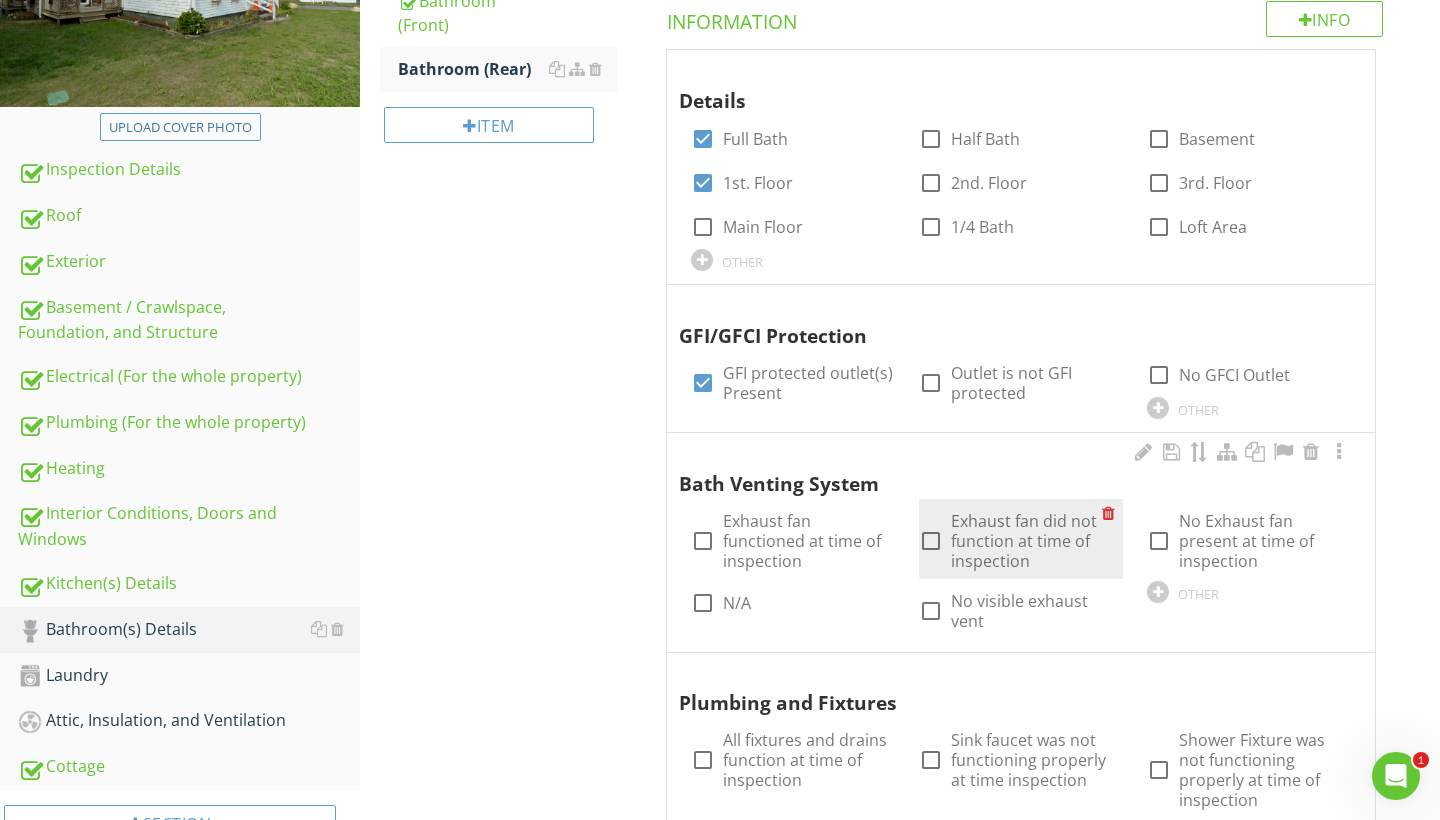 click at bounding box center (931, 541) 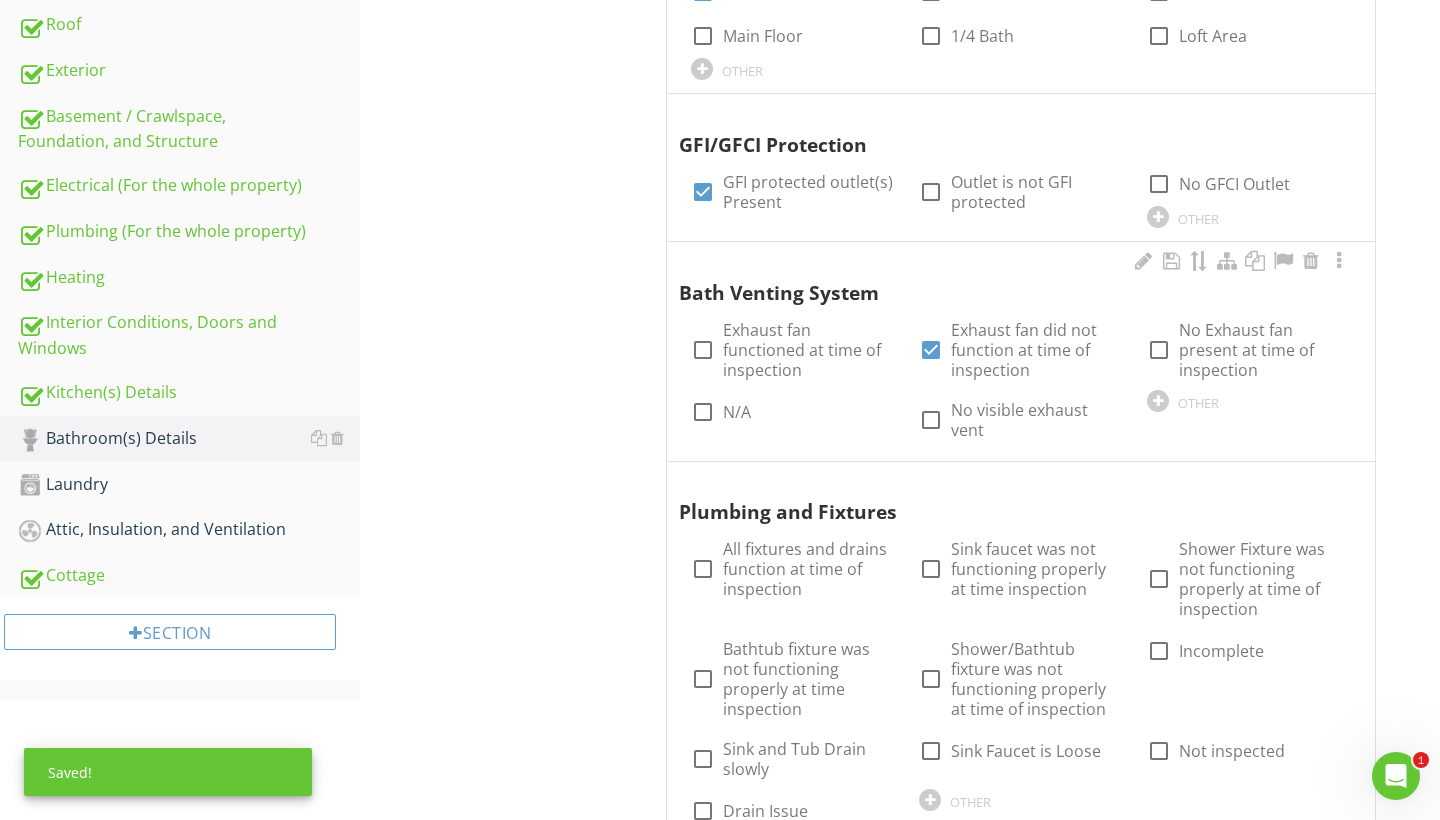 scroll, scrollTop: 555, scrollLeft: 0, axis: vertical 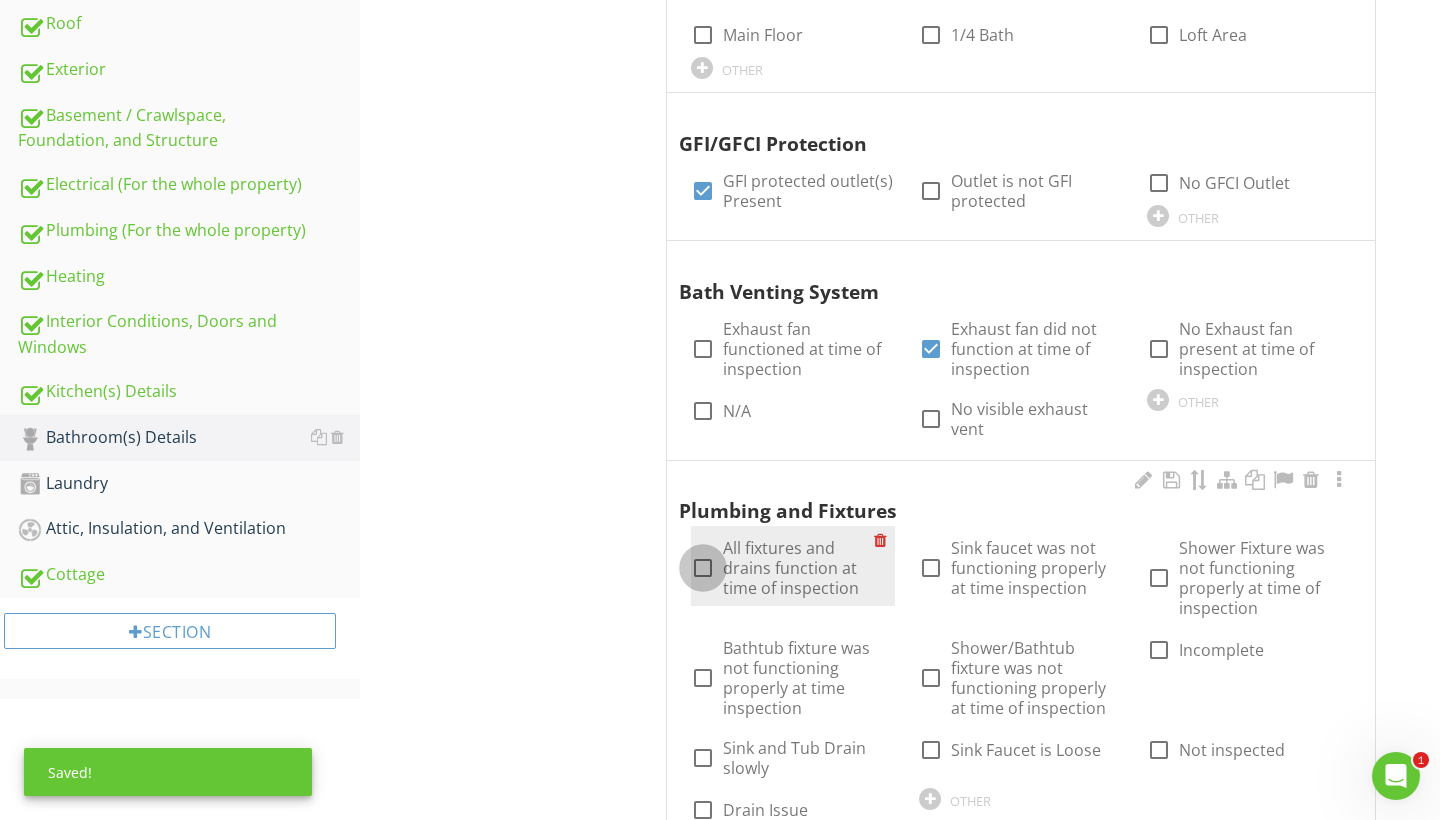 click at bounding box center [703, 568] 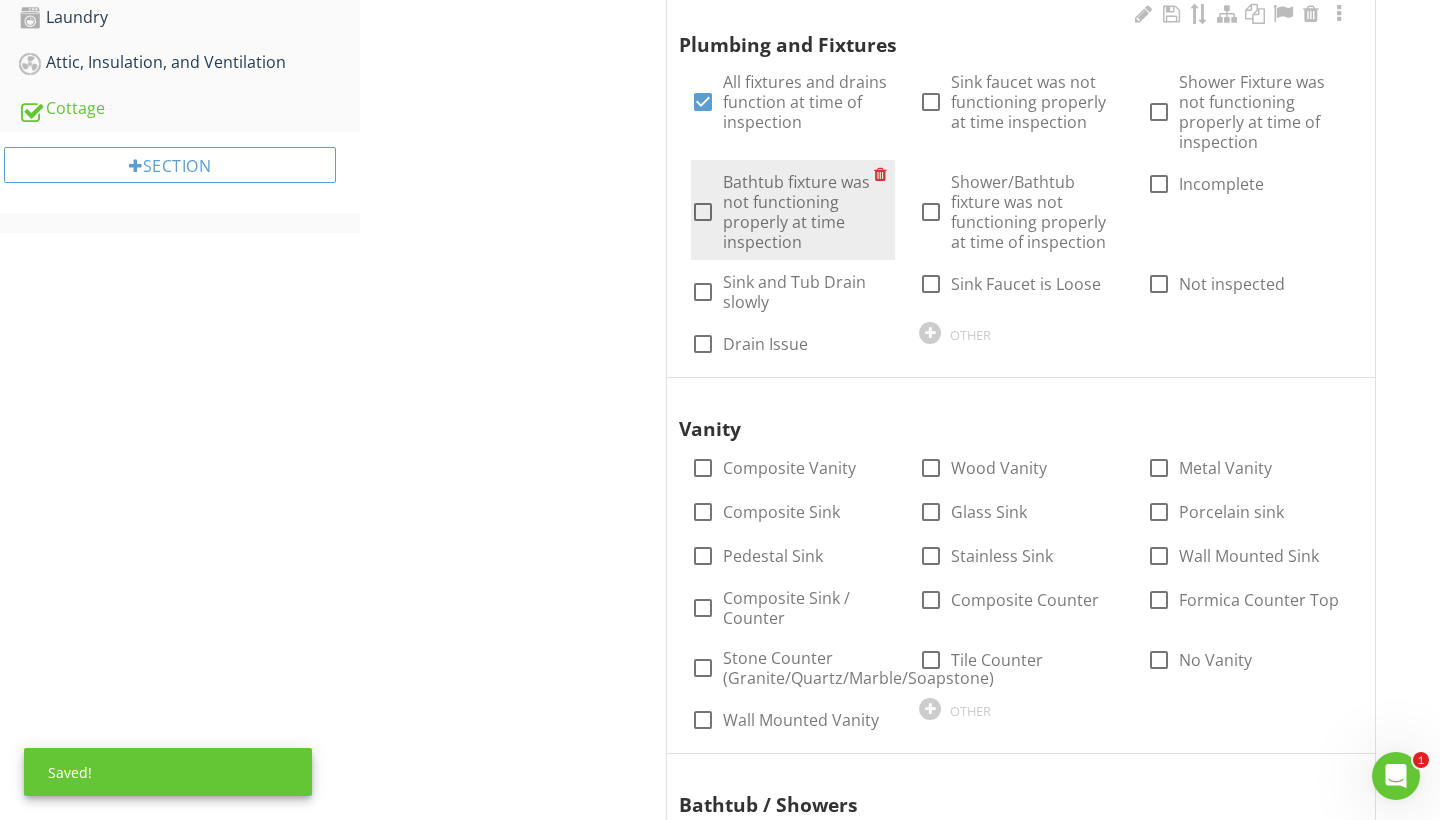 scroll, scrollTop: 1041, scrollLeft: 0, axis: vertical 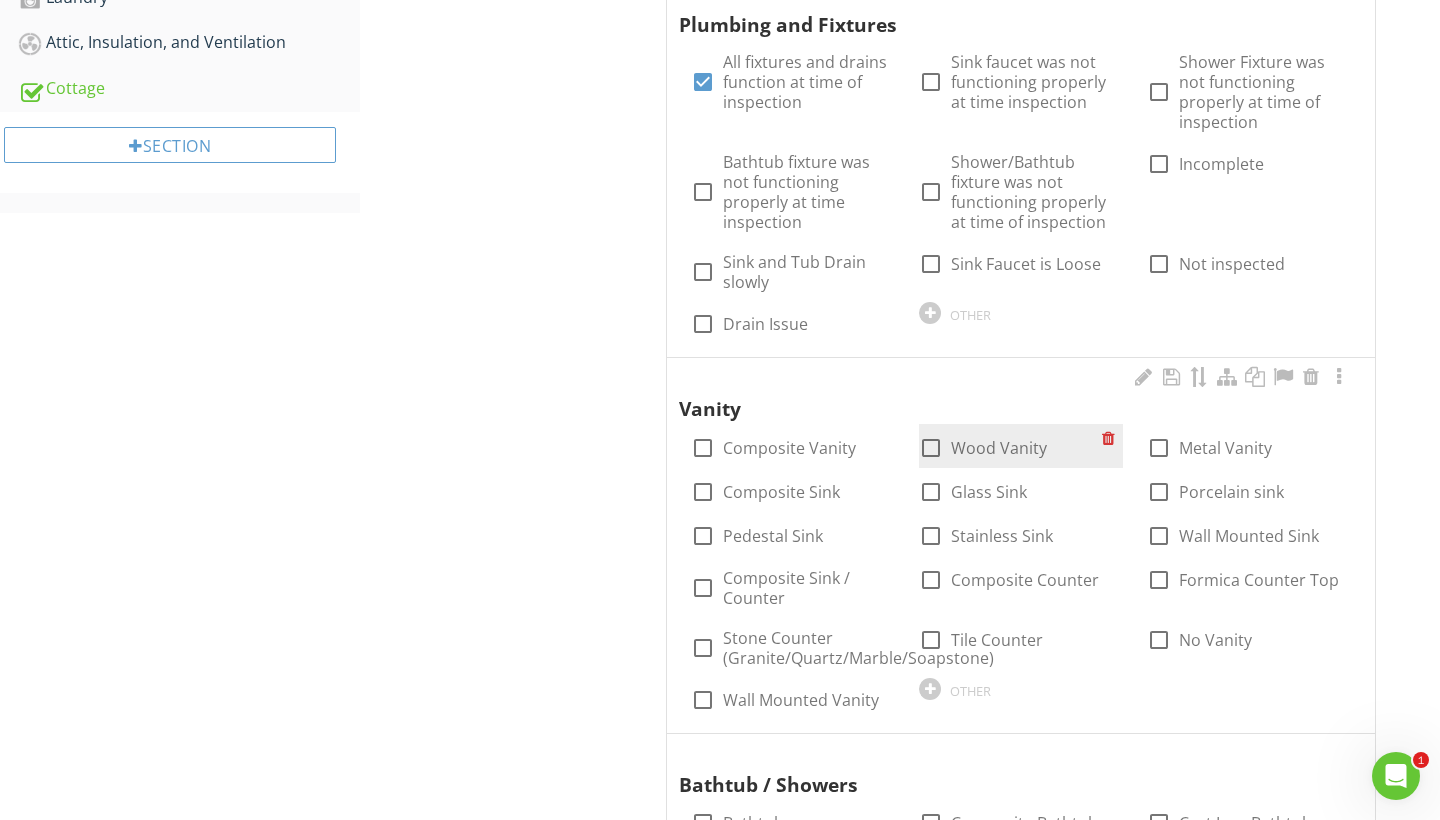 click at bounding box center [931, 448] 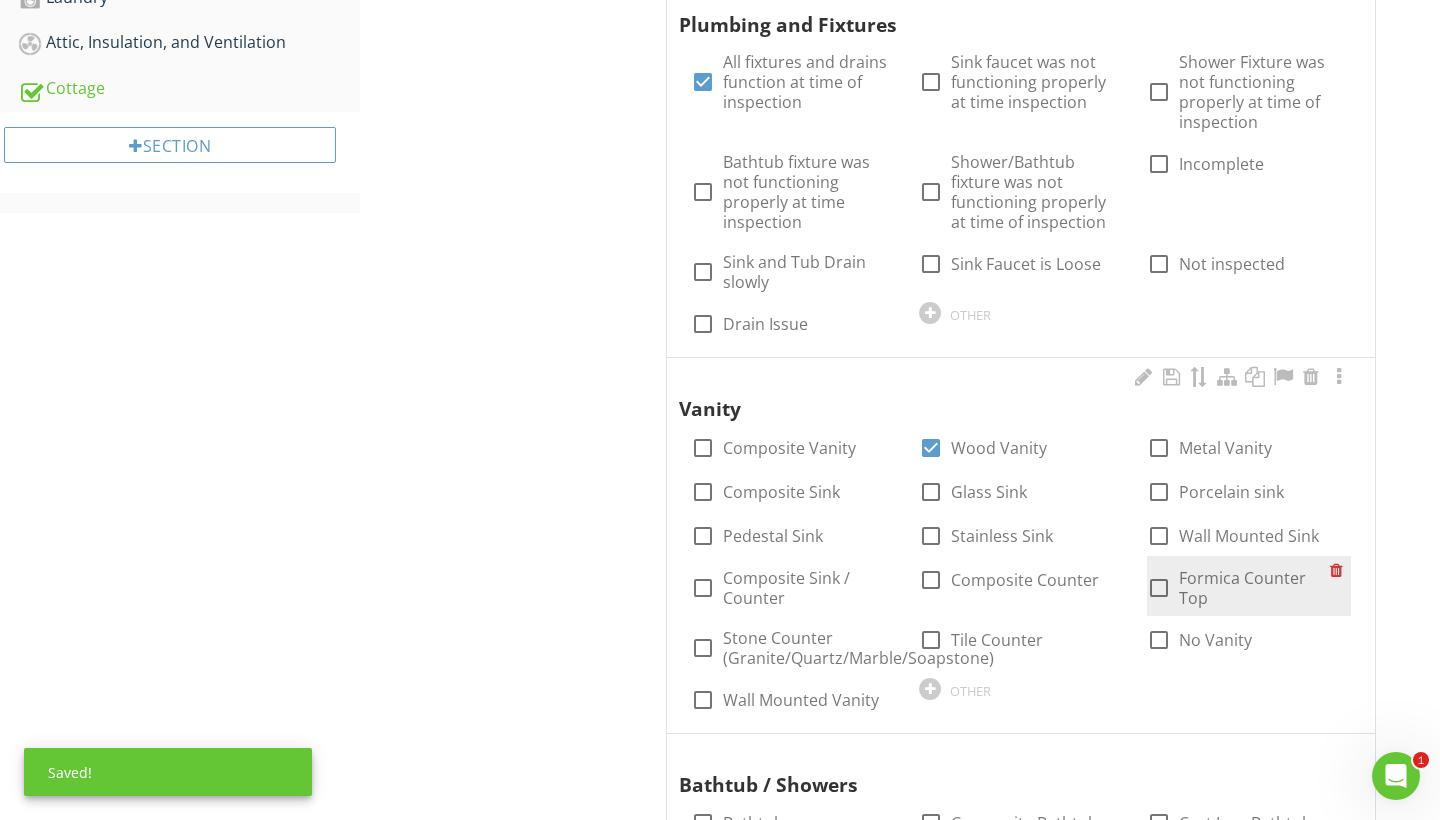 click at bounding box center [1159, 588] 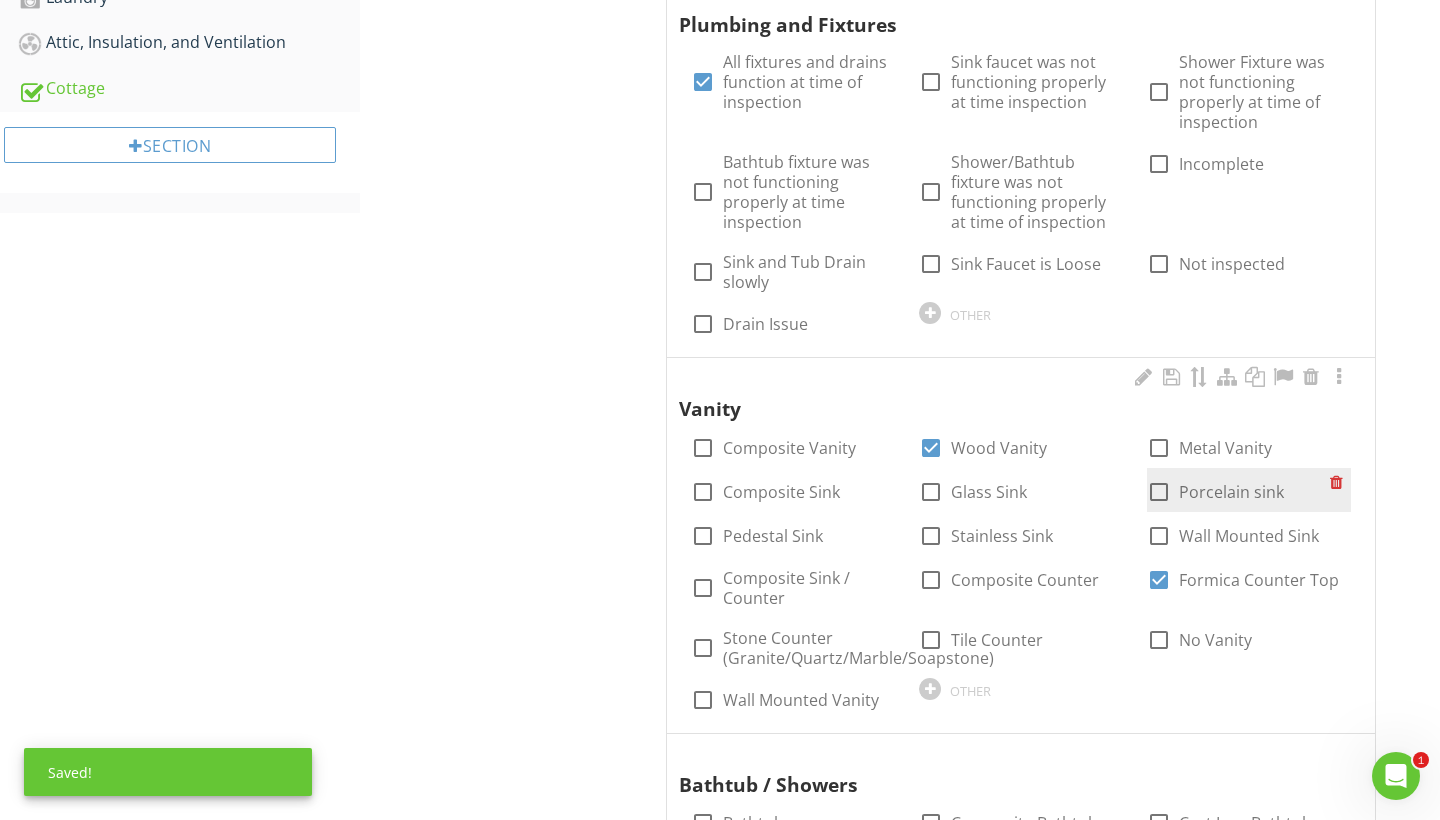 click at bounding box center [1159, 492] 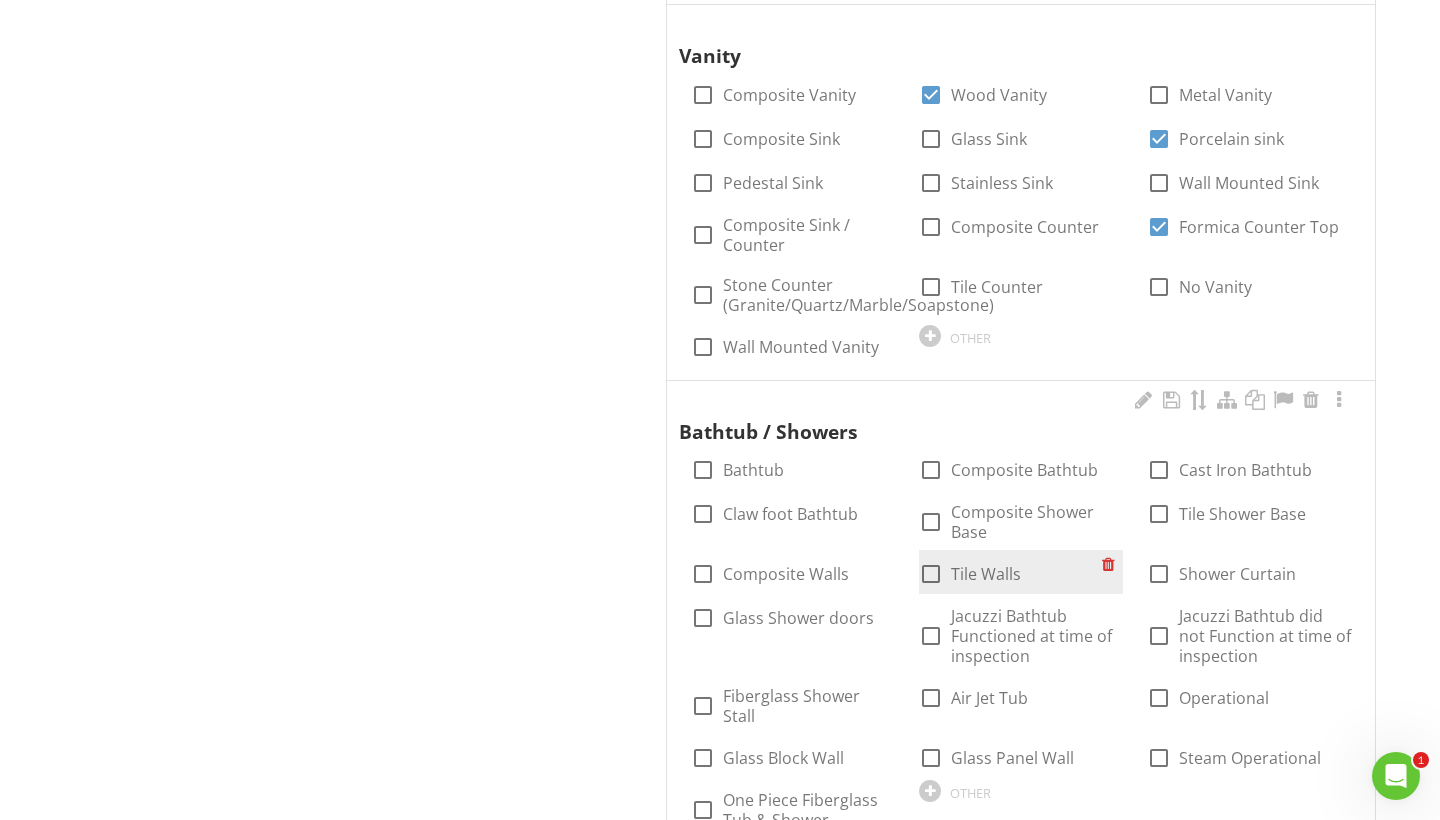scroll, scrollTop: 1421, scrollLeft: 0, axis: vertical 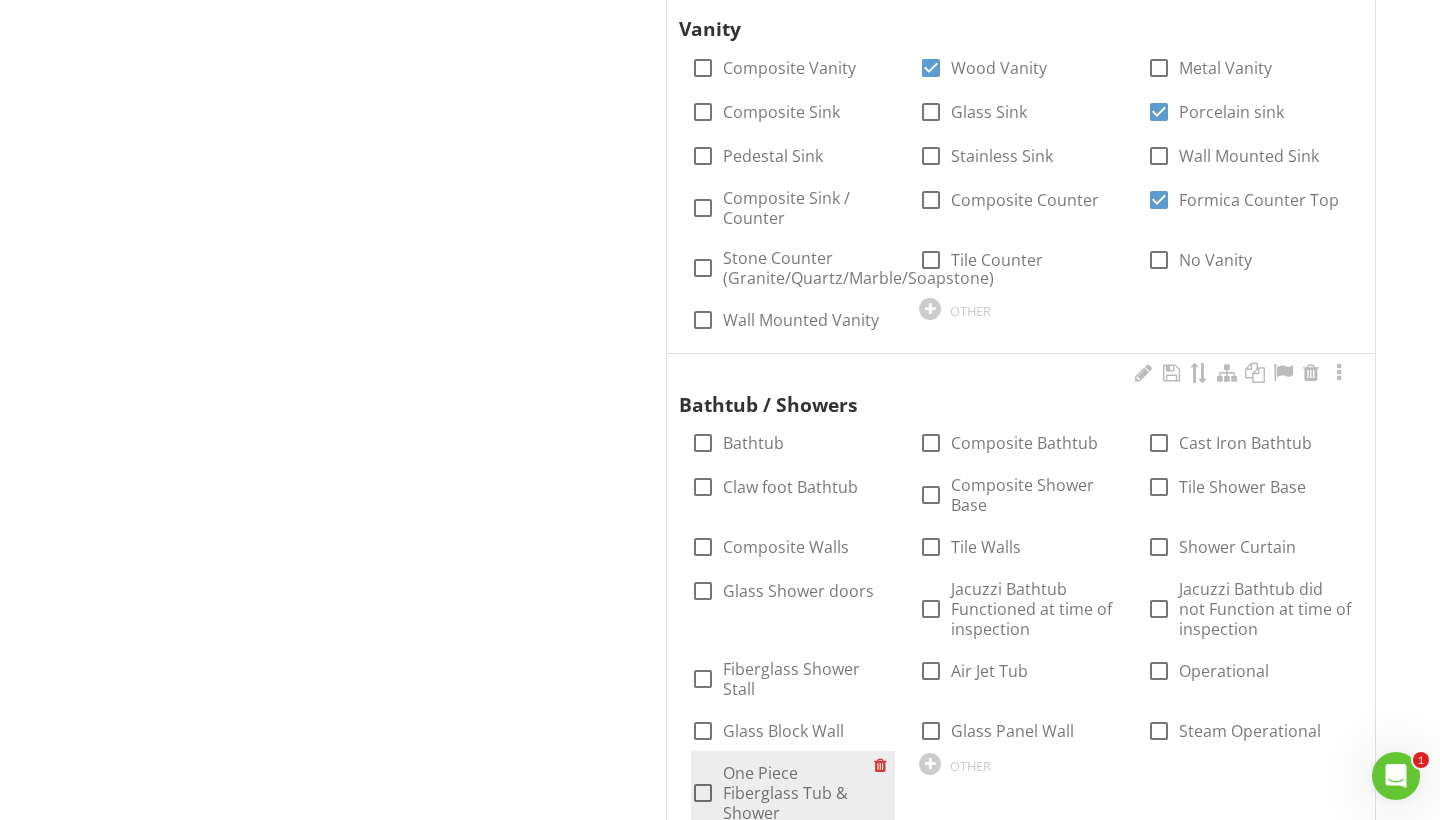 click at bounding box center [703, 793] 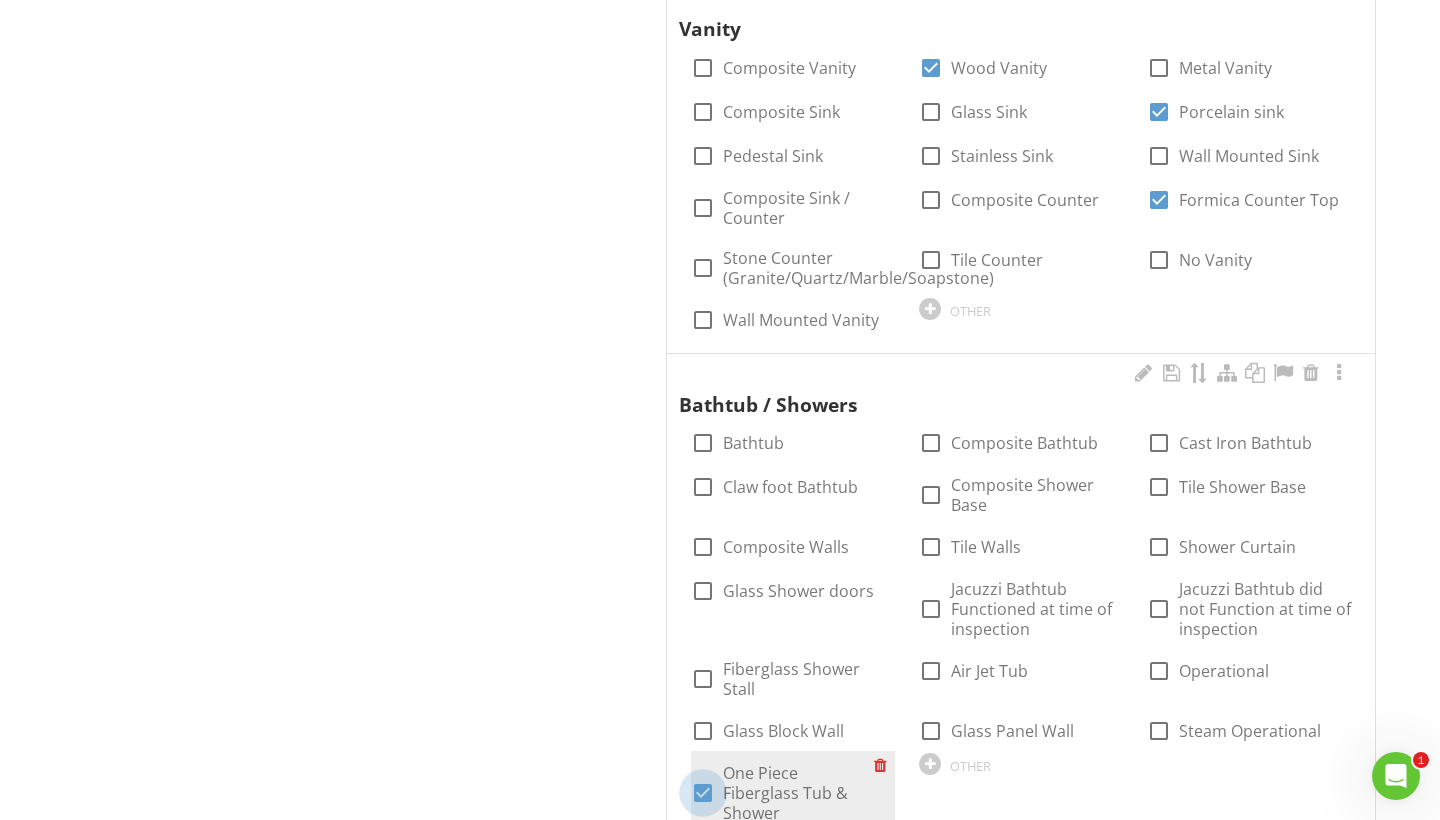 click at bounding box center (703, 793) 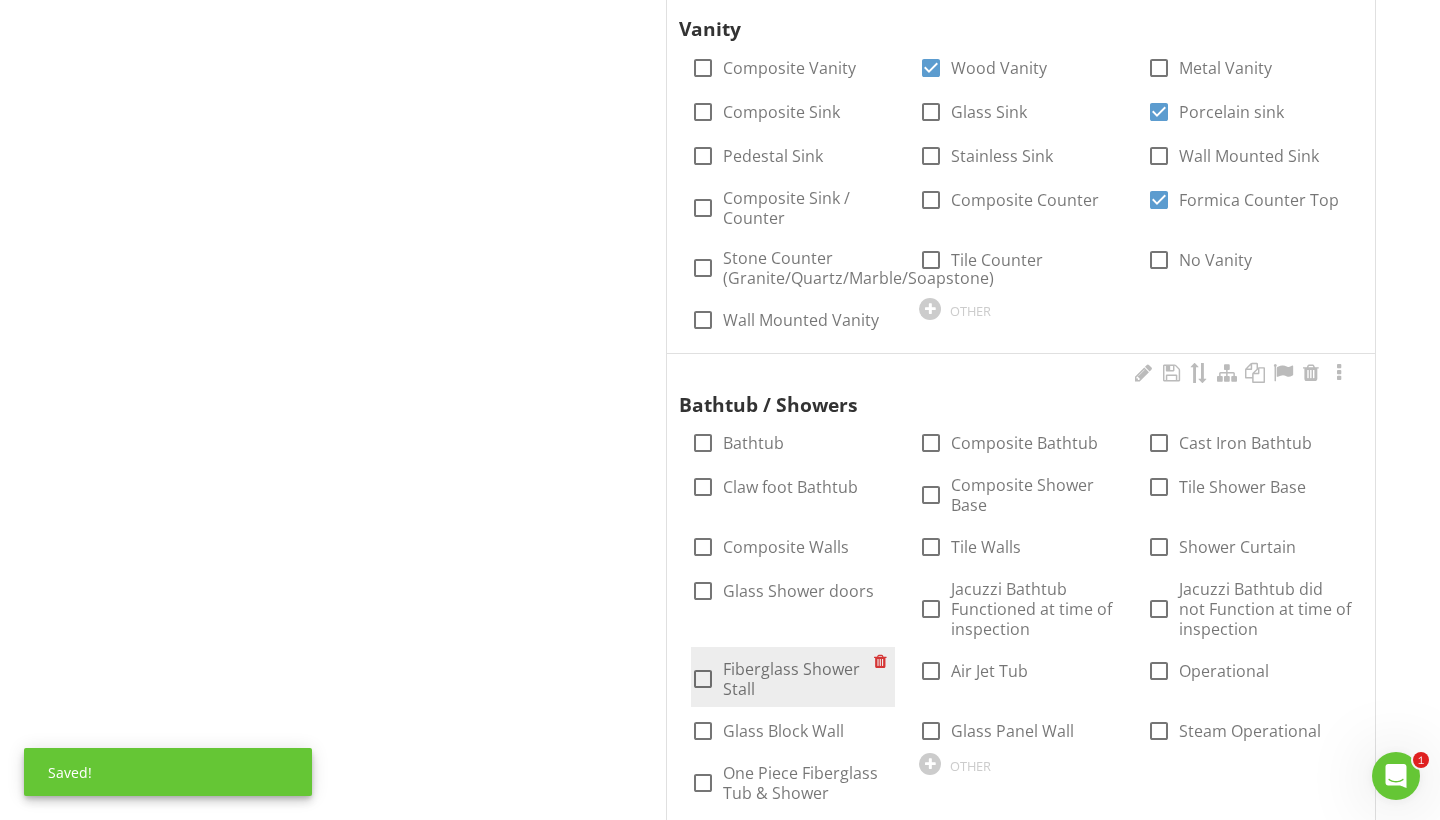 click on "check_box_outline_blank Fiberglass Shower Stall" at bounding box center [782, 679] 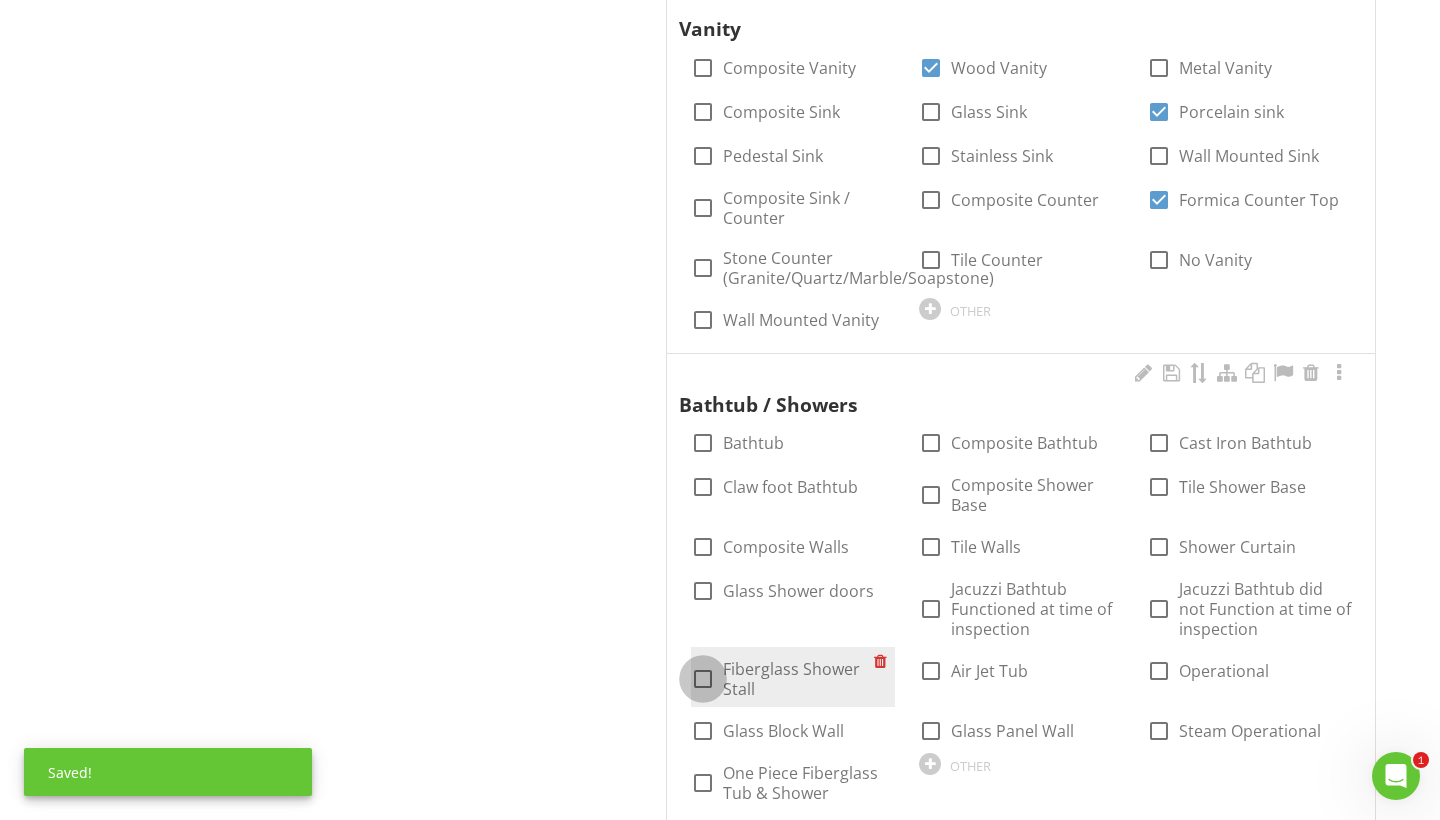 click at bounding box center (703, 679) 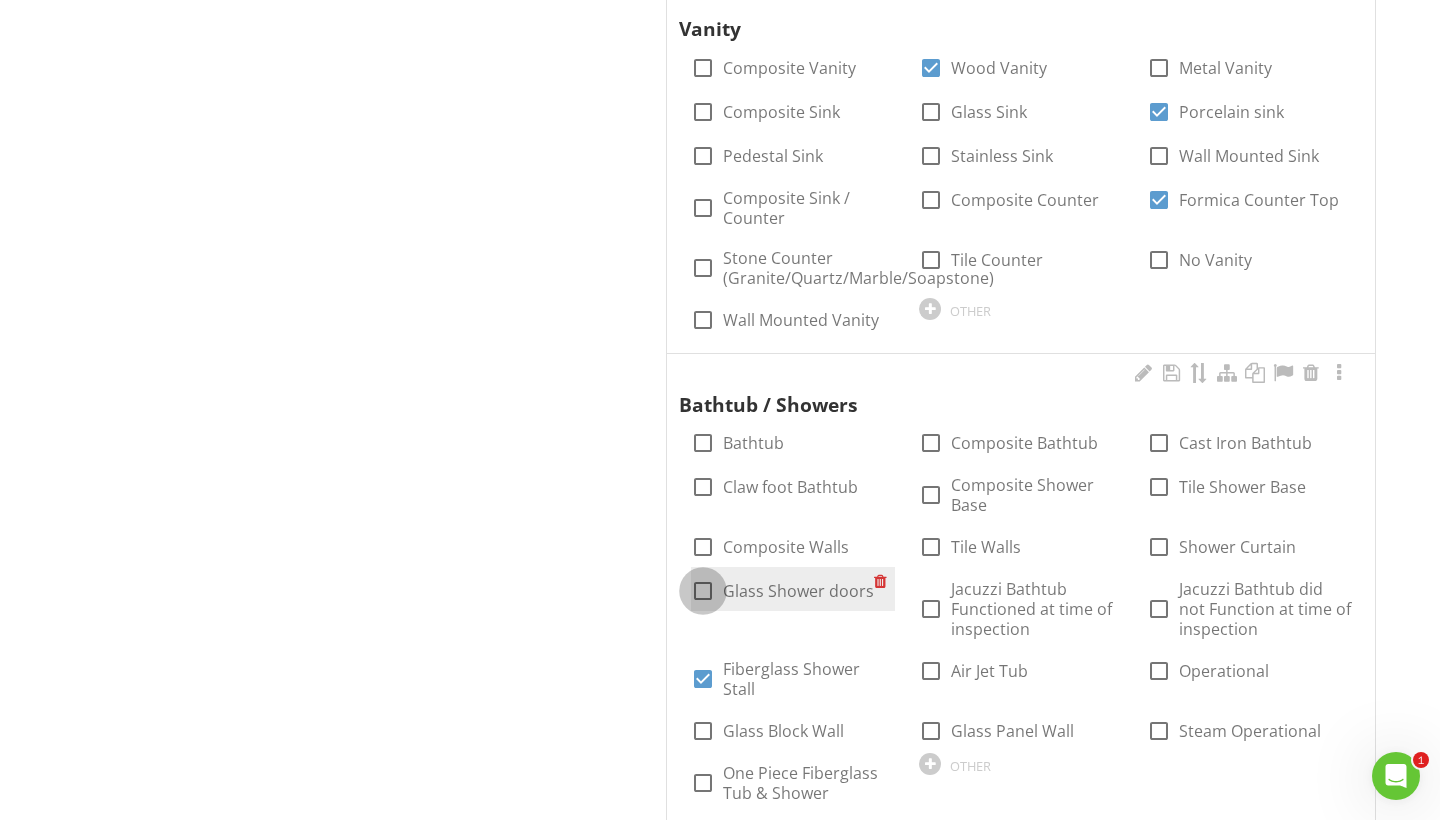 click at bounding box center (703, 591) 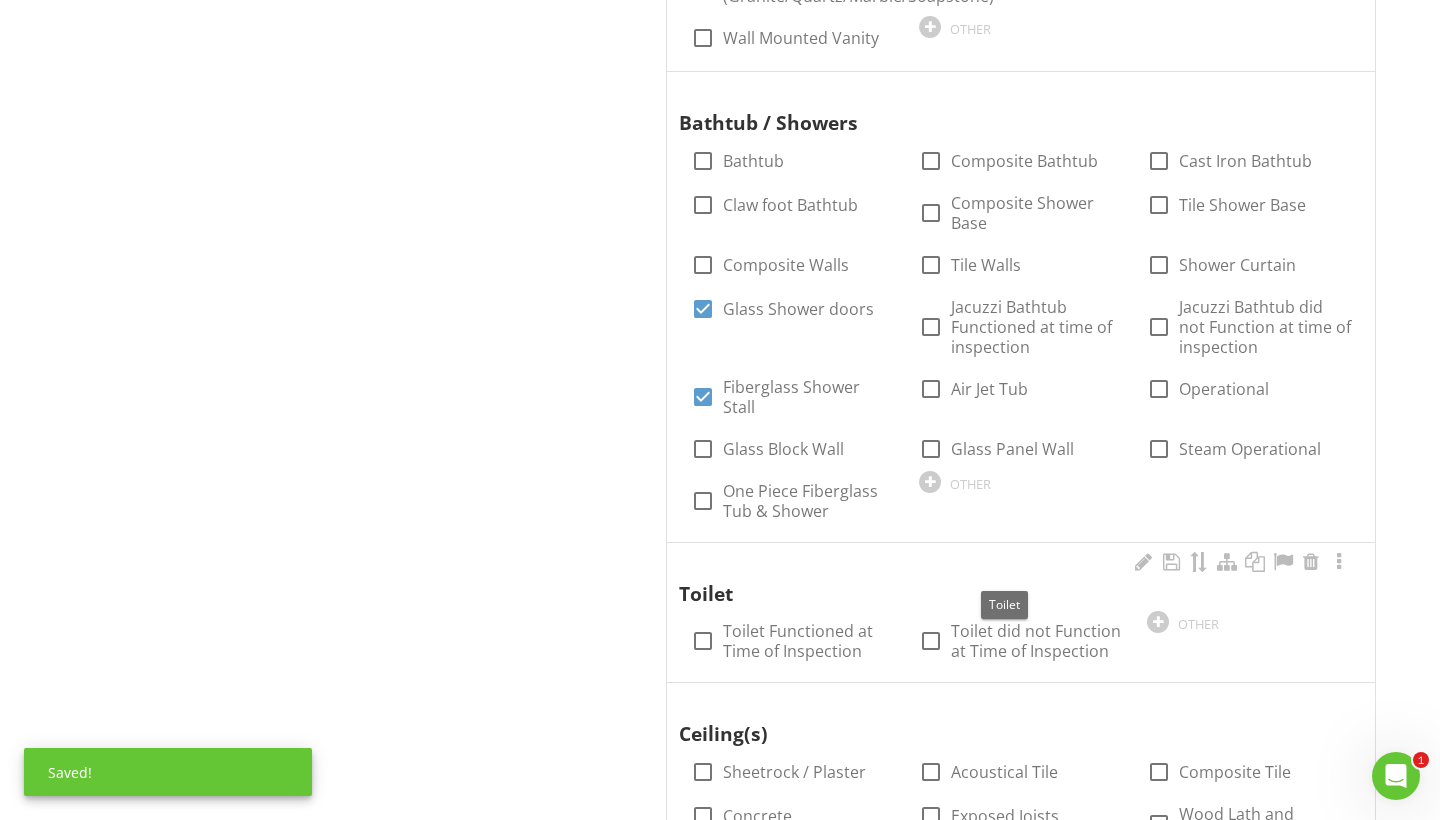 scroll, scrollTop: 1703, scrollLeft: 0, axis: vertical 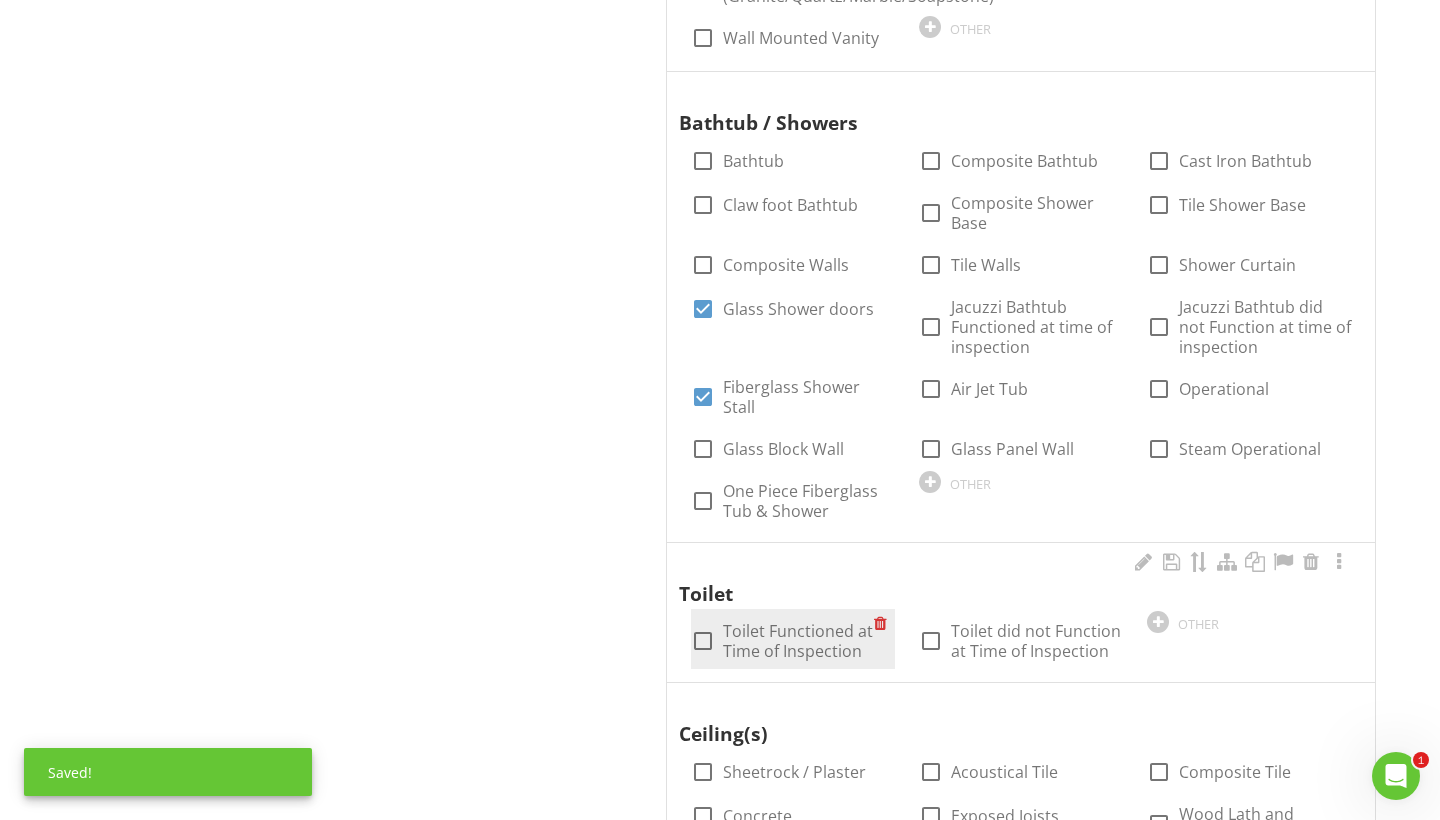 click at bounding box center (703, 641) 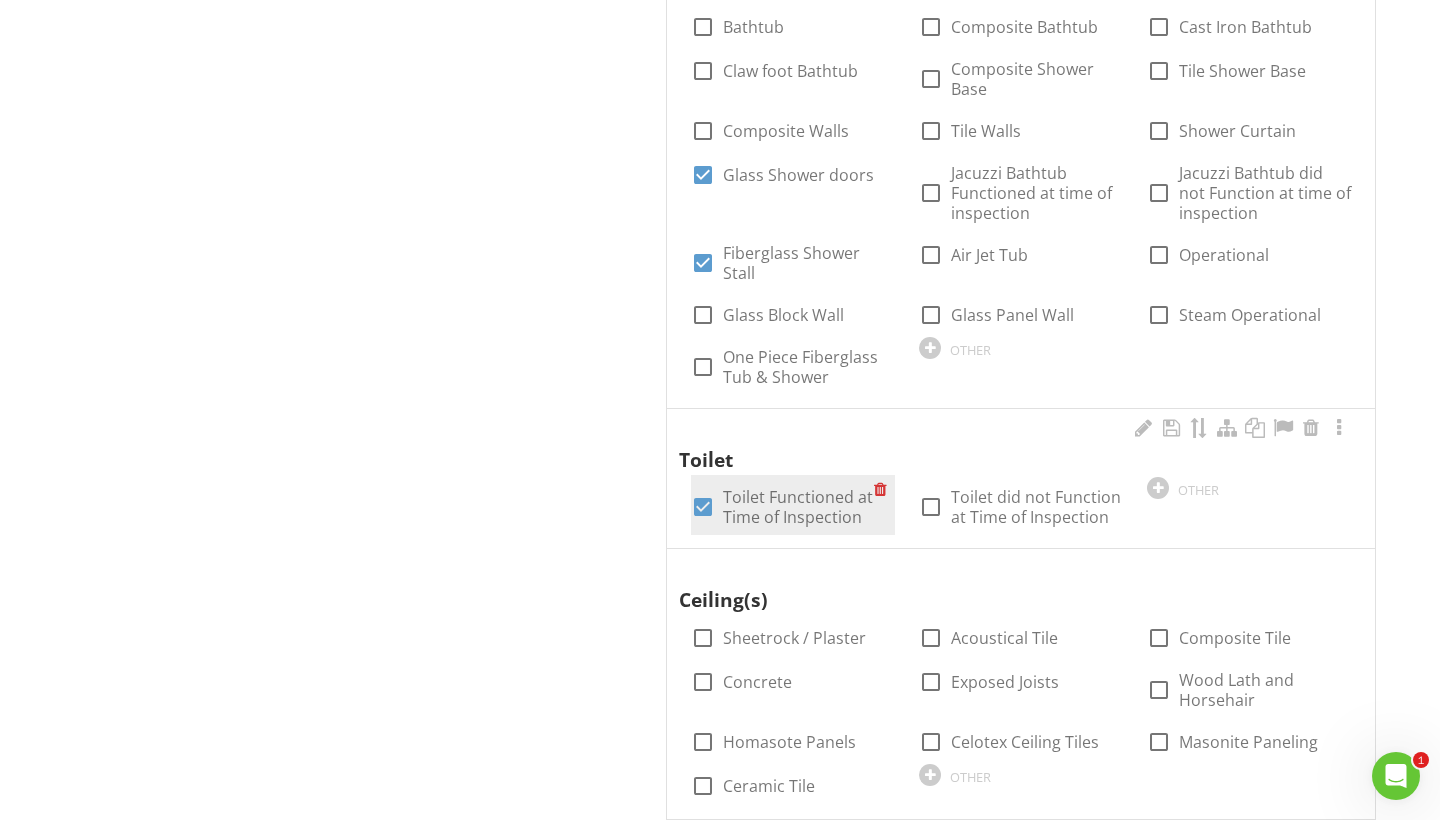 scroll, scrollTop: 1844, scrollLeft: 0, axis: vertical 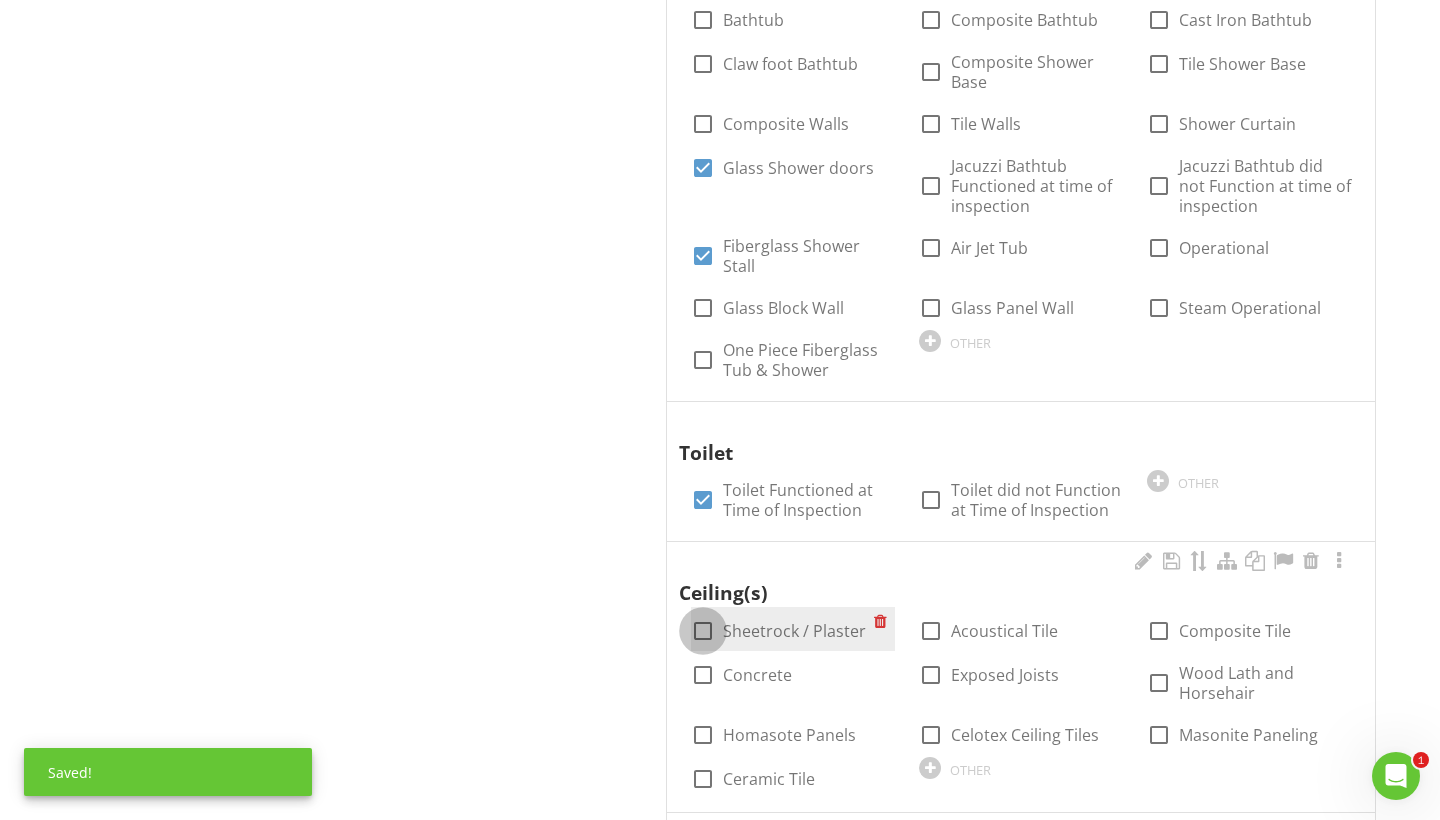 click at bounding box center [703, 631] 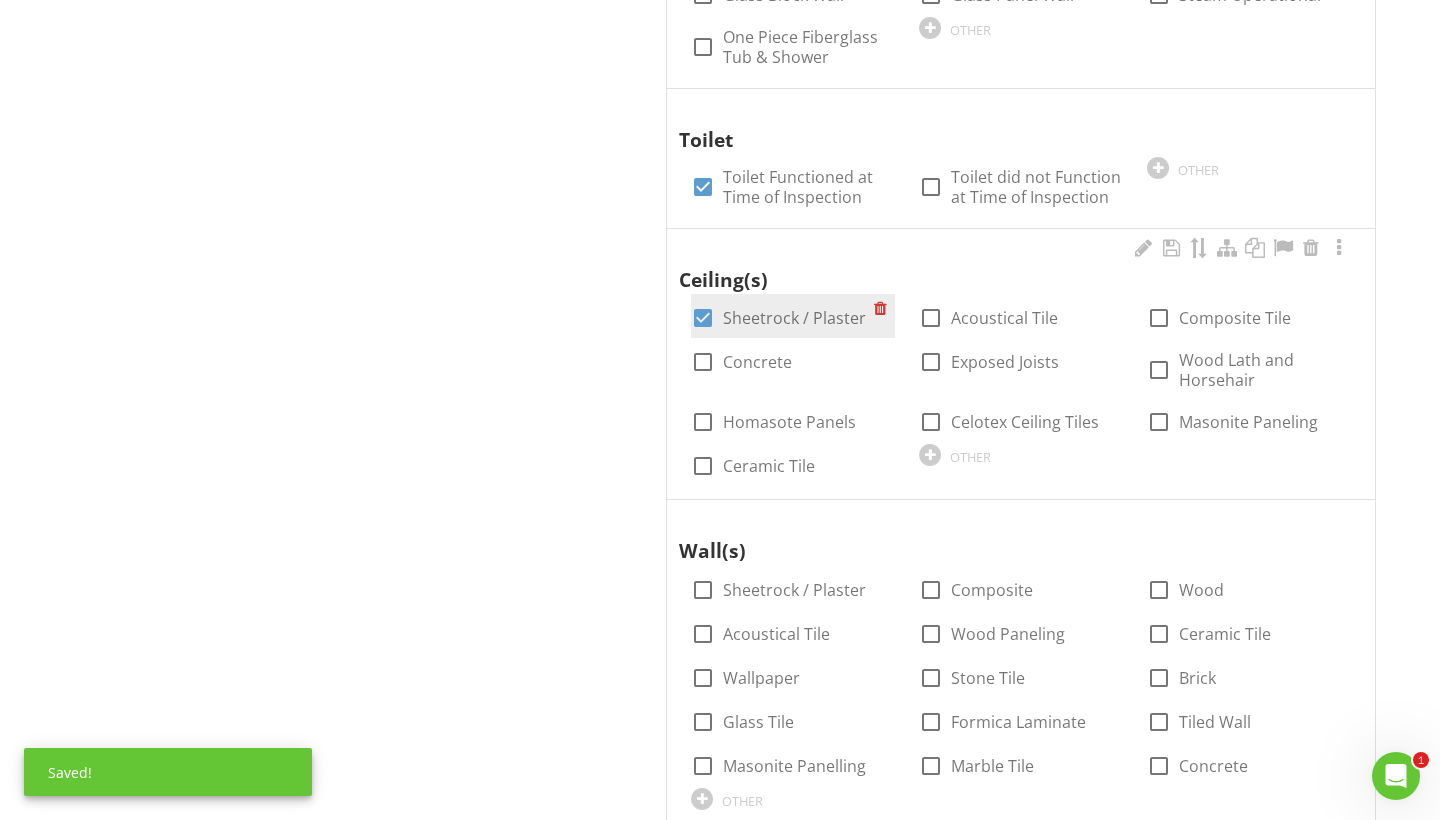 scroll, scrollTop: 2213, scrollLeft: 0, axis: vertical 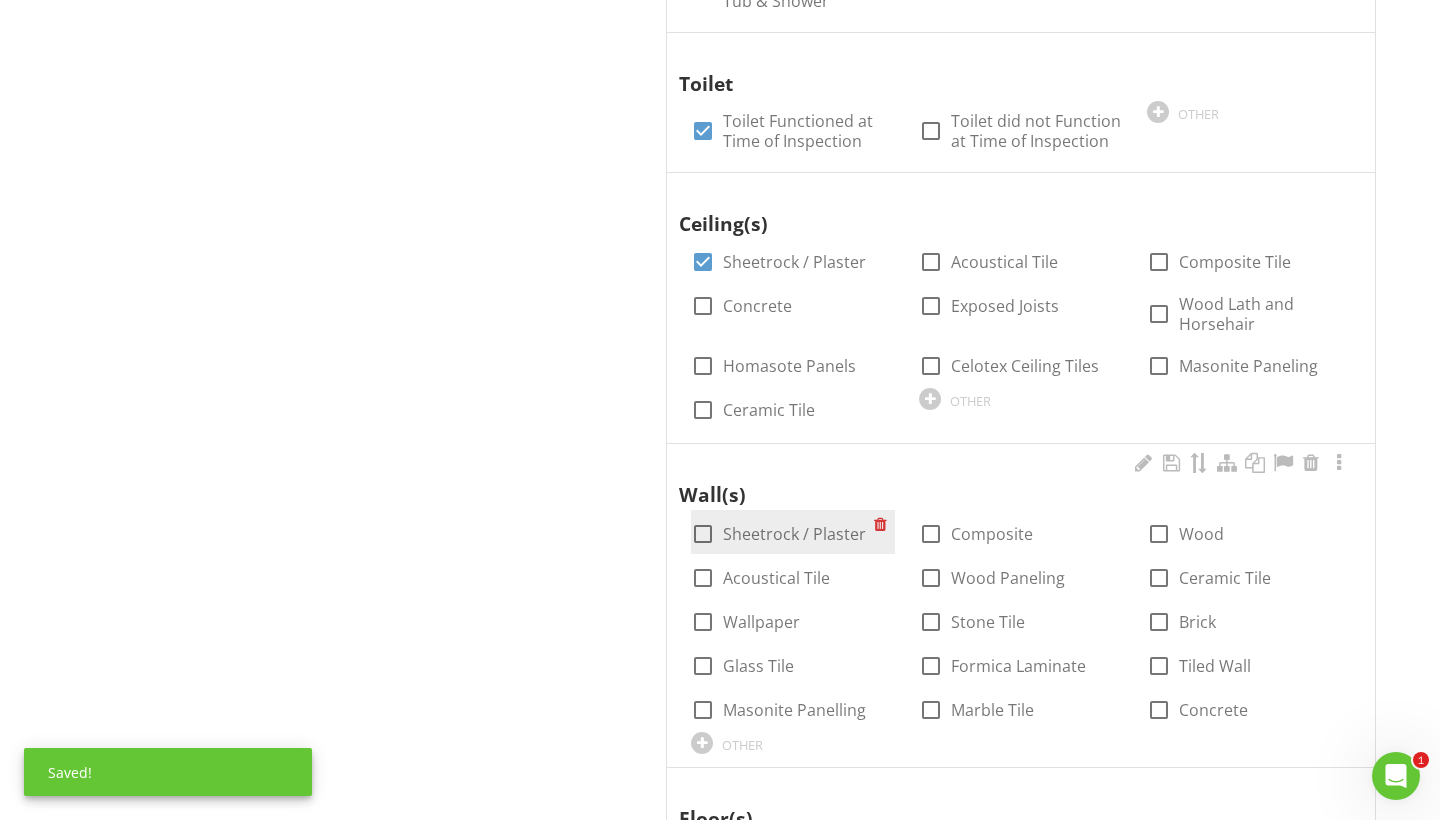 click at bounding box center [703, 534] 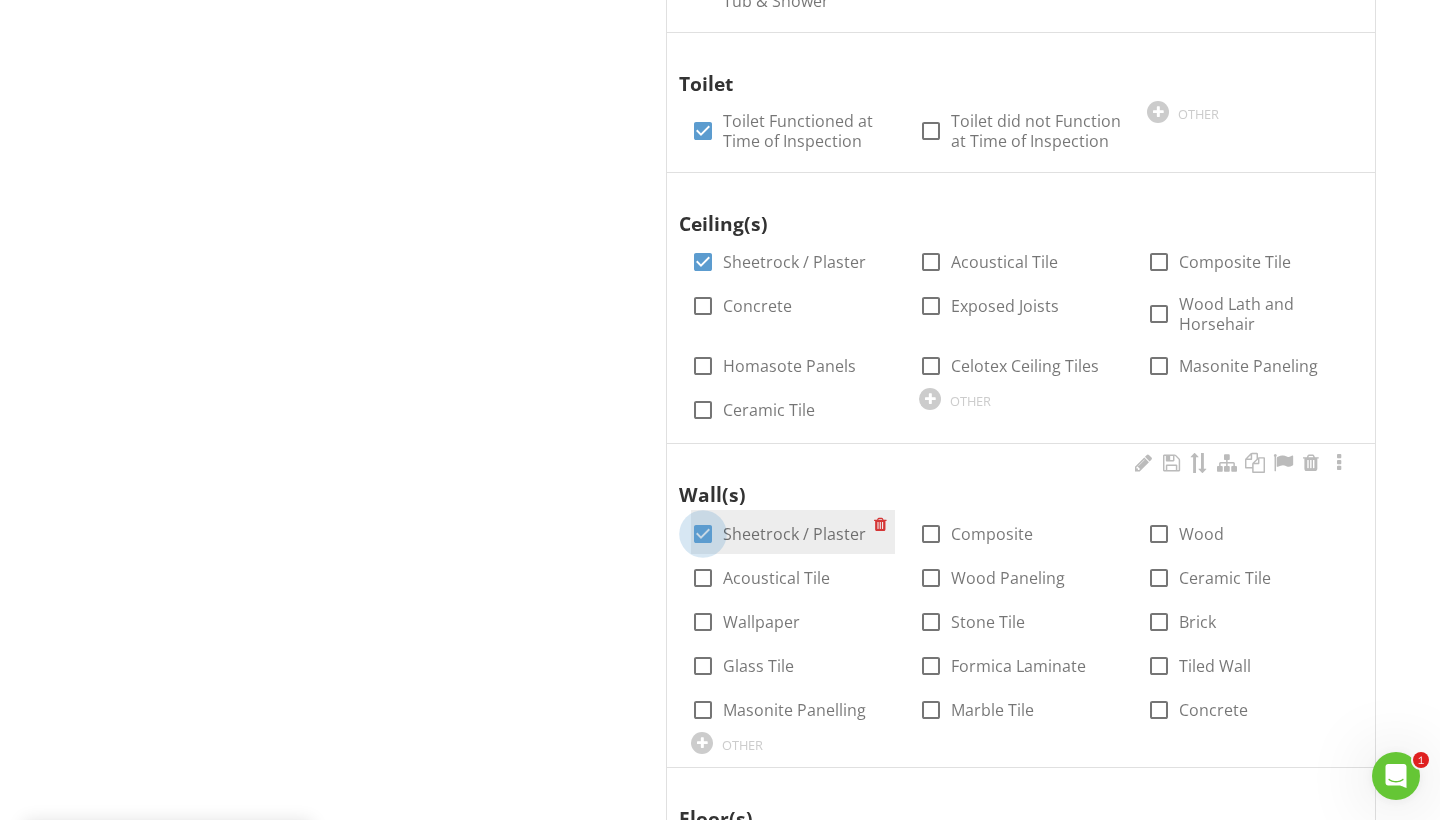 checkbox on "true" 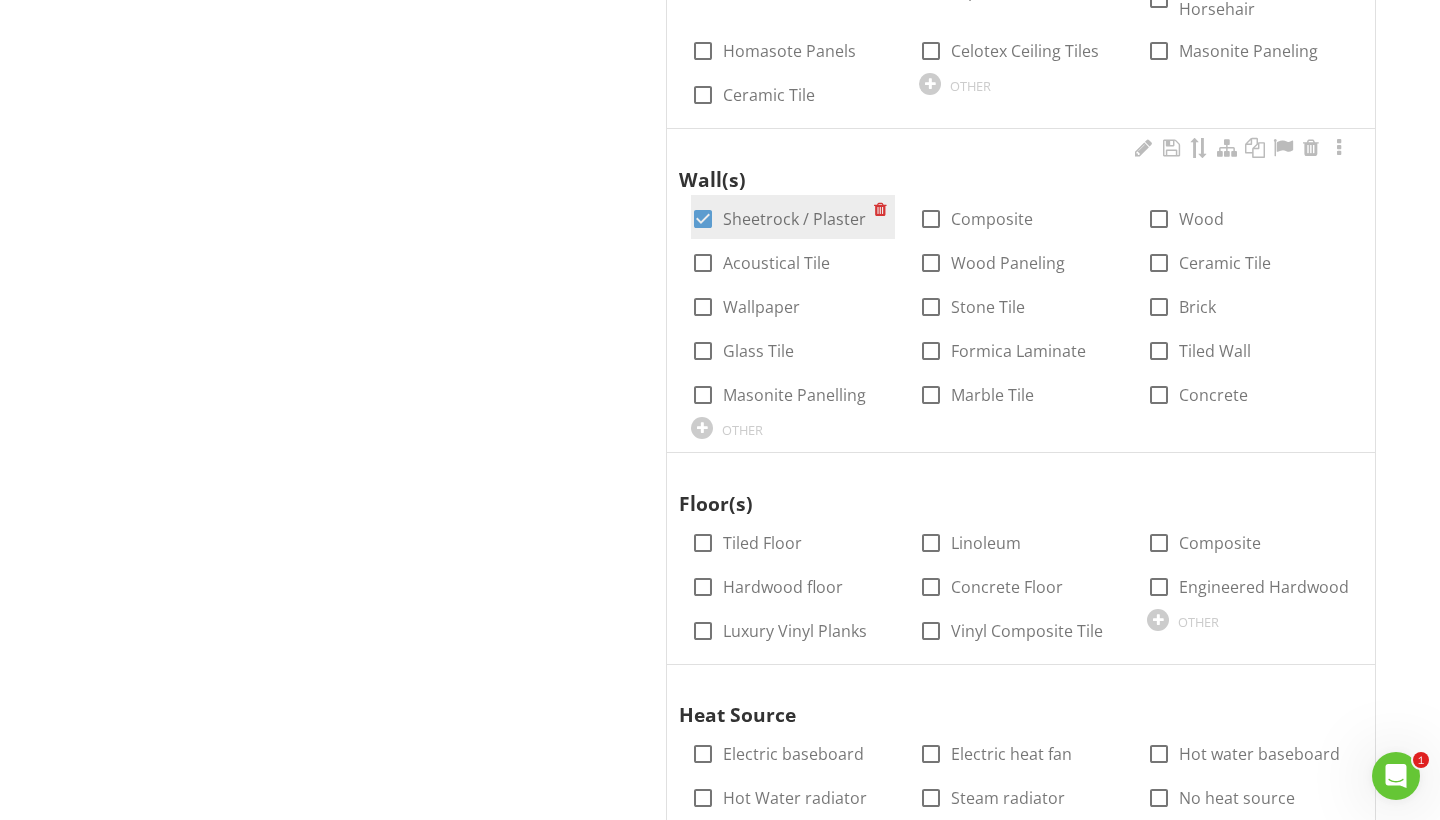 scroll, scrollTop: 2545, scrollLeft: 0, axis: vertical 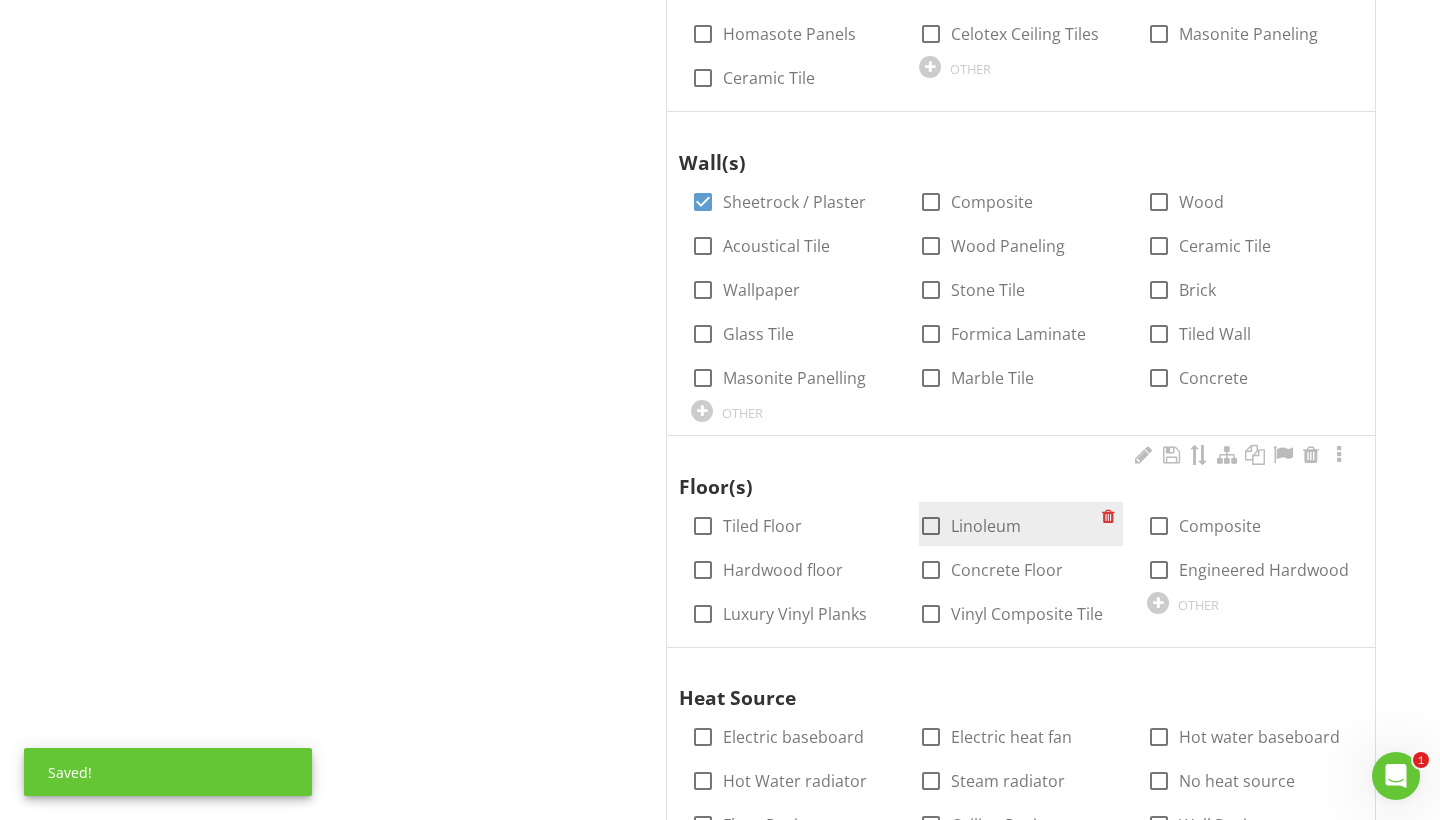 click at bounding box center [931, 526] 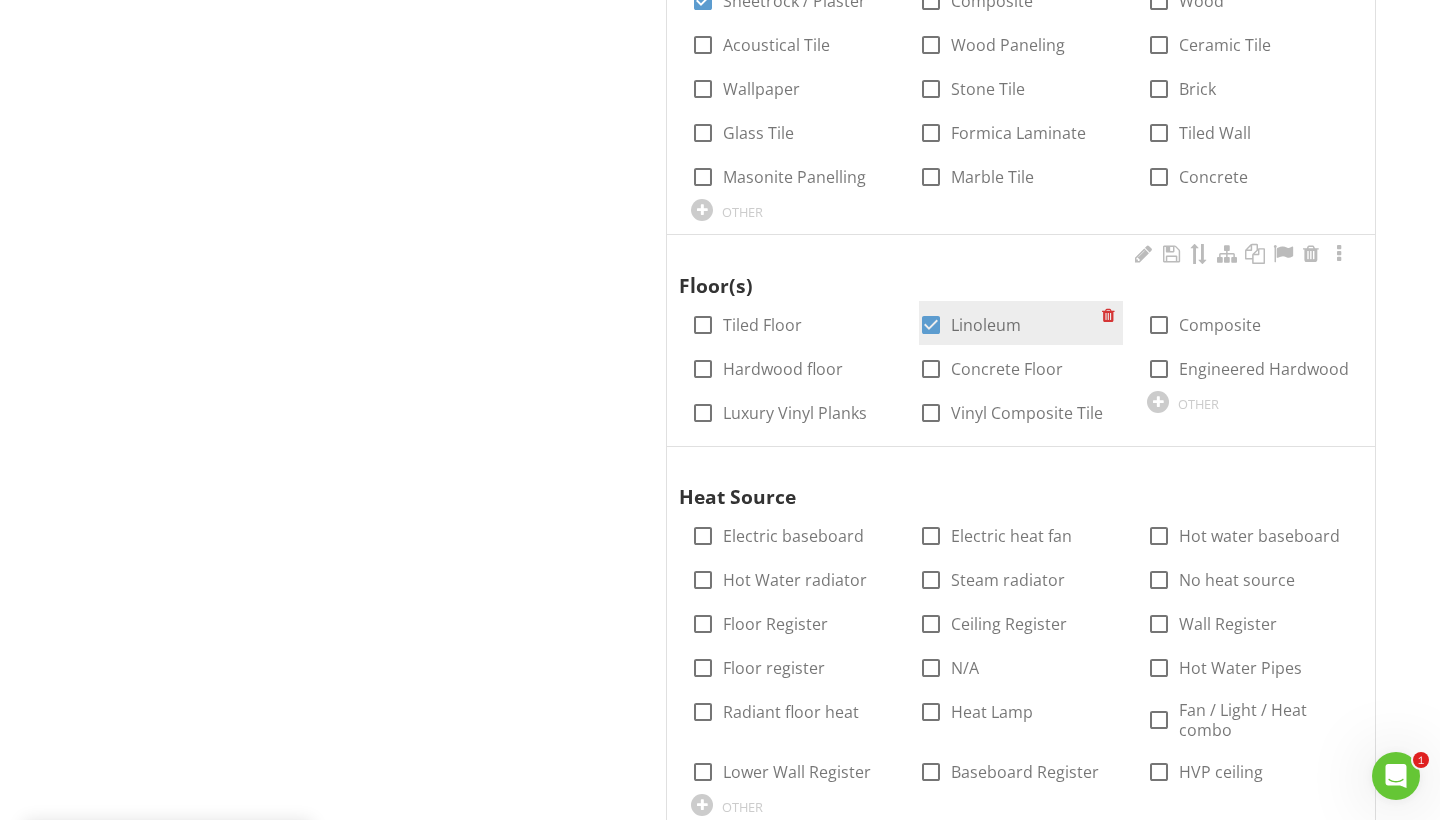 scroll, scrollTop: 2769, scrollLeft: 0, axis: vertical 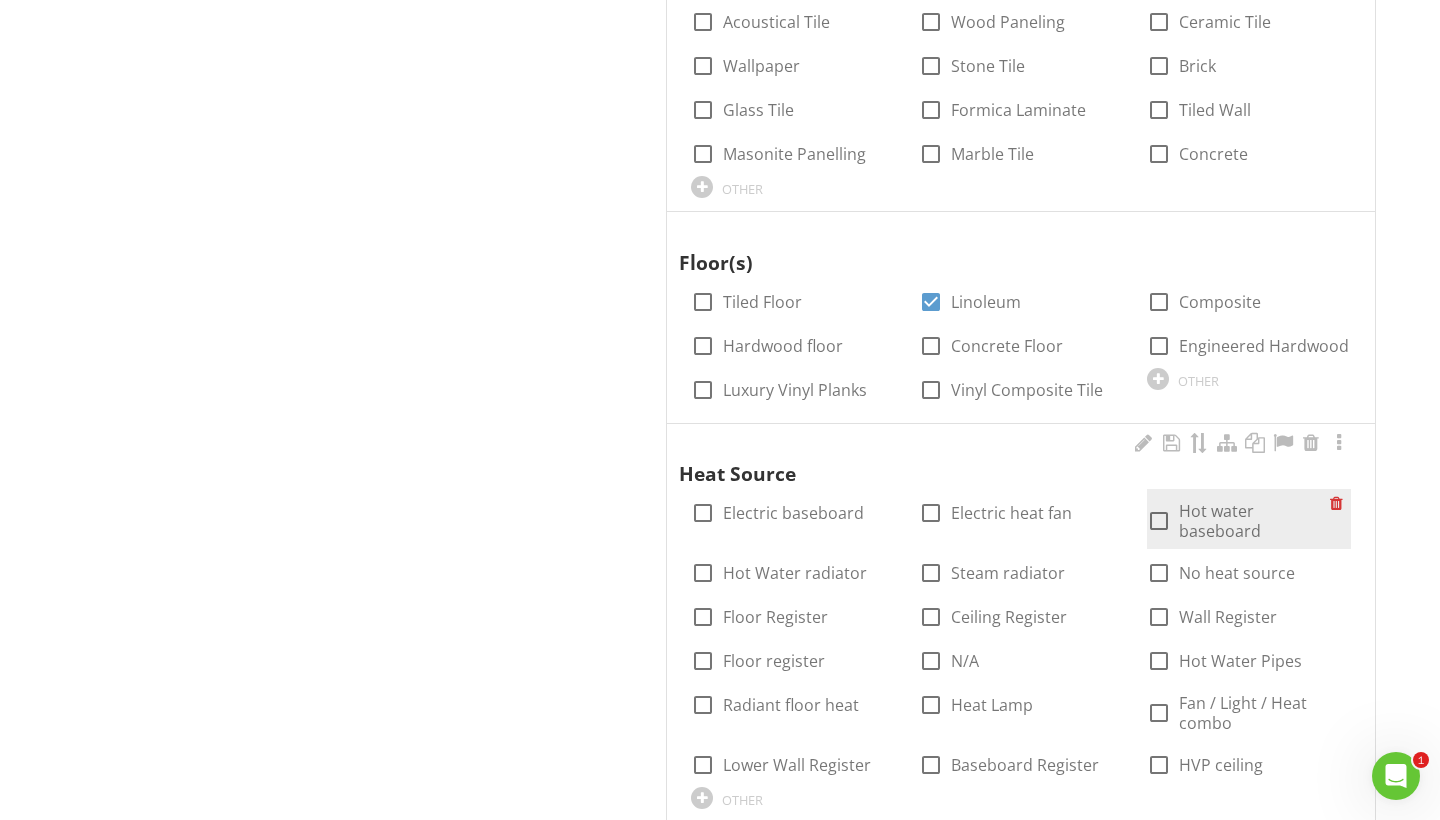 click at bounding box center [1159, 521] 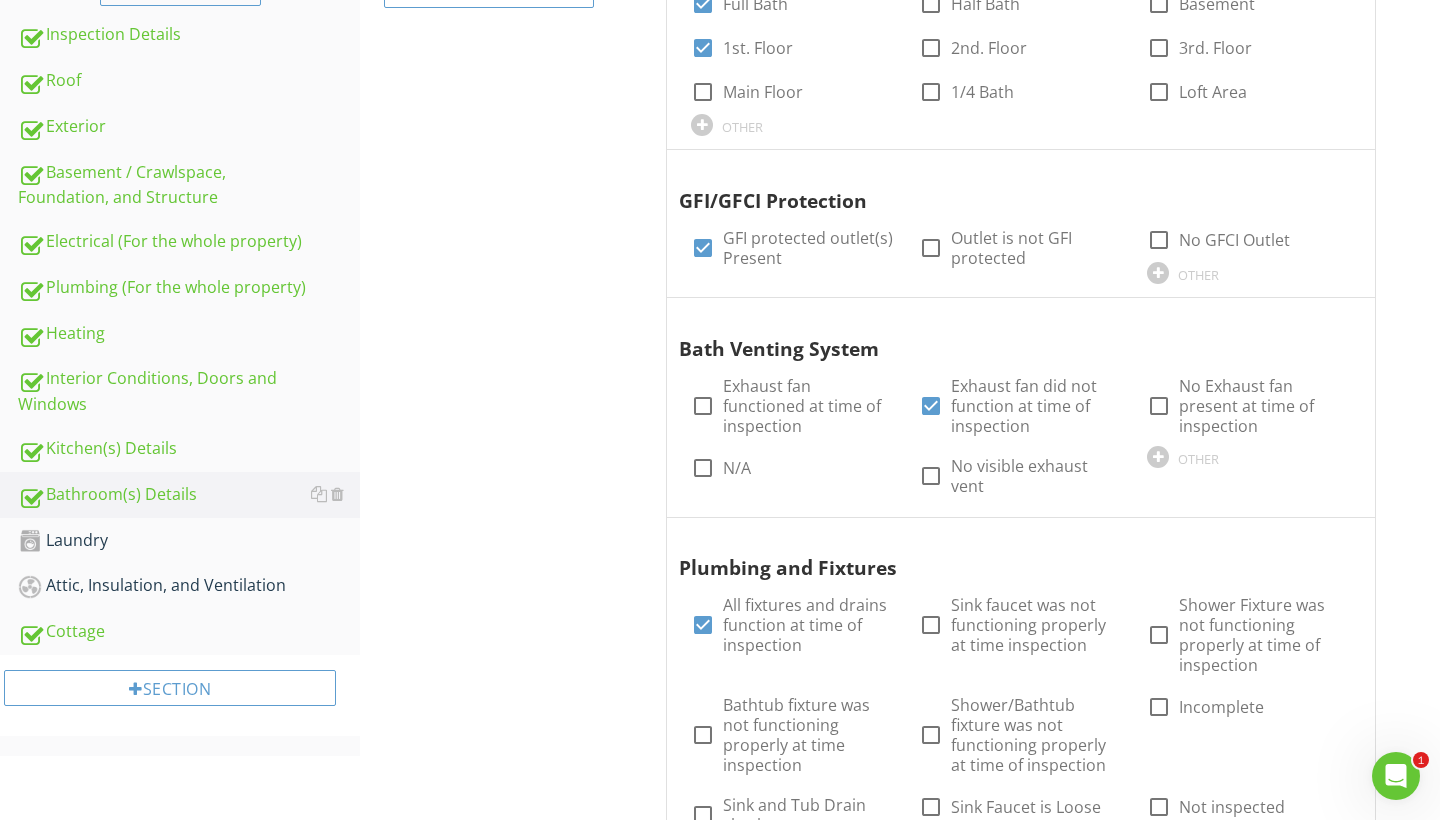 scroll, scrollTop: 563, scrollLeft: 0, axis: vertical 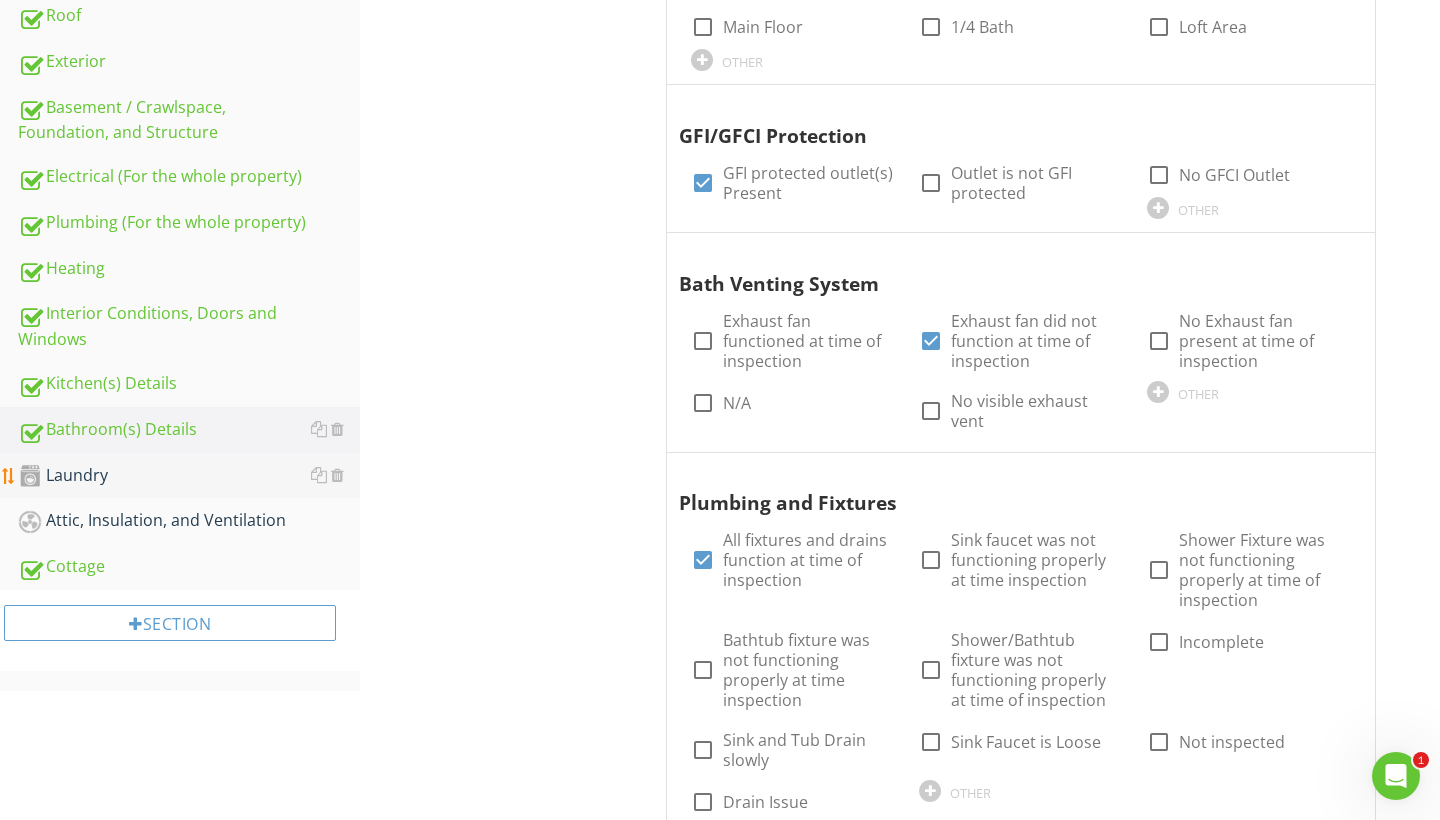 click on "Laundry" at bounding box center (189, 476) 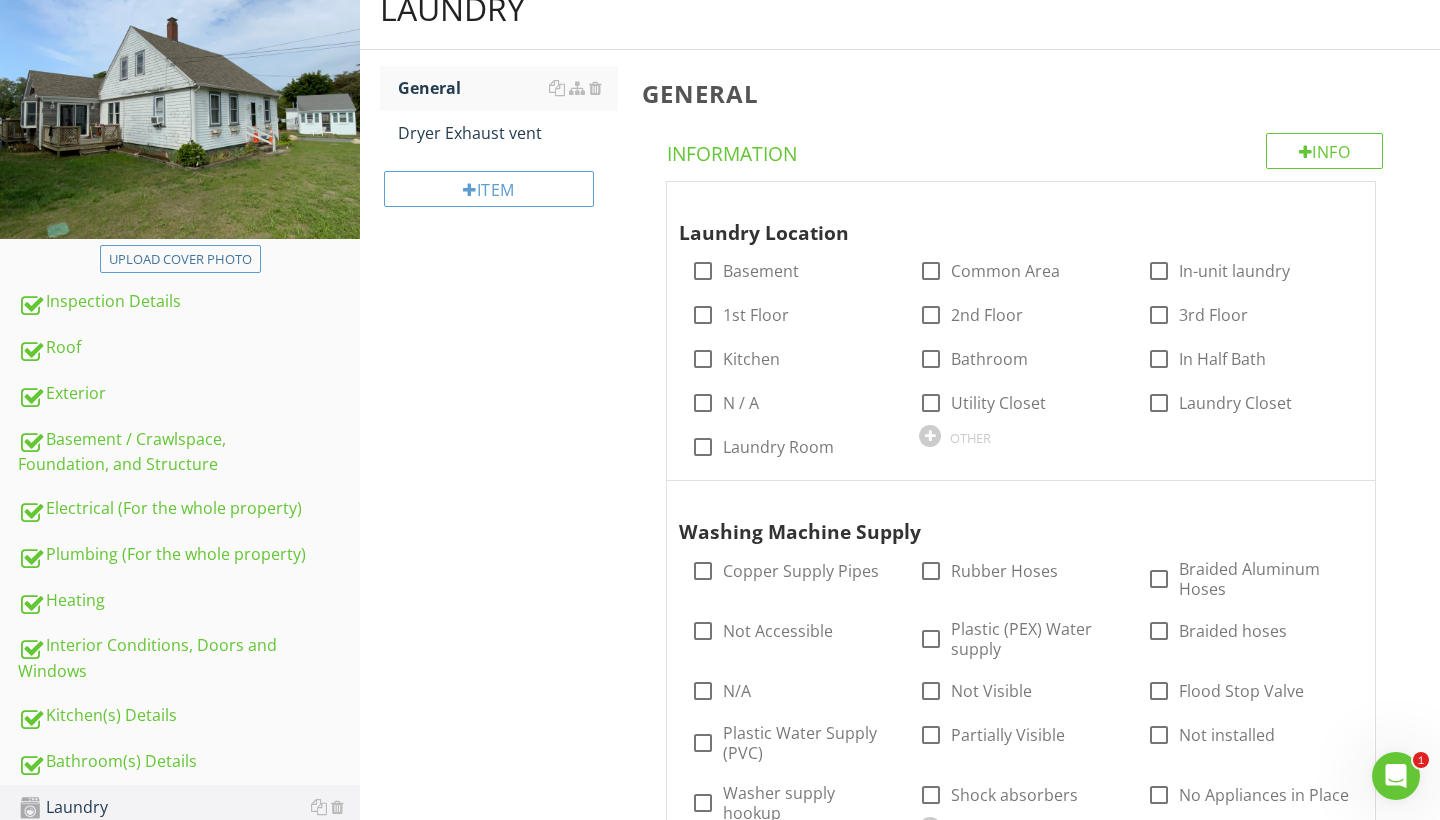 scroll, scrollTop: 231, scrollLeft: 0, axis: vertical 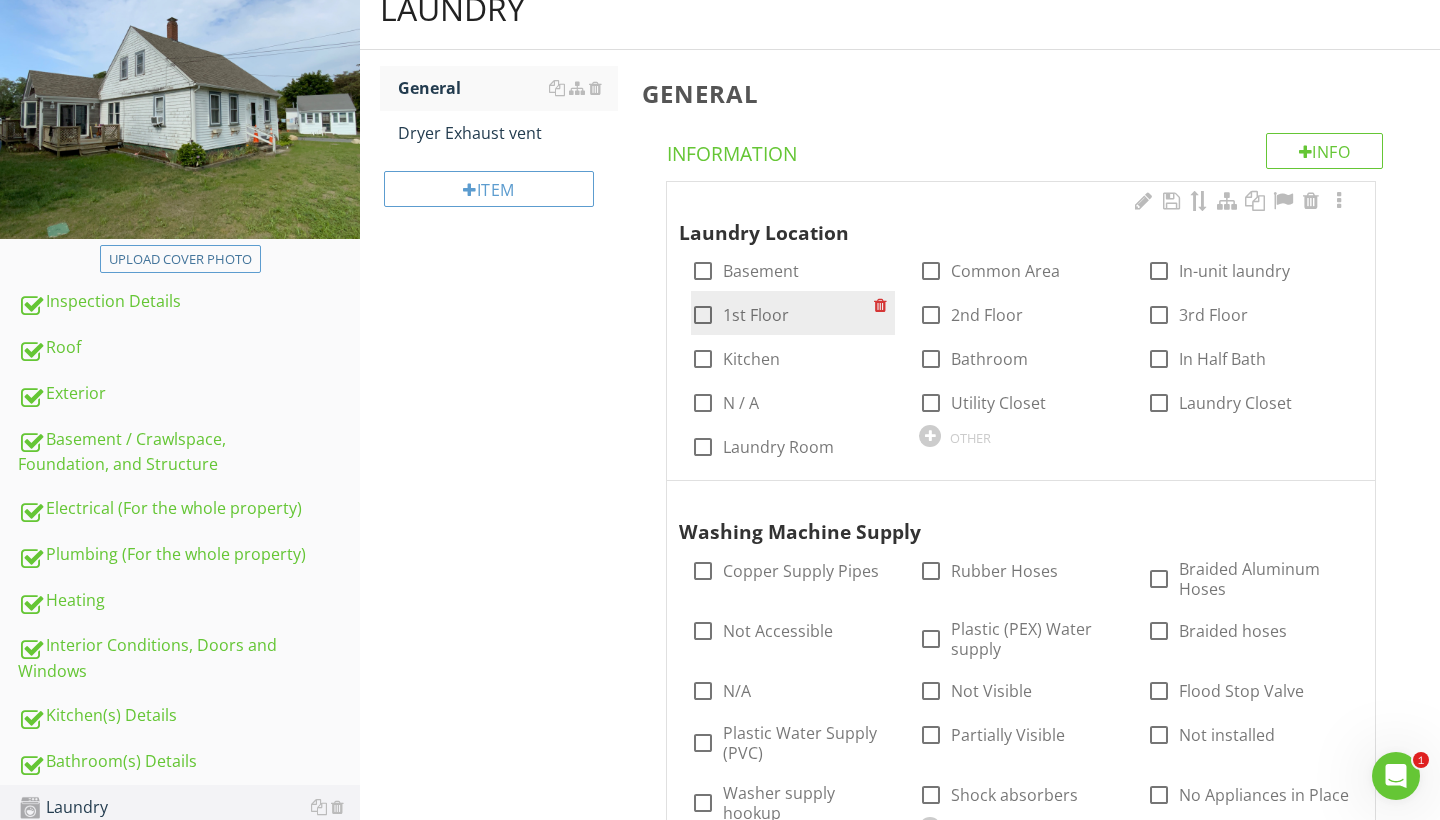 click at bounding box center (703, 315) 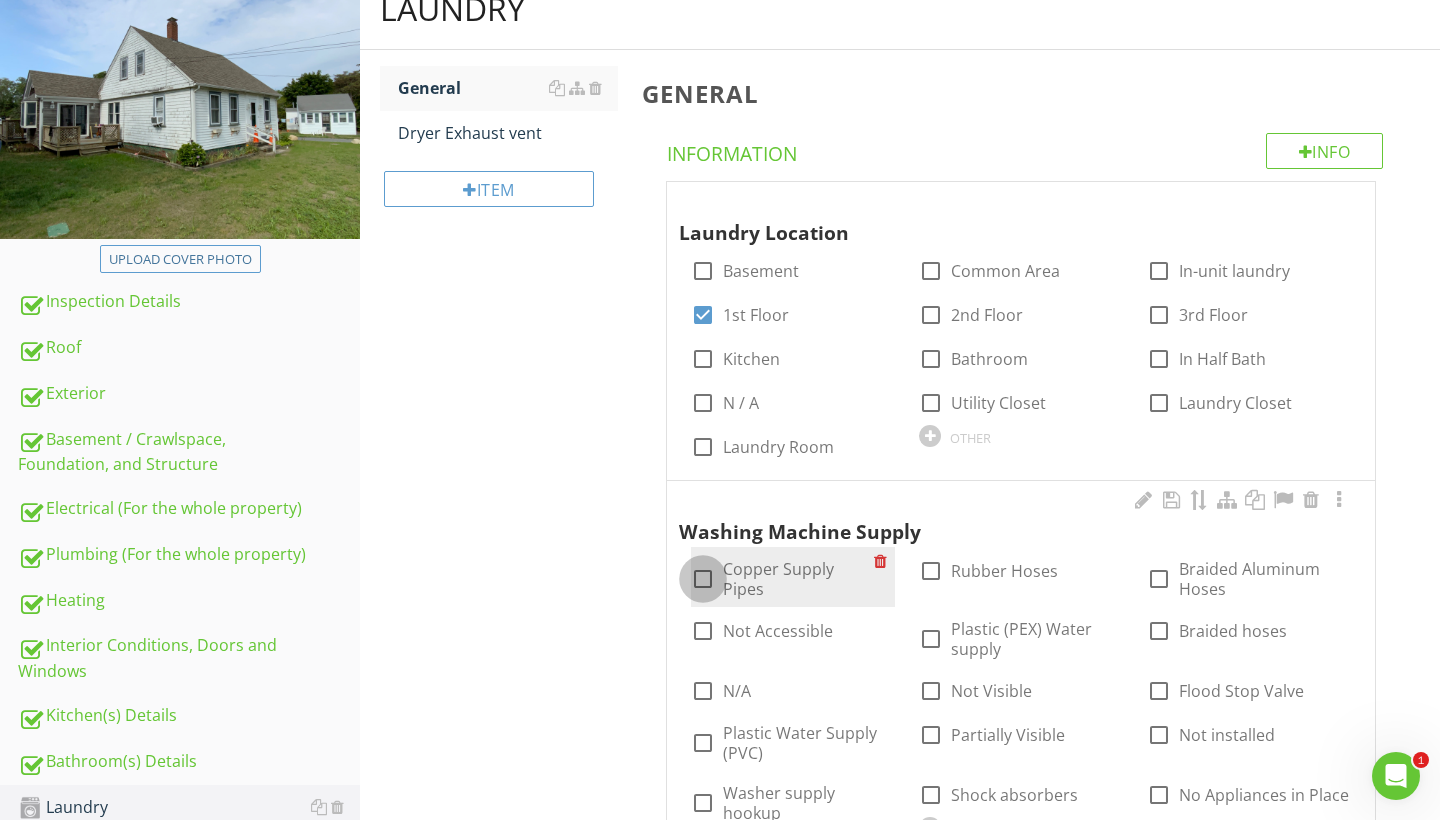 click at bounding box center (703, 579) 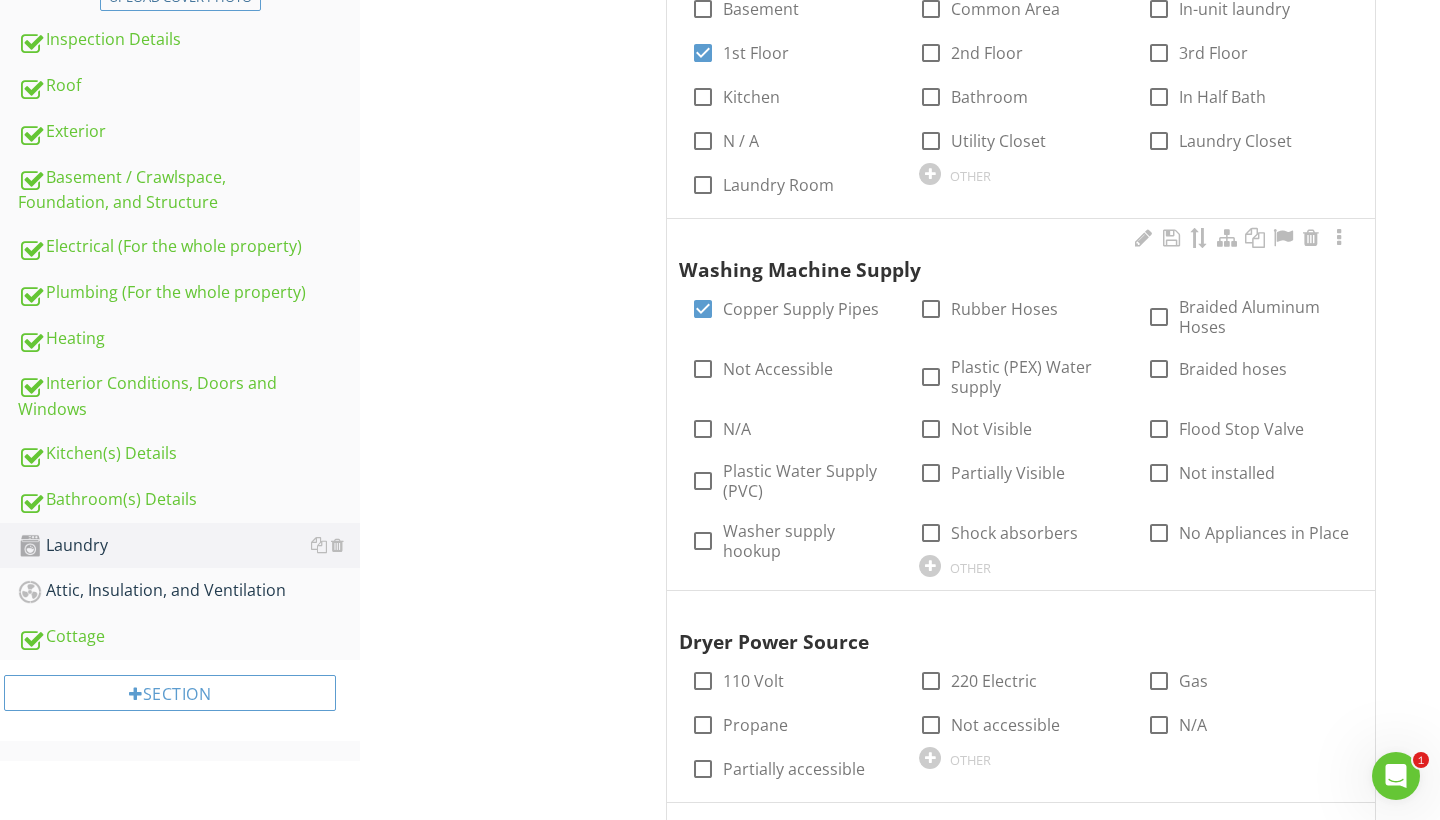 scroll, scrollTop: 514, scrollLeft: 0, axis: vertical 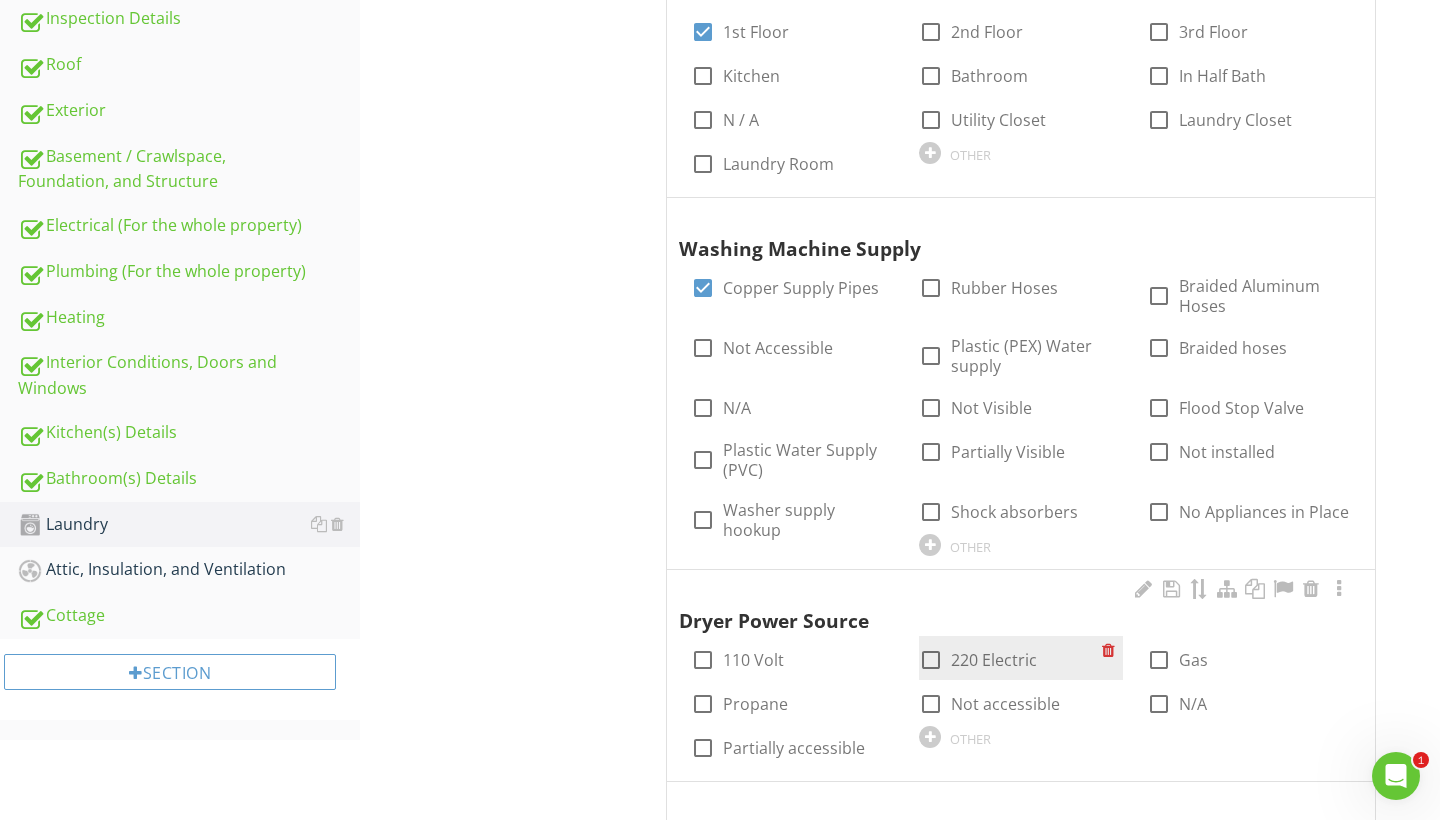 click at bounding box center [931, 660] 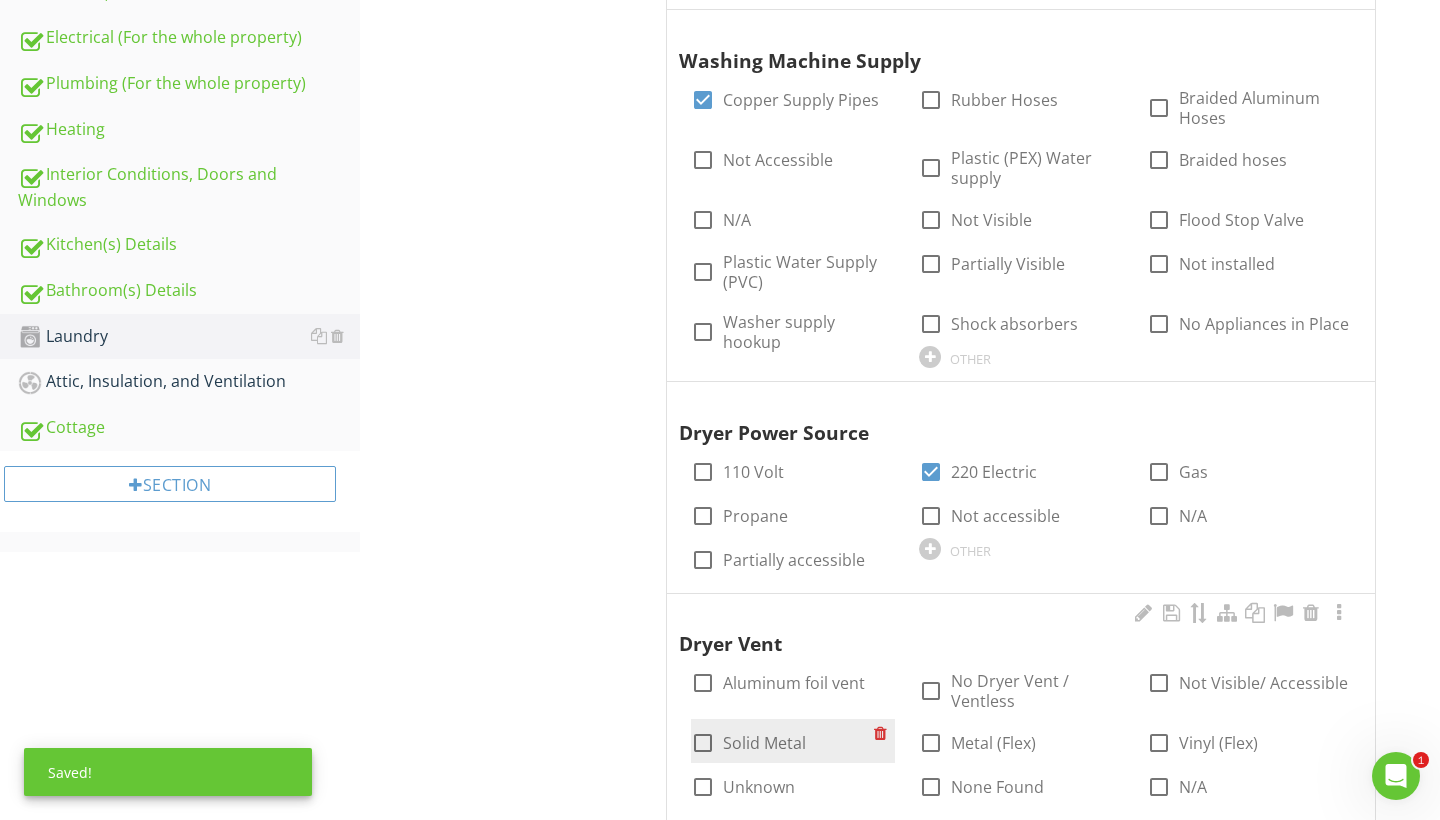 scroll, scrollTop: 779, scrollLeft: 0, axis: vertical 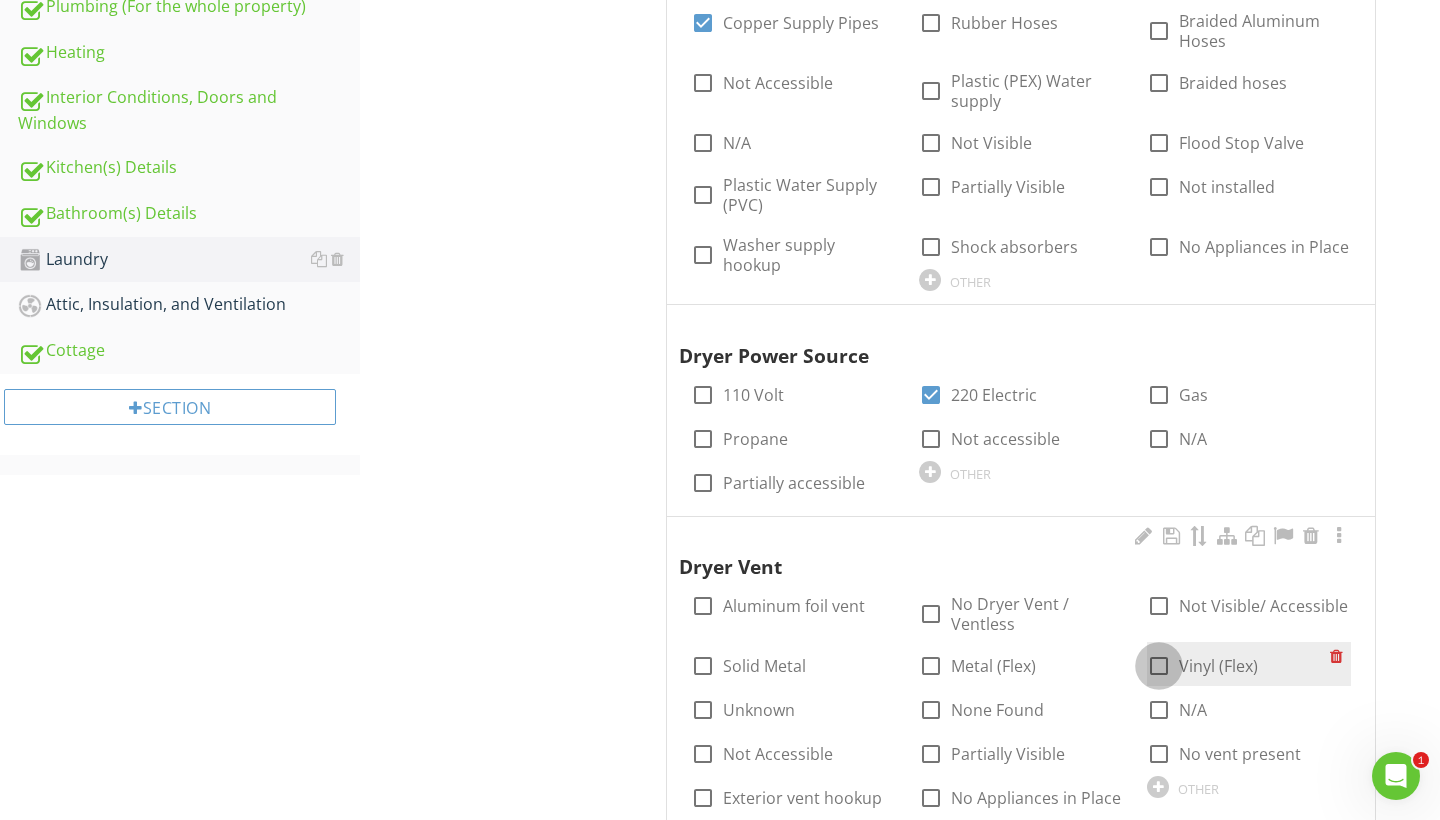 click at bounding box center (1159, 666) 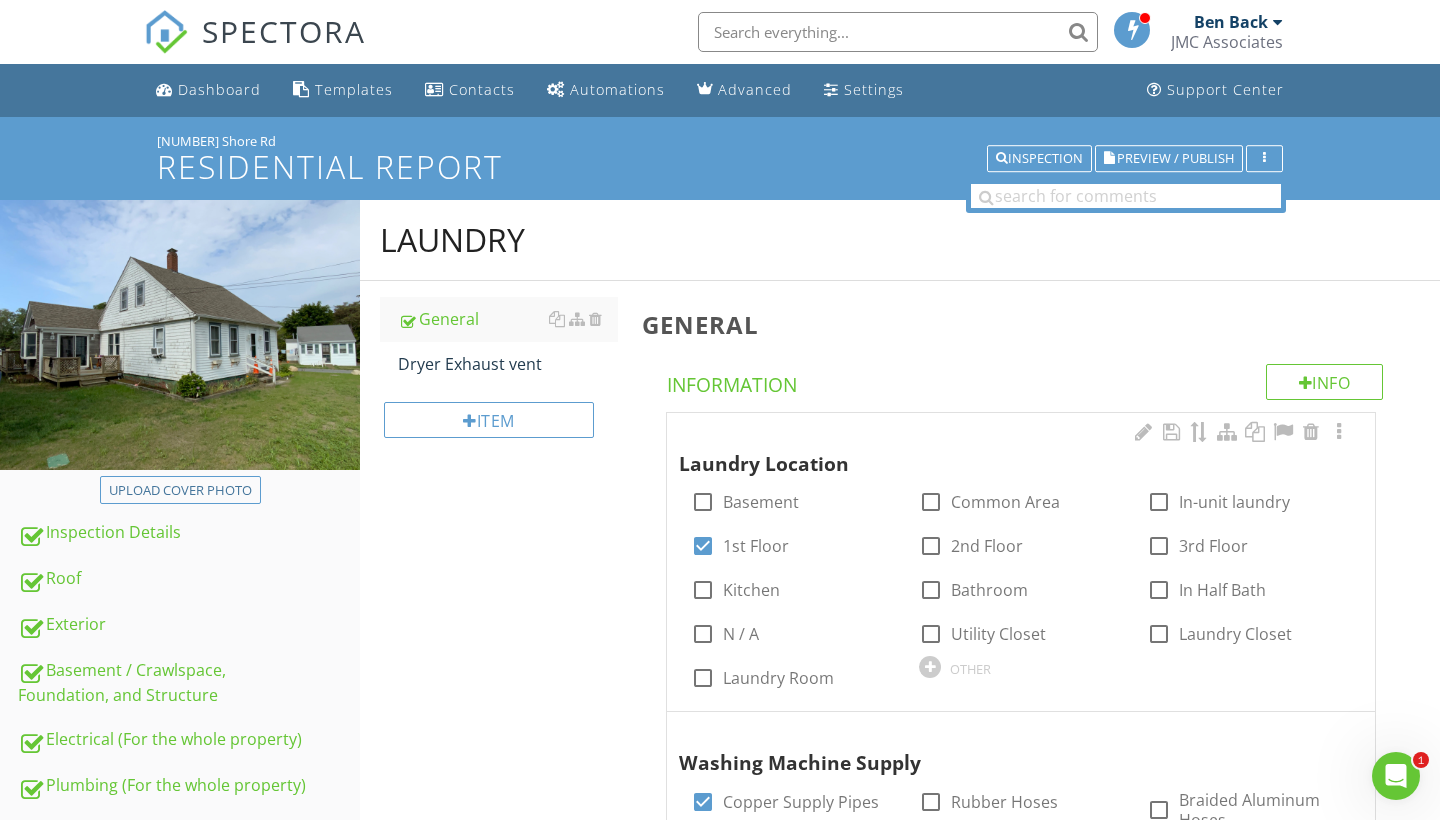 scroll, scrollTop: 0, scrollLeft: 0, axis: both 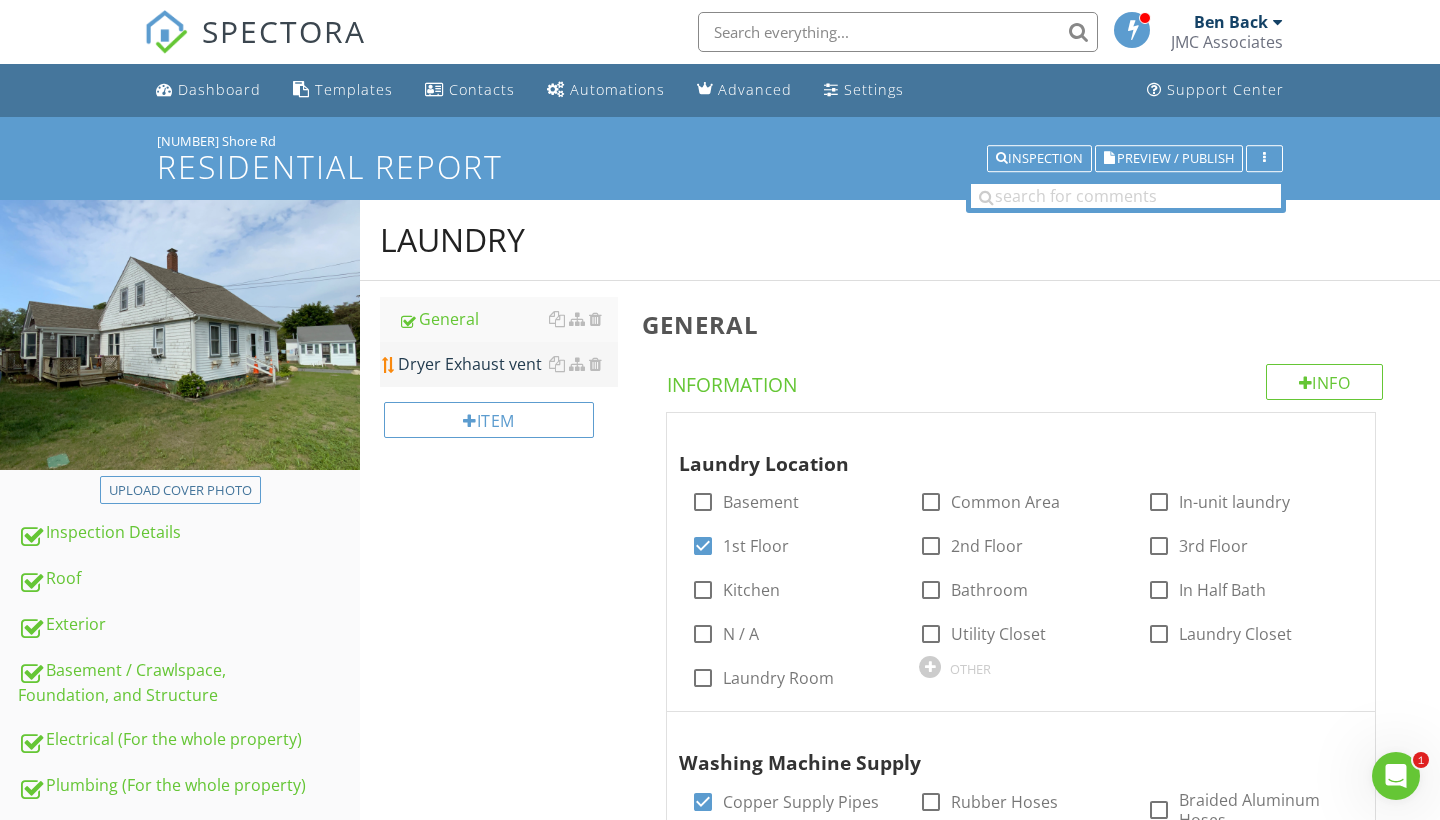 click on "Dryer Exhaust vent" at bounding box center (508, 364) 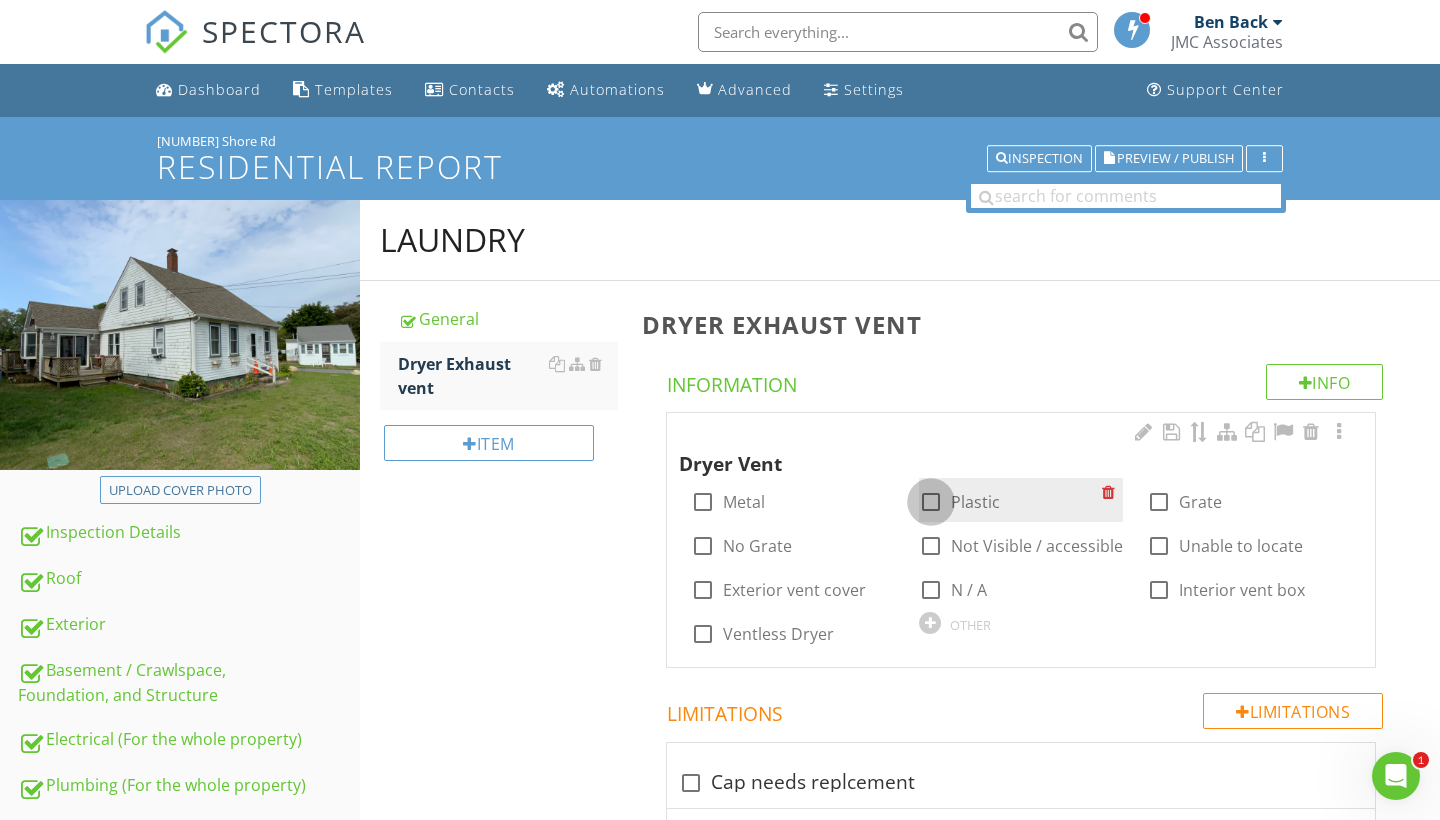 click at bounding box center [931, 502] 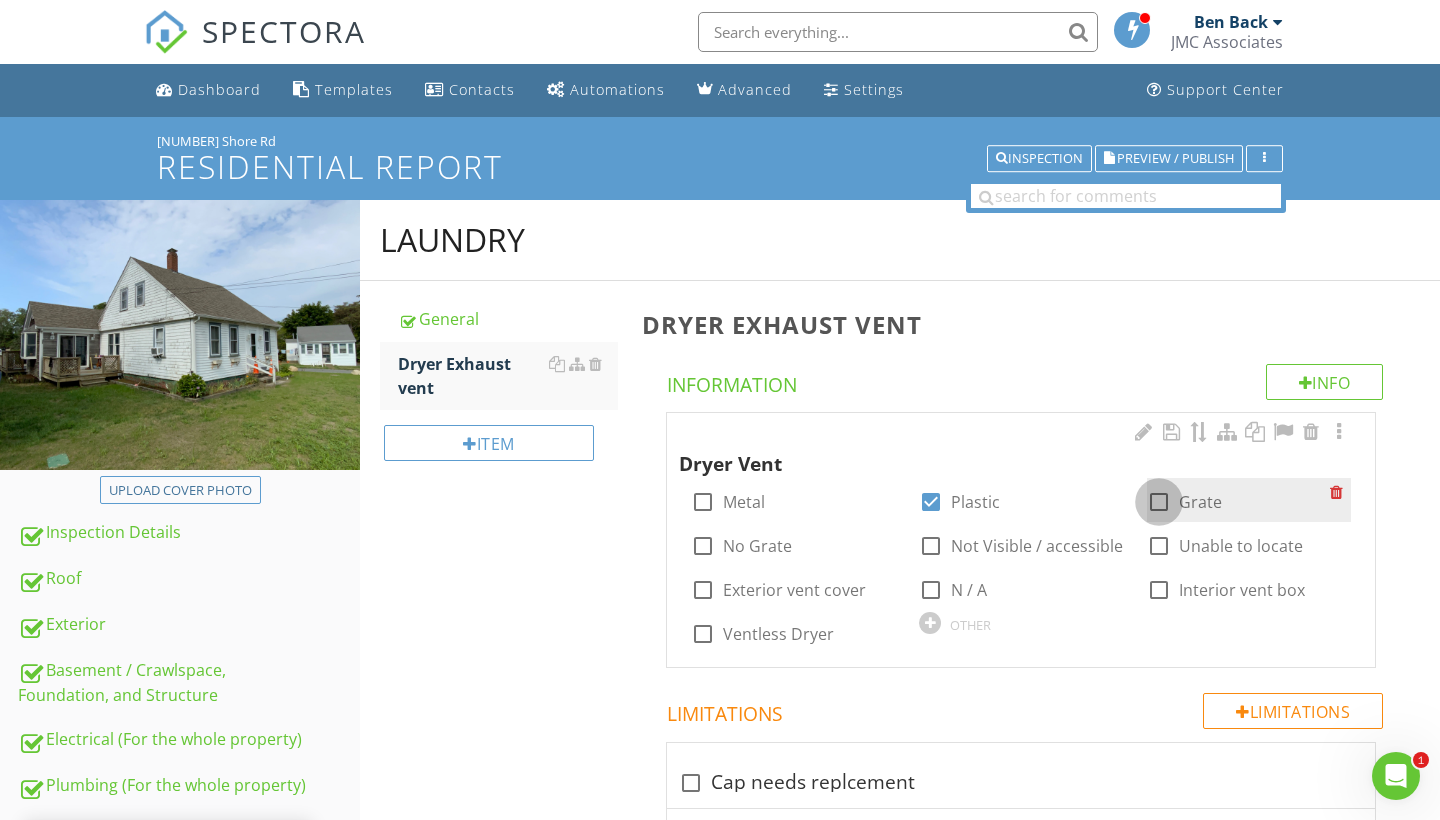 click at bounding box center [1159, 502] 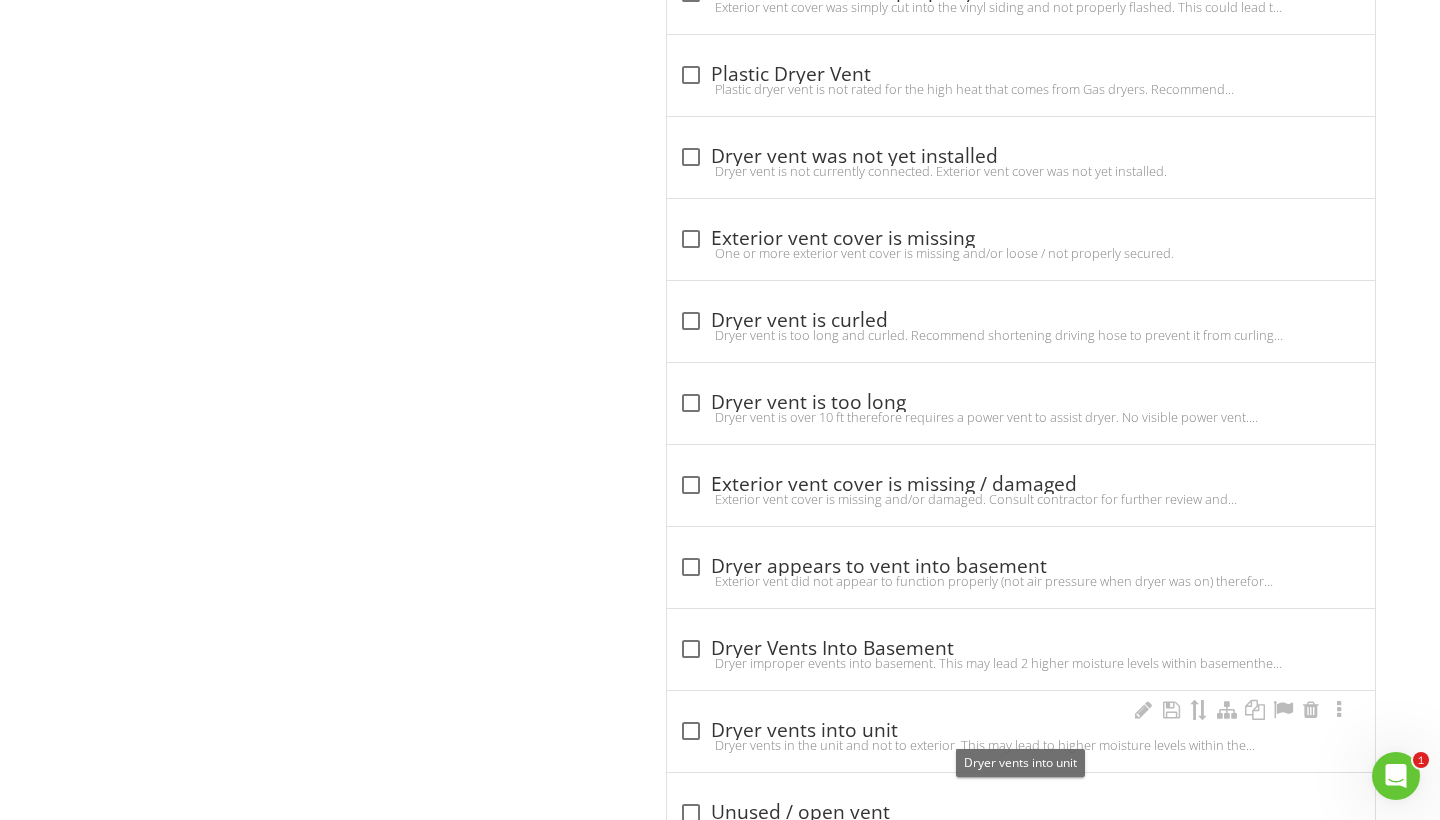 scroll, scrollTop: 1588, scrollLeft: 0, axis: vertical 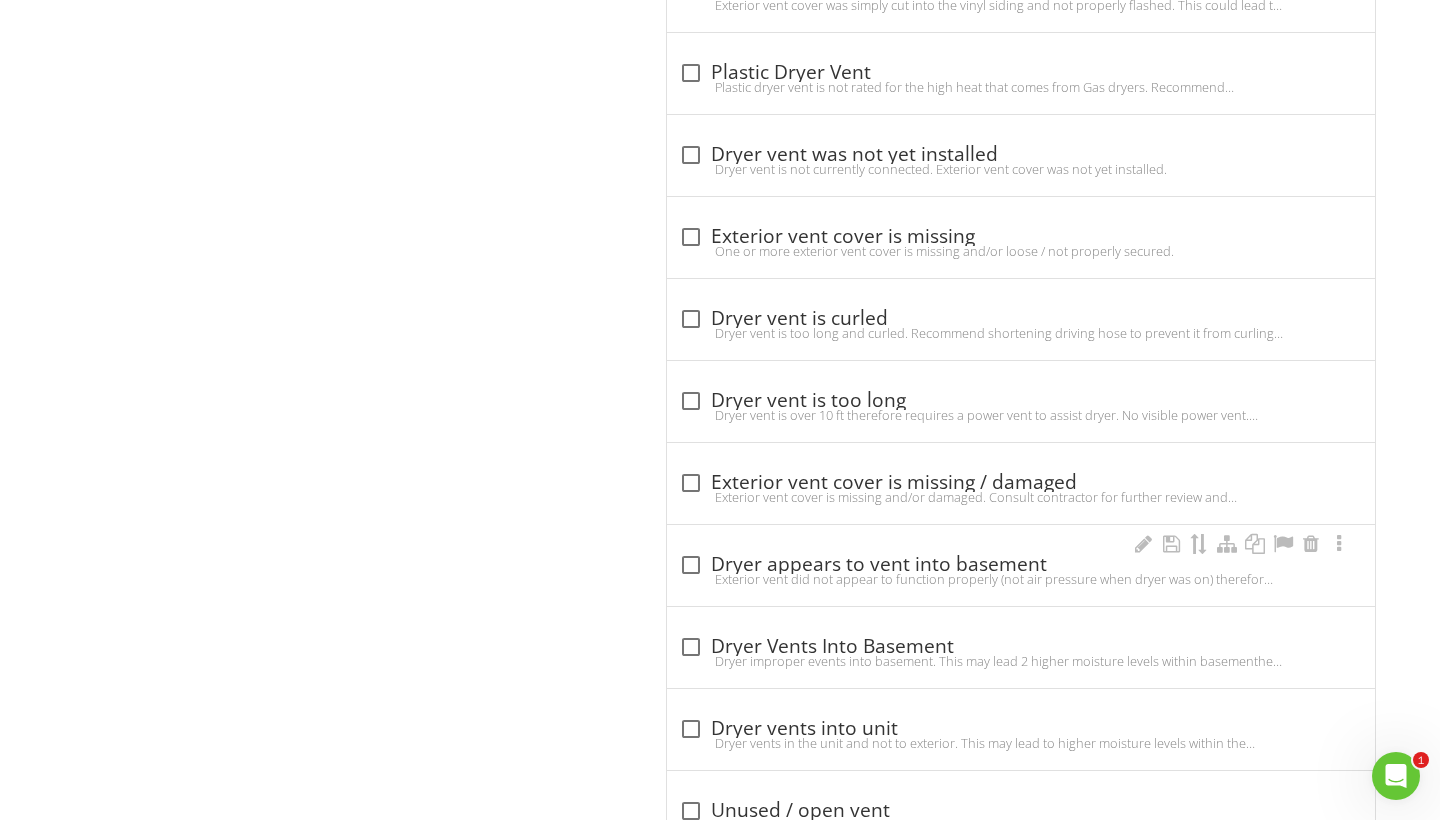 click at bounding box center (691, 565) 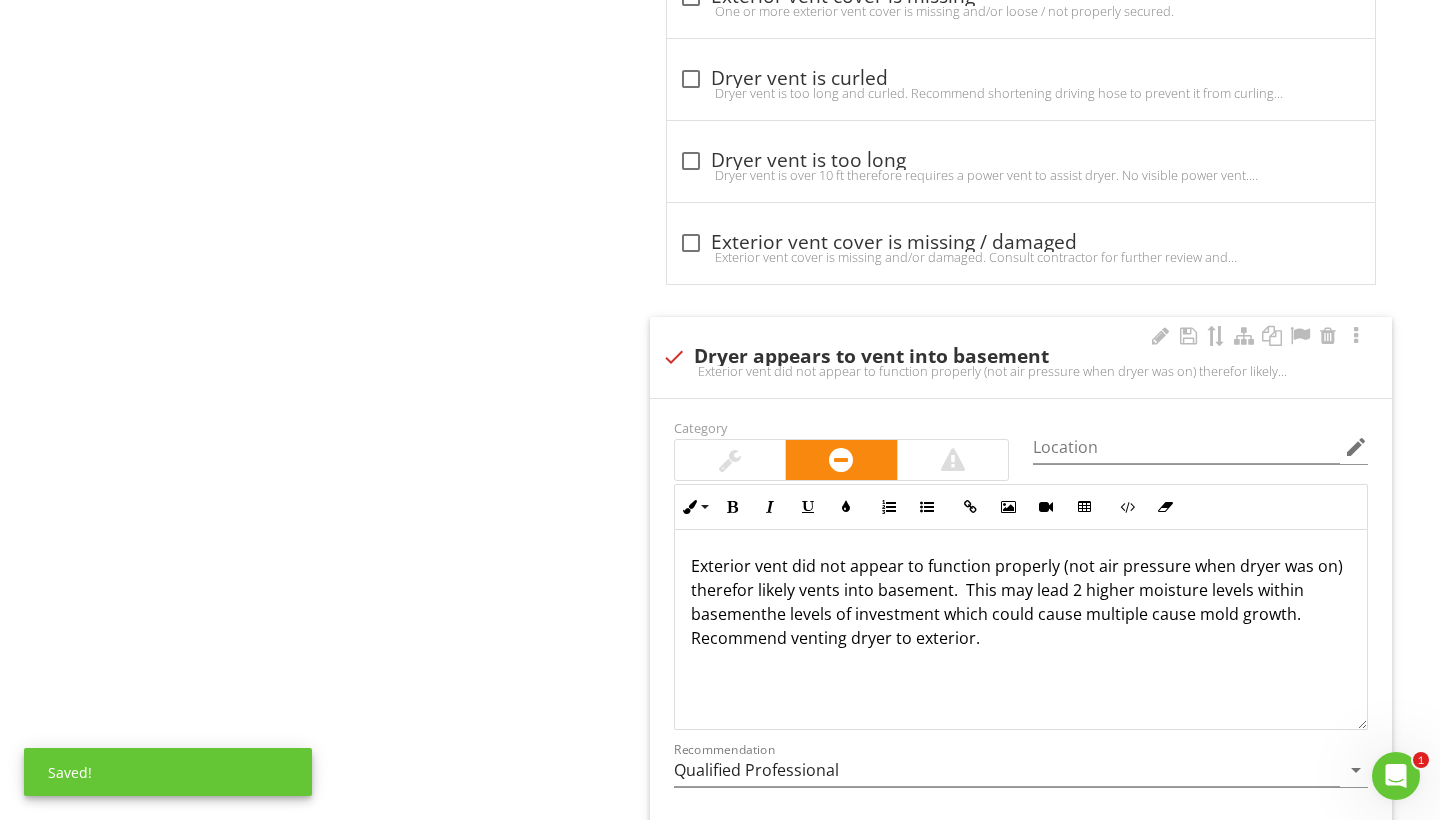 scroll, scrollTop: 1844, scrollLeft: 0, axis: vertical 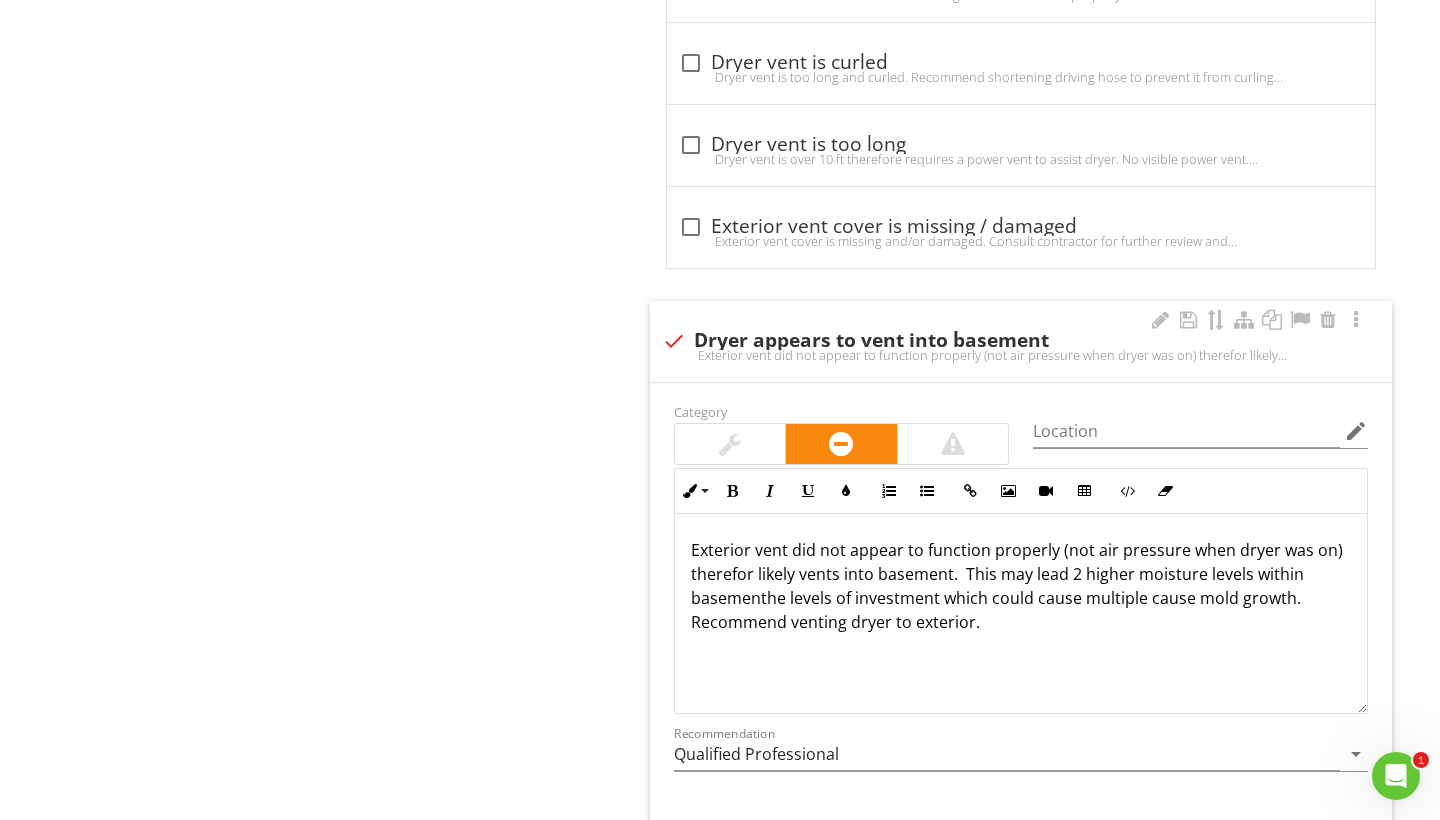 click on "Exterior vent did not appear to function properly (not air pressure when dryer was on) therefor likely vents into basement. This may lead 2 higher moisture levels within basementhe levels of investment which could cause multiple cause mold growth. Recommend venting dryer to exterior." at bounding box center (1021, 355) 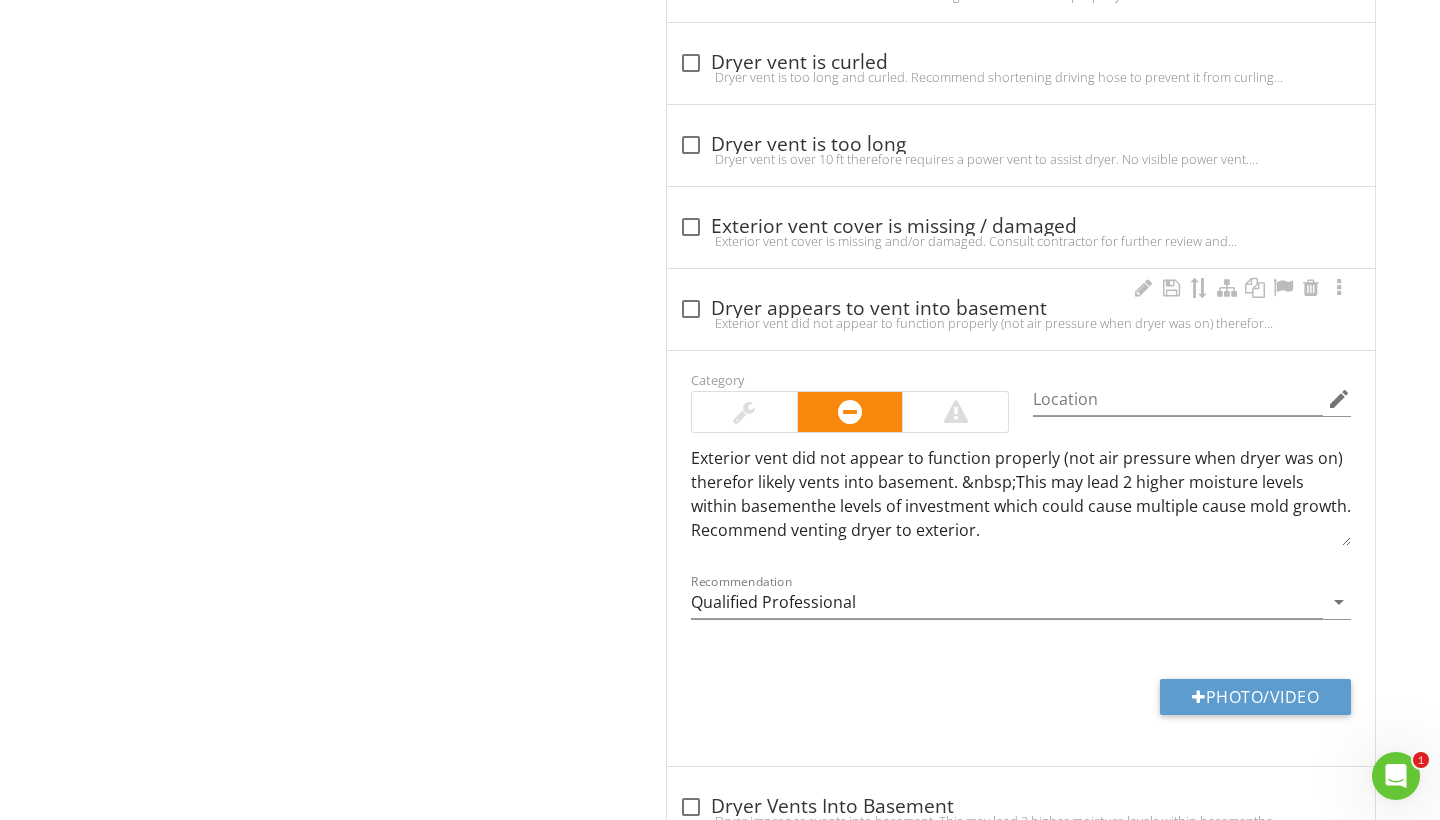 checkbox on "true" 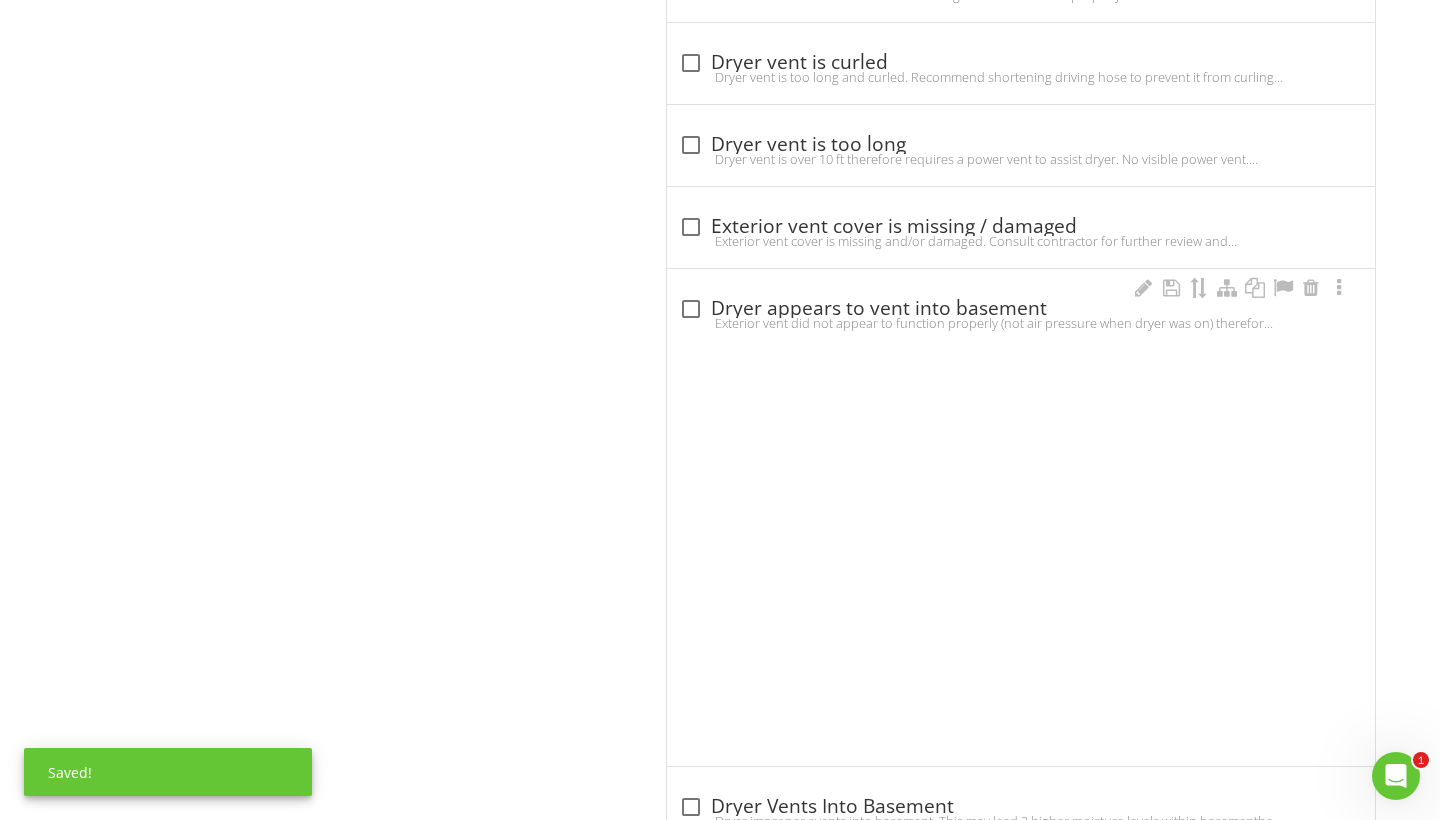 scroll, scrollTop: 1667, scrollLeft: 0, axis: vertical 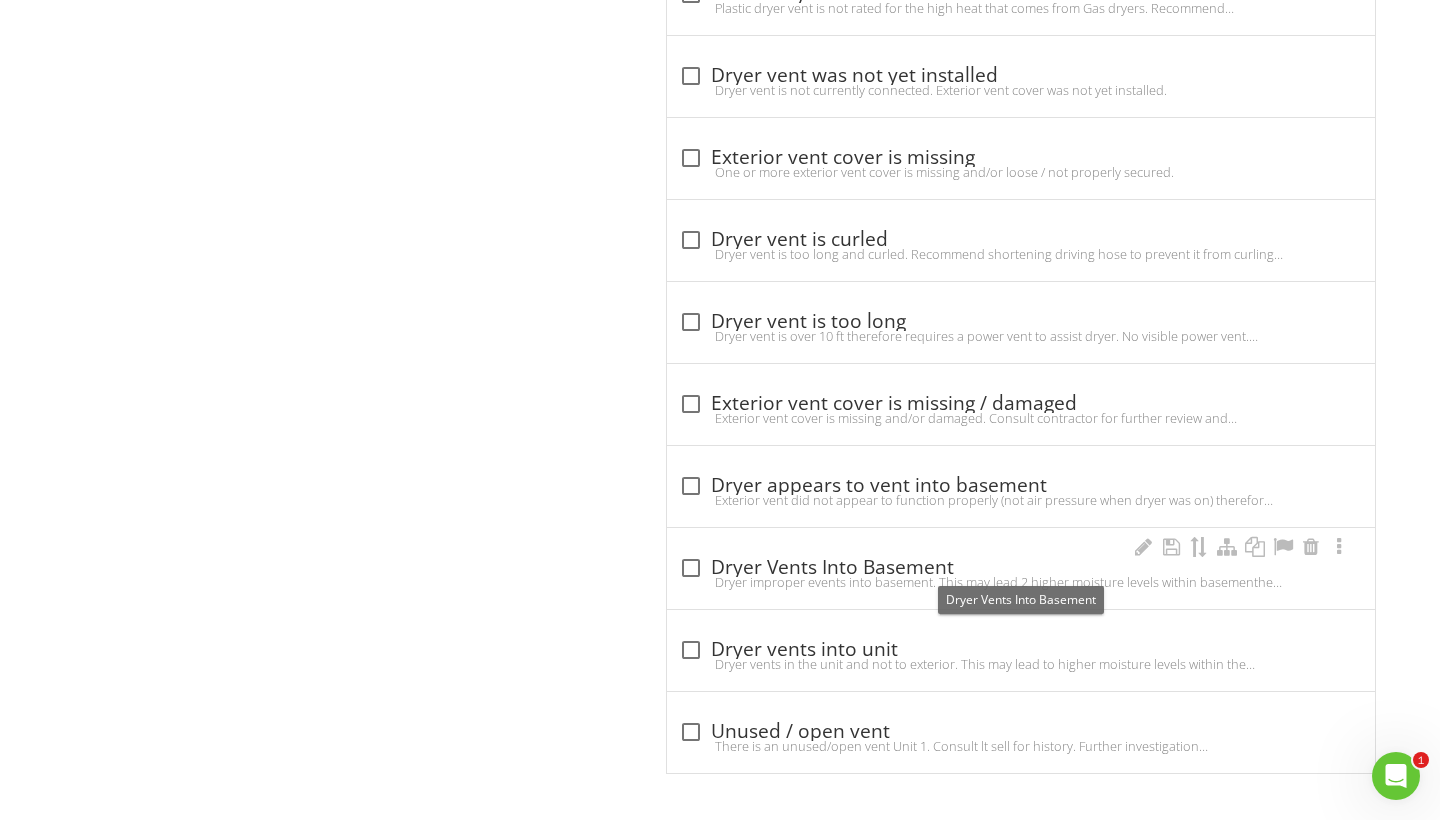click at bounding box center (691, 568) 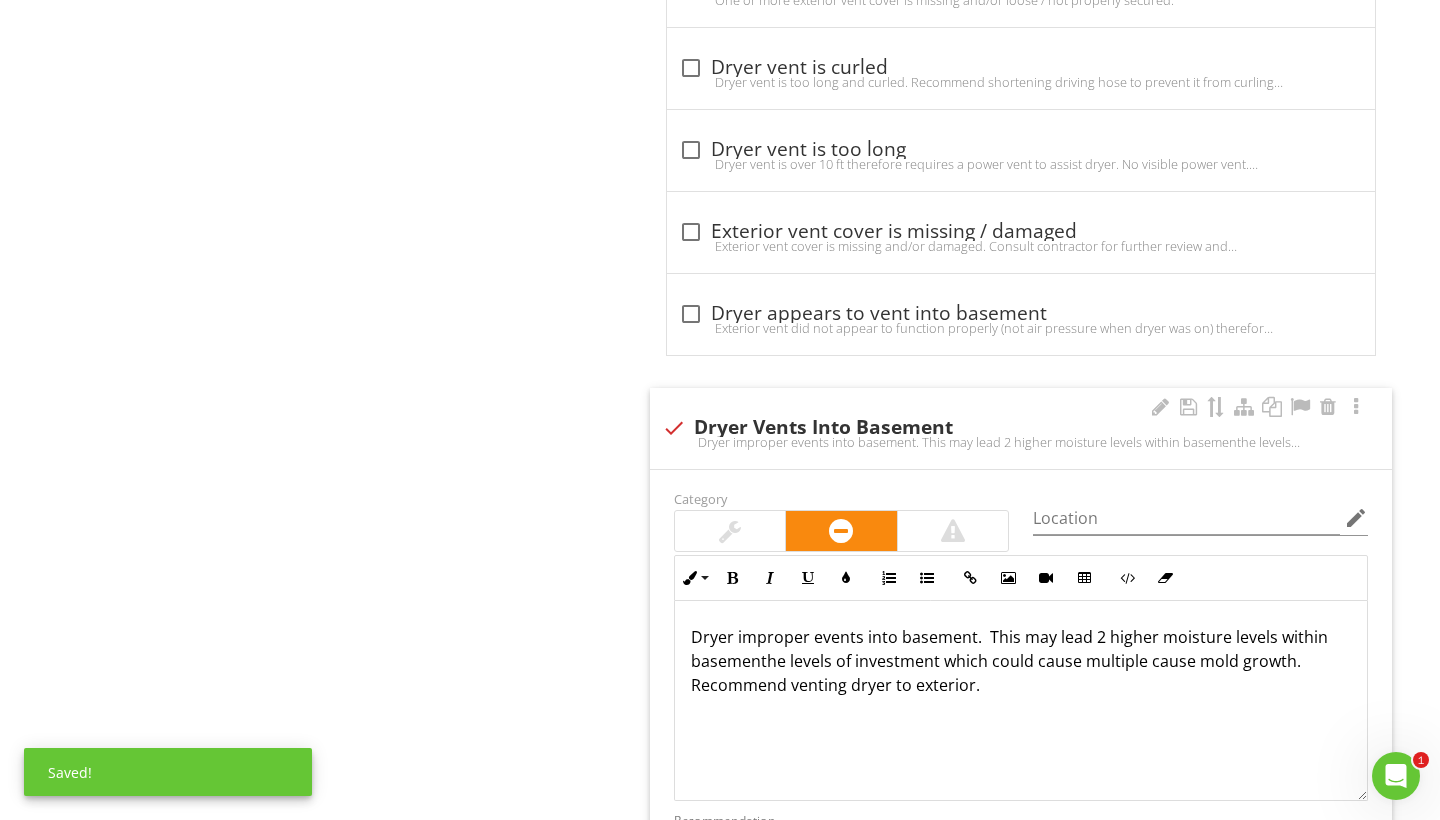 scroll, scrollTop: 1831, scrollLeft: 0, axis: vertical 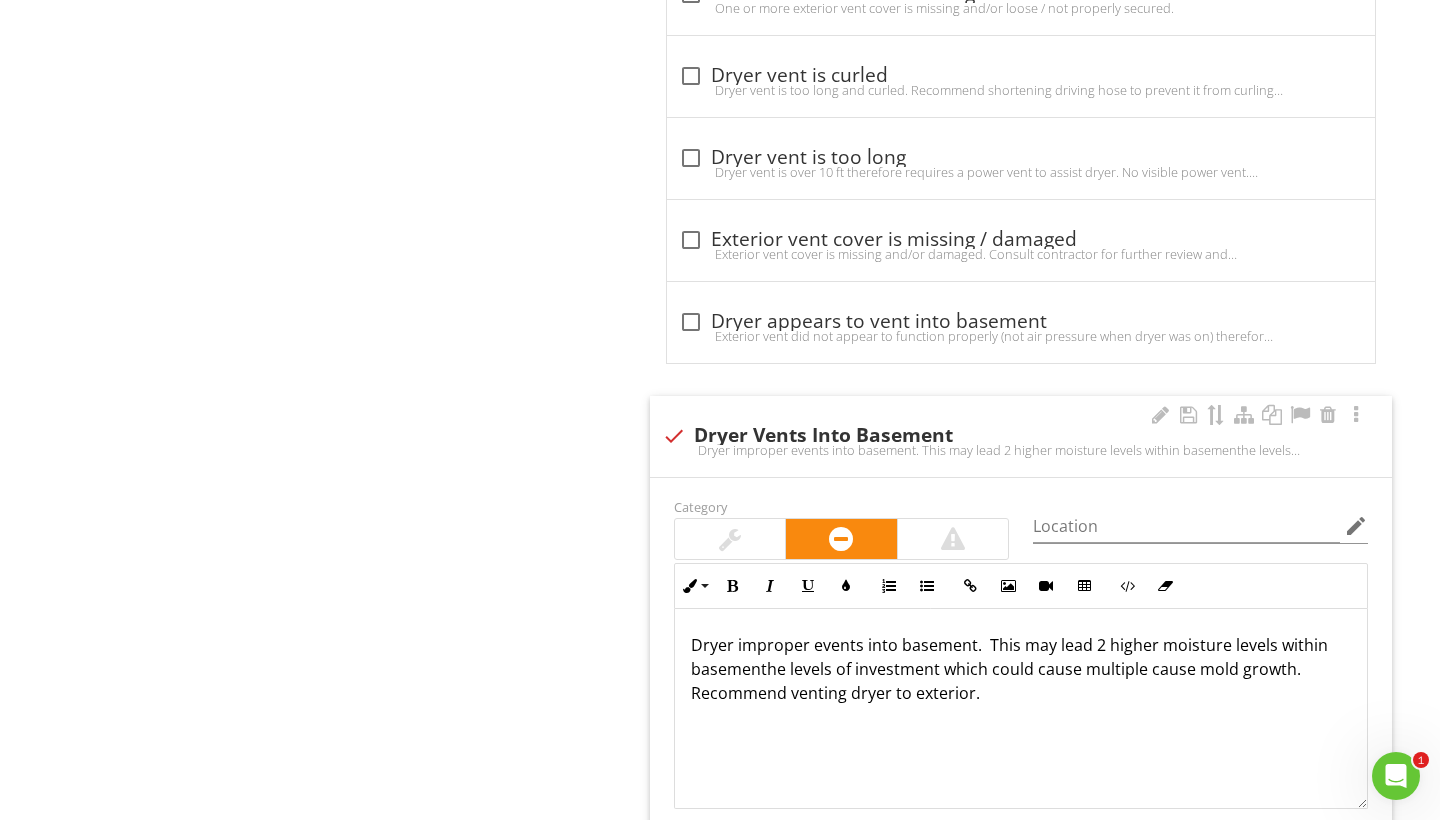 click on "Dryer improper events into basement.  This may lead 2 higher moisture levels within basementhe levels of investment which could cause multiple cause mold growth. Recommend venting dryer to exterior." at bounding box center (1021, 669) 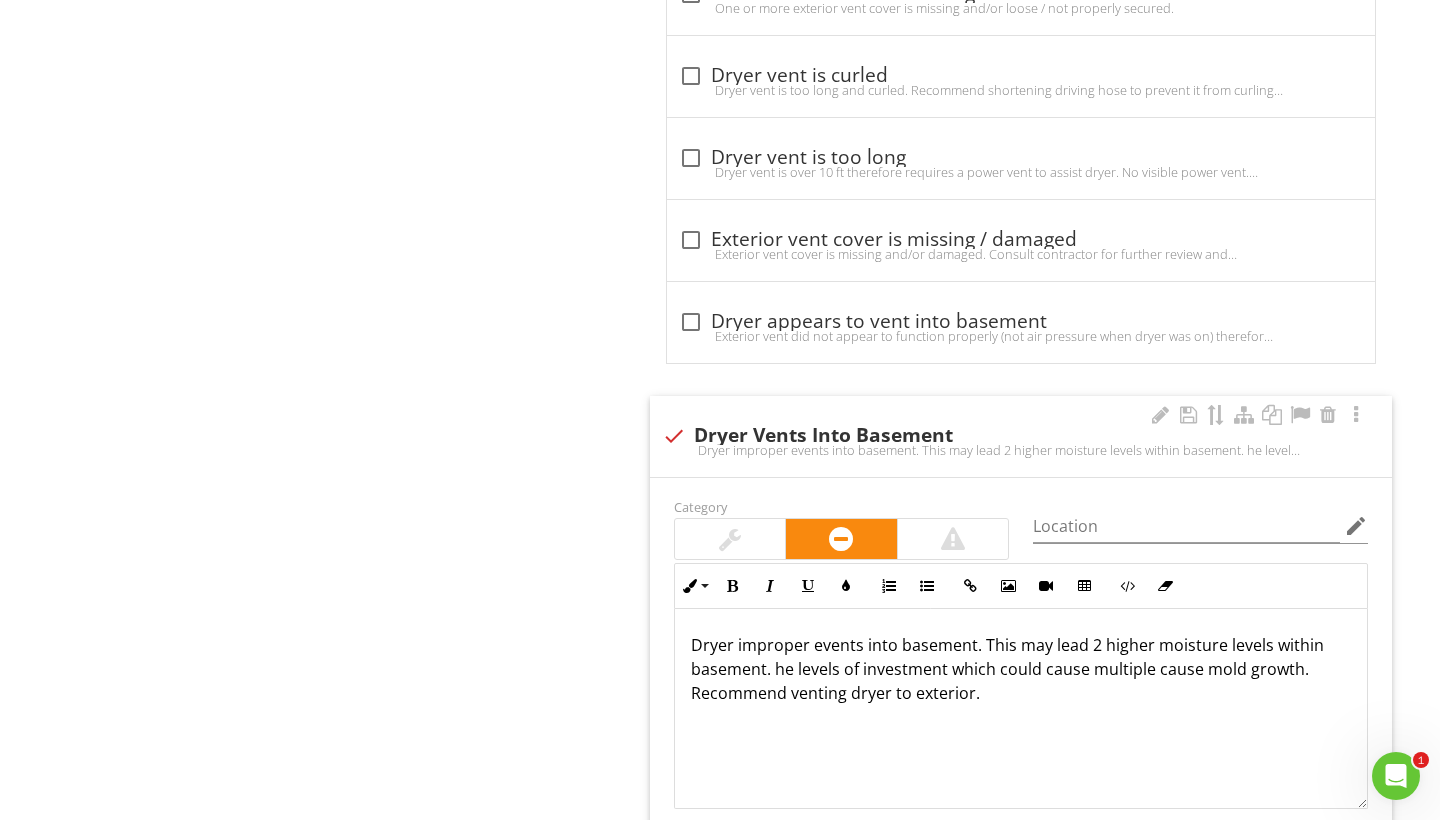 click on "Dryer improper events into basement. This may lead 2 higher moisture levels within basement. he levels of investment which could cause multiple cause mold growth. Recommend venting dryer to exterior." at bounding box center [1021, 669] 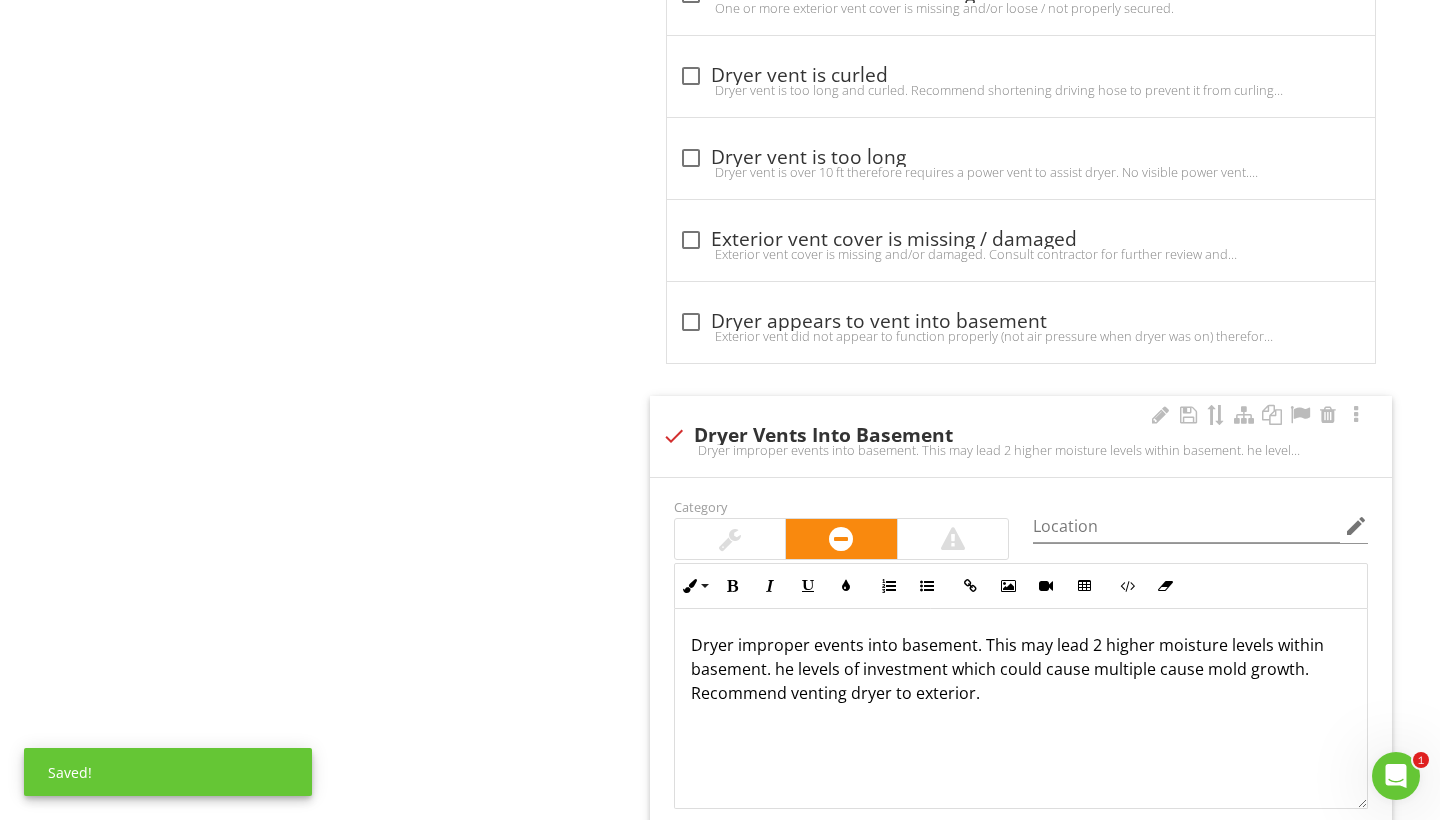 click on "Dryer improper events into basement. This may lead 2 higher moisture levels within basement. he levels of investment which could cause multiple cause mold growth. Recommend venting dryer to exterior." at bounding box center [1021, 669] 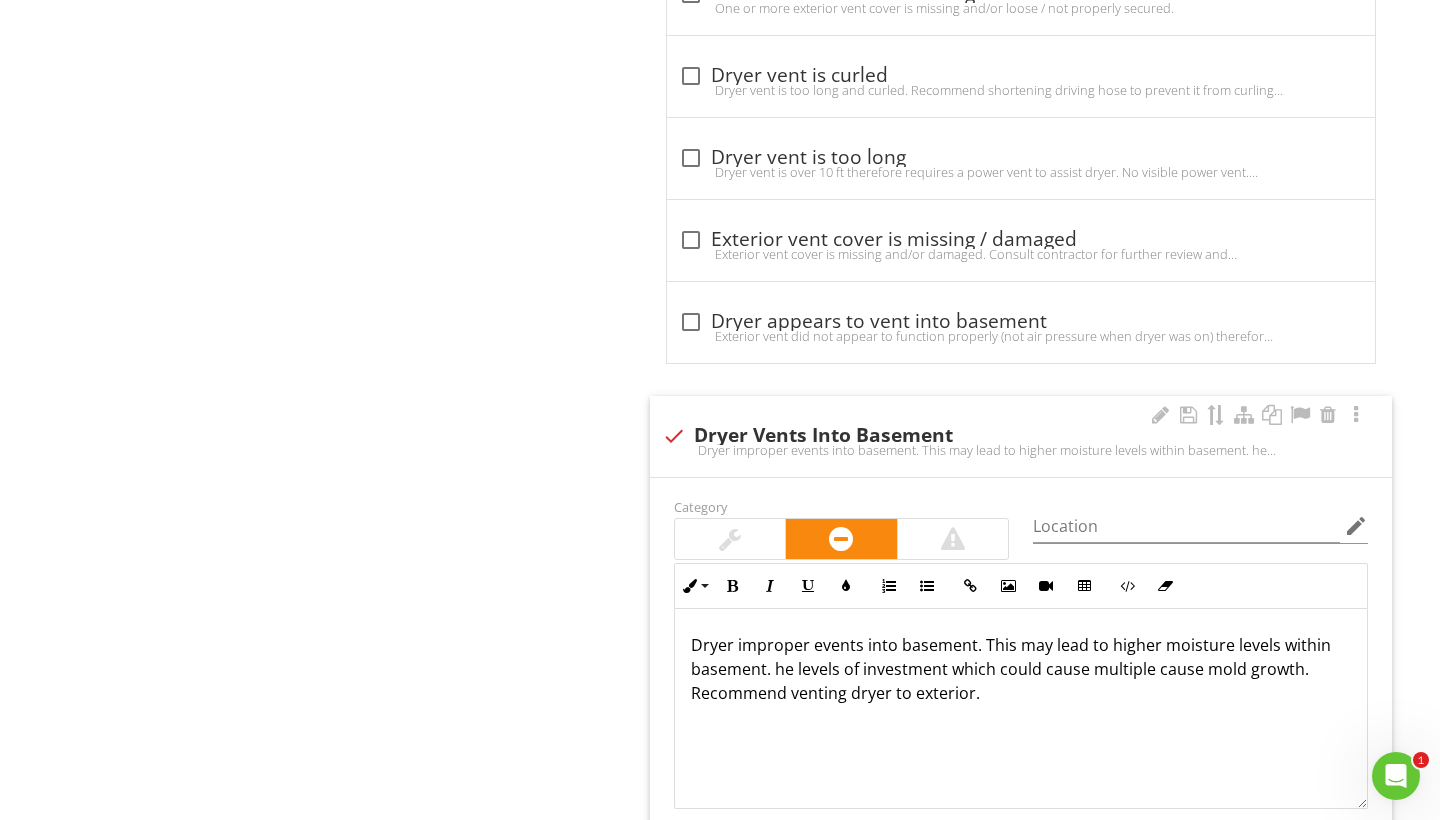 click on "Dryer improper events into basement. This may lead to higher moisture levels within basement. he levels of investment which could cause multiple cause mold growth. Recommend venting dryer to exterior." at bounding box center [1021, 669] 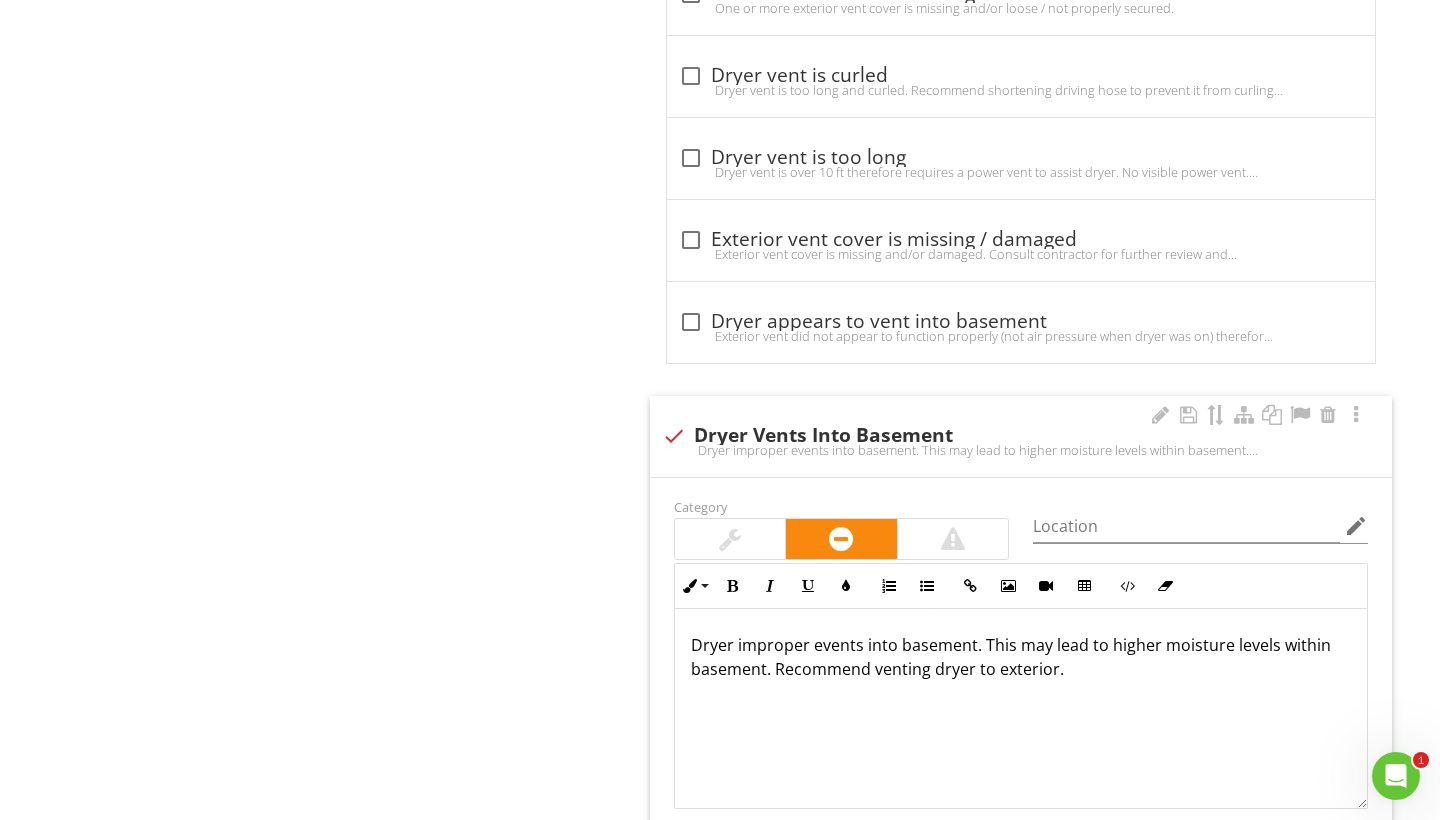 click on "Dryer improper events into basement. This may lead to higher moisture levels within basement. Recommend venting dryer to exterior." at bounding box center (1021, 709) 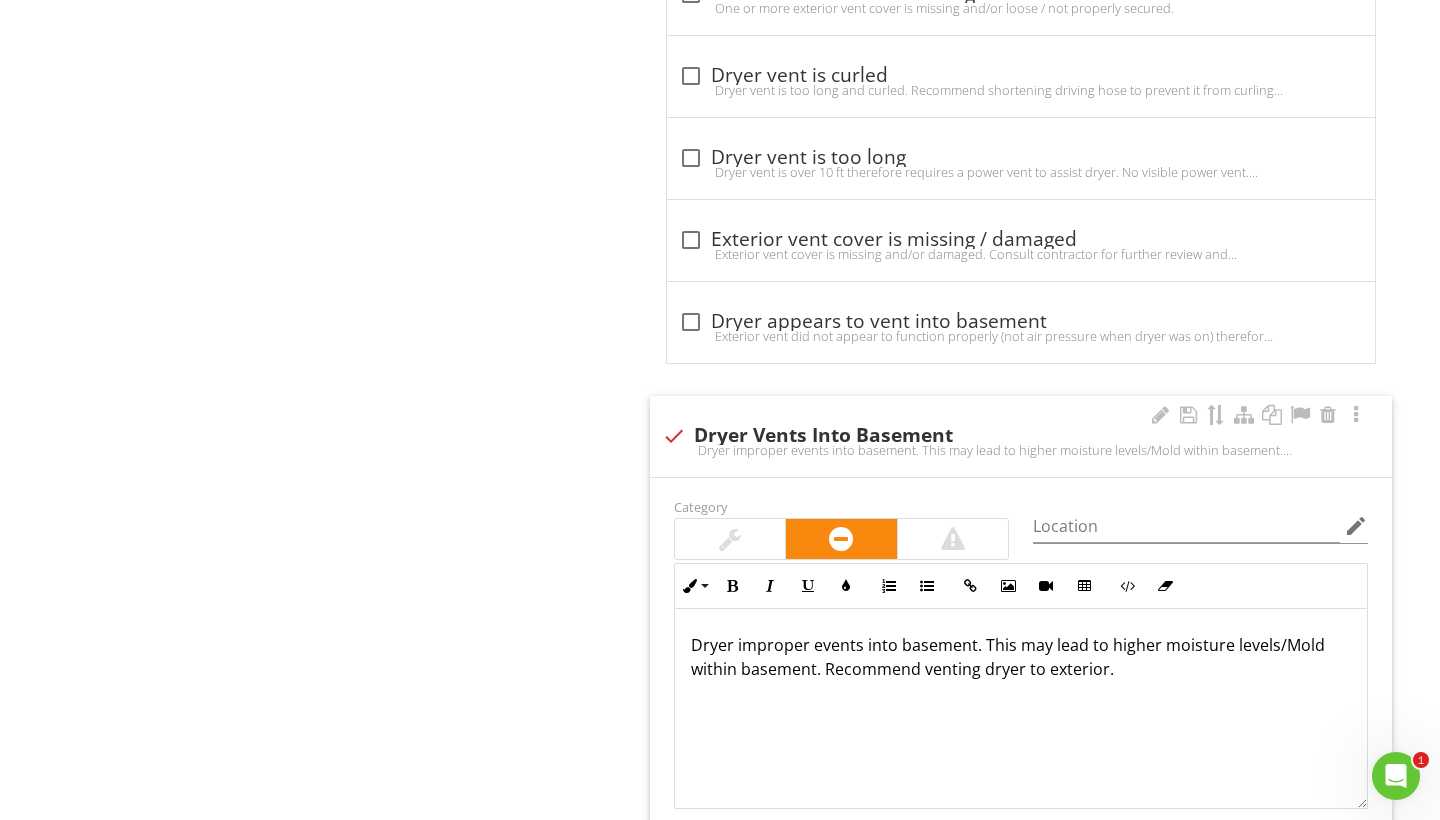 click on "Dryer improper events into basement. This may lead to higher moisture levels/Mold within basement. Recommend venting dryer to exterior." at bounding box center [1021, 657] 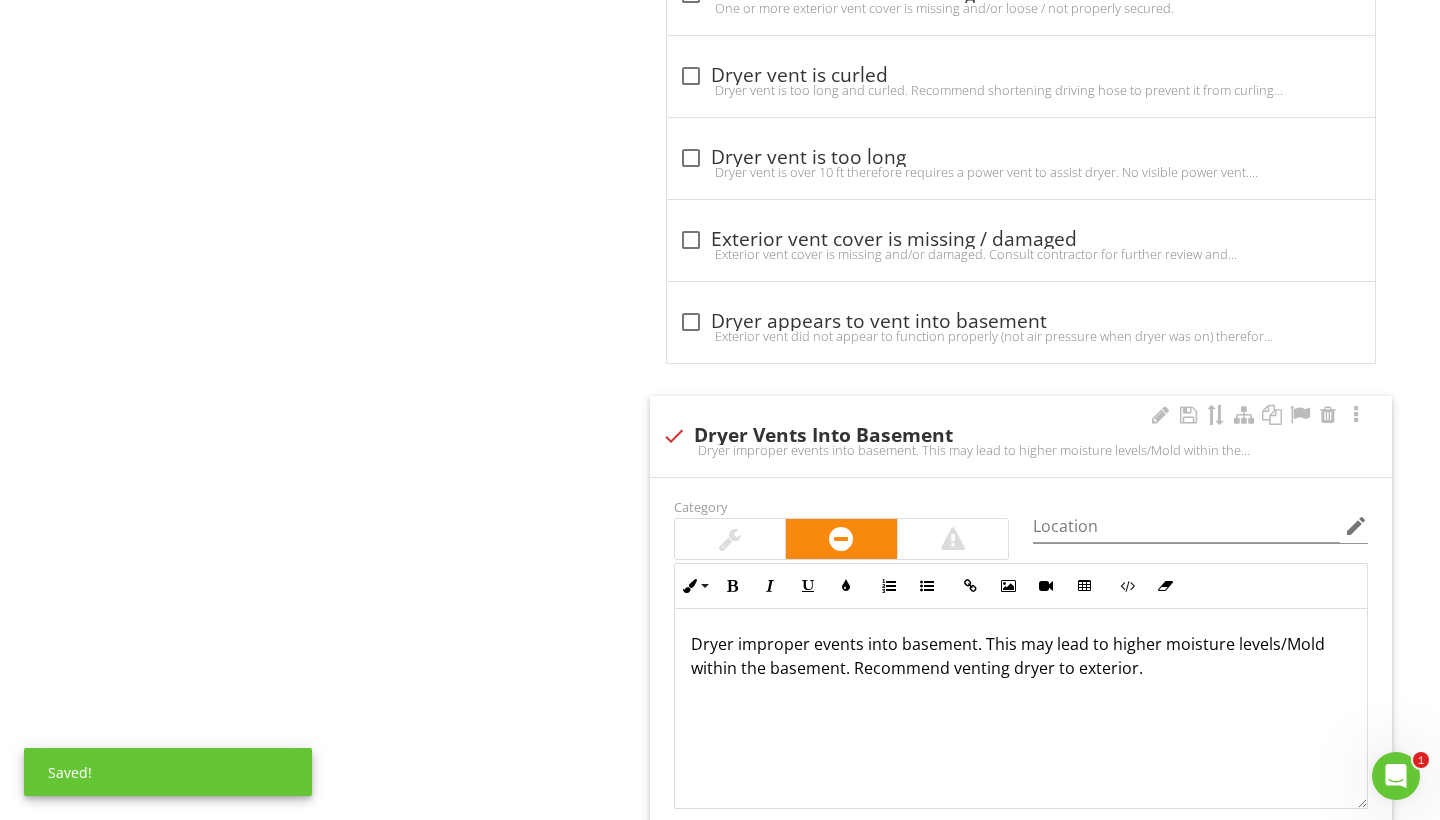 scroll, scrollTop: 1, scrollLeft: 0, axis: vertical 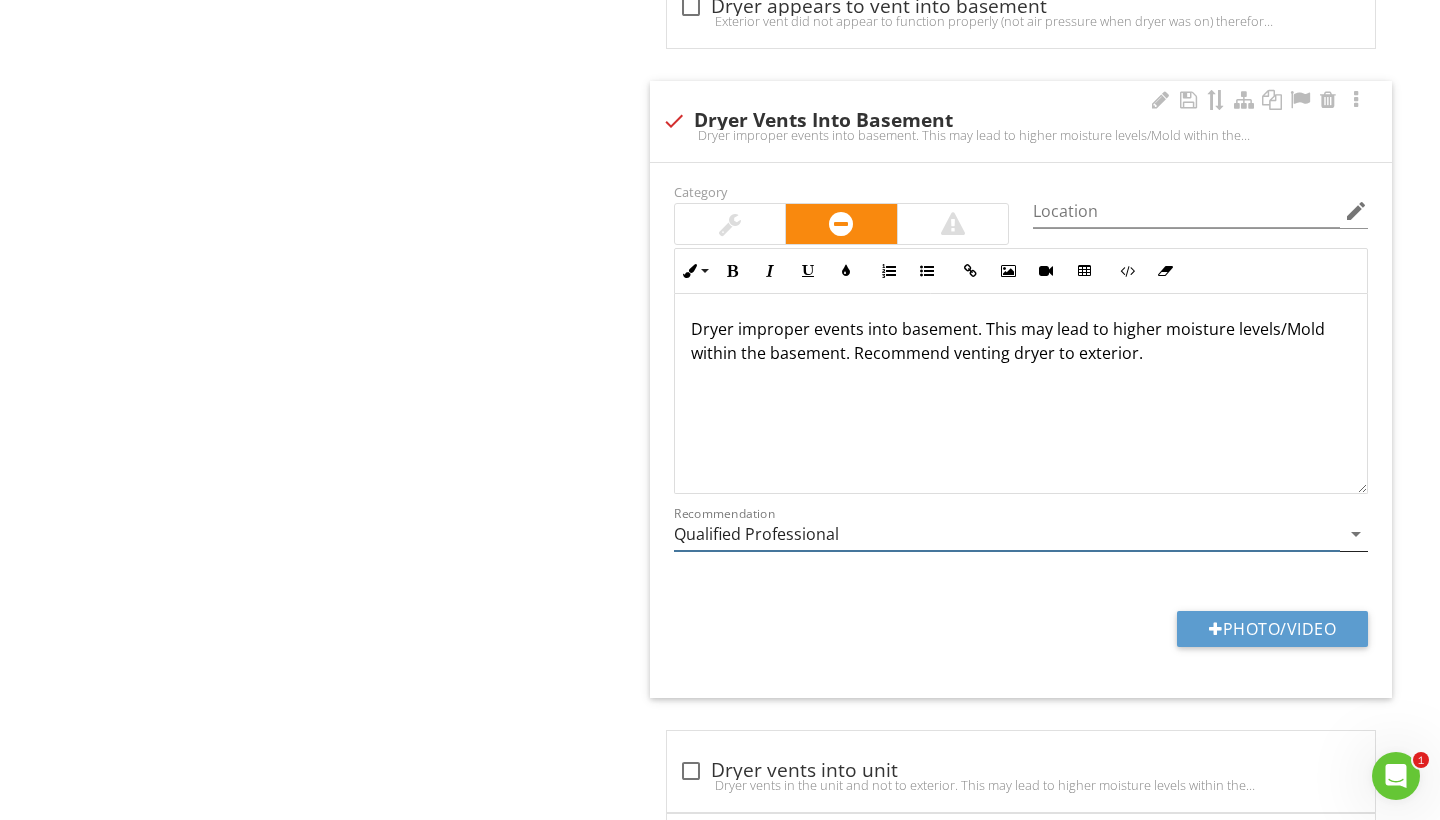 click on "Qualified Professional" at bounding box center [1007, 534] 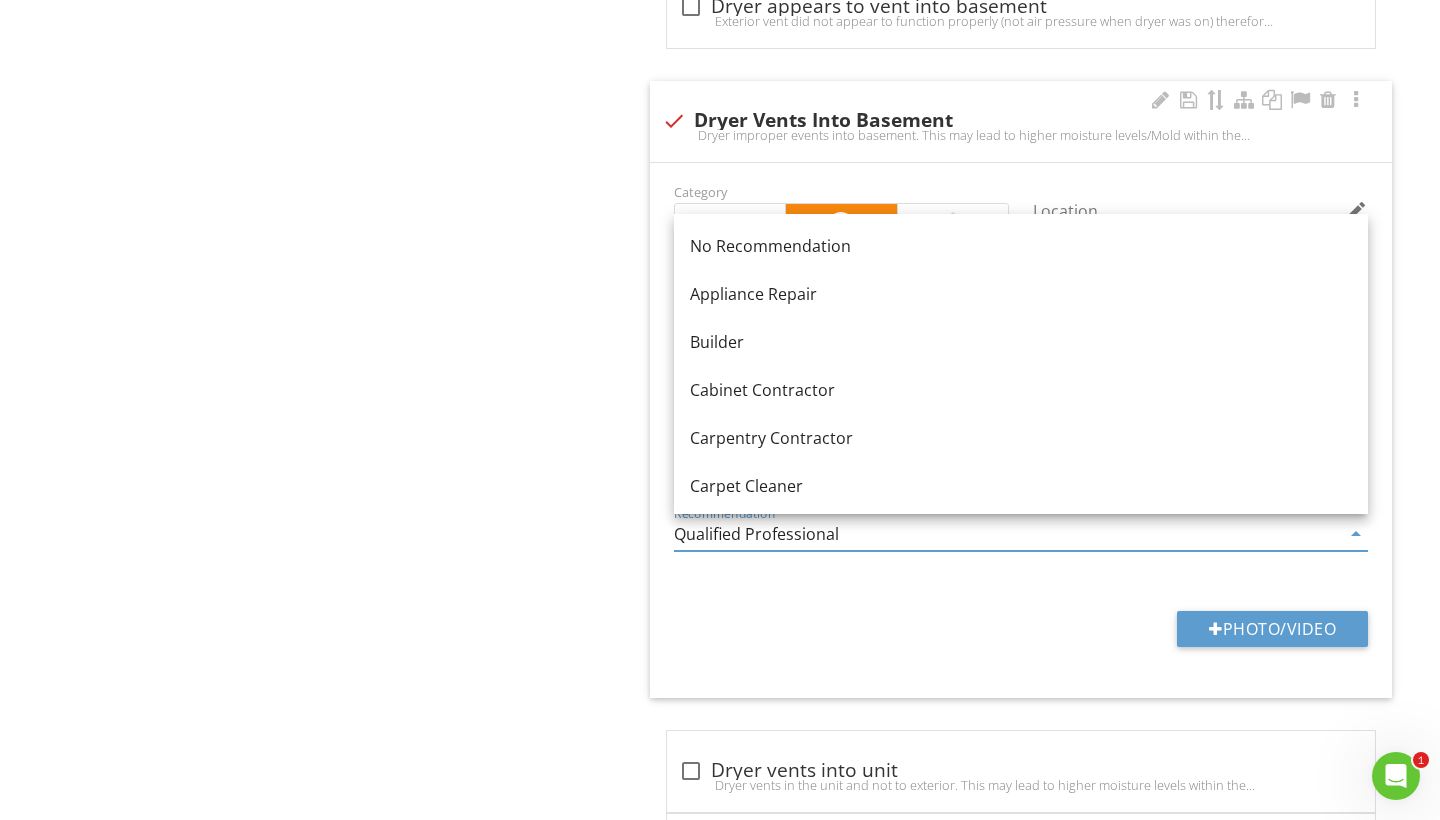 click on "Qualified Professional" at bounding box center (1007, 534) 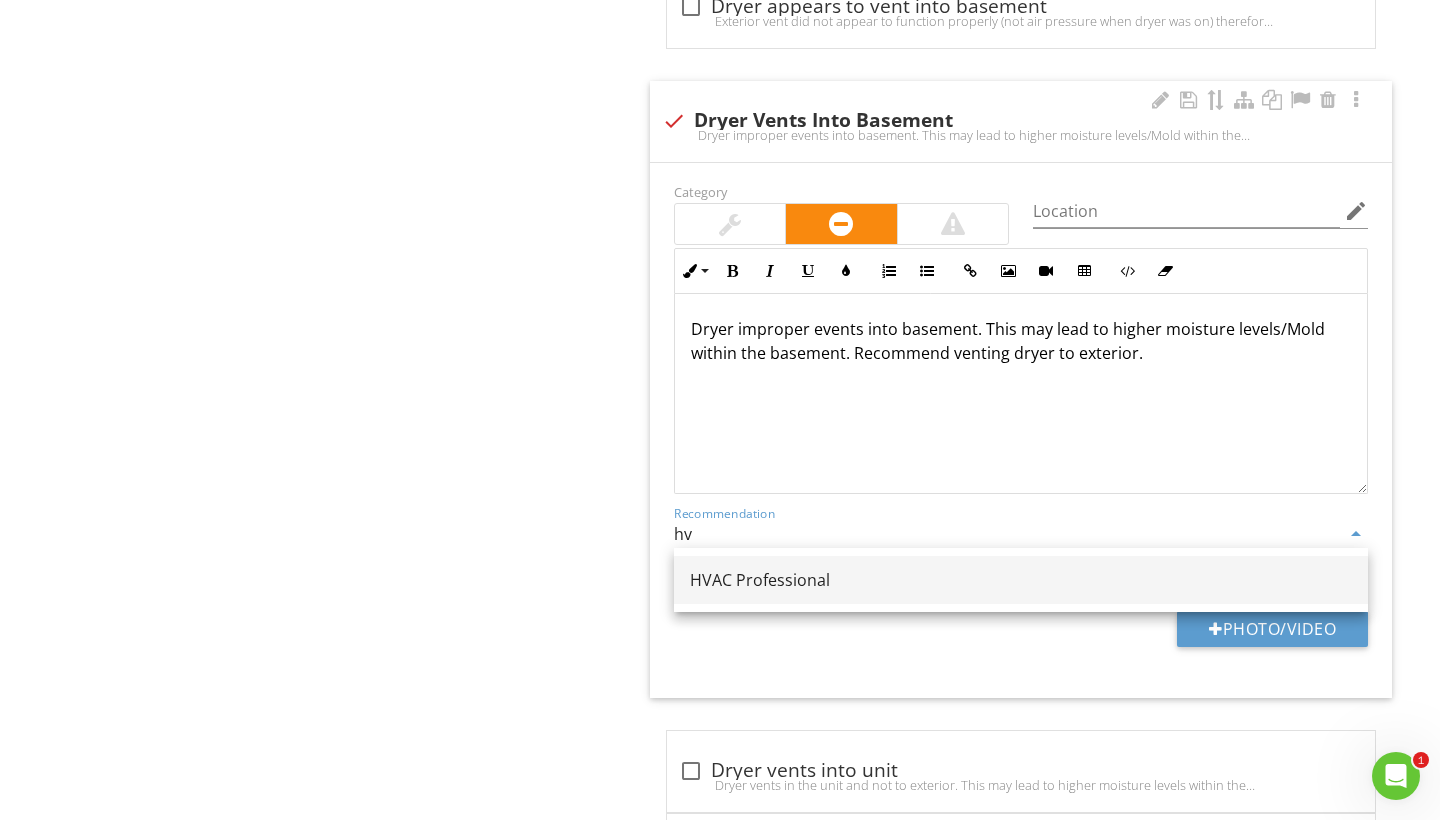 type on "h" 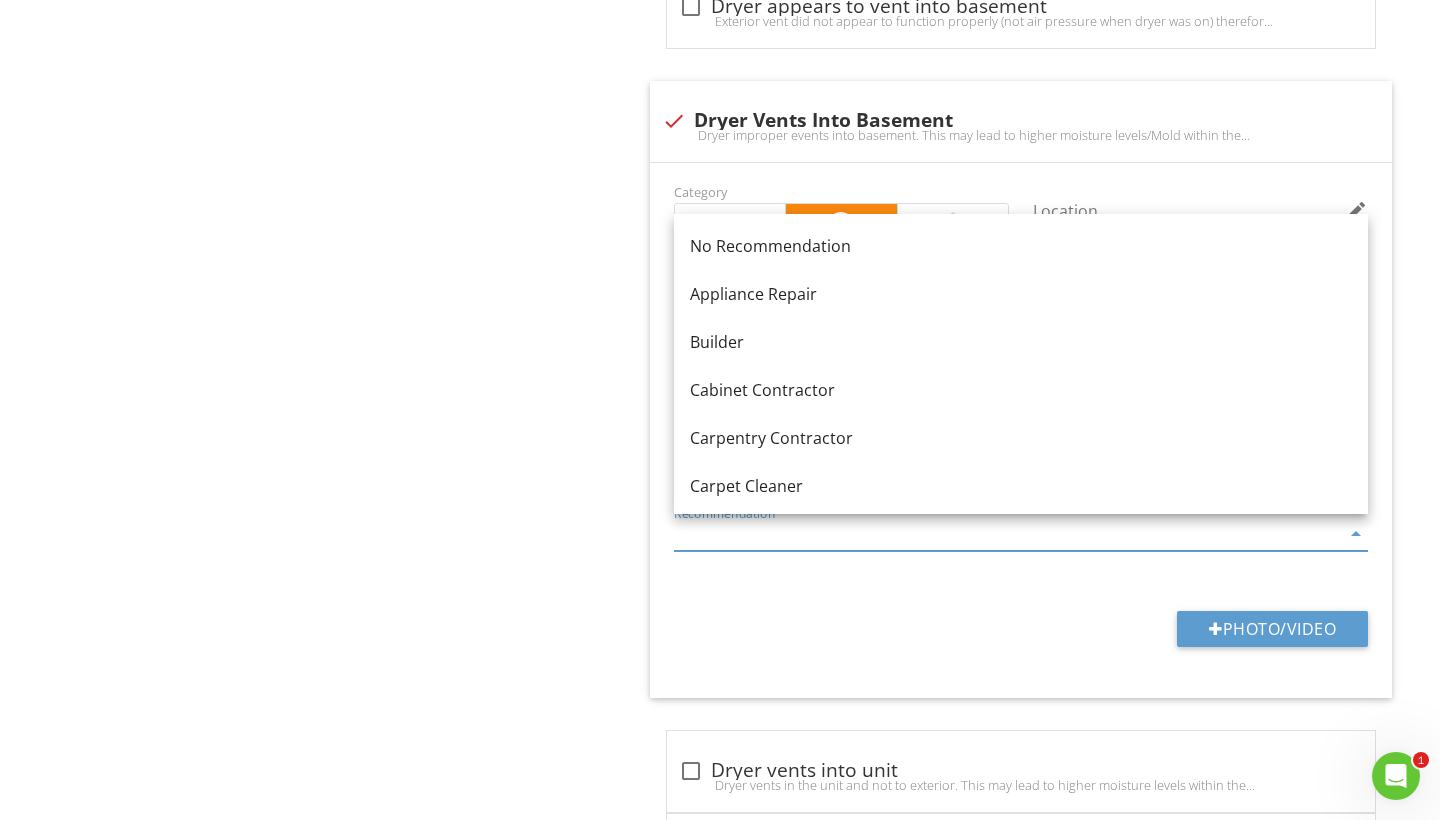click on "Laundry
General
Dryer Exhaust vent
Item
Dryer Exhaust vent
Info
Information
Dryer Vent
check_box_outline_blank Metal   check_box Plastic   check_box Grate   check_box_outline_blank No Grate   check_box_outline_blank Not Visible / accessible   check_box_outline_blank Unable to locate   check_box_outline_blank Exterior vent cover   check_box_outline_blank N / A   check_box_outline_blank Interior vent box   check_box_outline_blank Ventless Dryer         OTHER
Limitations
Limitations                       check_box_outline_blank
Cap needs replcement
check_box_outline_blank" at bounding box center (900, -501) 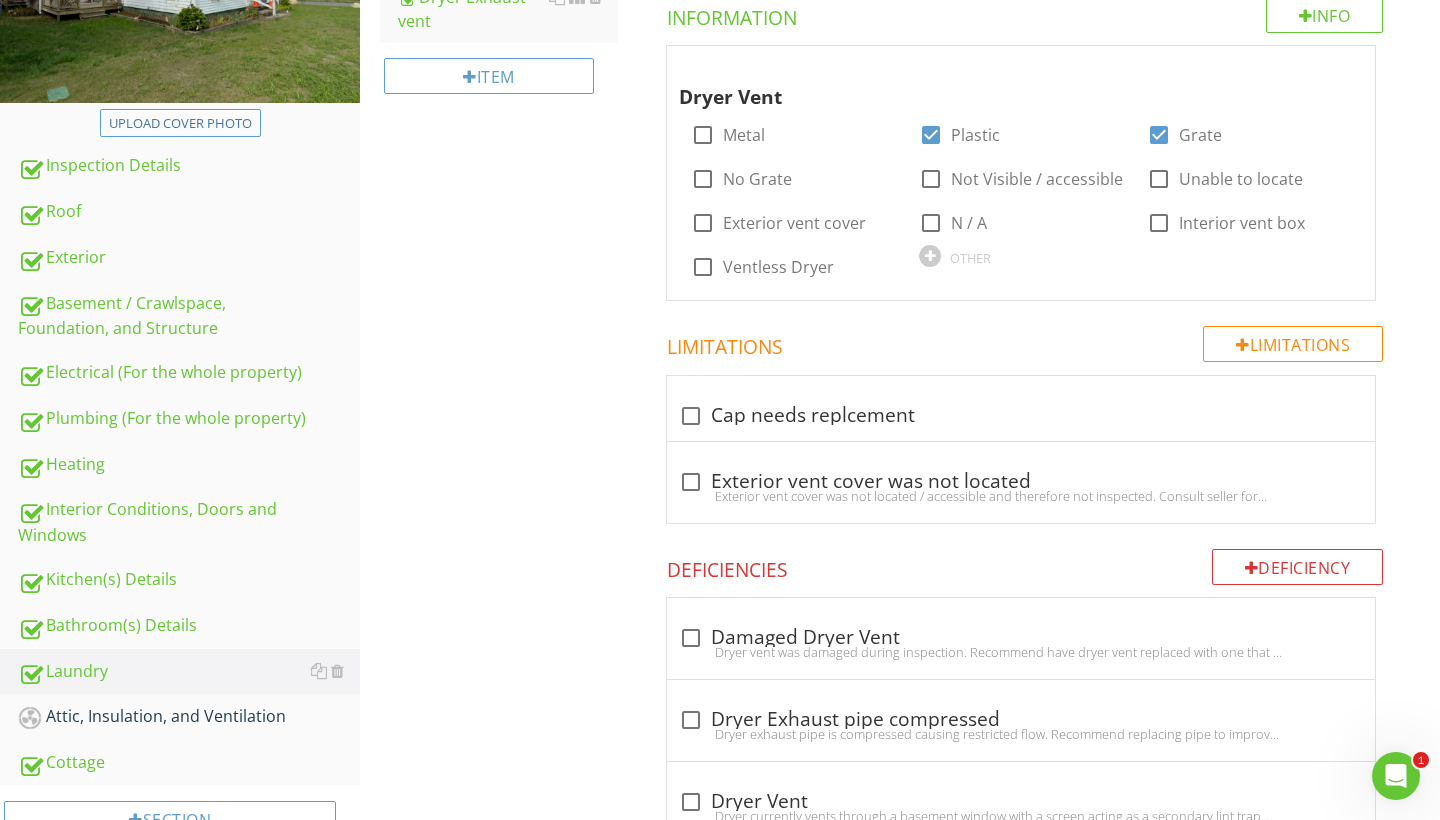 scroll, scrollTop: 487, scrollLeft: 0, axis: vertical 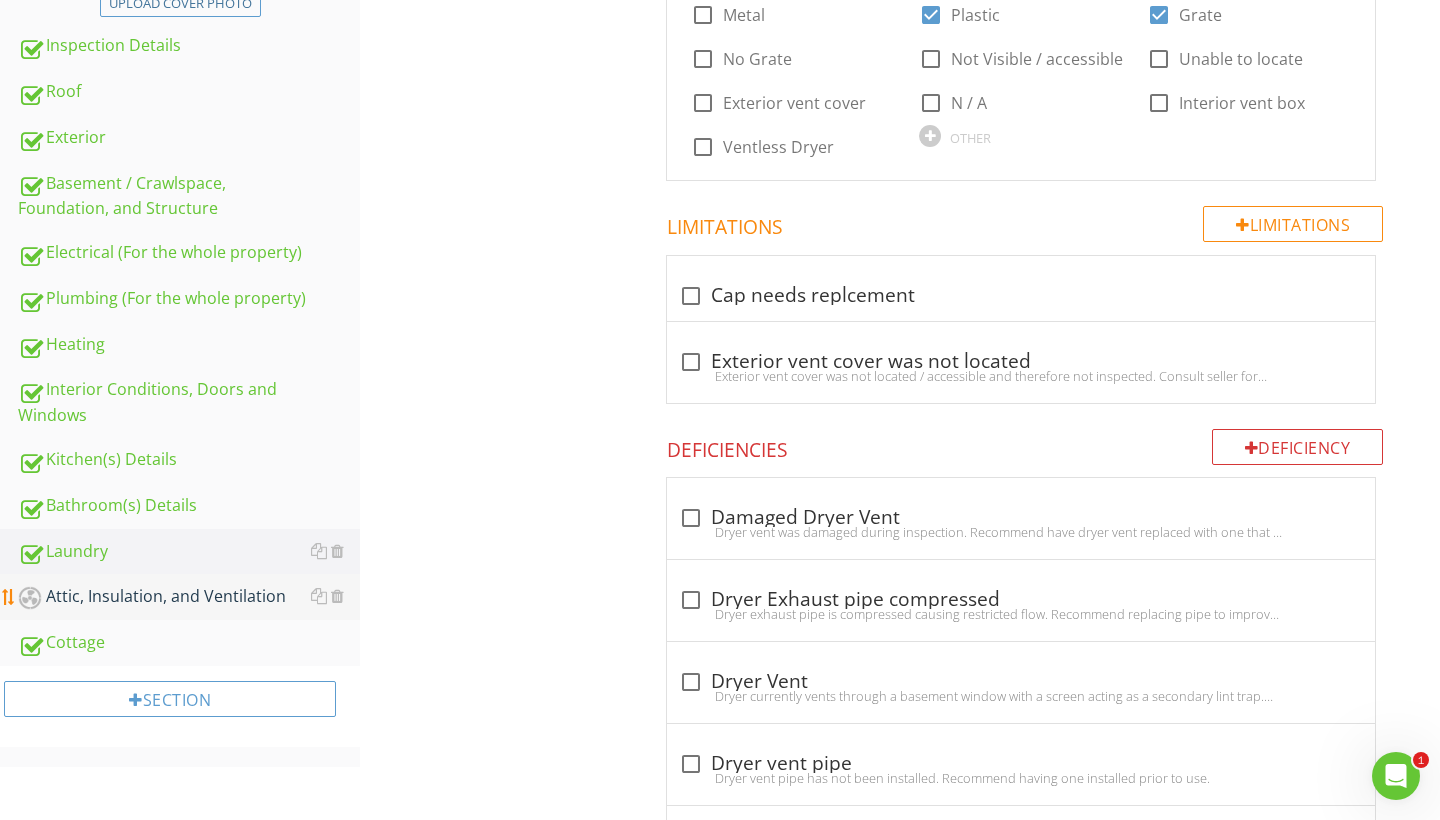 click on "Attic, Insulation, and Ventilation" at bounding box center (189, 597) 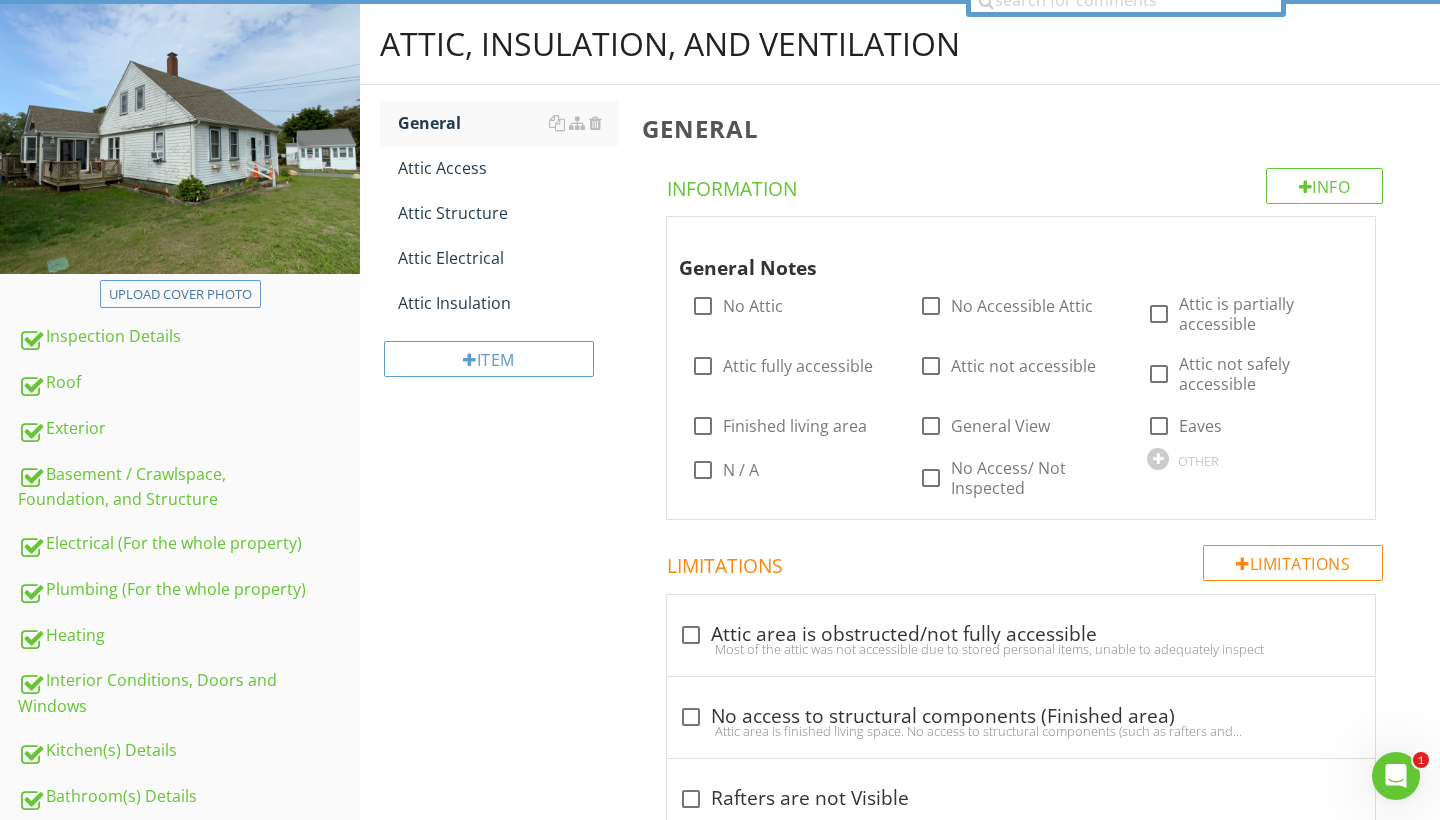scroll, scrollTop: 181, scrollLeft: 0, axis: vertical 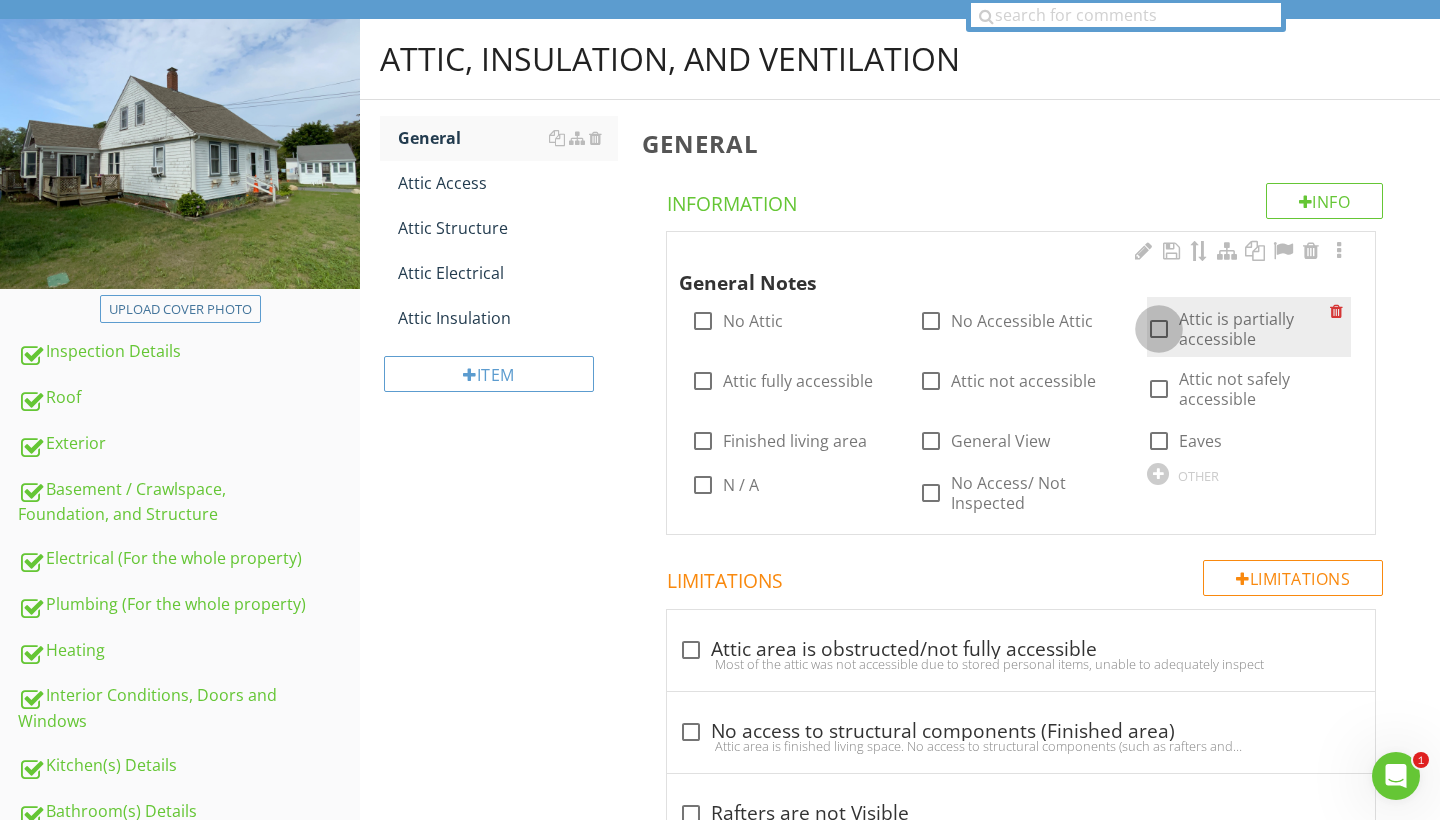 click at bounding box center (1159, 329) 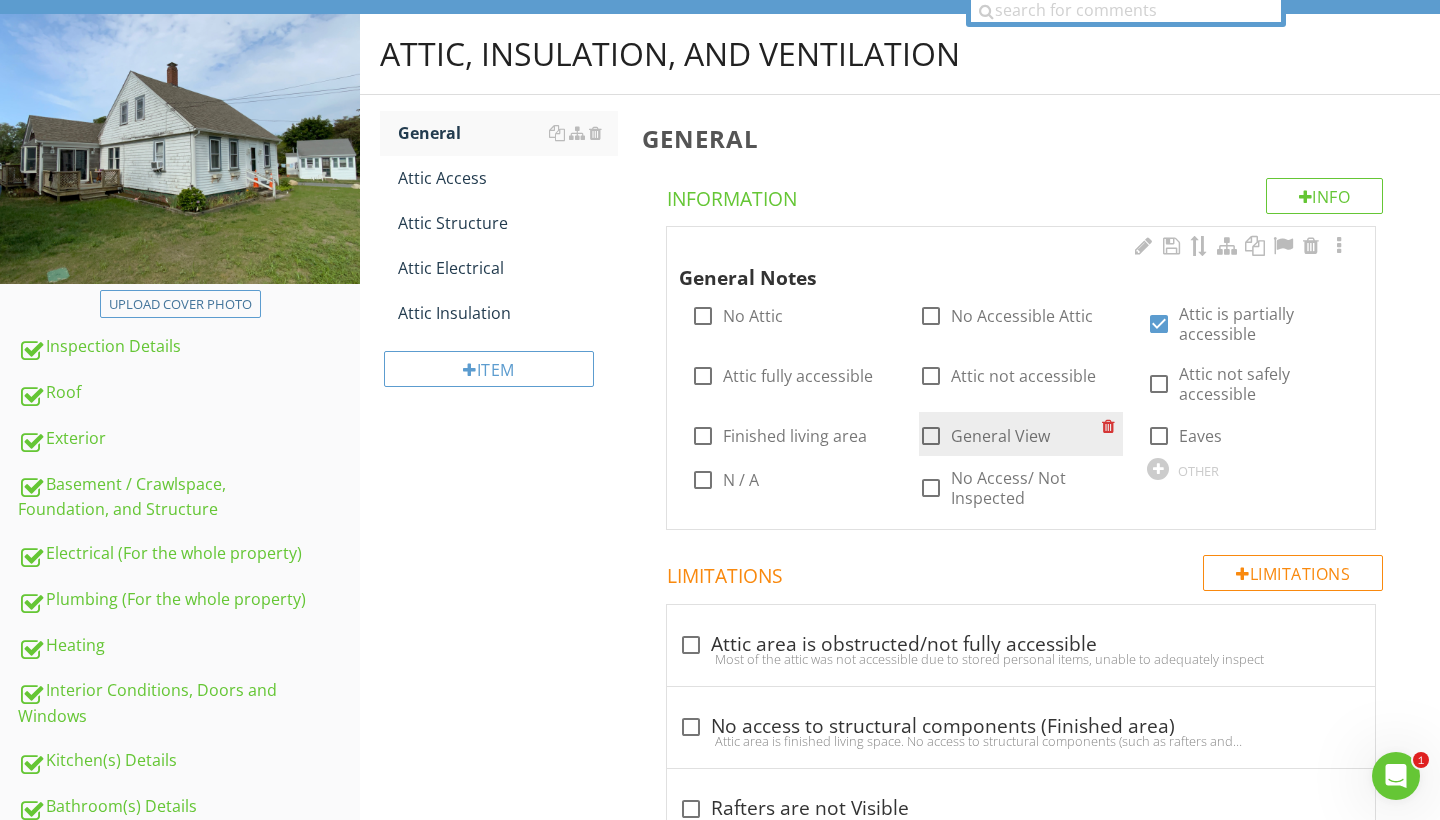 scroll, scrollTop: 182, scrollLeft: 0, axis: vertical 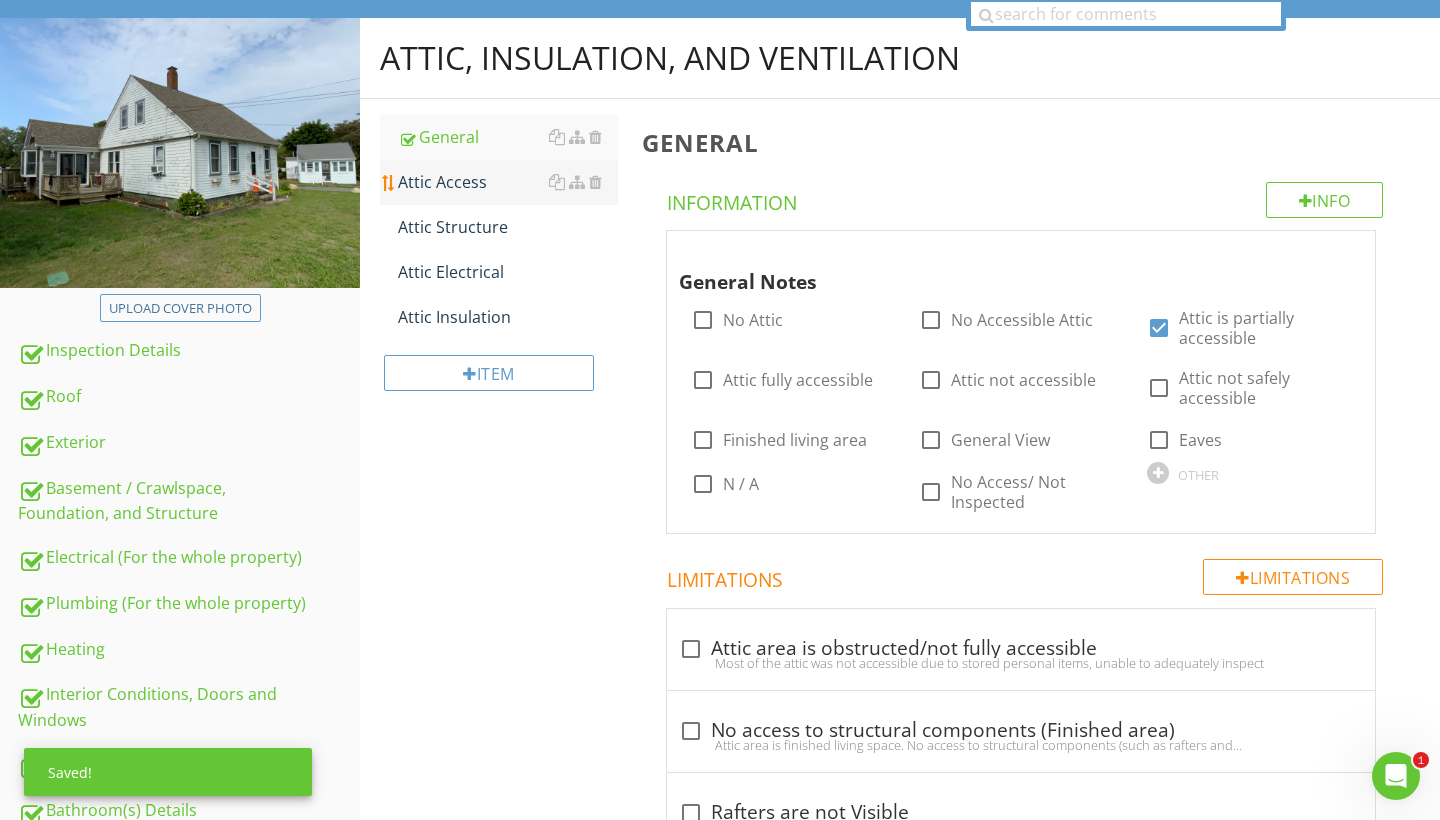 click on "Attic Access" at bounding box center (508, 182) 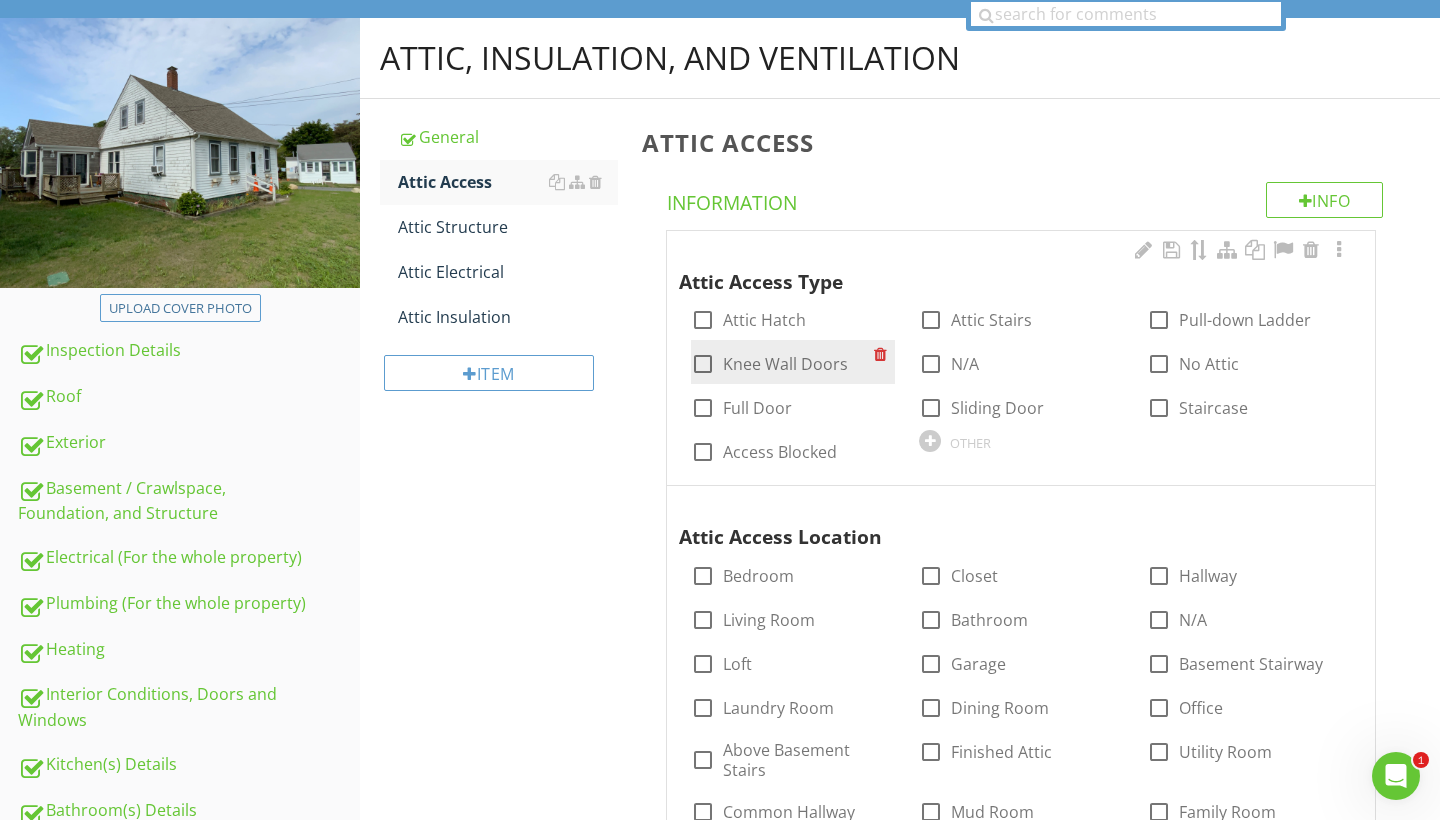 click at bounding box center (703, 364) 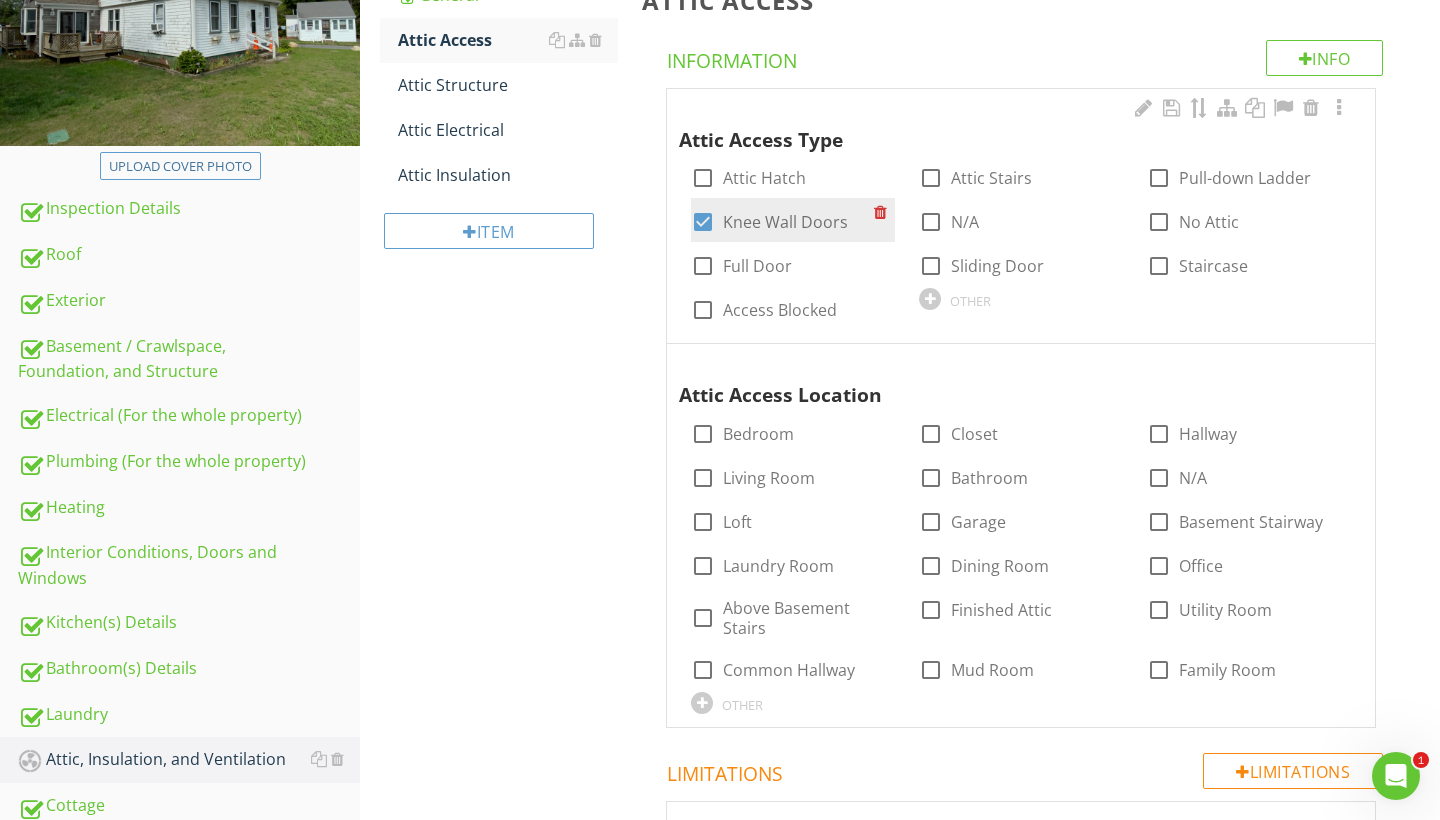 scroll, scrollTop: 337, scrollLeft: 0, axis: vertical 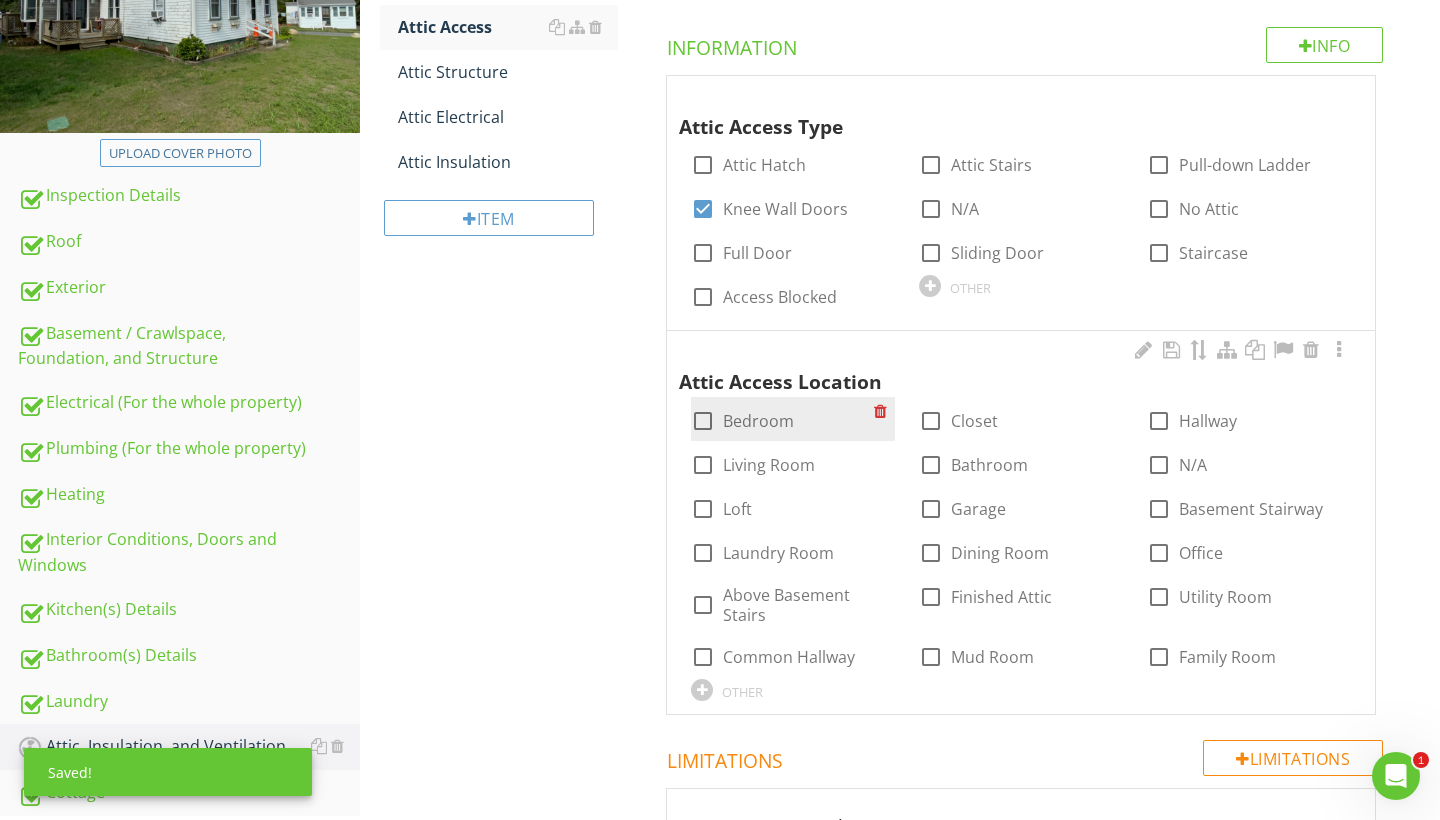 click at bounding box center [703, 421] 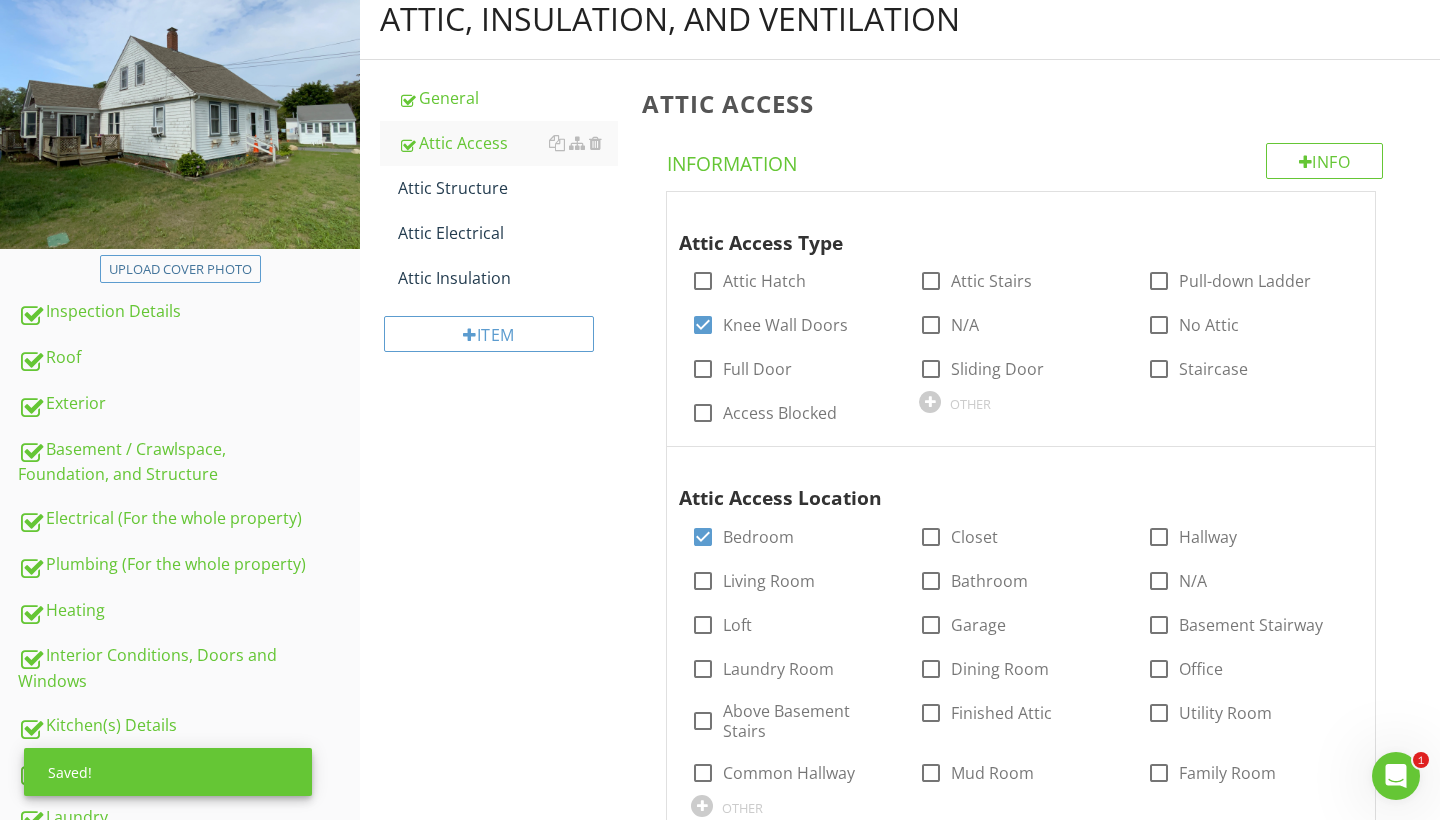 scroll, scrollTop: 215, scrollLeft: 0, axis: vertical 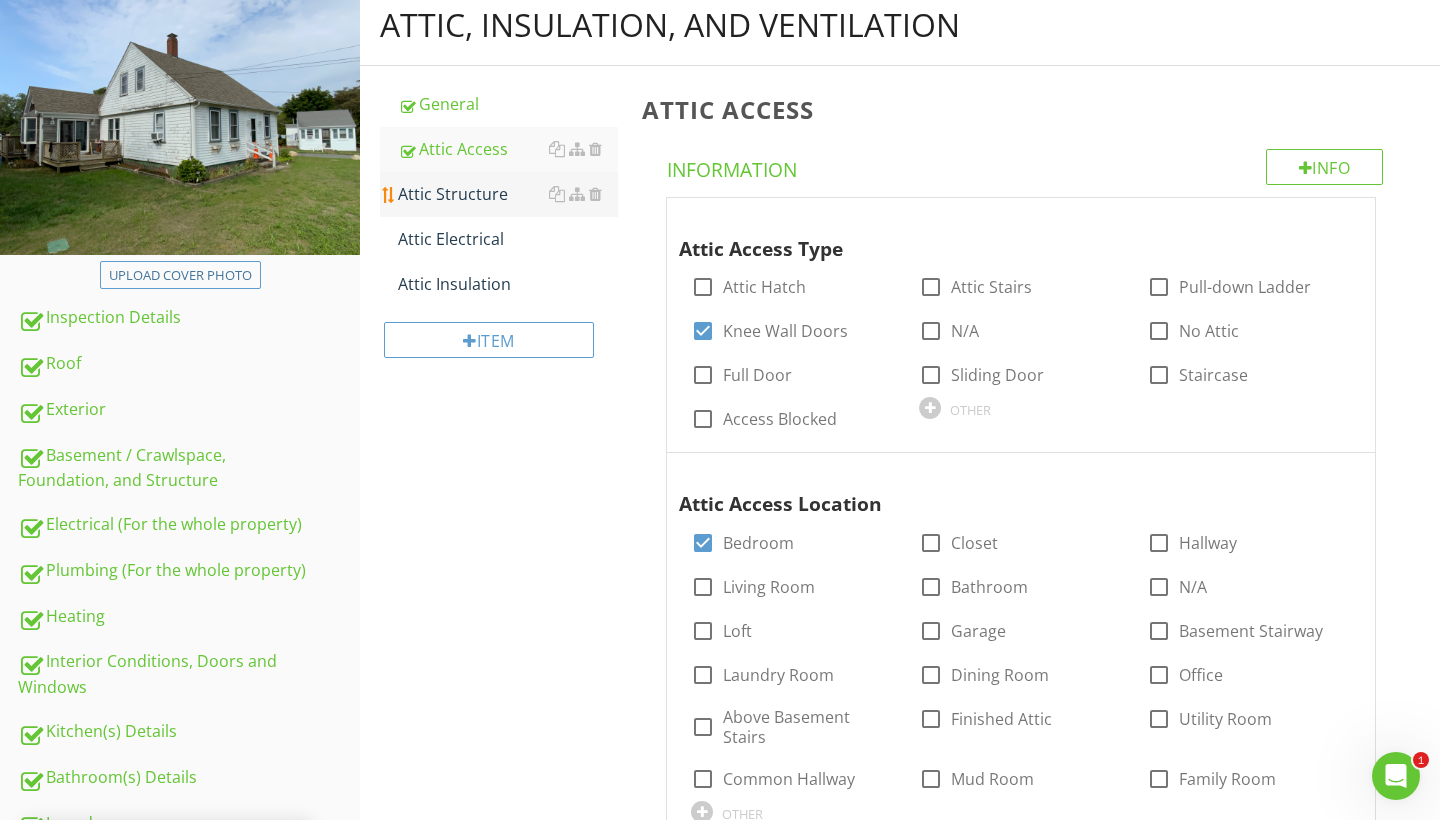 click on "Attic Structure" at bounding box center (508, 194) 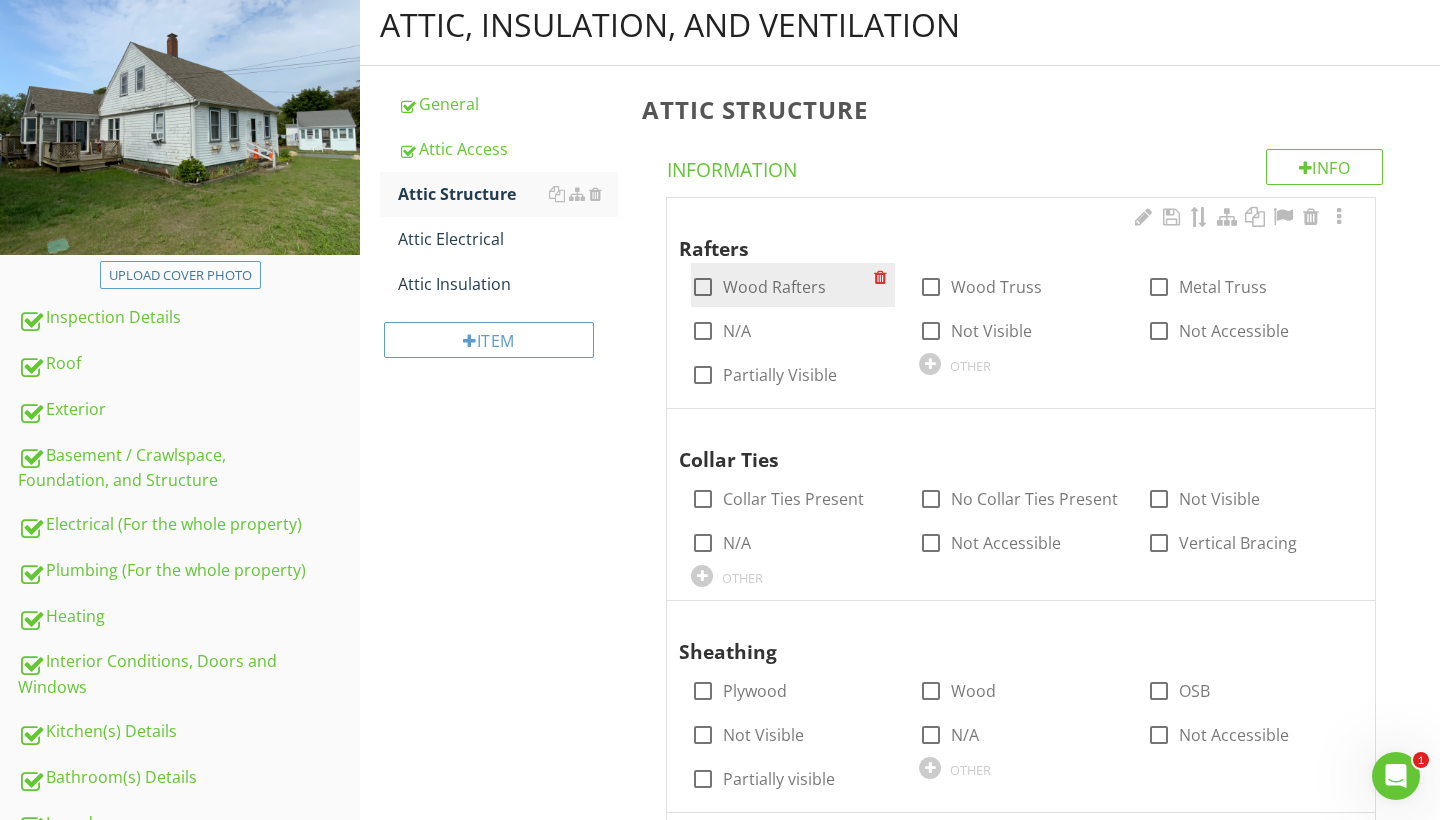 click at bounding box center [703, 287] 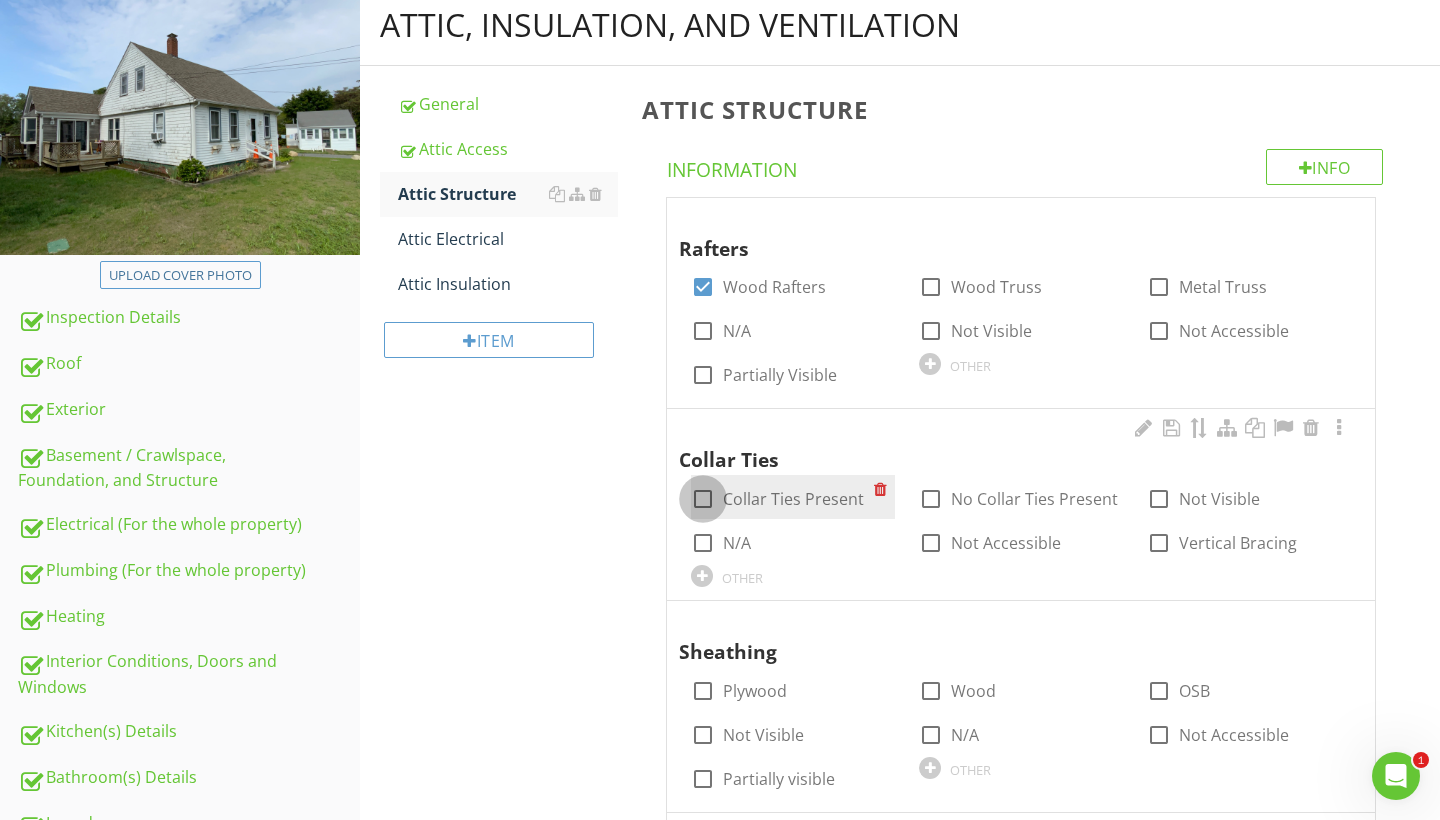 click at bounding box center (703, 499) 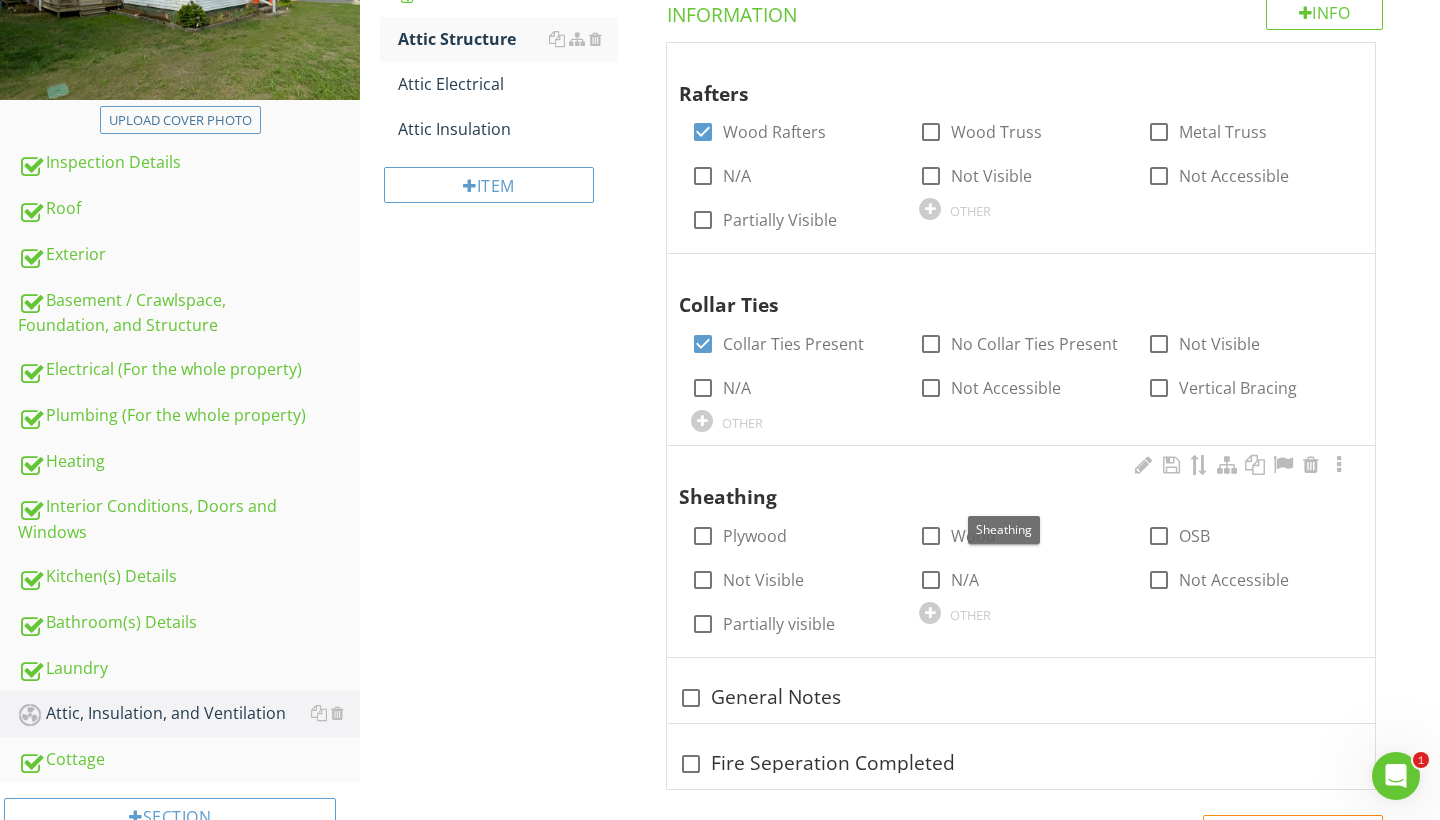 scroll, scrollTop: 372, scrollLeft: 0, axis: vertical 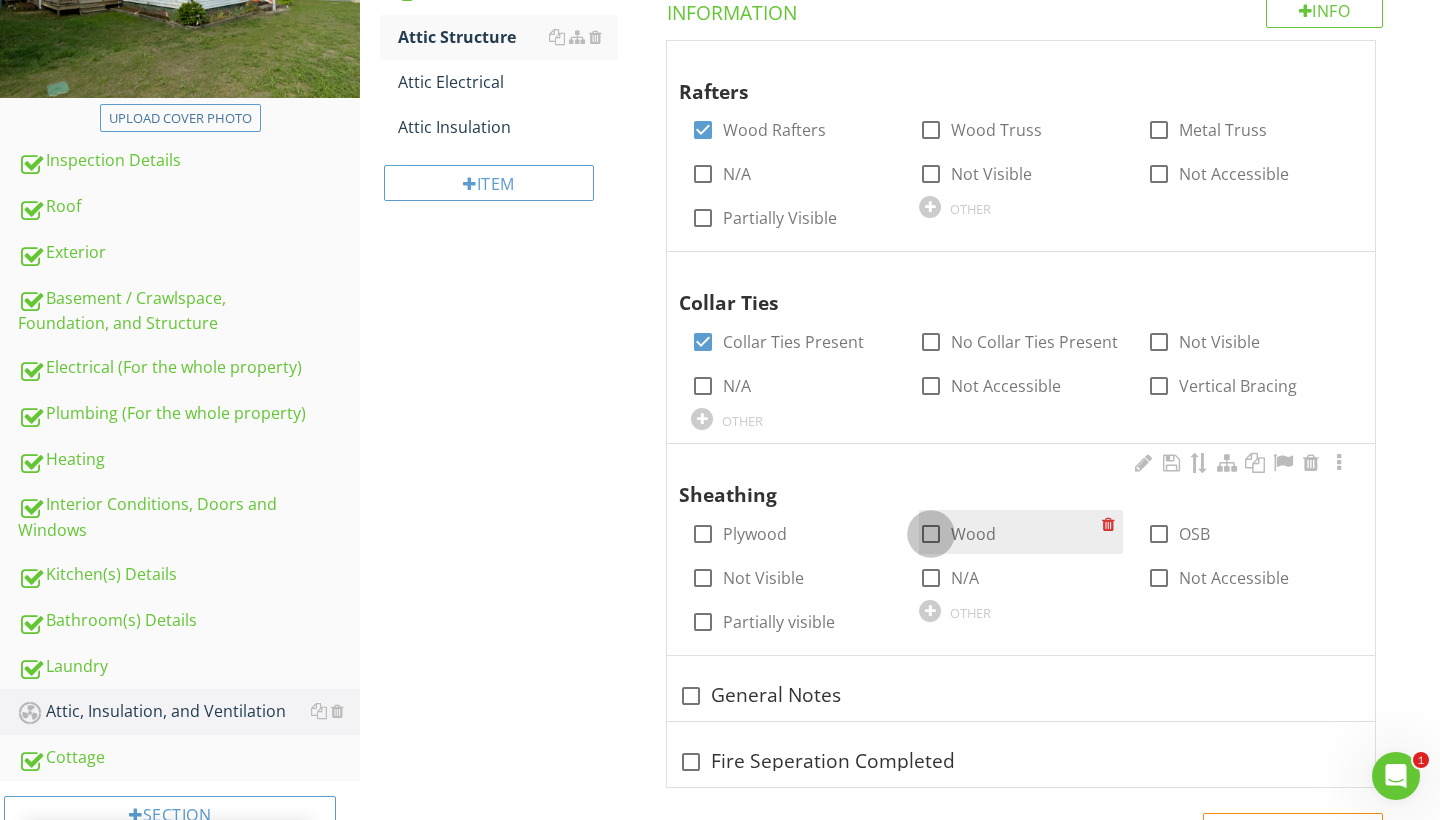 click at bounding box center [931, 534] 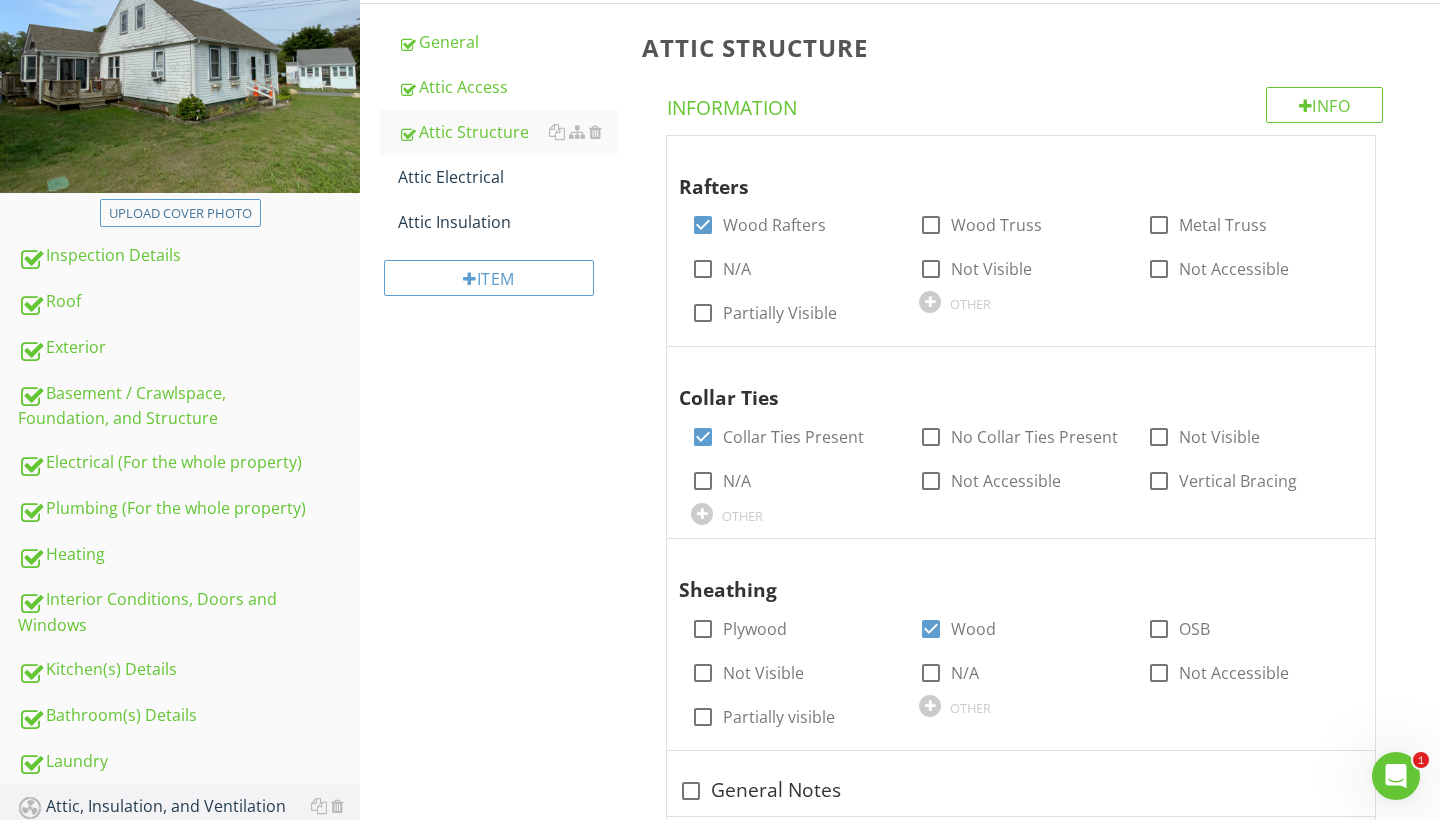 scroll, scrollTop: 265, scrollLeft: 0, axis: vertical 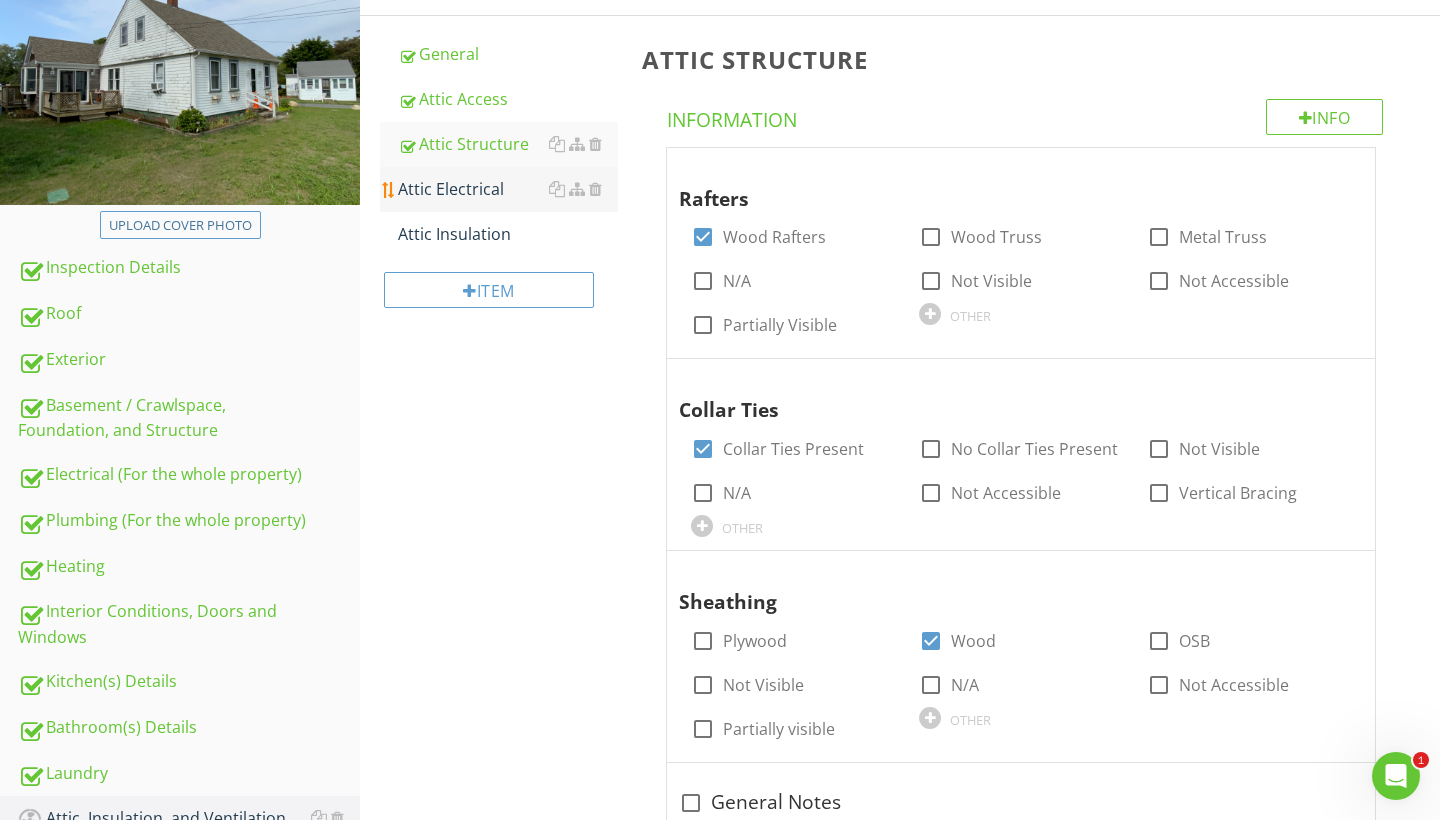 click on "Attic Electrical" at bounding box center (508, 189) 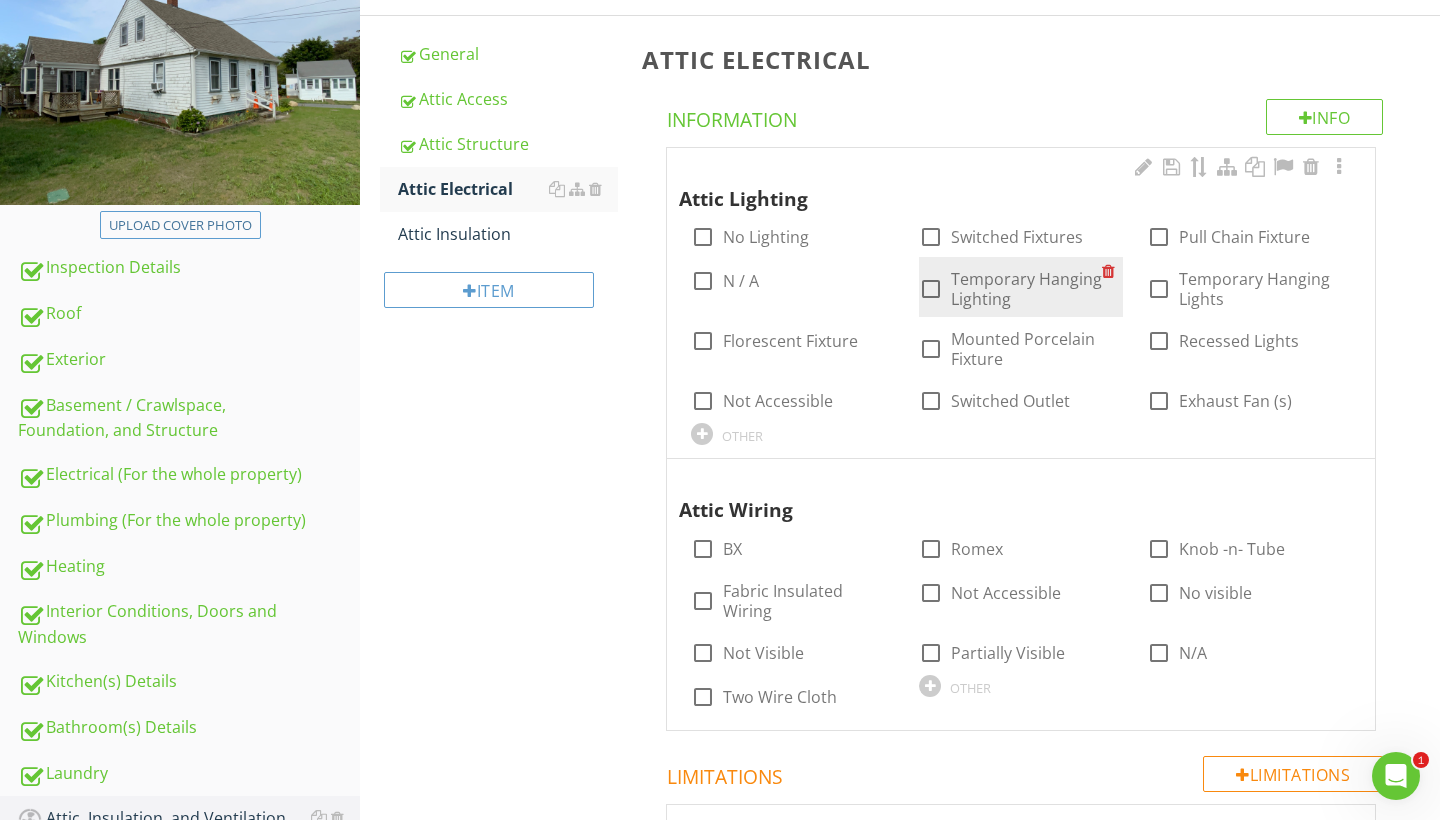 click at bounding box center (931, 289) 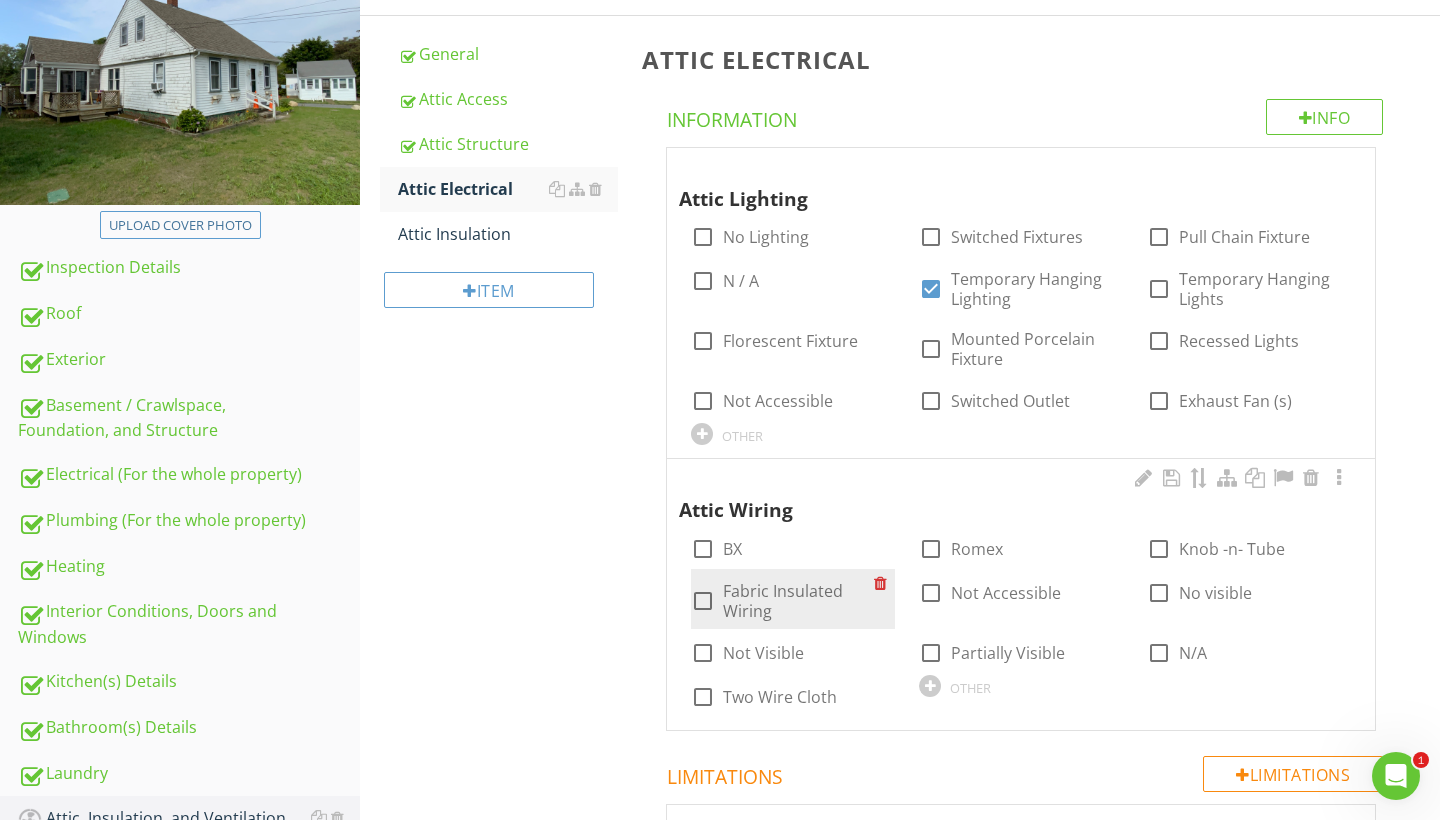 click at bounding box center [703, 601] 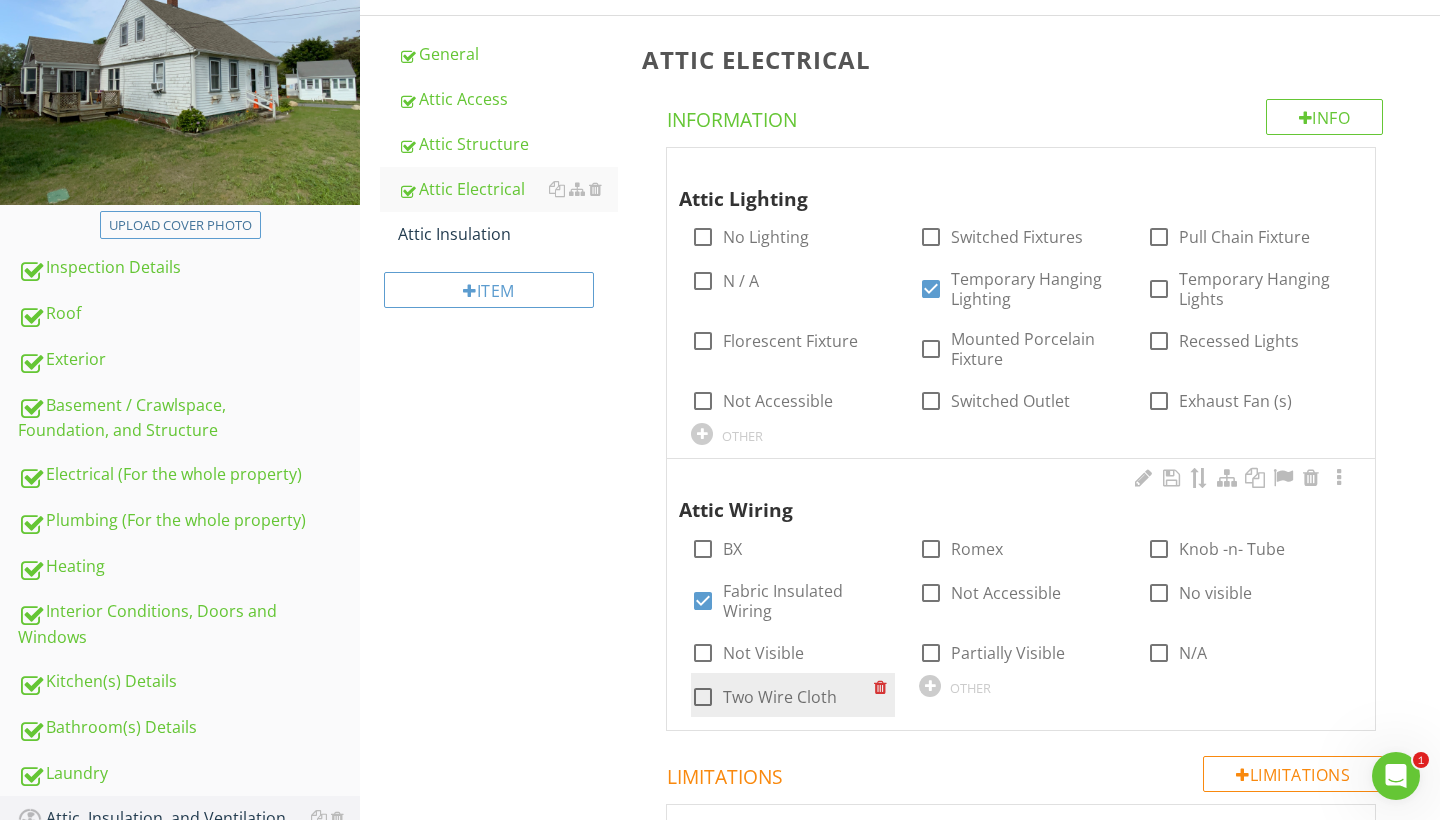 click at bounding box center [703, 697] 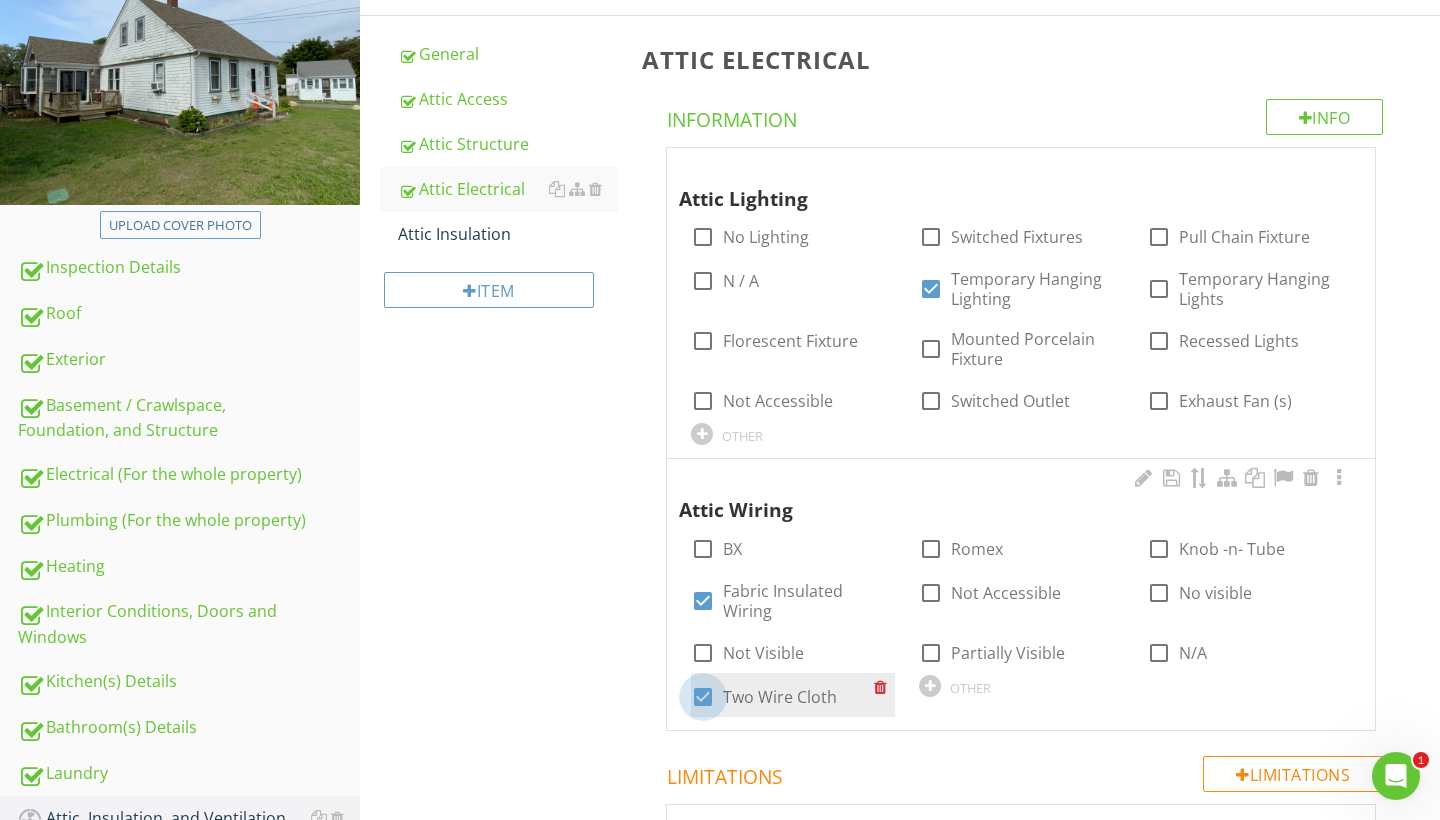 checkbox on "true" 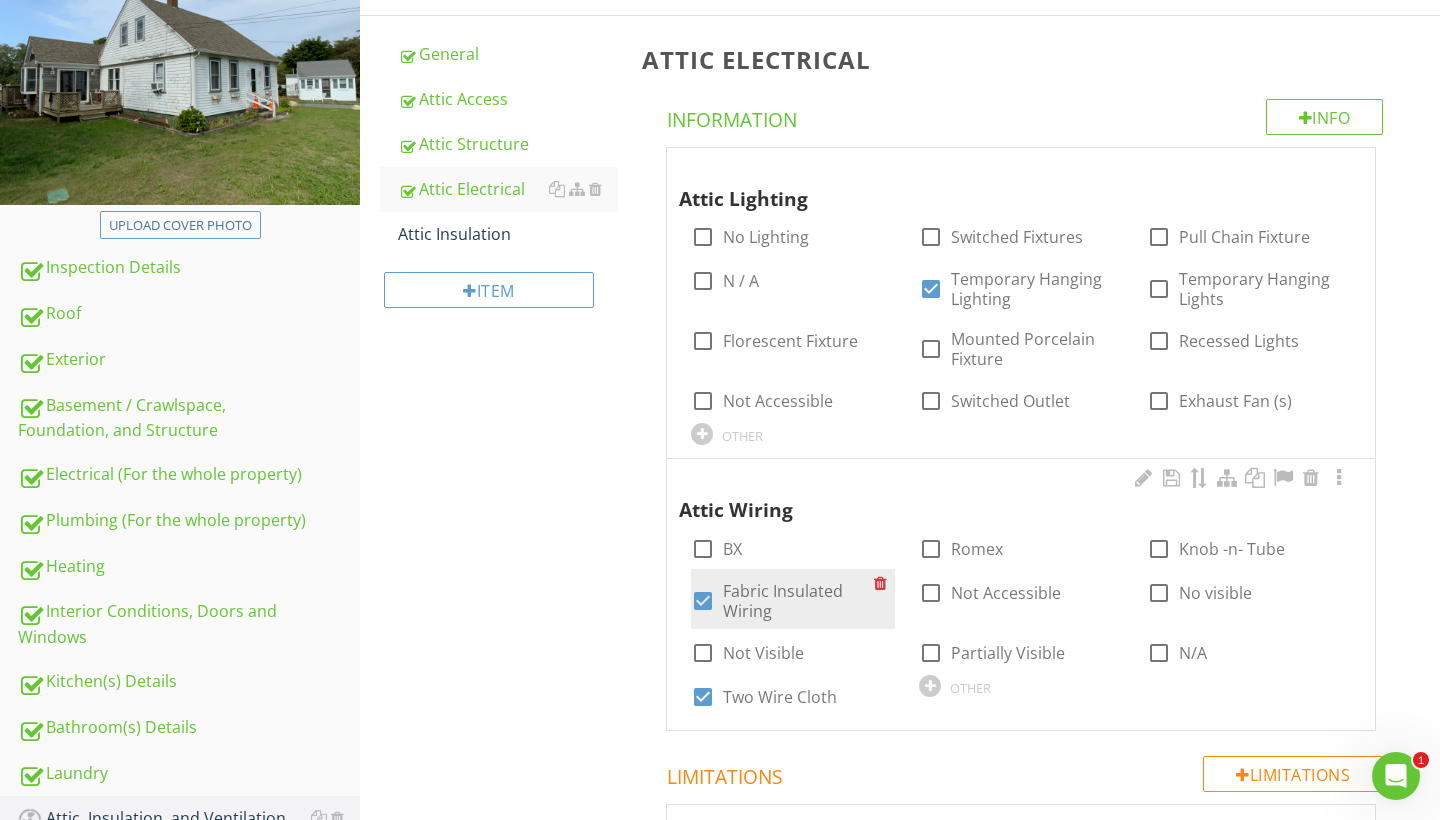 click at bounding box center (703, 601) 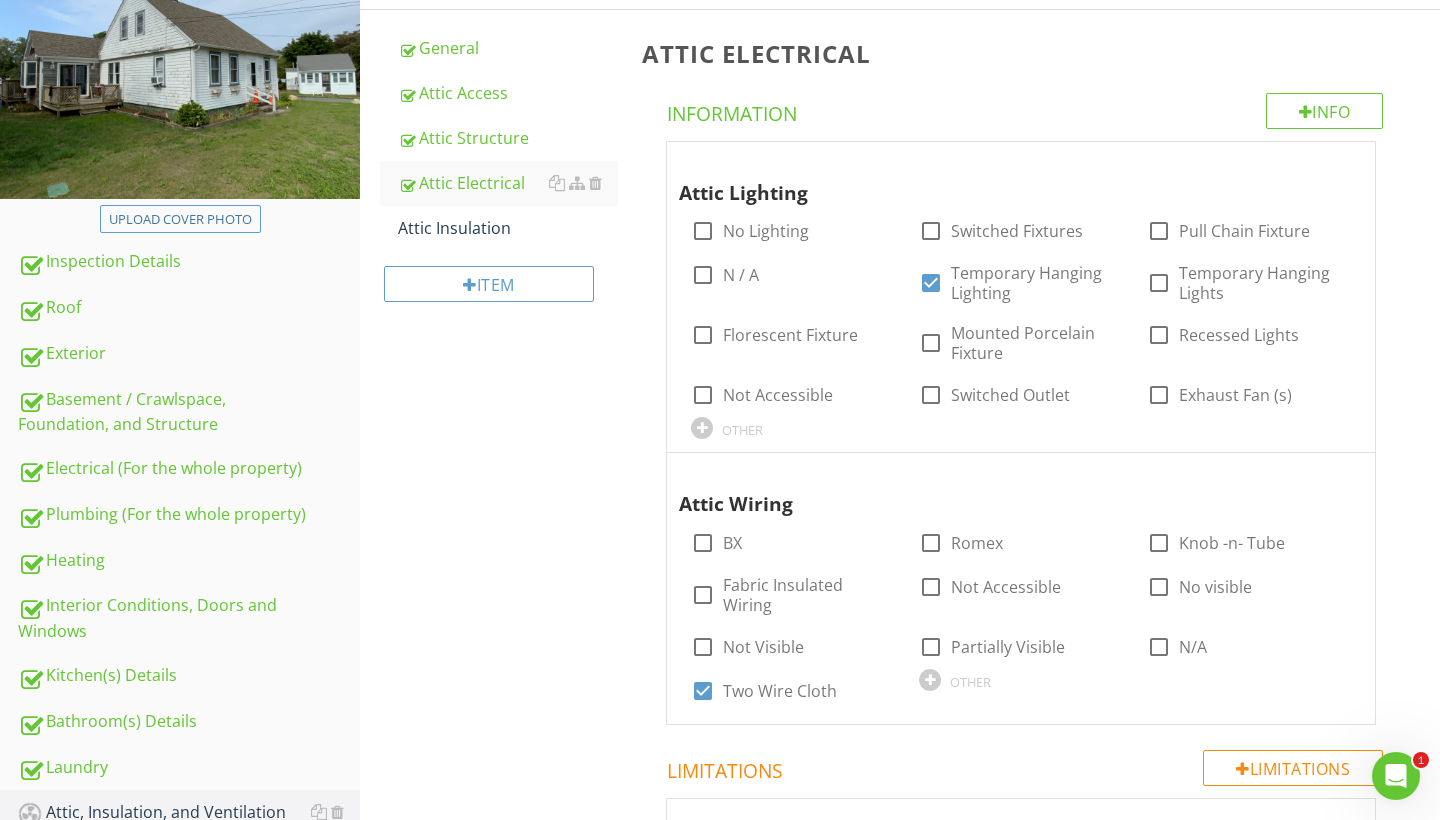 scroll, scrollTop: 272, scrollLeft: 0, axis: vertical 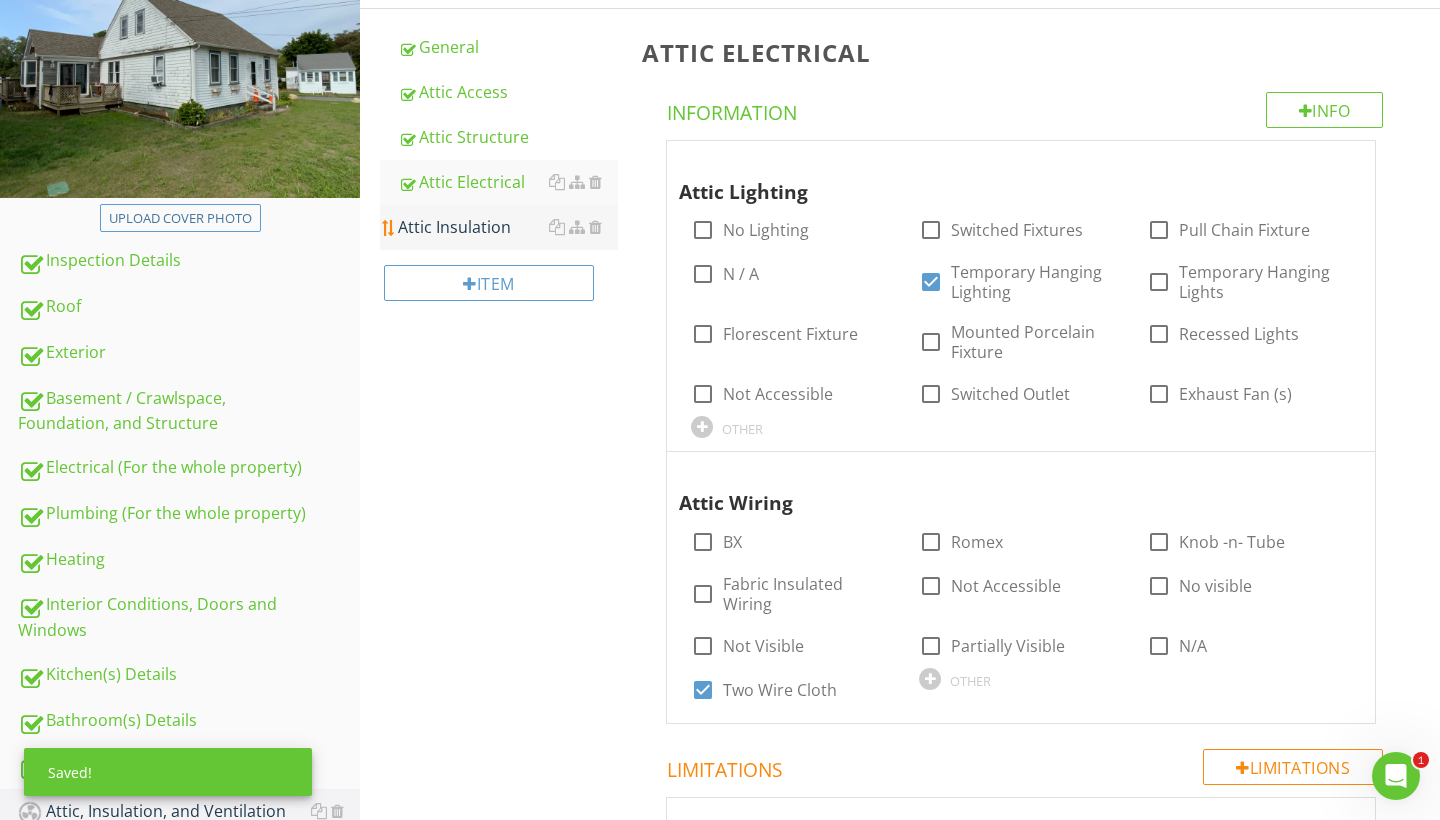 click on "Attic Insulation" at bounding box center (508, 227) 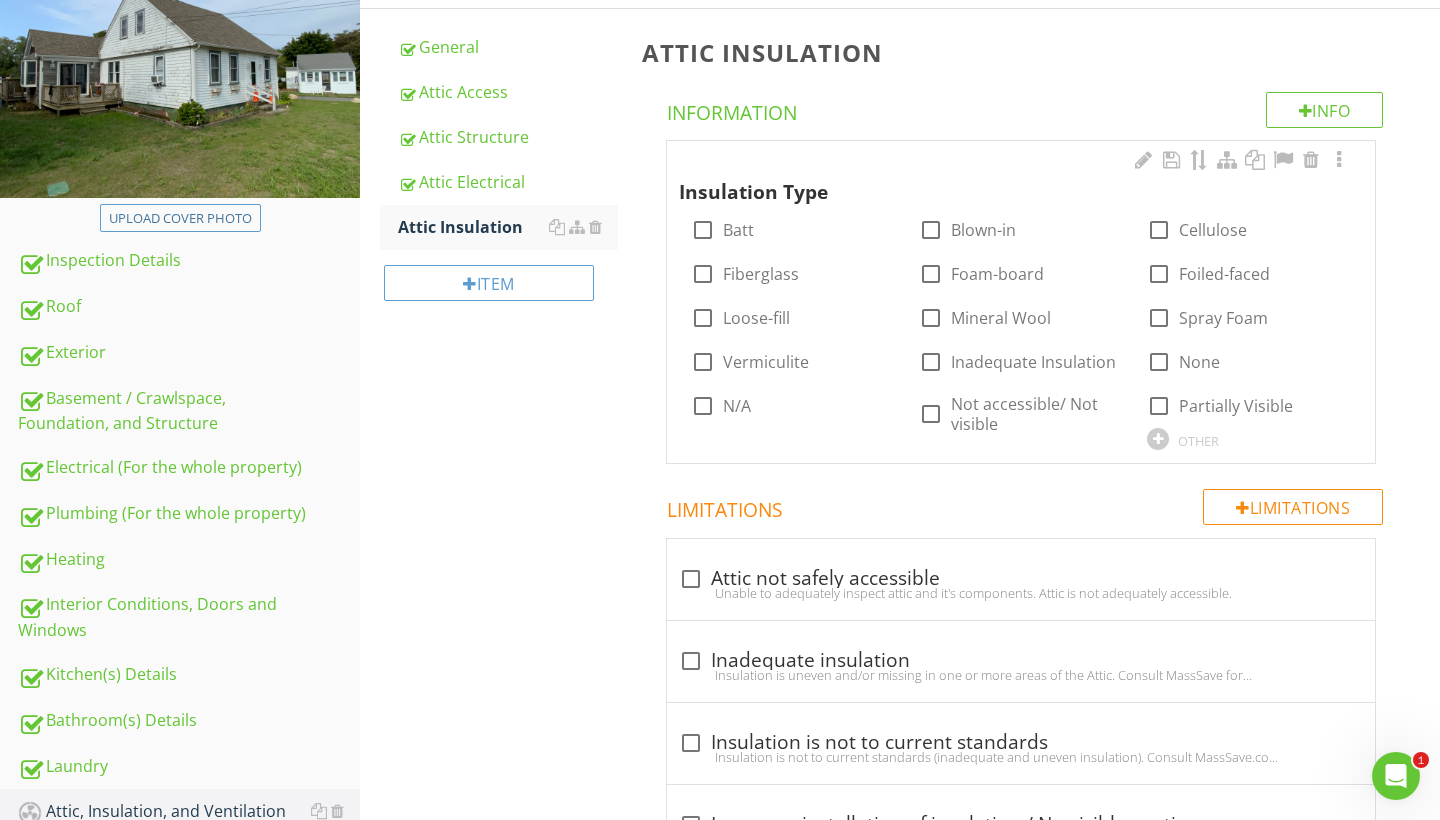 click on "check_box_outline_blank Fiberglass" at bounding box center (793, 272) 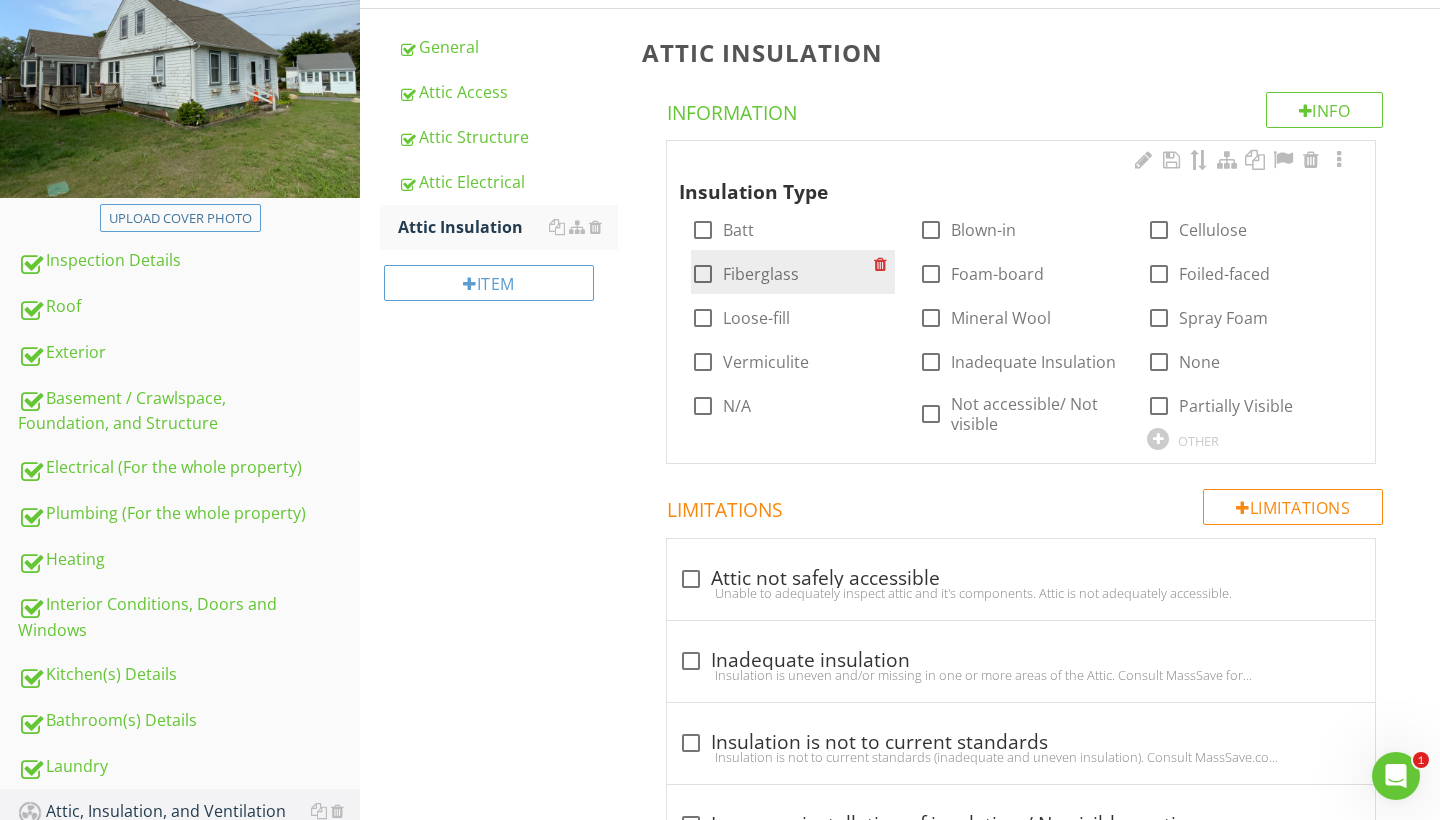 click at bounding box center (703, 274) 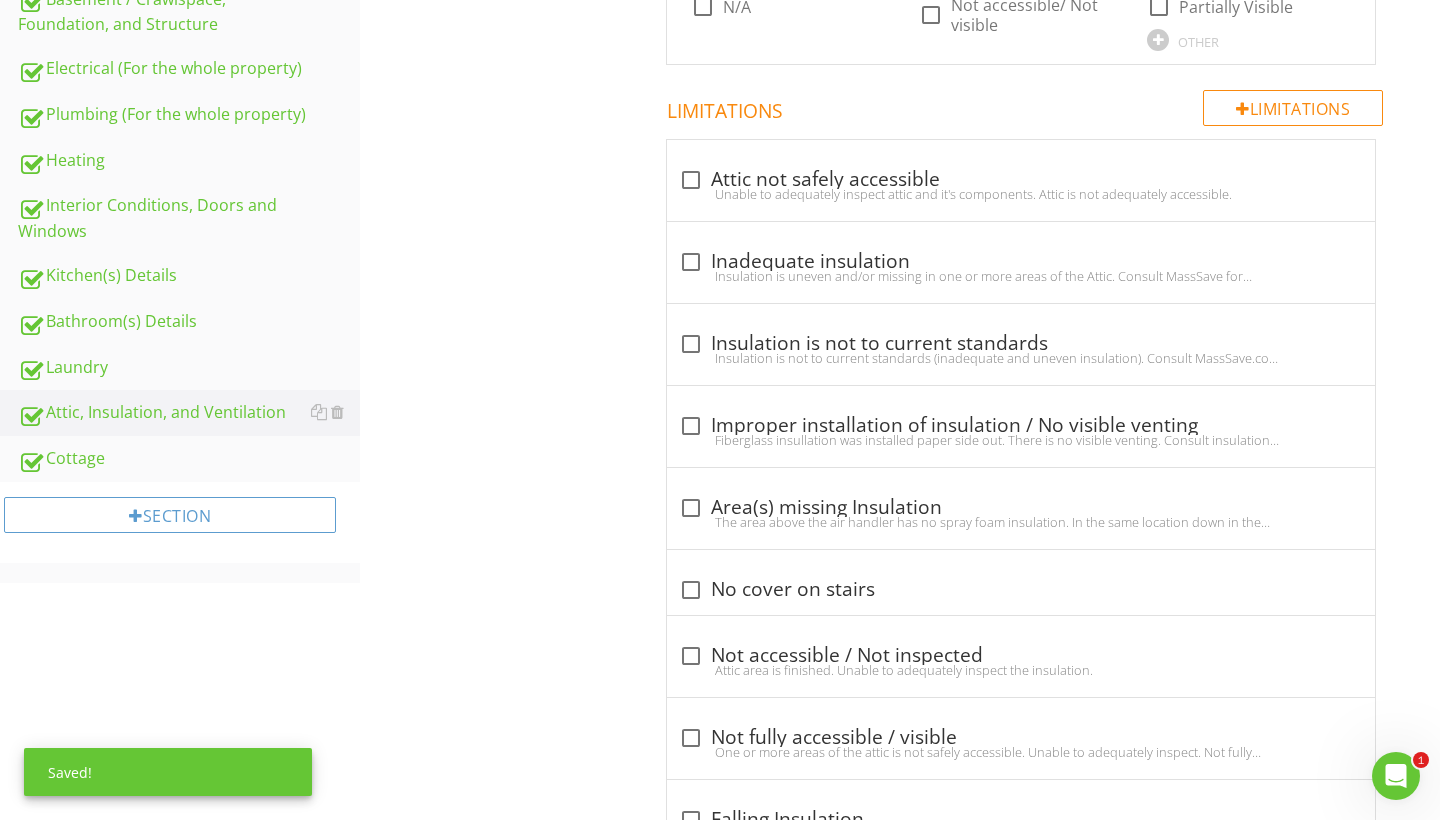 scroll, scrollTop: 675, scrollLeft: 0, axis: vertical 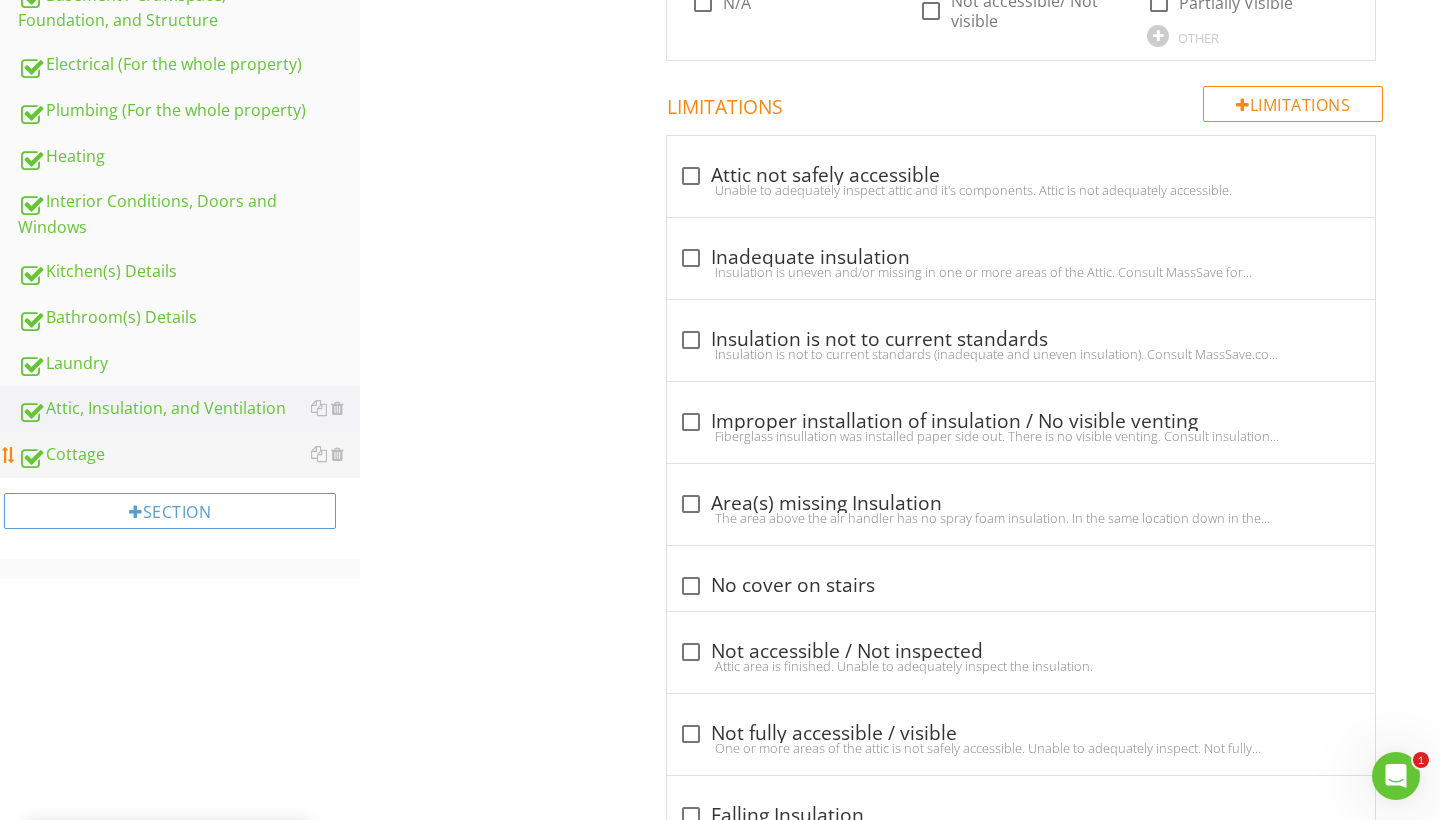 click on "Cottage" at bounding box center [189, 455] 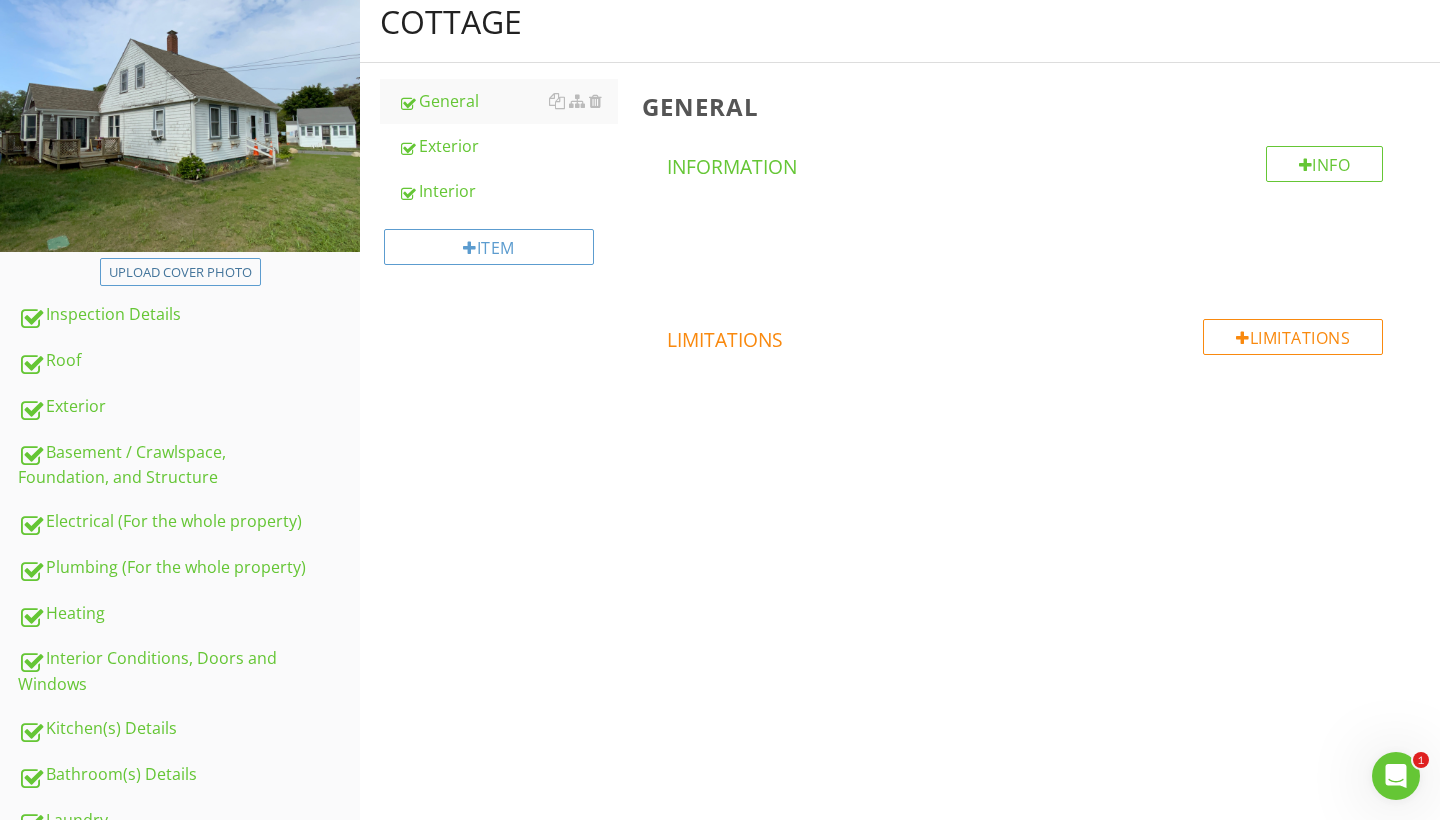 scroll, scrollTop: 103, scrollLeft: 0, axis: vertical 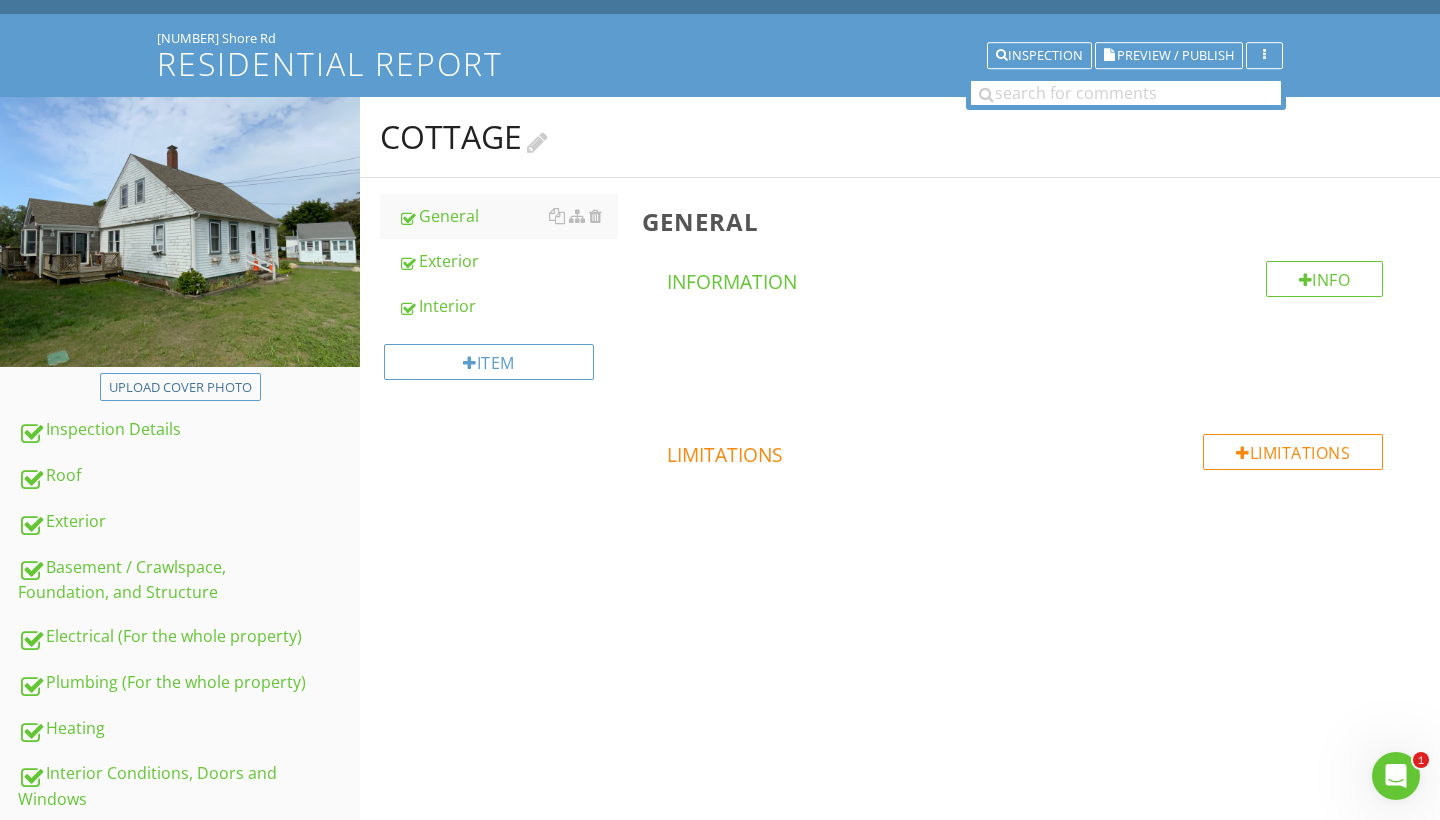 click at bounding box center (537, 140) 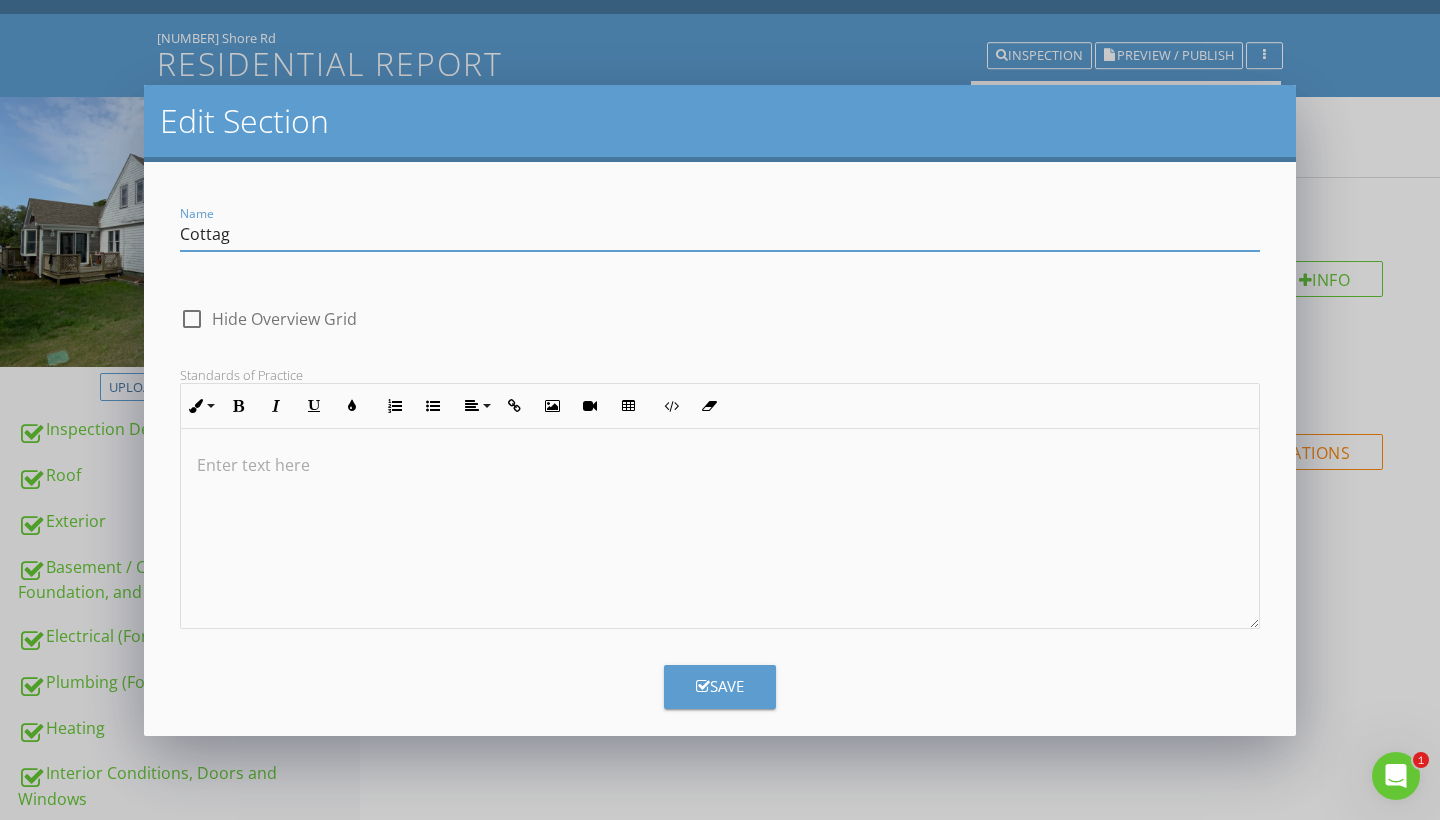 type on "Cottage" 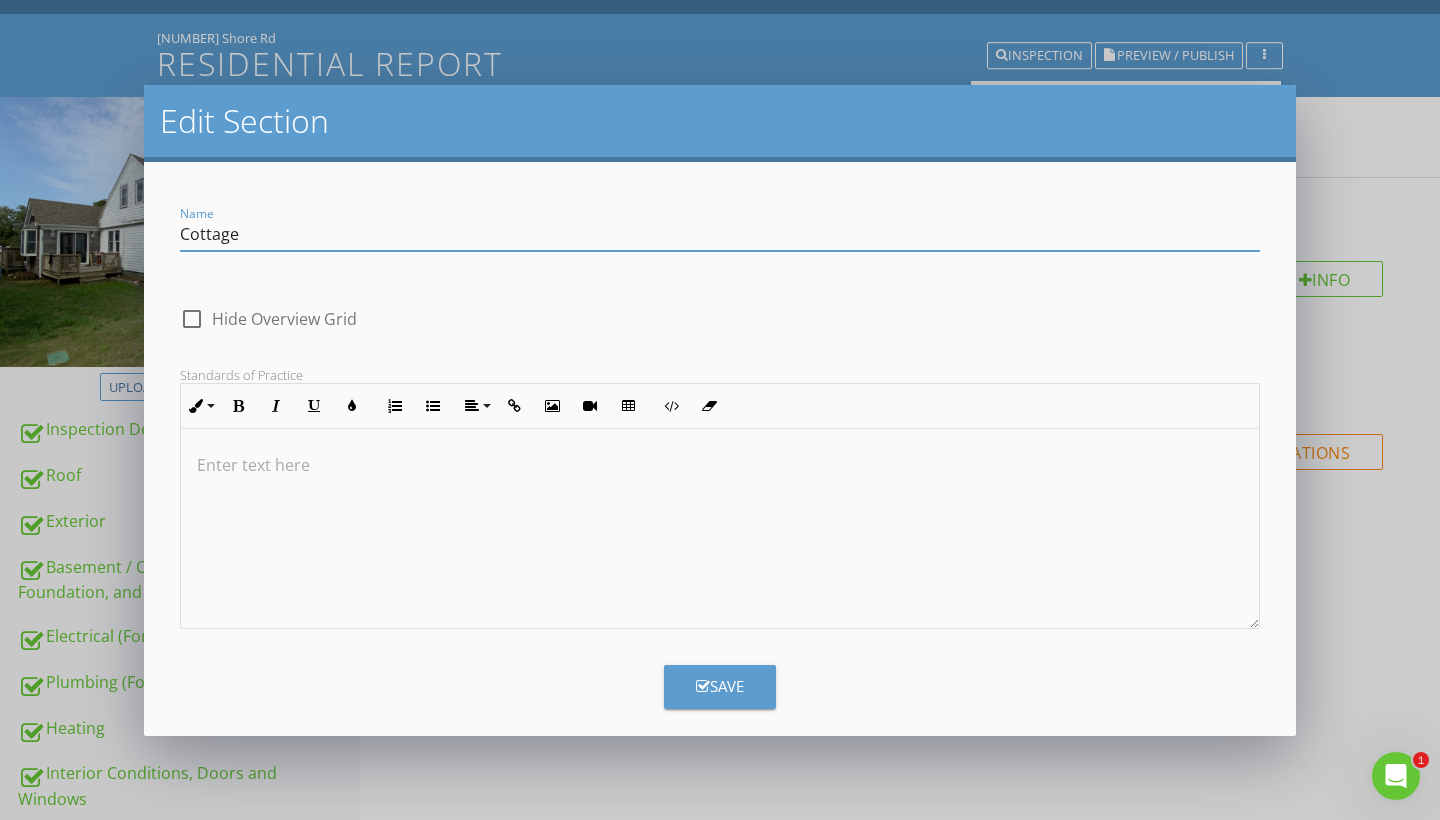 click on "Save" at bounding box center (720, 686) 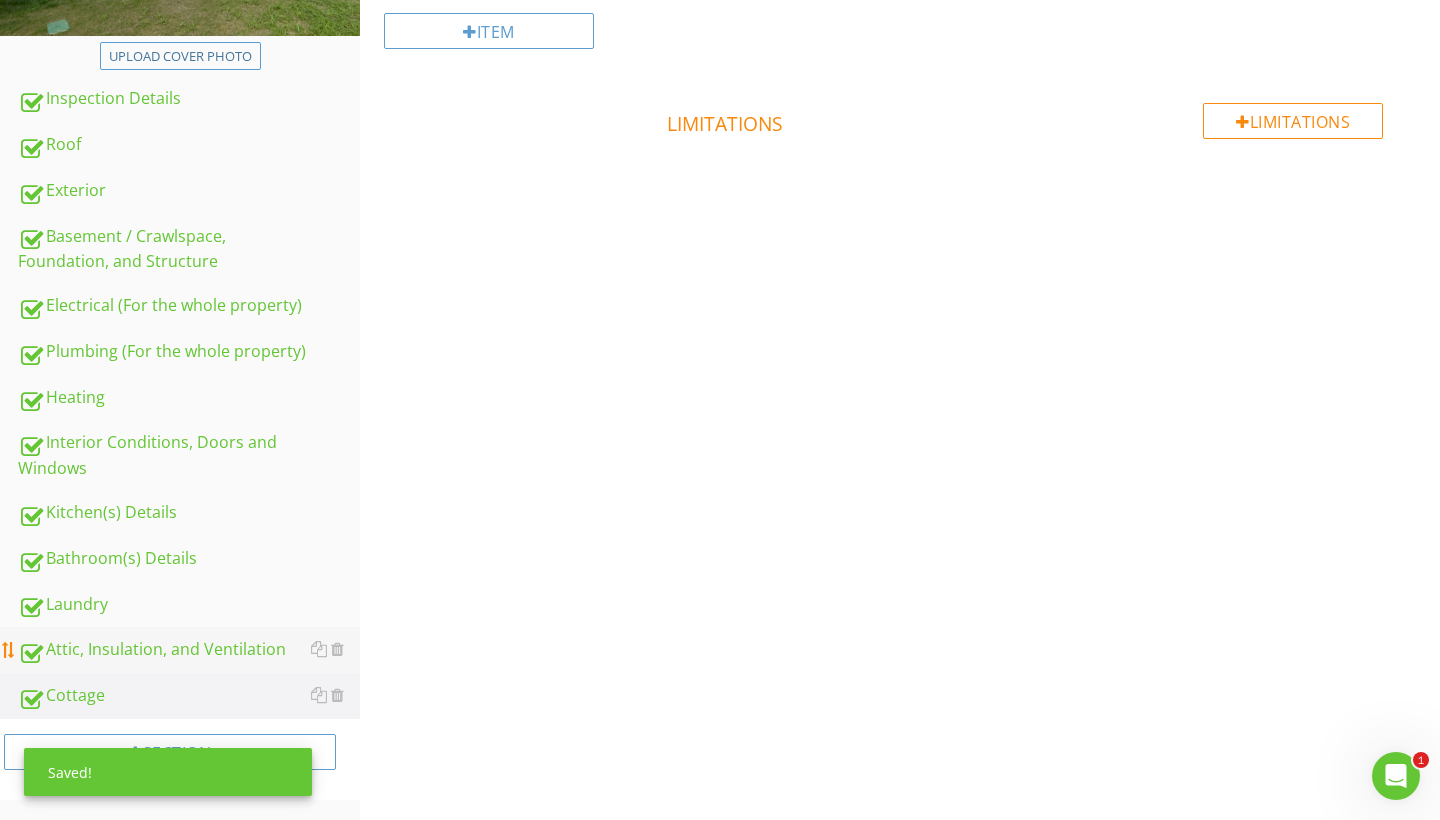 scroll, scrollTop: 433, scrollLeft: 0, axis: vertical 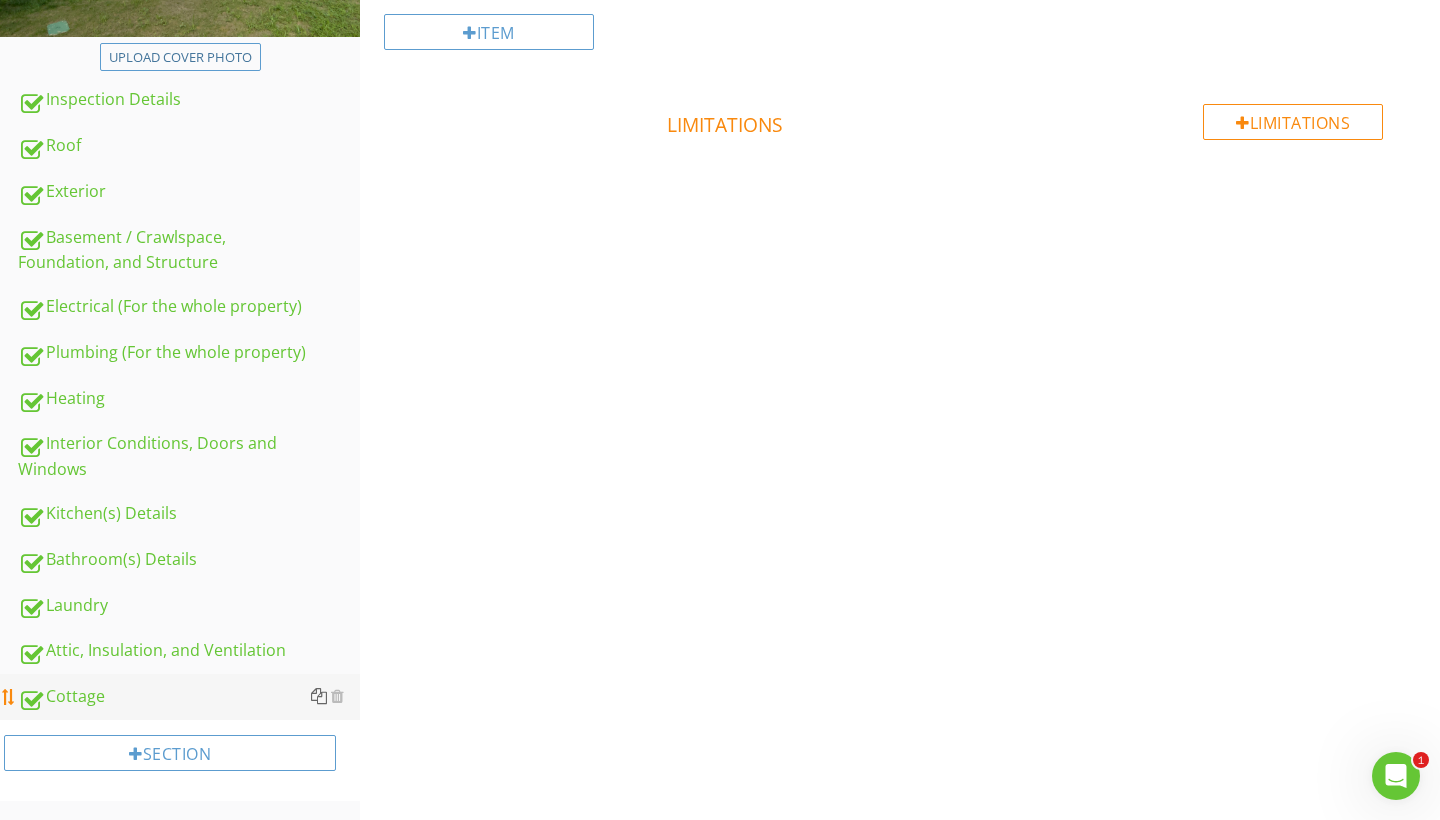 click at bounding box center (319, 696) 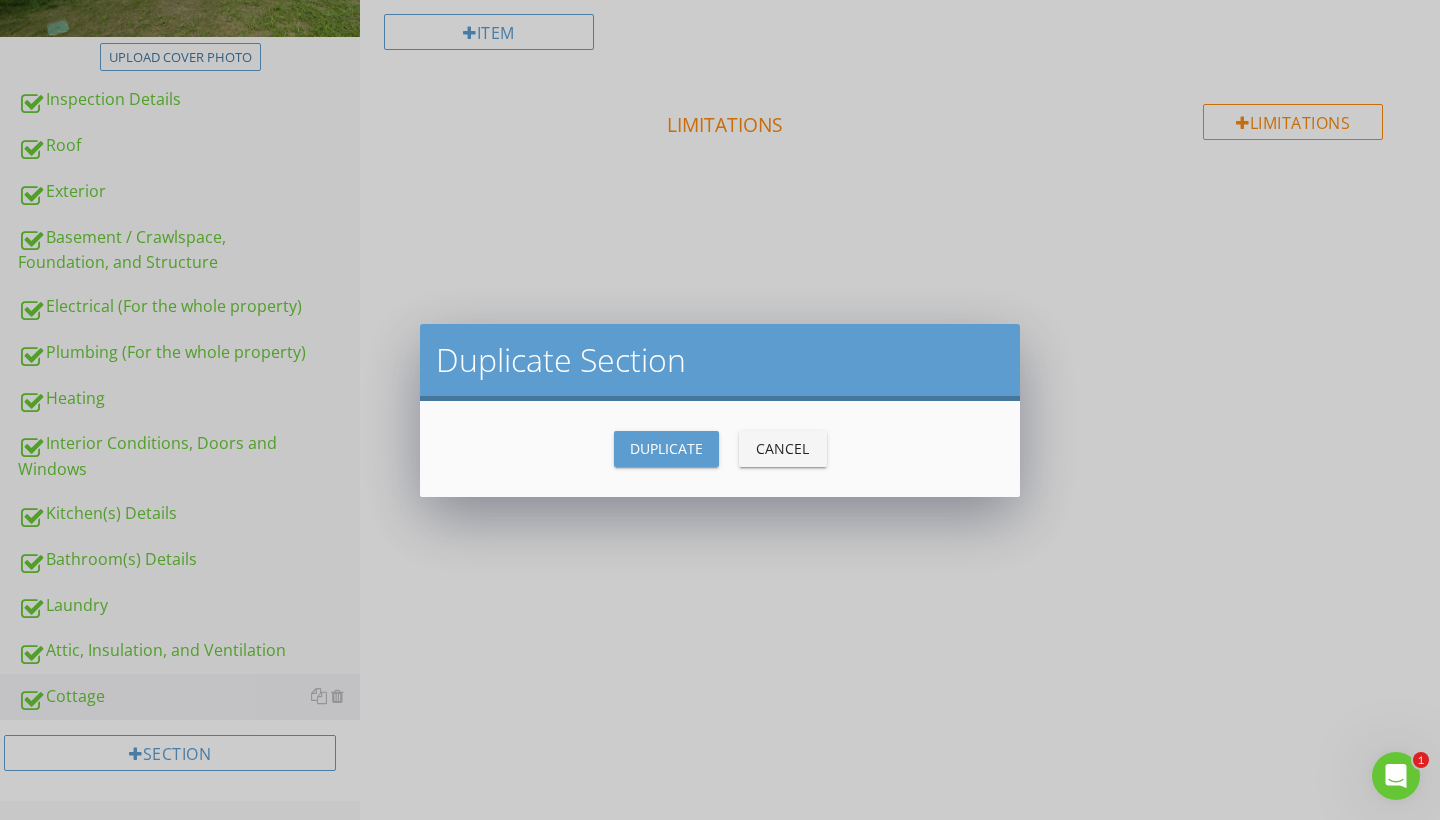 click on "Duplicate" at bounding box center [666, 448] 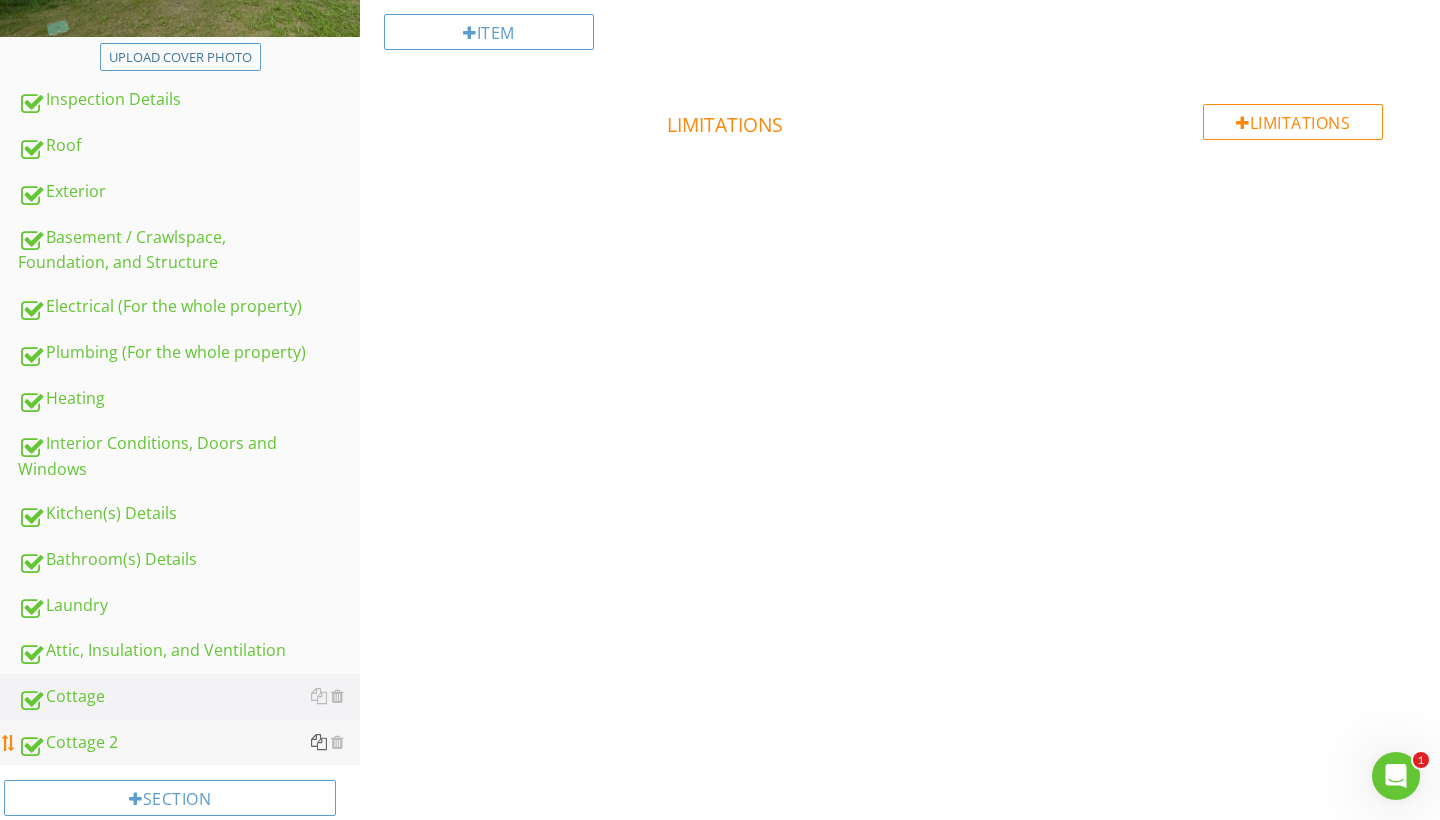 click at bounding box center (319, 742) 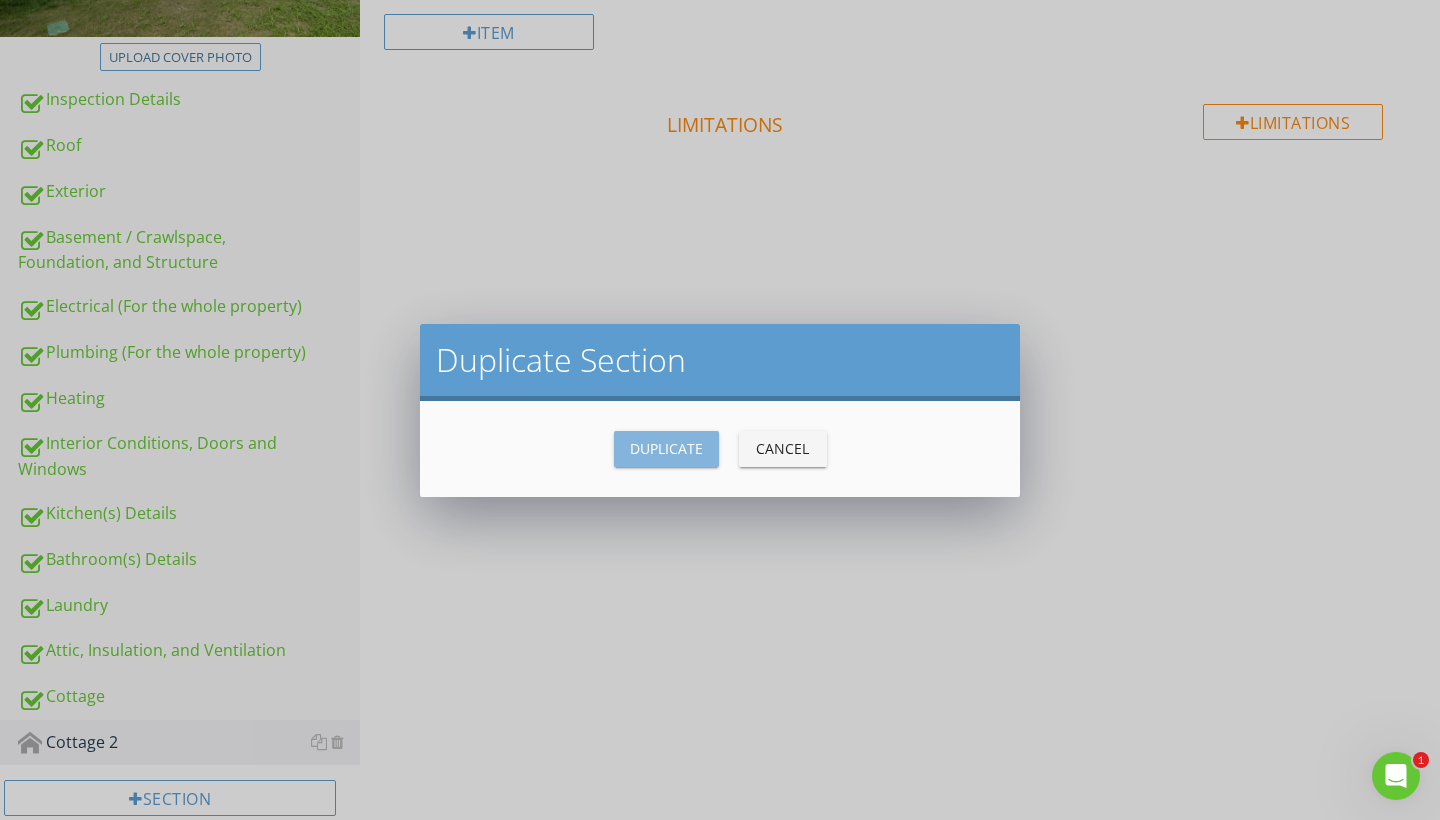 click on "Duplicate" at bounding box center [666, 449] 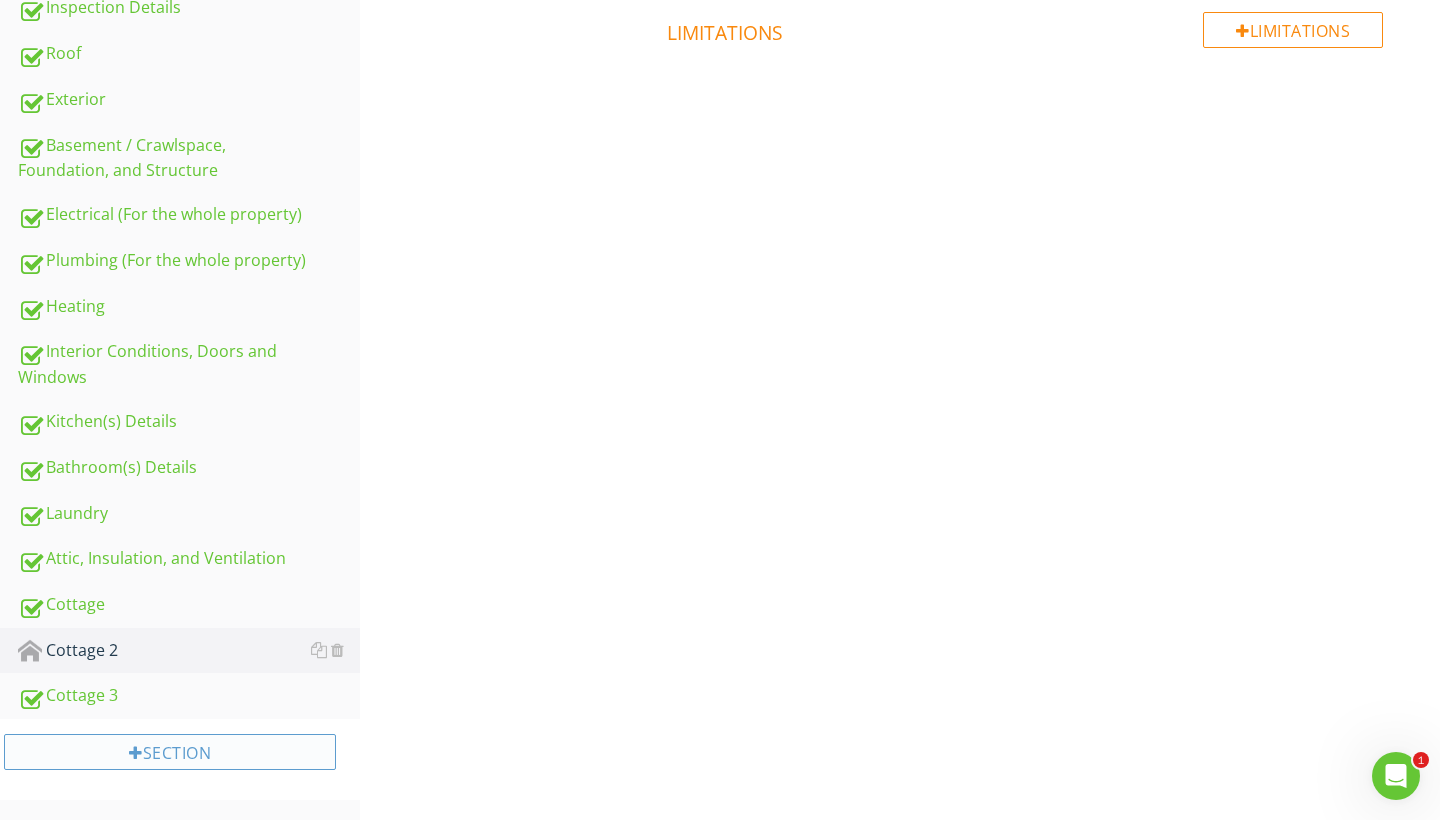 scroll, scrollTop: 525, scrollLeft: 0, axis: vertical 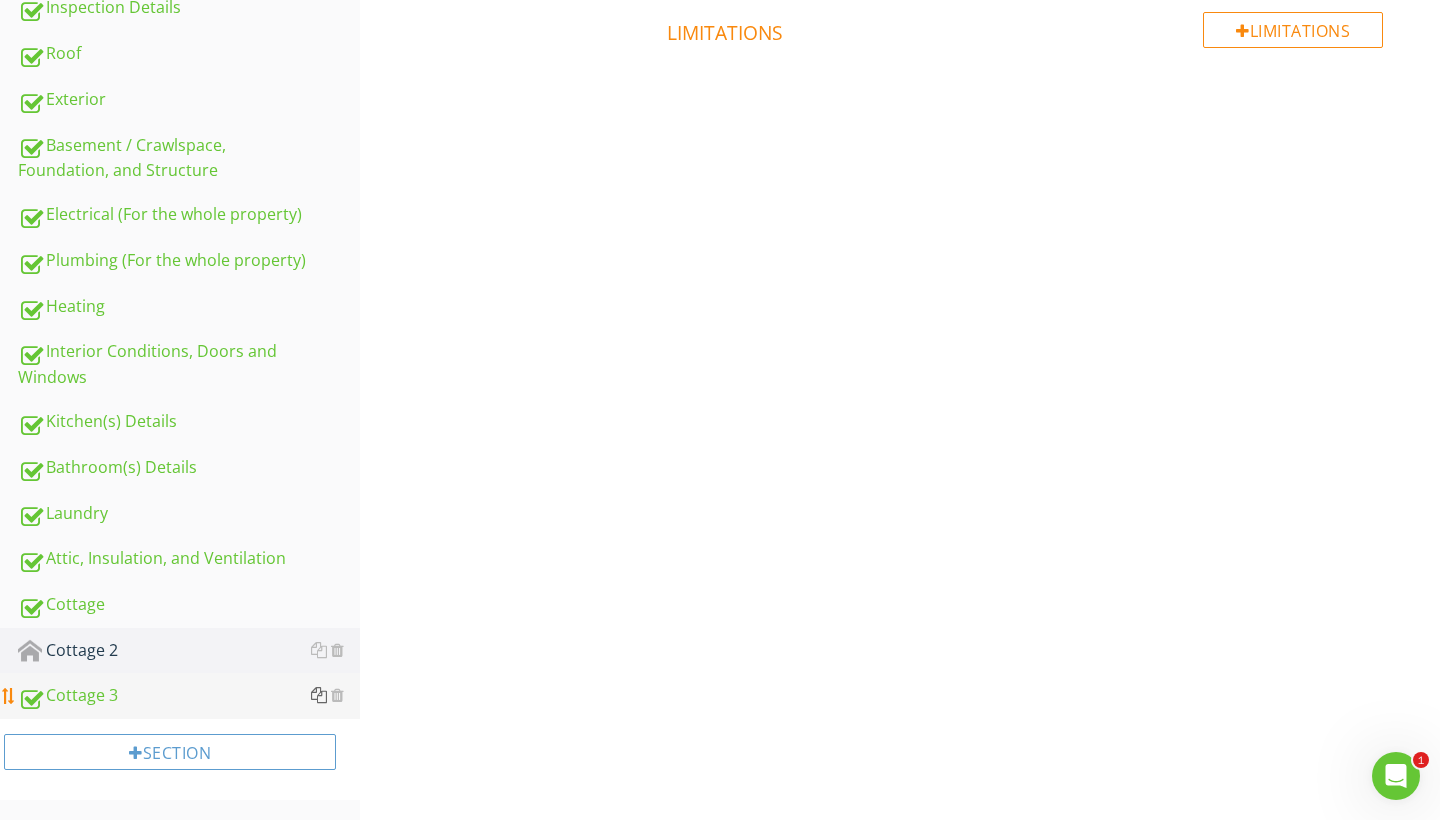 click at bounding box center (319, 695) 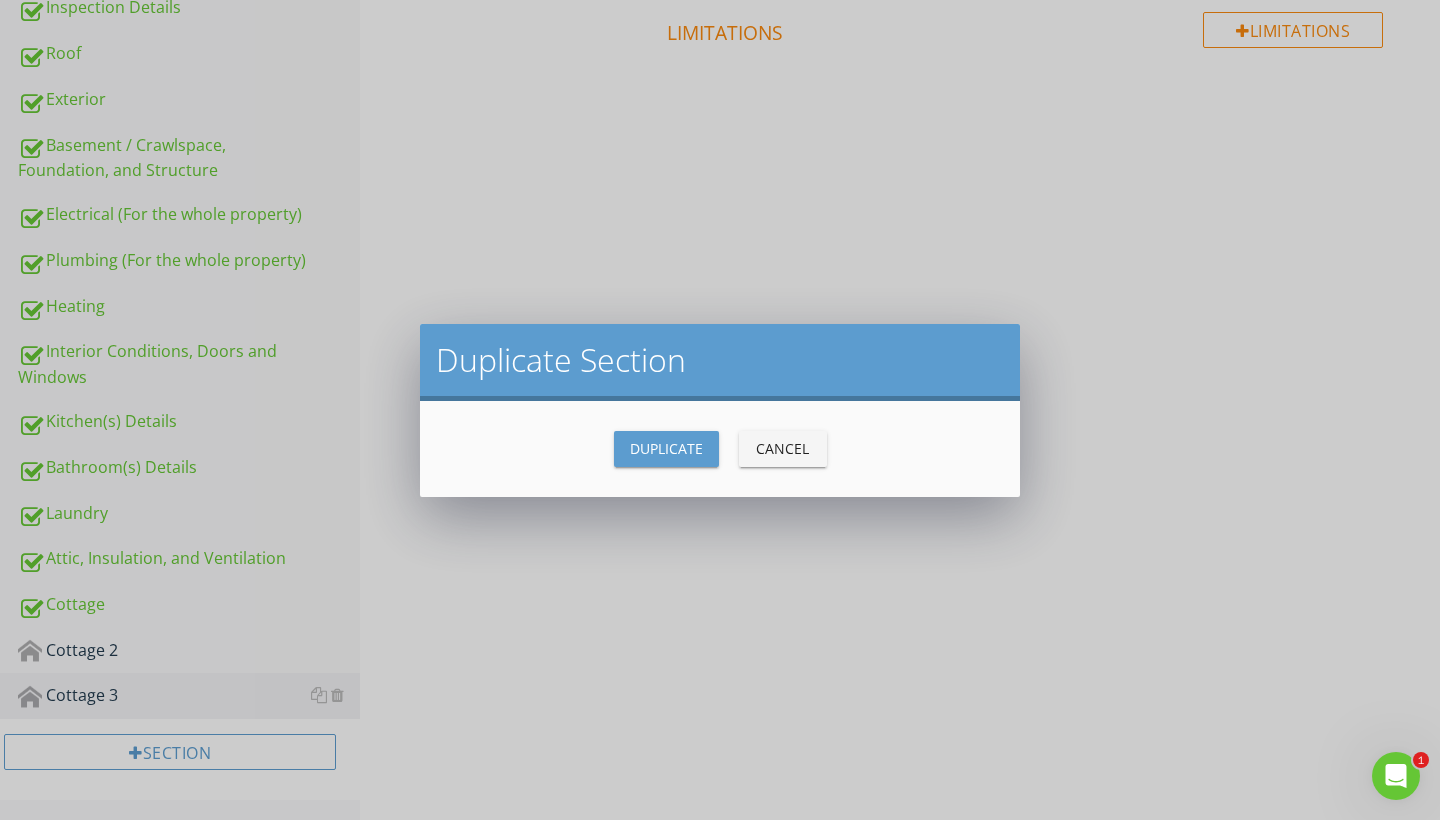 click on "Duplicate" at bounding box center (666, 448) 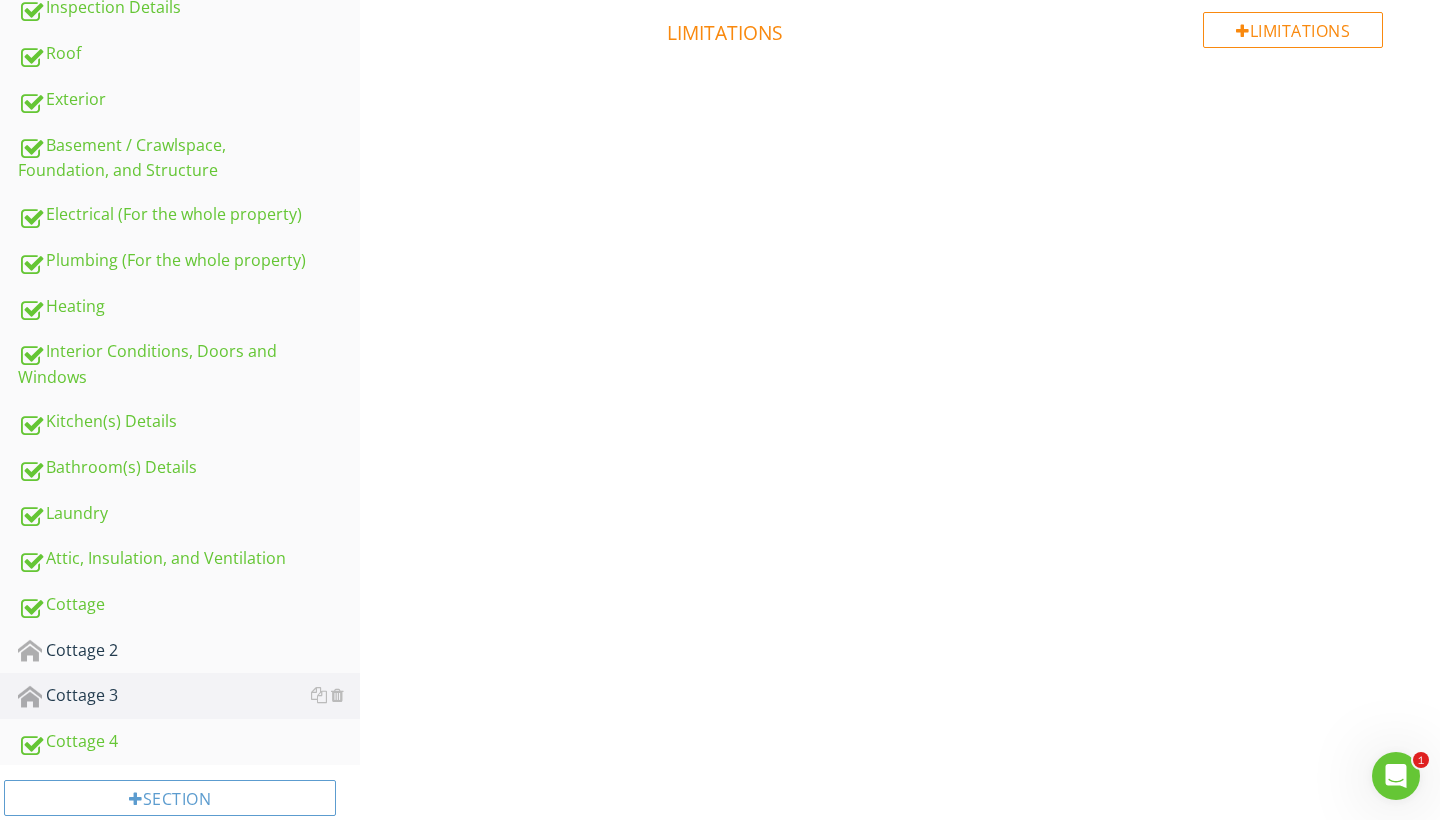 click on "Upload cover photo
Inspection Details
Roof
Exterior
Basement / Crawlspace, Foundation, and Structure
Electrical (For the whole property)
Plumbing (For the whole property)
Heating
Interior Conditions, Doors and Windows
Kitchen(s) Details
Bathroom(s) Details
Laundry
Attic, Insulation, and Ventilation
Cottage
Cottage 2
Cottage 3
Cottage 4
Section
Cottage 3
General
Exterior
Interior
Item
Information" at bounding box center [720, 270] 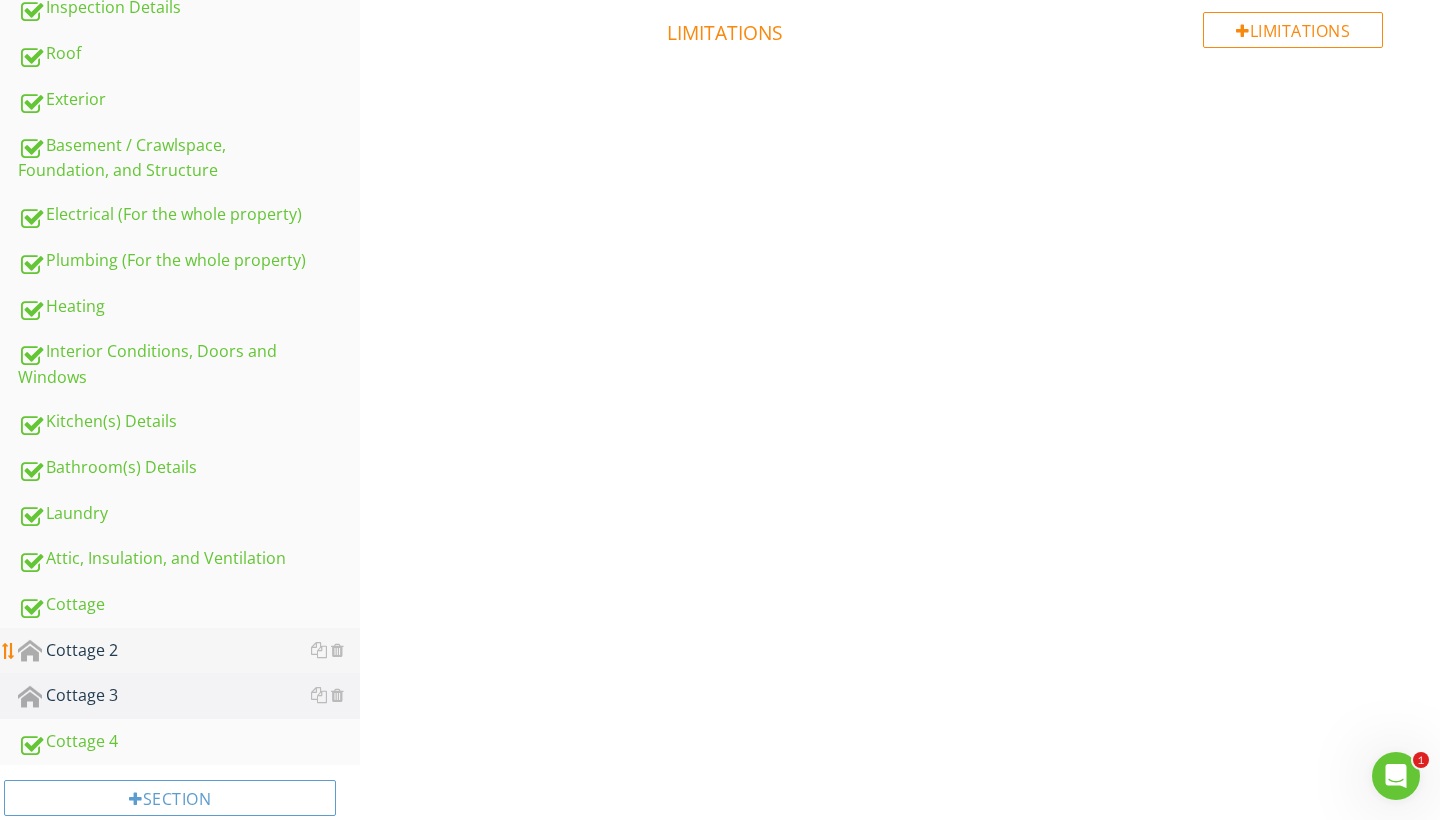 click on "Cottage 2" at bounding box center [189, 651] 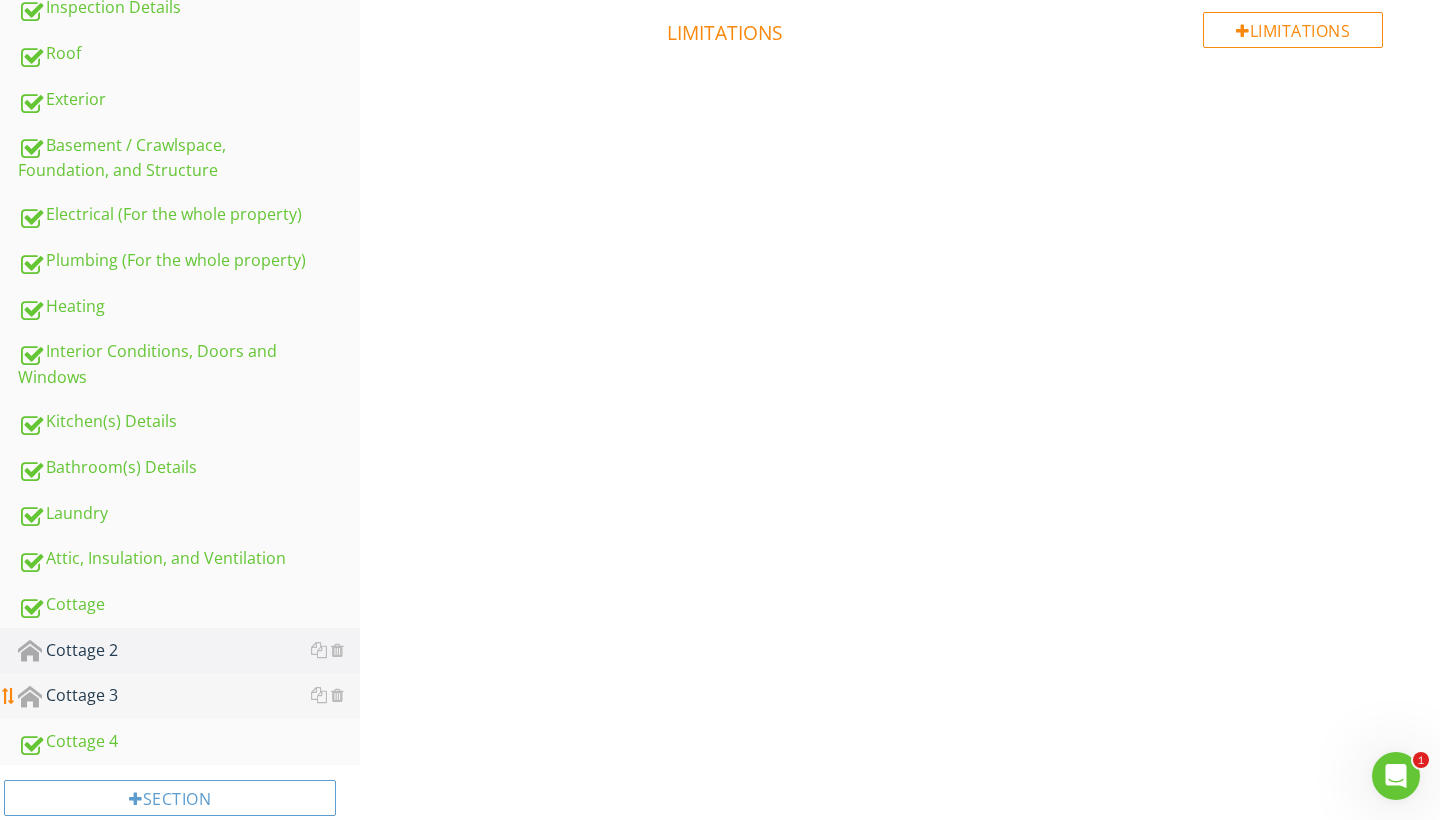 click on "Cottage 3" at bounding box center (189, 696) 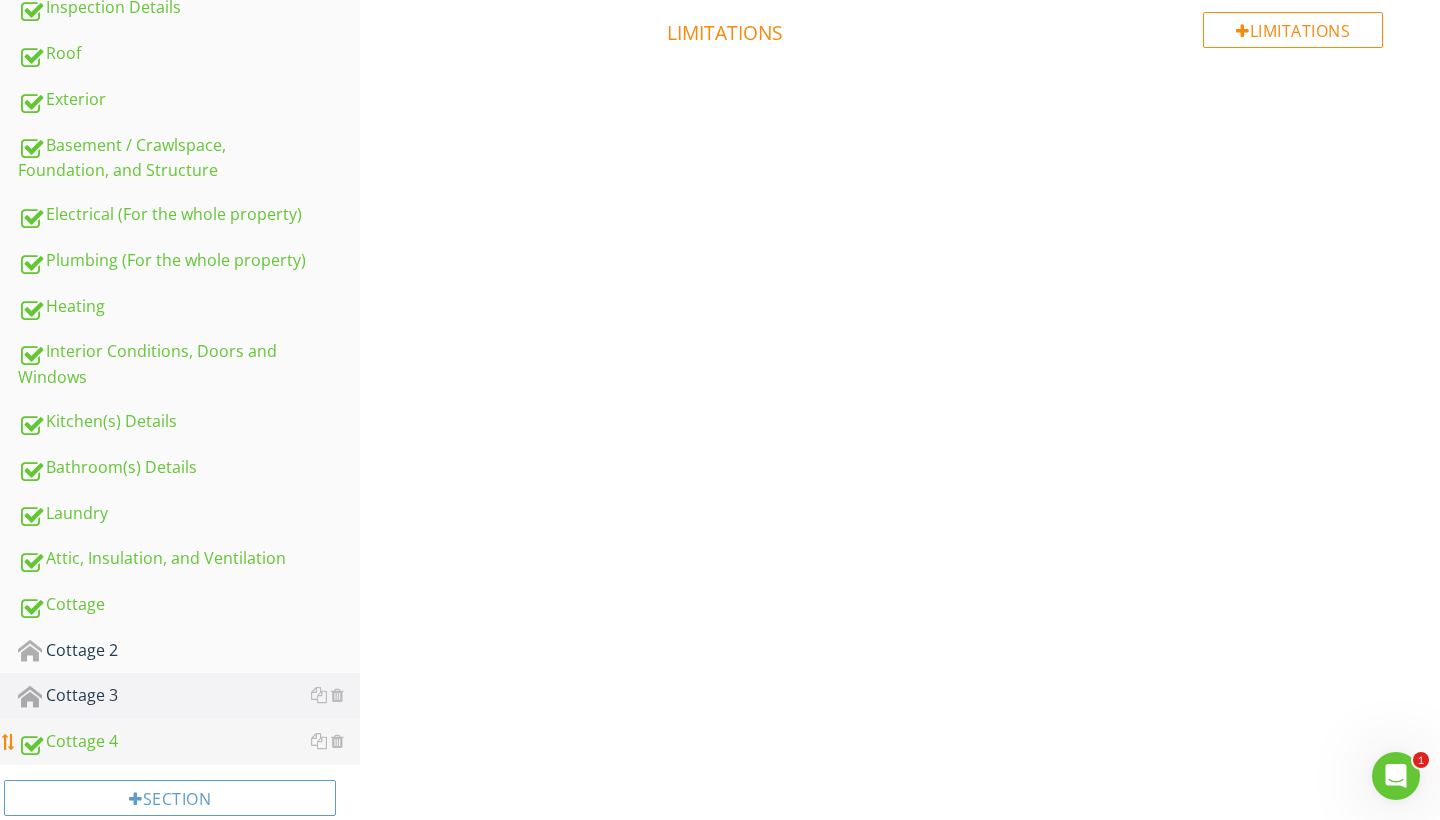 click on "Cottage 4" at bounding box center (189, 742) 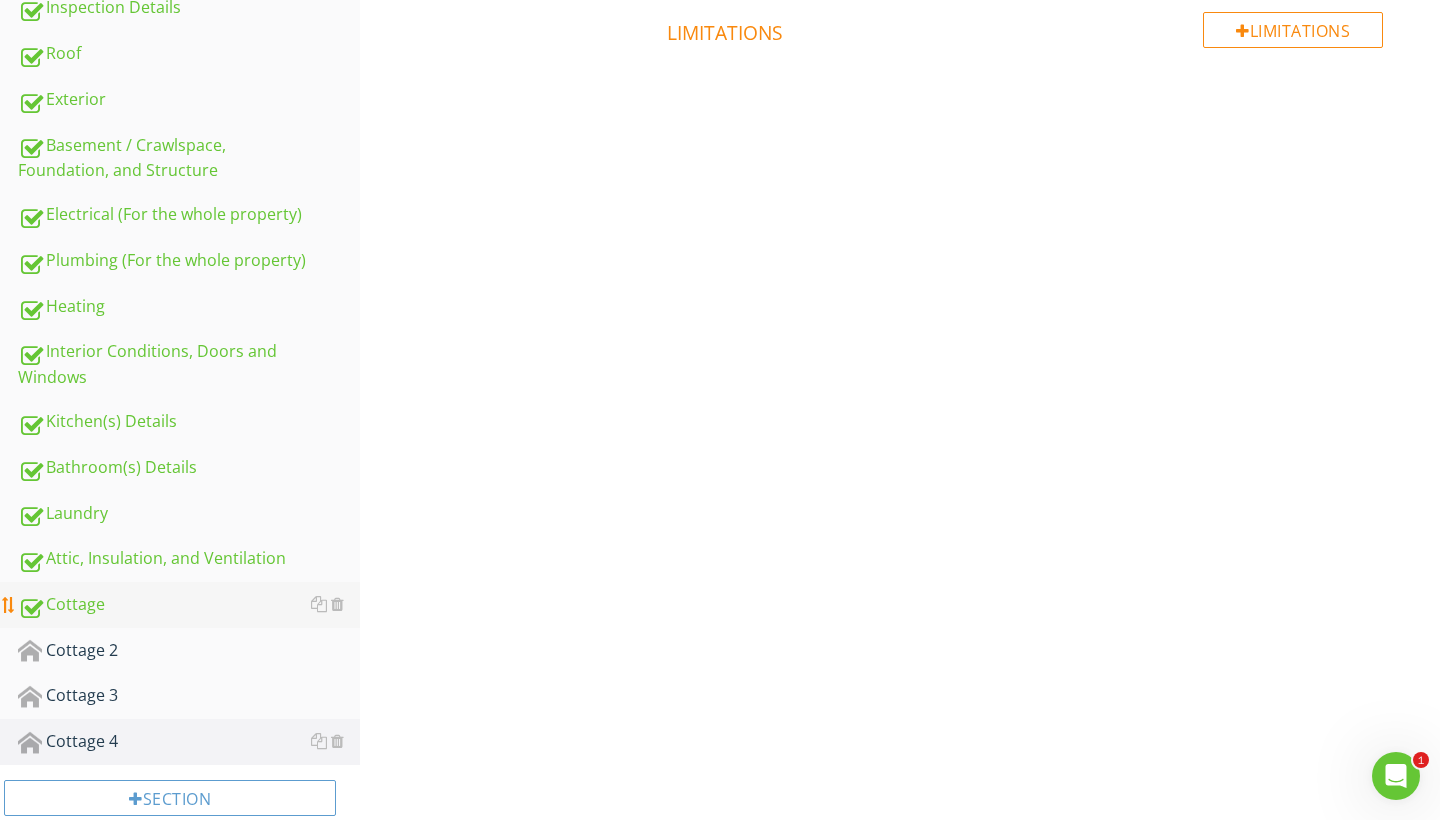 click on "Cottage" at bounding box center (189, 605) 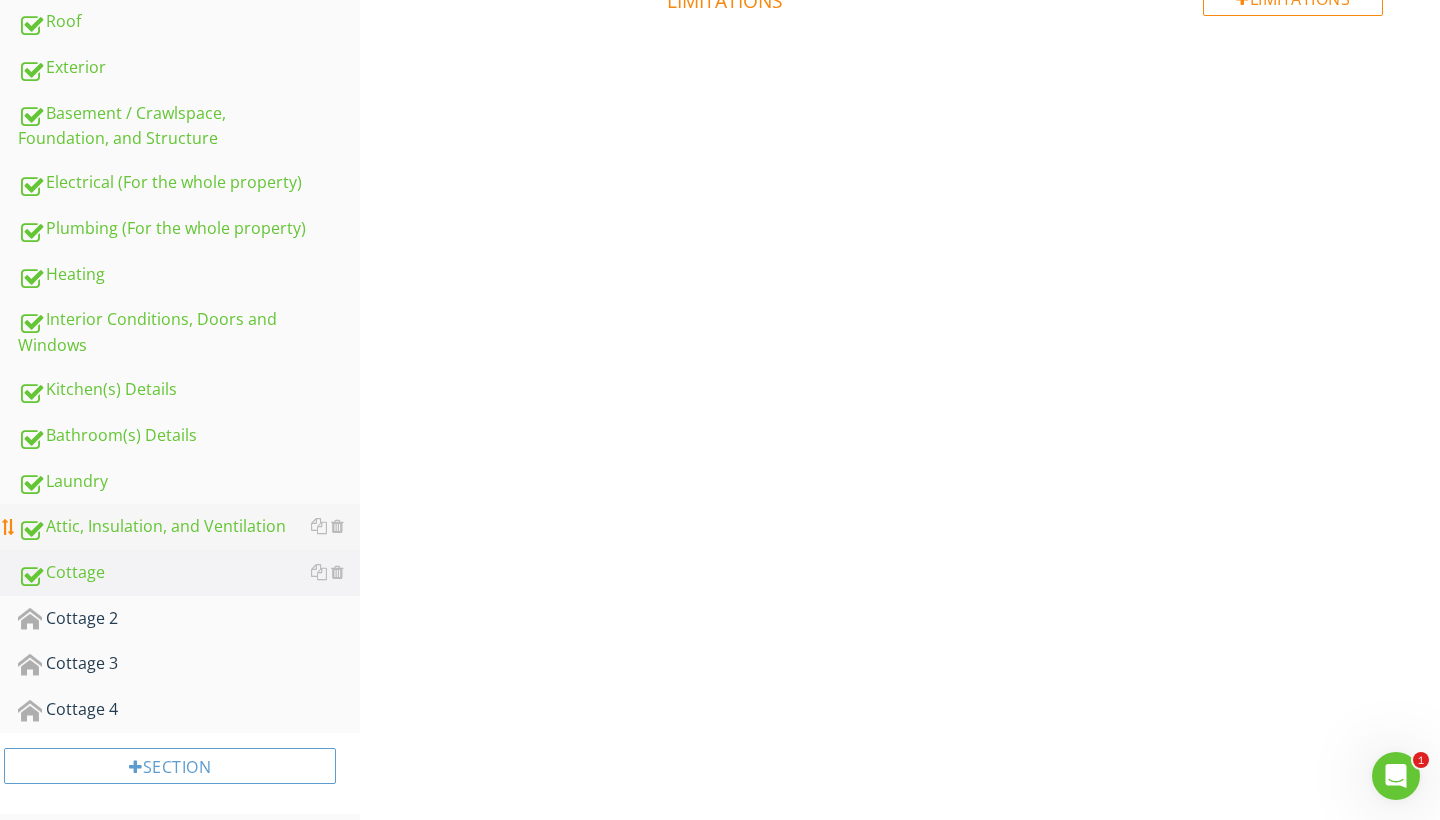 scroll, scrollTop: 550, scrollLeft: 0, axis: vertical 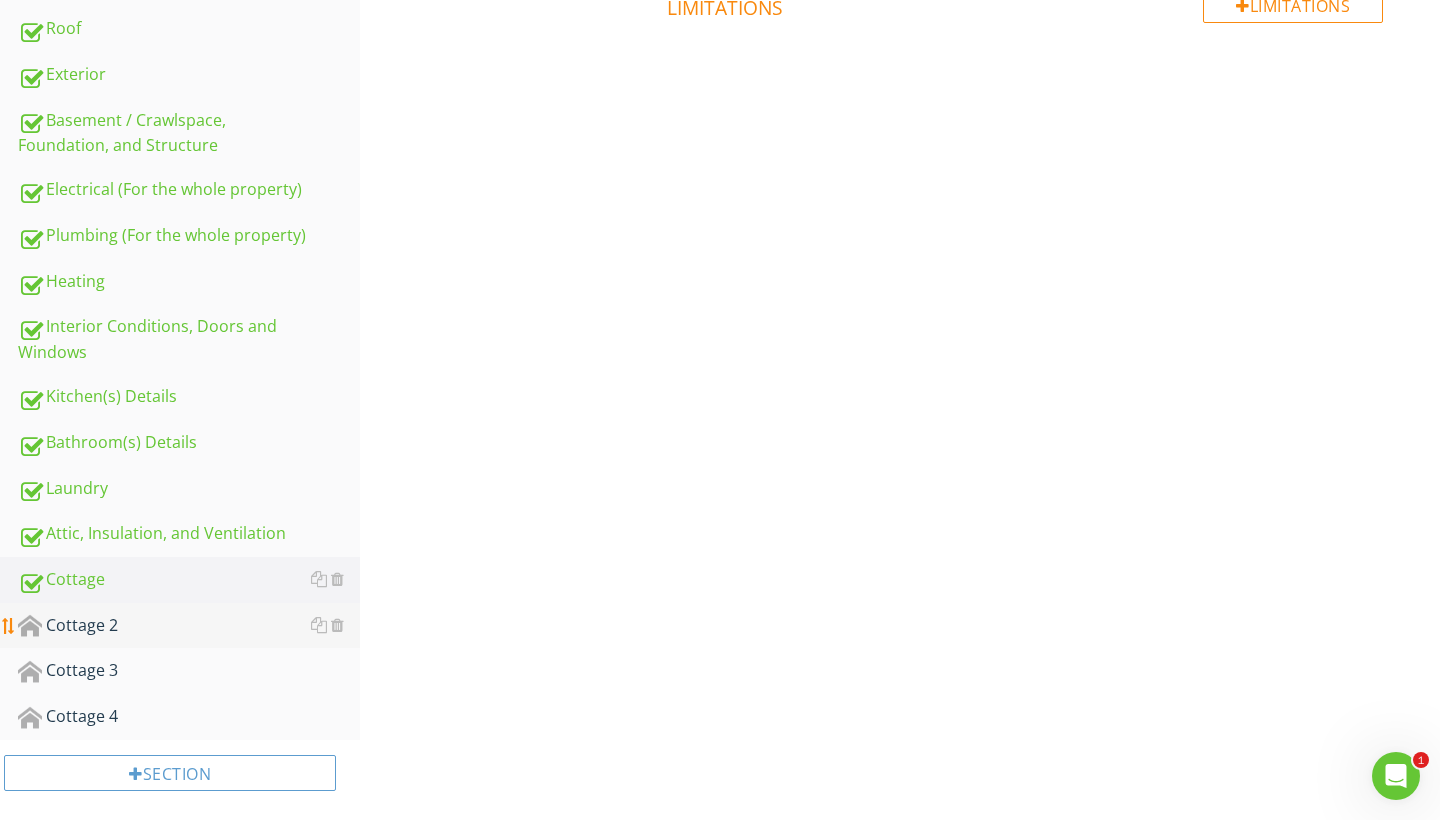 click on "Cottage 2" at bounding box center [189, 626] 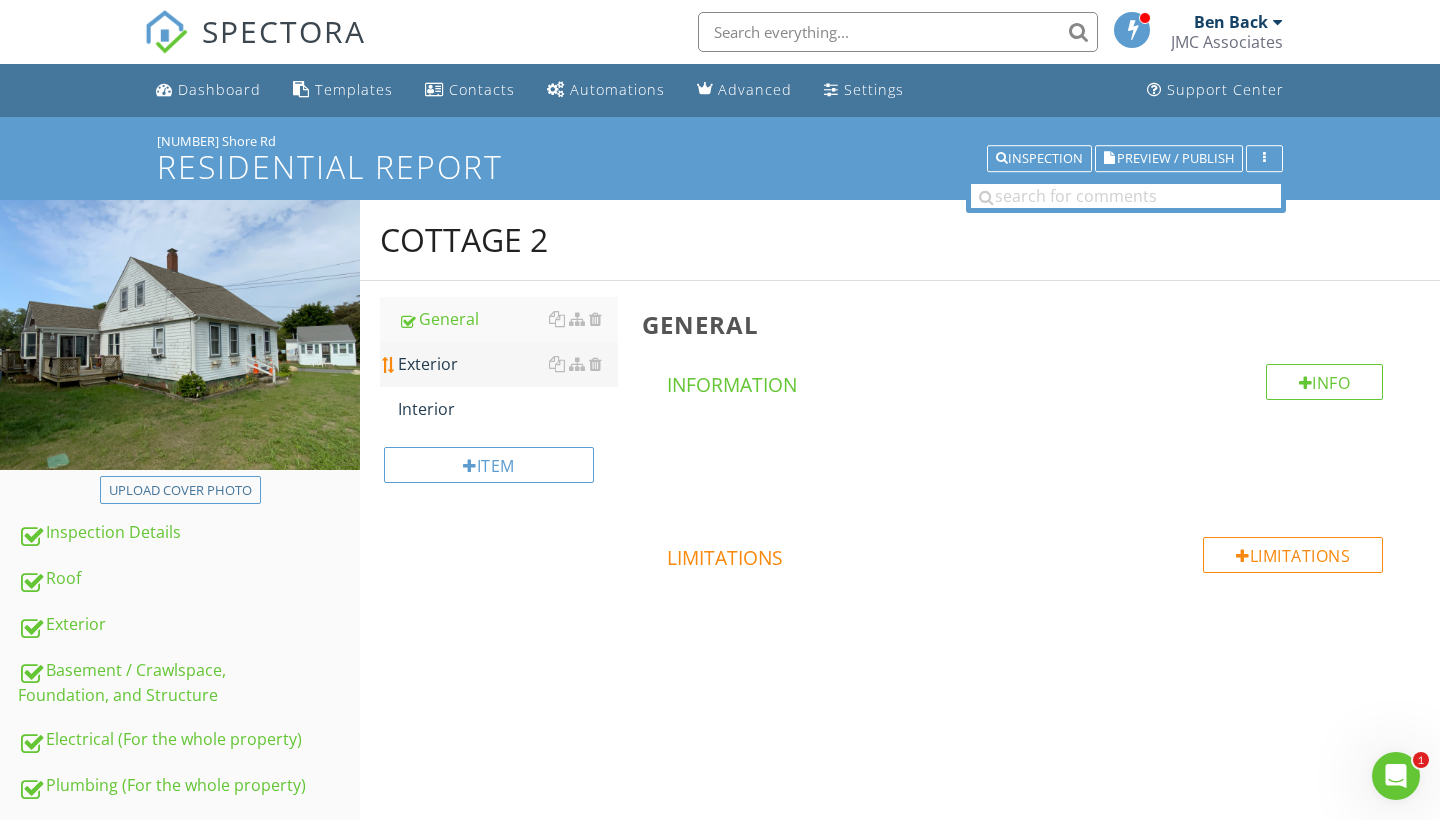 scroll, scrollTop: 0, scrollLeft: 0, axis: both 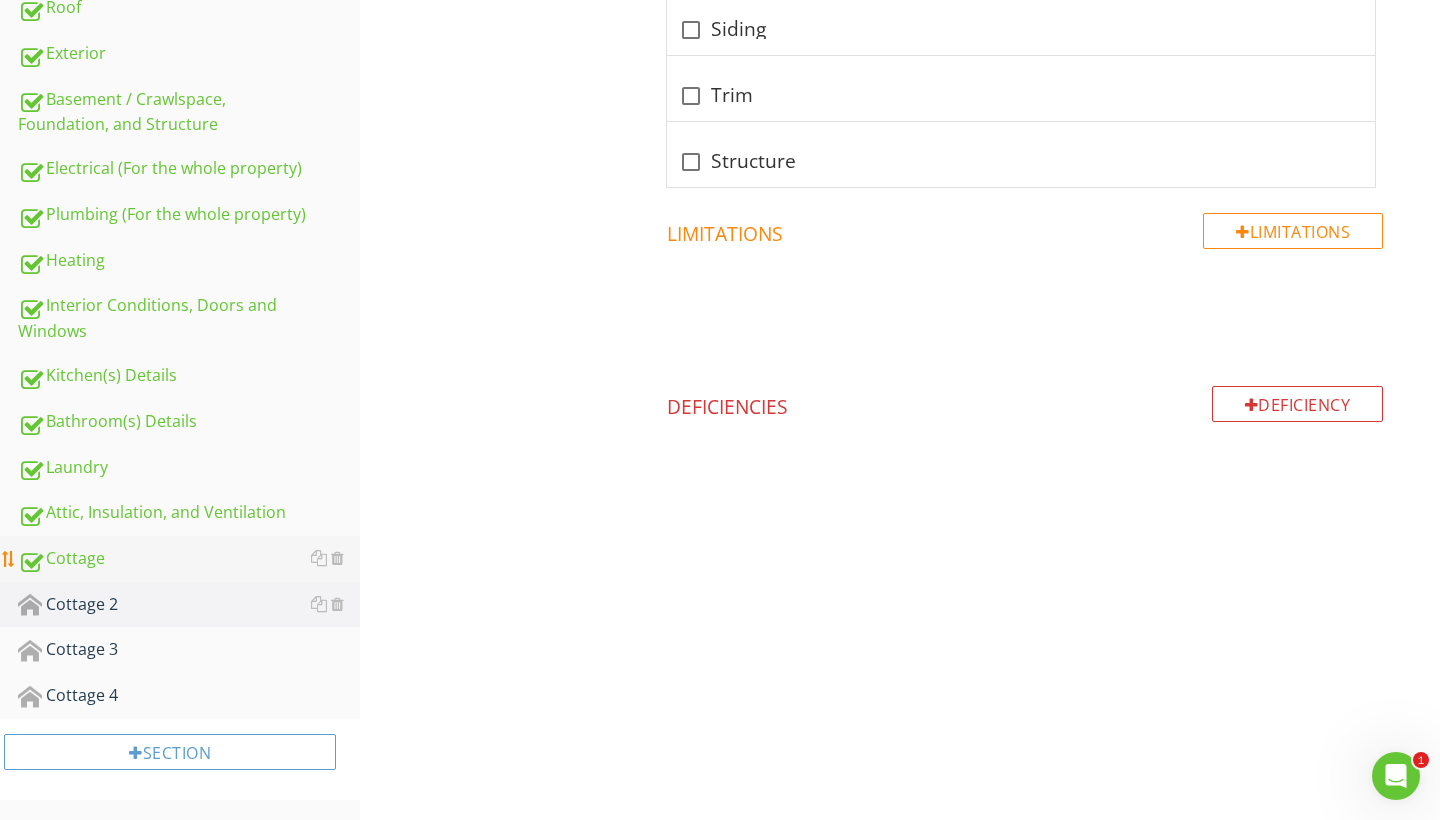 click on "Cottage" at bounding box center (189, 559) 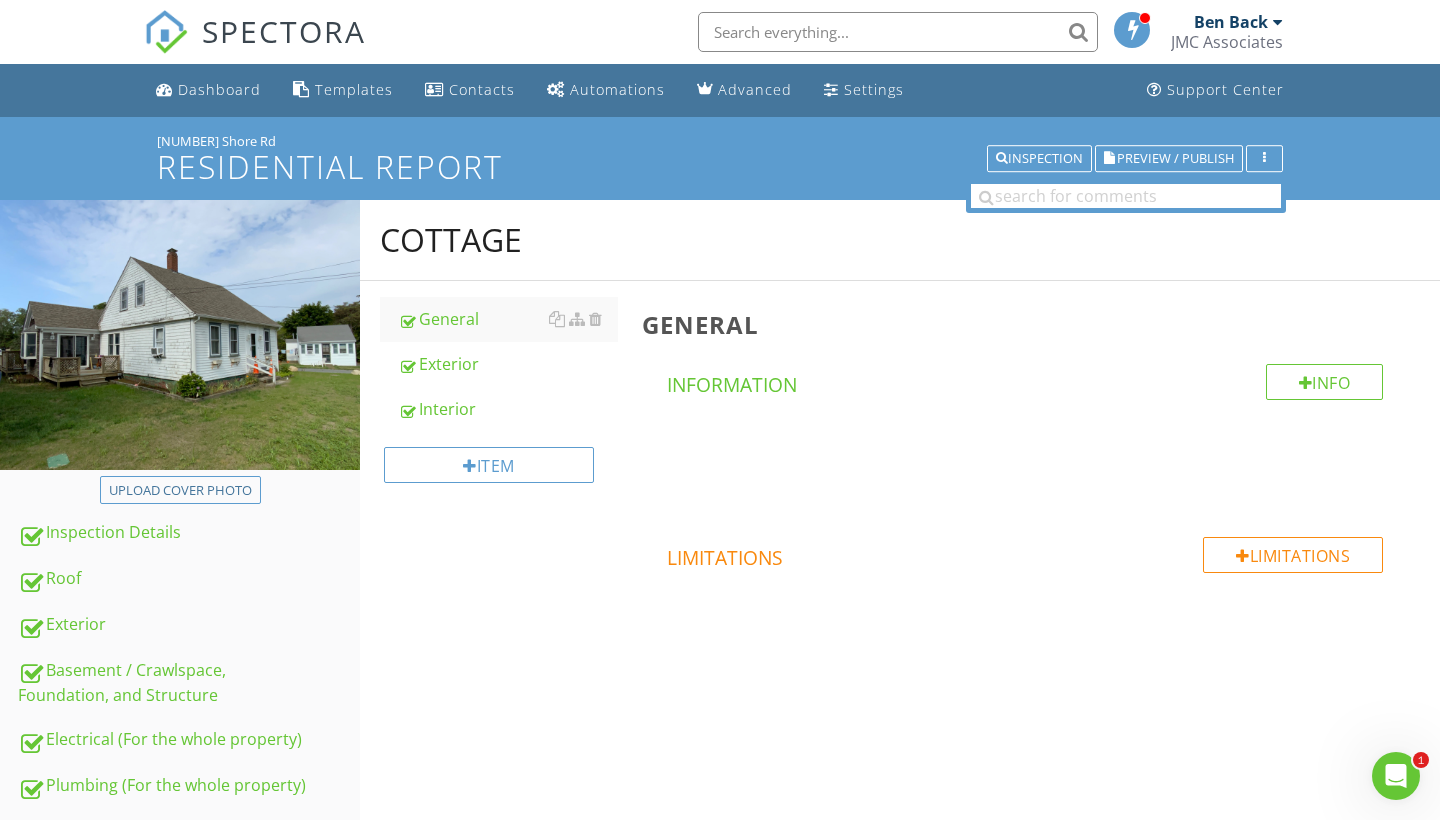 scroll, scrollTop: 0, scrollLeft: 0, axis: both 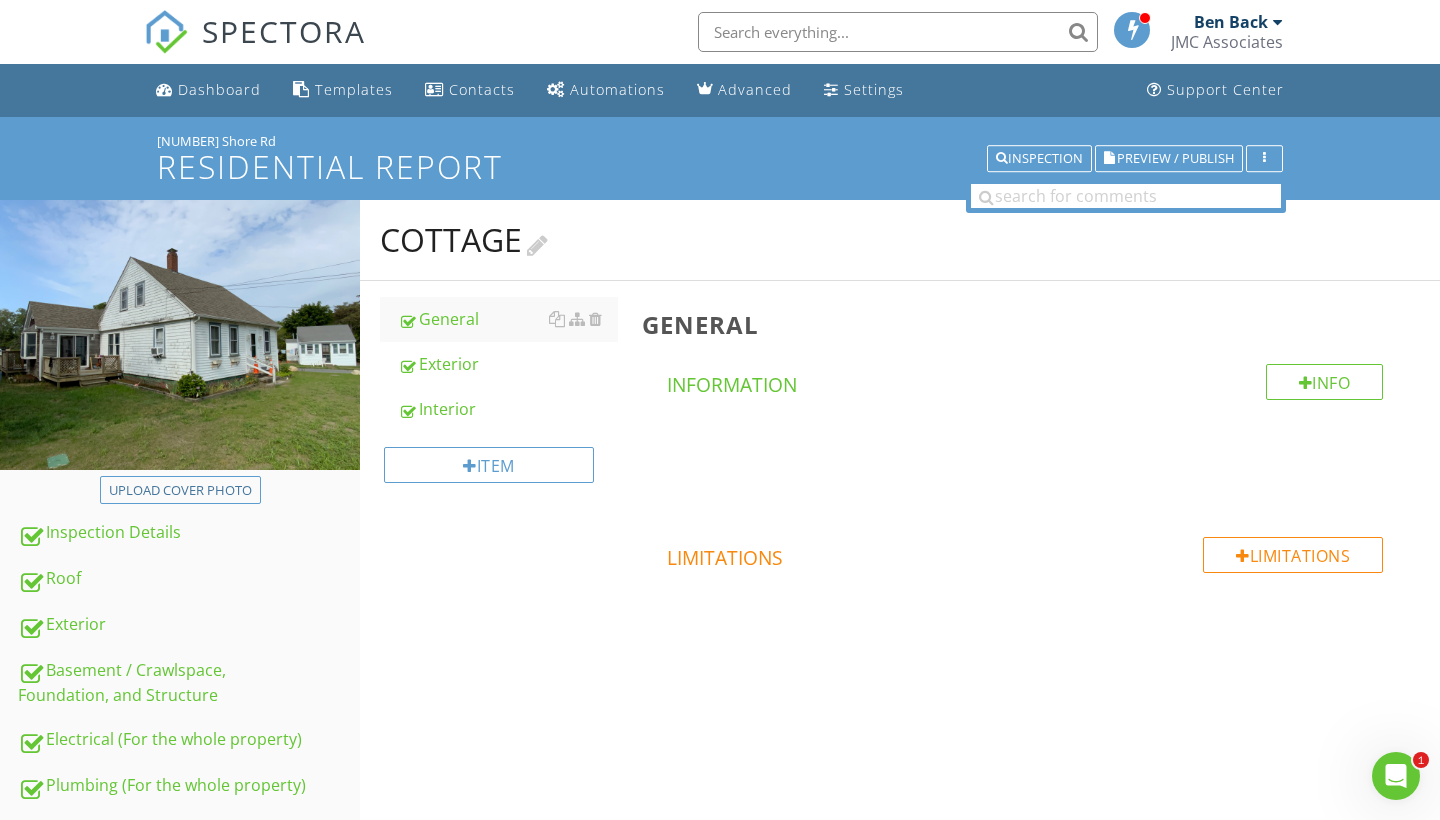 click at bounding box center (537, 243) 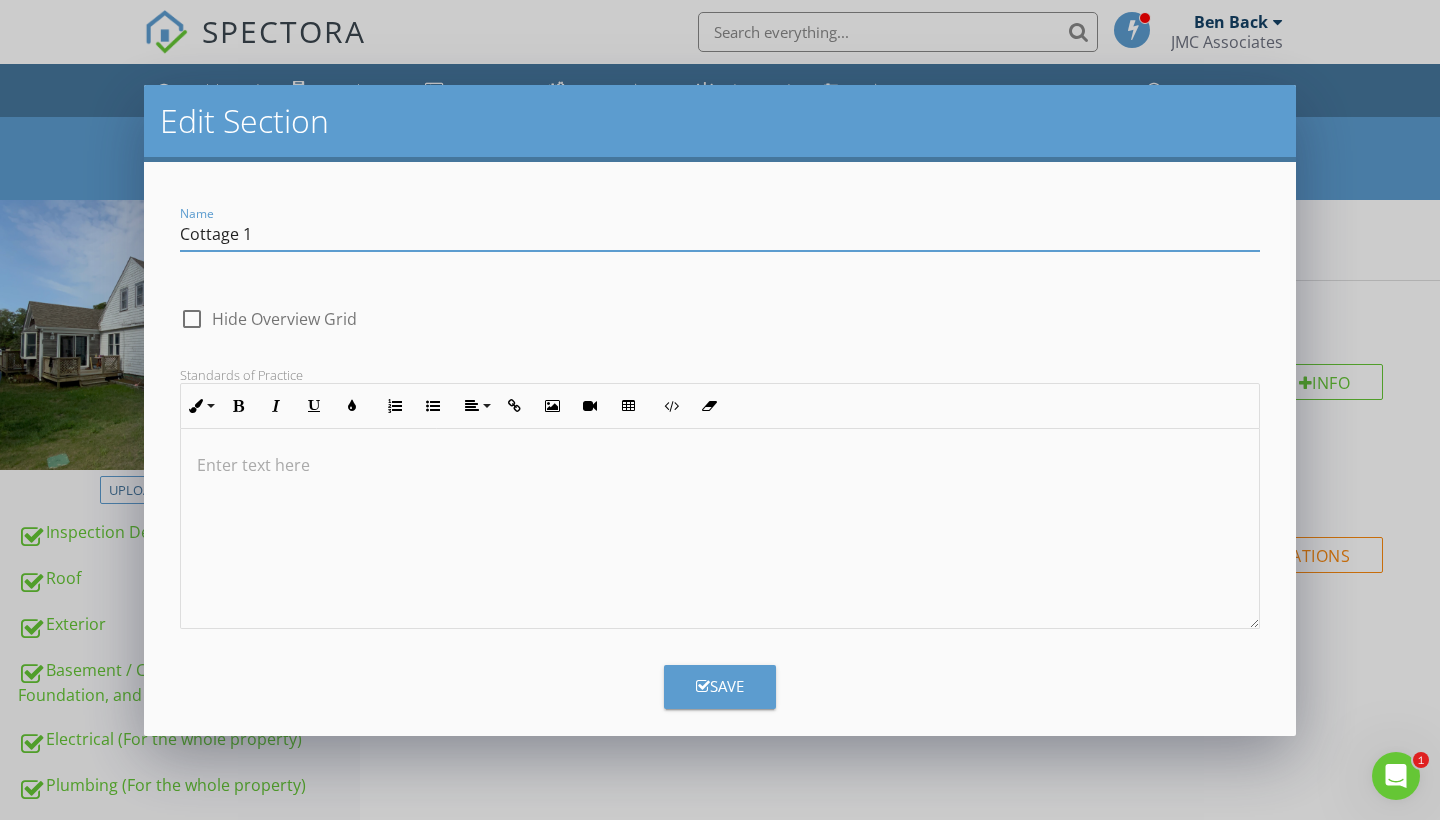type on "Cottage 1" 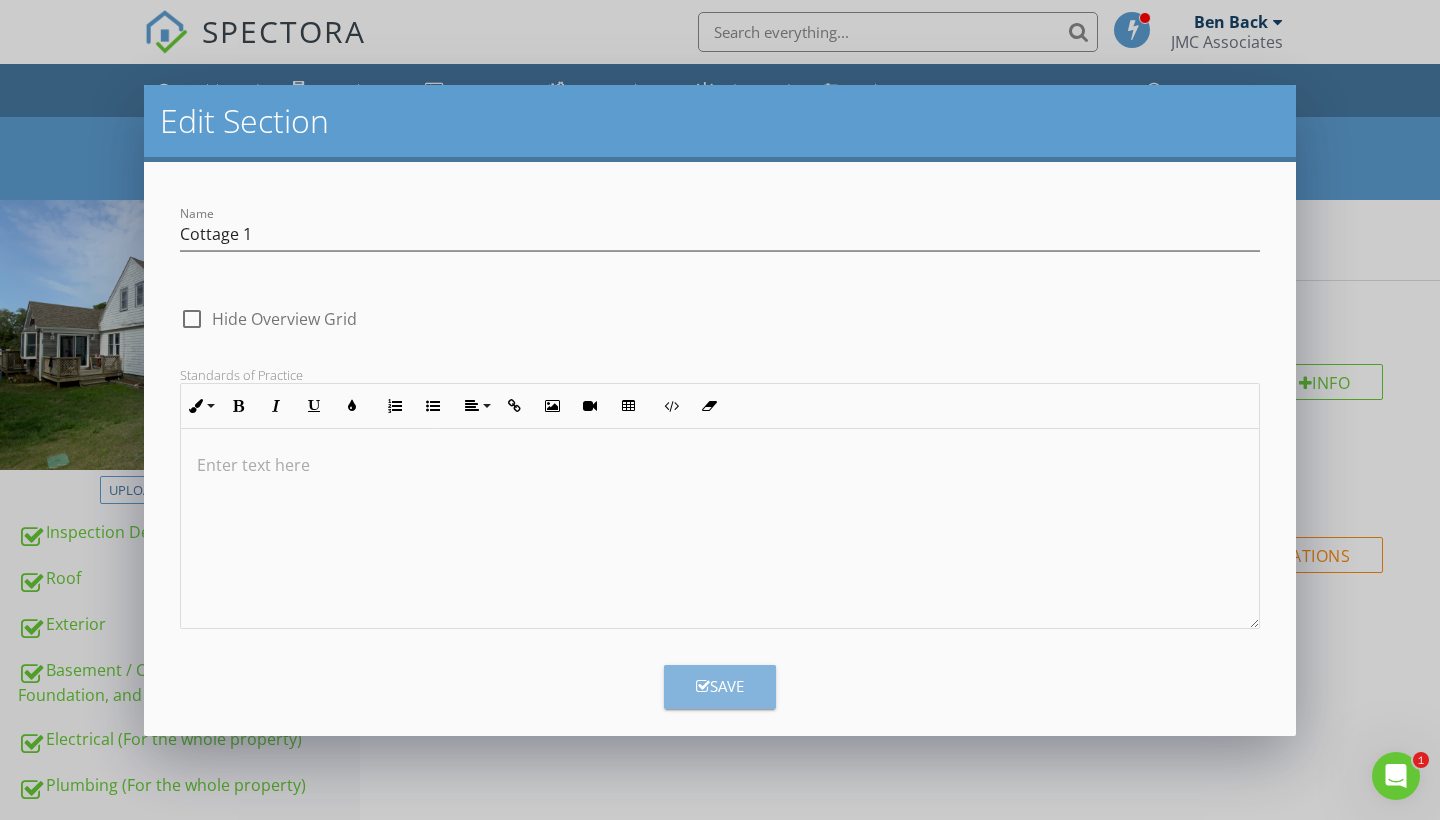 click on "Save" at bounding box center (720, 686) 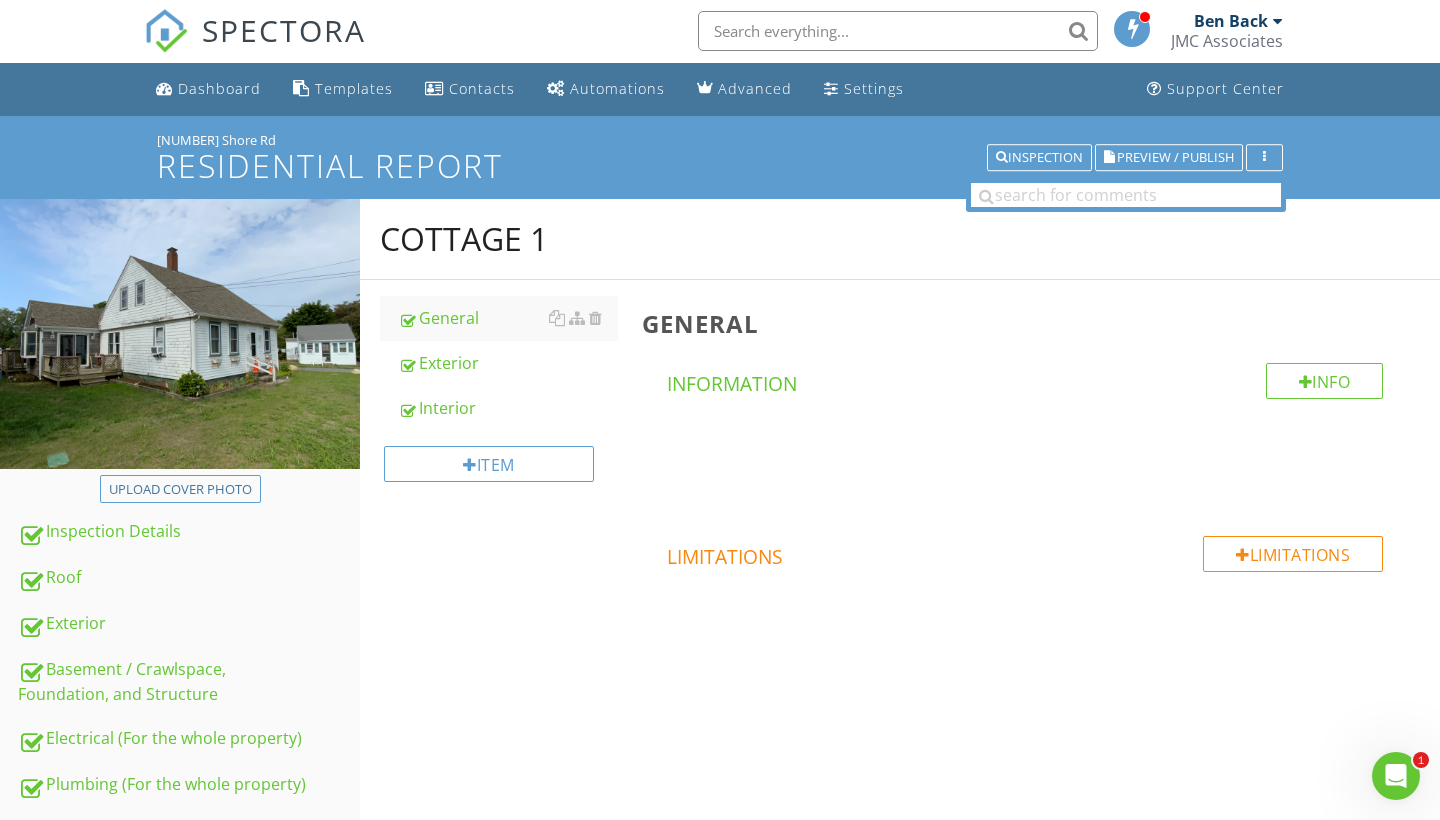 scroll, scrollTop: 1, scrollLeft: 0, axis: vertical 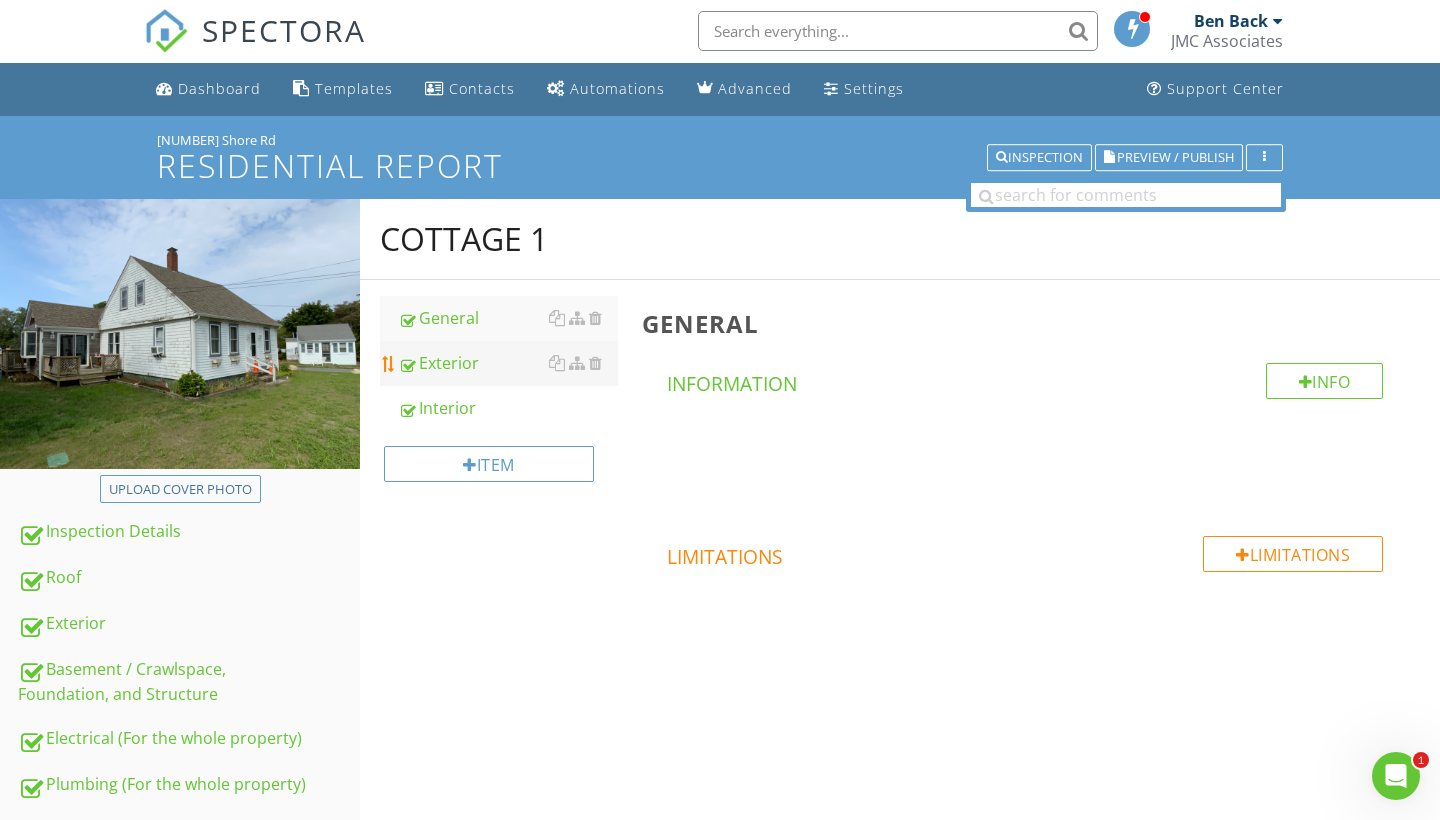 click on "Exterior" at bounding box center [508, 363] 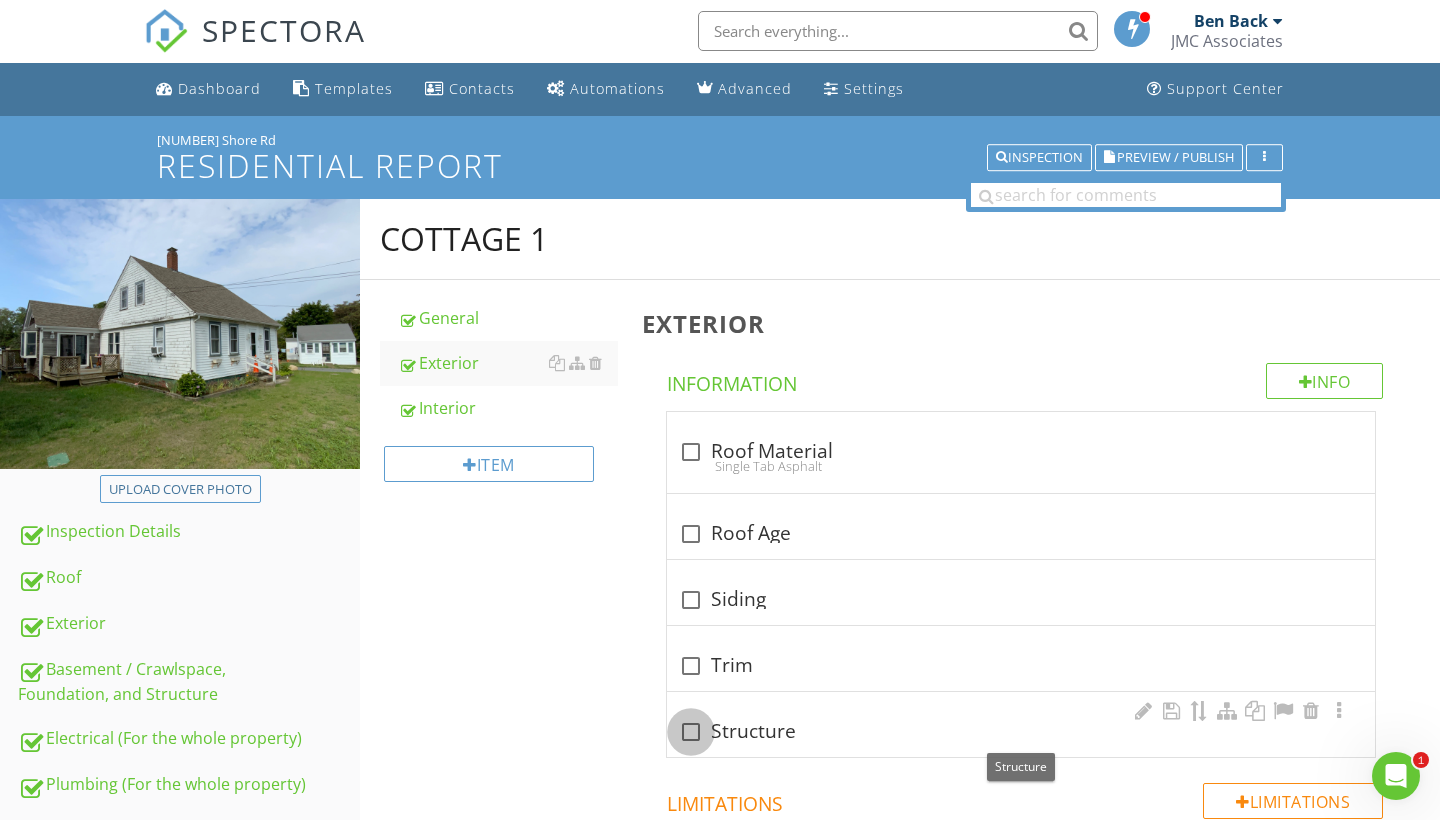 click at bounding box center [691, 732] 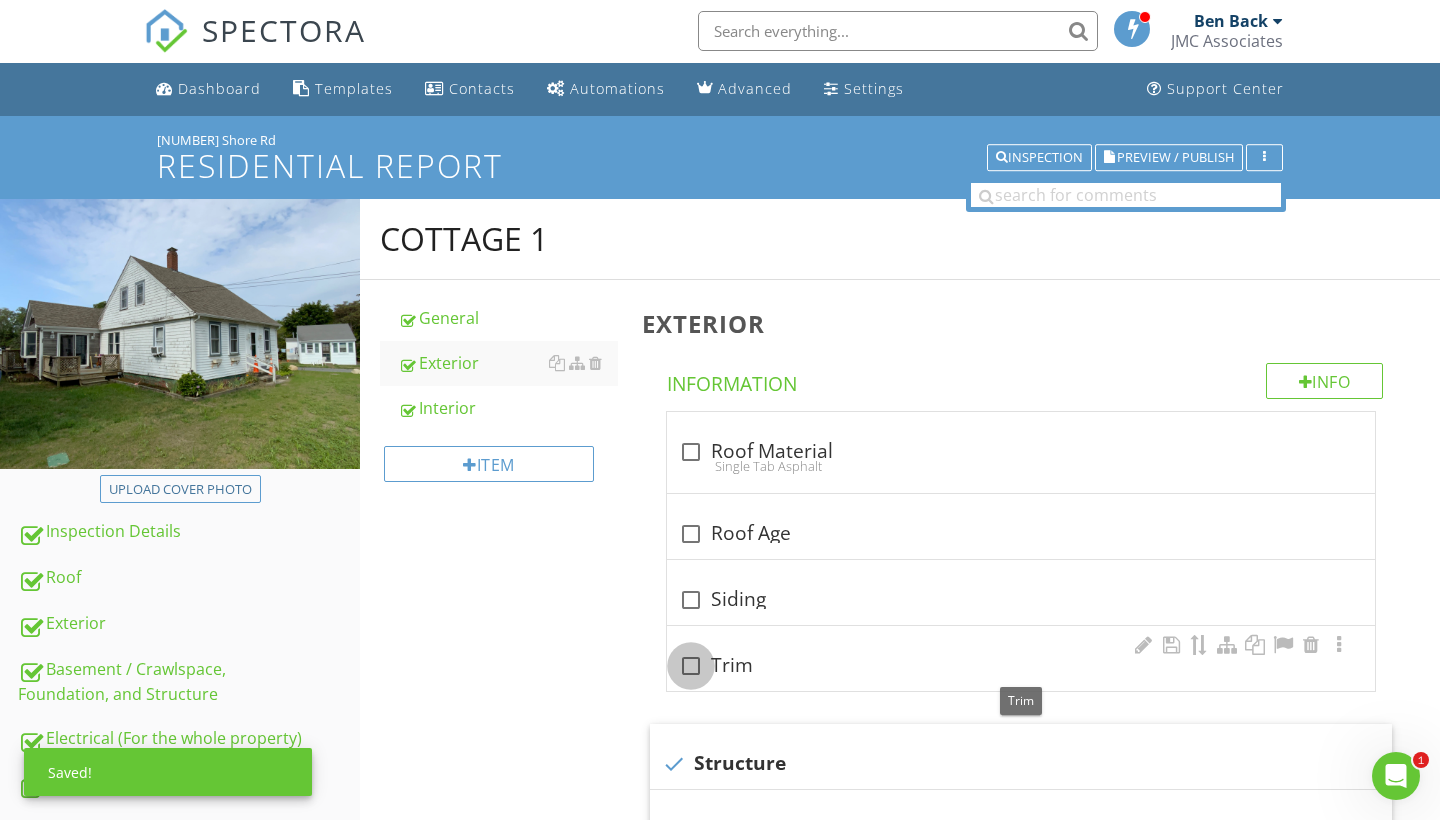 click at bounding box center (691, 666) 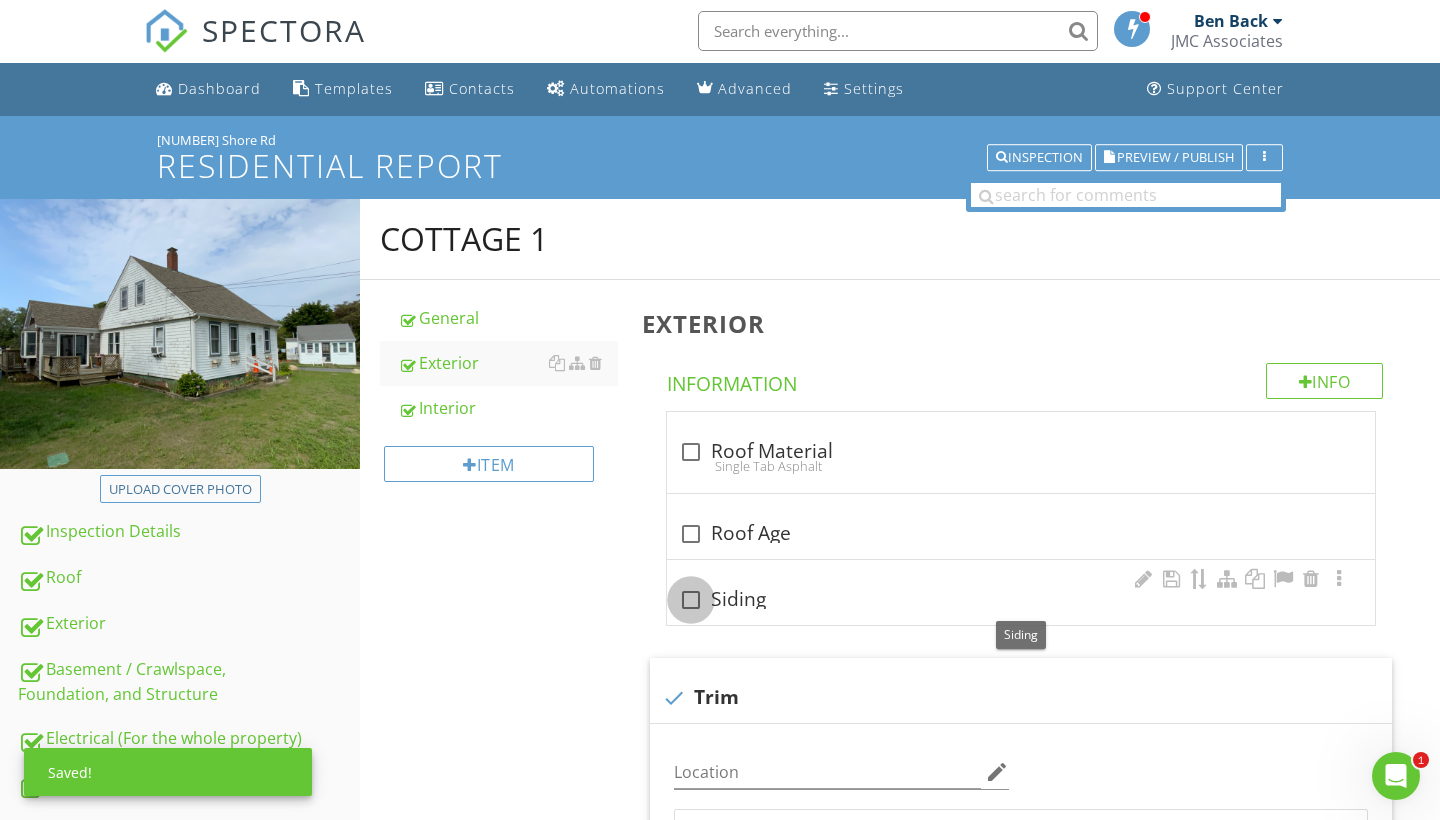 click at bounding box center [691, 600] 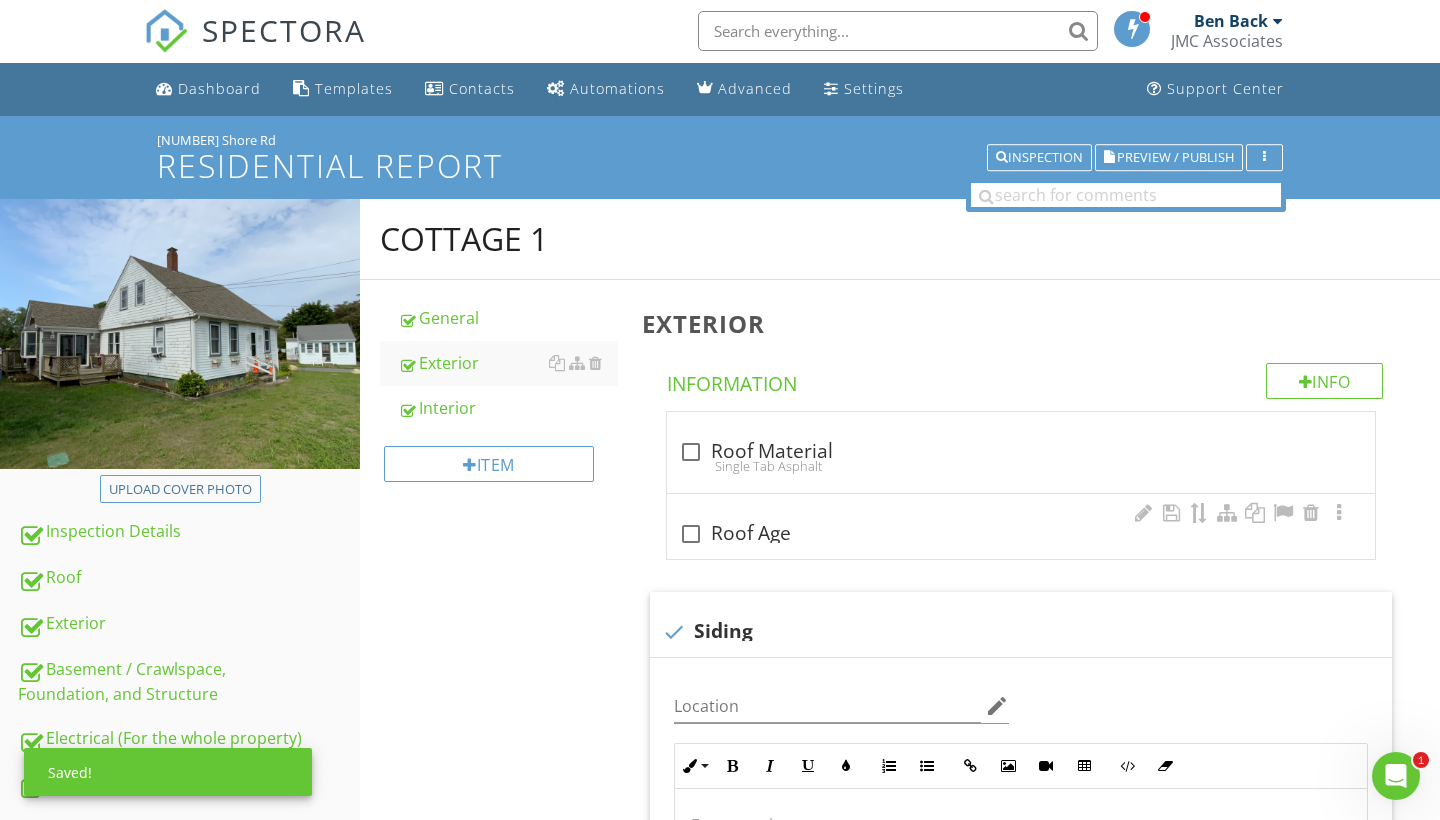 click at bounding box center (691, 534) 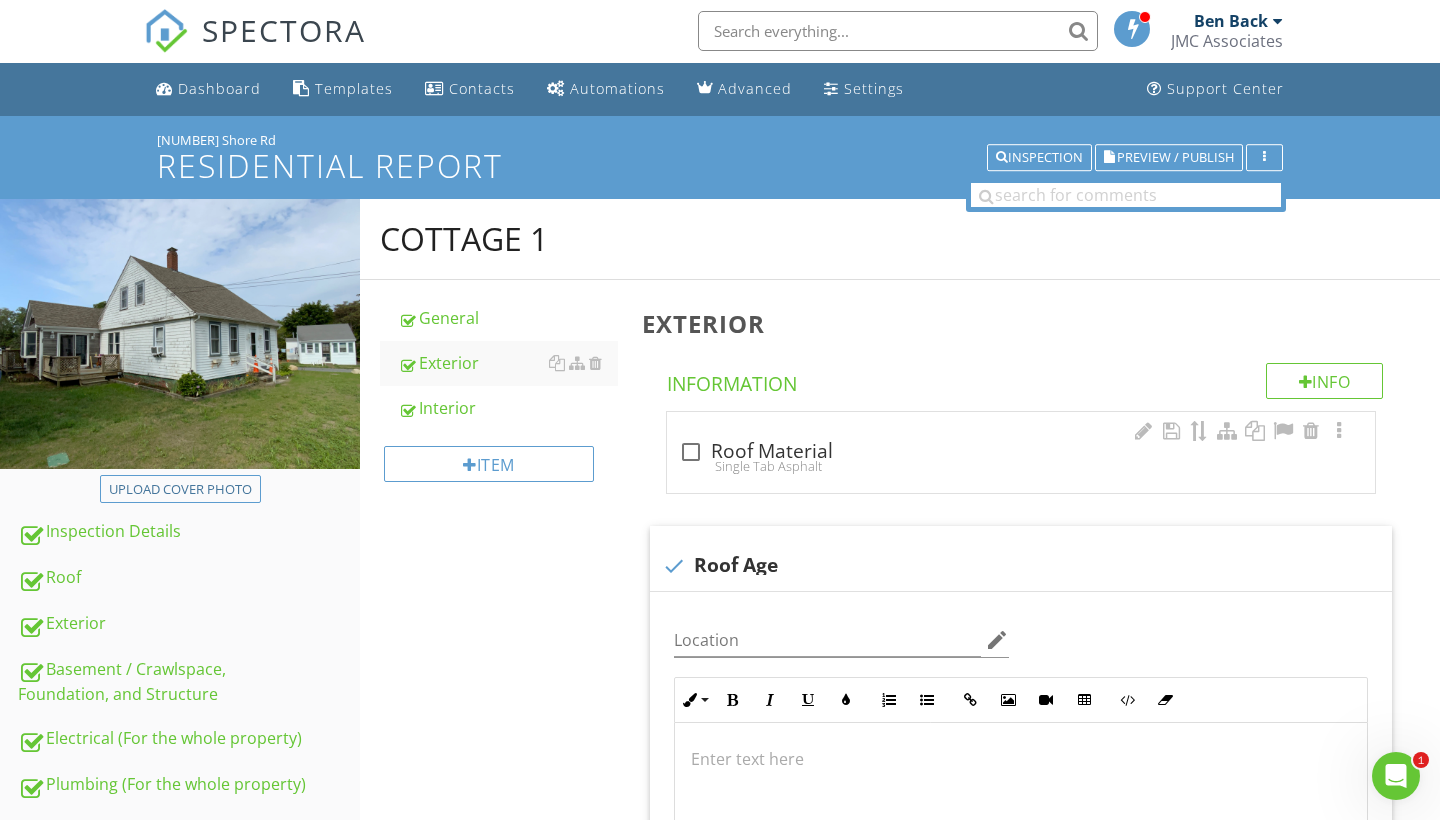 click on "Single Tab Asphalt" at bounding box center [1021, 466] 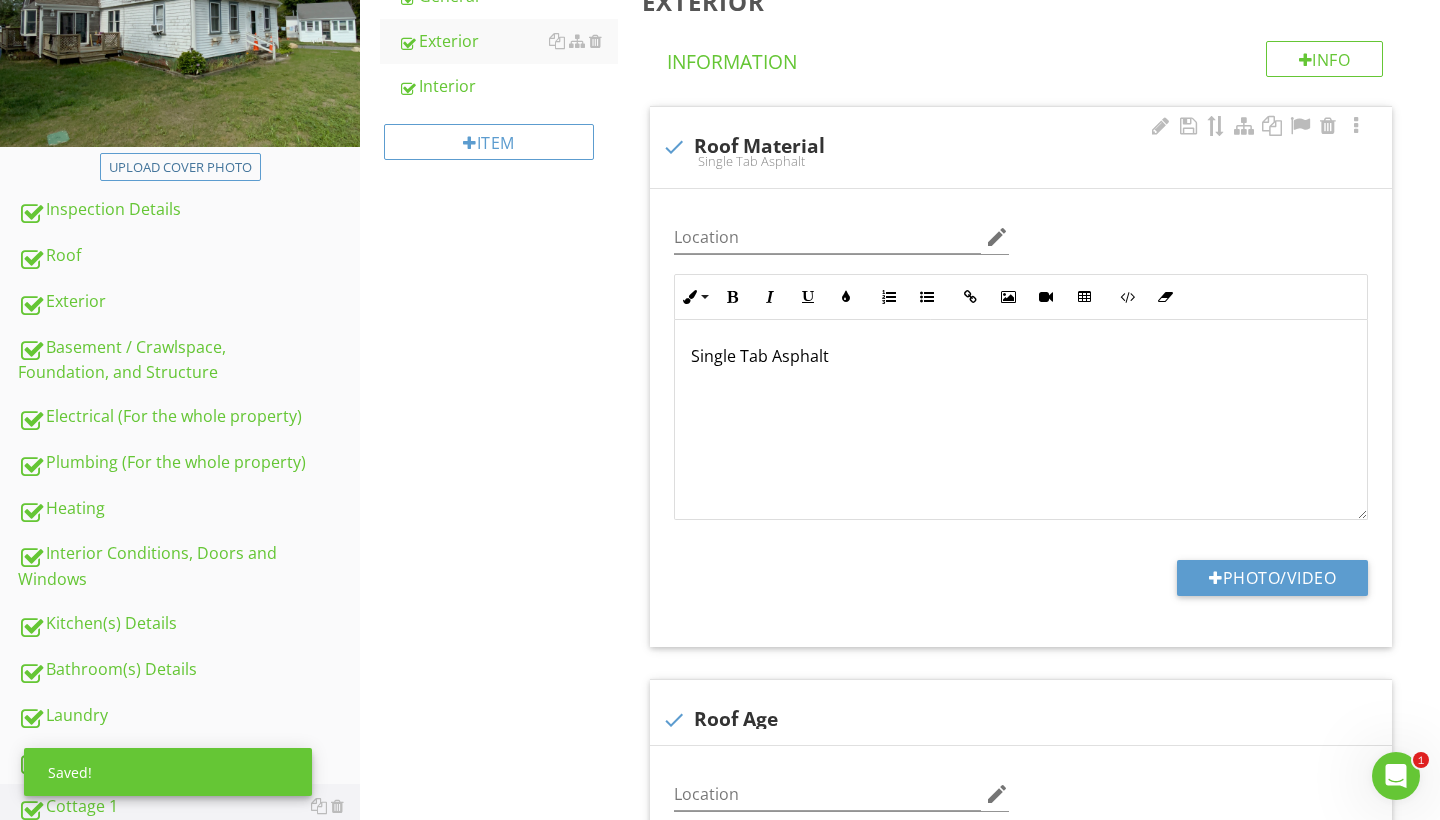 scroll, scrollTop: 331, scrollLeft: 0, axis: vertical 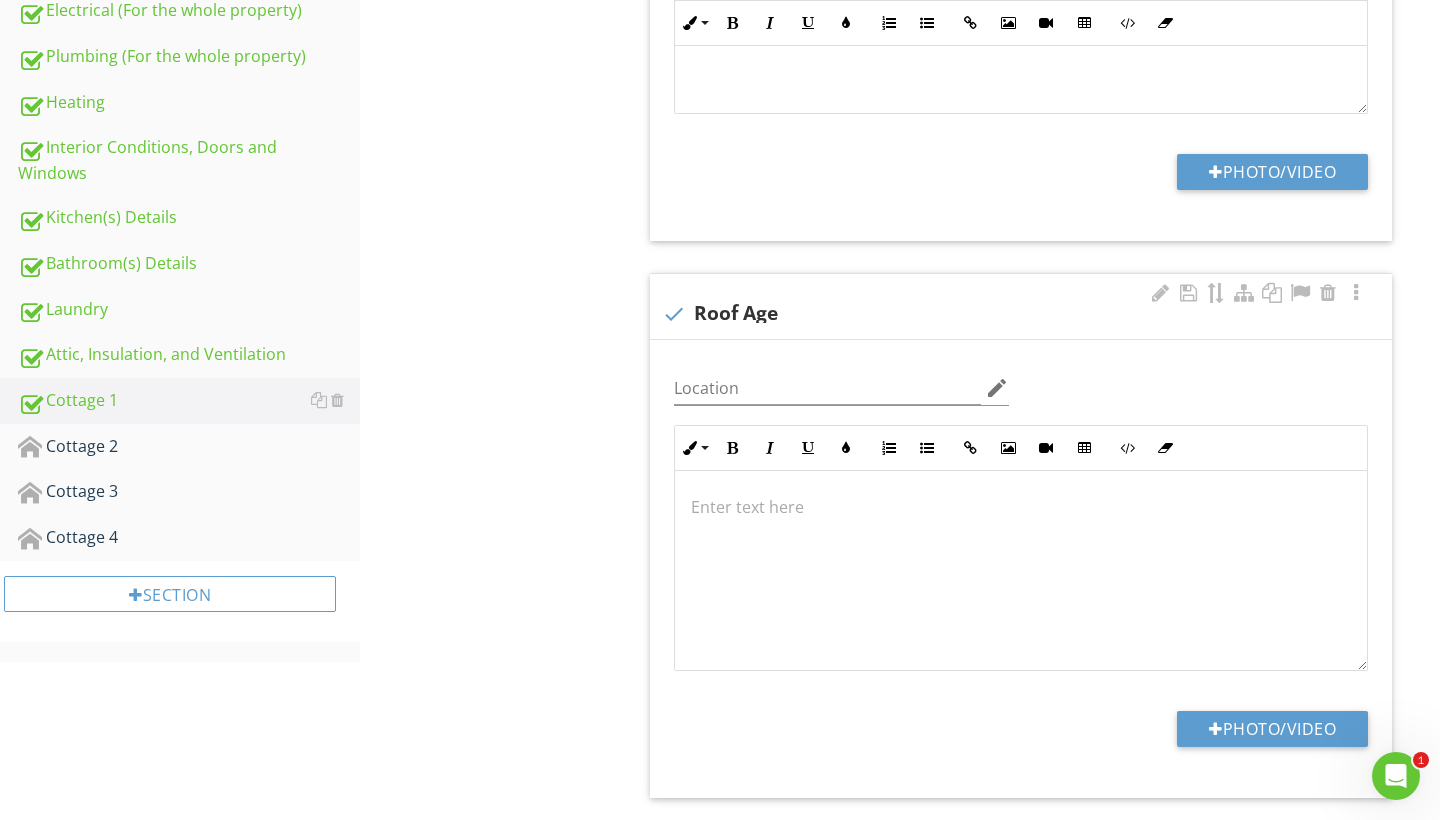 click at bounding box center [1021, 571] 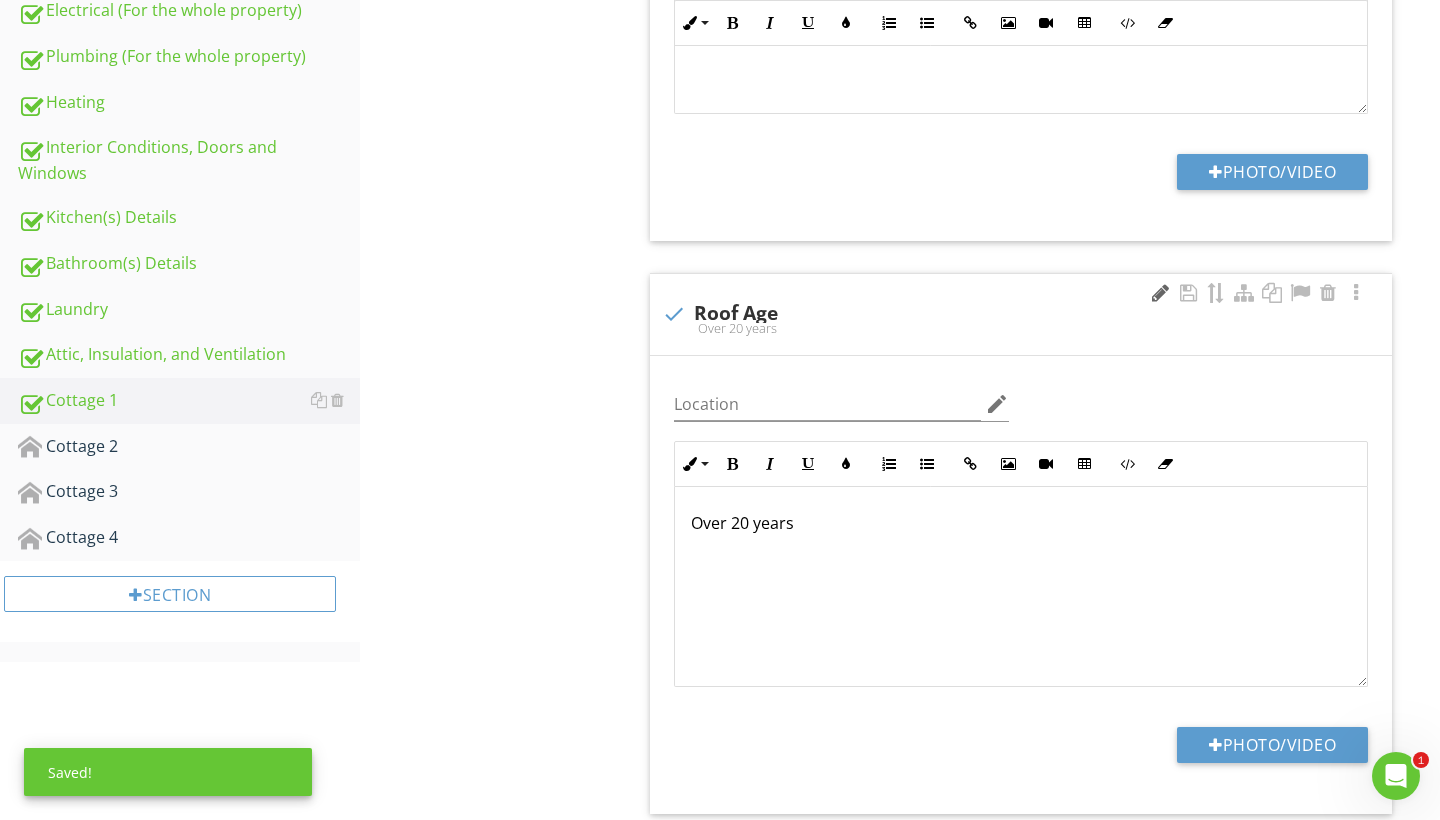 click at bounding box center [1160, 293] 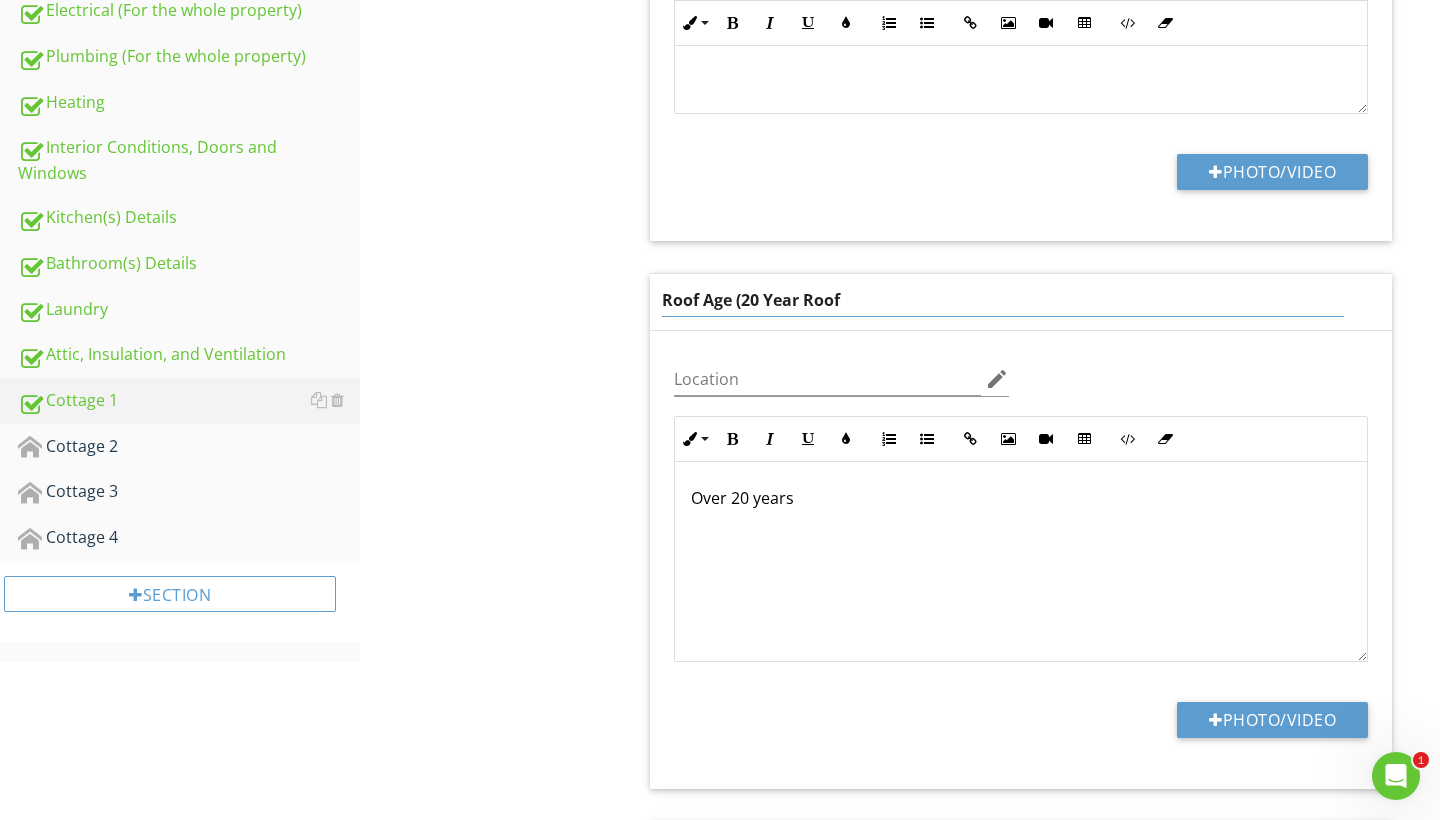 type on "Roof Age (20 Year Roof)" 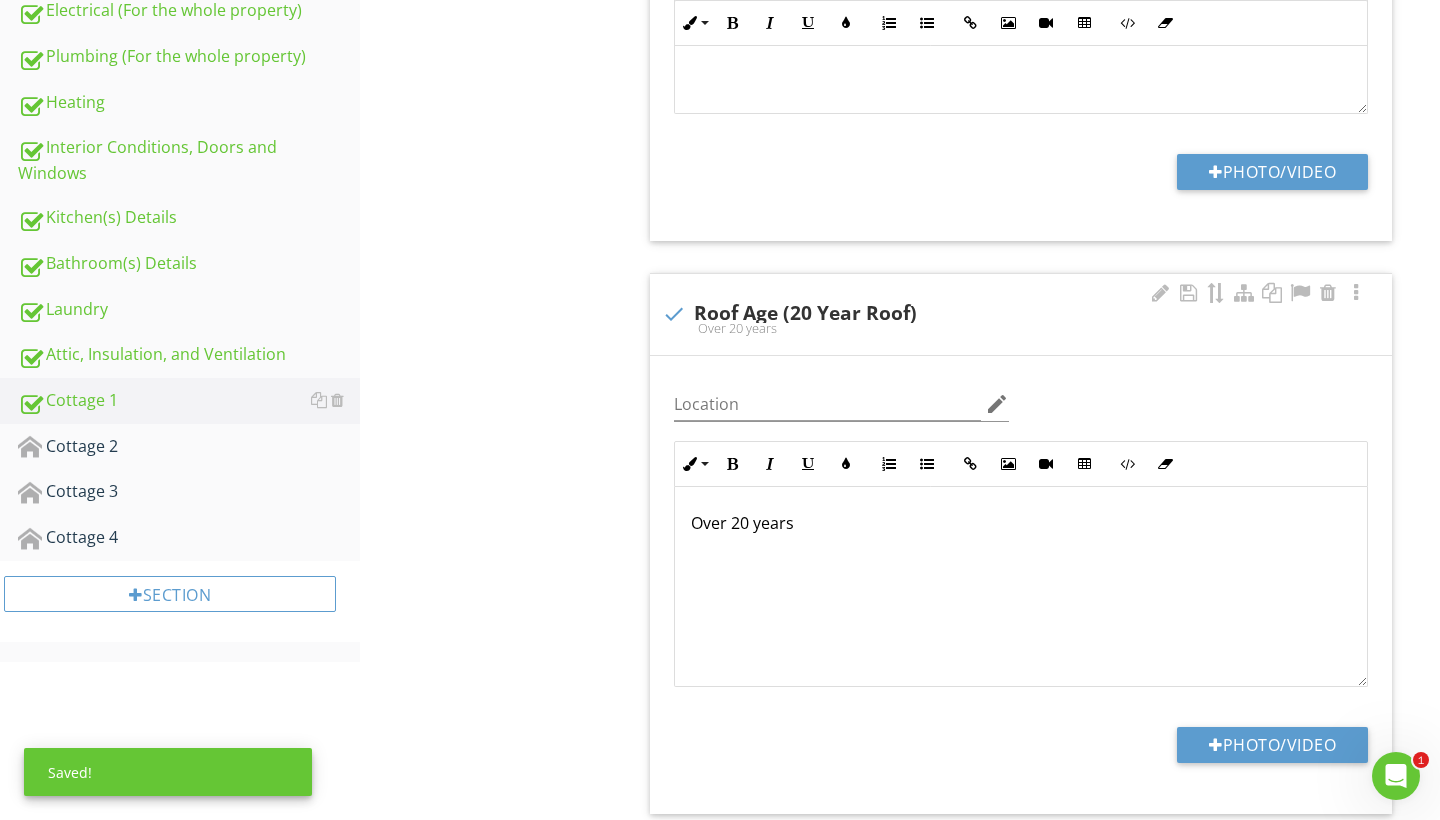 click on "Over 20 years" at bounding box center [1021, 587] 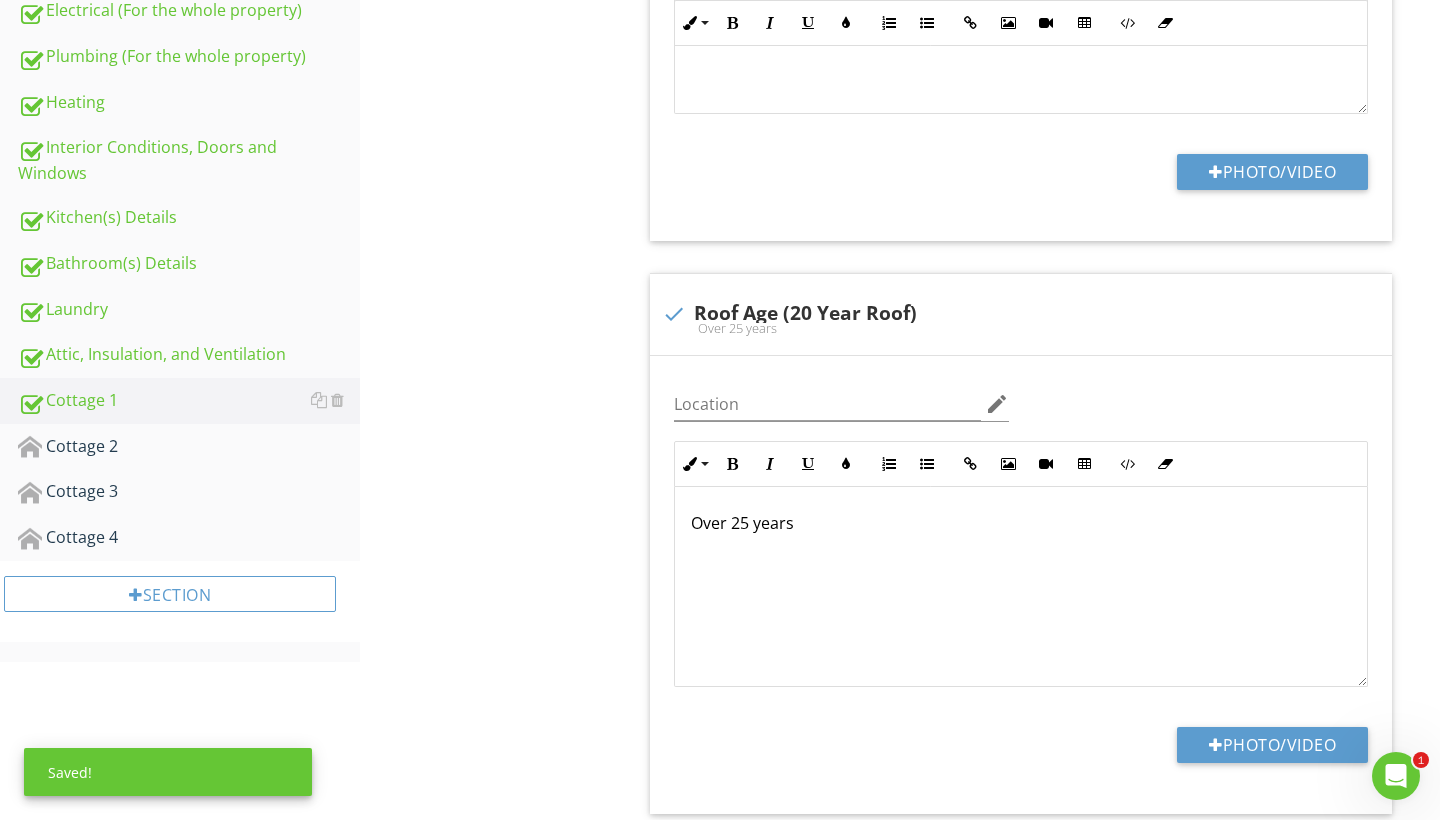 click on "Exterior
Info
Information                       check
Roof Material
Single Tab Asphalt
Location edit       Inline Style XLarge Large Normal Small Light Small/Light Bold Italic Underline Colors Ordered List Unordered List Insert Link Insert Image Insert Video Insert Table Code View Clear Formatting Single Tab Asphalt Enter text here
Single Tab Asphalt
Photo/Video
check
Roof Age (20 Year Roof)
Over 25 years
Location edit       Inline Style XLarge Large Normal Small Light Small/Light Bold Italic Underline Colors Ordered List Unordered List Insert Link Insert Image Insert Video Insert Table Code View Clear Formatting Over 25 years Enter text here
Over 25 years
Photo/Video" at bounding box center [1035, 1195] 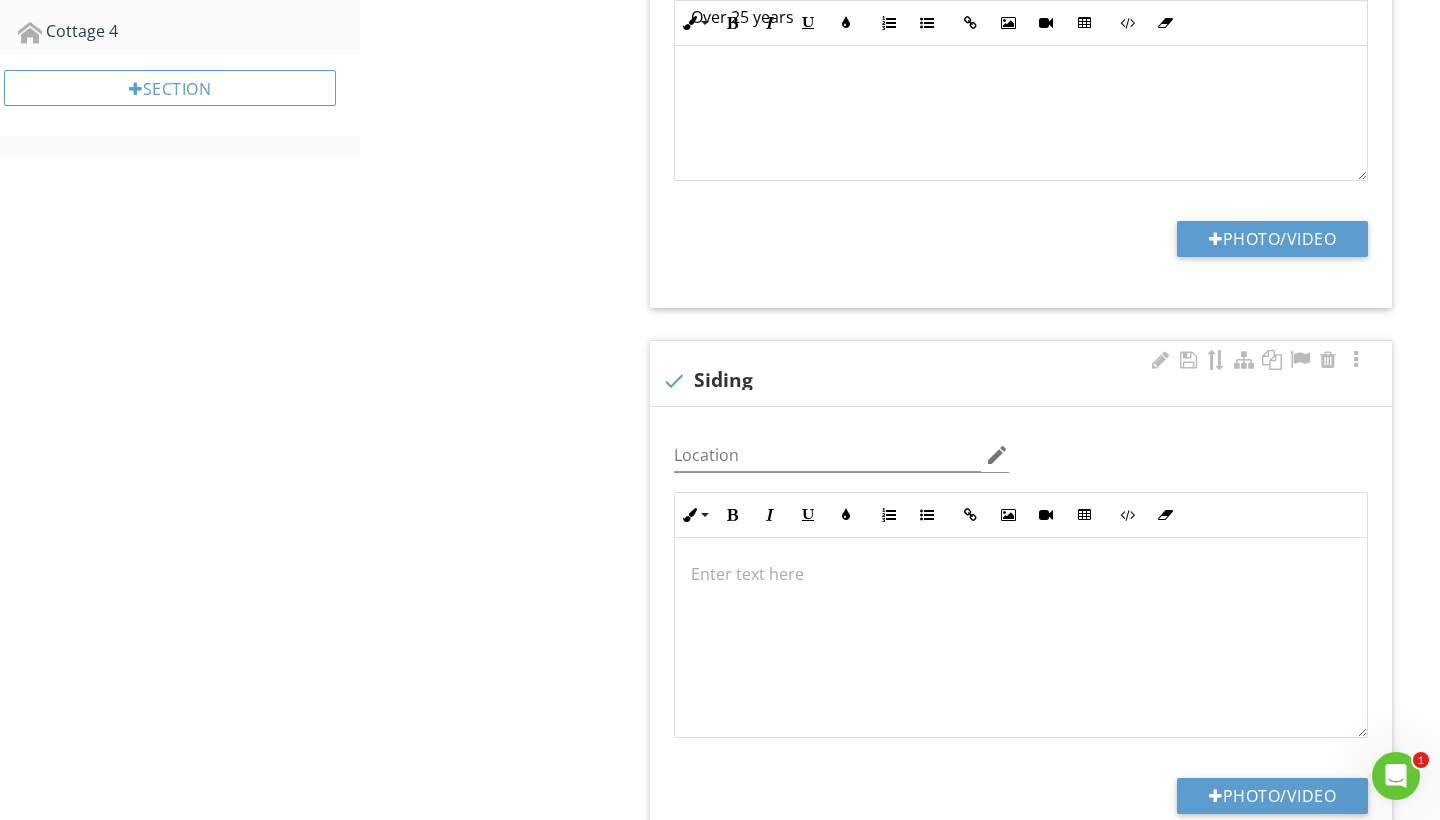 scroll, scrollTop: 1241, scrollLeft: 0, axis: vertical 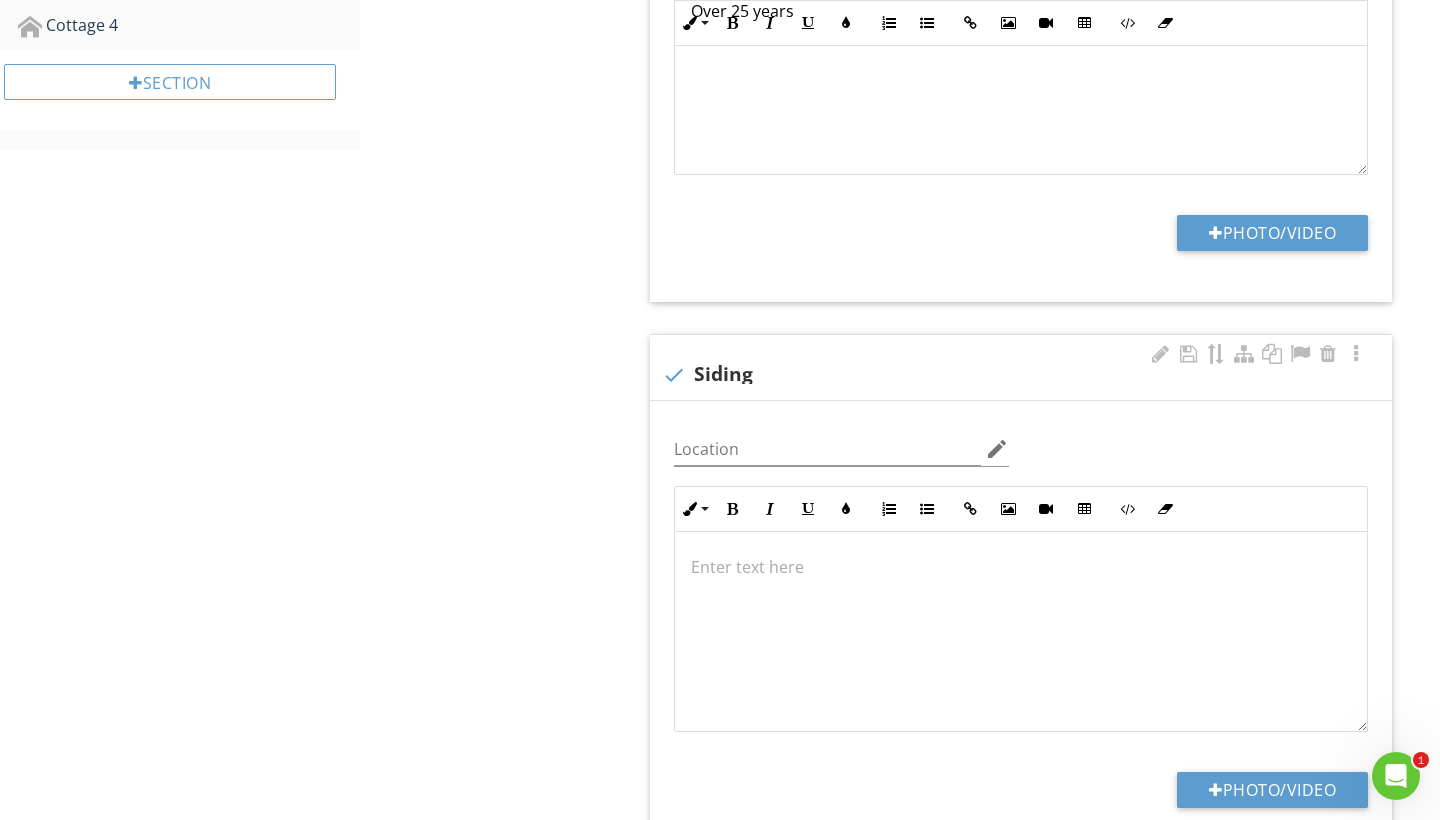 click at bounding box center [1021, 567] 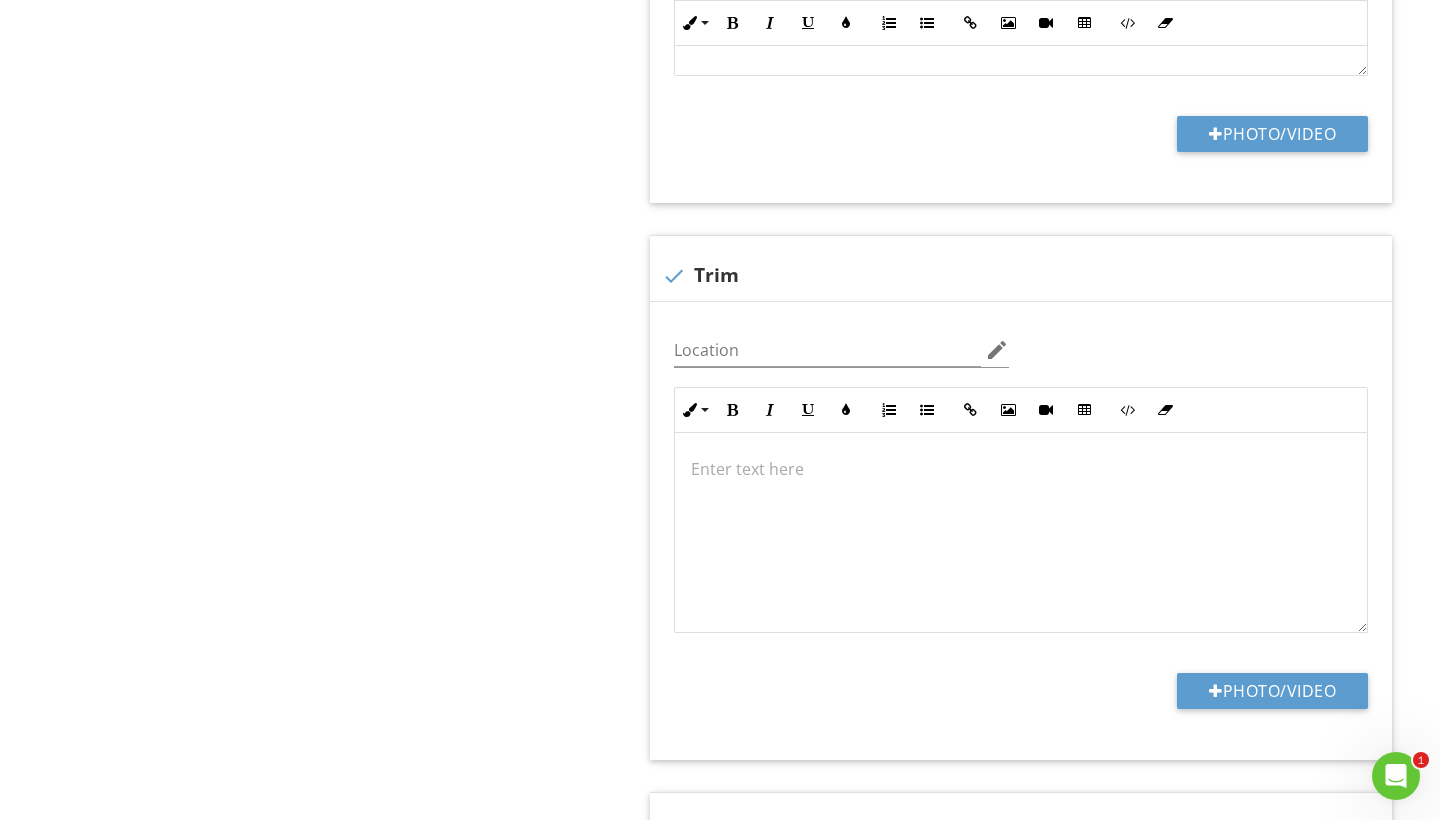 scroll, scrollTop: 1939, scrollLeft: 0, axis: vertical 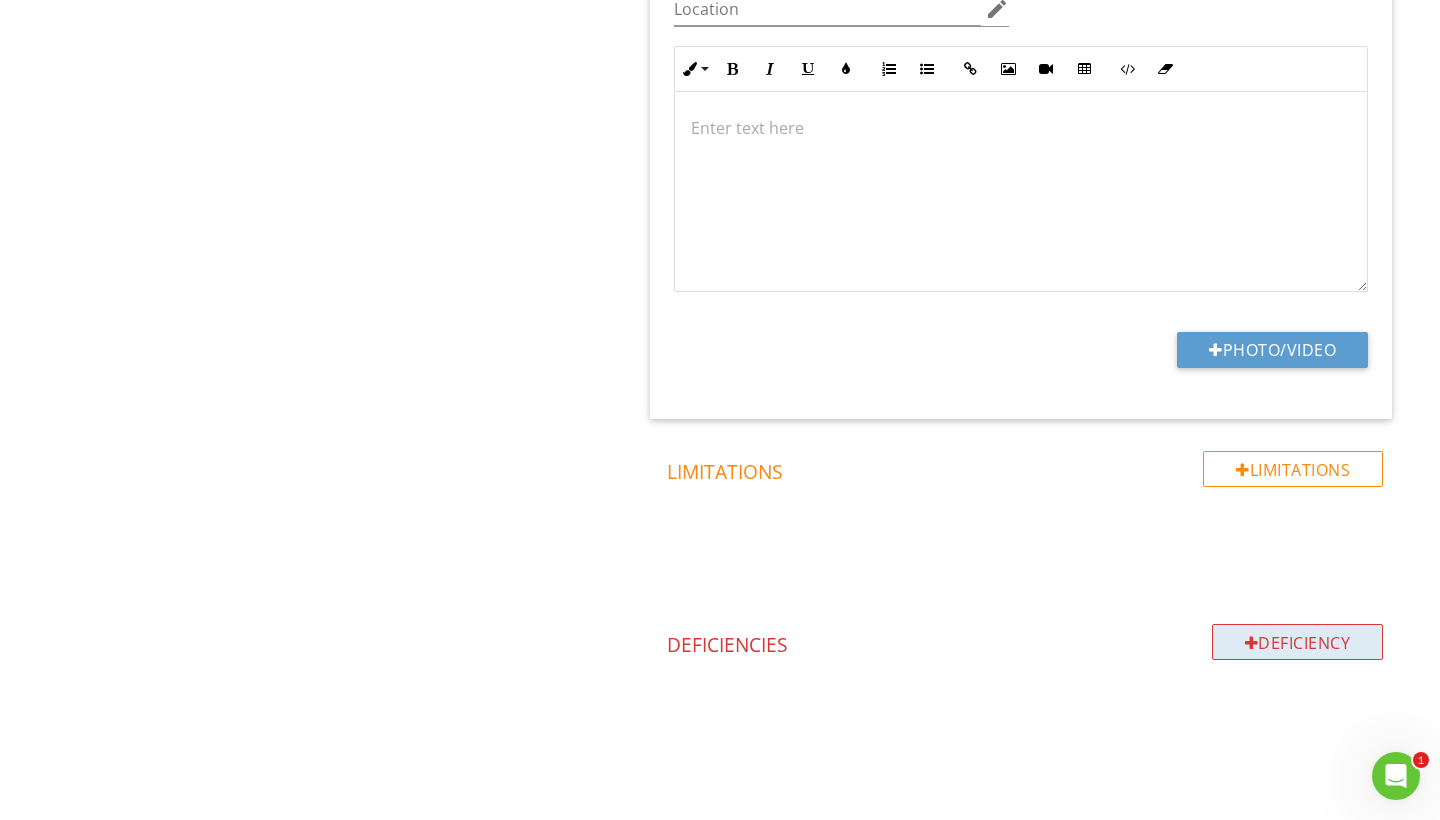click on "Deficiency" at bounding box center [1298, 642] 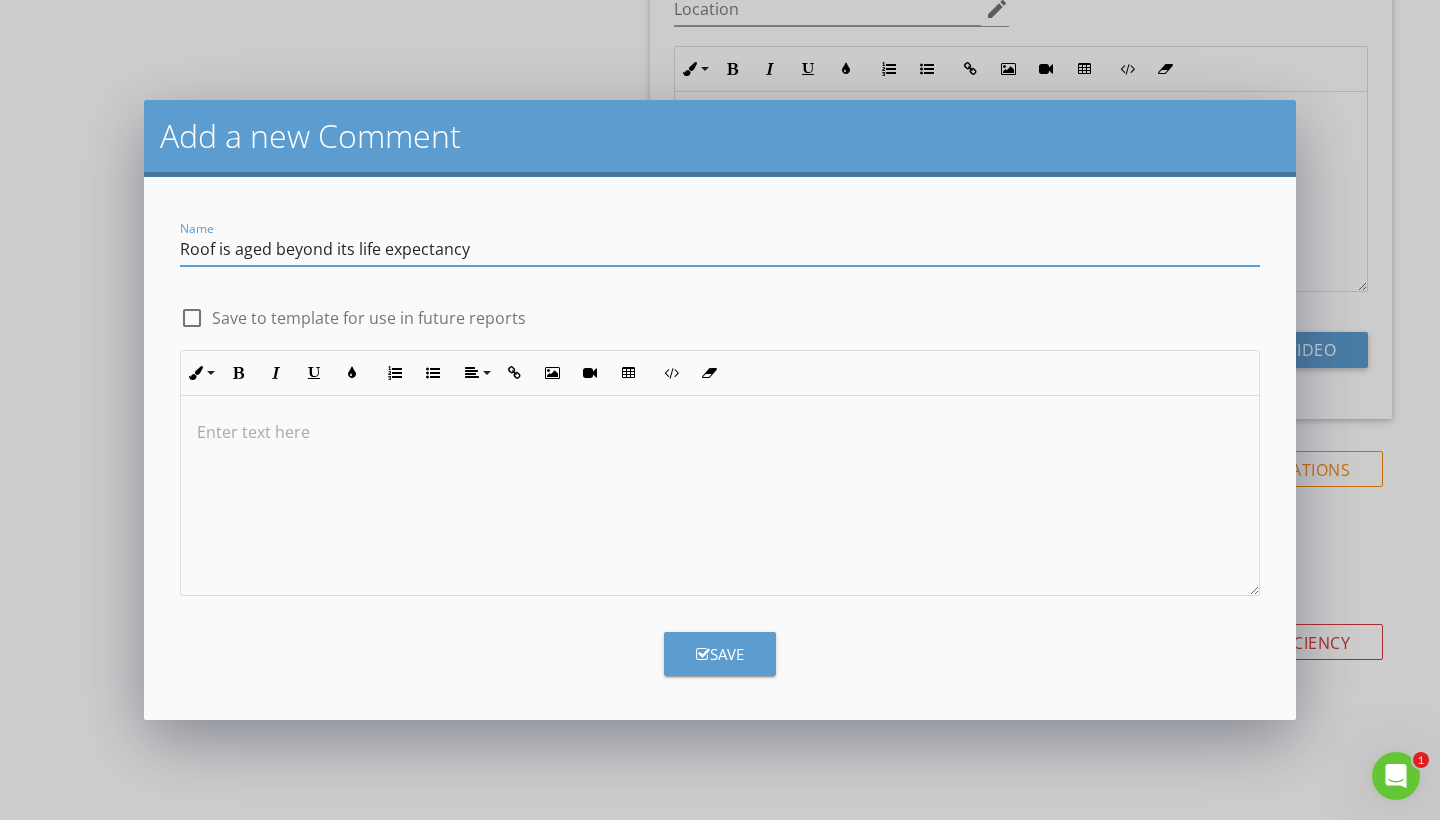 type on "Roof is aged beyond its life expectancy" 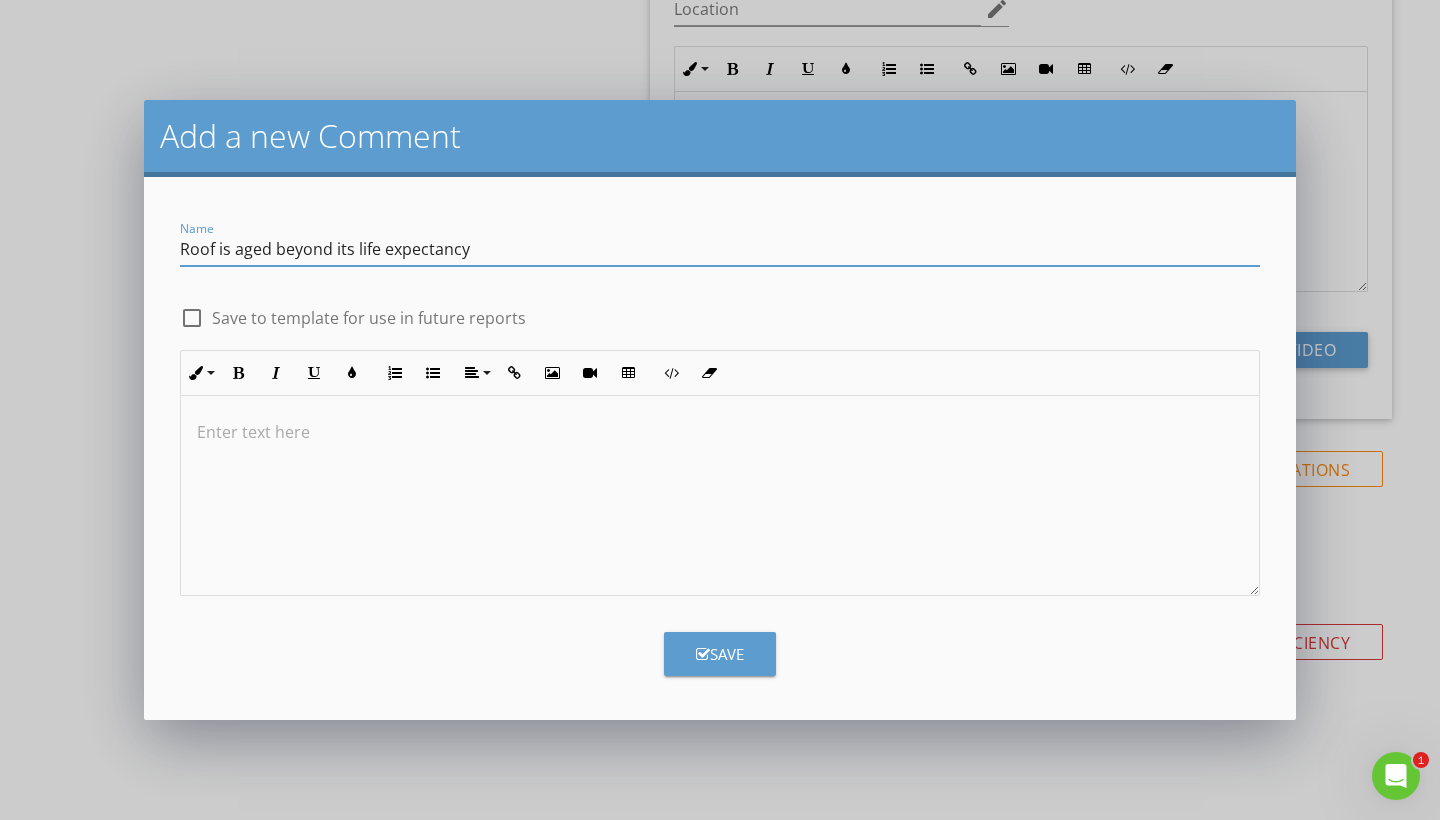 drag, startPoint x: 448, startPoint y: 259, endPoint x: 486, endPoint y: 464, distance: 208.4922 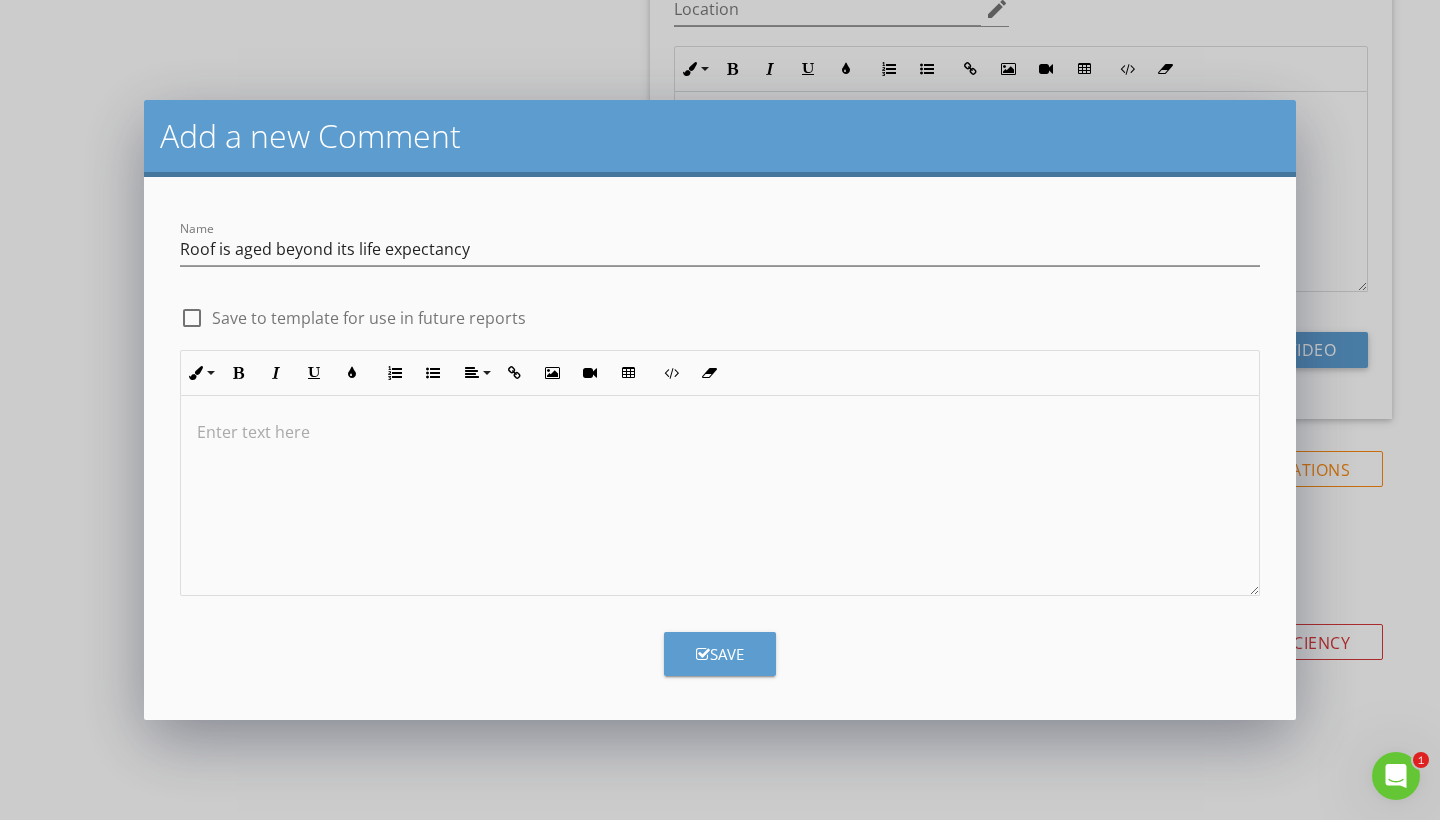click at bounding box center [720, 496] 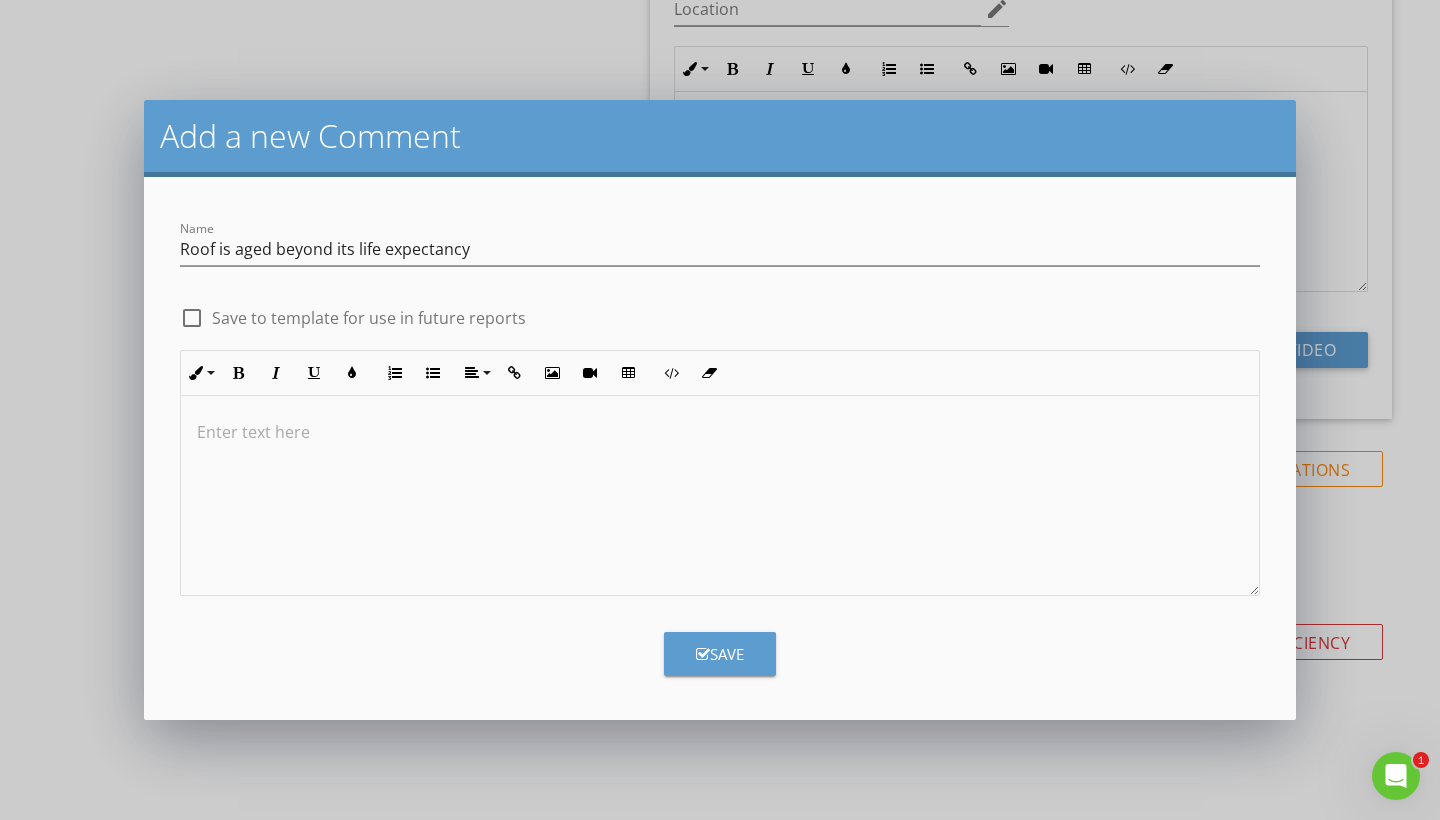 click at bounding box center [720, 496] 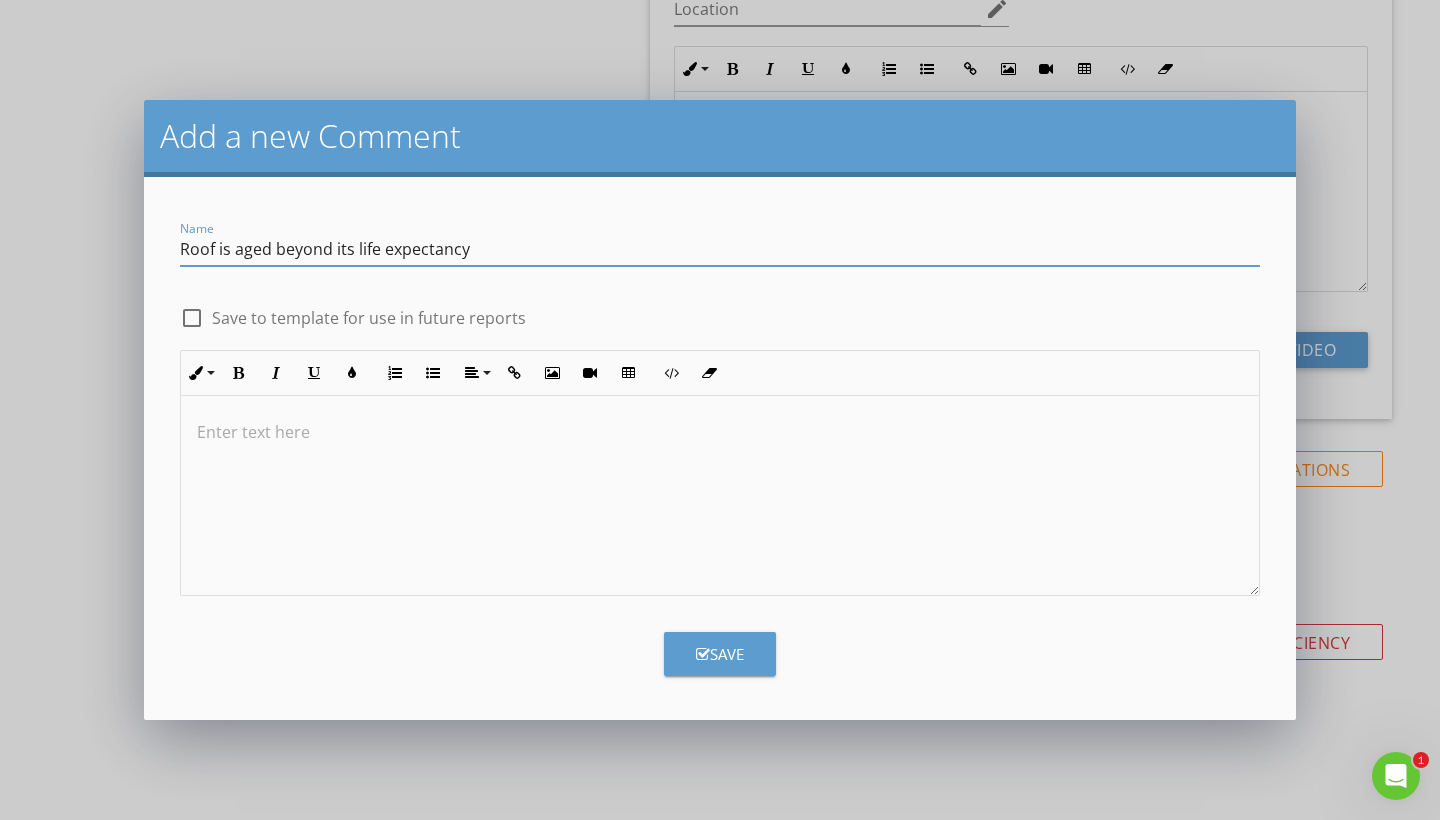 click on "Roof is aged beyond its life expectancy" at bounding box center (720, 249) 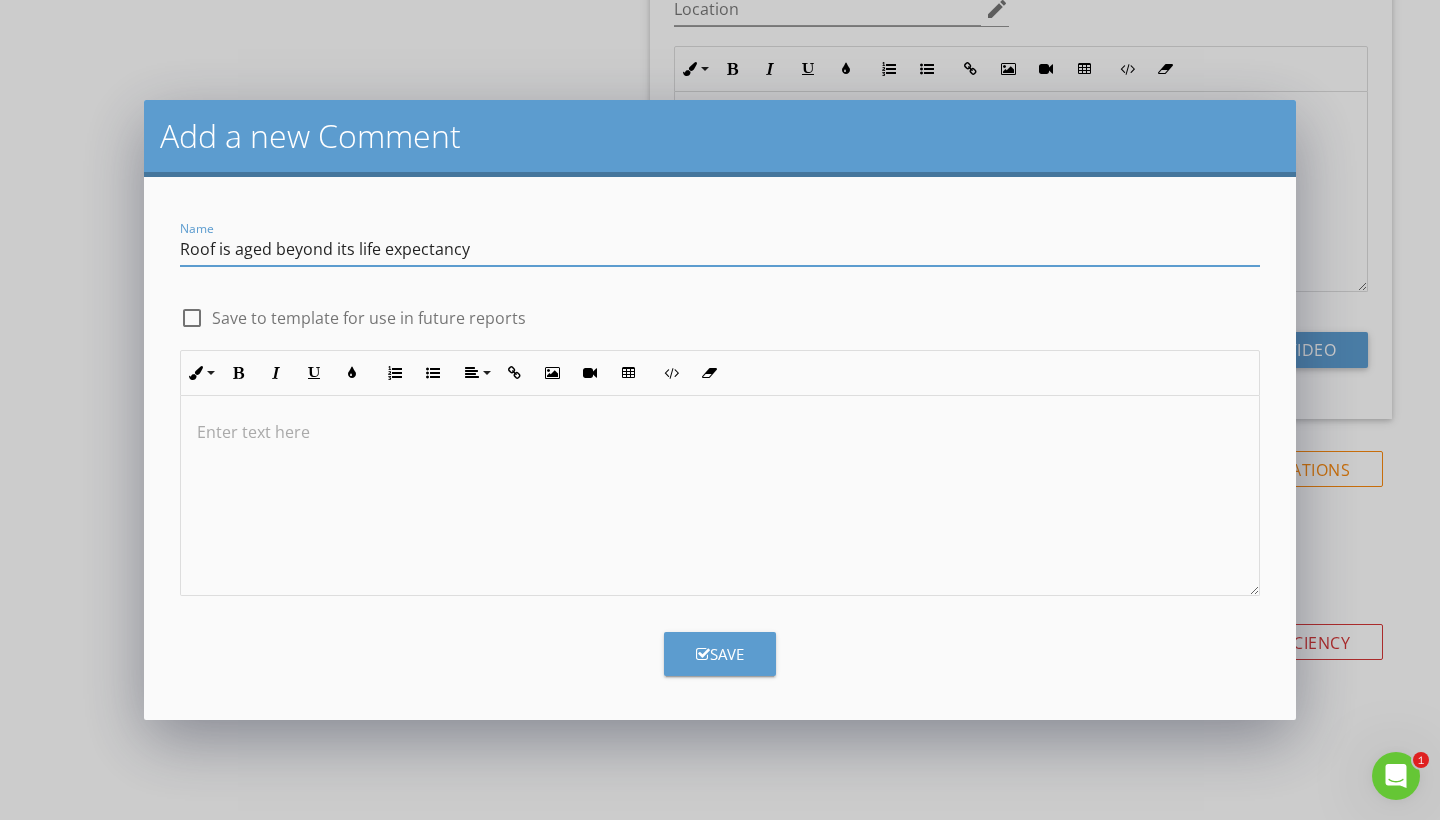 click on "Roof is aged beyond its life expectancy" at bounding box center (720, 249) 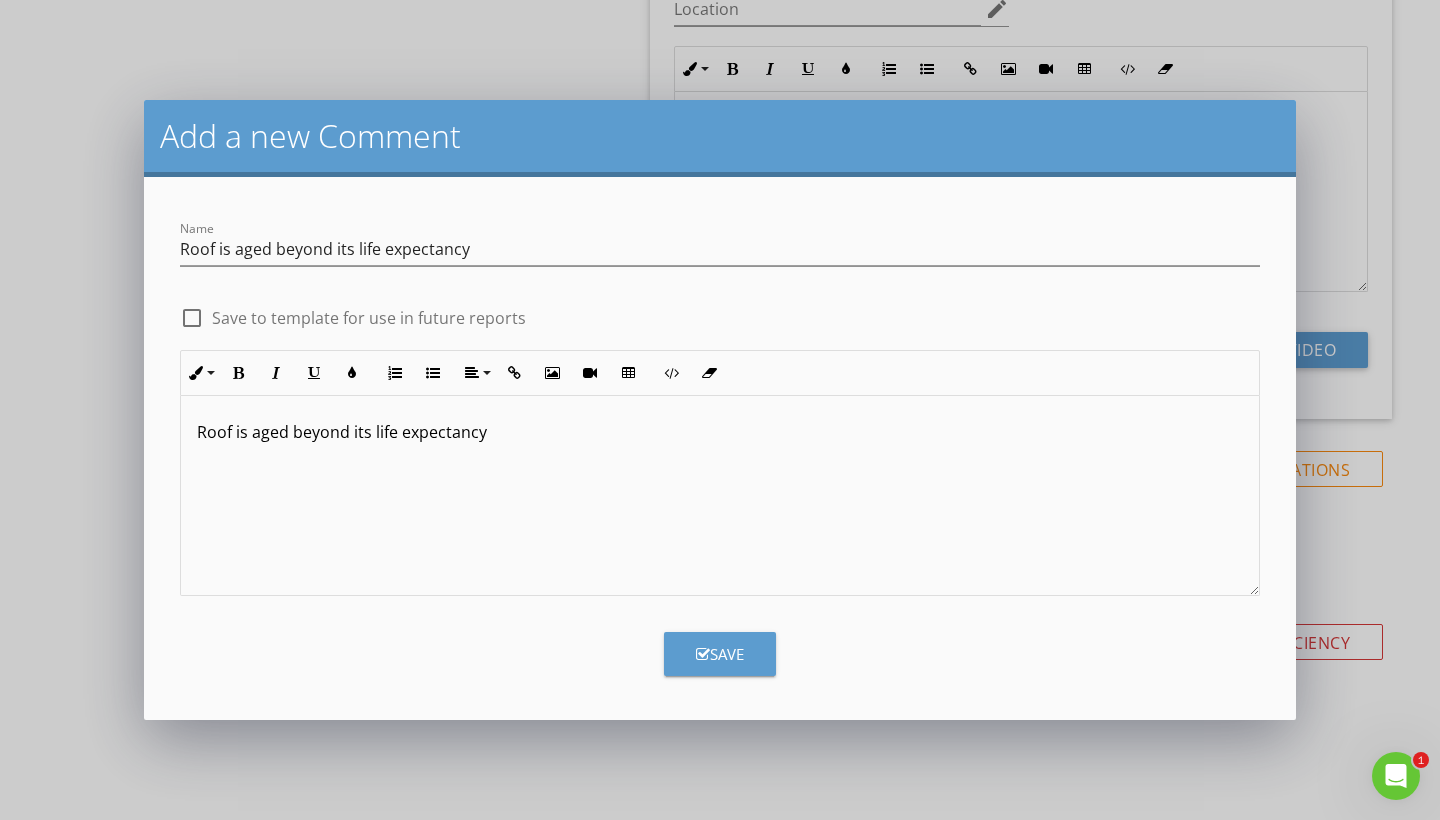 type 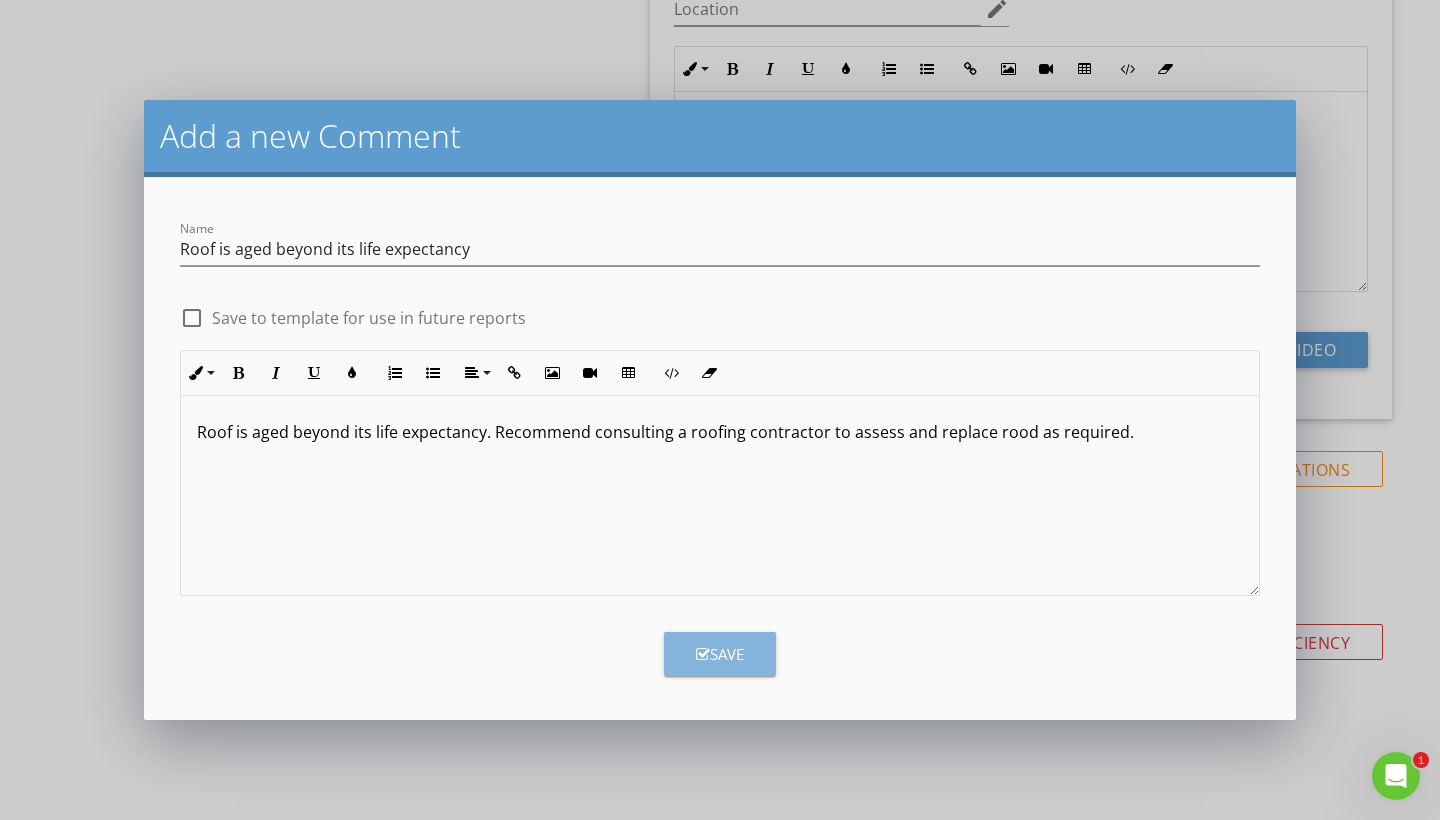 click on "Save" at bounding box center [720, 654] 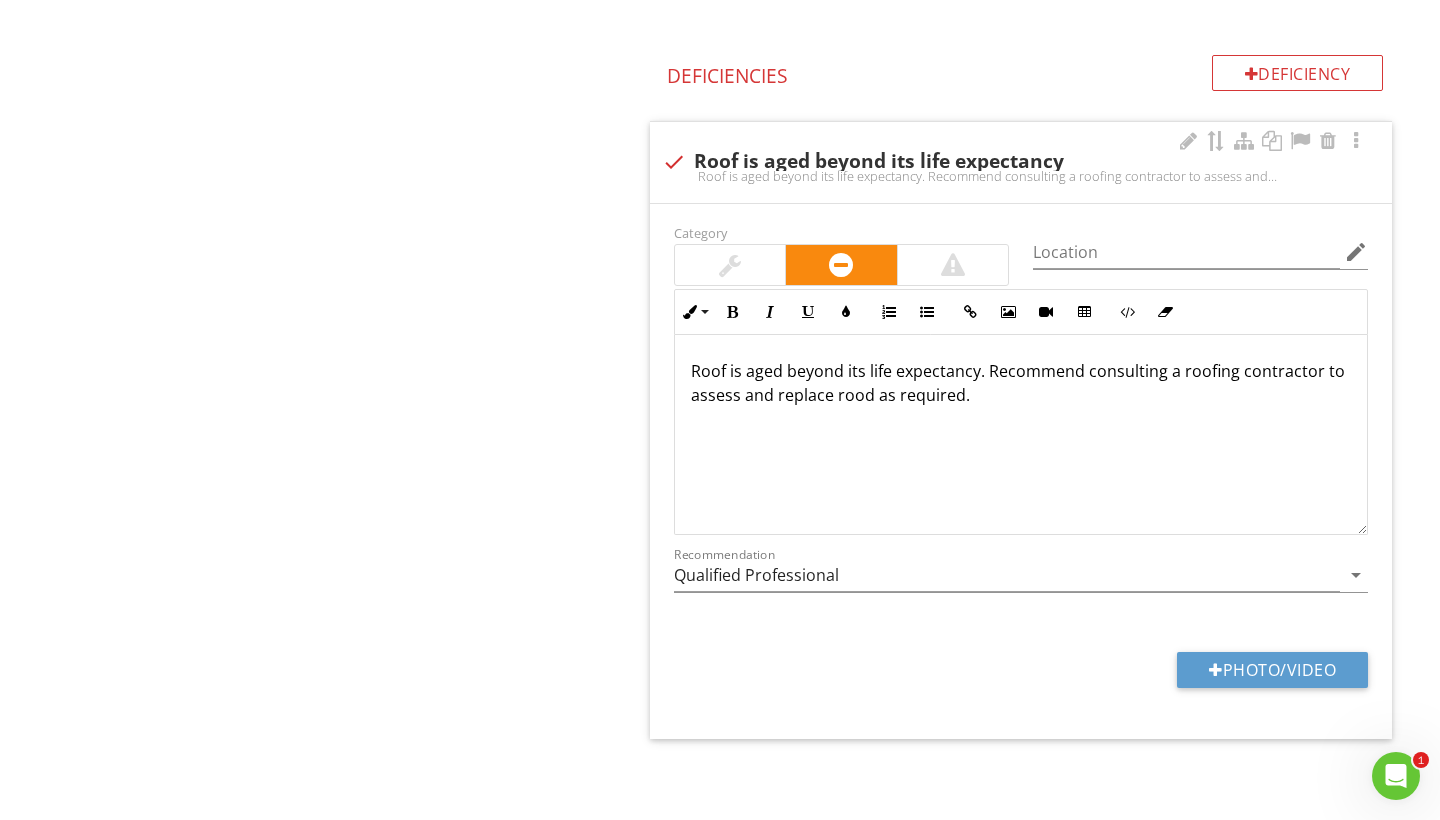 scroll, scrollTop: 3363, scrollLeft: 0, axis: vertical 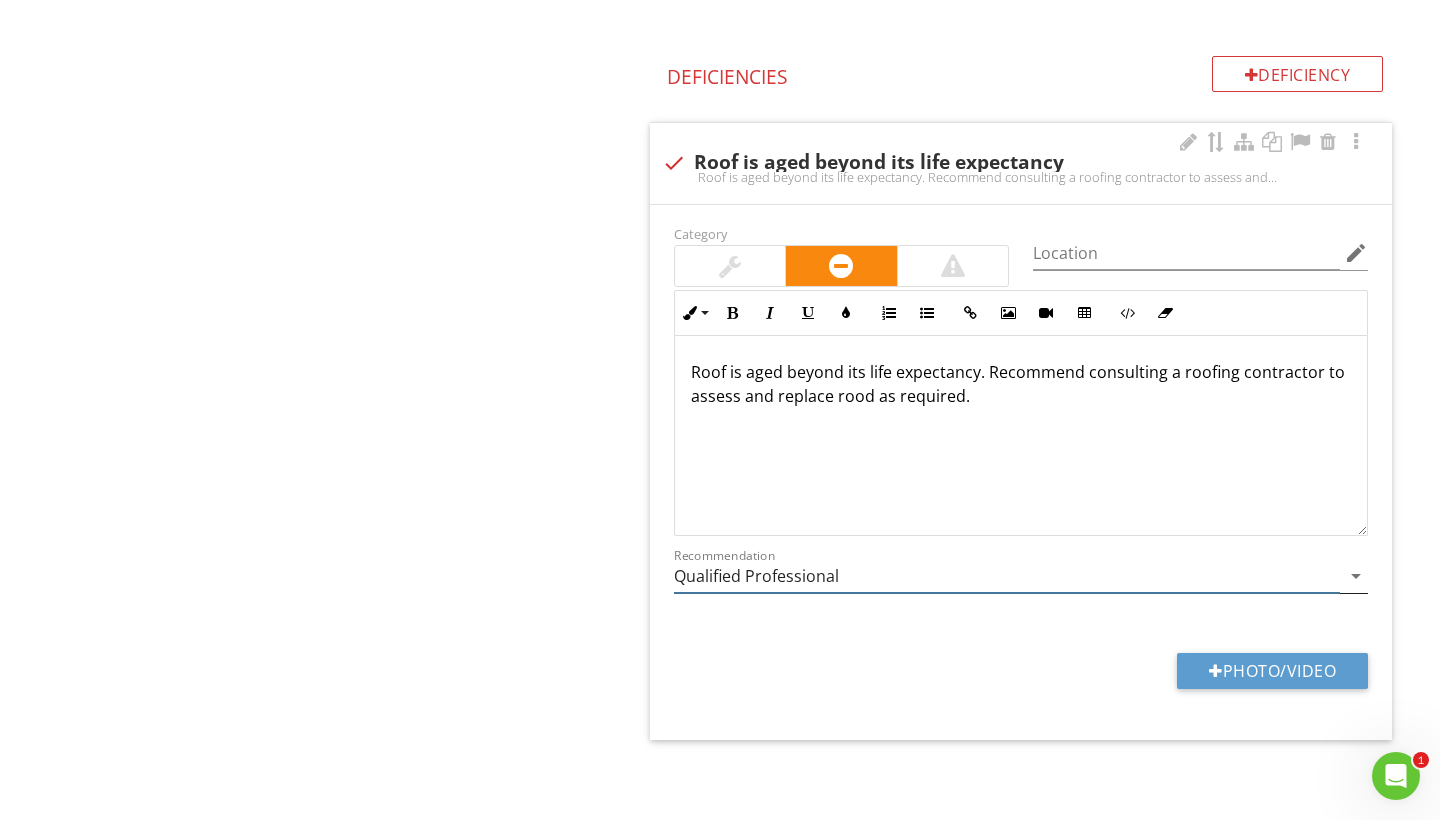 click on "Qualified Professional" at bounding box center [1007, 576] 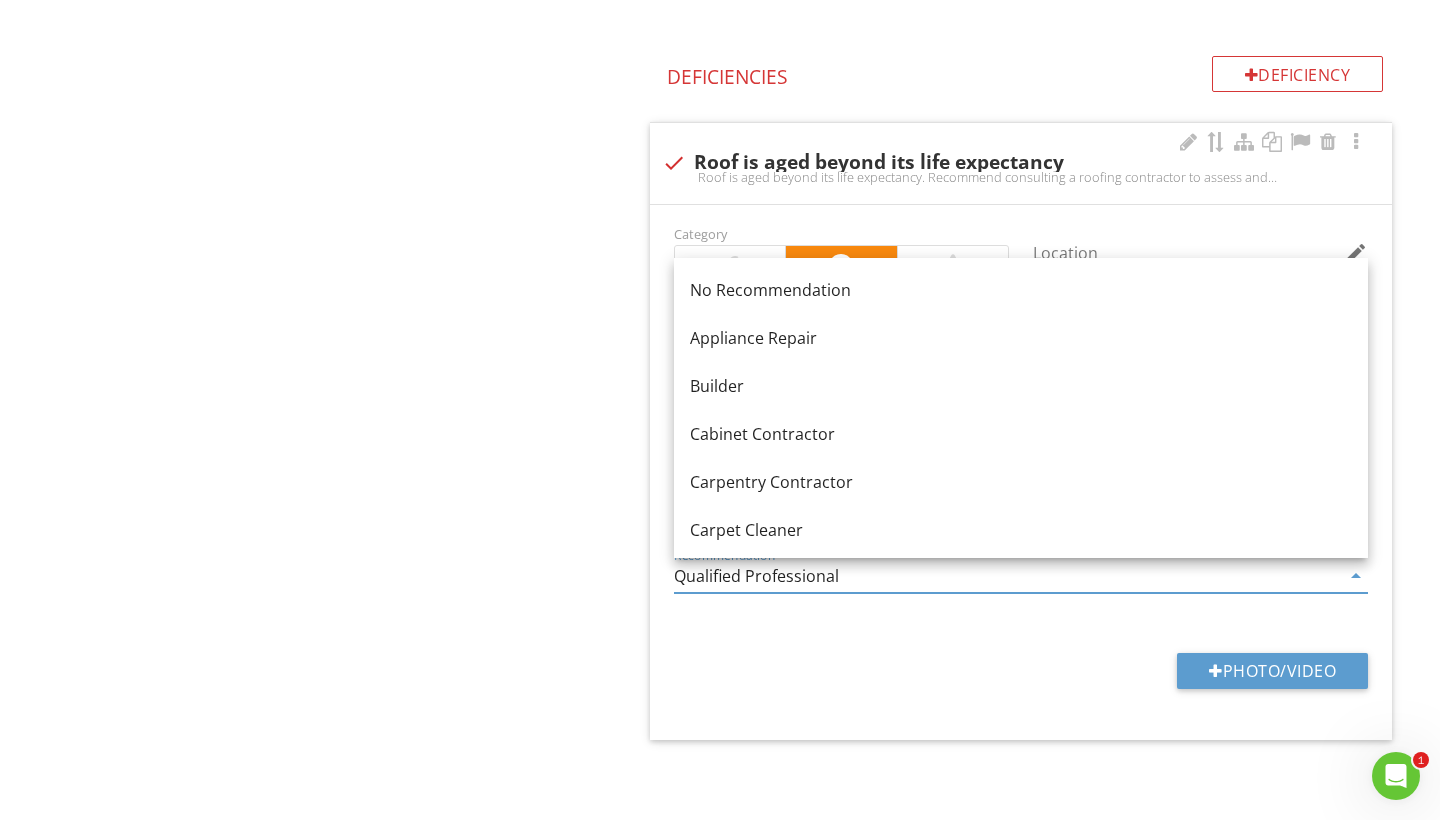 click on "Qualified Professional" at bounding box center (1007, 576) 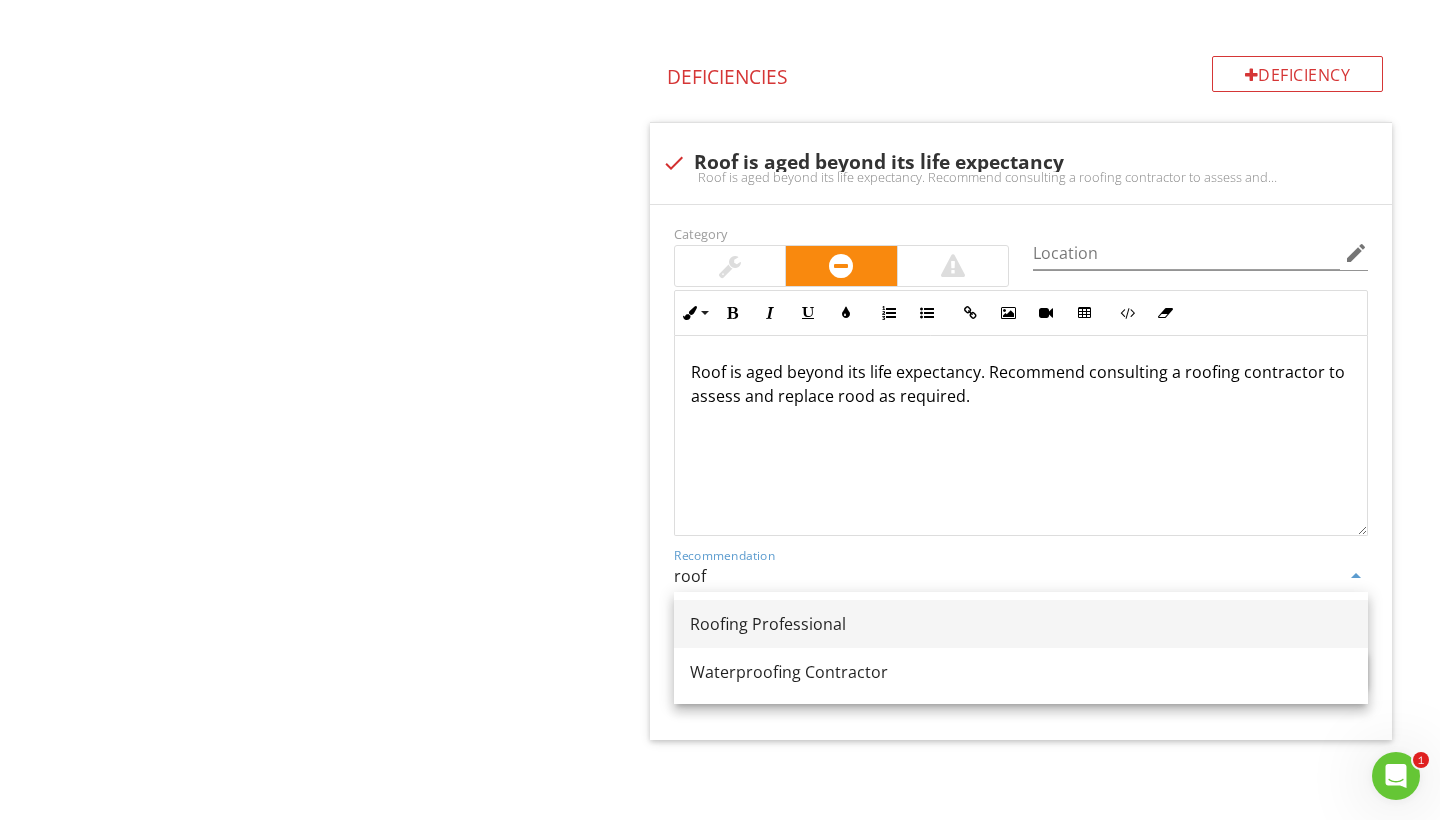 click on "Roofing Professional" at bounding box center (1021, 624) 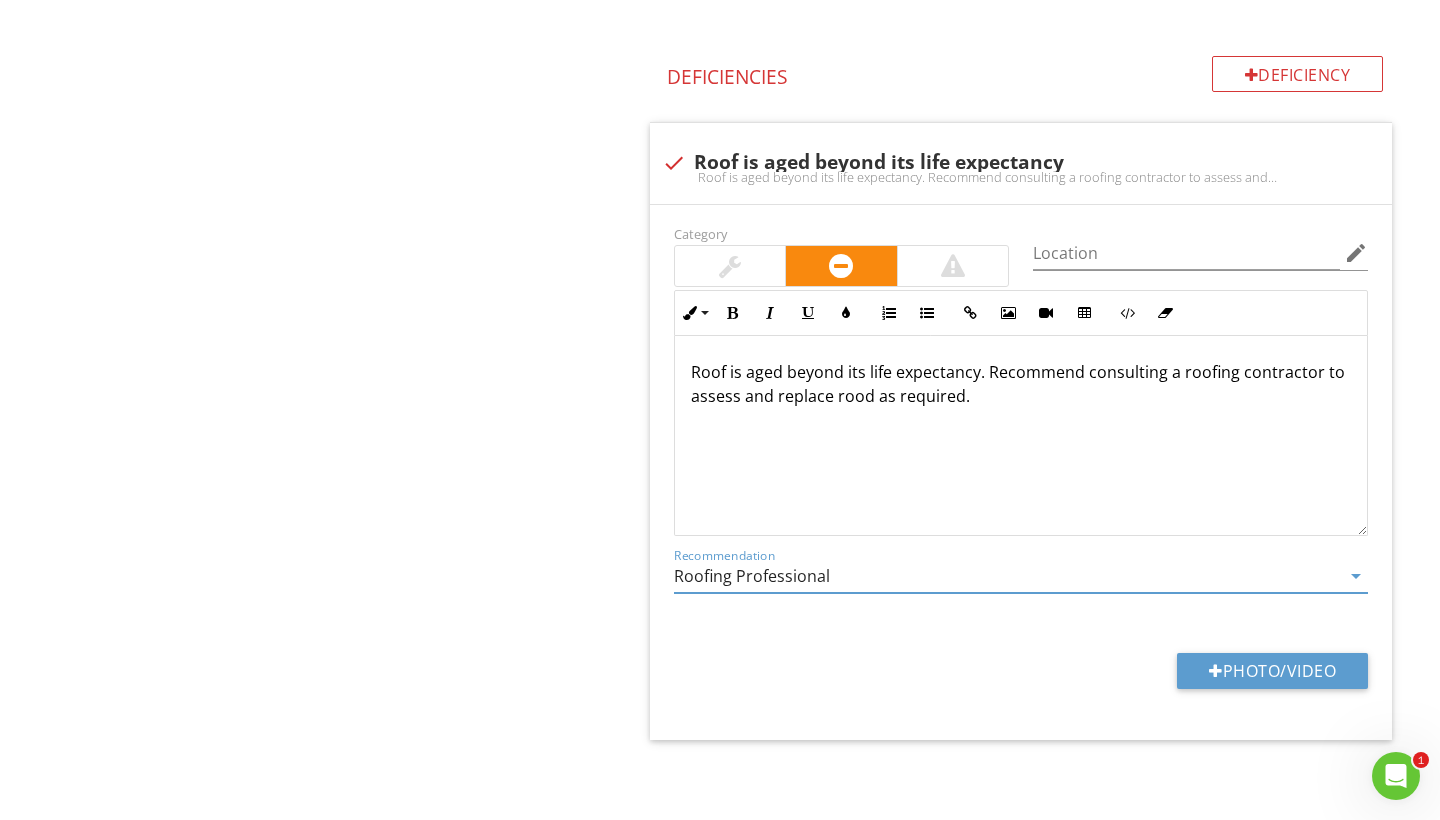 click on "Cottage 1
General
Exterior
Interior
Item
Exterior
Info
Information                       check
Roof Material
Single Tab Asphalt
Location edit       Inline Style XLarge Large Normal Small Light Small/Light Bold Italic Underline Colors Ordered List Unordered List Insert Link Insert Image Insert Video Insert Table Code View Clear Formatting Single Tab Asphalt Enter text here <p>Single Tab Asphalt</p>
Photo/Video
check
Roof Age (20 Year Roof)
Over 25 years
Location edit       Inline Style XLarge Large Normal Small Light Small/Light Bold Italic Underline Colors Ordered List" at bounding box center [900, -1171] 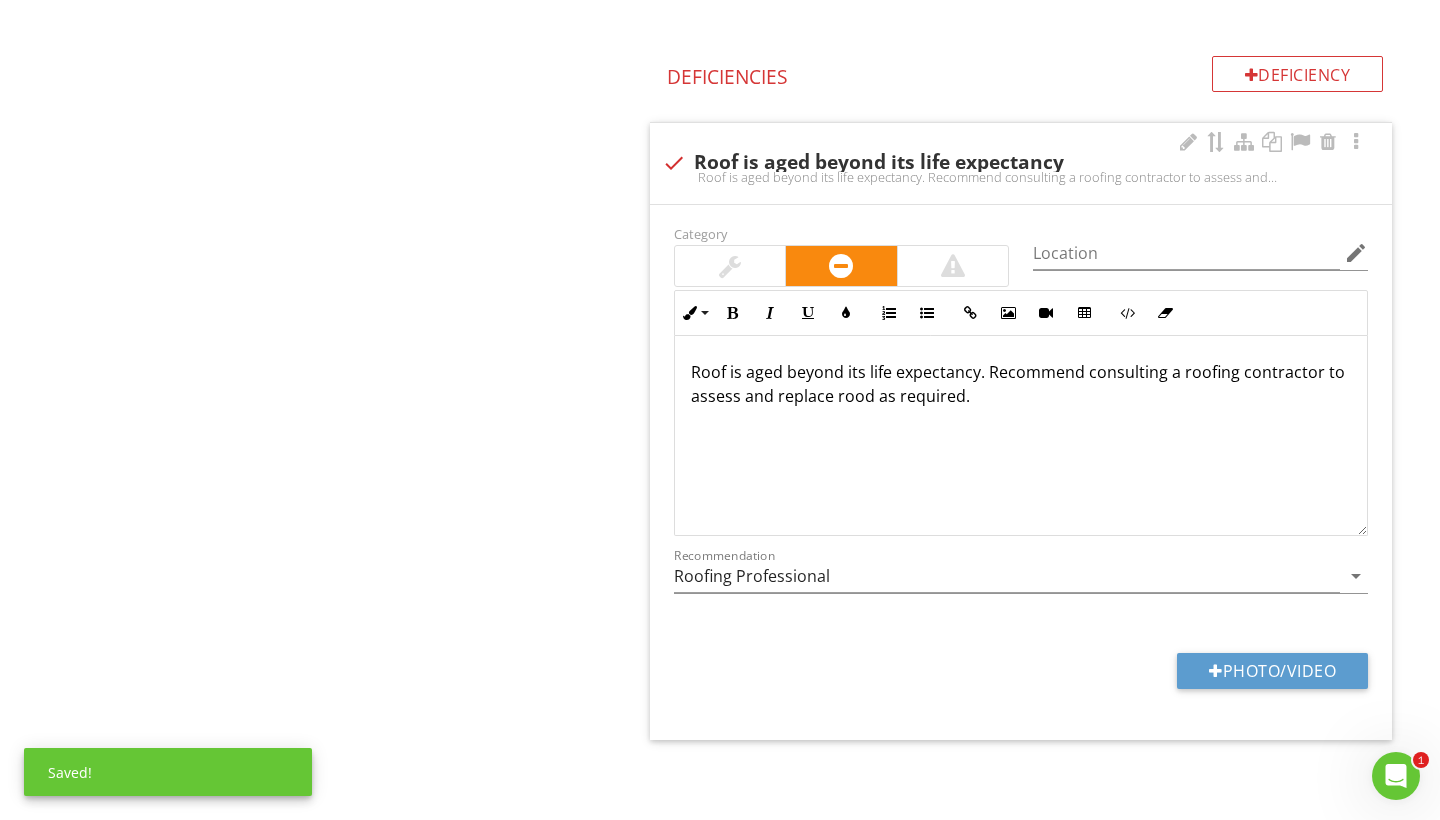 scroll, scrollTop: 3367, scrollLeft: 0, axis: vertical 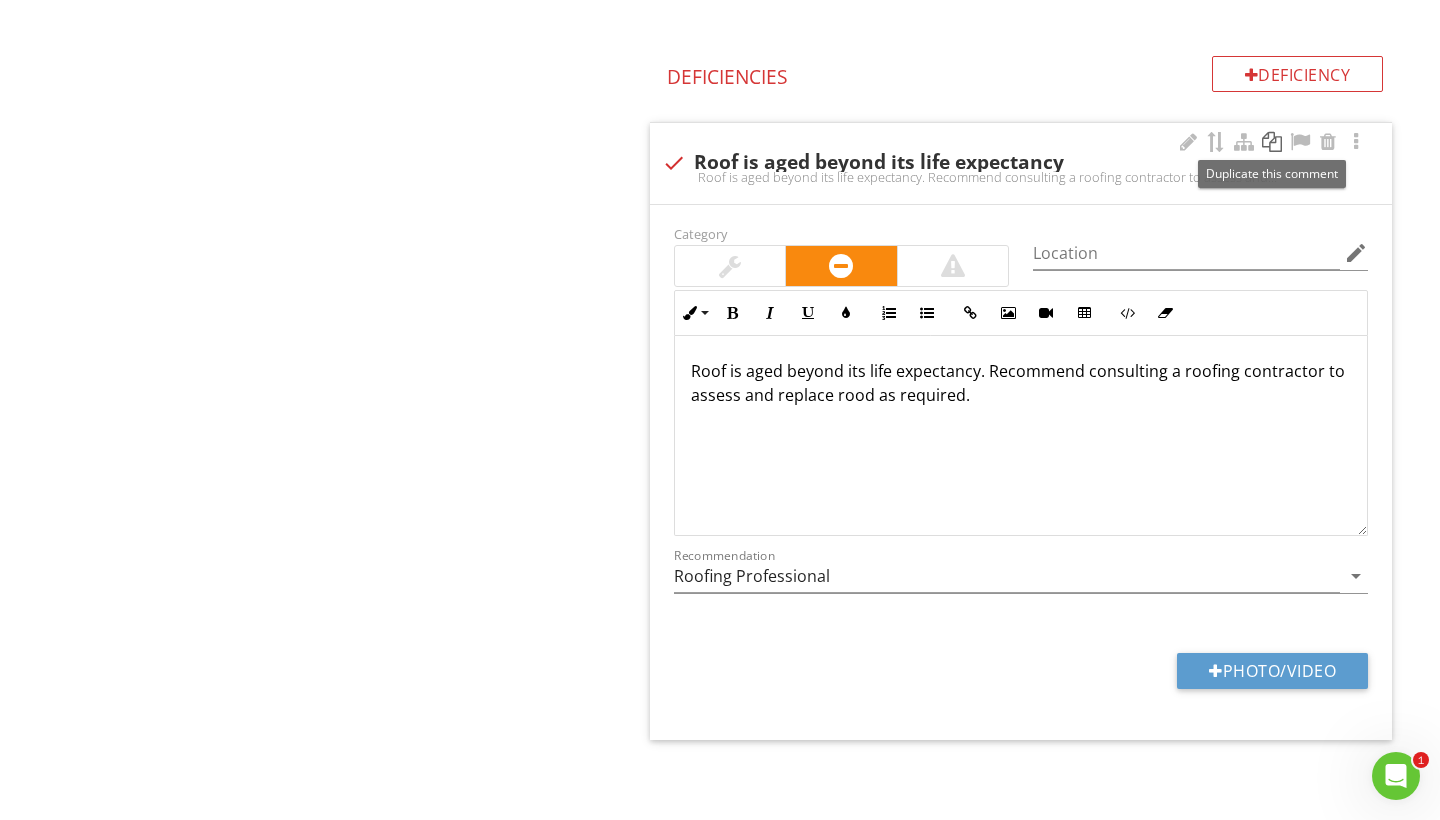 click at bounding box center (1272, 142) 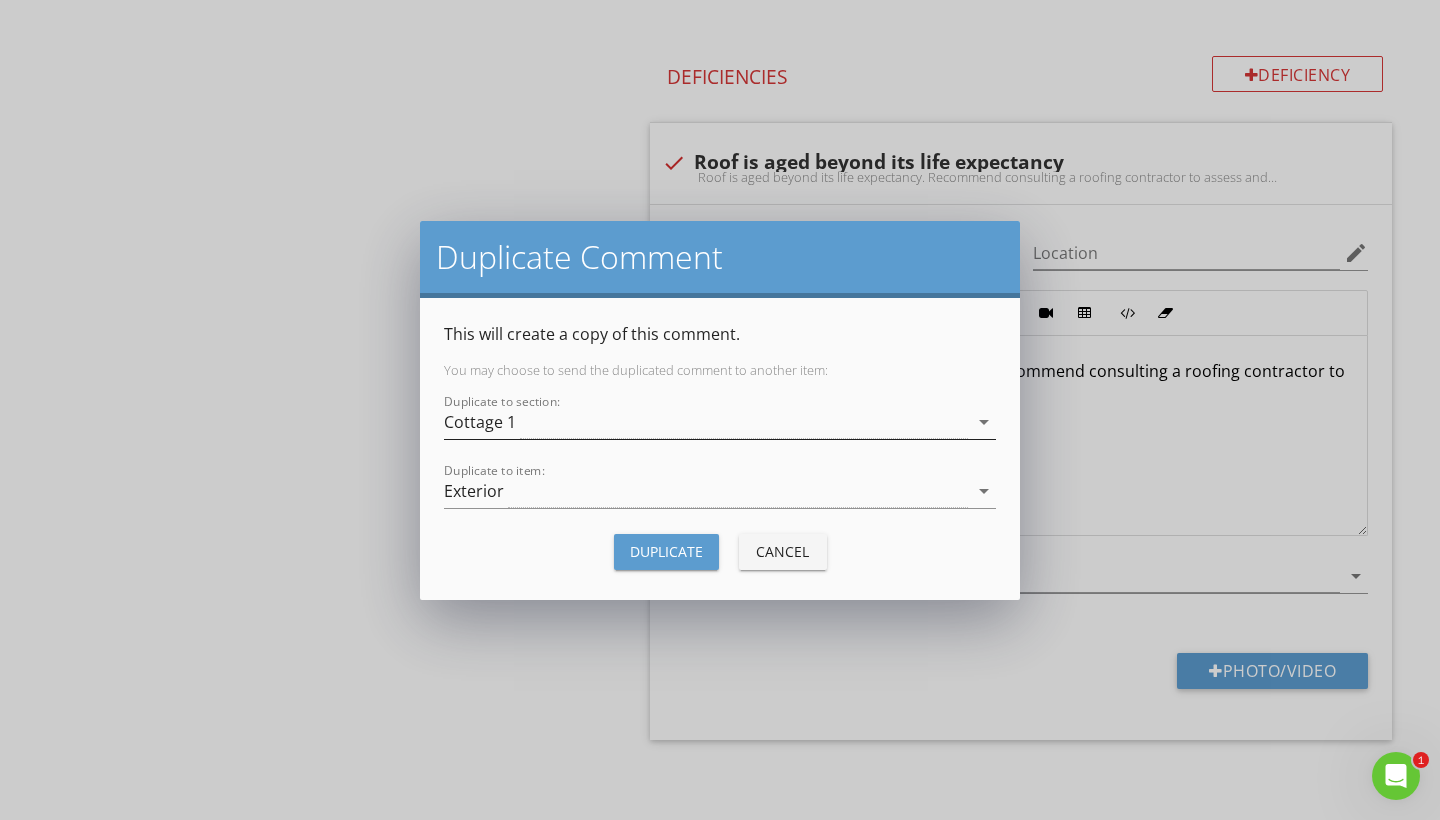 click on "arrow_drop_down" at bounding box center (984, 422) 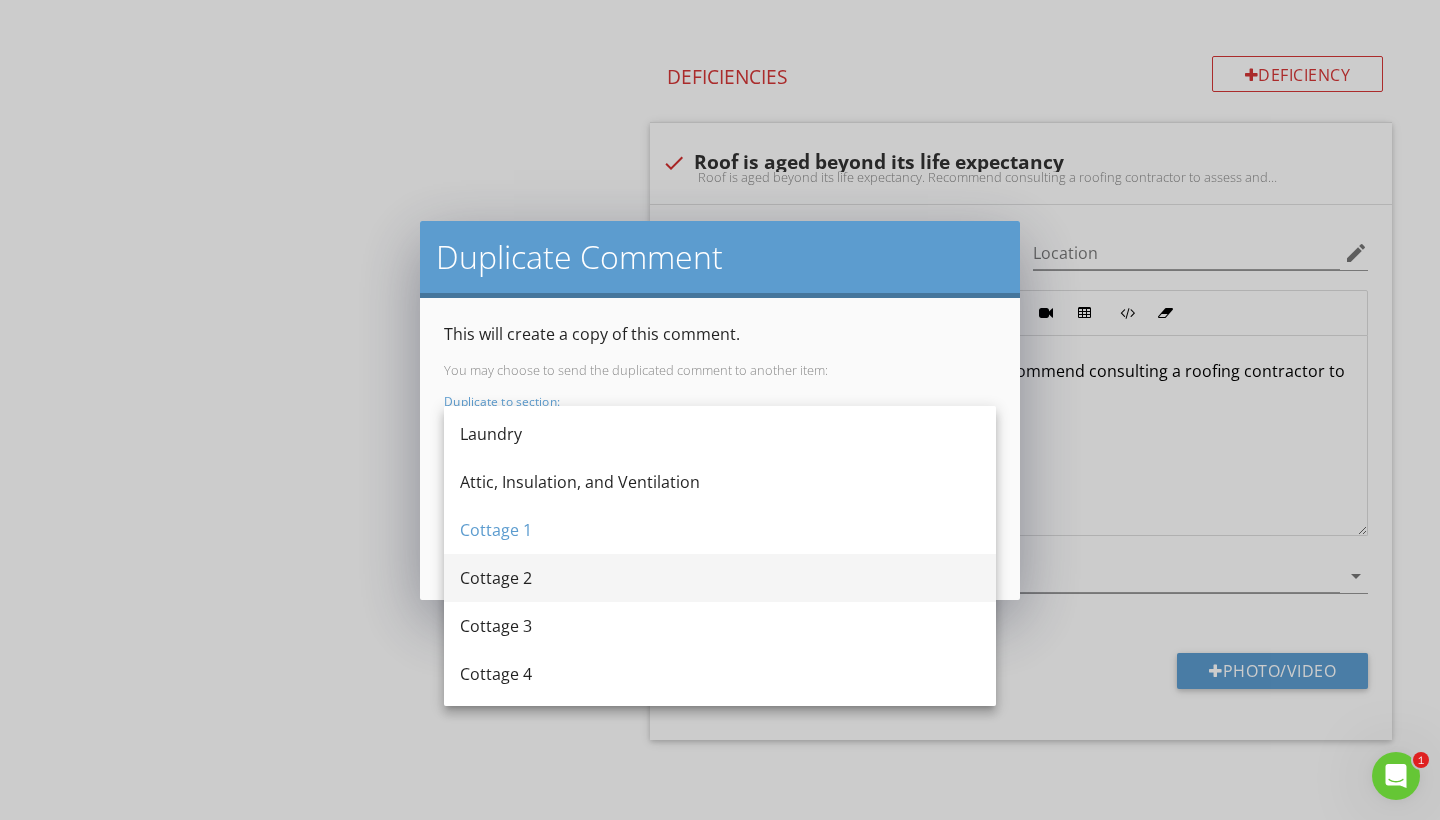 scroll, scrollTop: 484, scrollLeft: 0, axis: vertical 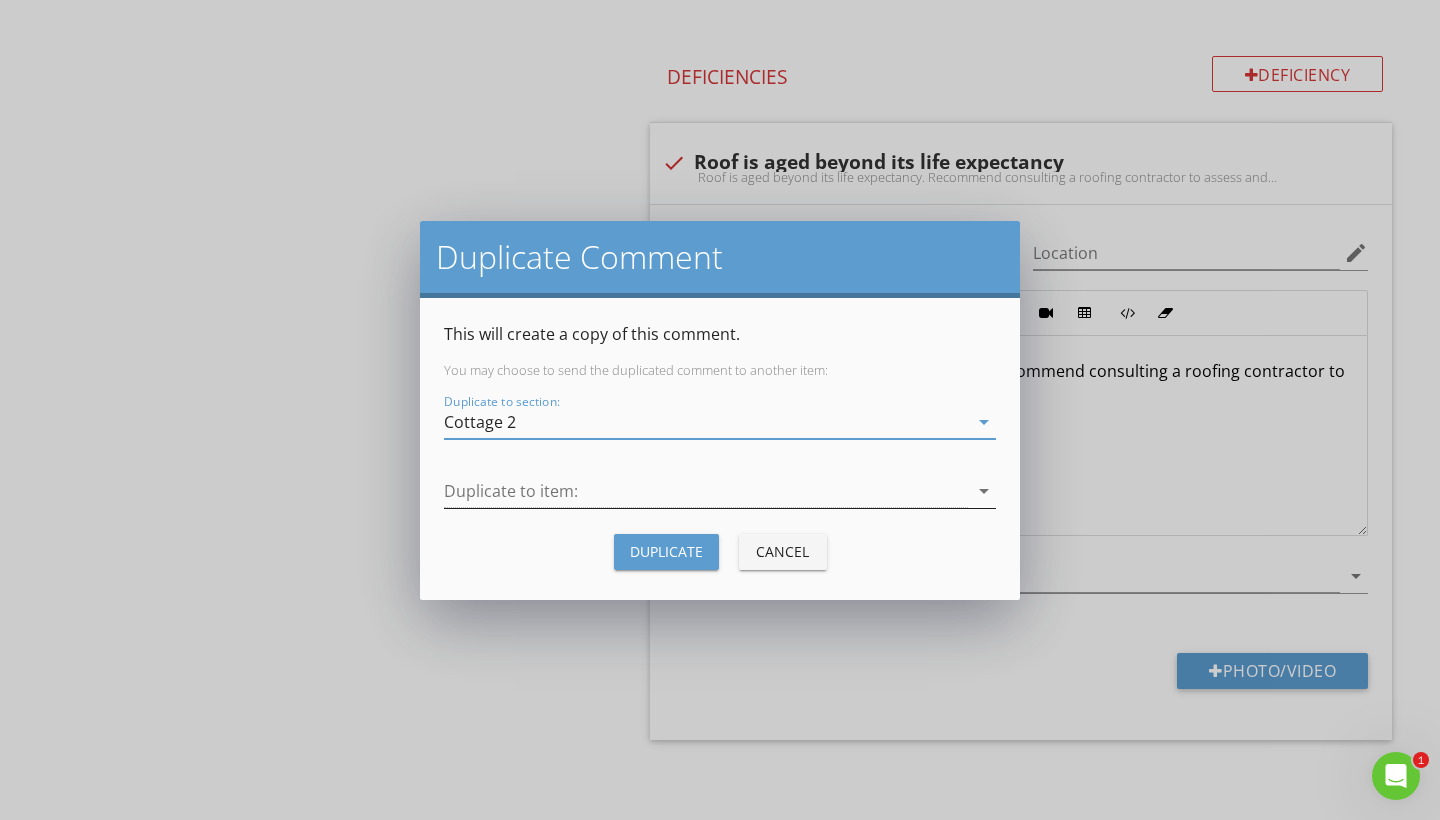 click on "arrow_drop_down" at bounding box center [984, 491] 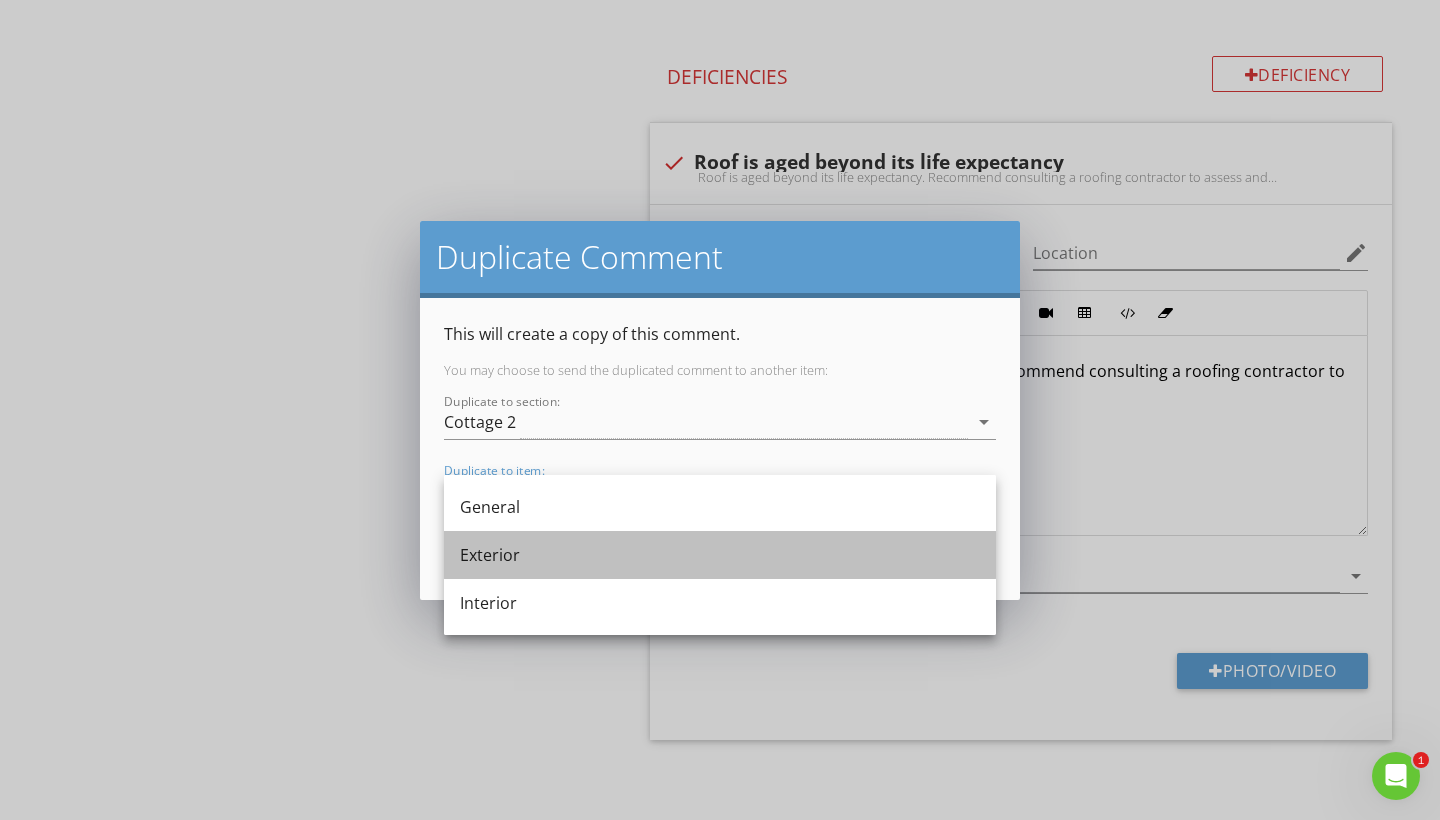 click on "Exterior" at bounding box center (720, 555) 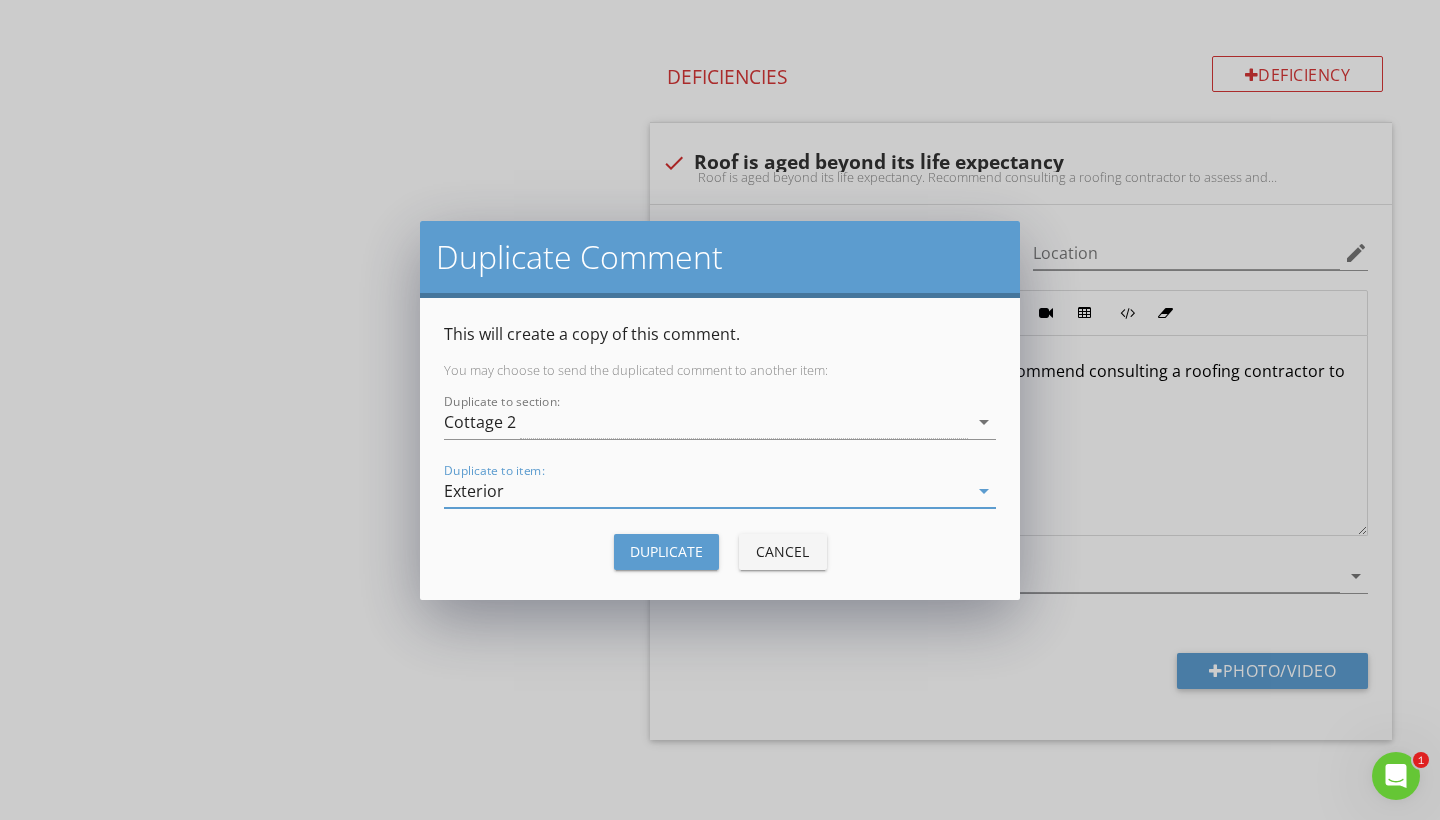 click on "Duplicate" at bounding box center [666, 551] 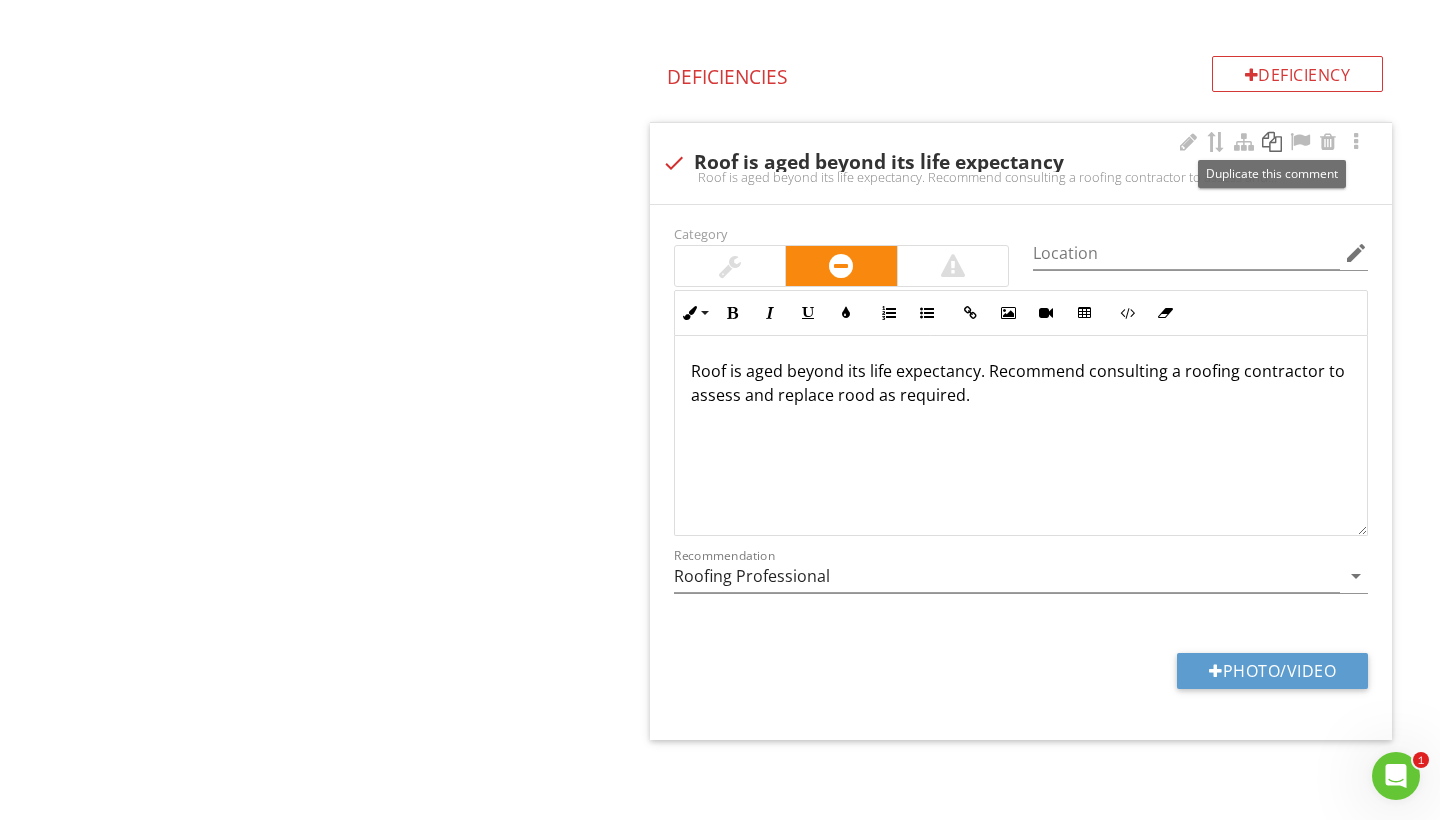 click at bounding box center (1272, 142) 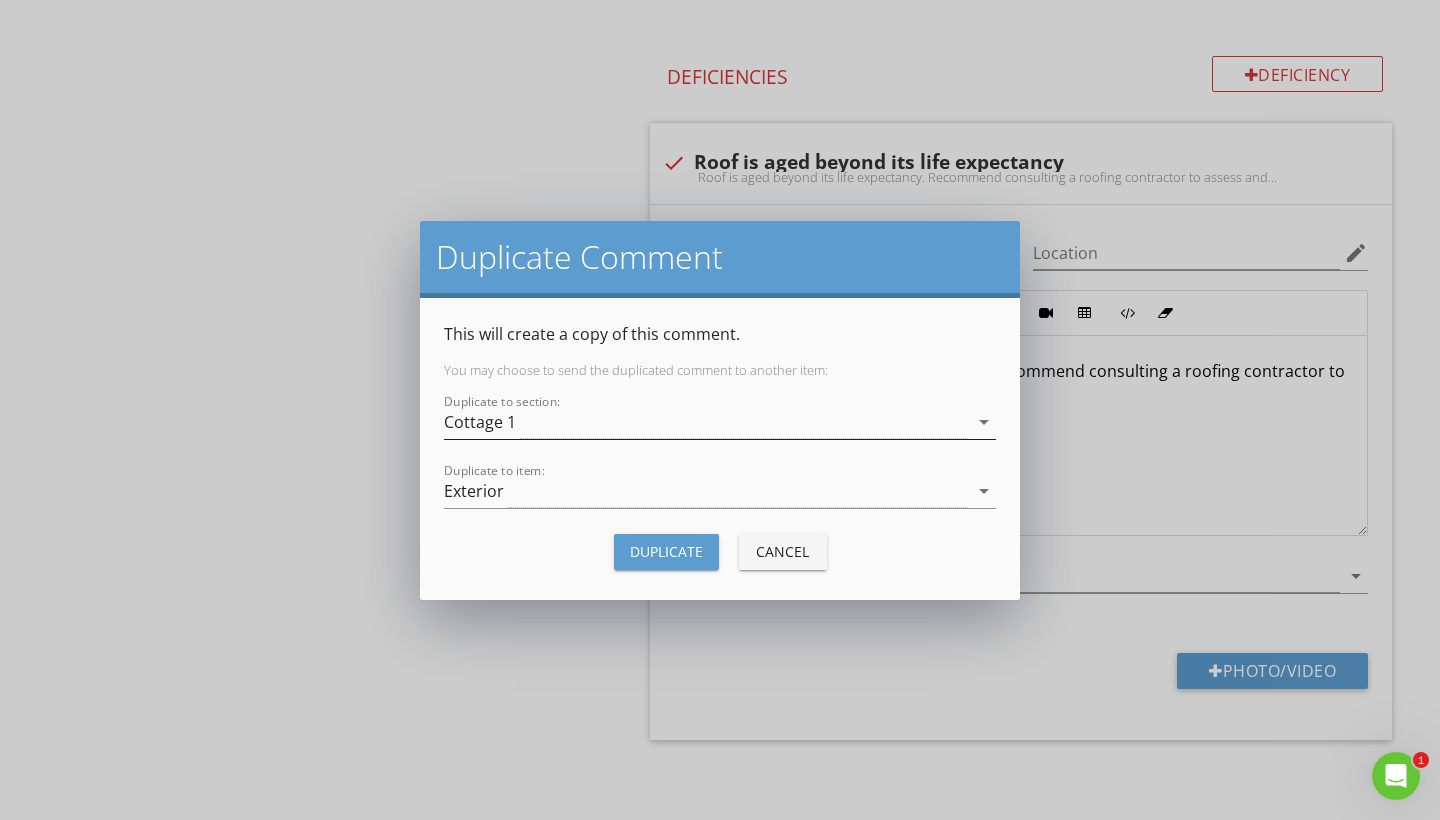 click on "arrow_drop_down" at bounding box center (984, 422) 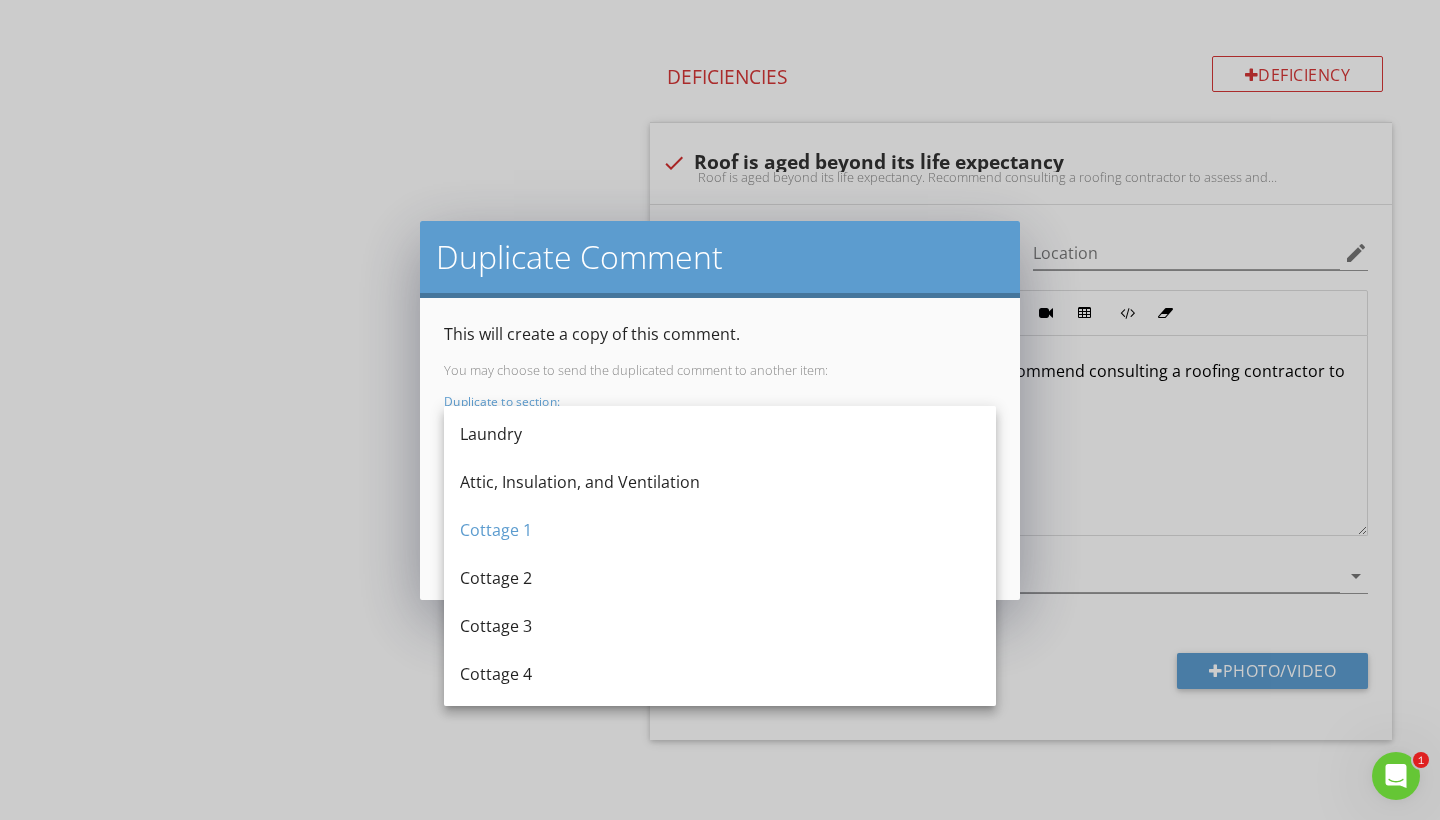 scroll, scrollTop: 484, scrollLeft: 0, axis: vertical 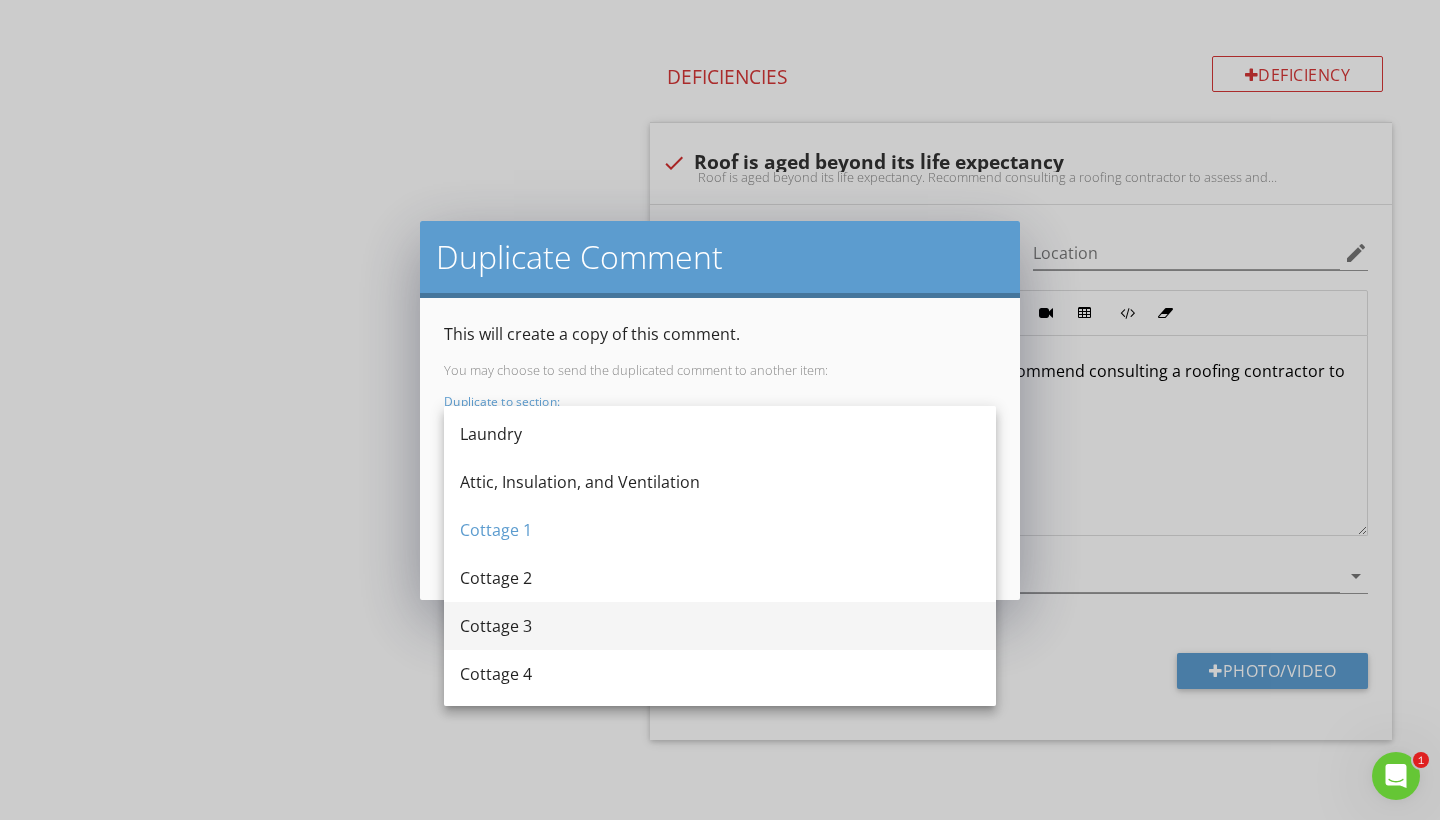 click on "Cottage 3" at bounding box center (720, 626) 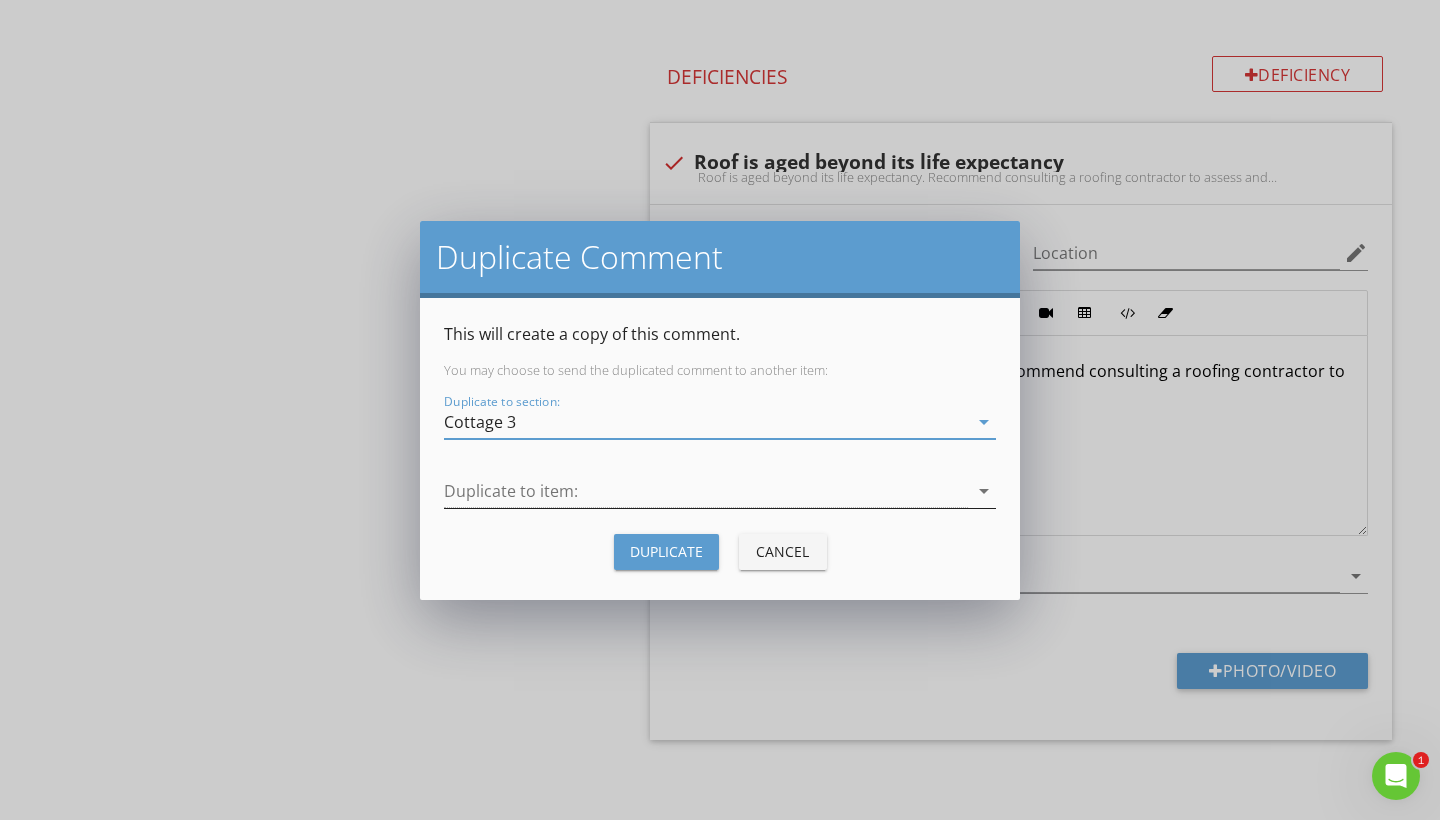 click at bounding box center (706, 491) 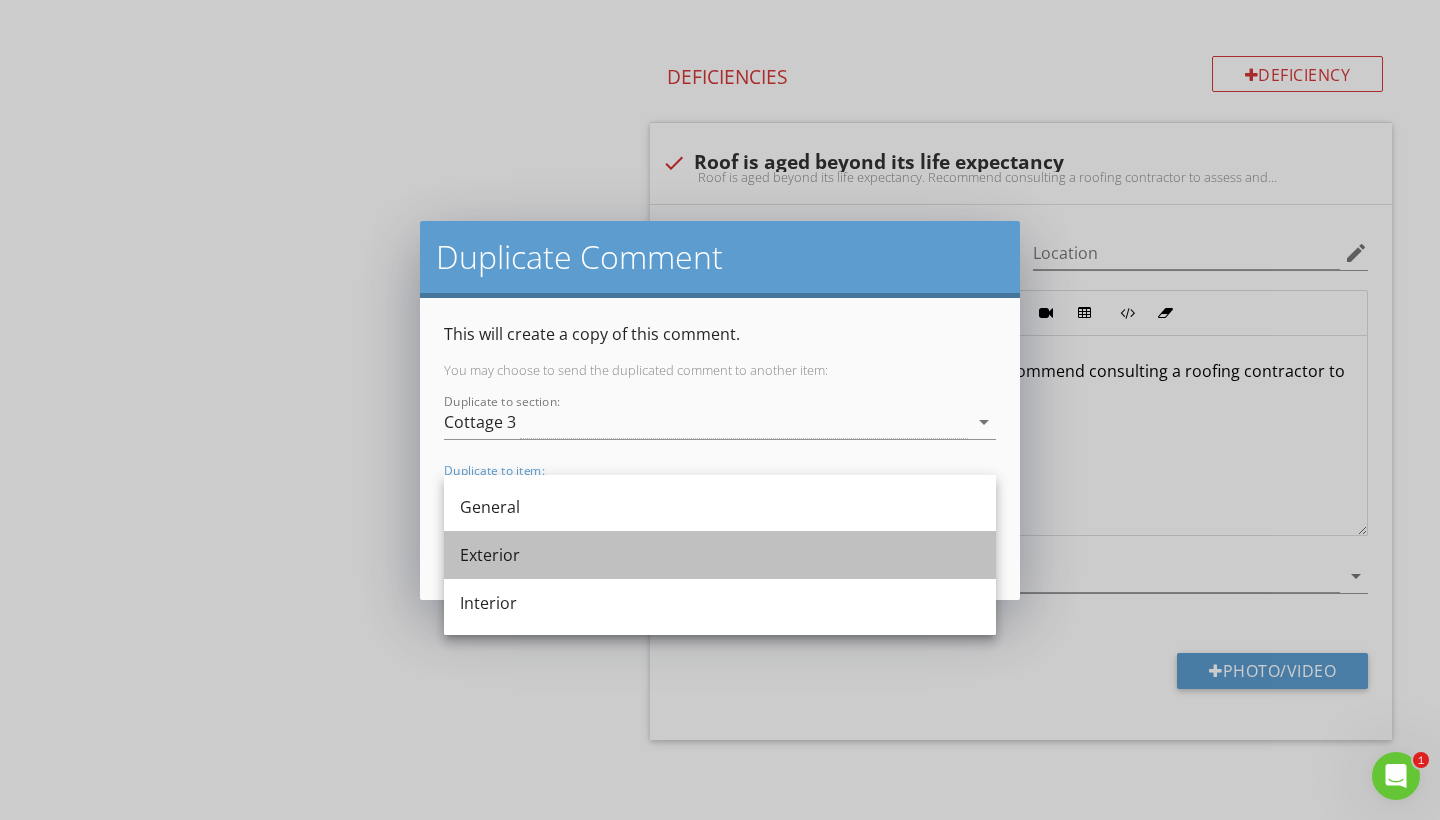 click on "Exterior" at bounding box center (720, 555) 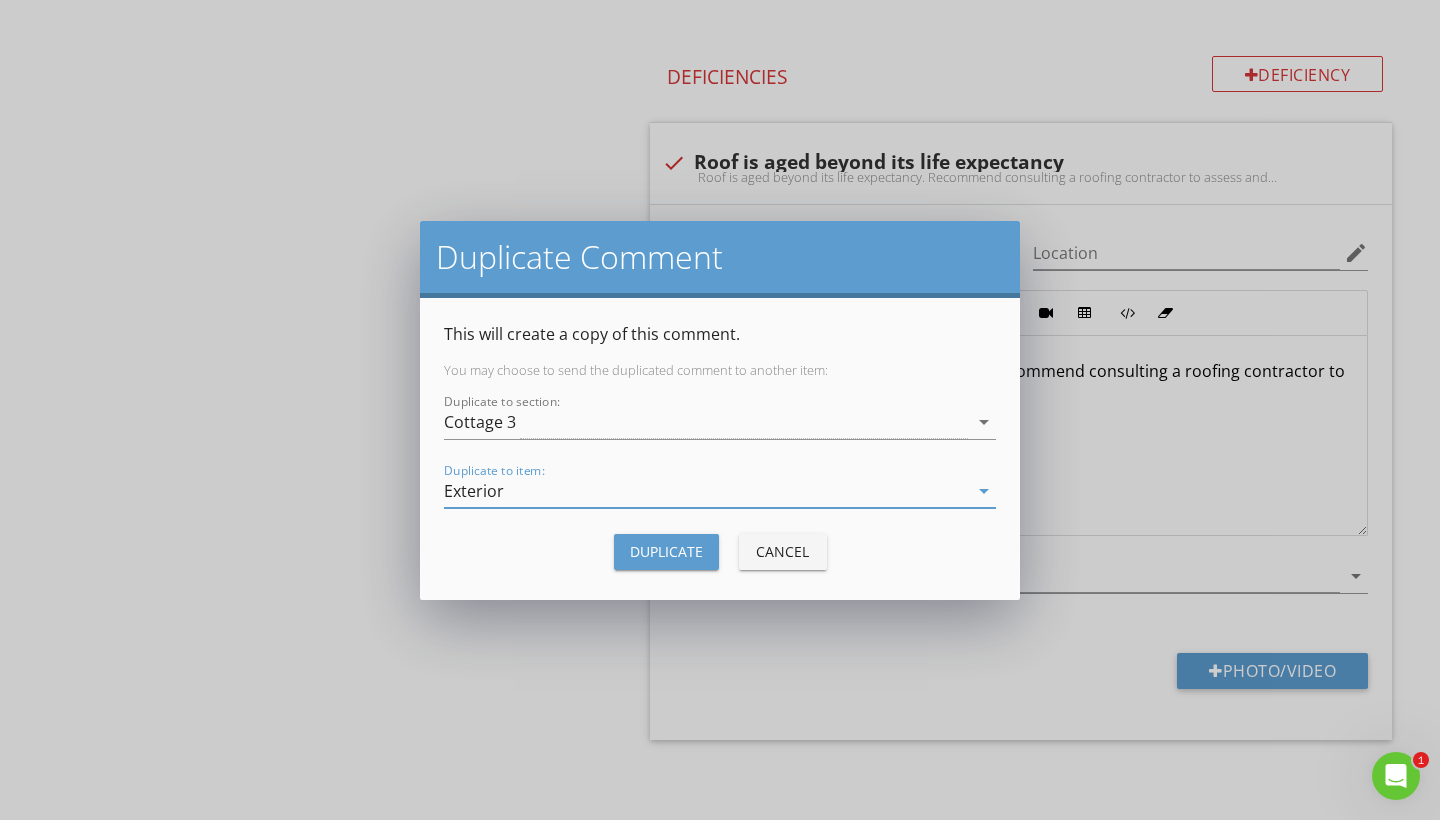 click on "Duplicate" at bounding box center [666, 551] 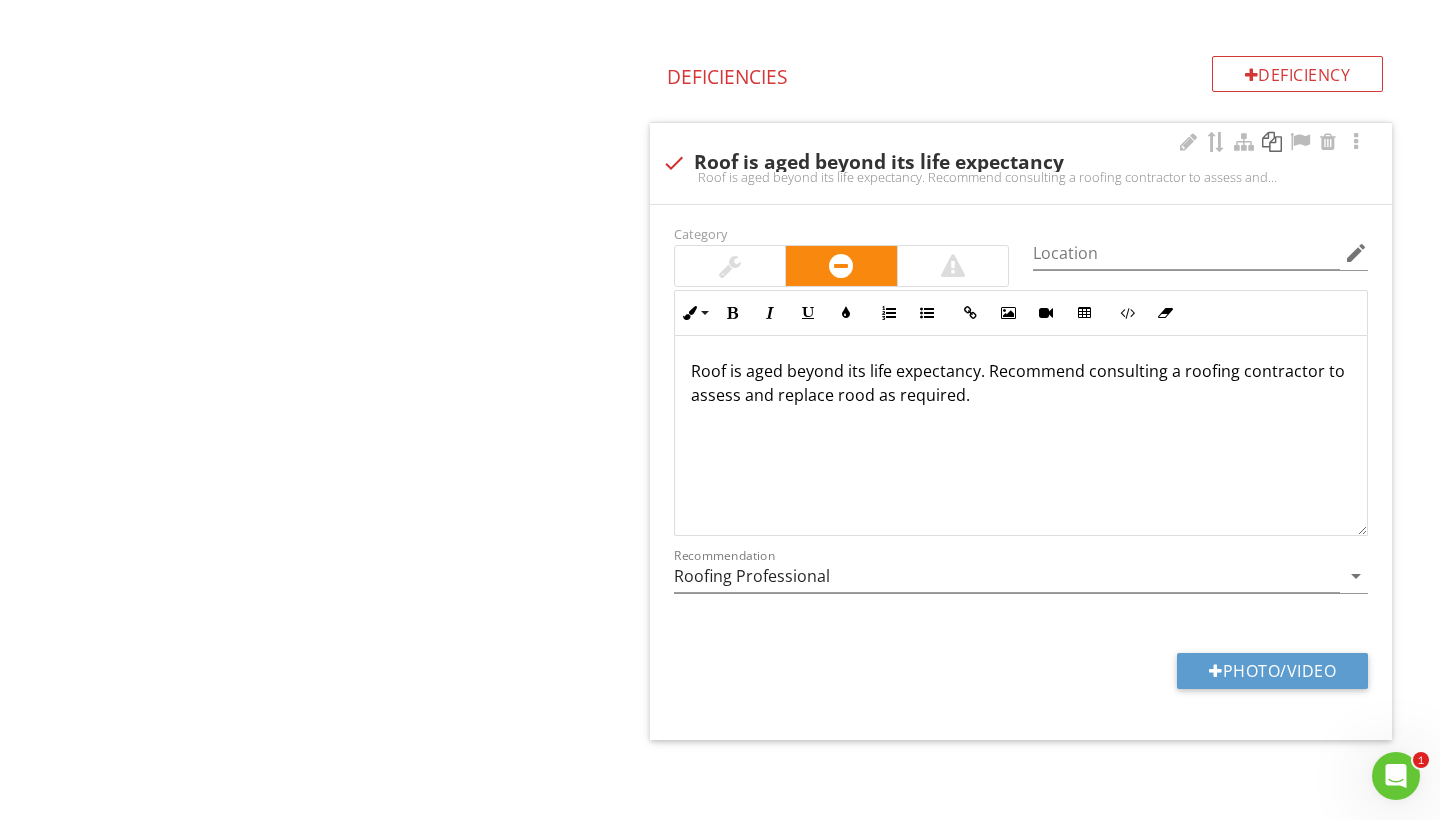 click at bounding box center [1272, 142] 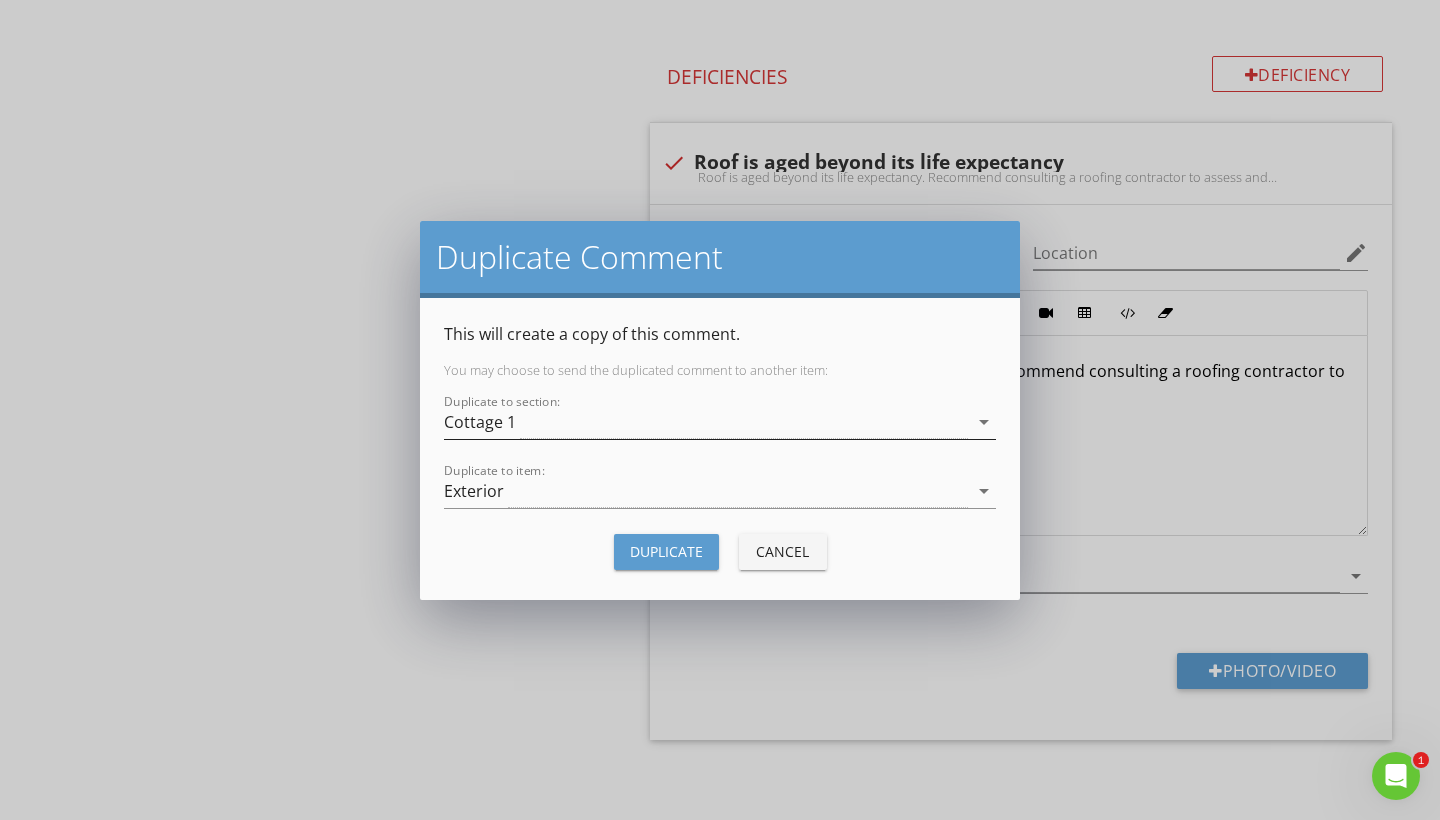 click on "Cottage 1" at bounding box center [706, 422] 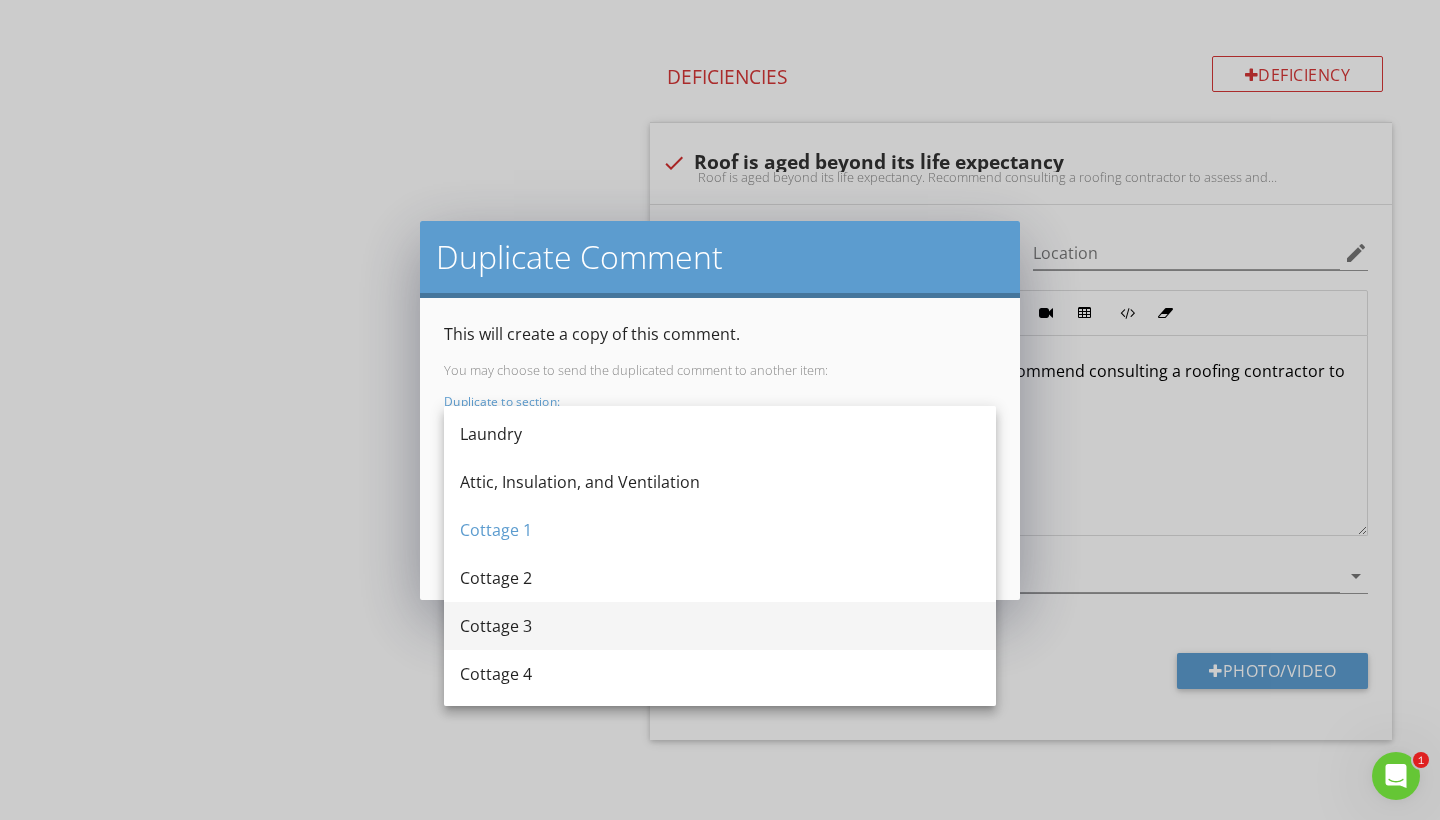 scroll, scrollTop: 484, scrollLeft: 0, axis: vertical 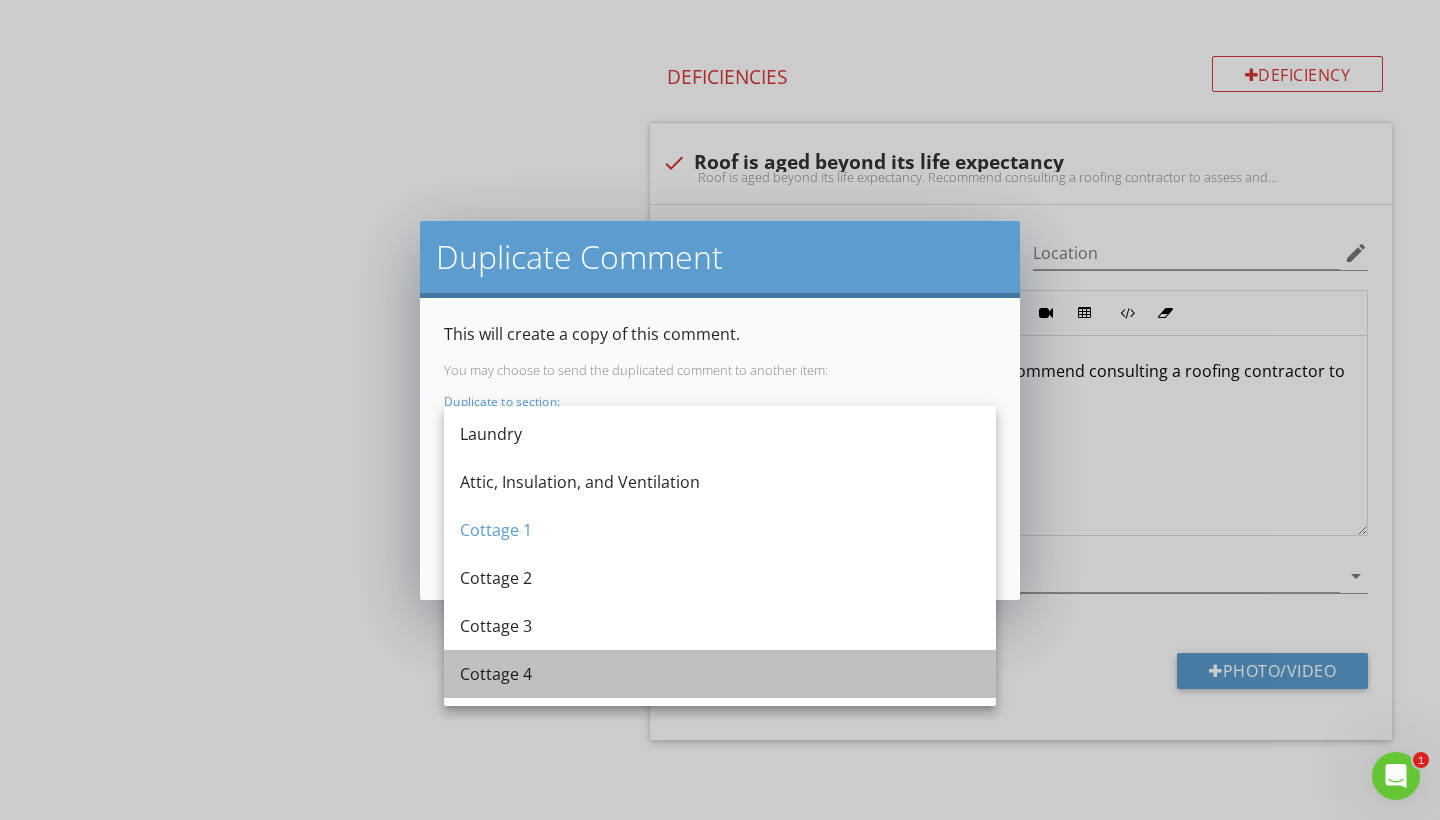 click on "Cottage 4" at bounding box center [720, 674] 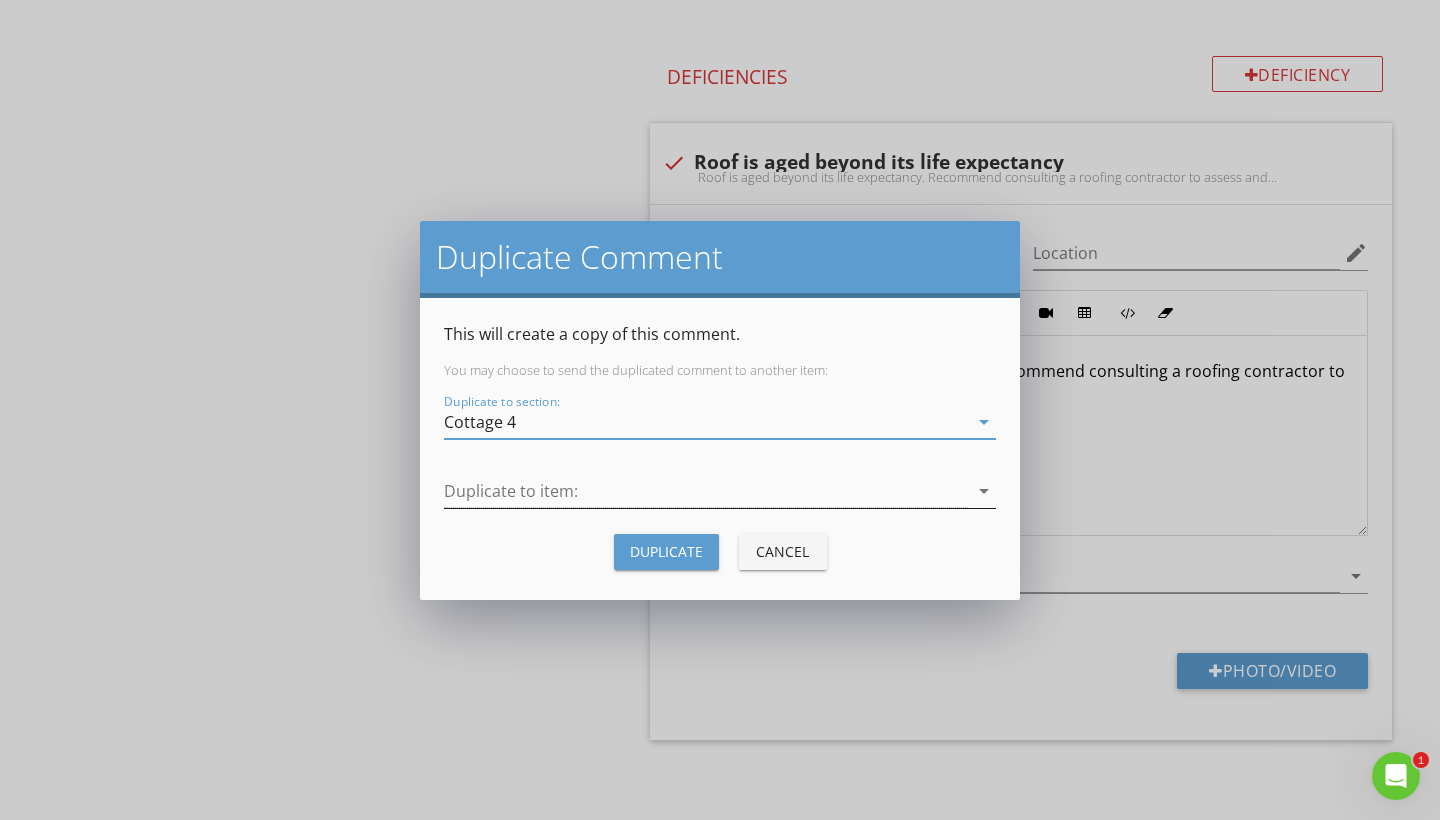 click at bounding box center (706, 491) 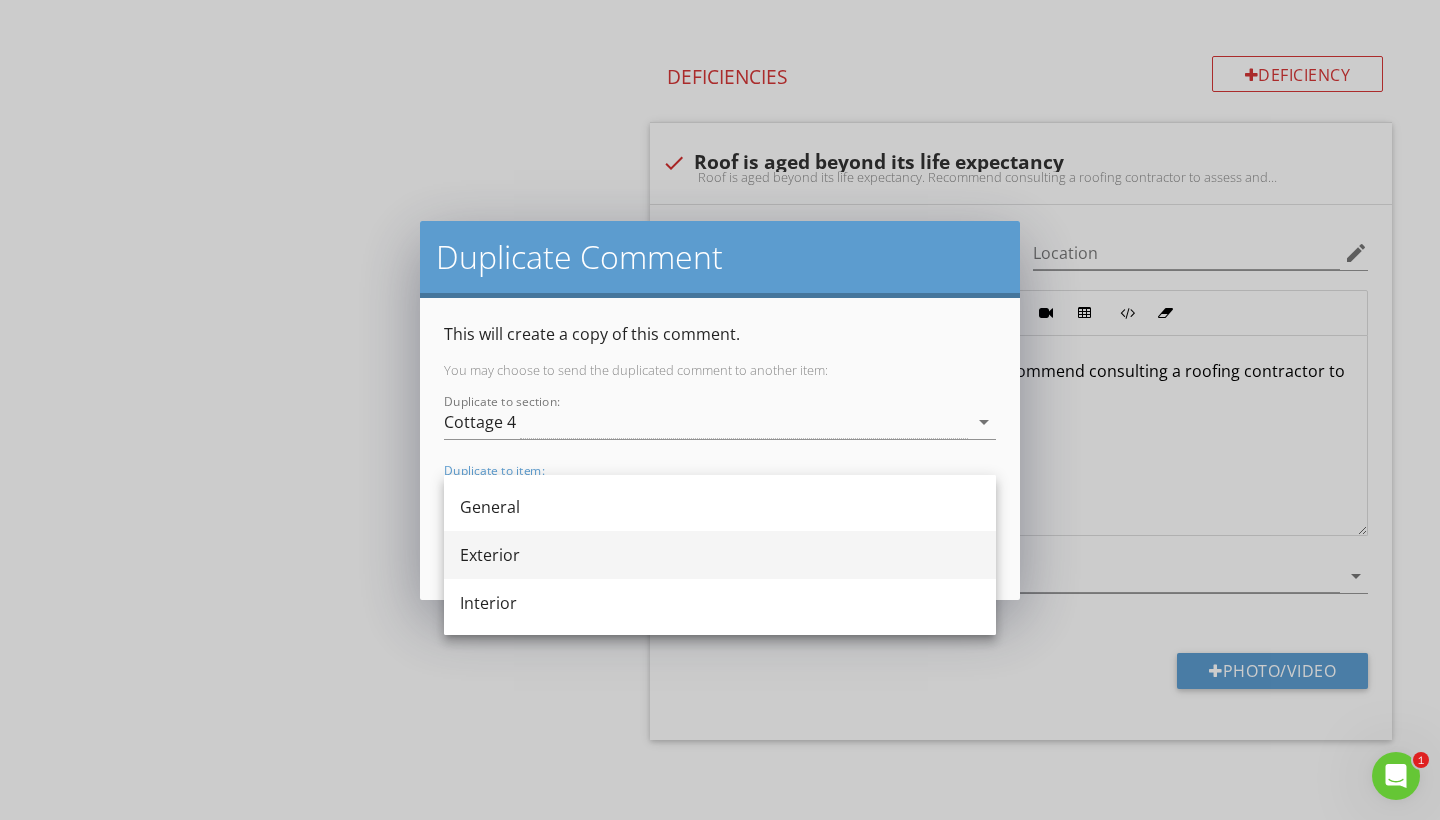 click on "Exterior" at bounding box center [720, 555] 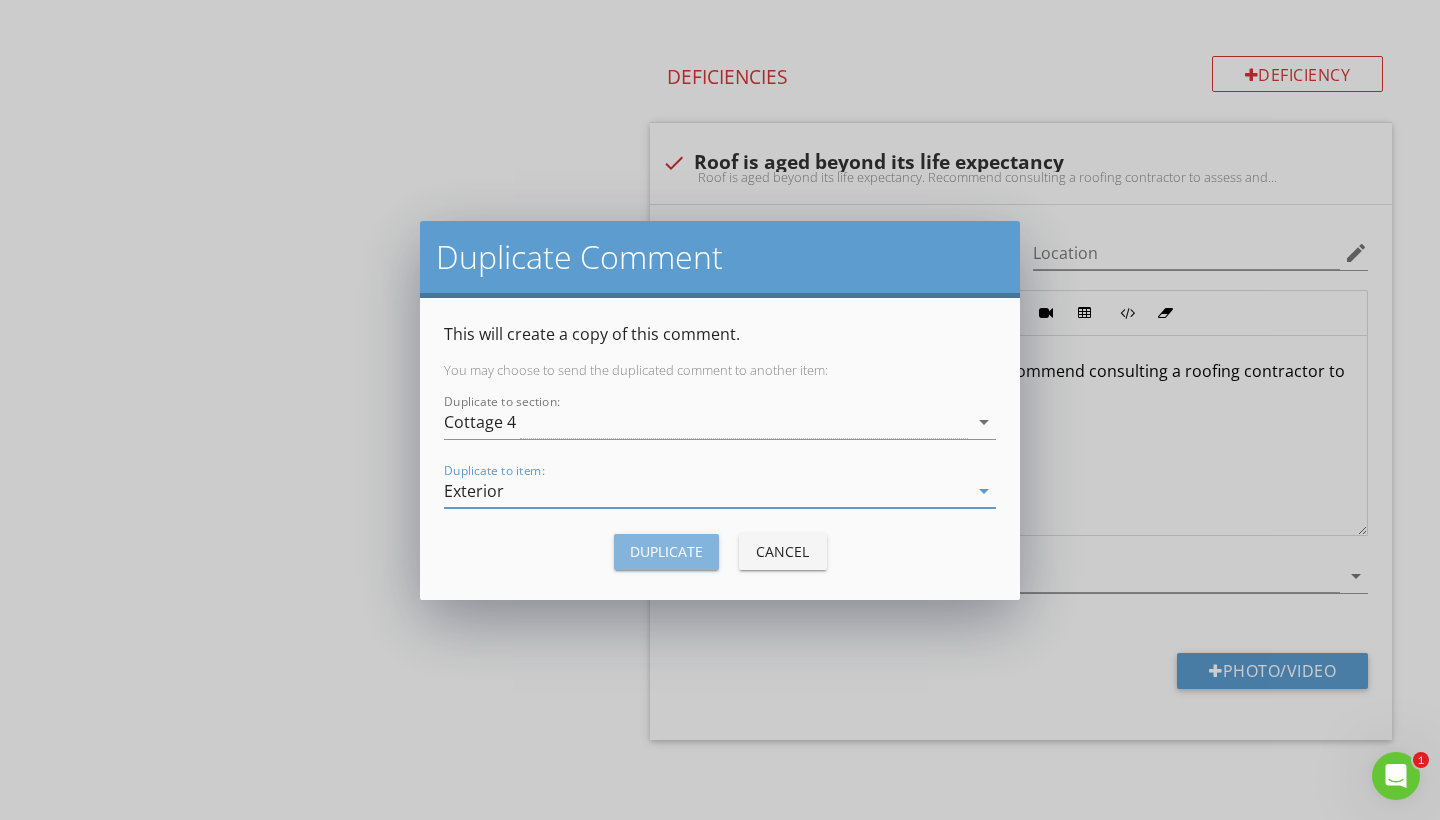 click on "Duplicate" at bounding box center (666, 551) 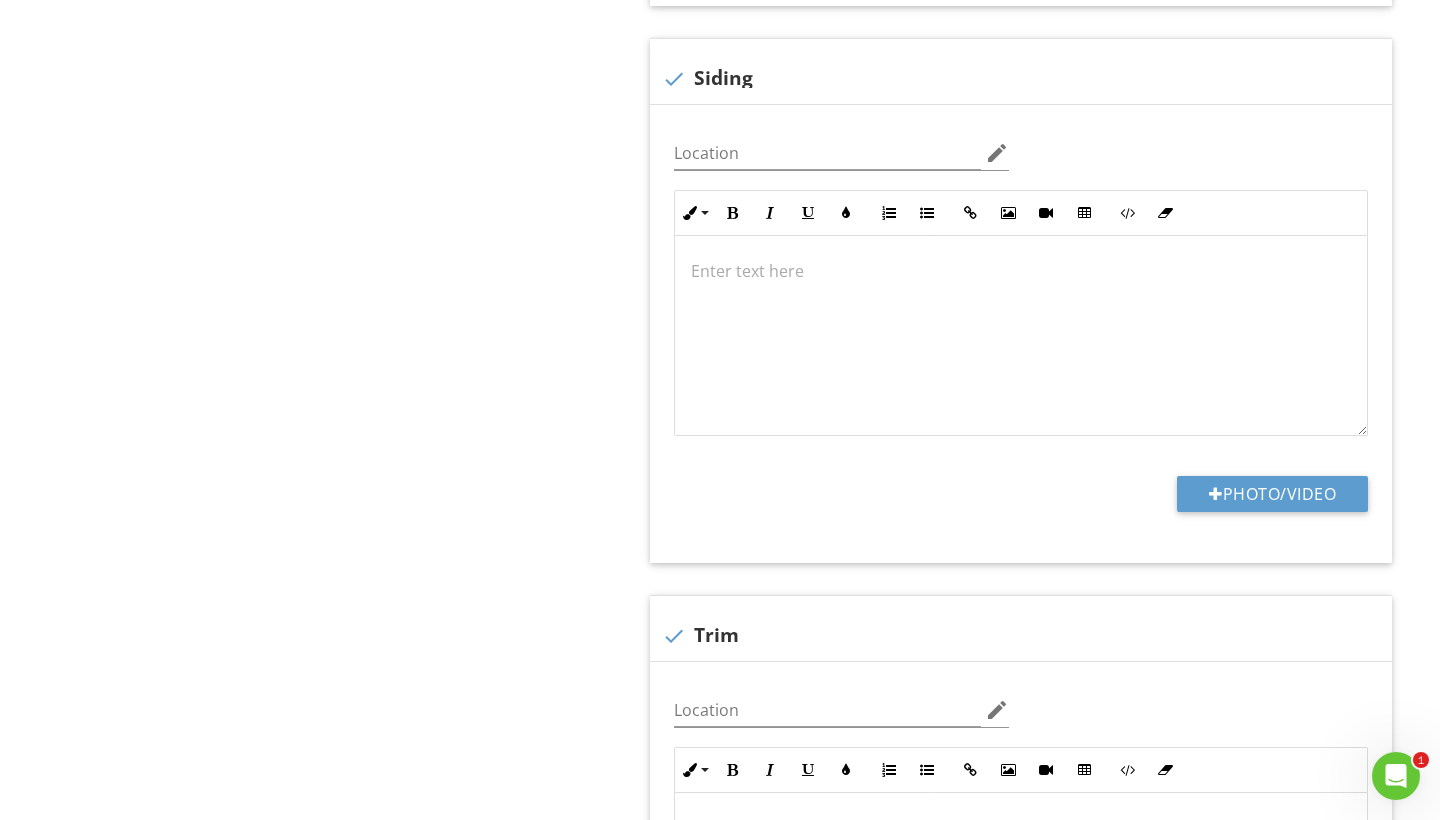 scroll, scrollTop: 1537, scrollLeft: 0, axis: vertical 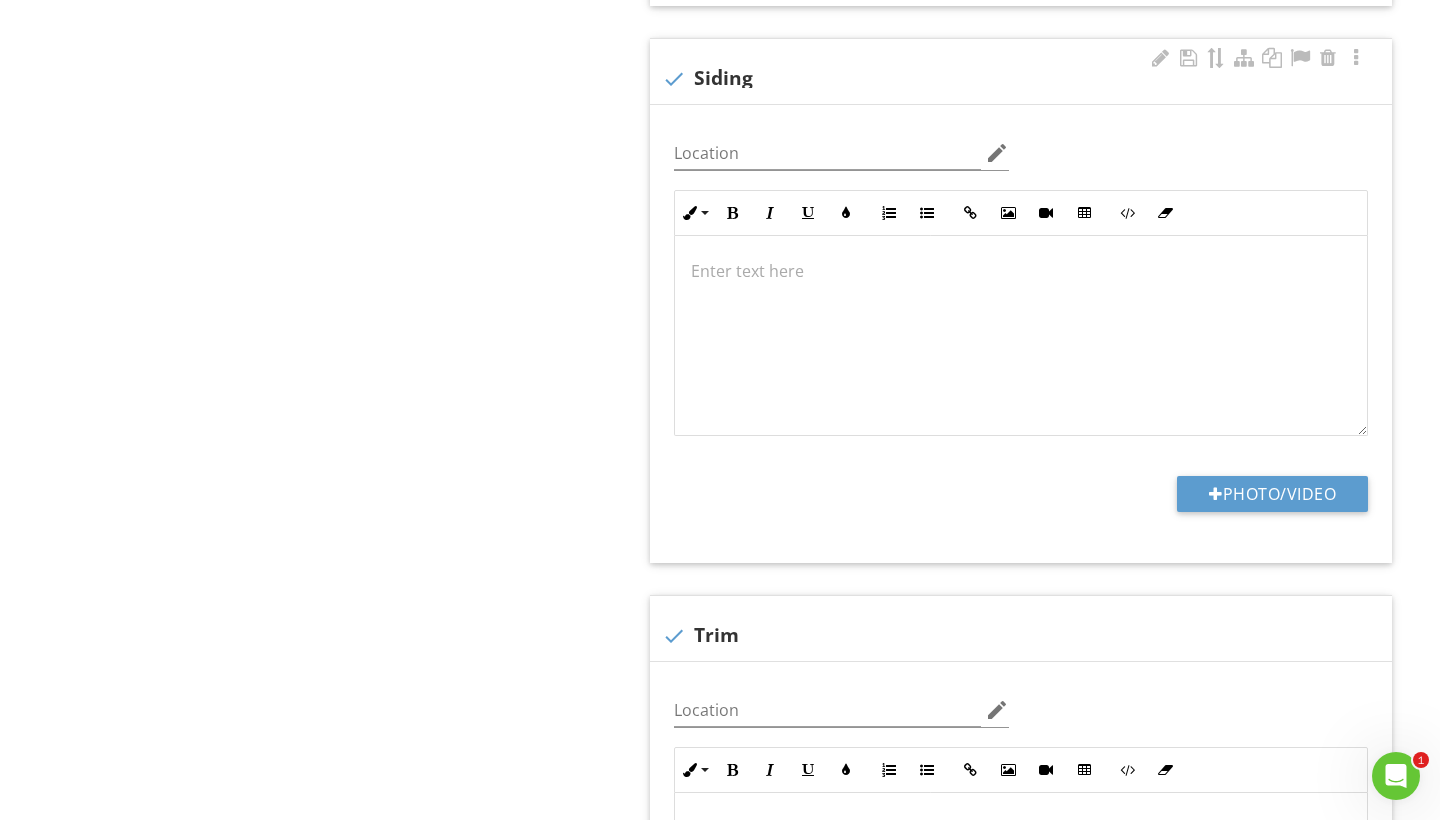 click at bounding box center (1021, 271) 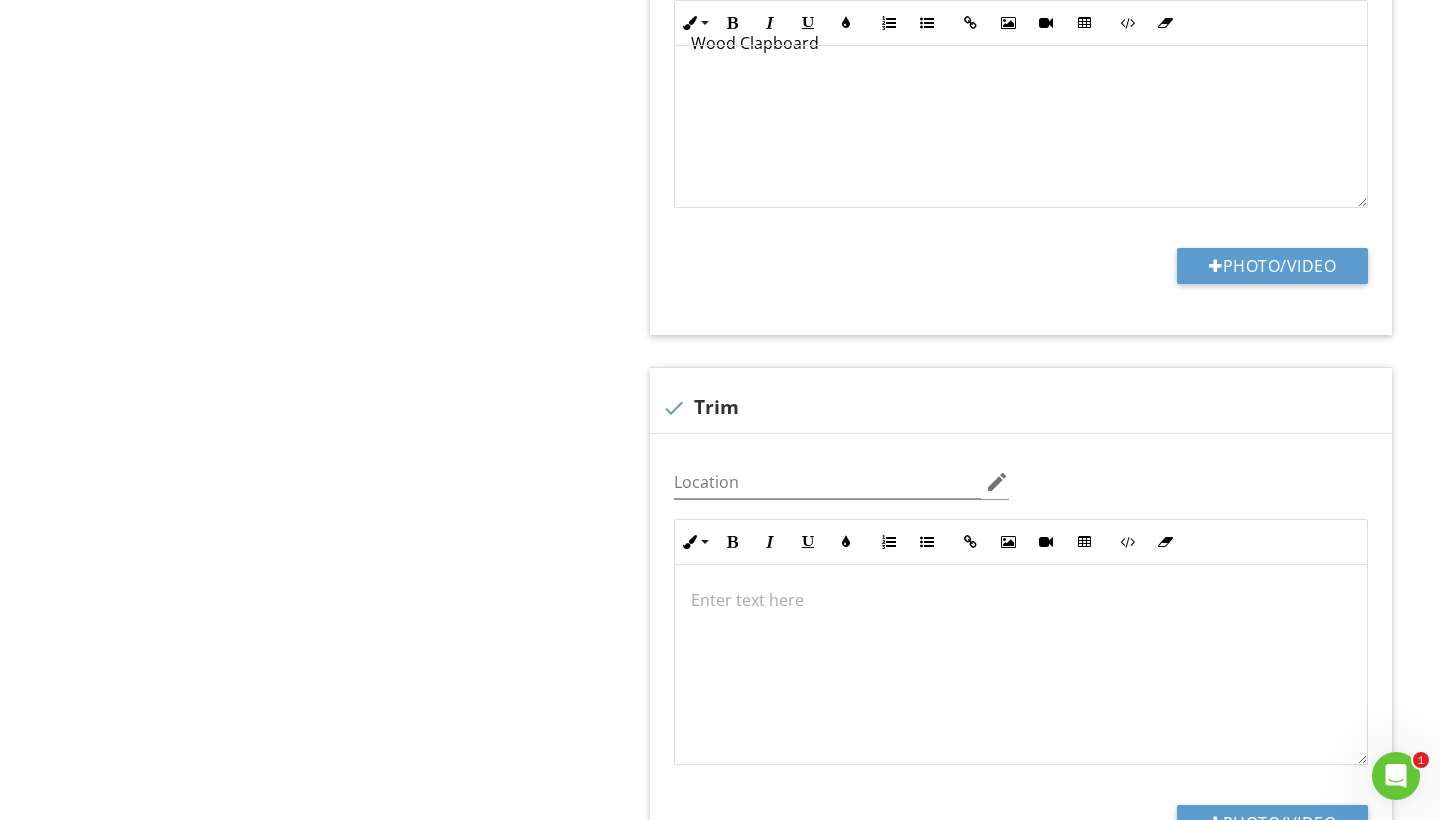scroll, scrollTop: 1826, scrollLeft: 0, axis: vertical 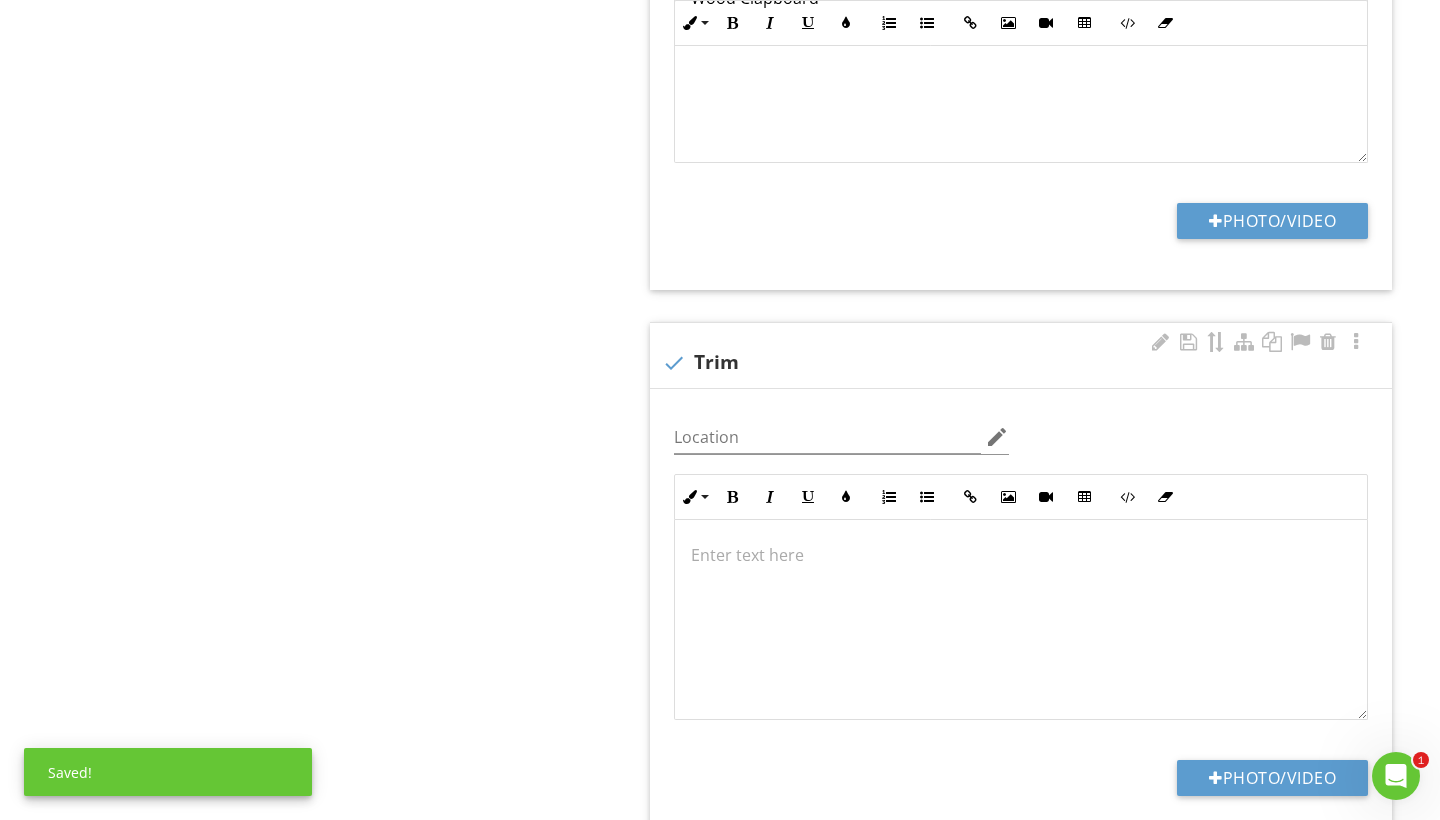 click at bounding box center (1021, 619) 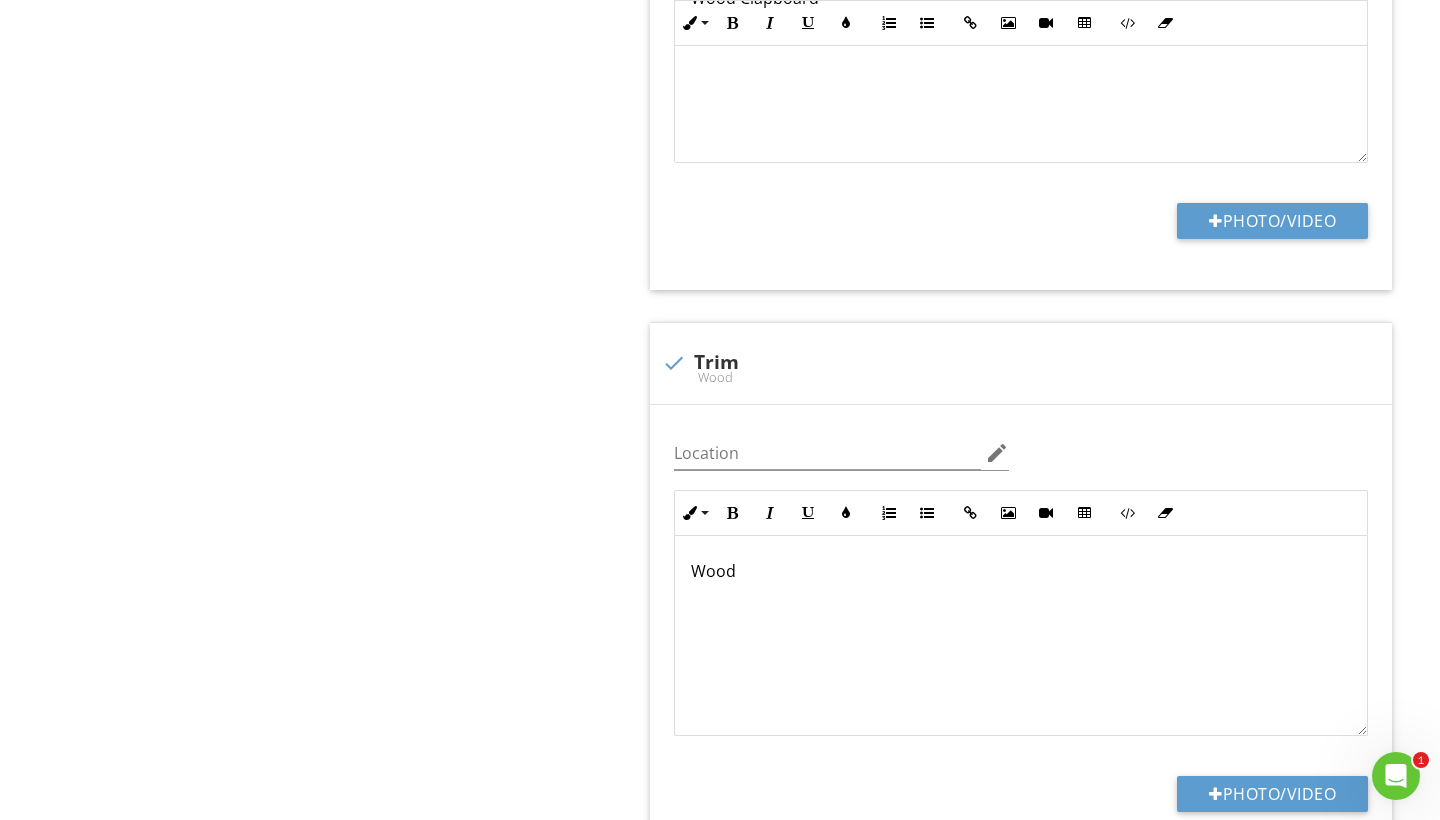click on "Cottage 1
General
Exterior
Interior
Item
Exterior
Info
Information                       check
Roof Material
Single Tab Asphalt
Location edit       Inline Style XLarge Large Normal Small Light Small/Light Bold Italic Underline Colors Ordered List Unordered List Insert Link Insert Image Insert Video Insert Table Code View Clear Formatting Single Tab Asphalt Enter text here <p>Single Tab Asphalt</p>
Photo/Video
check
Roof Age (20 Year Roof)
Over 25 years
Location edit       Inline Style XLarge Large Normal Small Light Small/Light Bold Italic Underline Colors Ordered List" at bounding box center [900, 382] 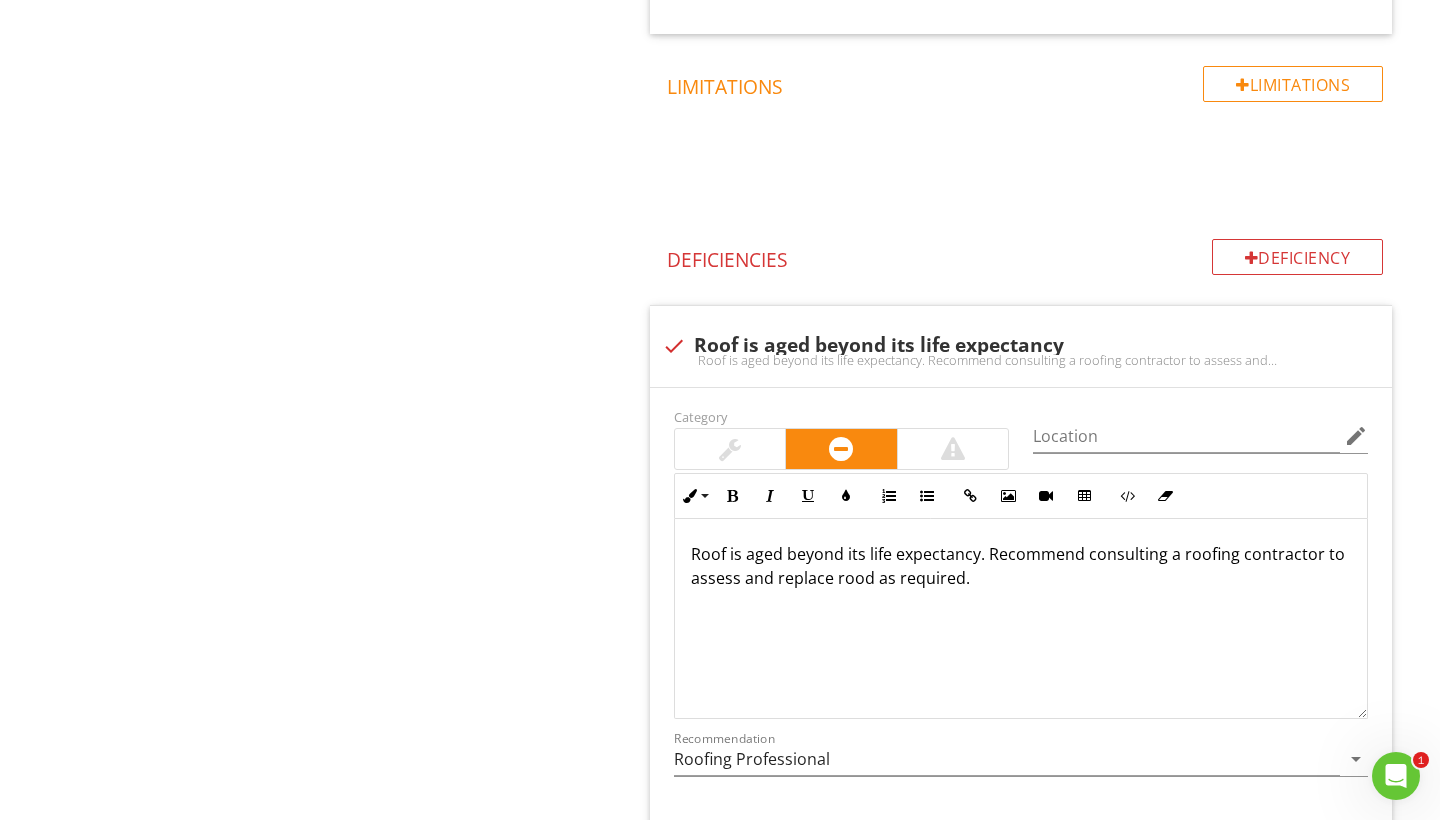 scroll, scrollTop: 3214, scrollLeft: 0, axis: vertical 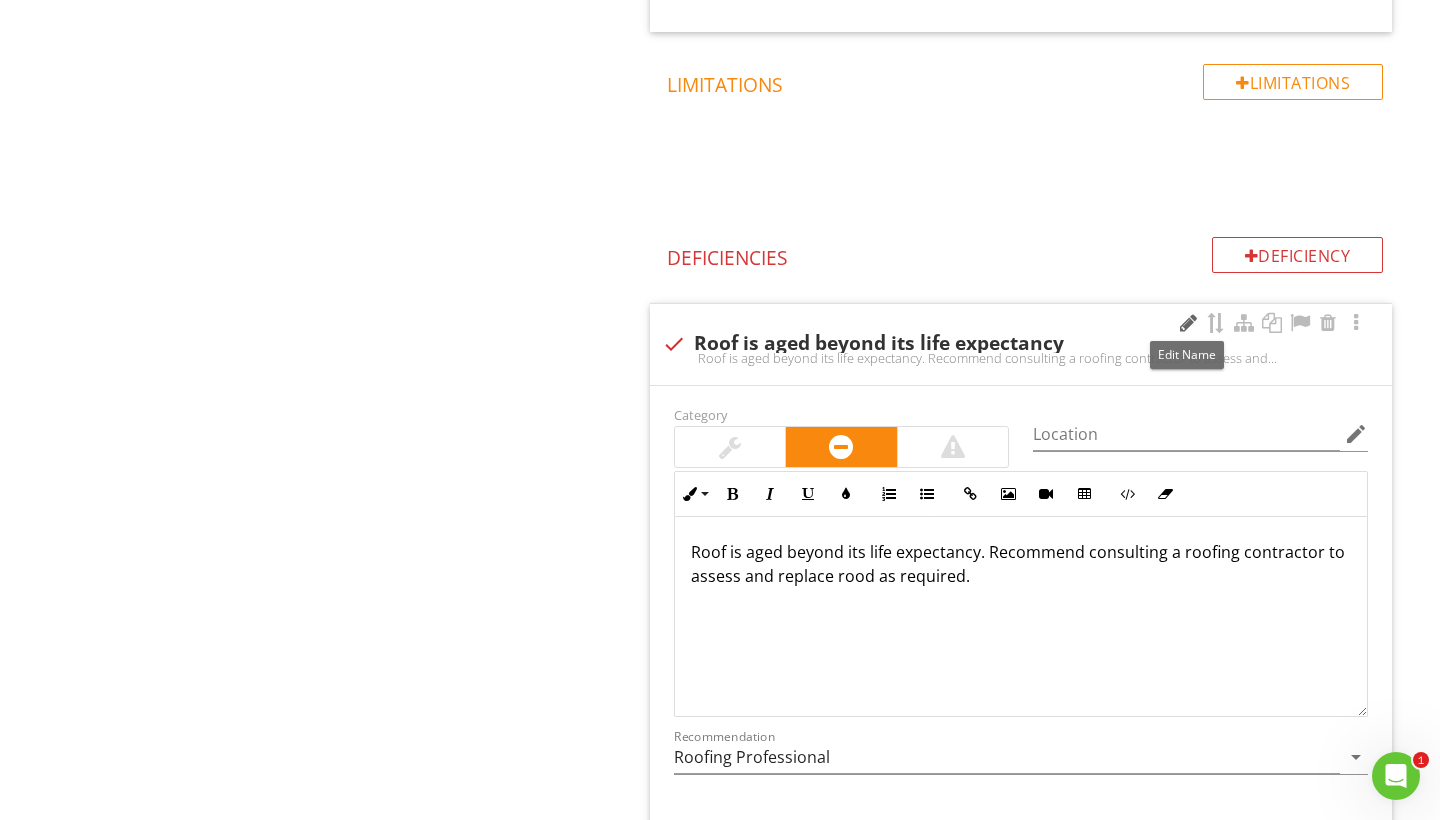 click at bounding box center [1188, 323] 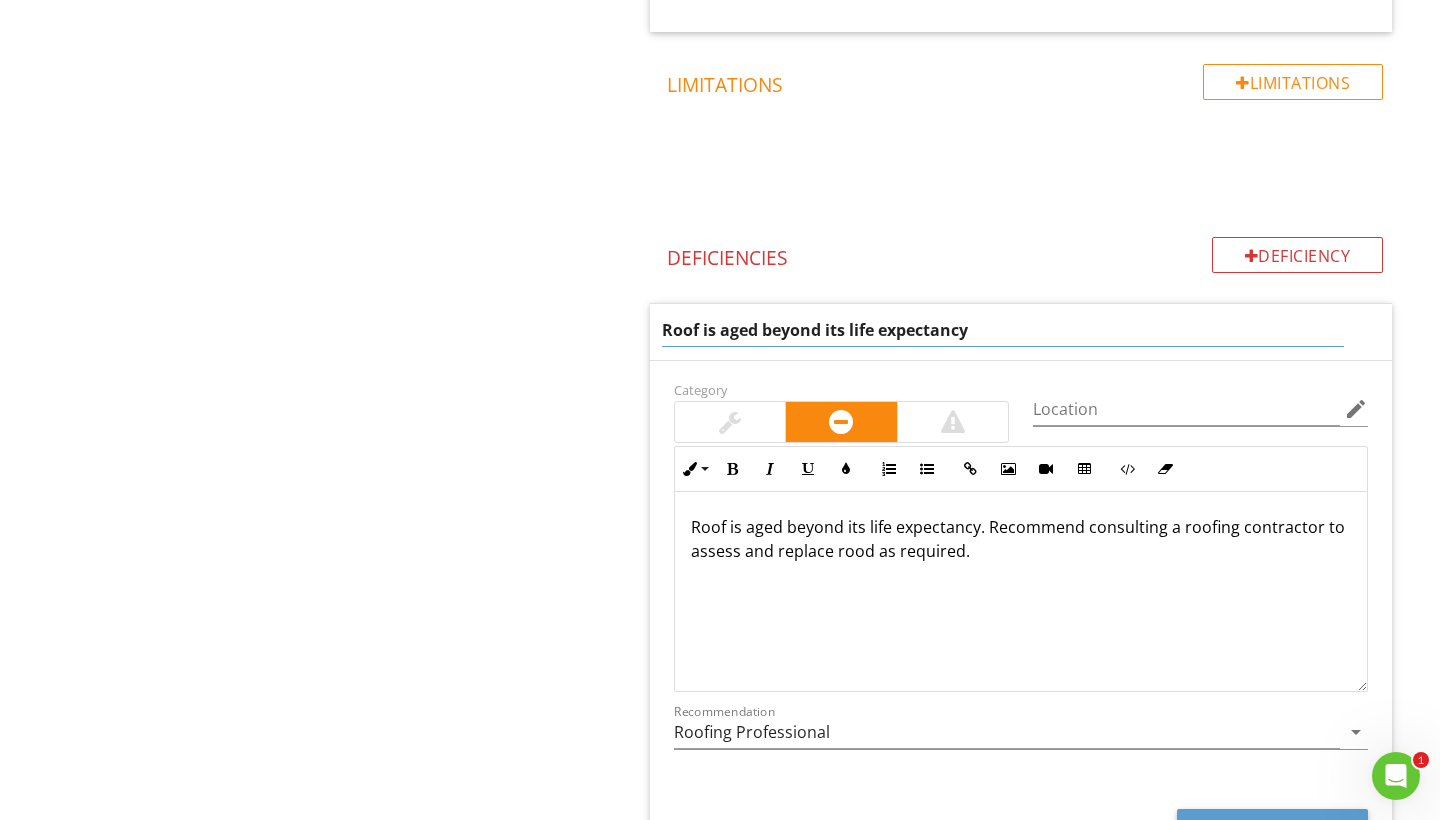 click on "Roof is aged beyond its life expectancy" at bounding box center [1003, 330] 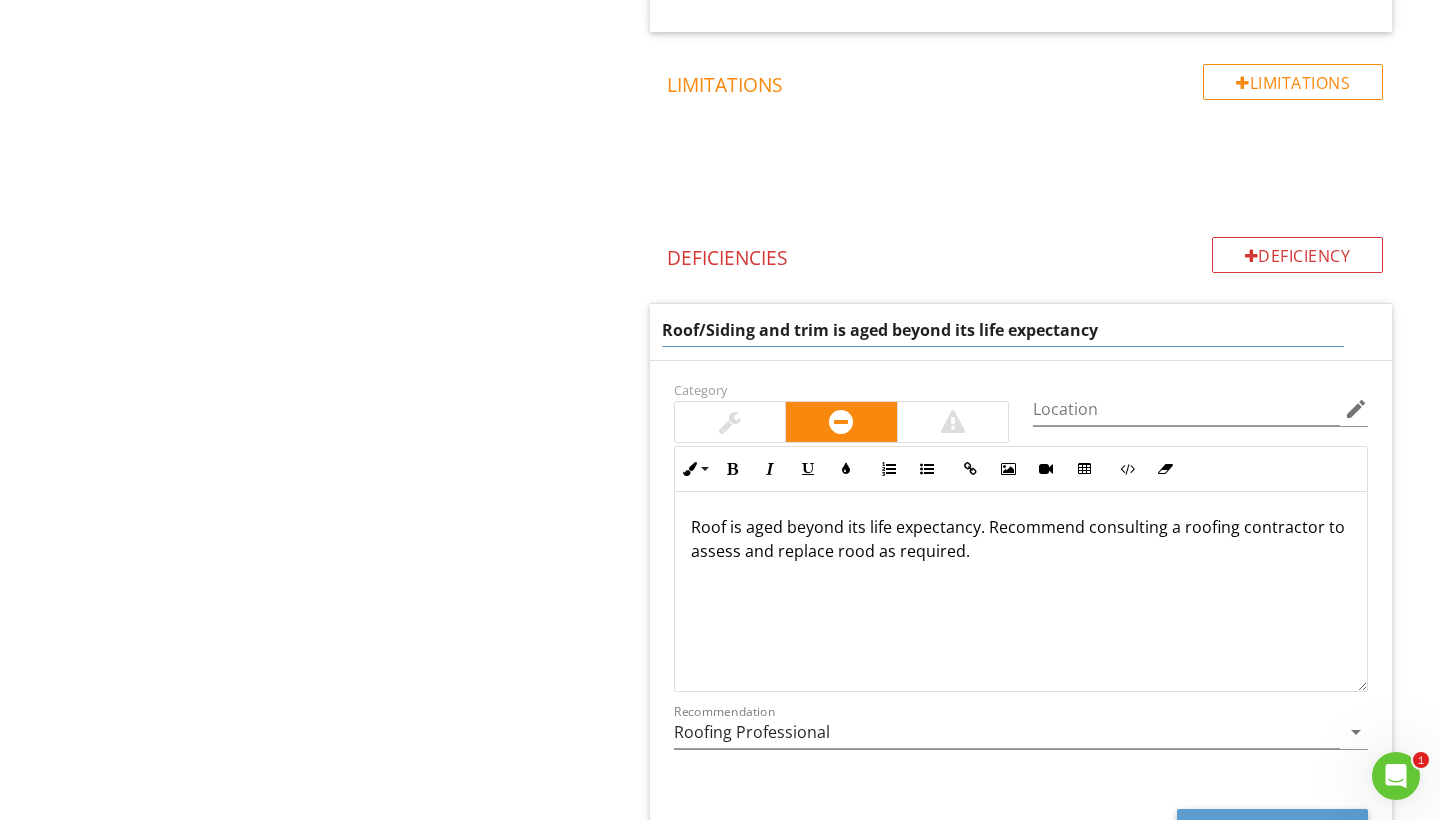 click on "Roof/Siding and trim is aged beyond its life expectancy" at bounding box center [1003, 330] 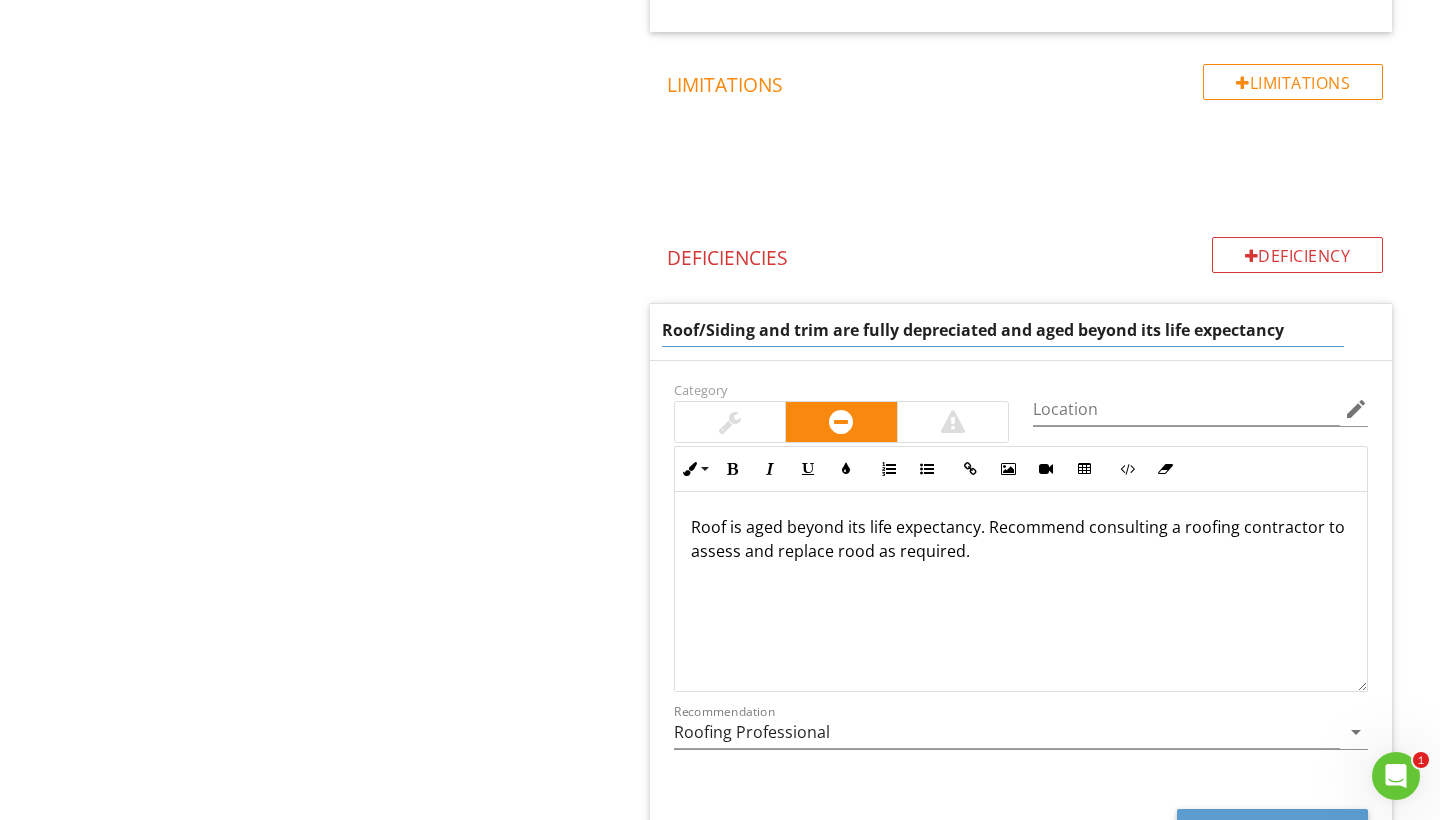 click on "Roof/Siding and trim are fully depreciated and aged beyond its life expectancy" at bounding box center (1003, 330) 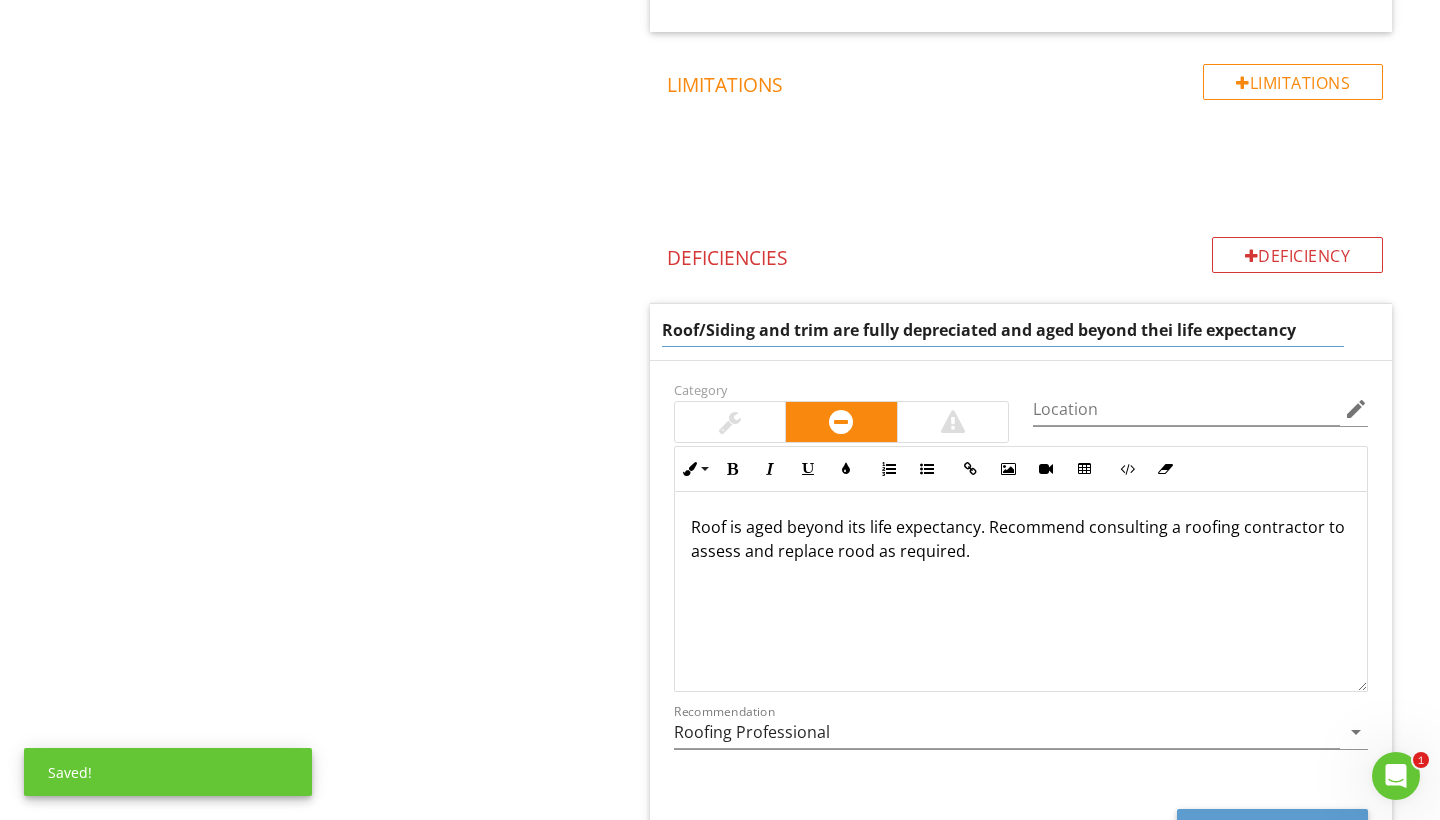 type on "Roof/Siding and trim are fully depreciated and aged beyond their life expectancy" 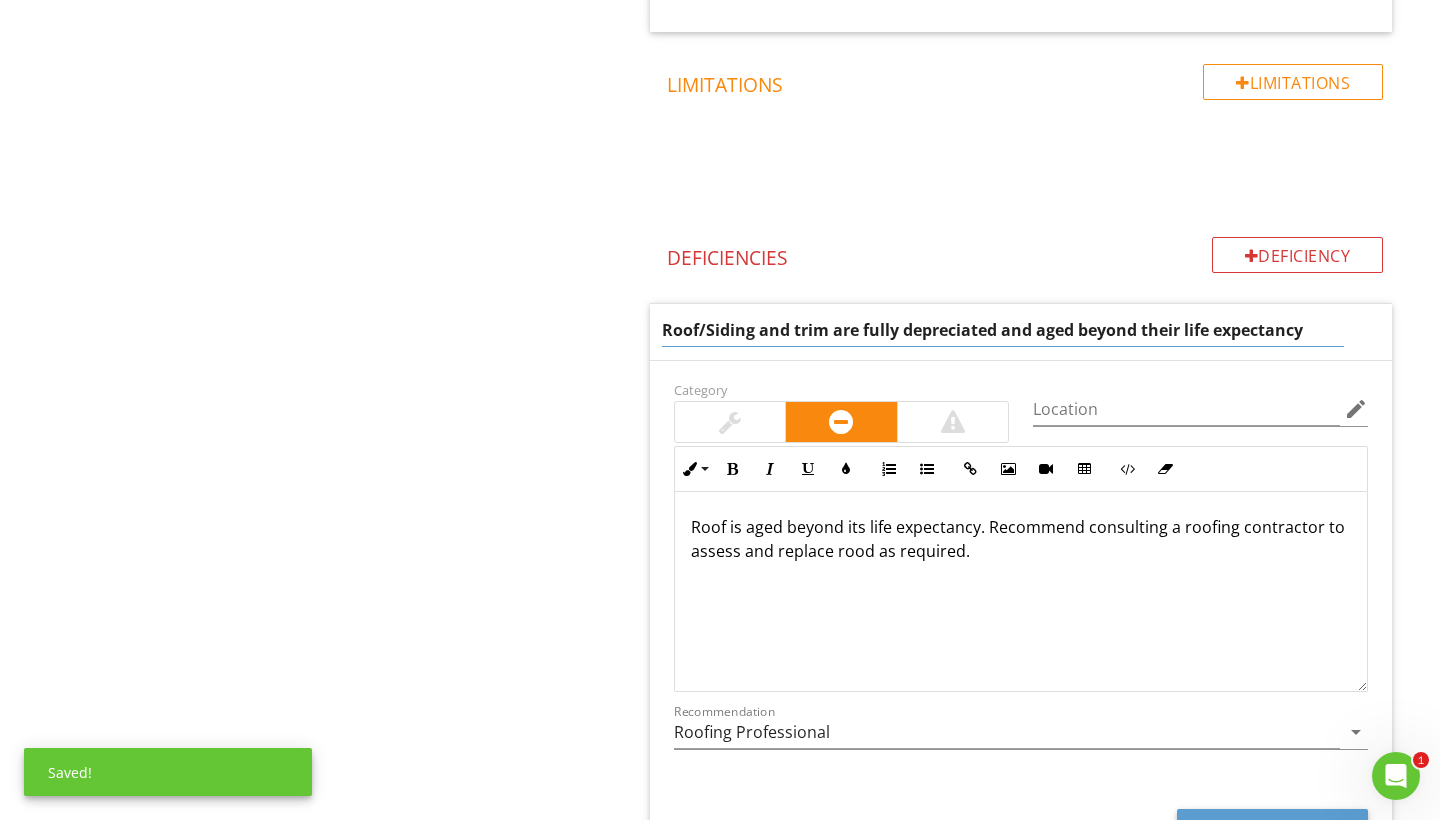 click on "Roof is aged beyond its life expectancy. Recommend consulting a roofing contractor to assess and replace rood as required." at bounding box center (1021, 591) 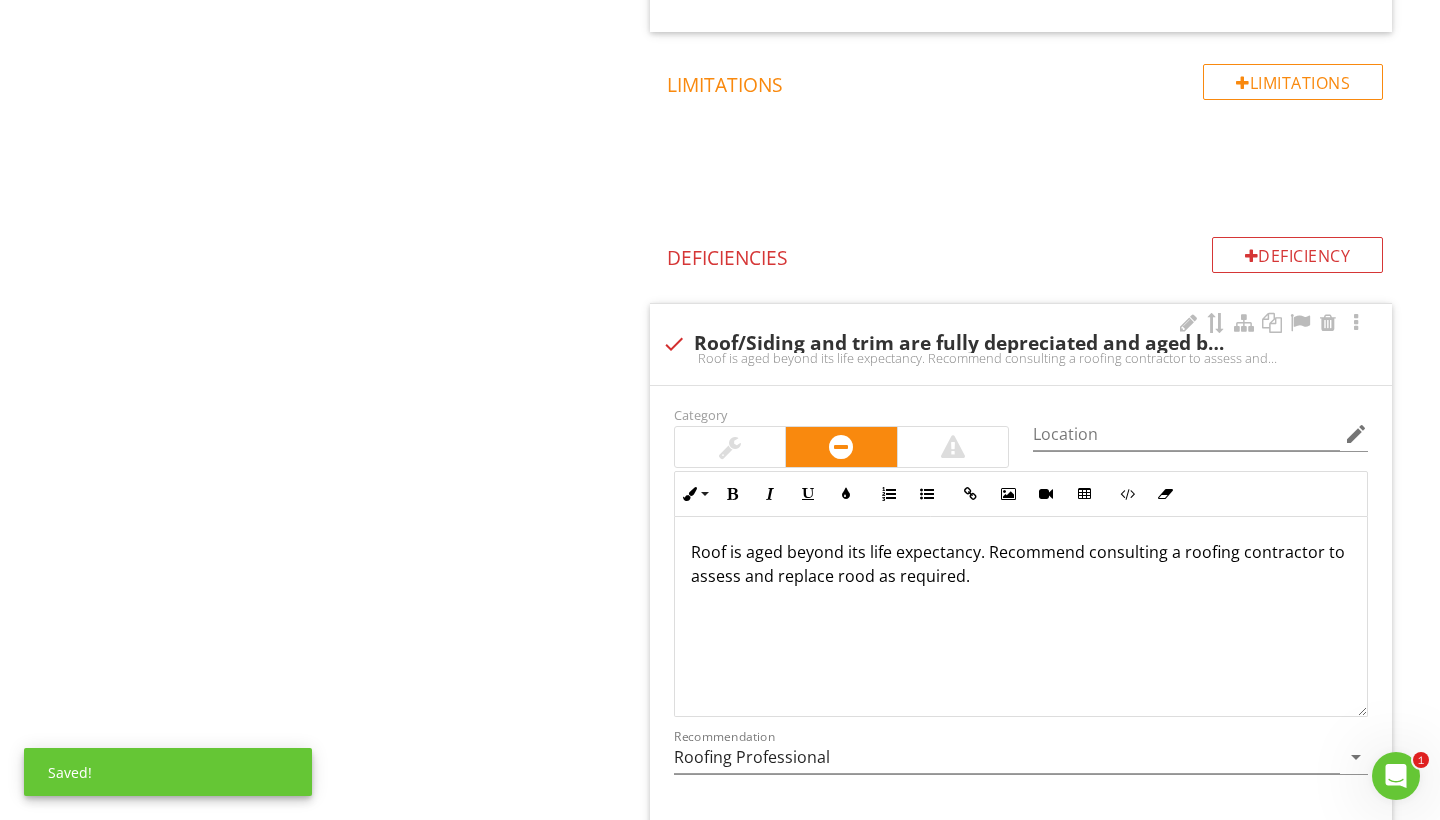 click on "Roof is aged beyond its life expectancy. Recommend consulting a roofing contractor to assess and replace rood as required." at bounding box center (1021, 358) 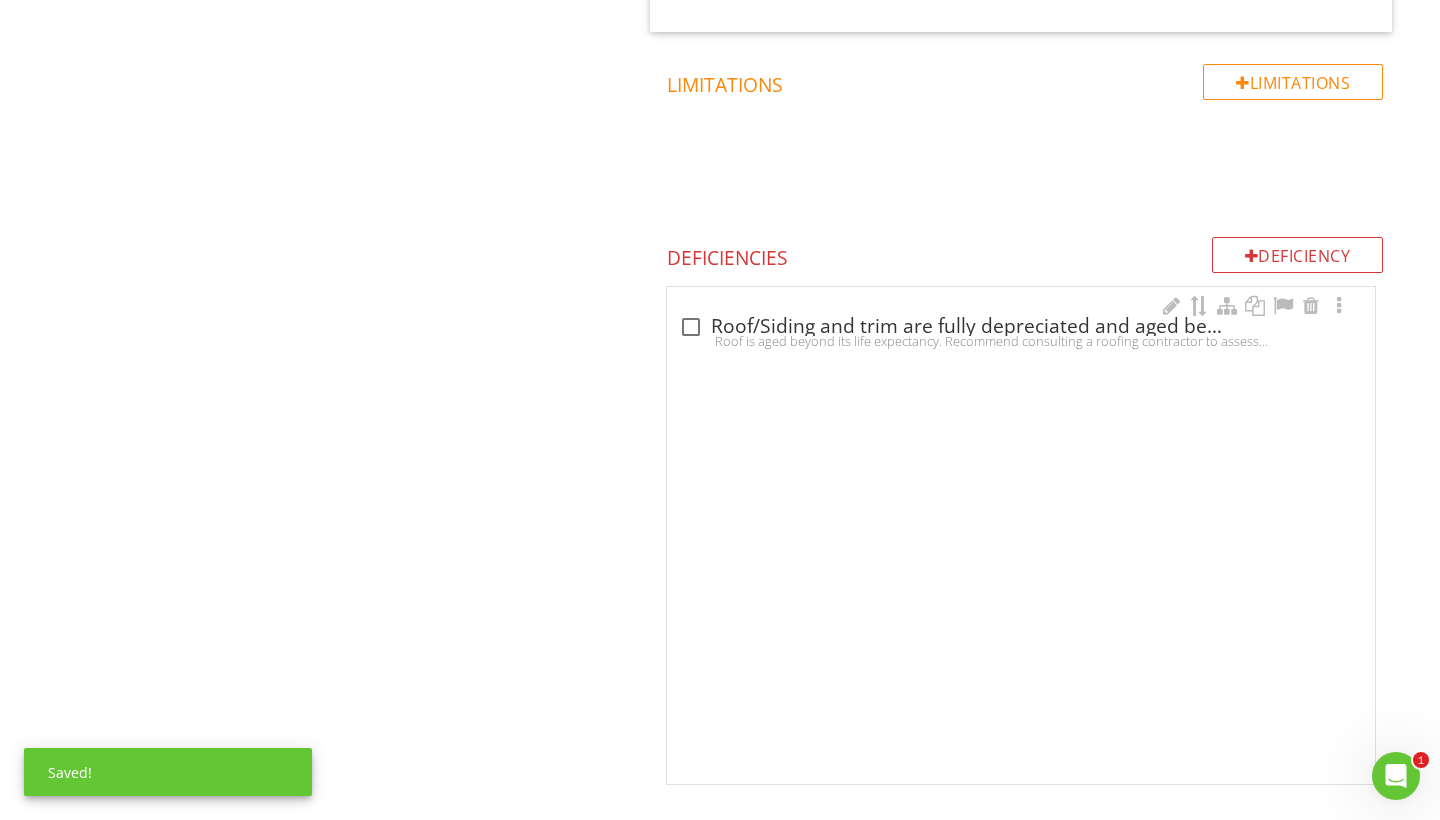 click on "check_box_outline_blank
Roof/Siding and trim are fully depreciated and aged beyond their life expectancy
Roof is aged beyond its life expectancy. Recommend consulting a roofing contractor to assess and replace rood as required." at bounding box center [1021, 327] 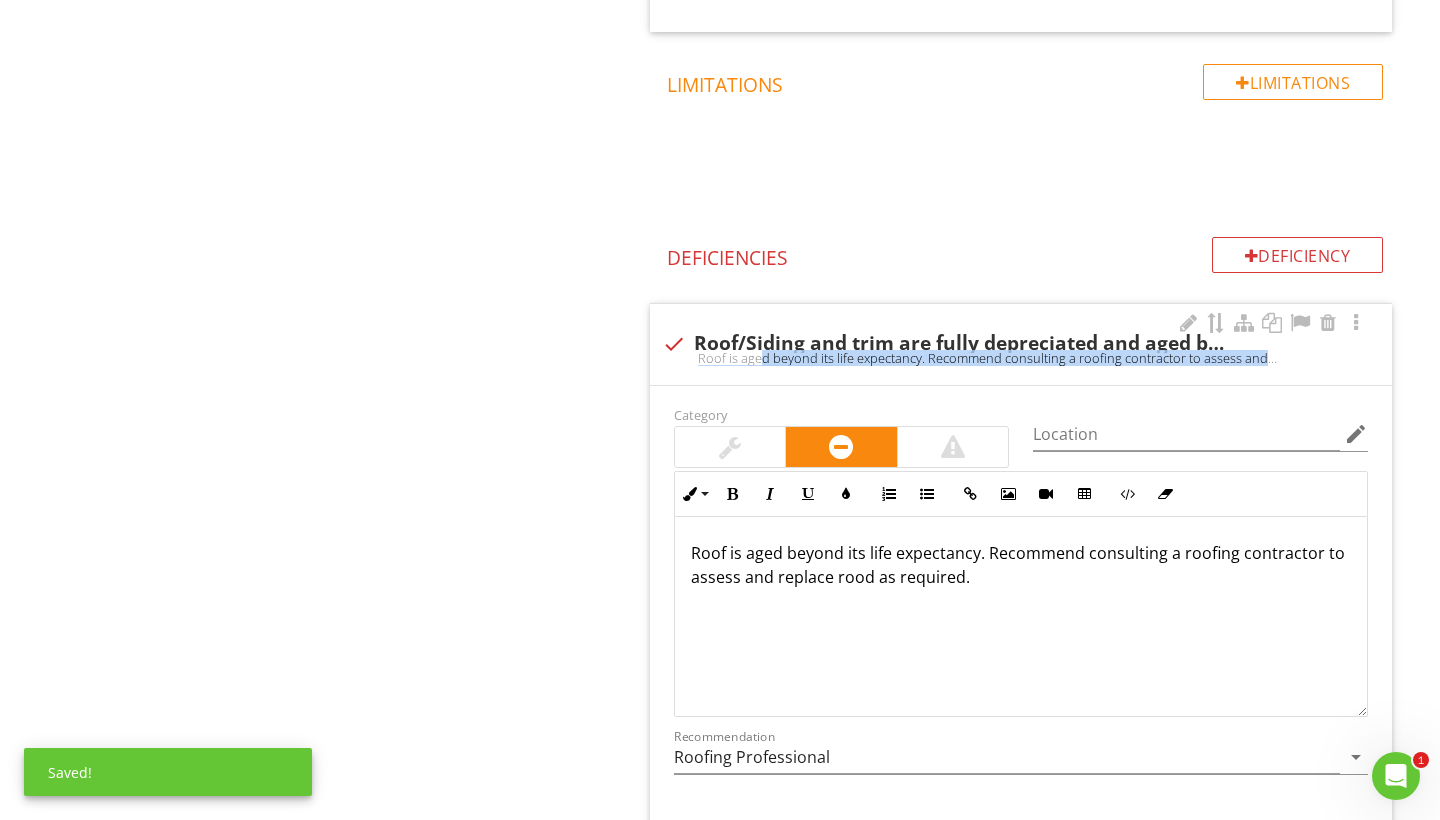 click on "Roof is aged beyond its life expectancy. Recommend consulting a roofing contractor to assess and replace rood as required." at bounding box center (1021, 358) 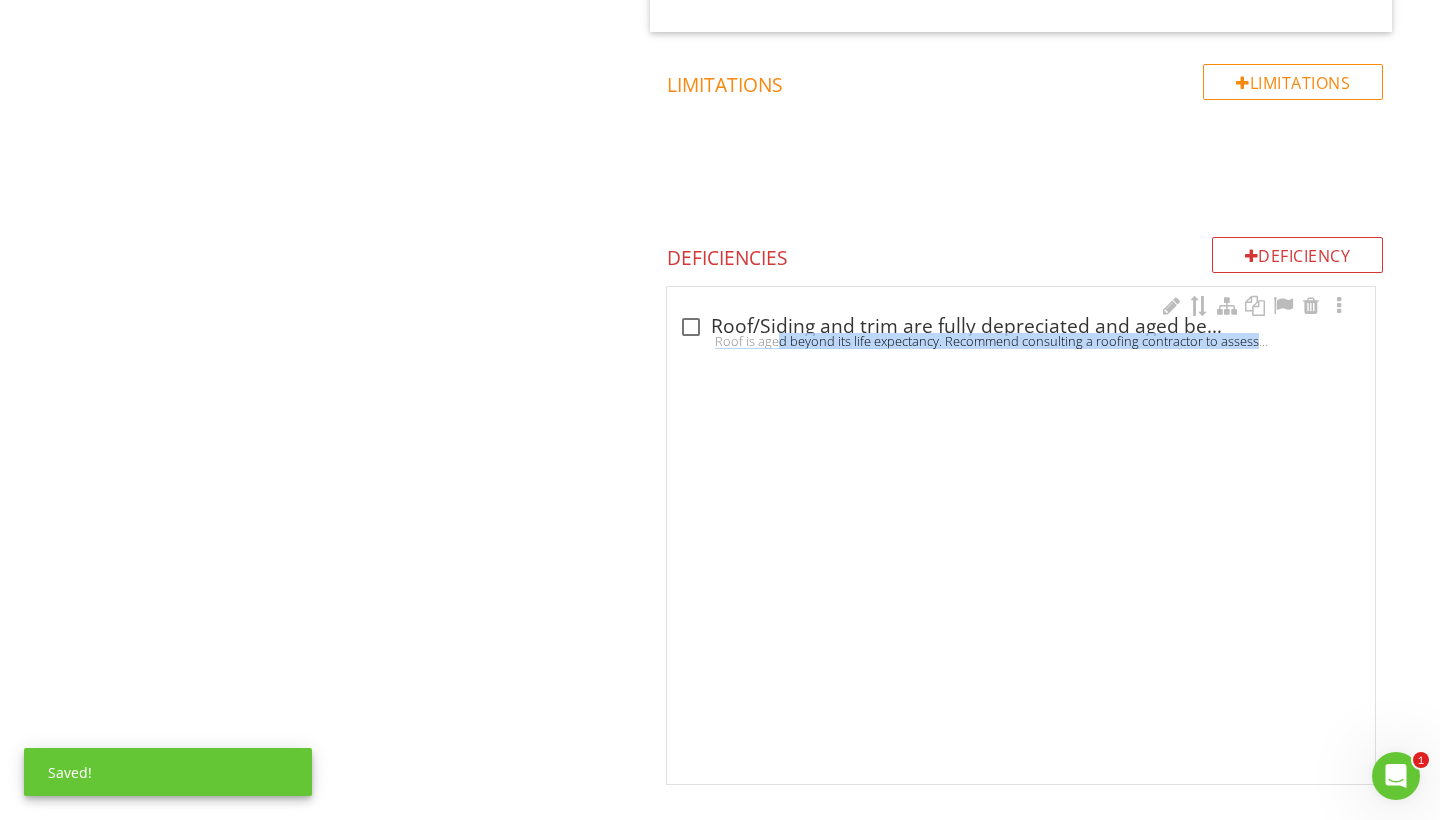 scroll, scrollTop: 2827, scrollLeft: 0, axis: vertical 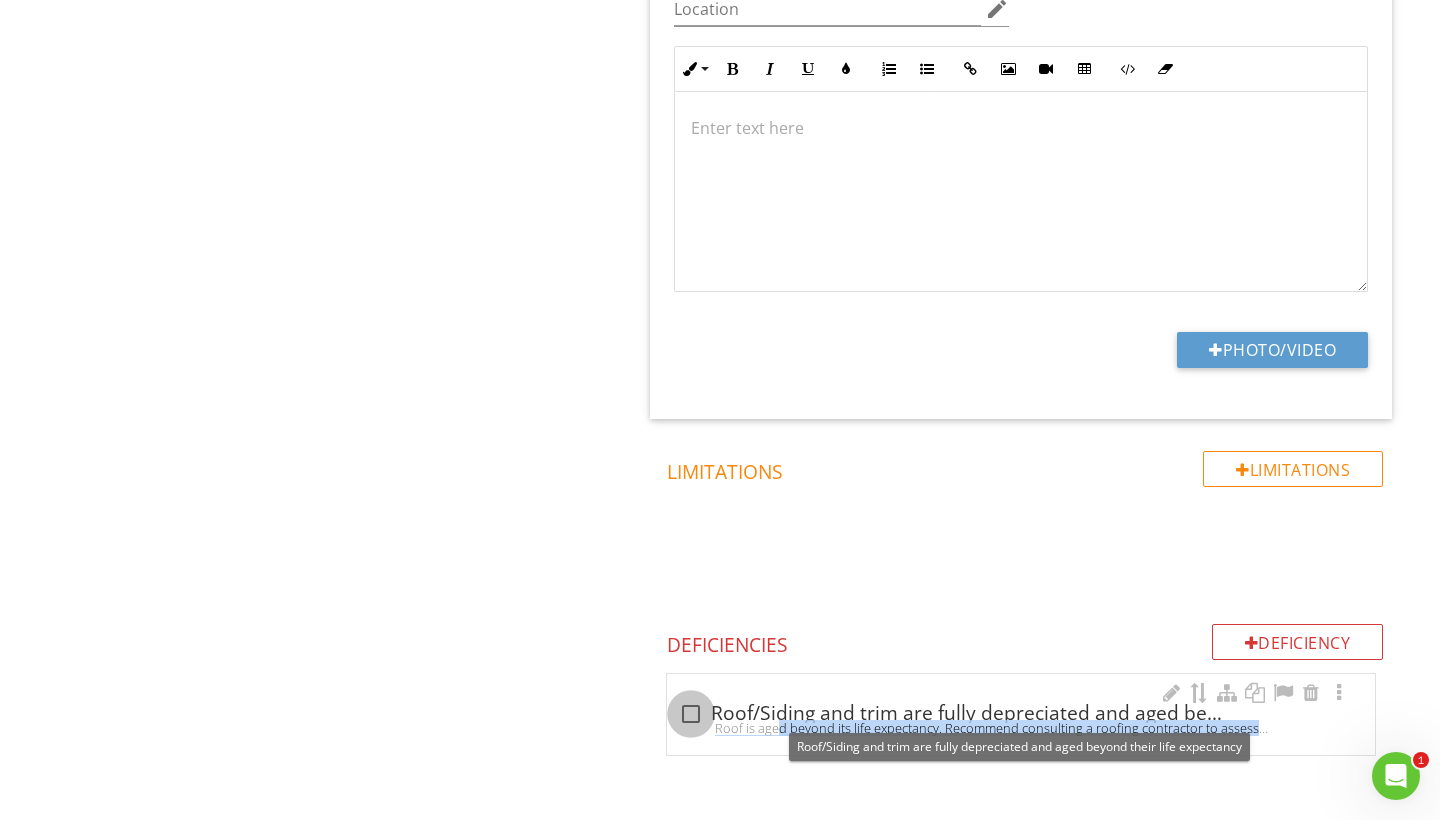 click at bounding box center (691, 714) 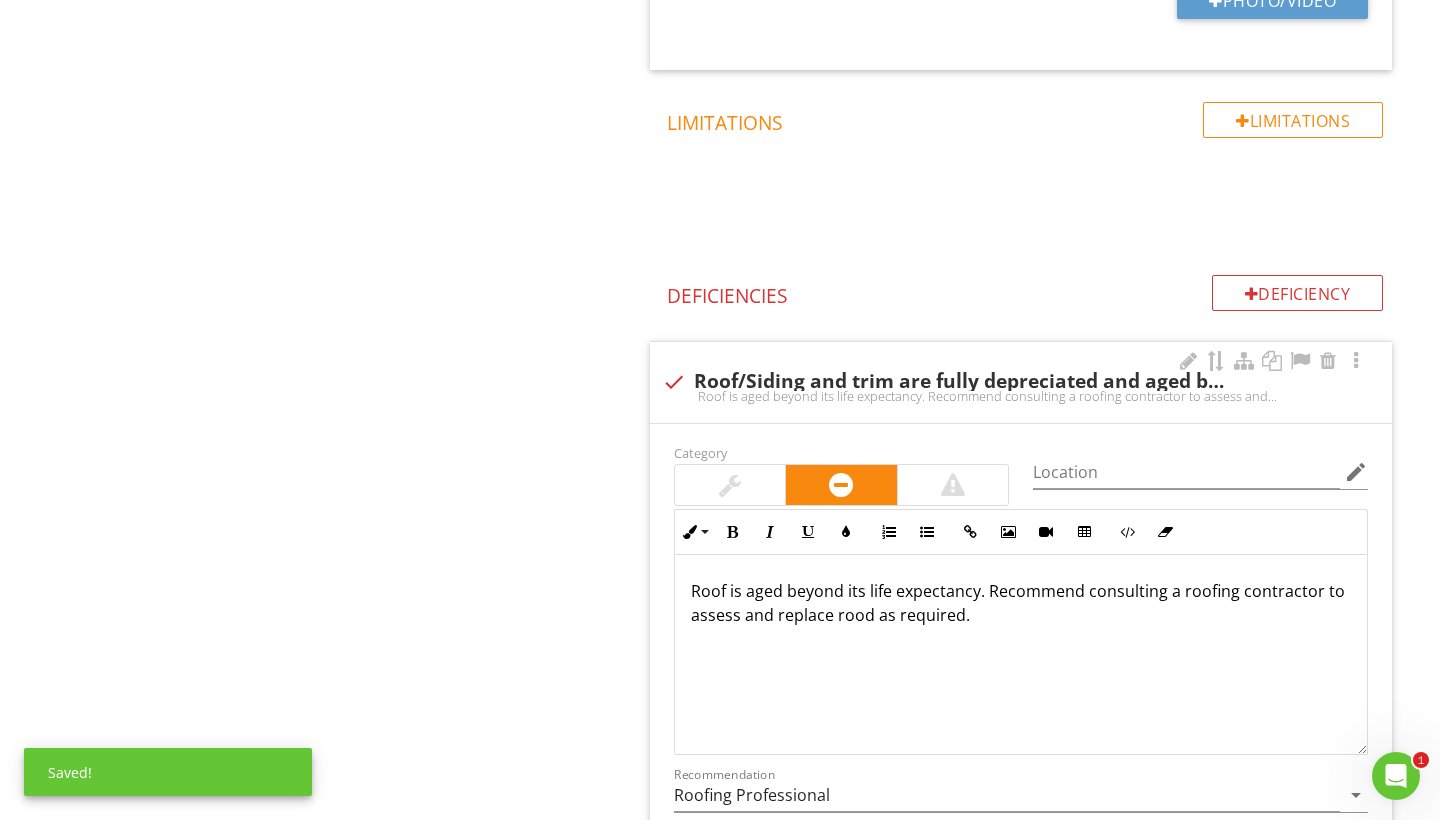 scroll, scrollTop: 3179, scrollLeft: 0, axis: vertical 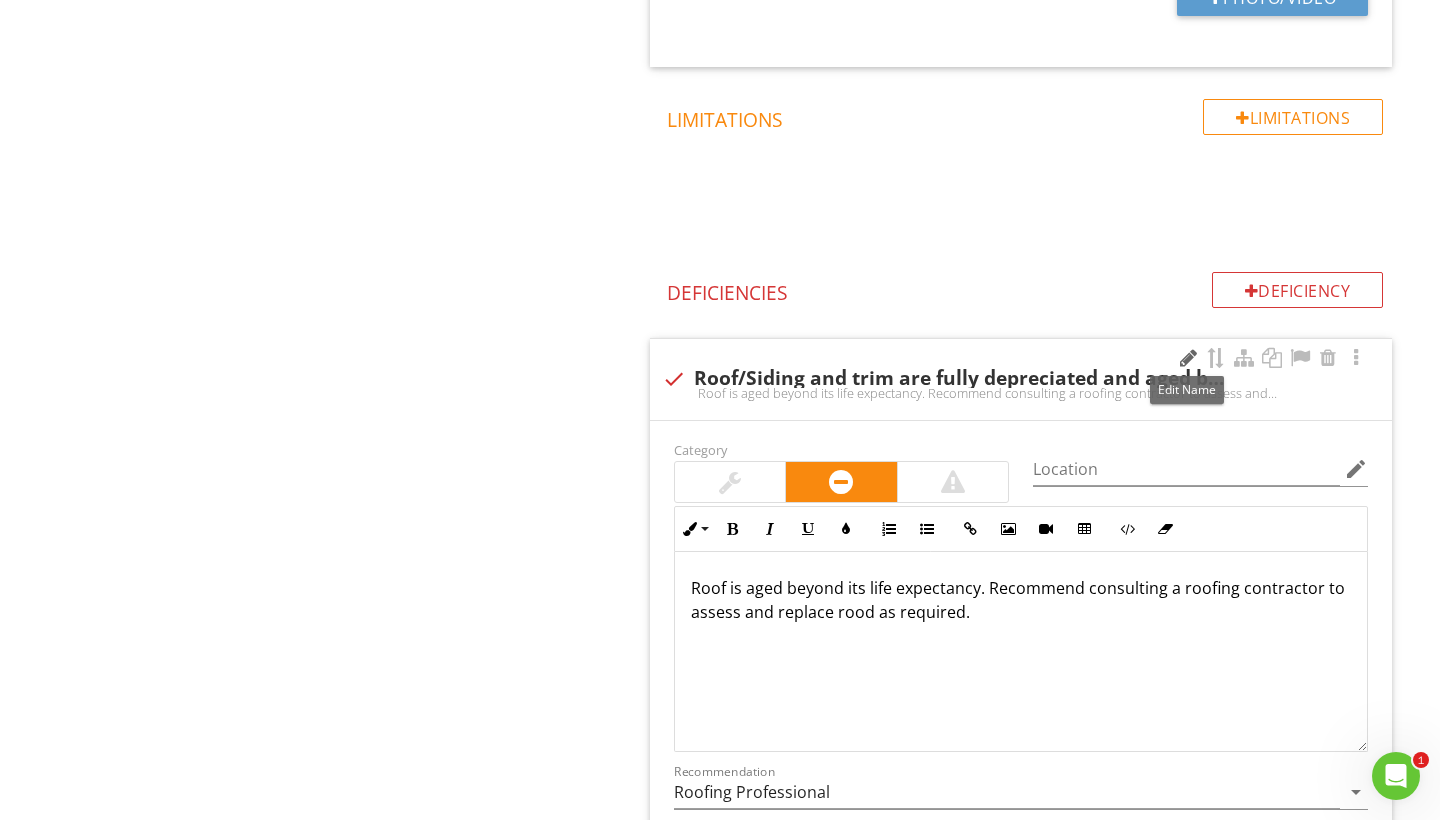 click at bounding box center [1188, 358] 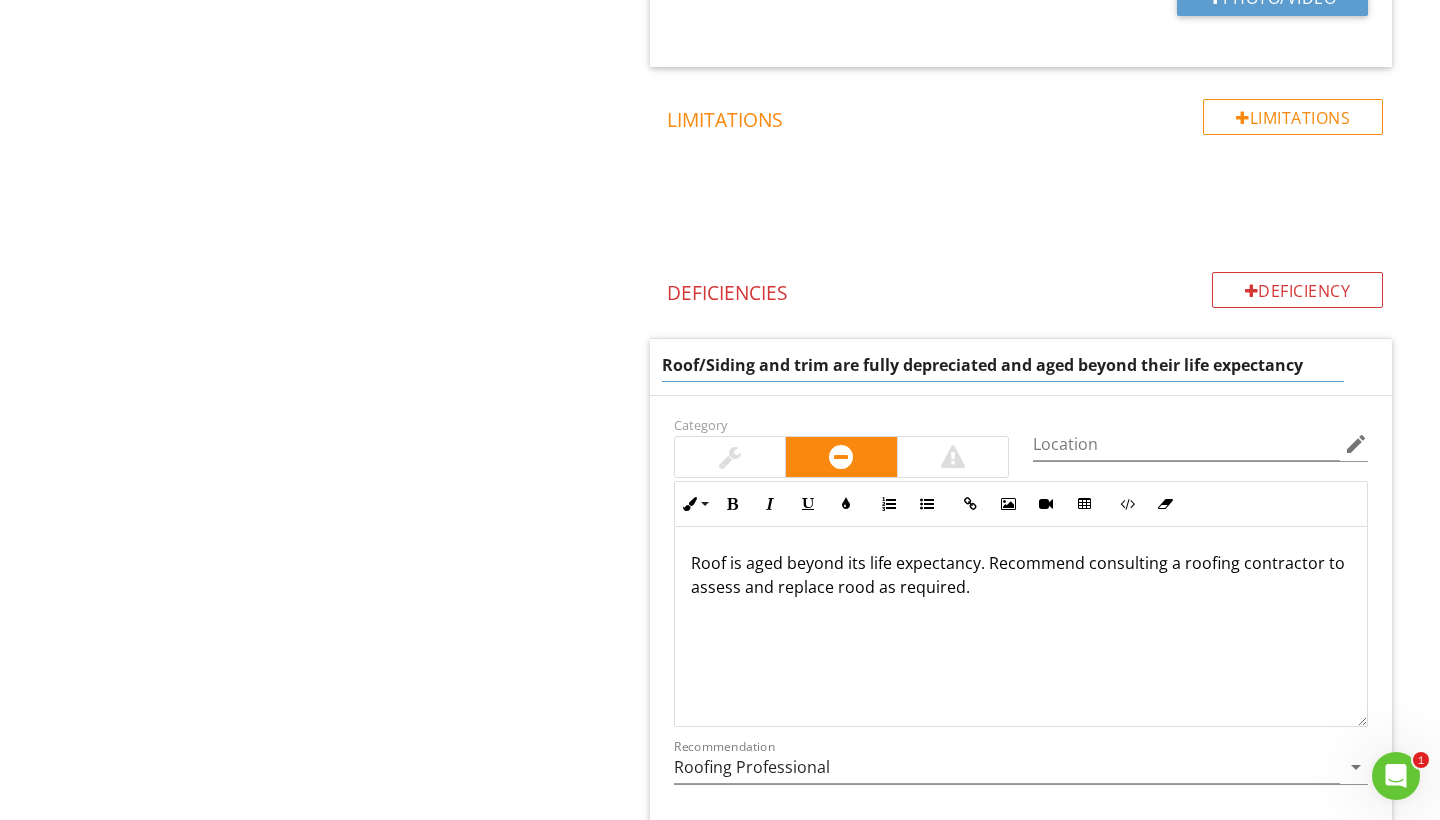 click on "Roof/Siding and trim are fully depreciated and aged beyond their life expectancy" at bounding box center [1003, 365] 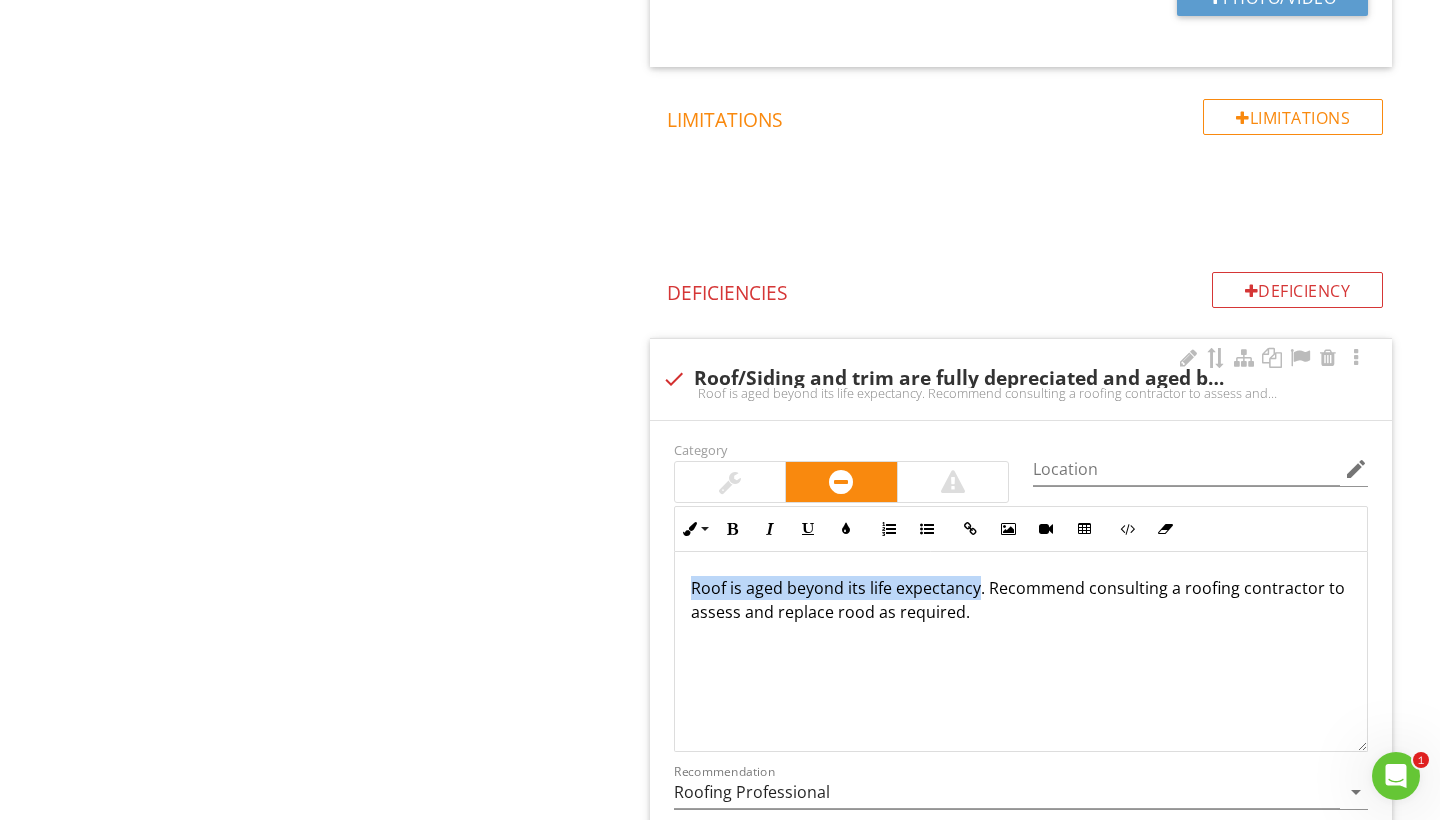 drag, startPoint x: 688, startPoint y: 565, endPoint x: 977, endPoint y: 592, distance: 290.2585 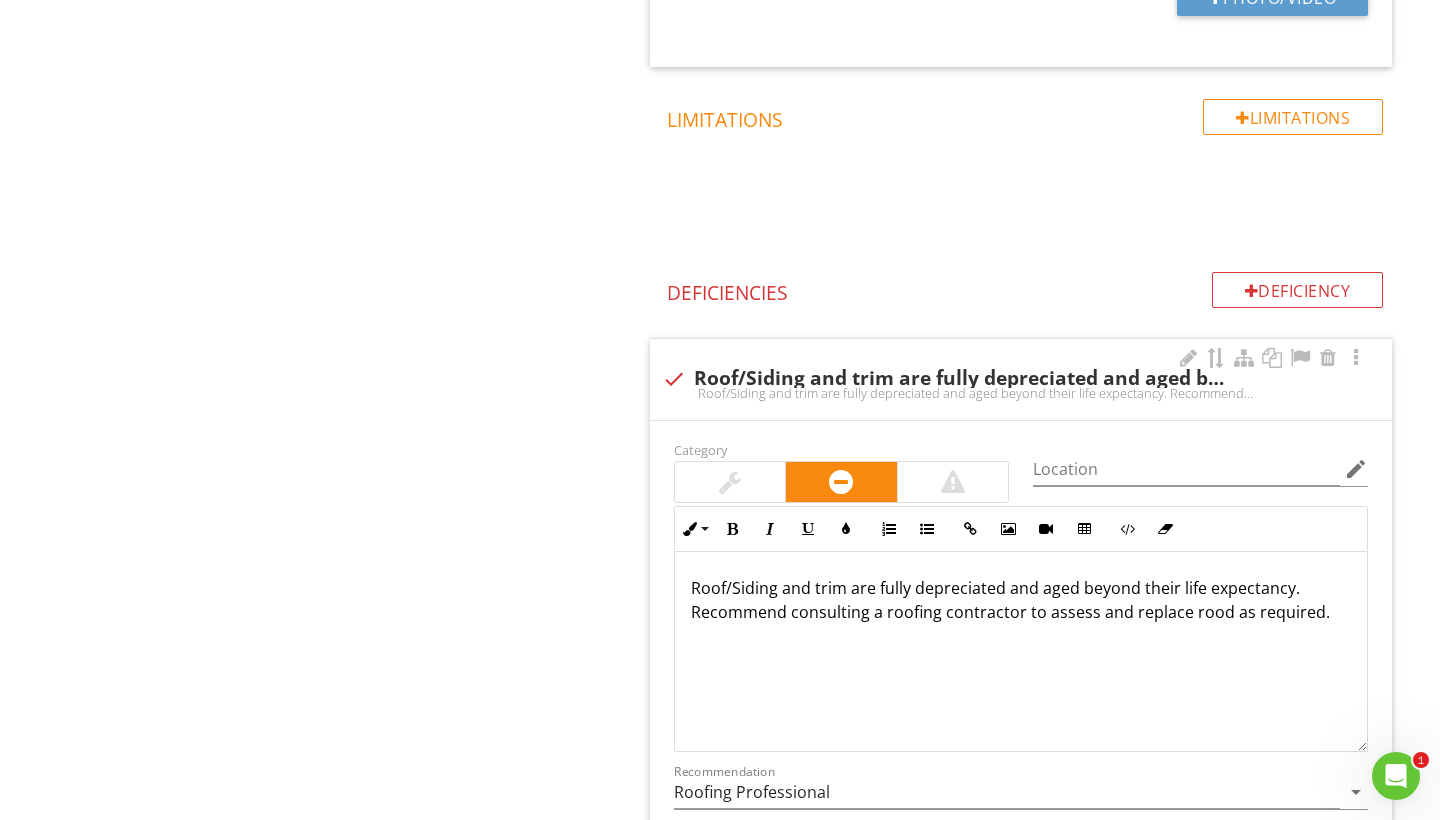 click on "Roof/Siding and trim are fully depreciated and aged beyond their life expectancy. Recommend consulting a roofing contractor to assess and replace rood as required." at bounding box center [1021, 600] 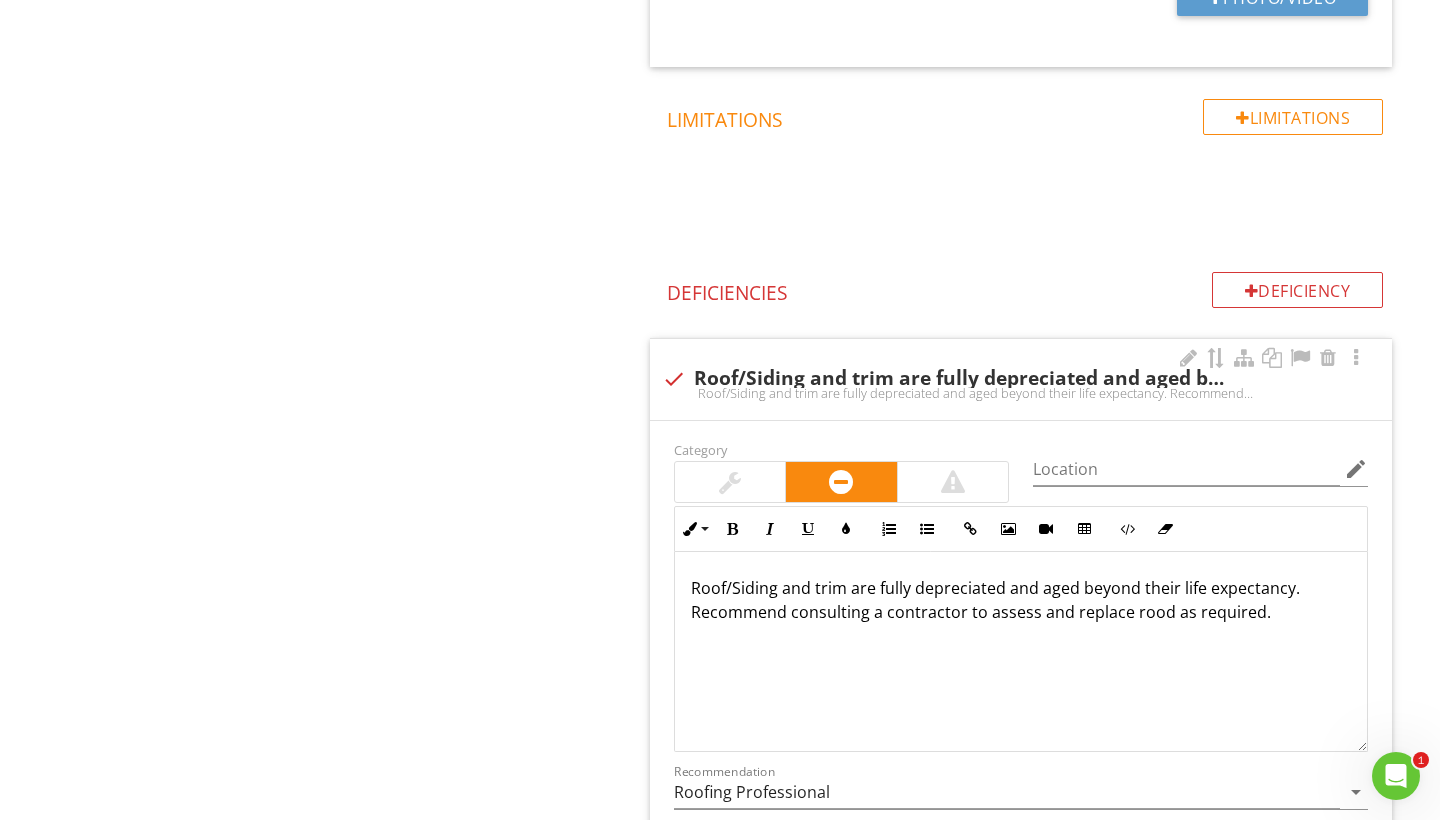 type 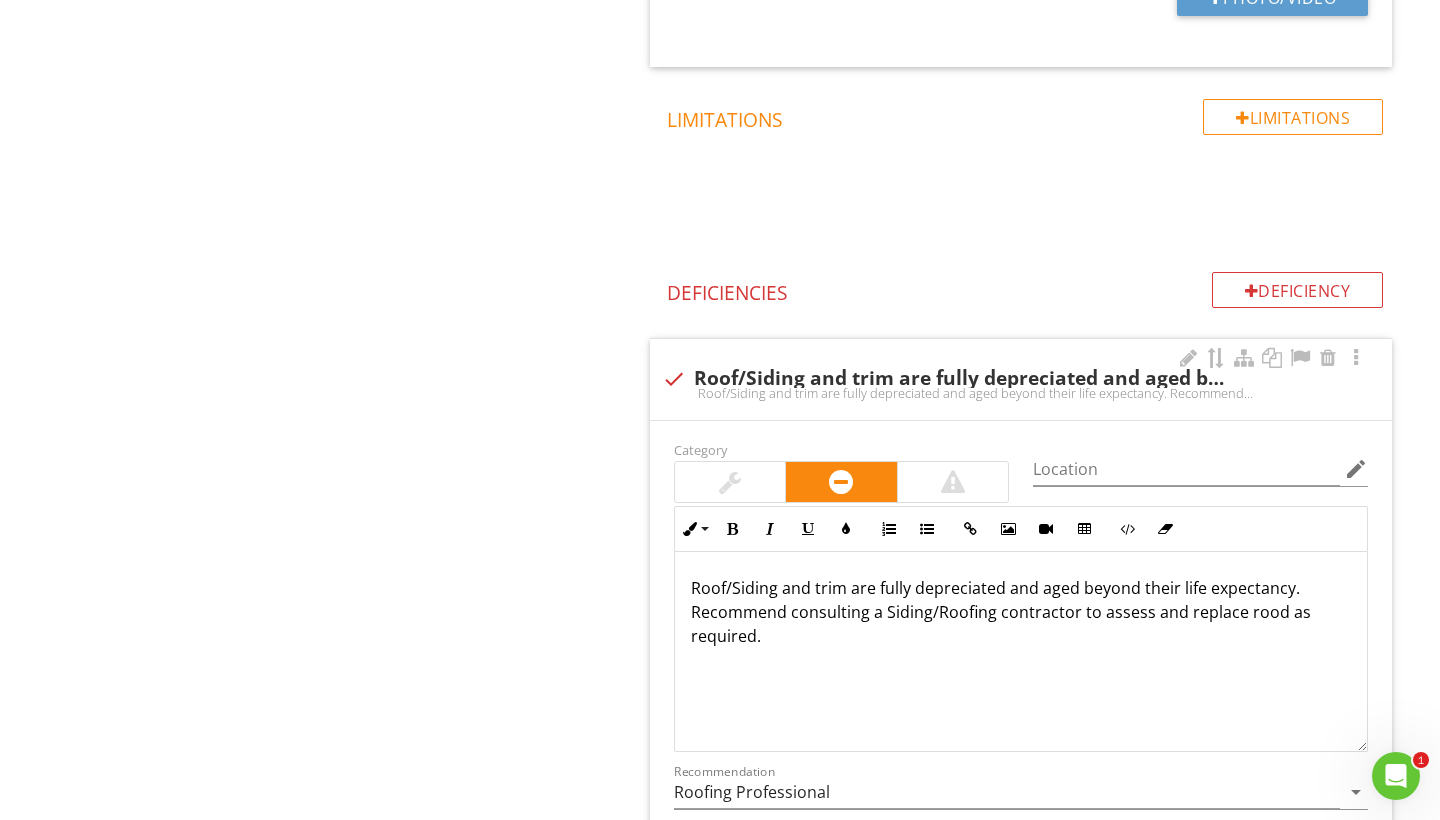 click on "Roof/Siding and trim are fully depreciated and aged beyond their life expectancy. Recommend consulting a Siding/Roofing contractor to assess and replace rood as required." at bounding box center (1021, 612) 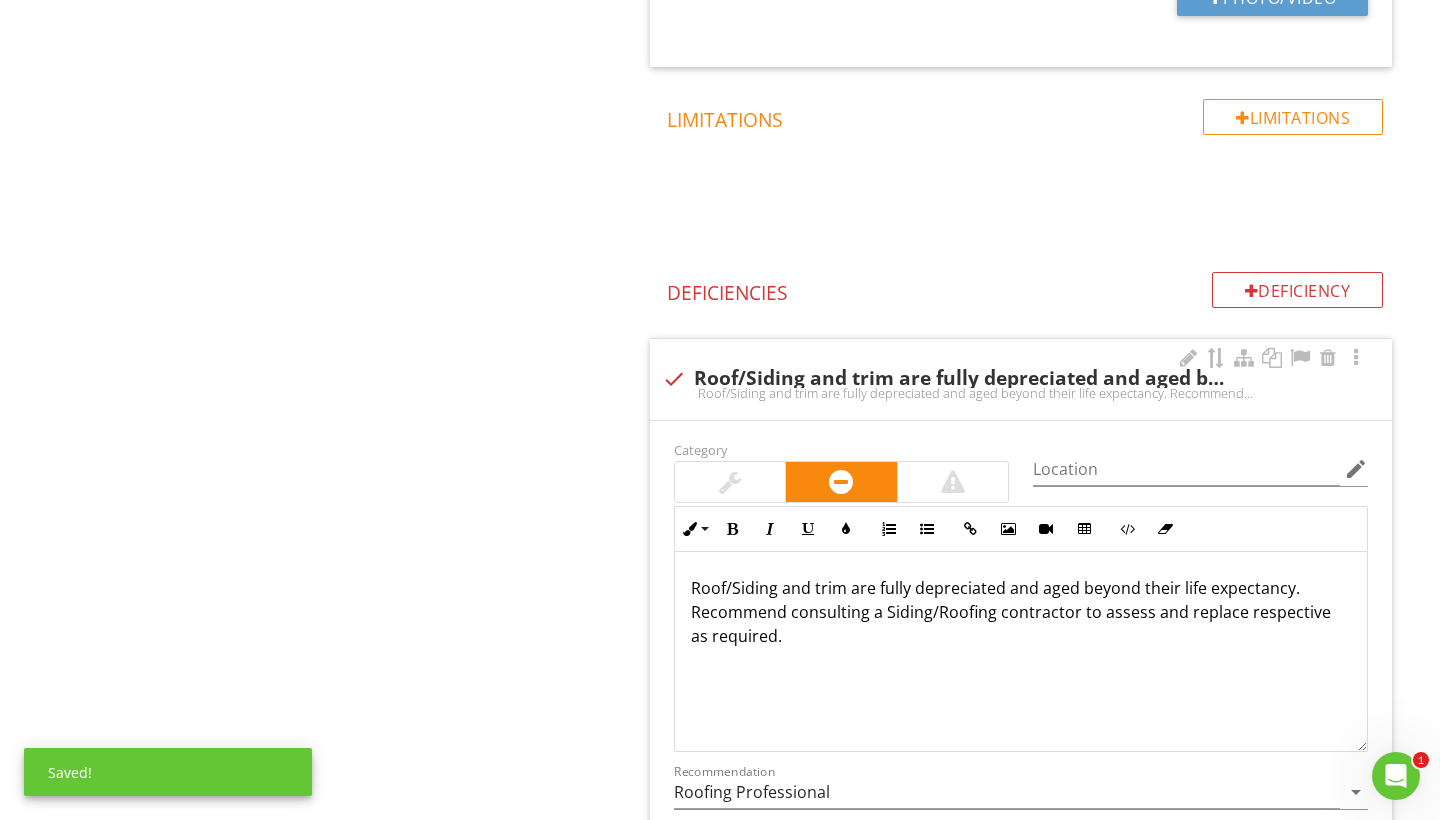 click on "Roof/Siding and trim are fully depreciated and aged beyond their life expectancy. Recommend consulting a Siding/Roofing contractor to assess and replace respective as required." at bounding box center (1021, 612) 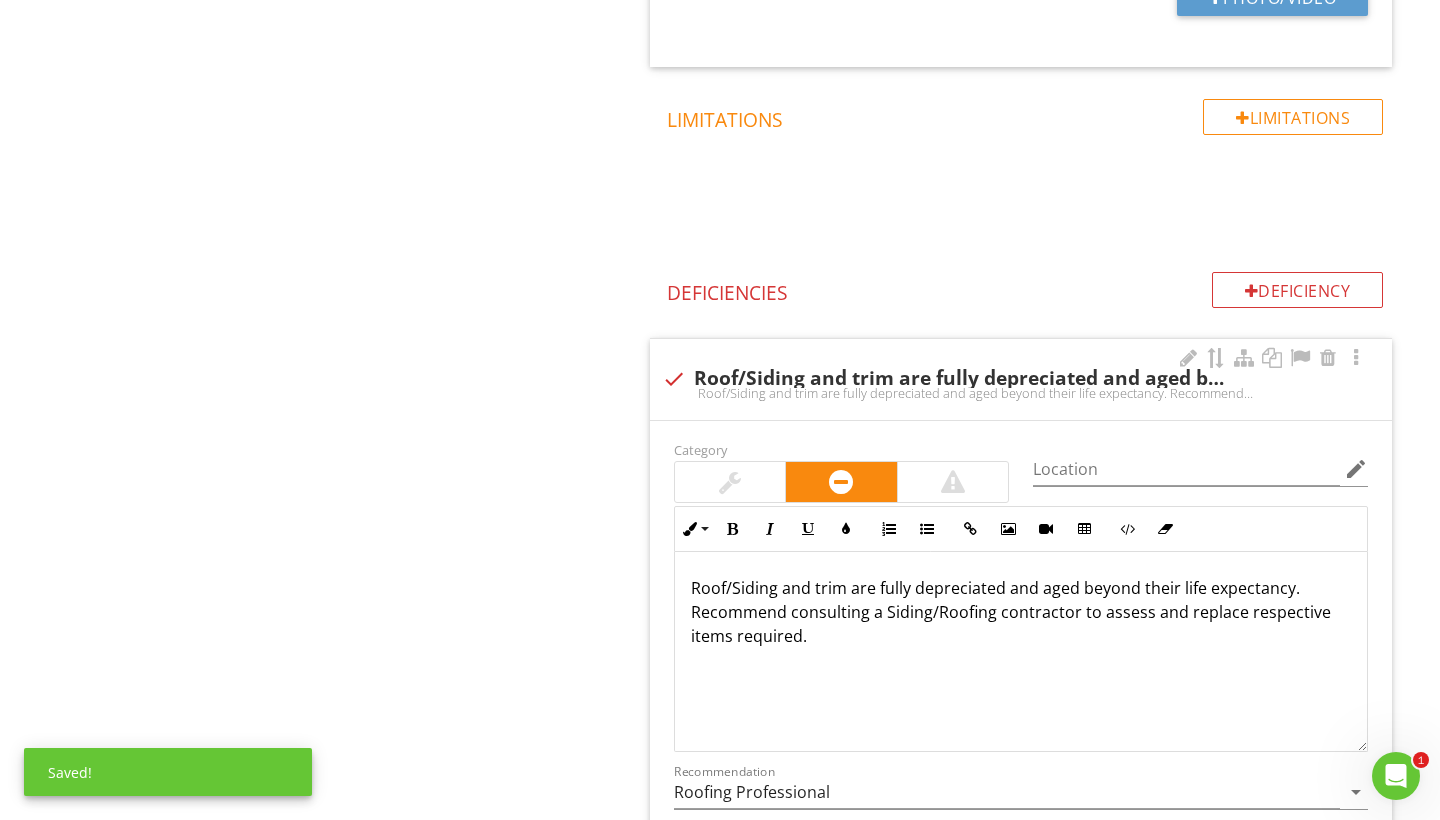 click on "Roof/Siding and trim are fully depreciated and aged beyond their life expectancy. Recommend consulting a Siding/Roofing contractor to assess and replace respective items required." at bounding box center [1021, 652] 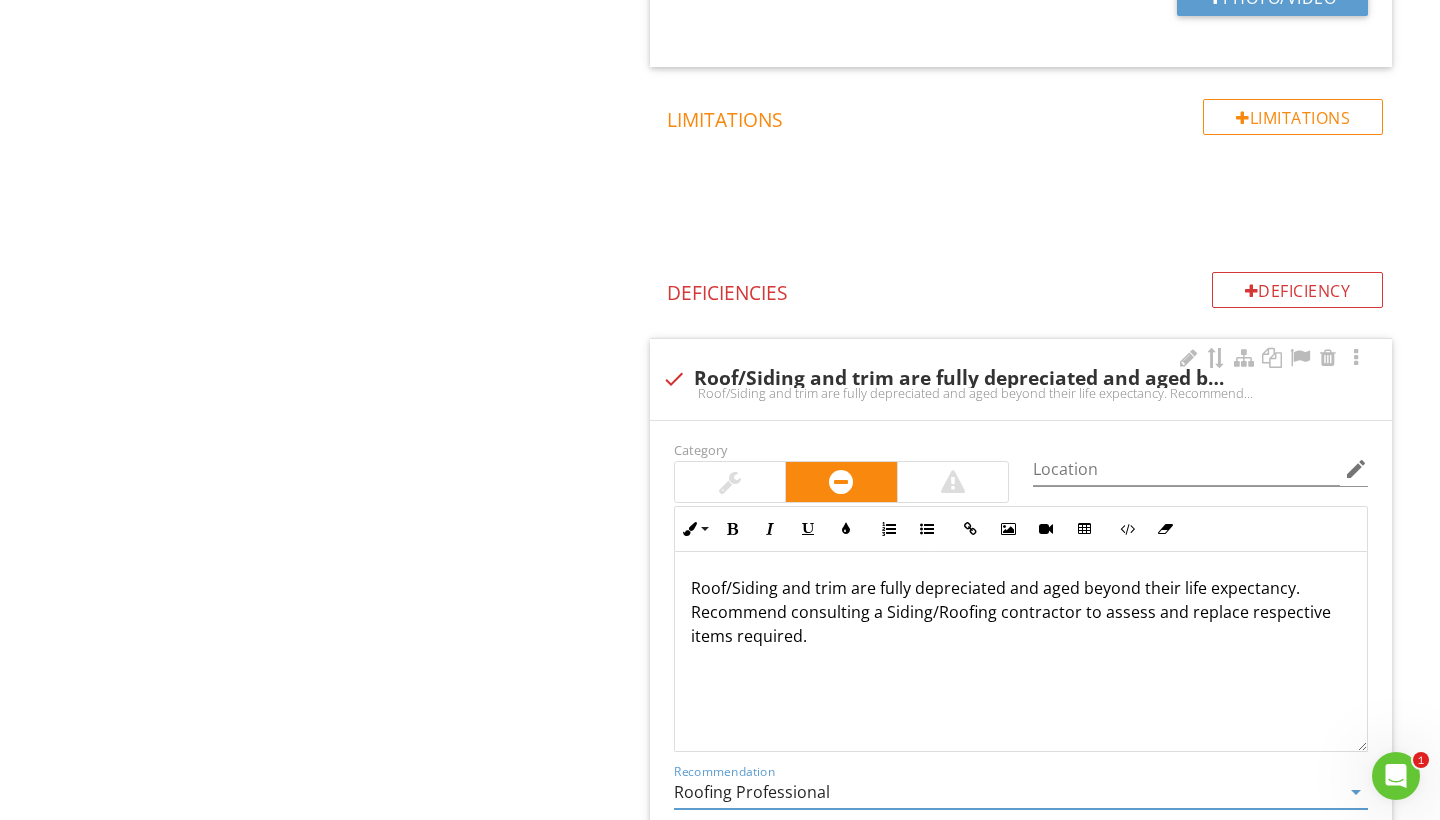 click on "Roofing Professional" at bounding box center [1007, 792] 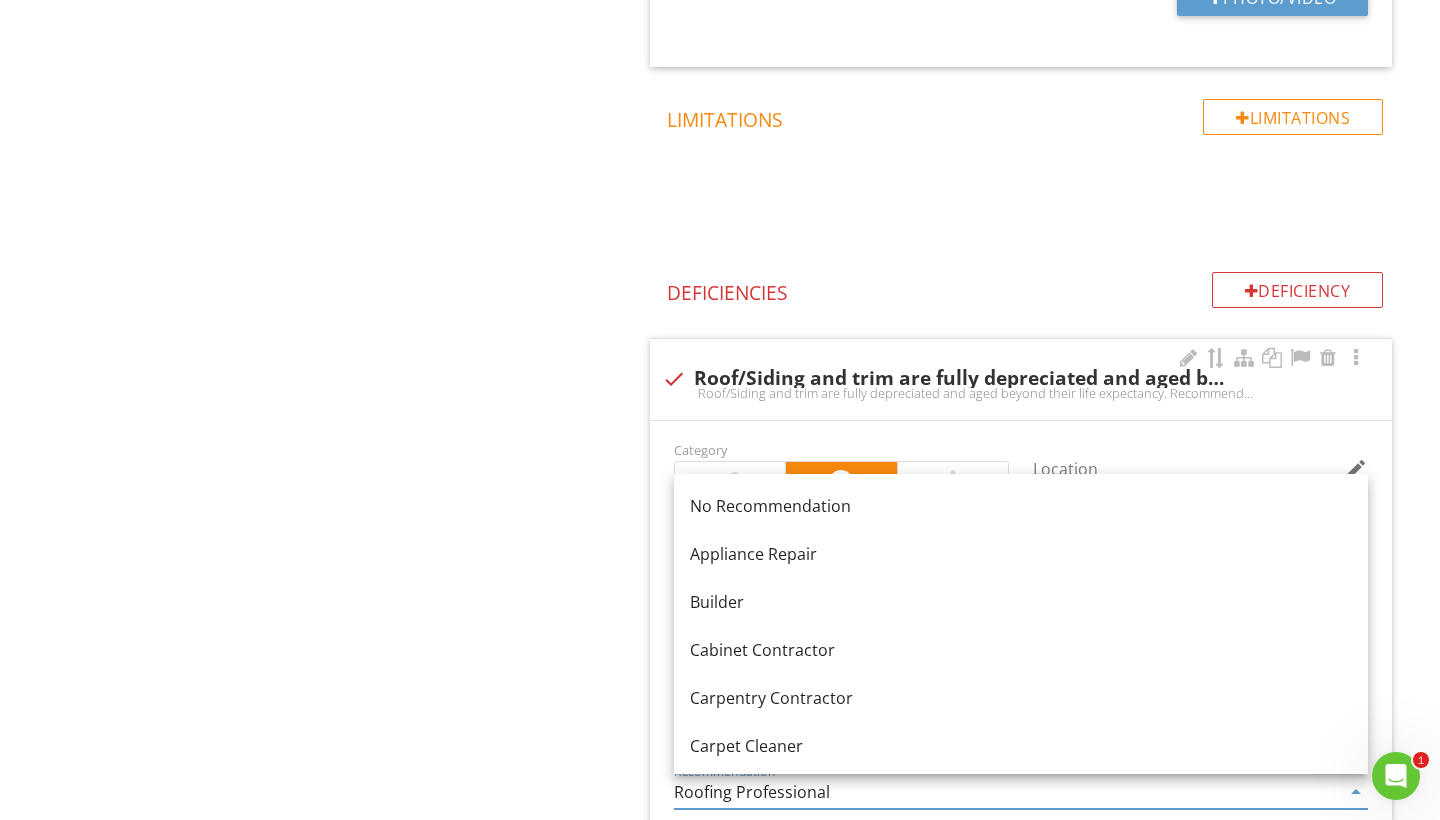 click on "Roofing Professional" at bounding box center [1007, 792] 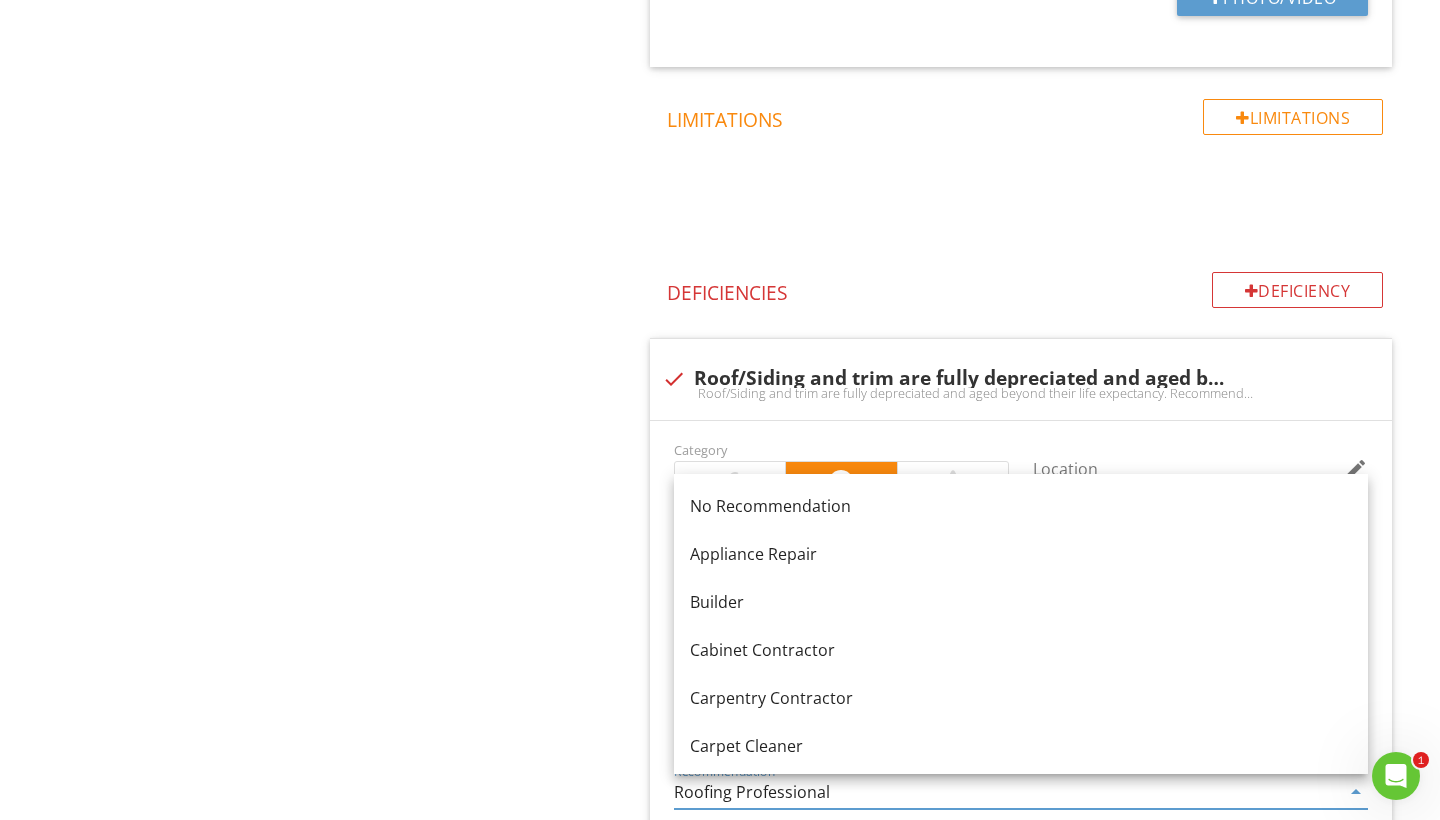 click on "Cottage 1
General
Exterior
Interior
Item
Exterior
Info
Information                       check
Roof Material
Single Tab Asphalt
Location edit       Inline Style XLarge Large Normal Small Light Small/Light Bold Italic Underline Colors Ordered List Unordered List Insert Link Insert Image Insert Video Insert Table Code View Clear Formatting Single Tab Asphalt Enter text here <p>Single Tab Asphalt</p>
Photo/Video
check
Roof Age (20 Year Roof)
Over 25 years
Location edit       Inline Style XLarge Large Normal Small Light Small/Light Bold Italic Underline Colors Ordered List" at bounding box center [900, -971] 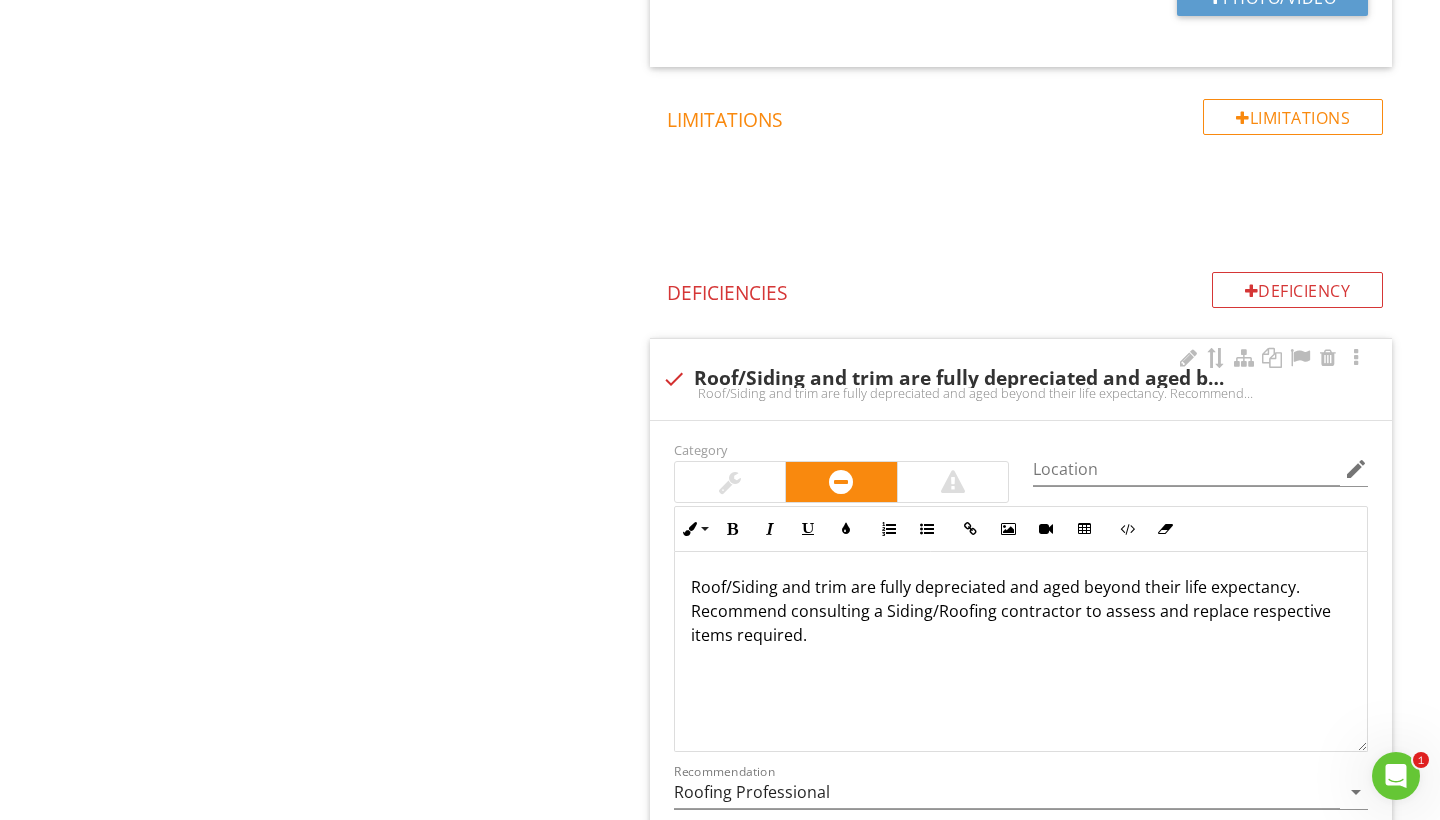 scroll, scrollTop: 0, scrollLeft: 0, axis: both 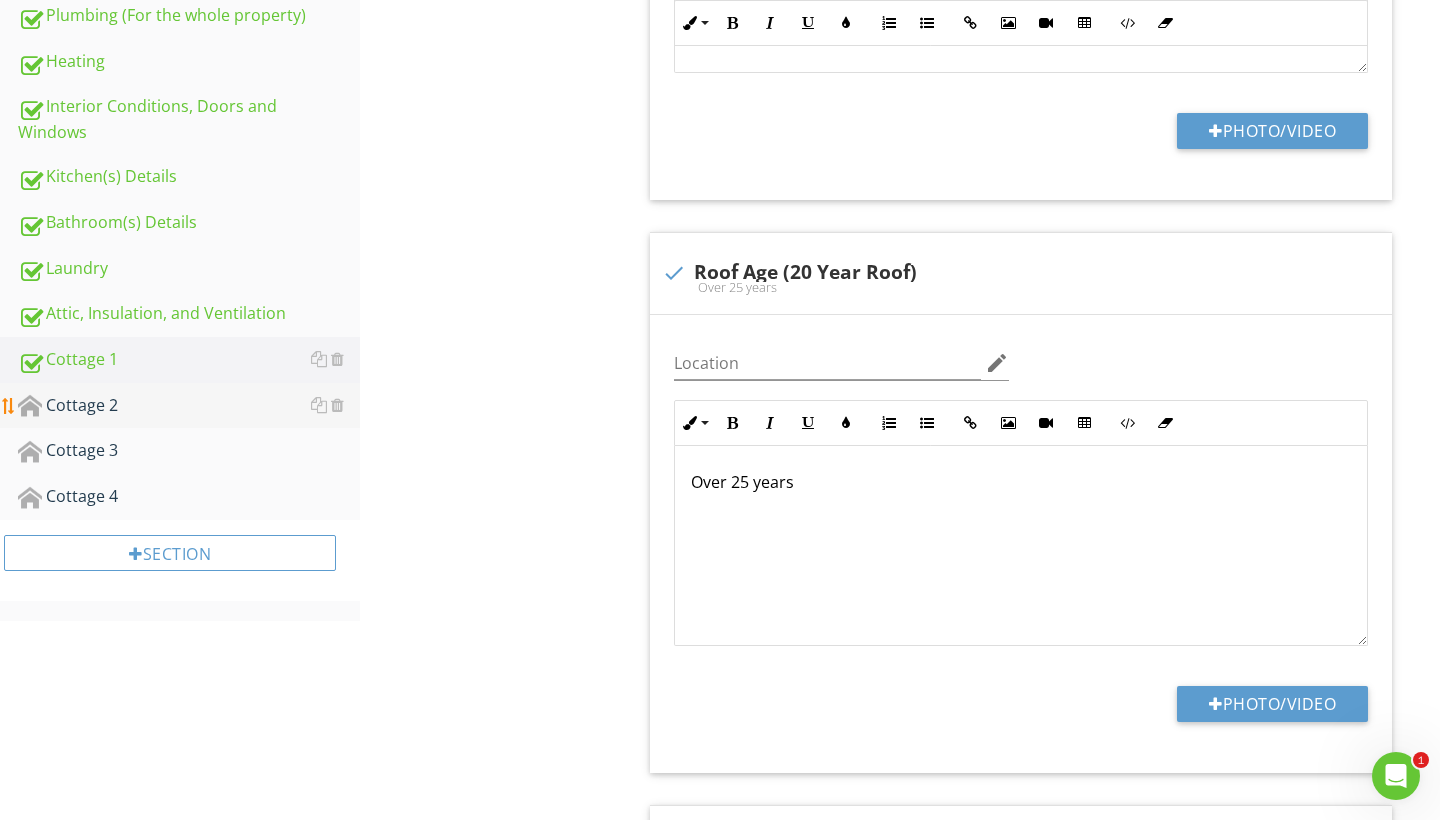 click on "Cottage 2" at bounding box center (189, 406) 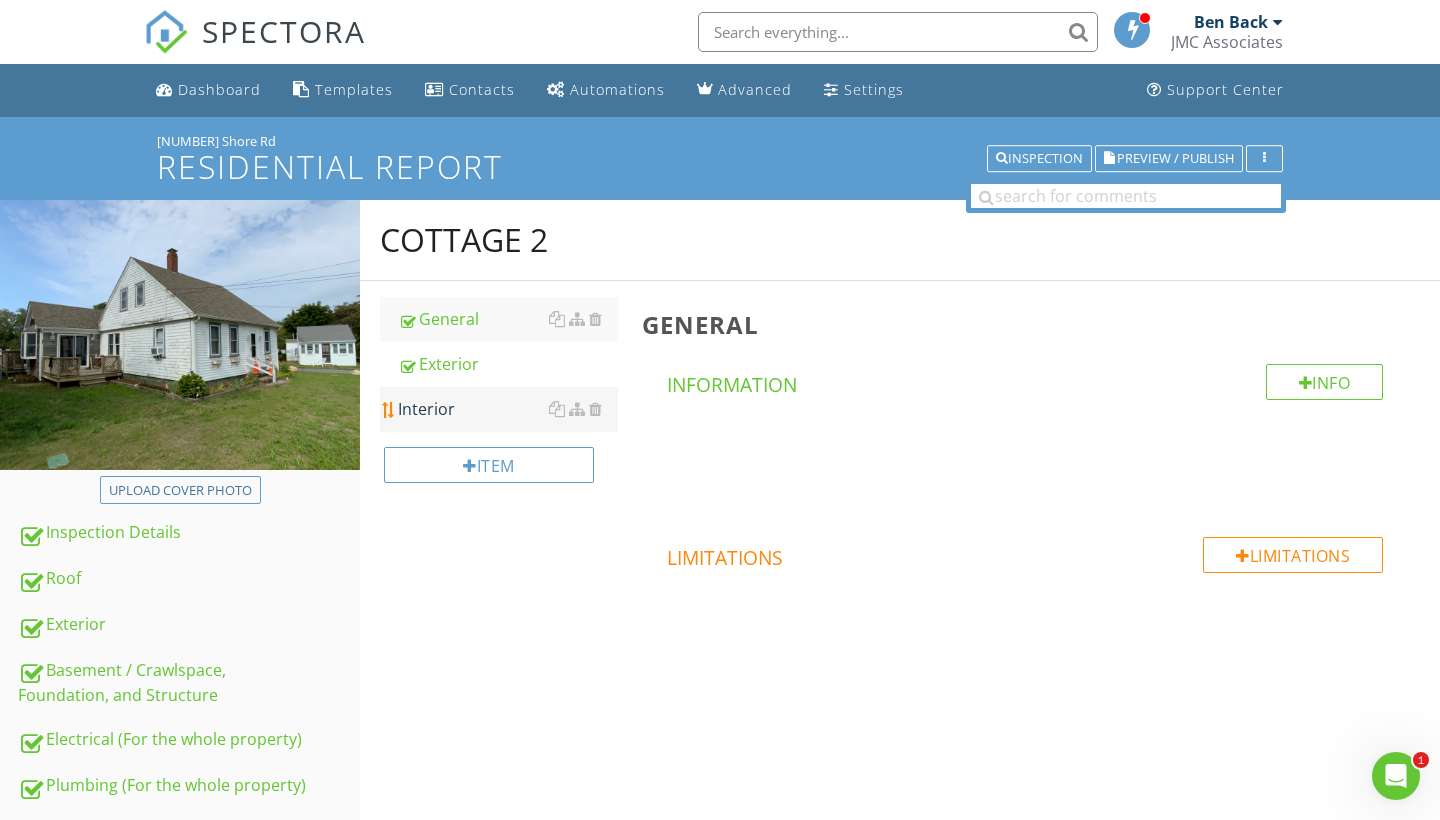 scroll, scrollTop: 0, scrollLeft: 0, axis: both 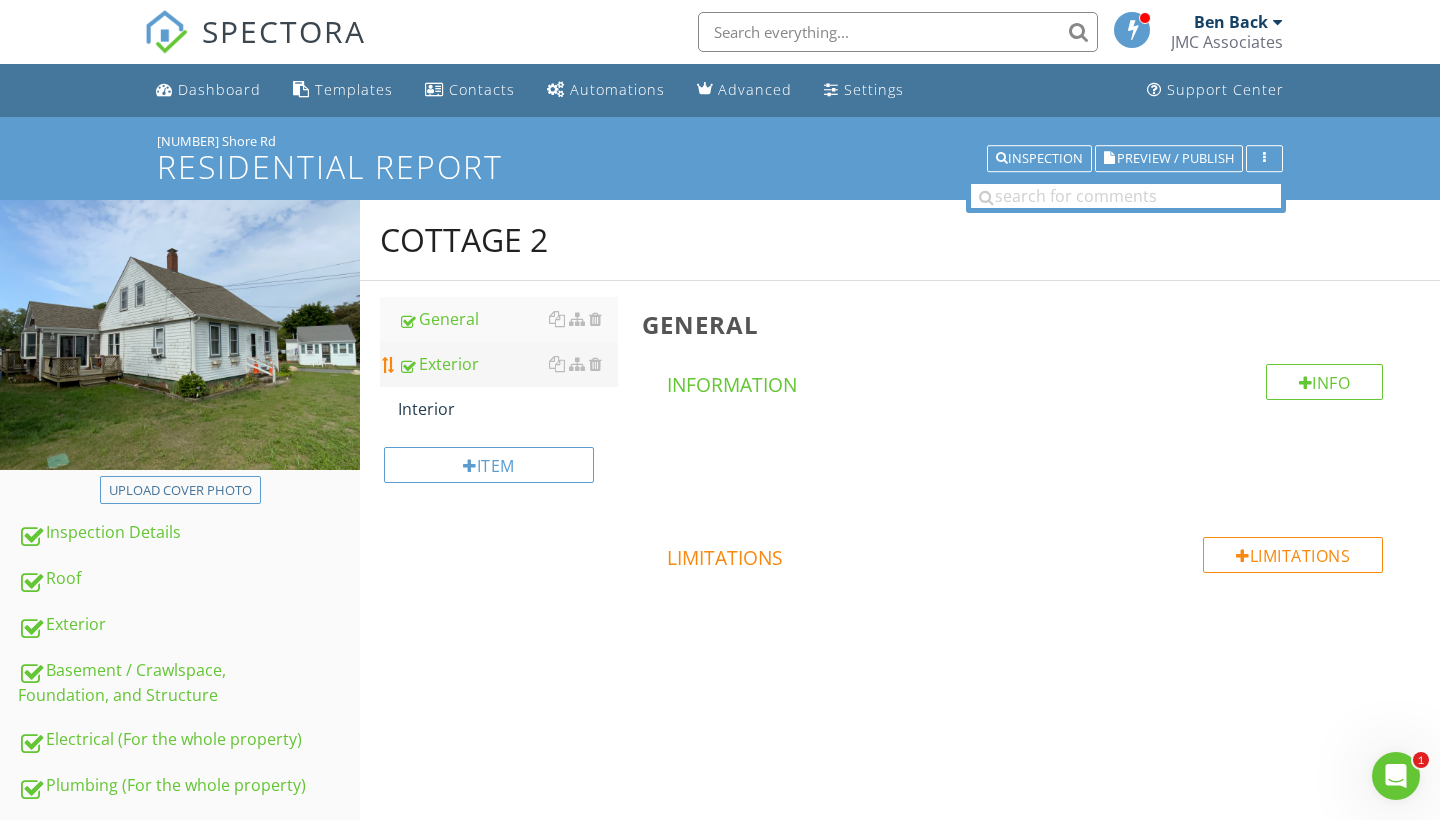 click on "Exterior" at bounding box center (508, 364) 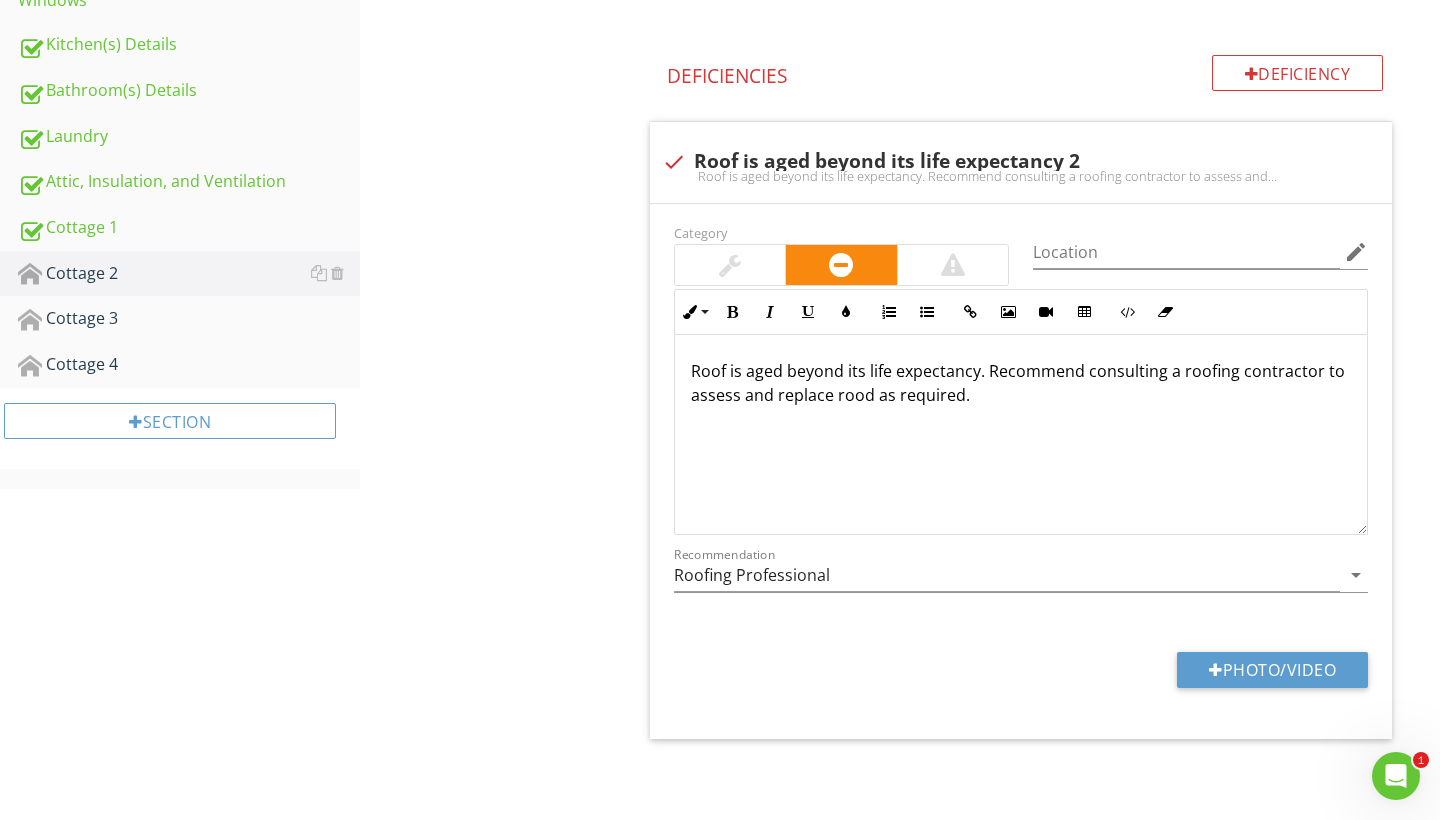 scroll, scrollTop: 900, scrollLeft: 0, axis: vertical 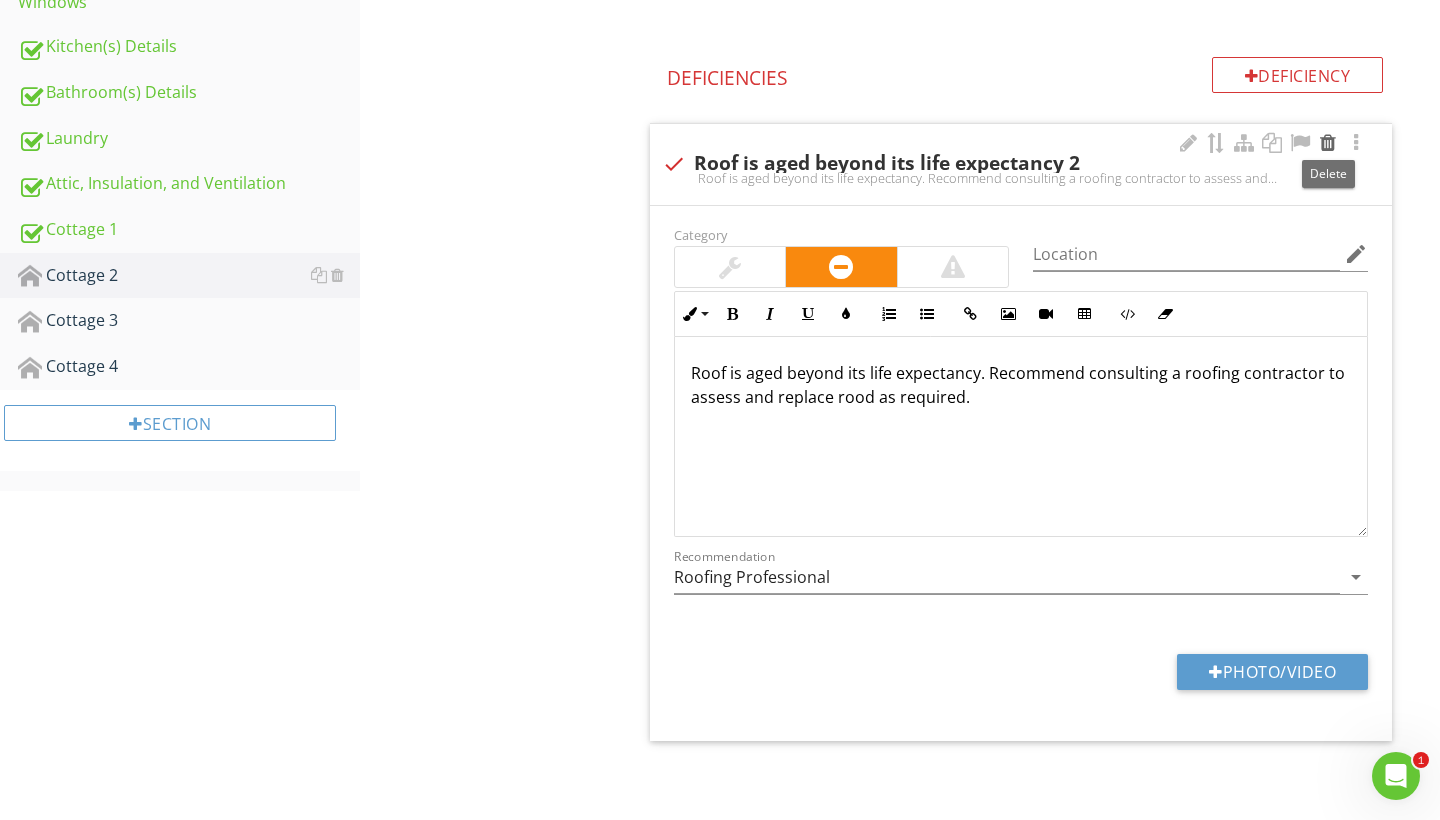 click at bounding box center [1328, 143] 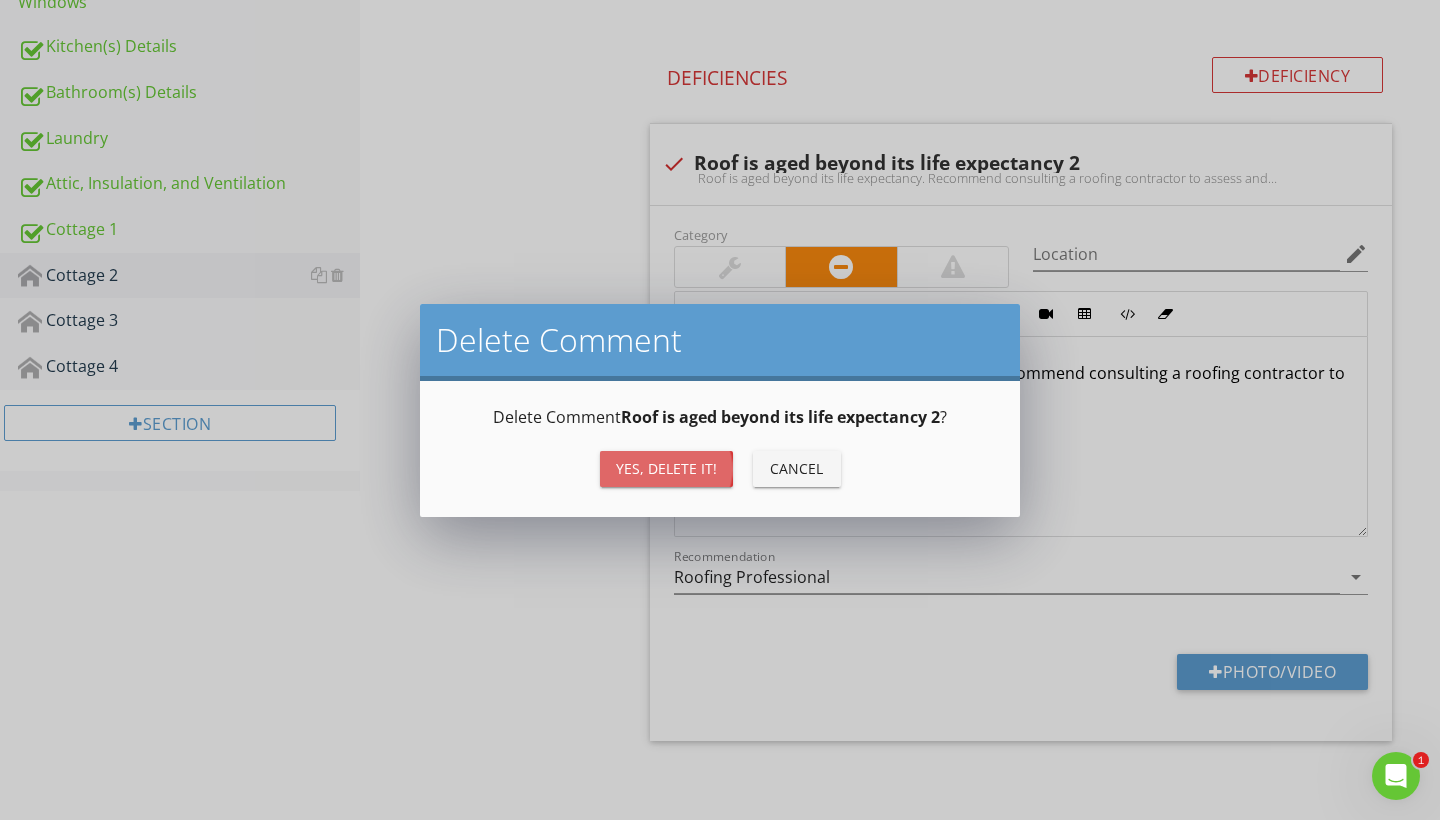 click on "Yes, Delete it!" at bounding box center (666, 468) 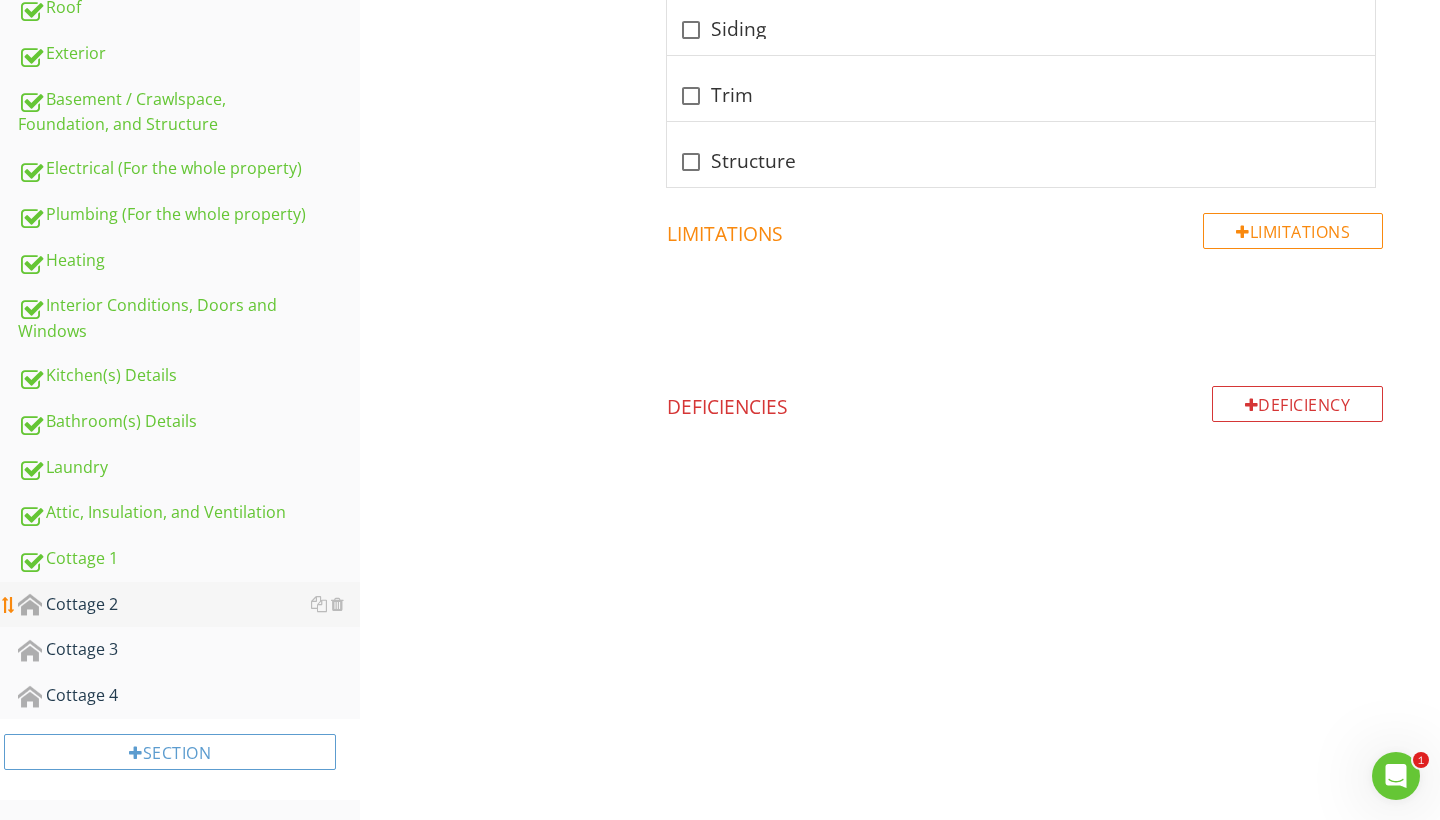 scroll, scrollTop: 571, scrollLeft: 0, axis: vertical 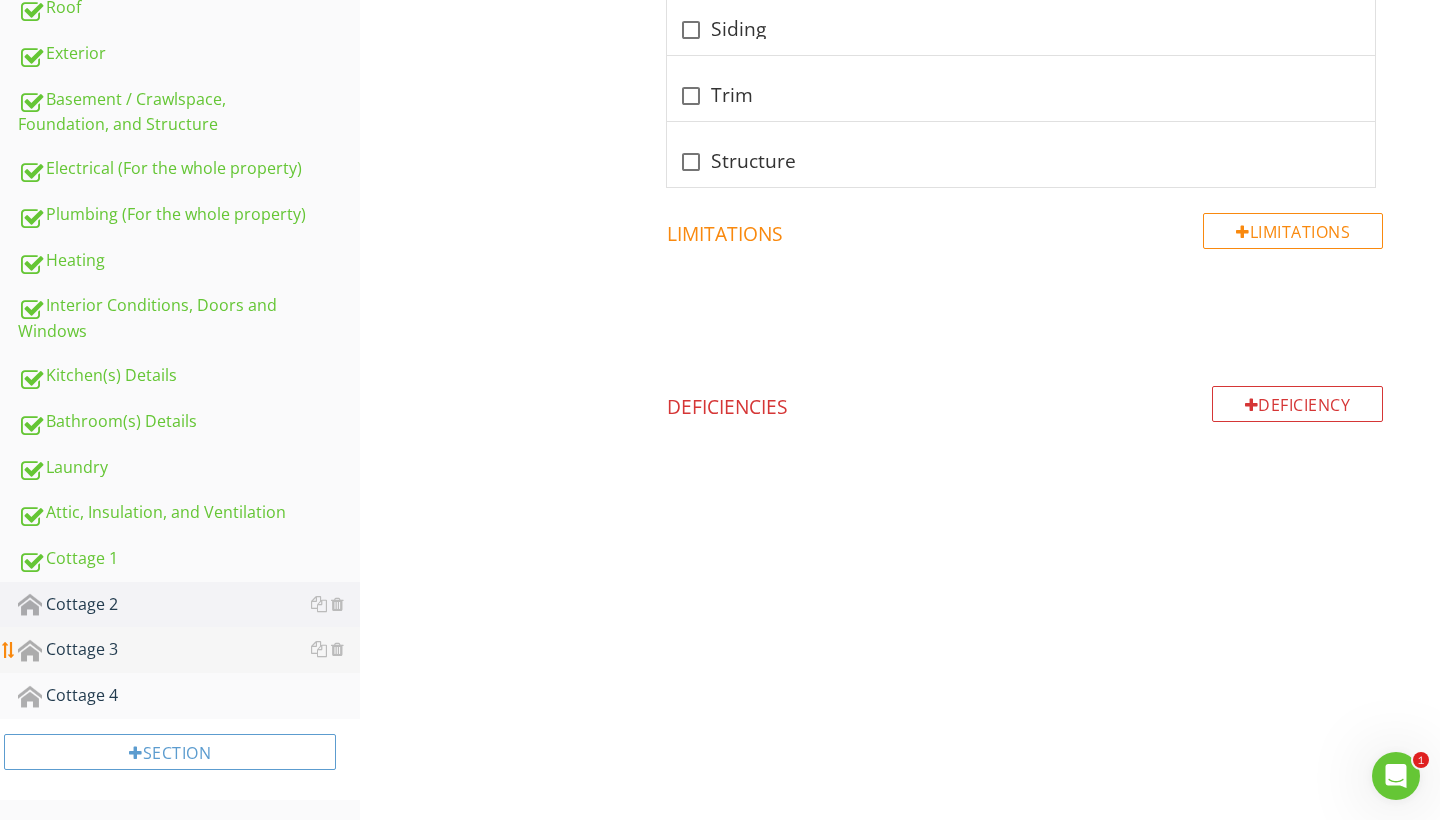 click on "Cottage 3" at bounding box center (189, 650) 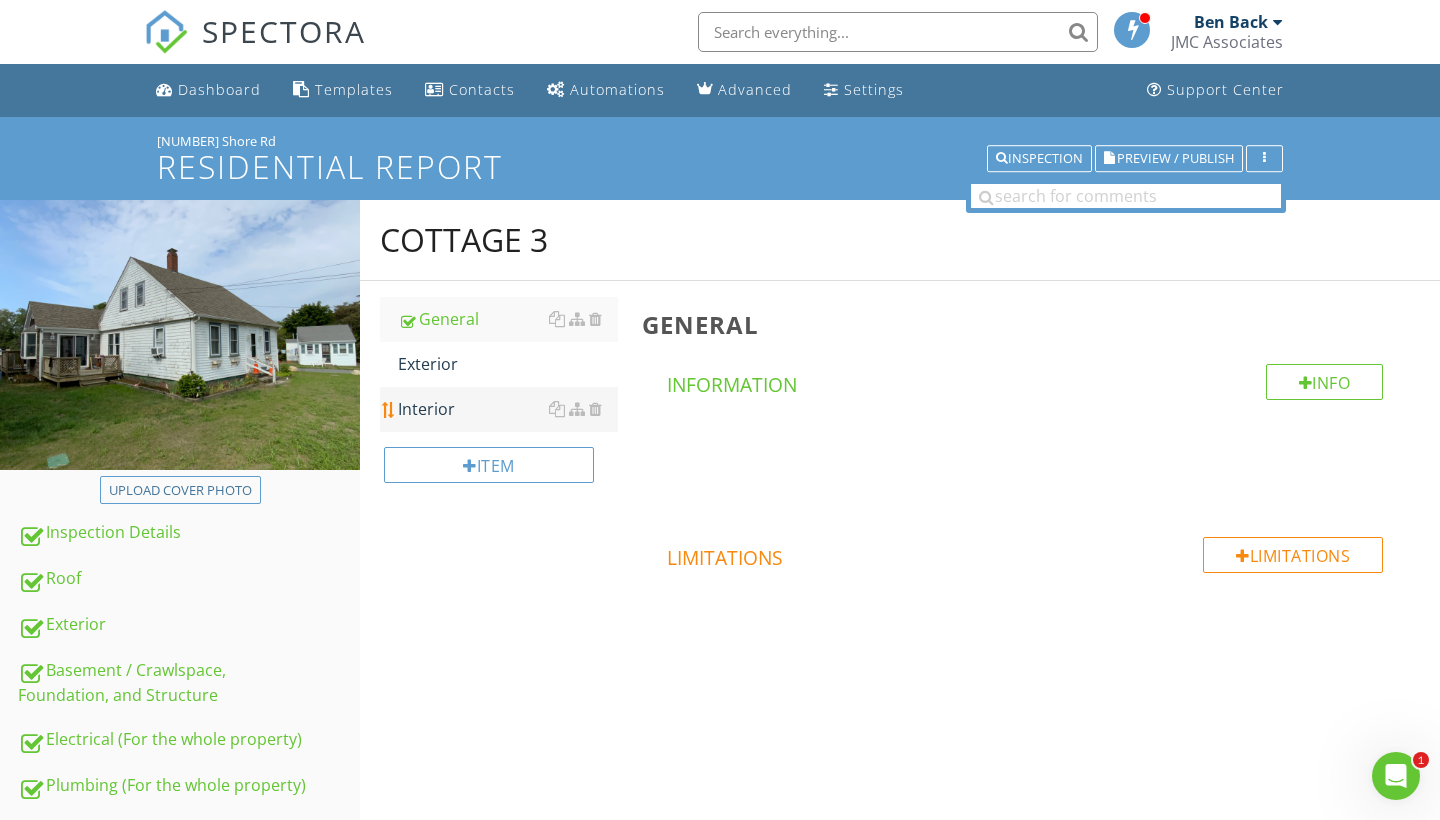 scroll, scrollTop: 0, scrollLeft: 0, axis: both 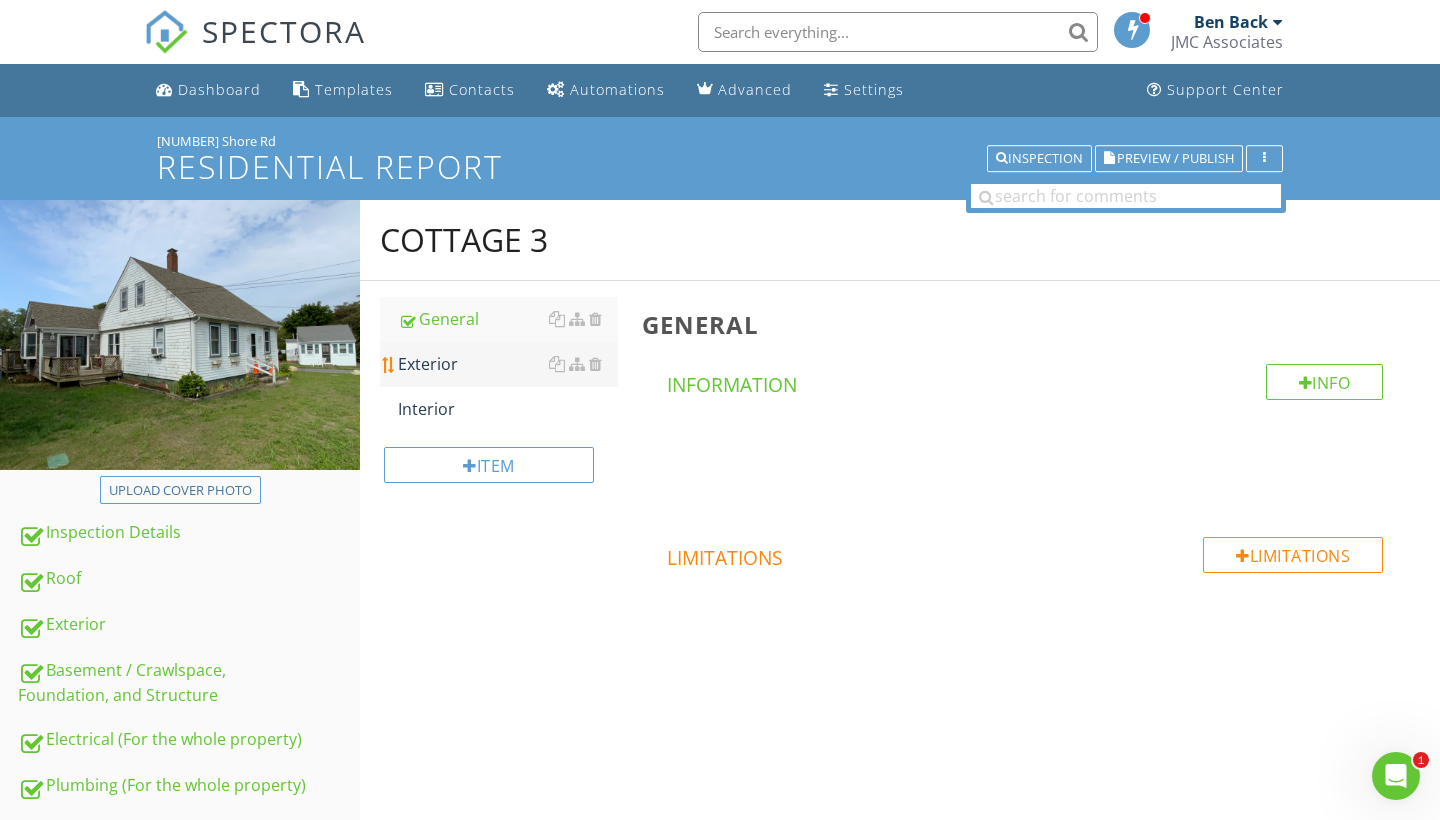 click on "Exterior" at bounding box center [508, 364] 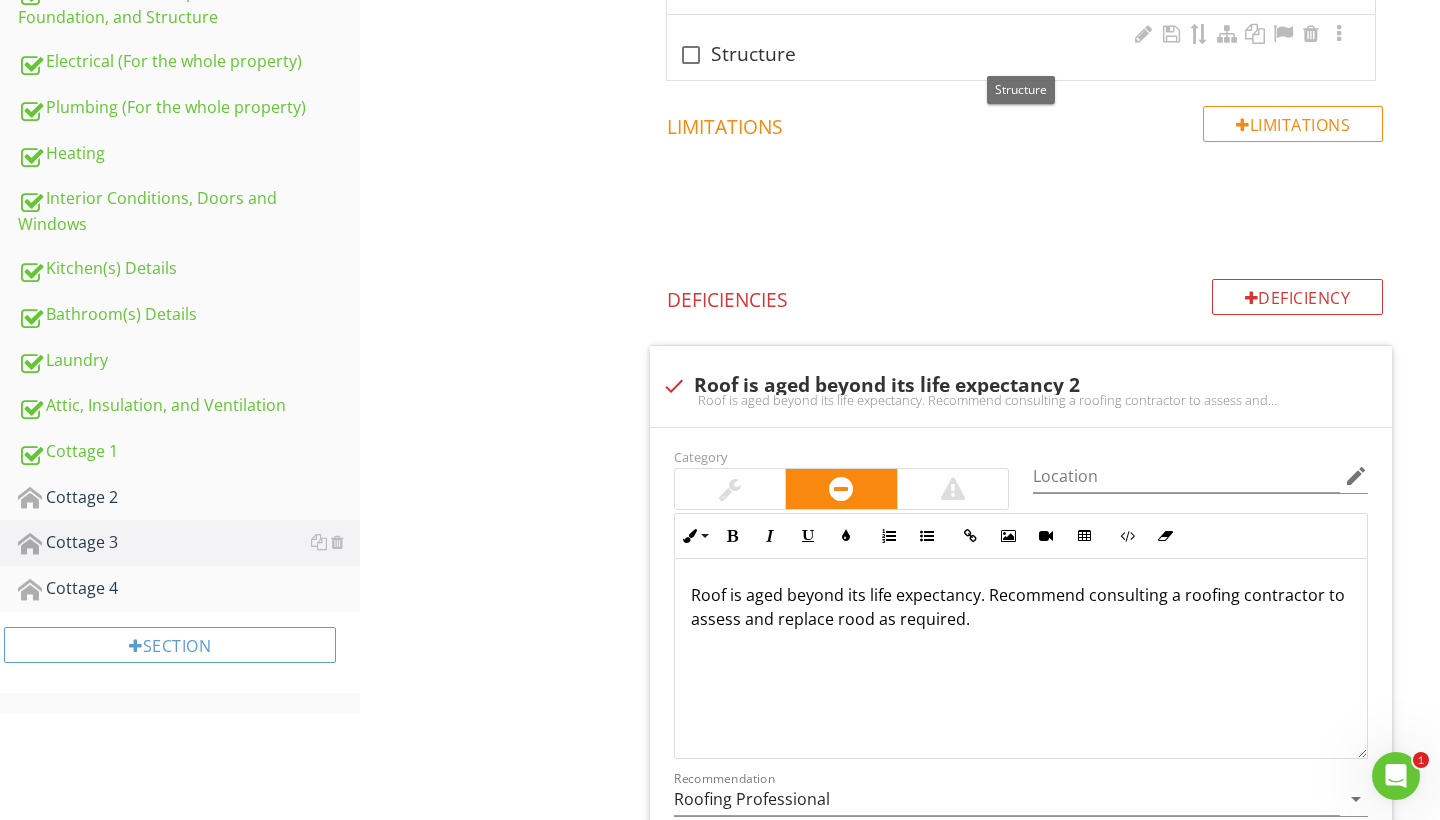 scroll, scrollTop: 736, scrollLeft: 0, axis: vertical 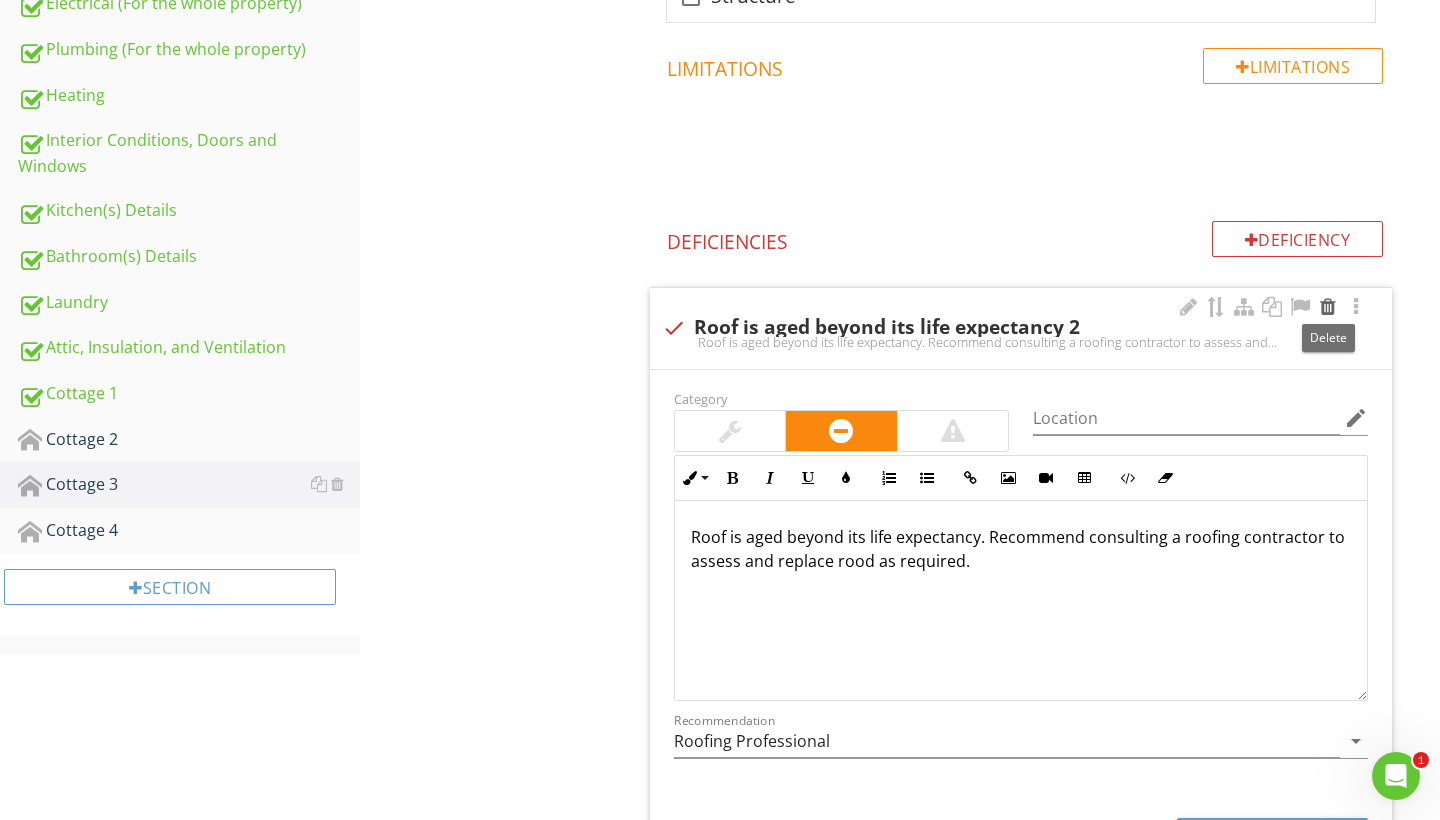 click at bounding box center [1328, 307] 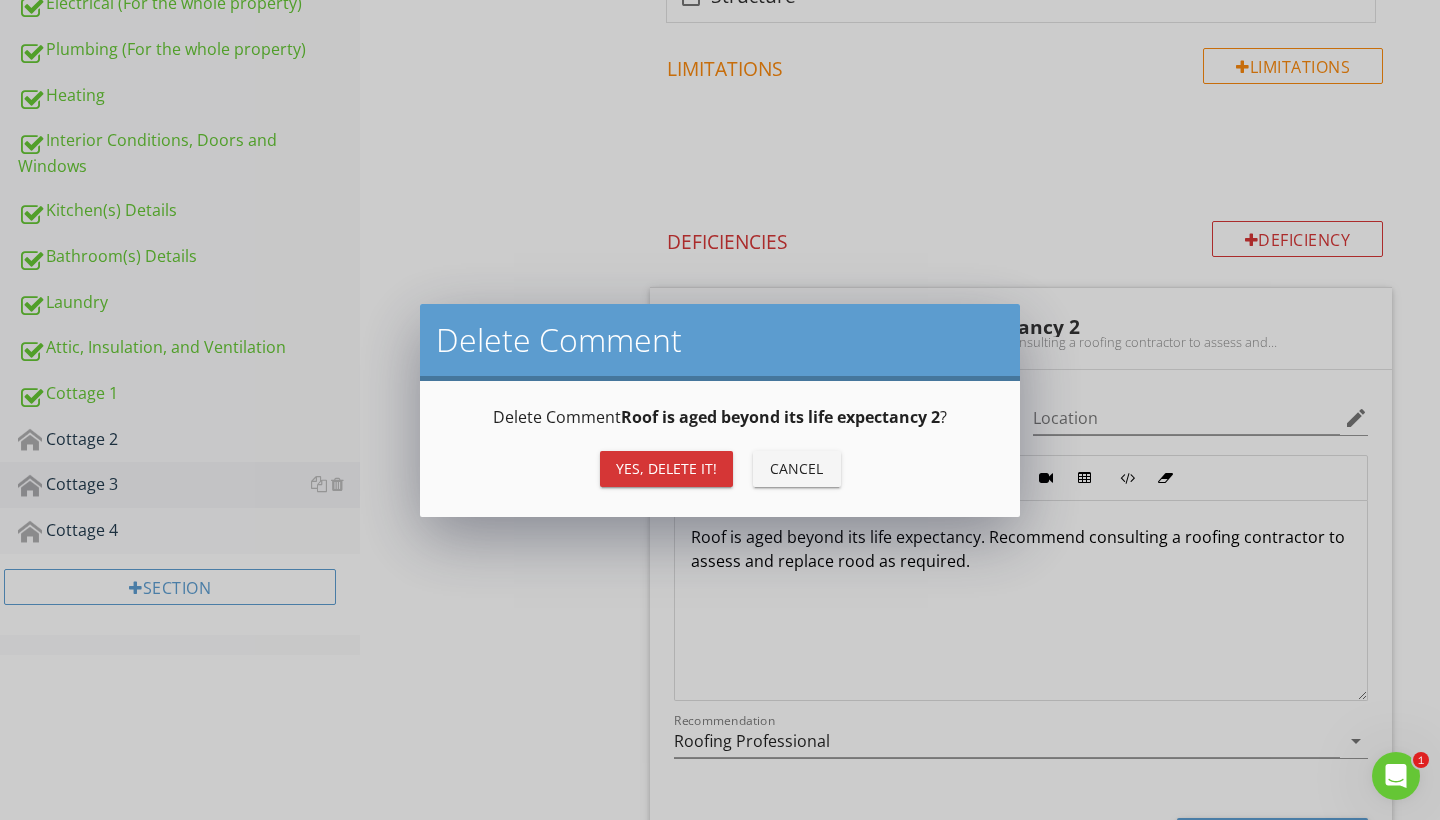 click on "Yes, Delete it!" at bounding box center [666, 468] 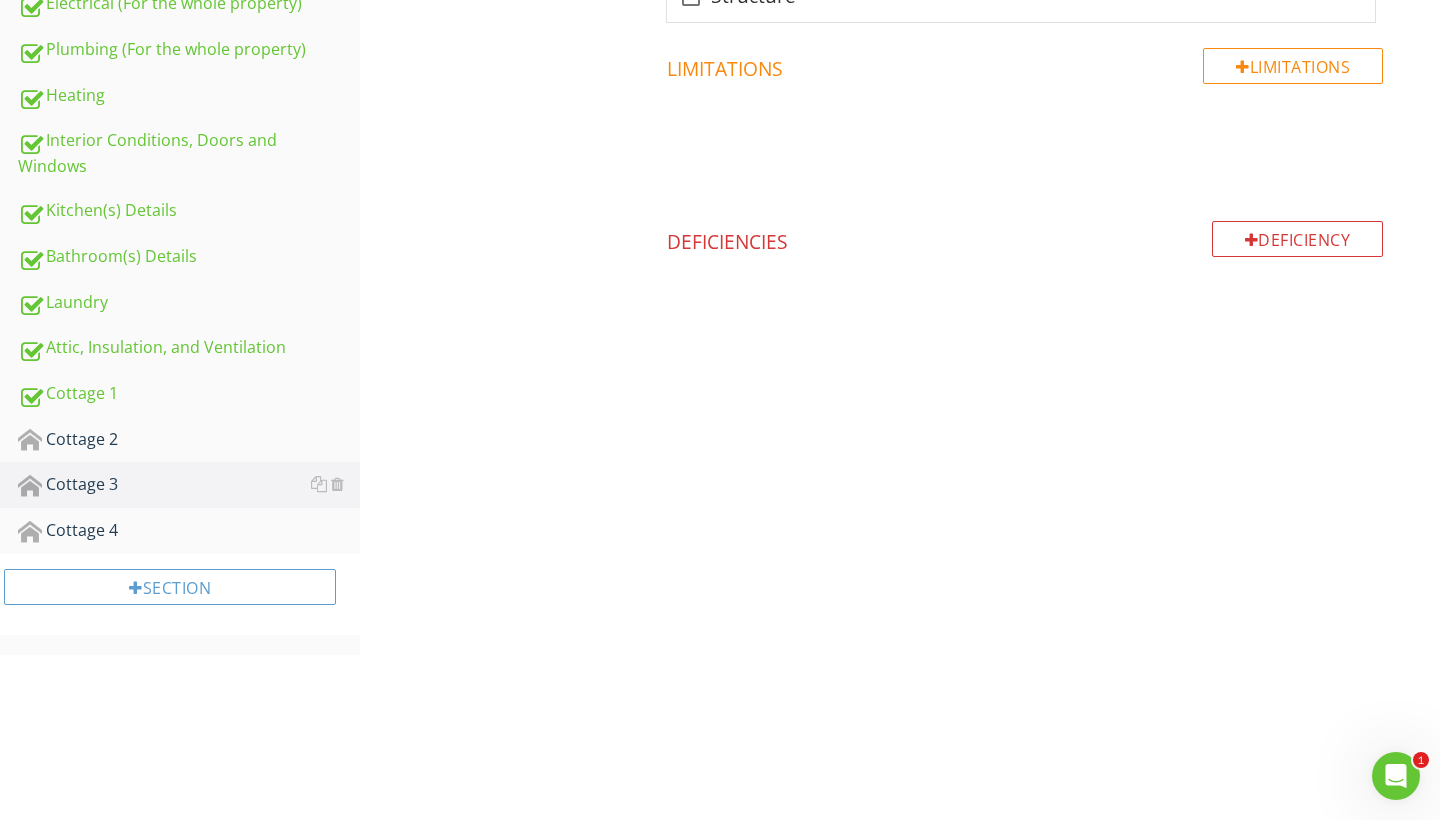 scroll, scrollTop: 571, scrollLeft: 0, axis: vertical 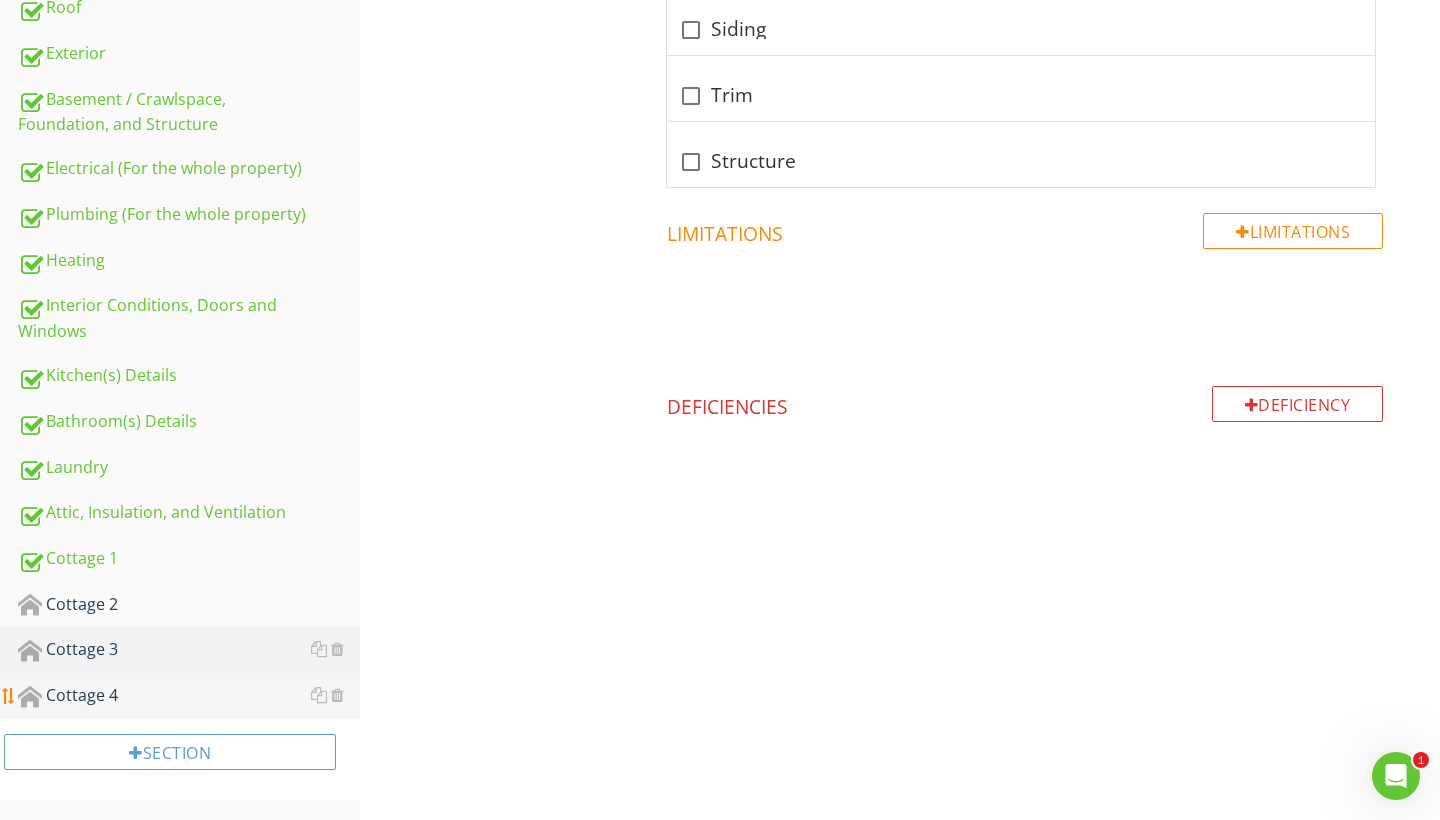 click on "Cottage 4" at bounding box center (189, 696) 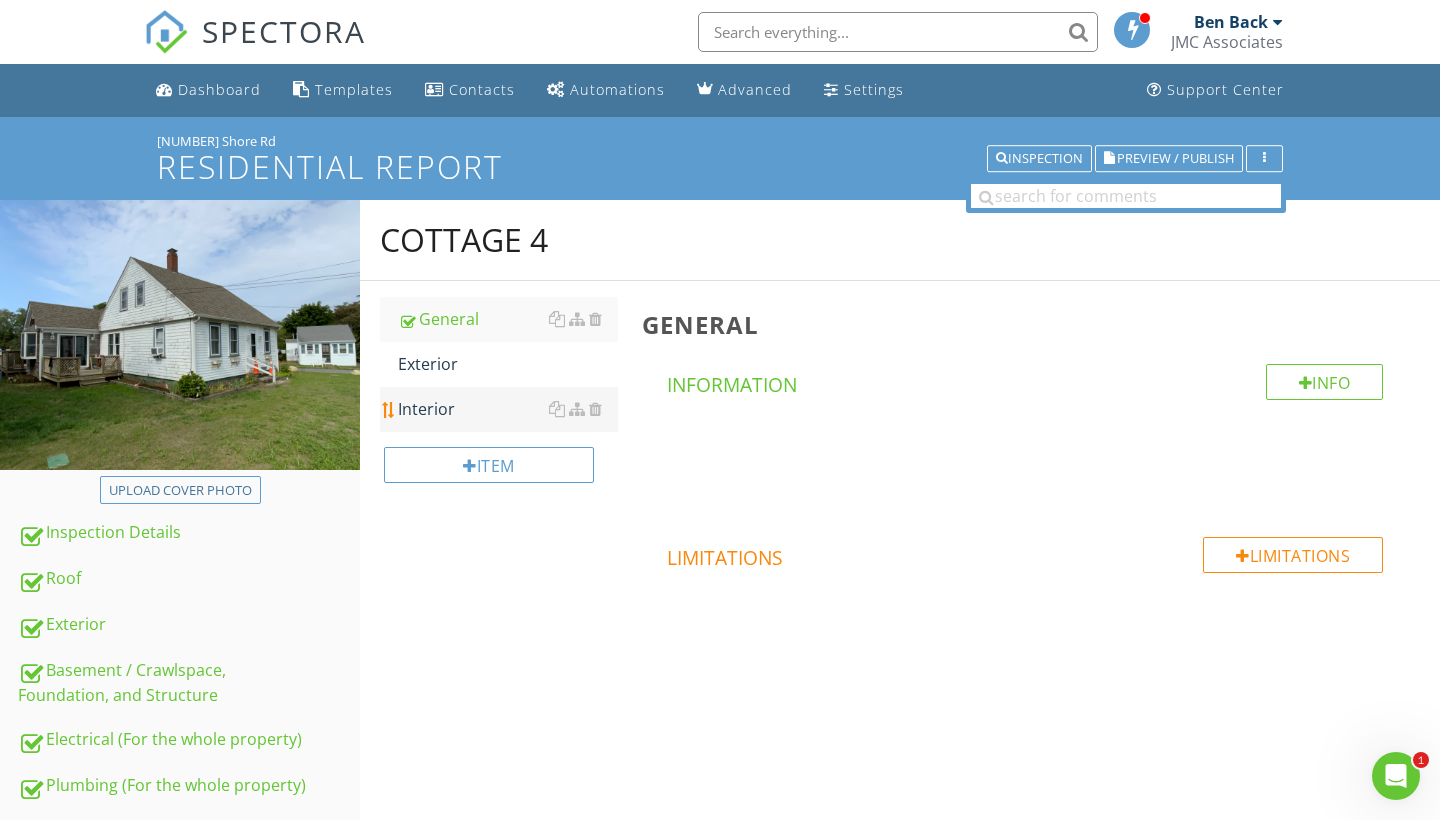 scroll, scrollTop: 0, scrollLeft: 0, axis: both 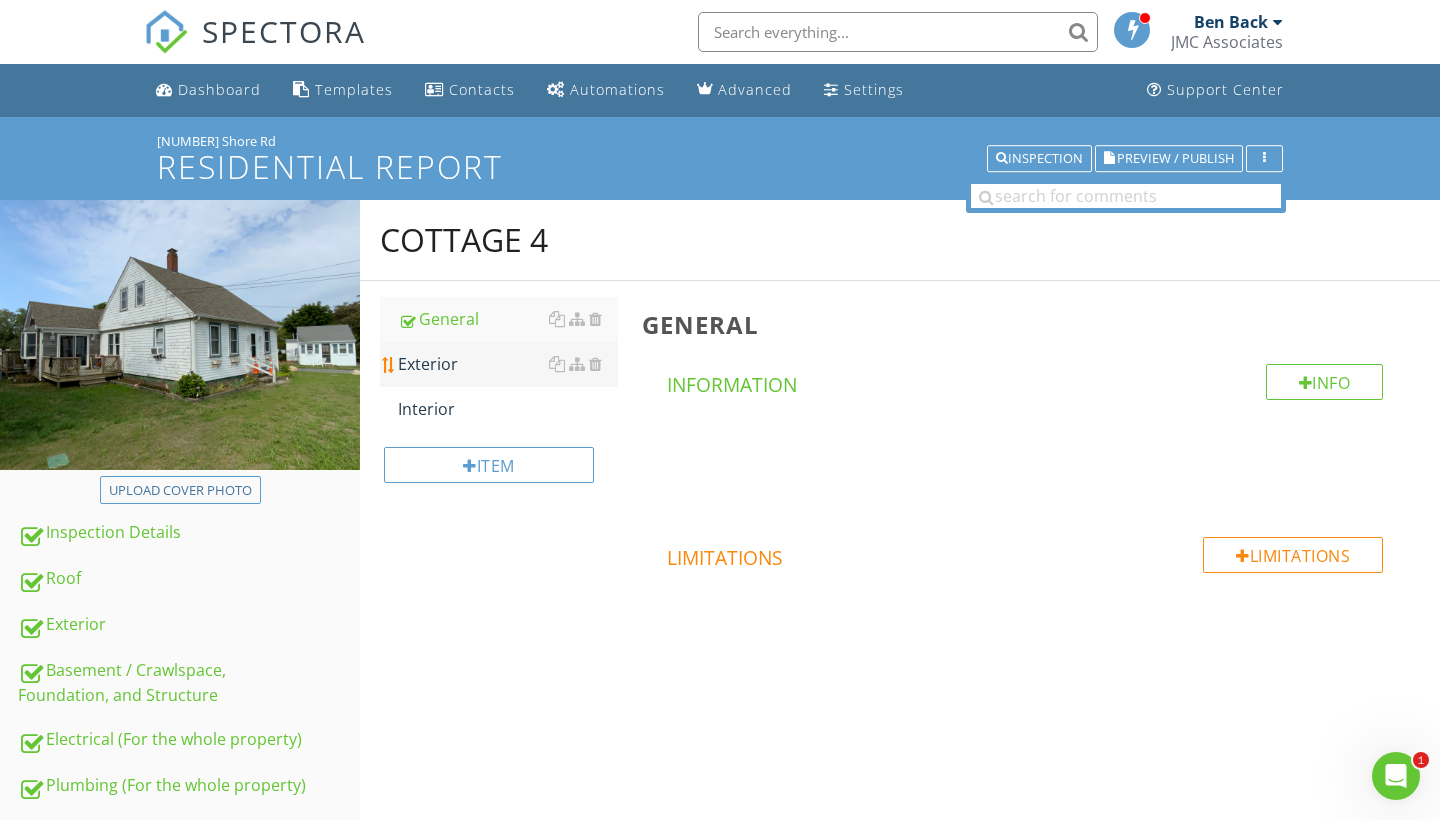click on "Exterior" at bounding box center [508, 364] 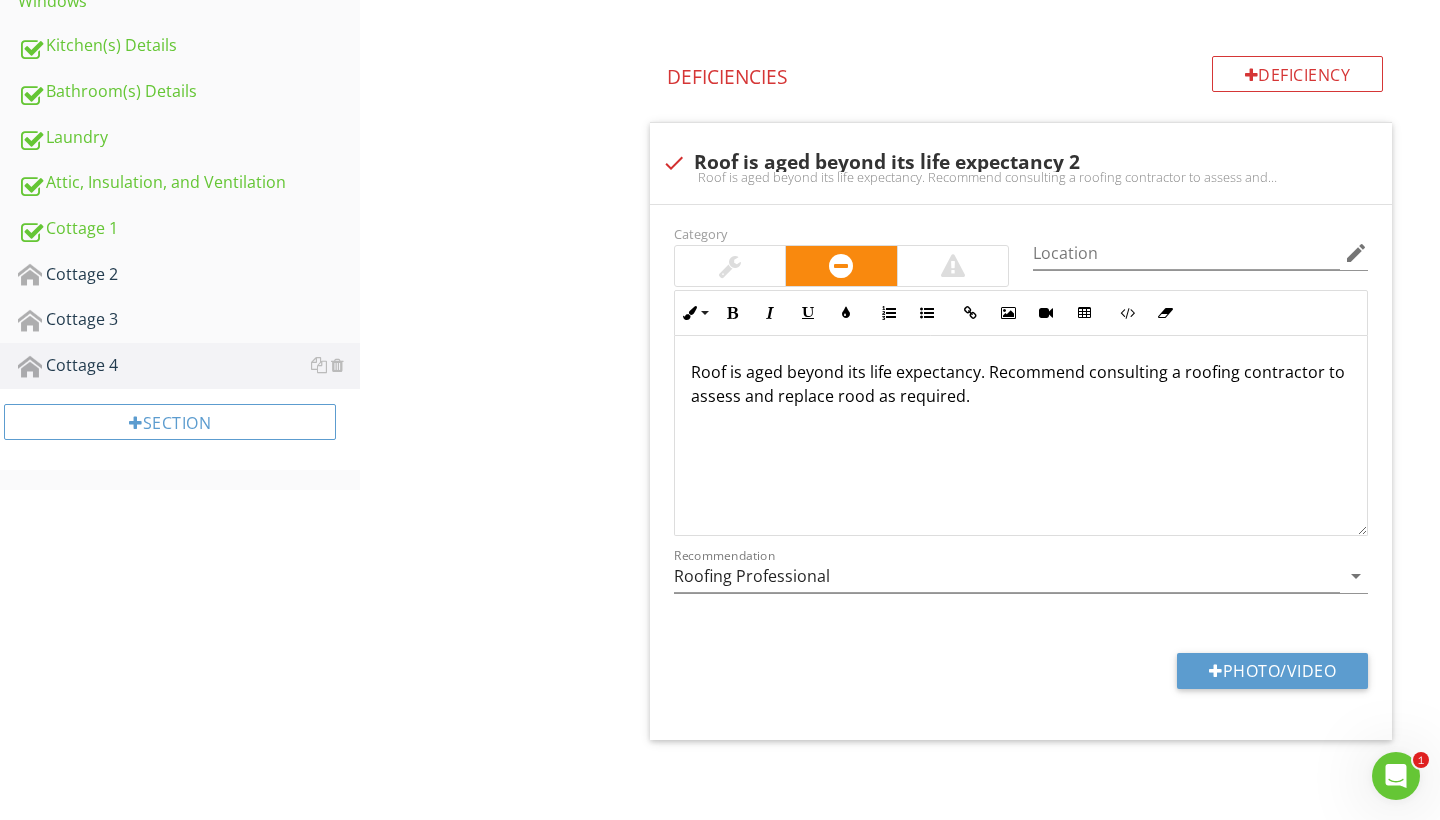 scroll, scrollTop: 900, scrollLeft: 0, axis: vertical 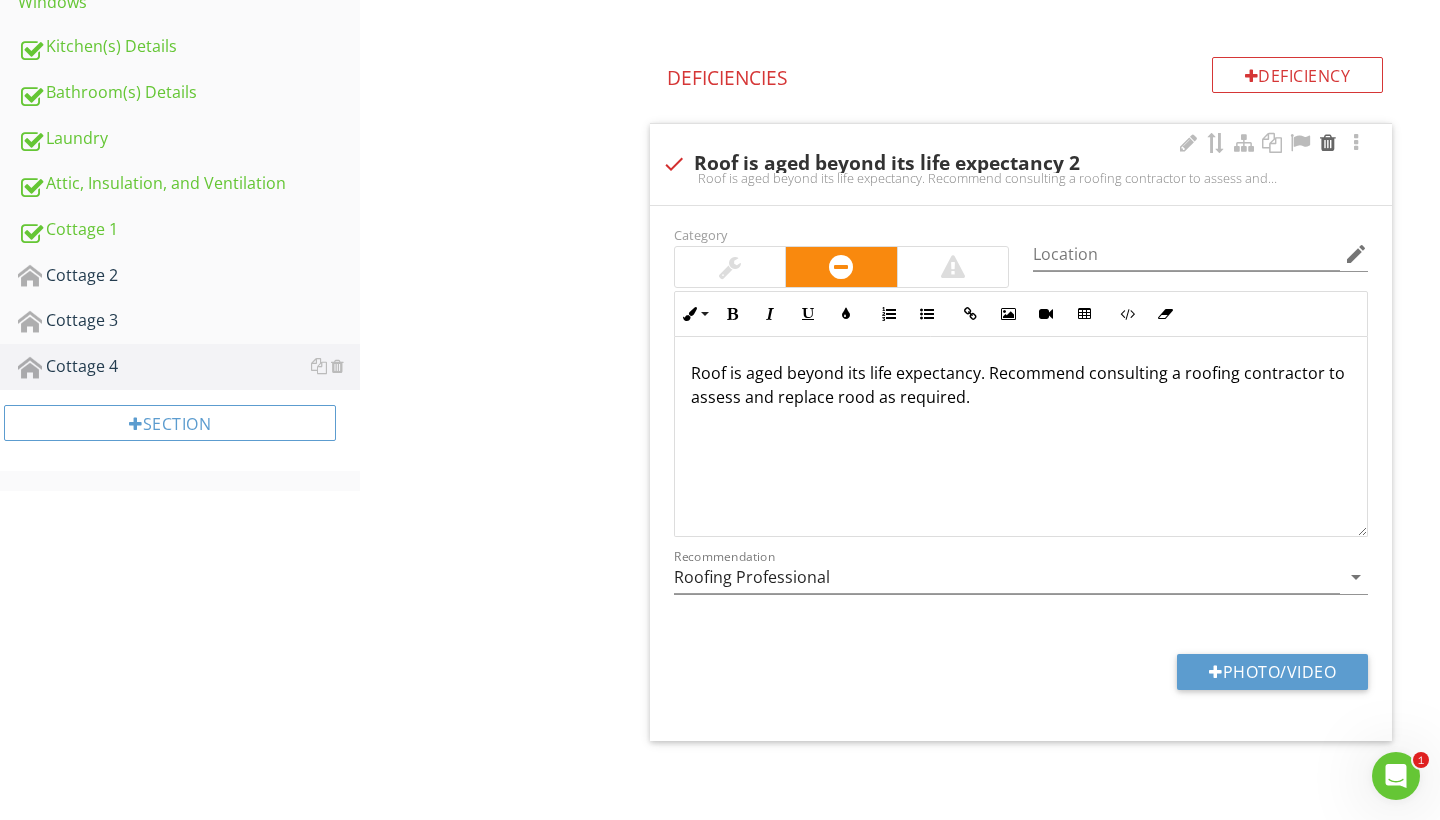 click at bounding box center [1328, 143] 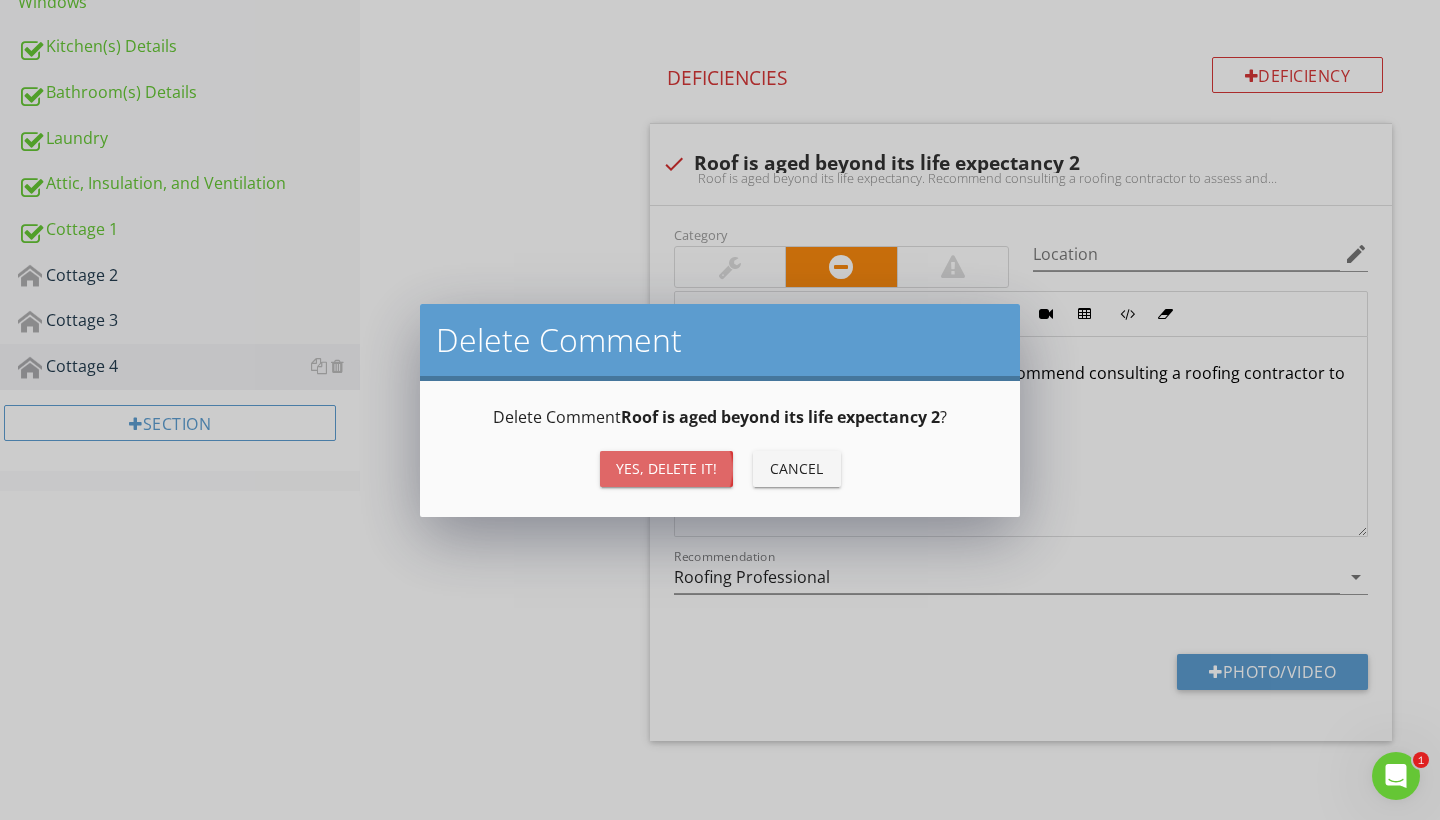 click on "Yes, Delete it!" at bounding box center [666, 468] 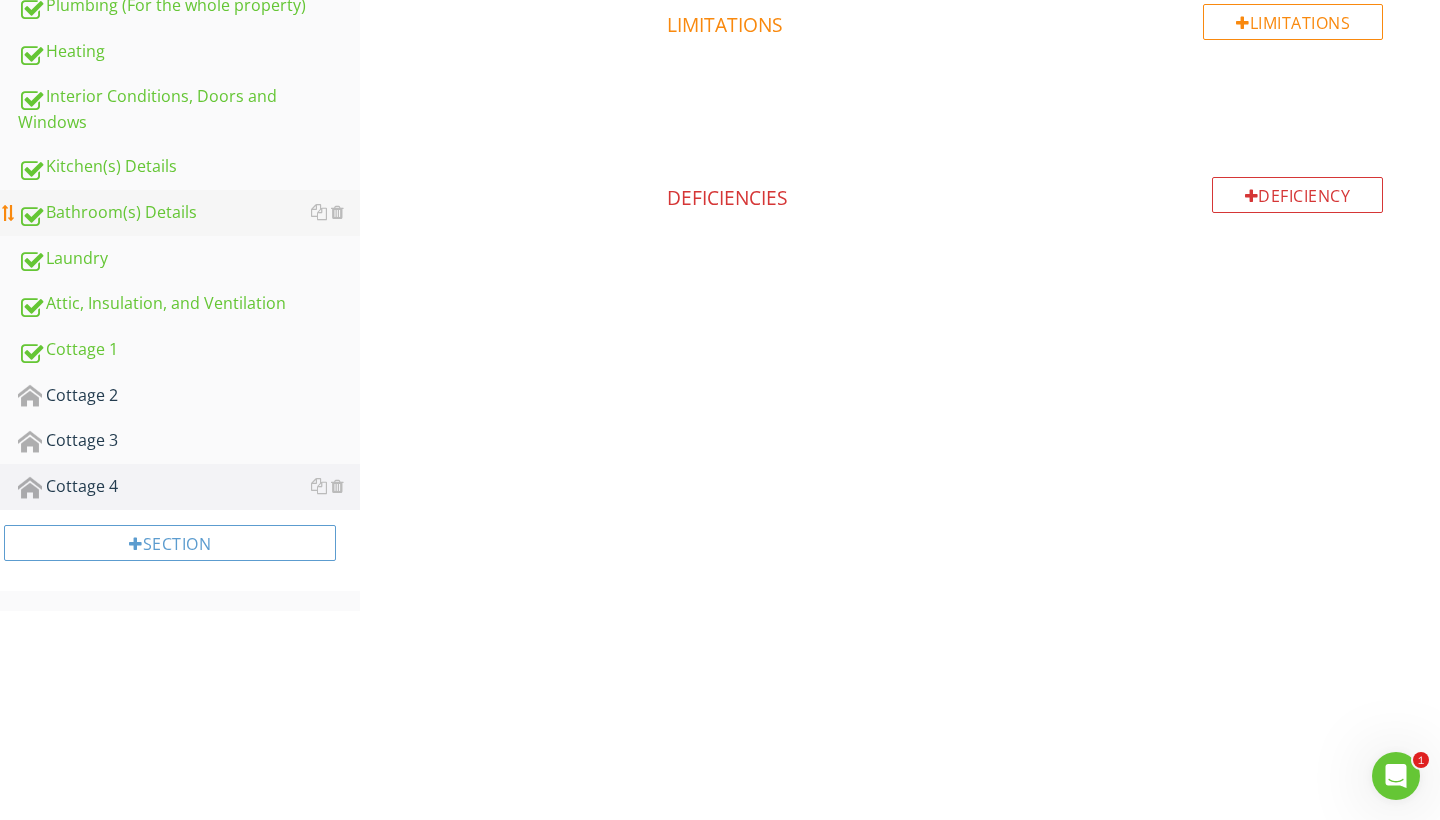 scroll, scrollTop: 571, scrollLeft: 0, axis: vertical 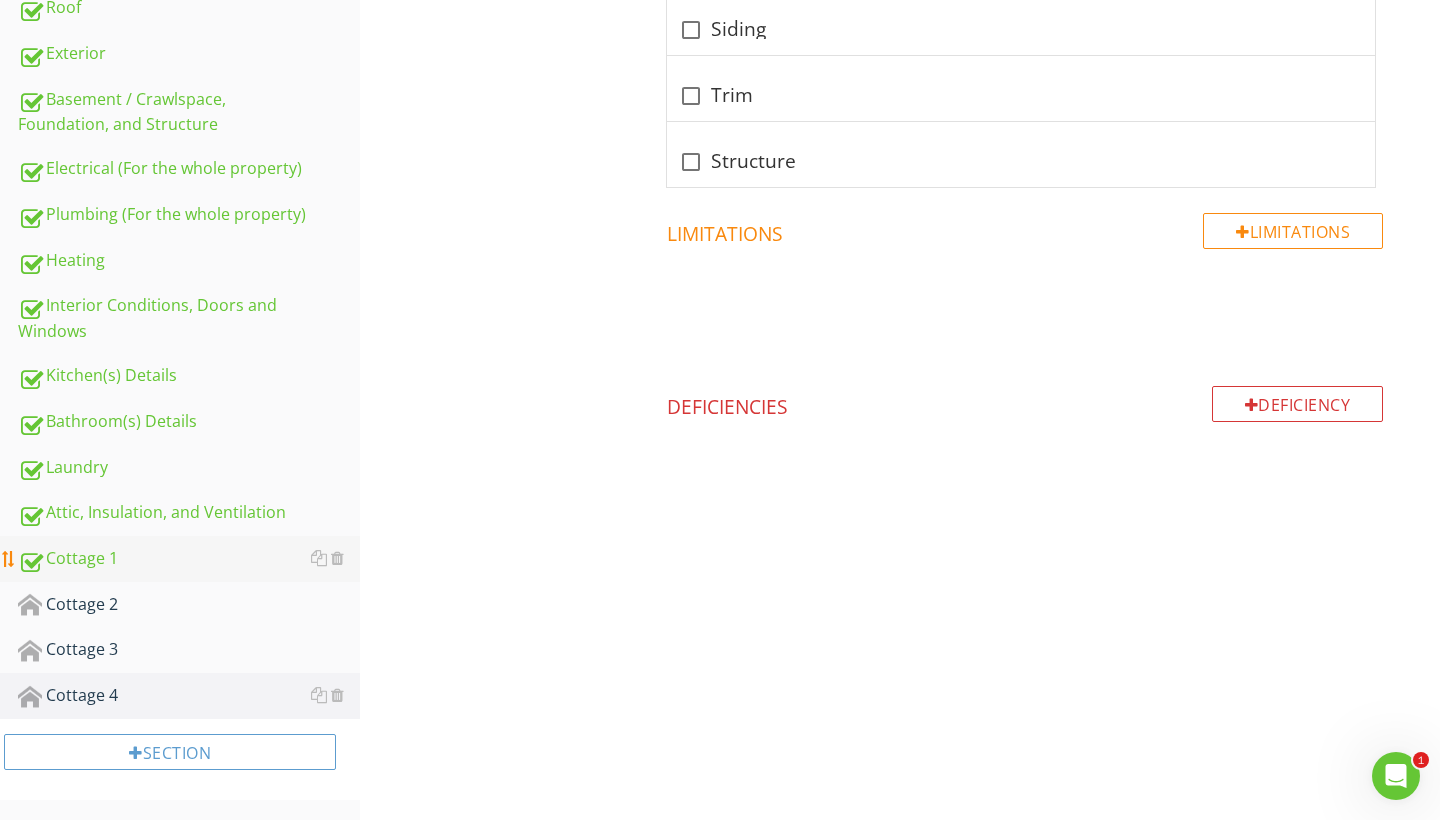 click on "Cottage 1" at bounding box center (189, 559) 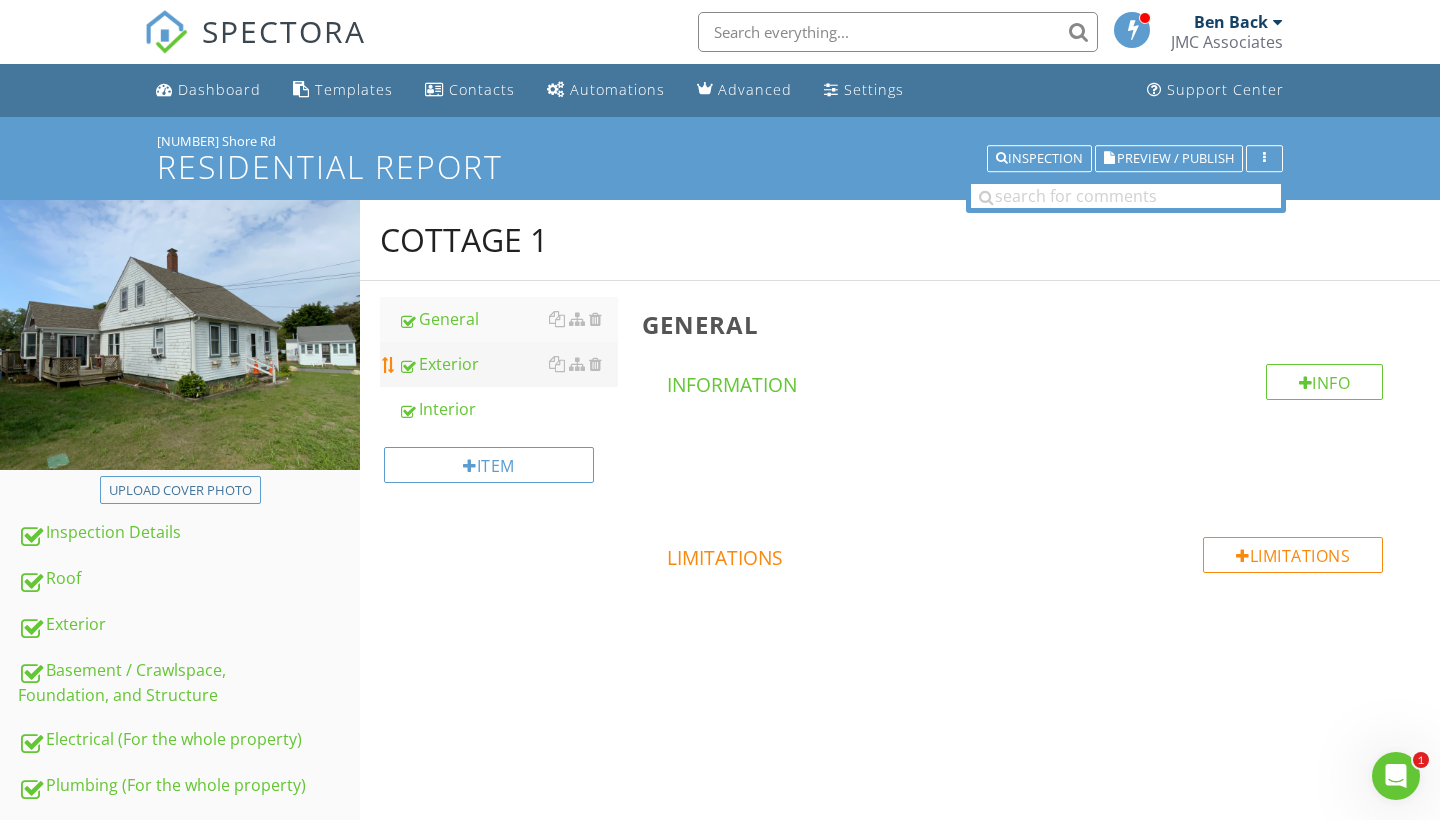 scroll, scrollTop: 0, scrollLeft: 0, axis: both 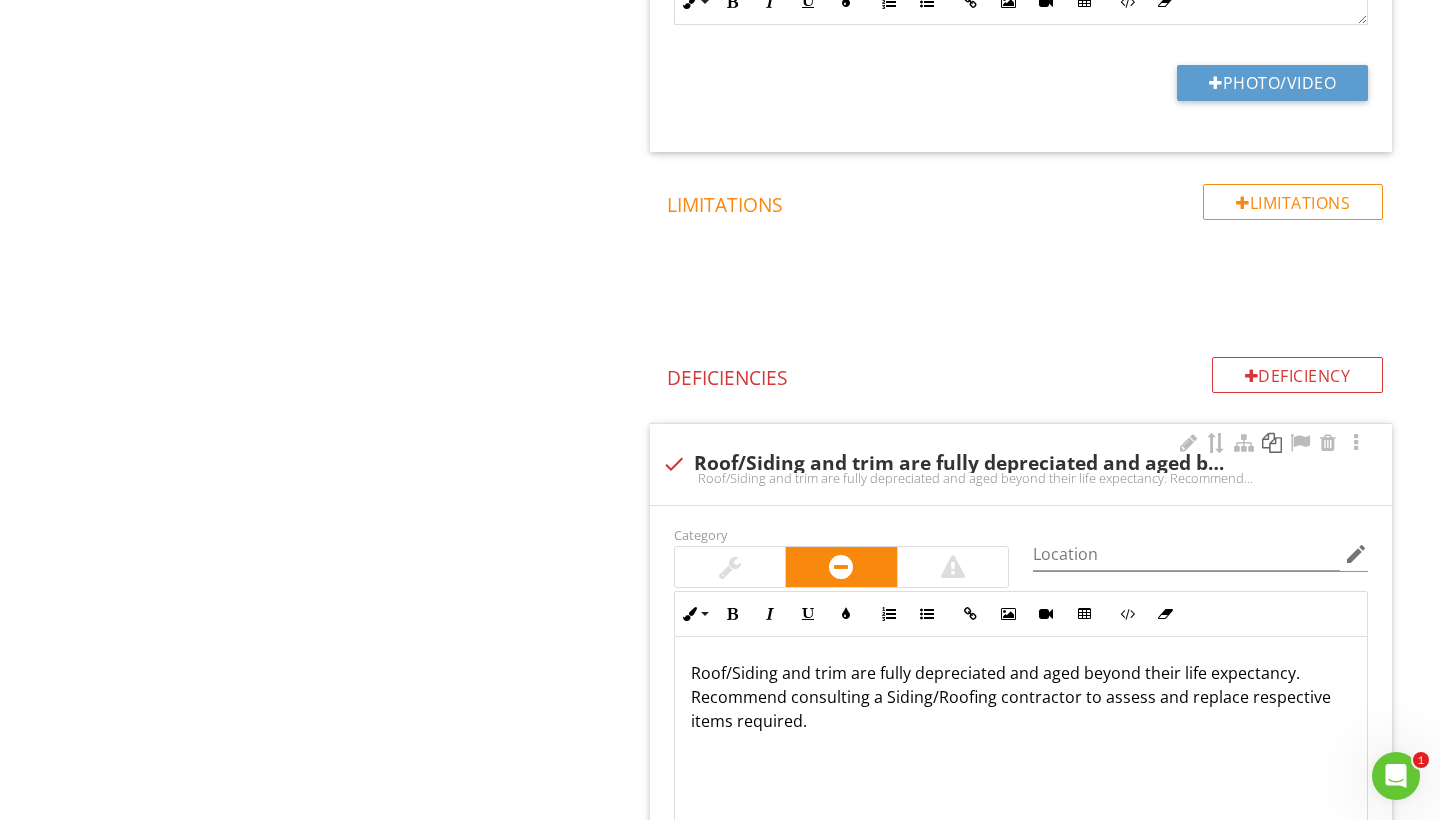 click at bounding box center (1272, 443) 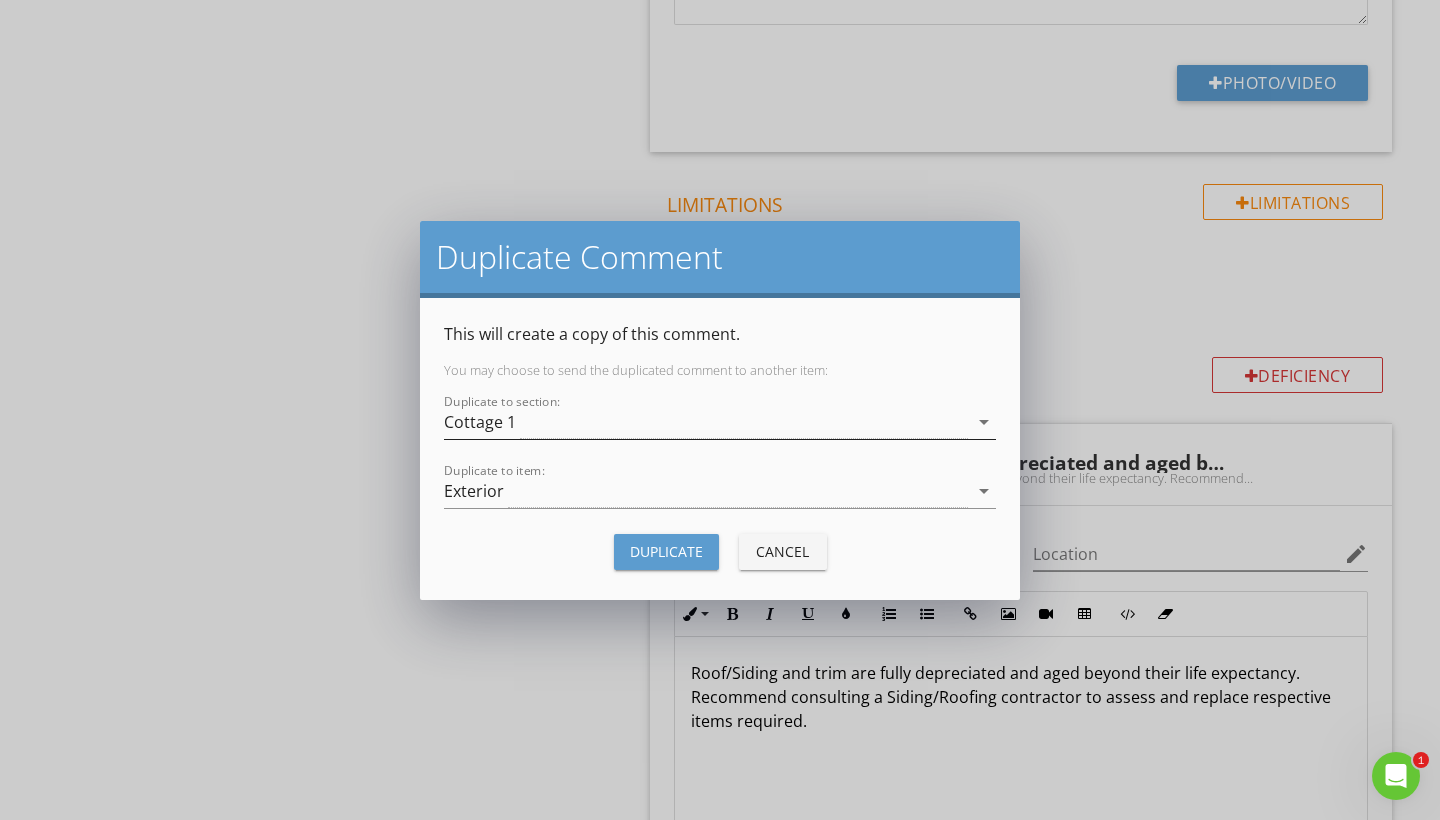 click on "Cottage 1" at bounding box center (706, 422) 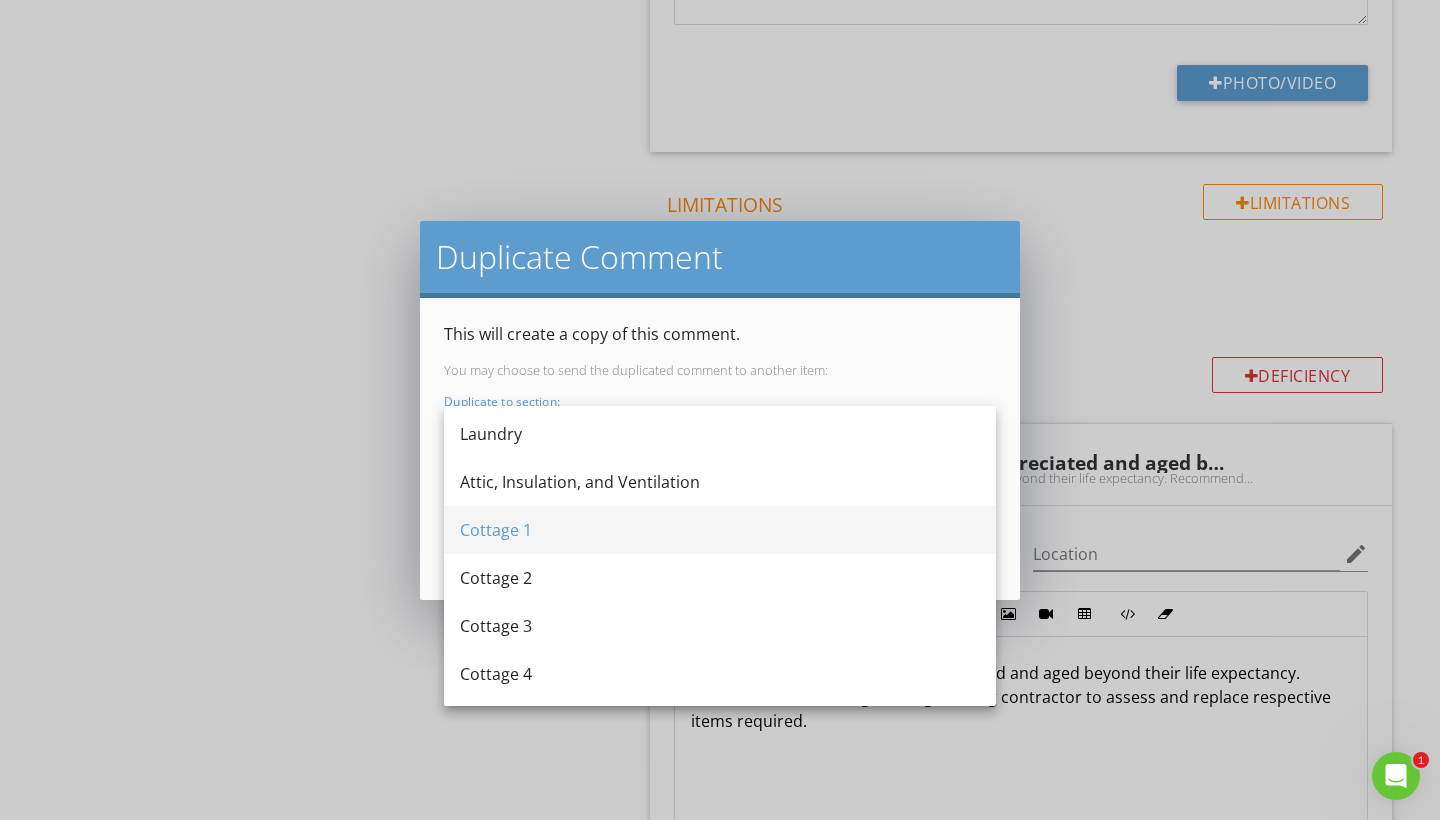 scroll, scrollTop: 484, scrollLeft: 0, axis: vertical 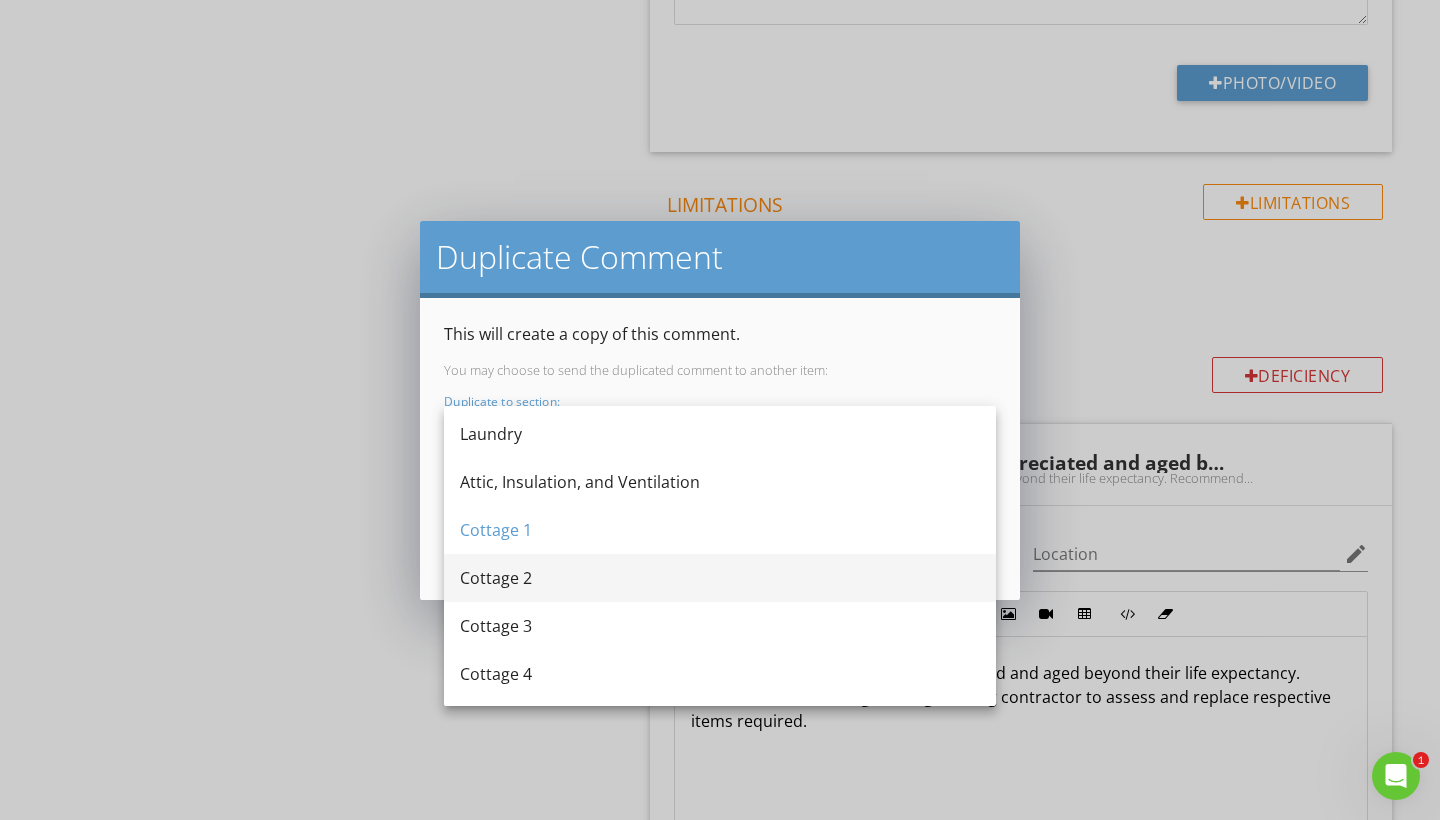 click on "Cottage 2" at bounding box center (720, 578) 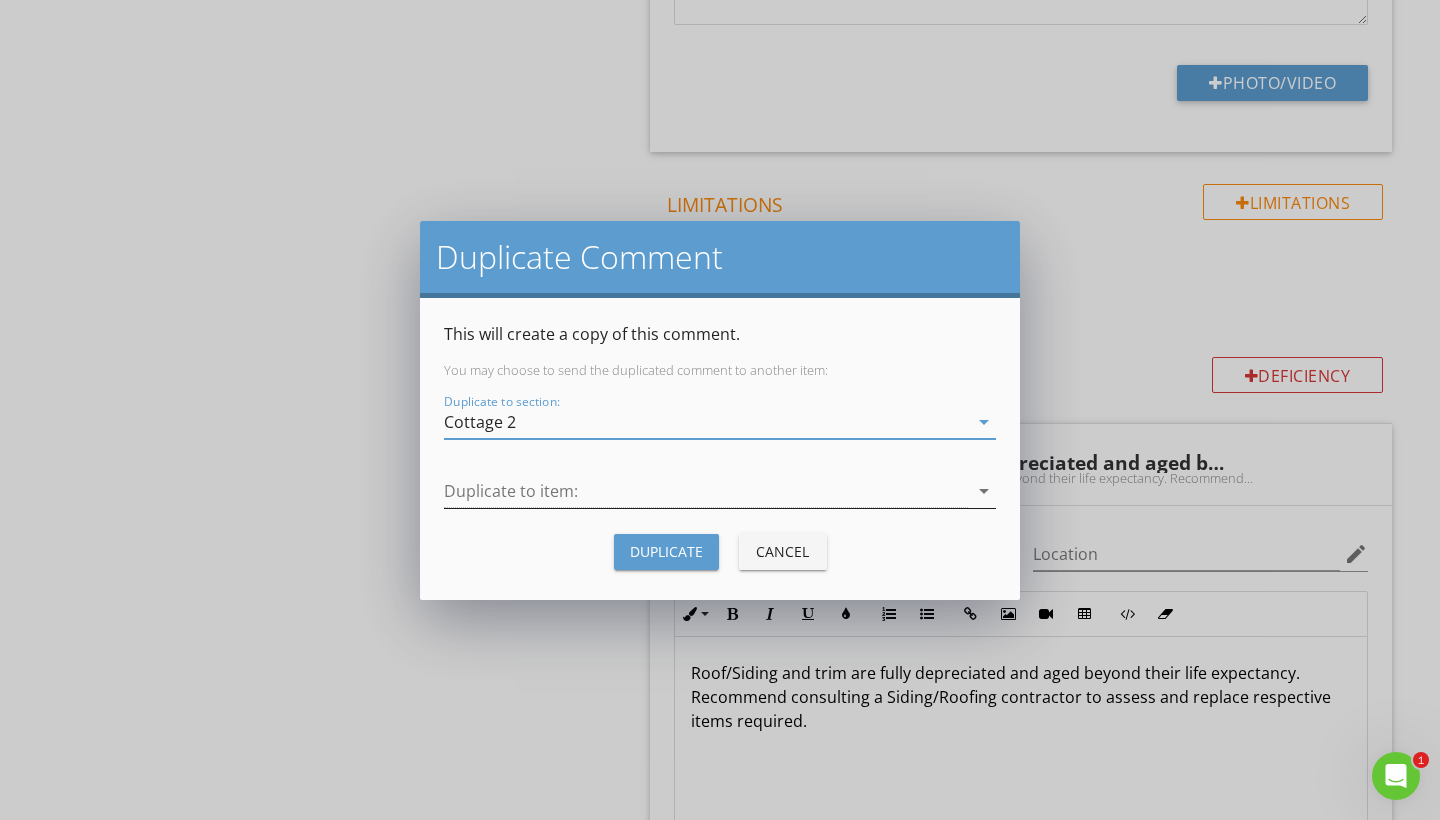 click at bounding box center [706, 491] 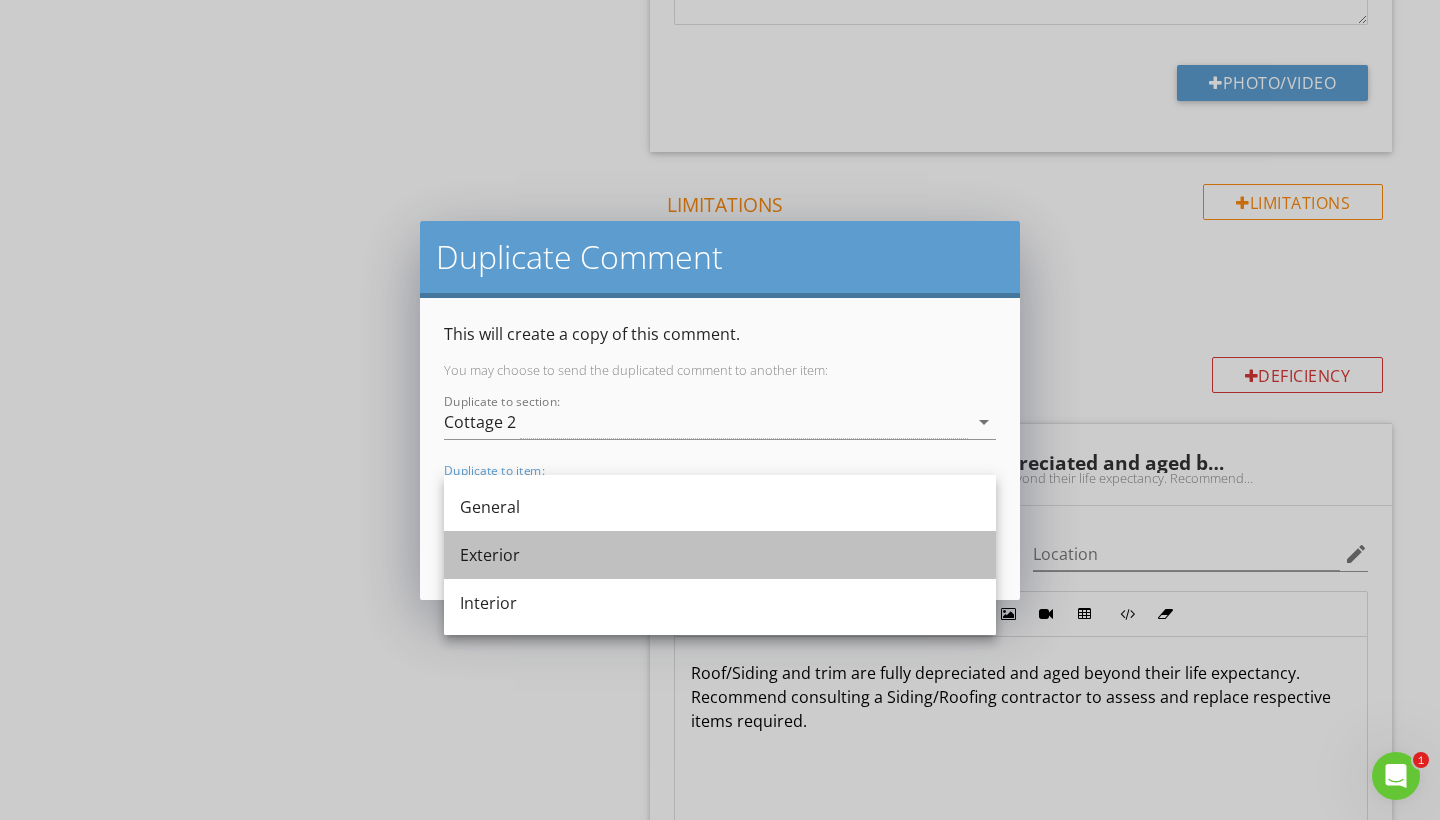 click on "Exterior" at bounding box center (720, 555) 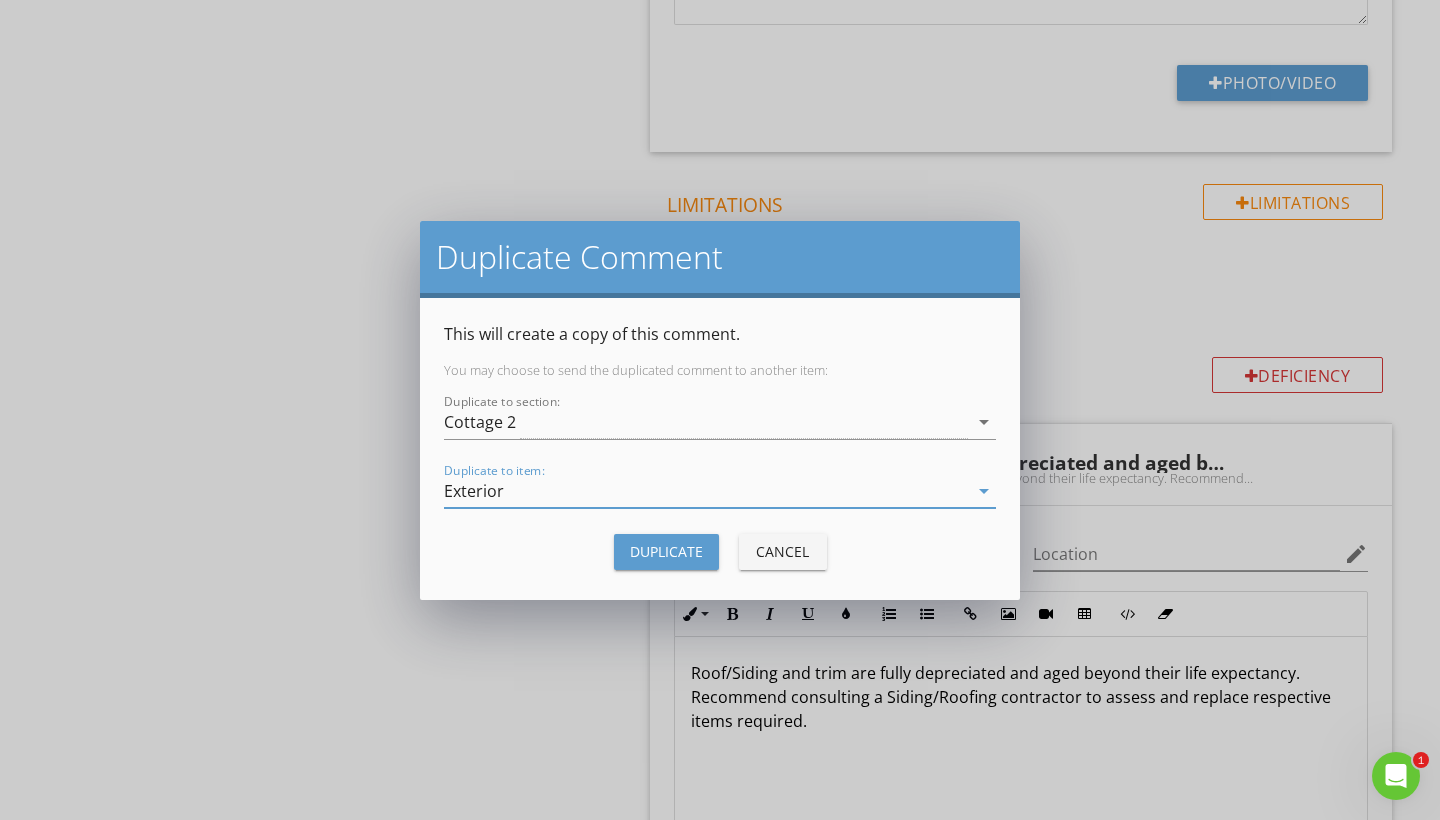 click on "Duplicate" at bounding box center (666, 551) 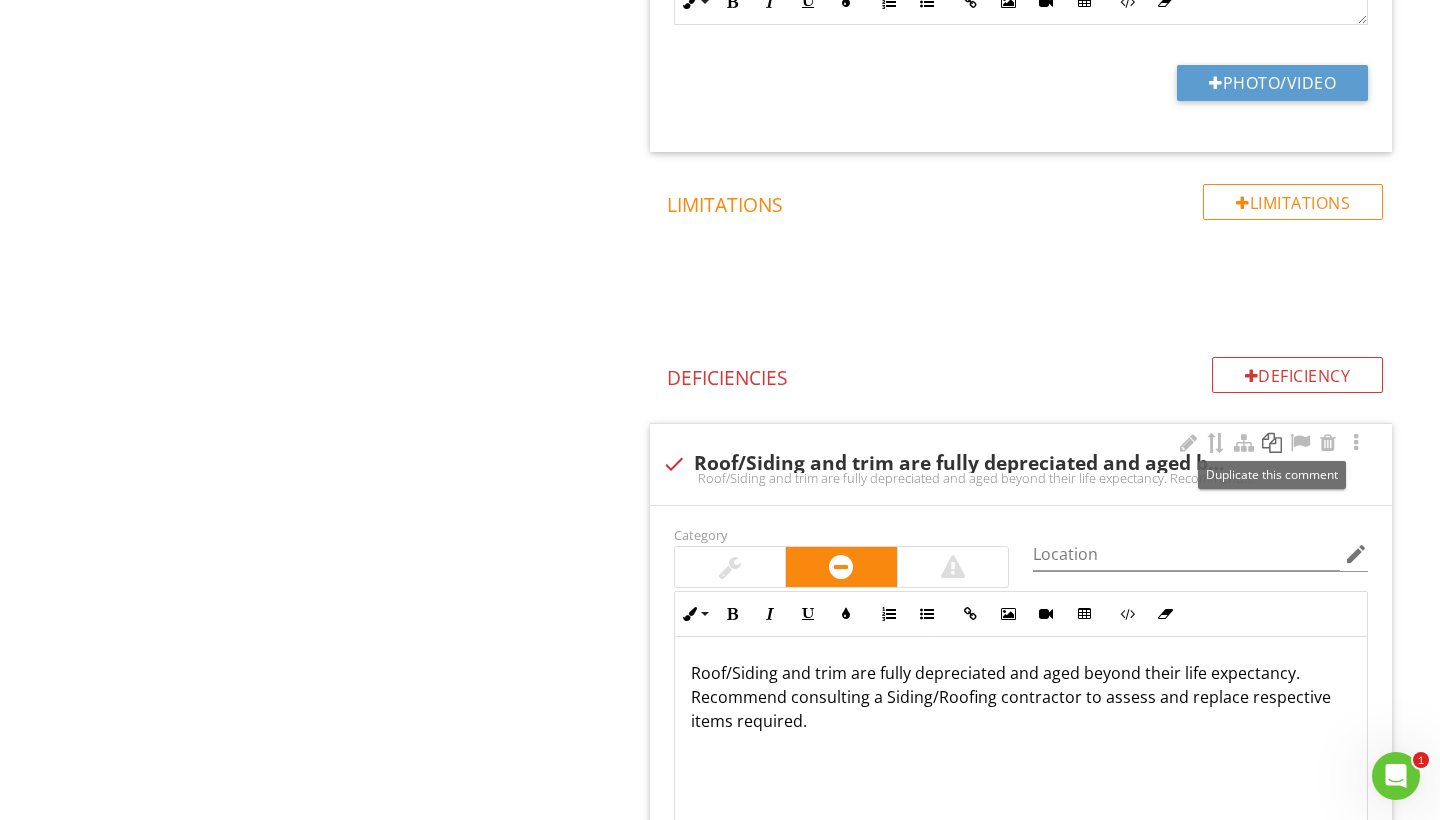 click at bounding box center [1272, 443] 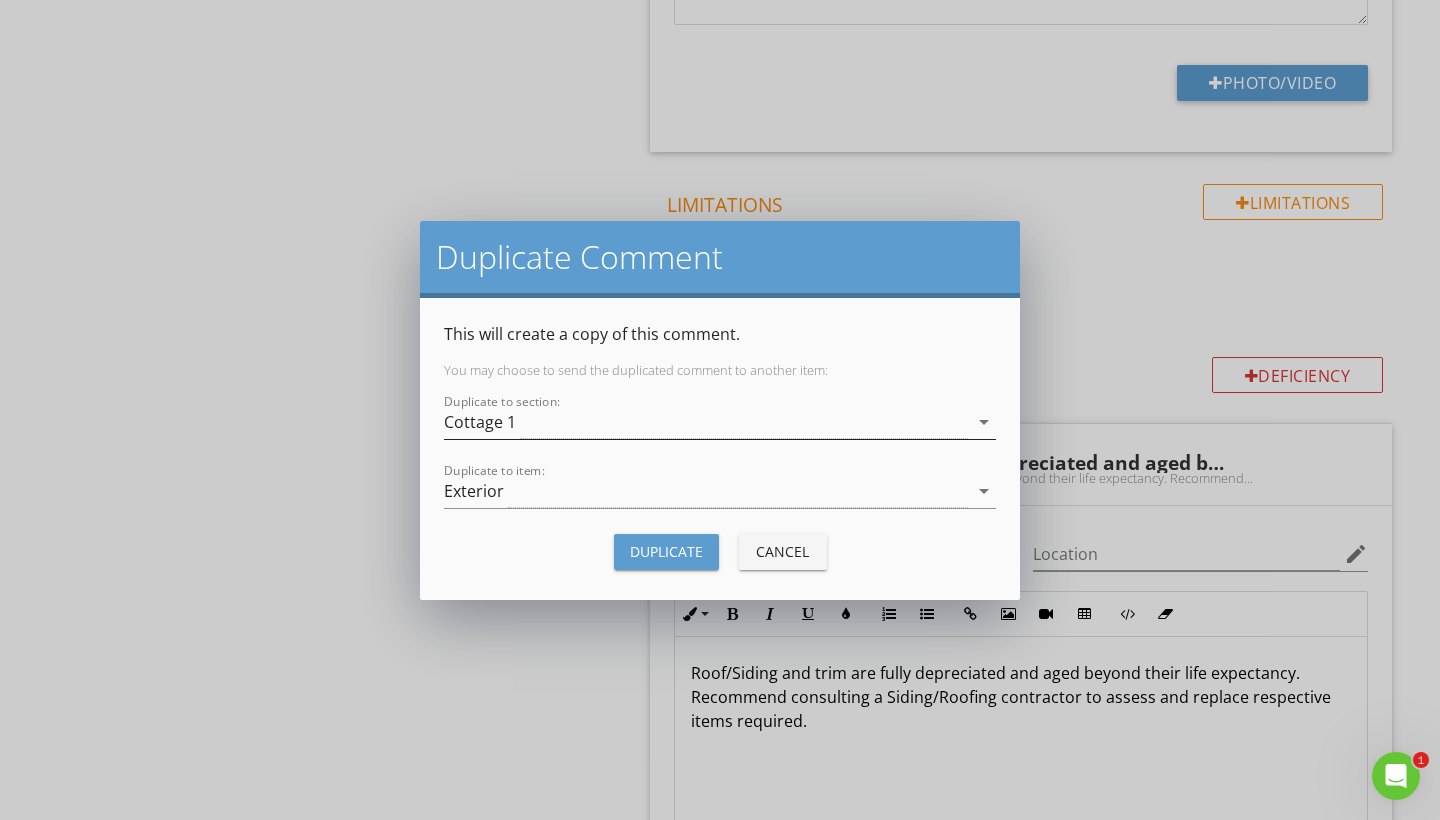 click on "Cottage 1" at bounding box center (706, 422) 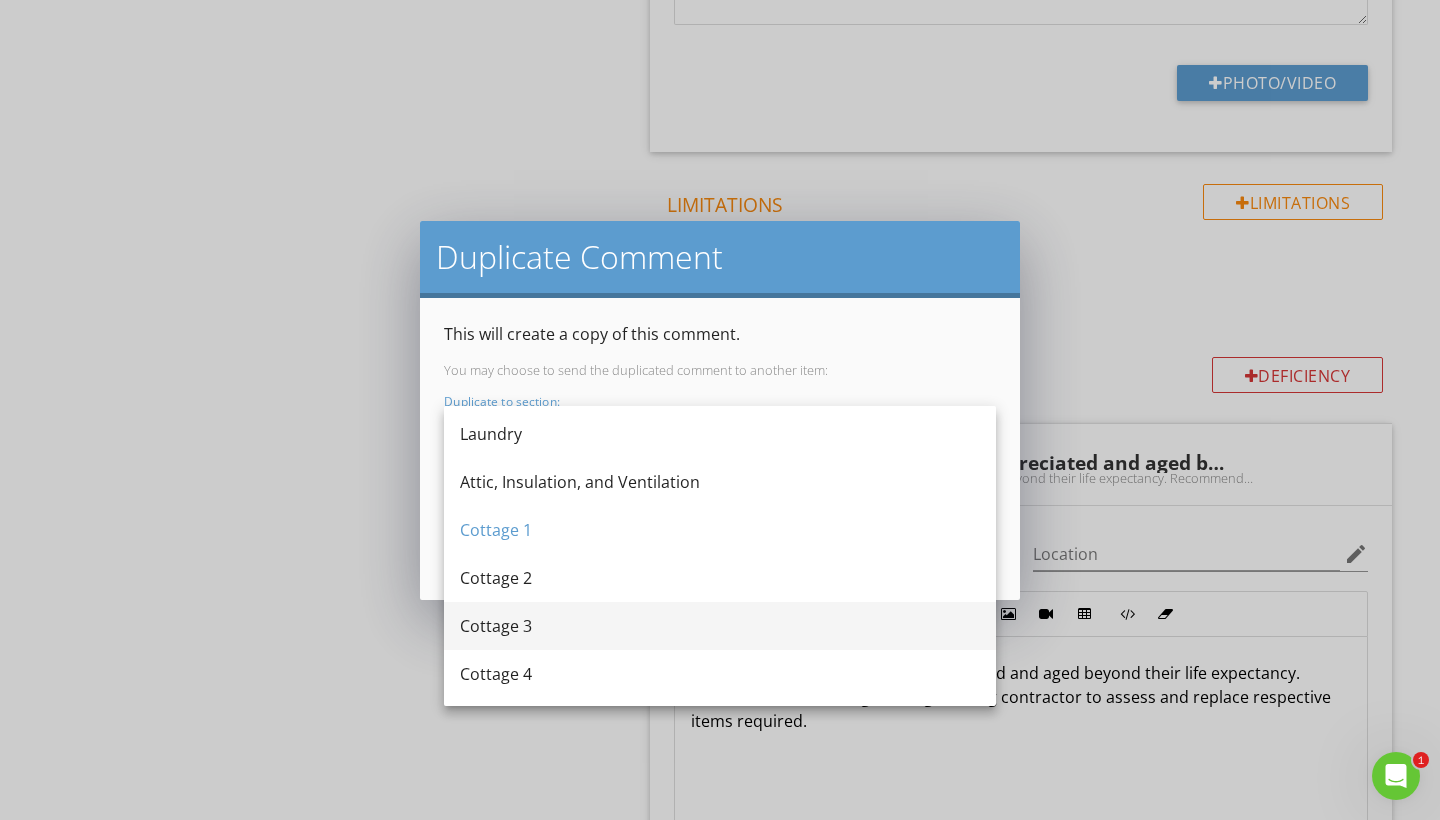 scroll, scrollTop: 484, scrollLeft: 0, axis: vertical 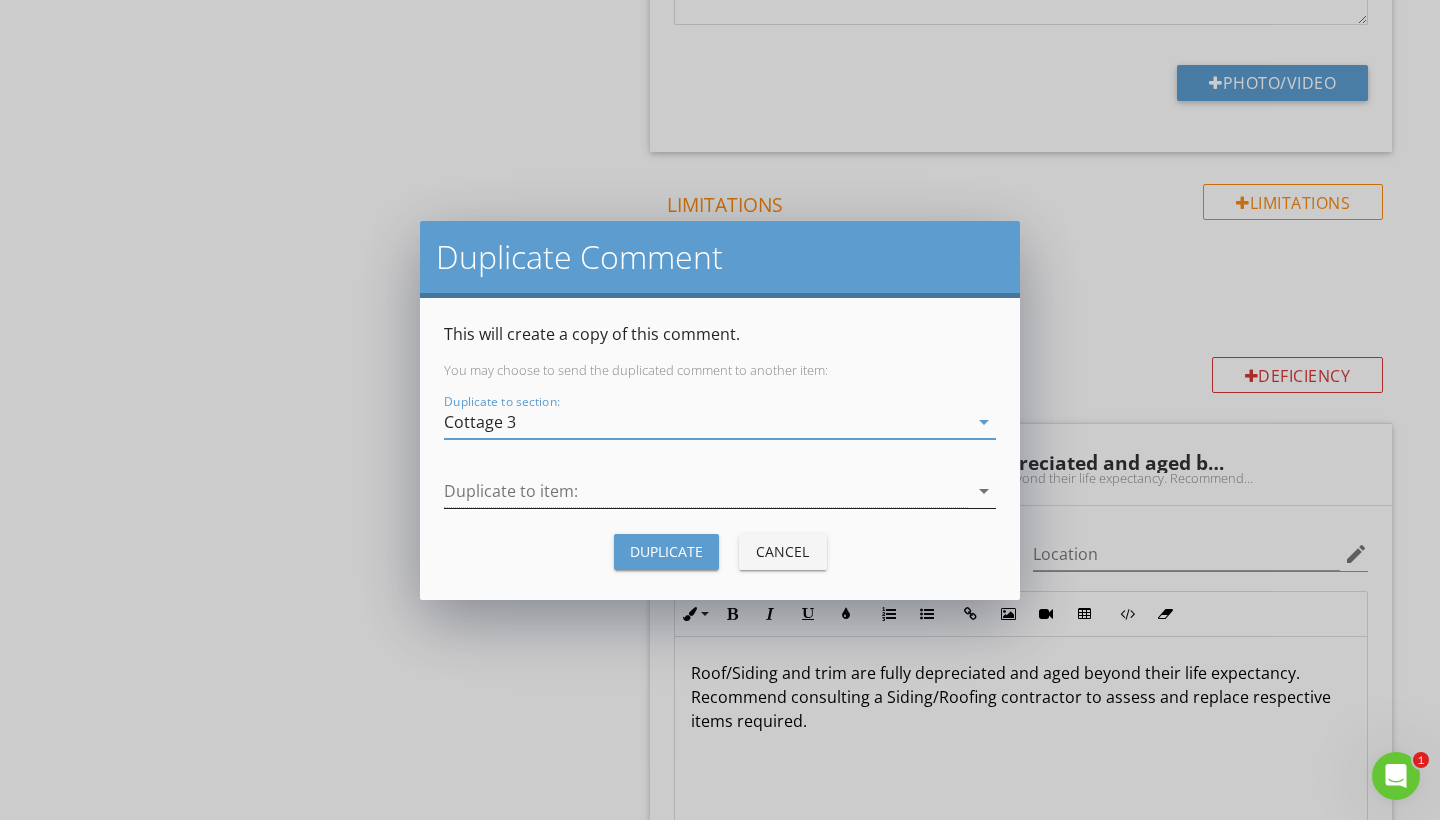 click at bounding box center (706, 491) 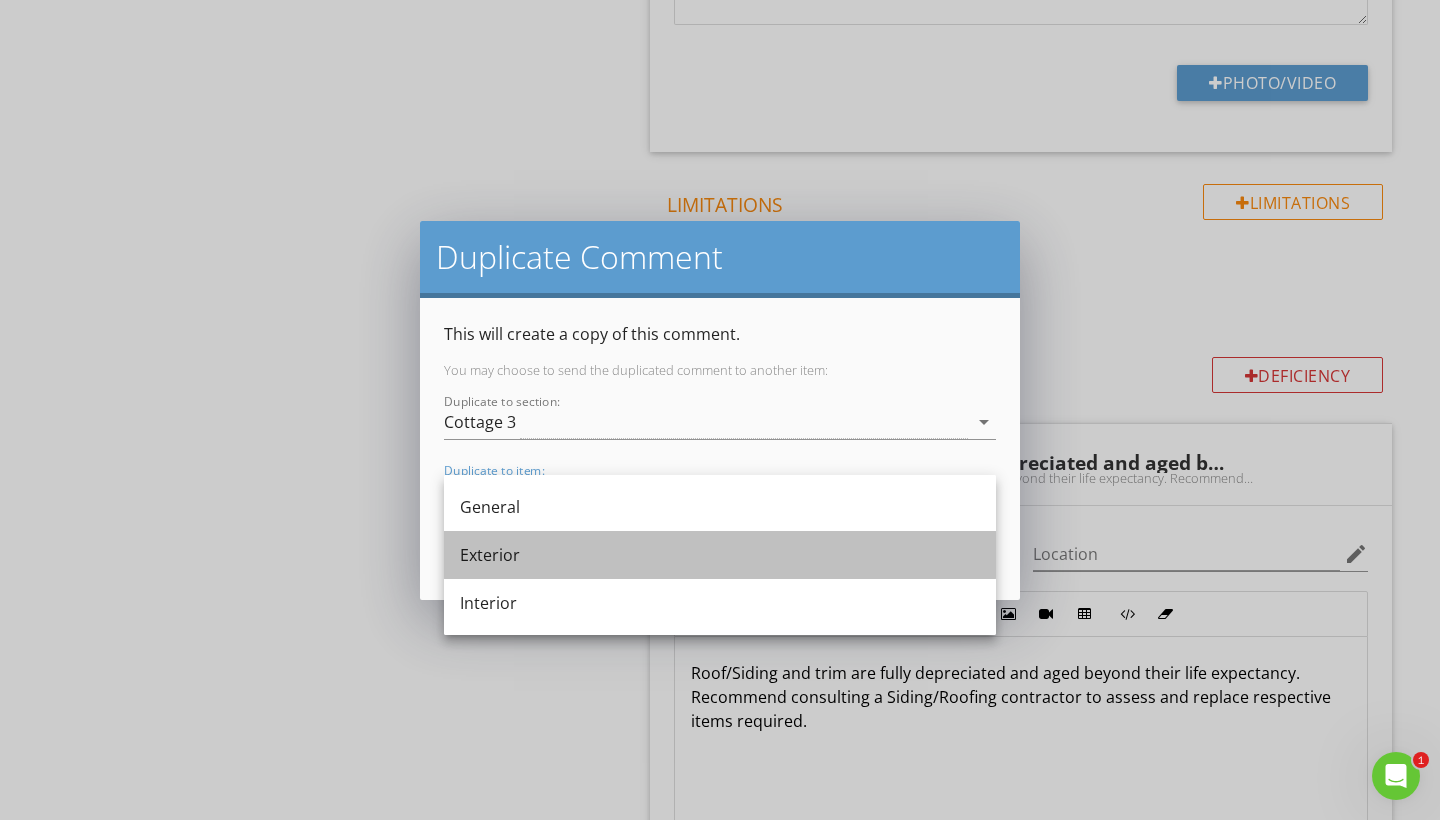 click on "Exterior" at bounding box center [720, 555] 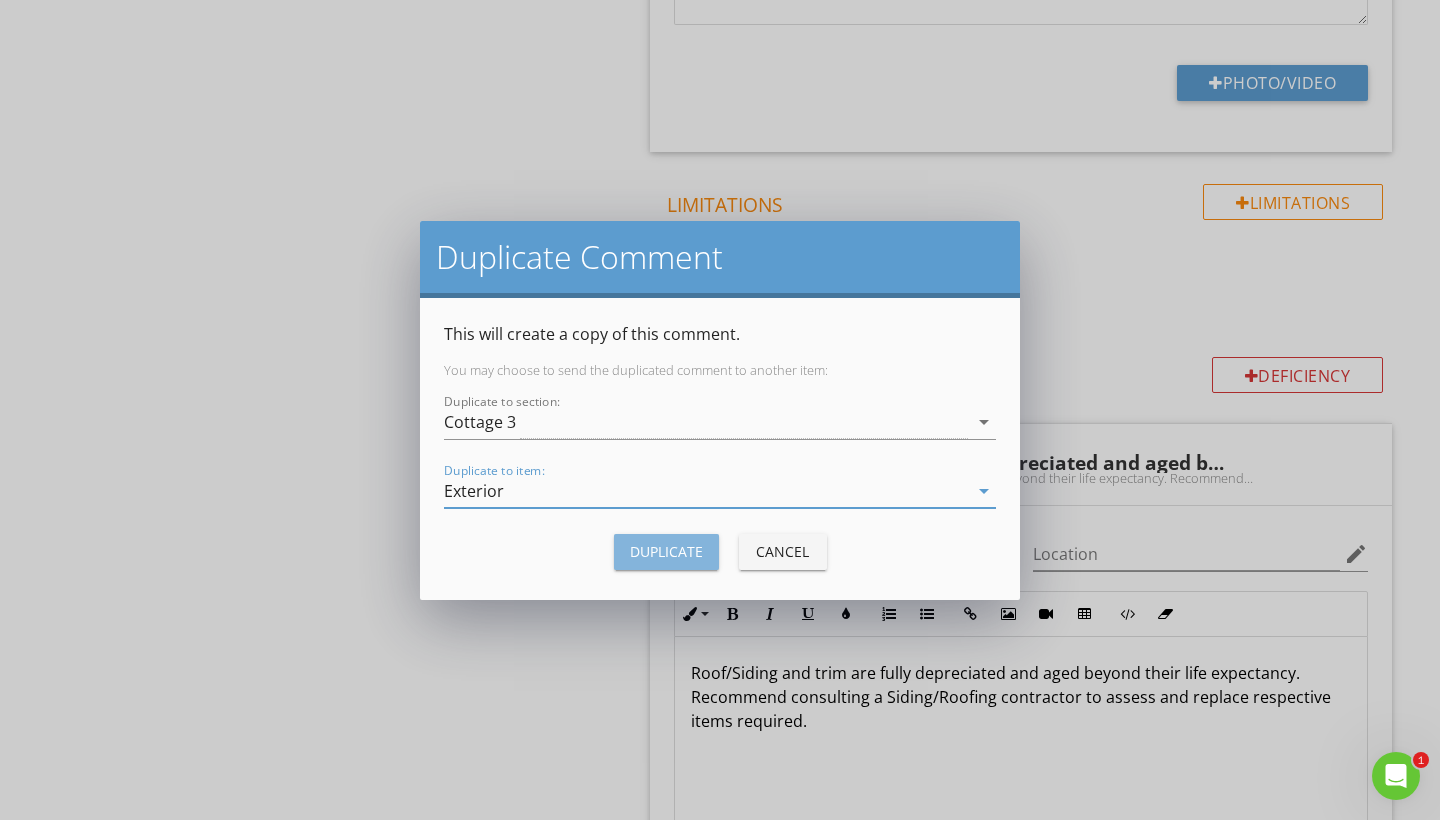 click on "Duplicate" at bounding box center [666, 552] 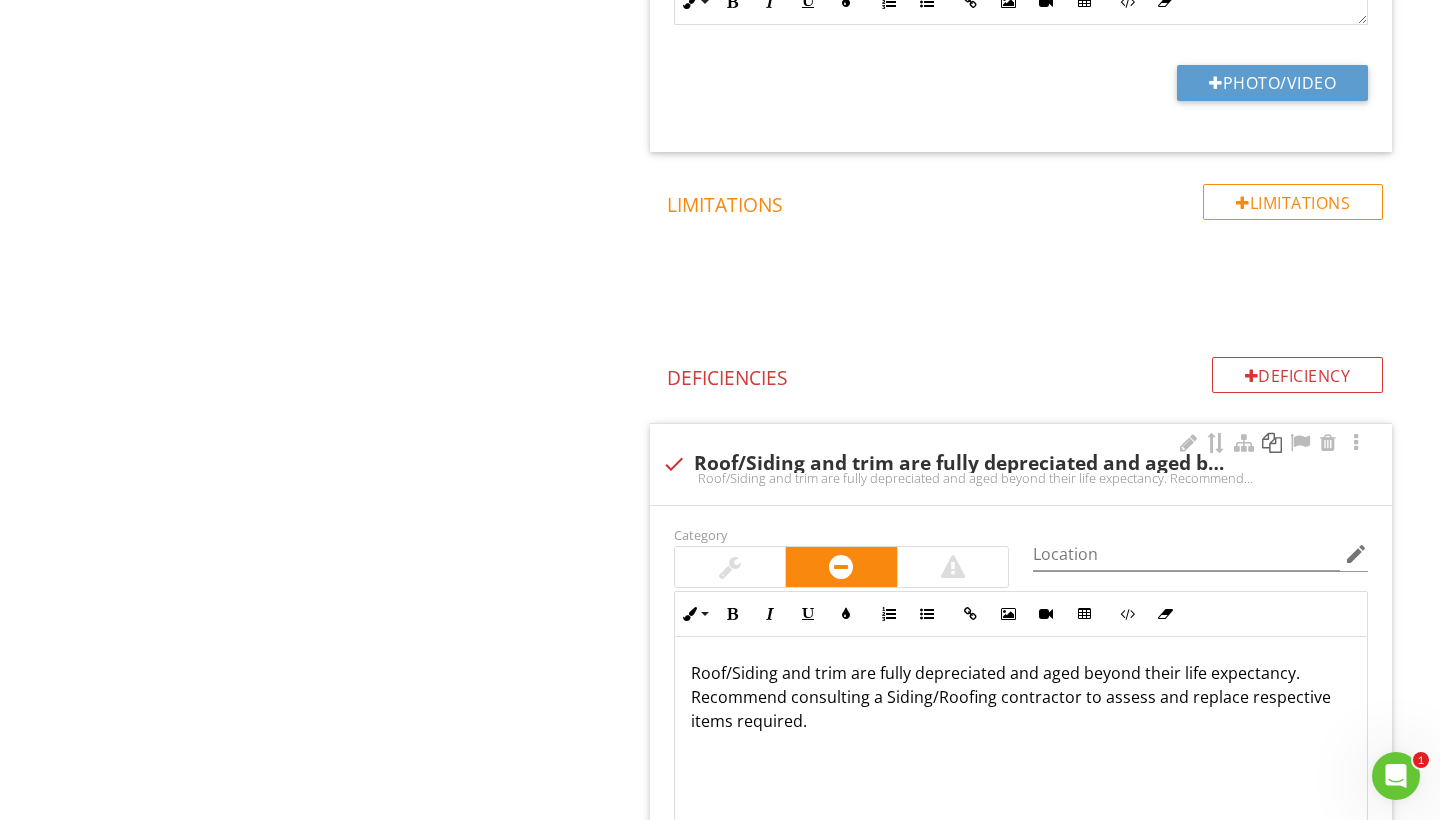 click at bounding box center (1272, 443) 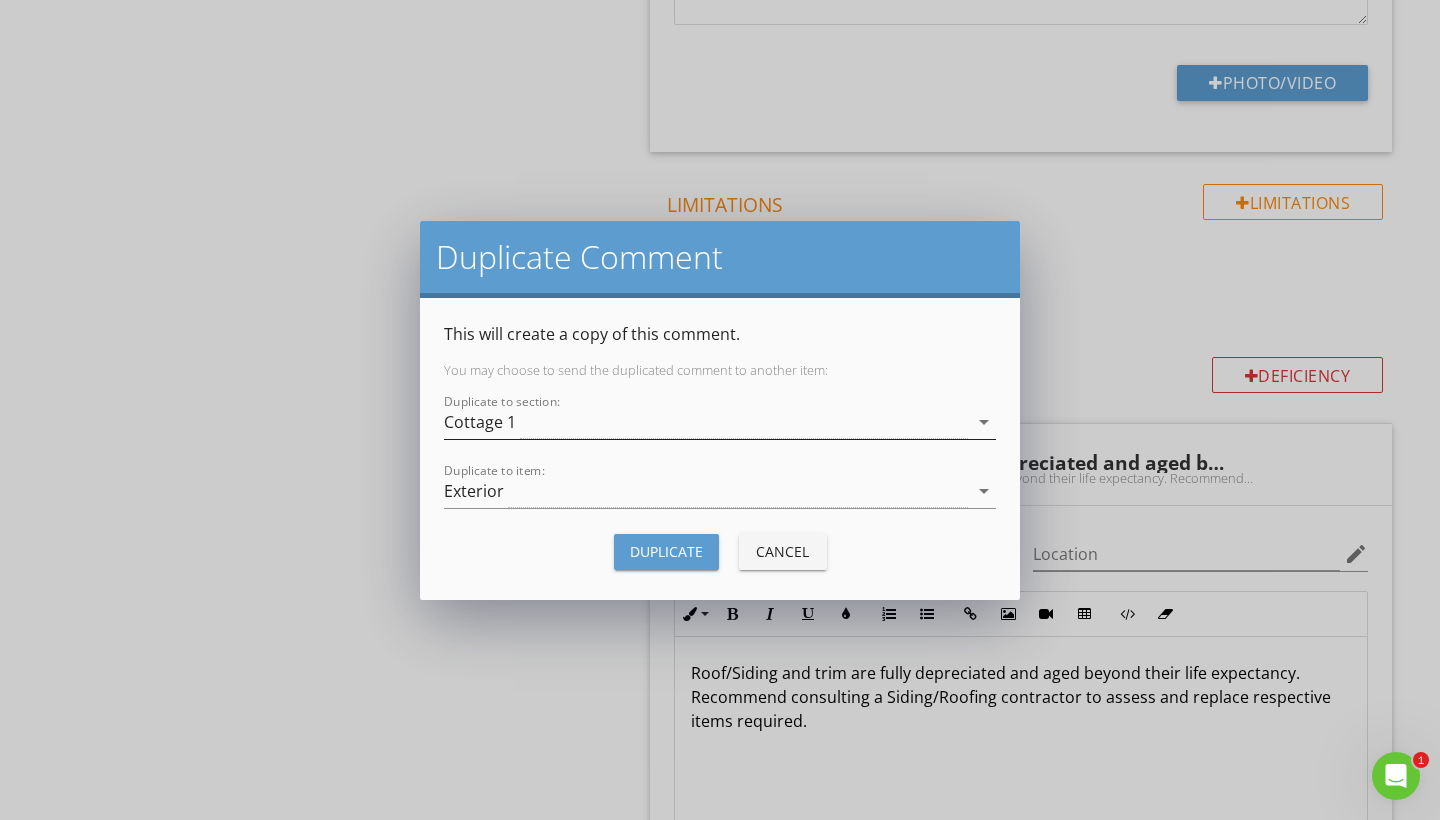 click on "Cottage 1" at bounding box center [706, 422] 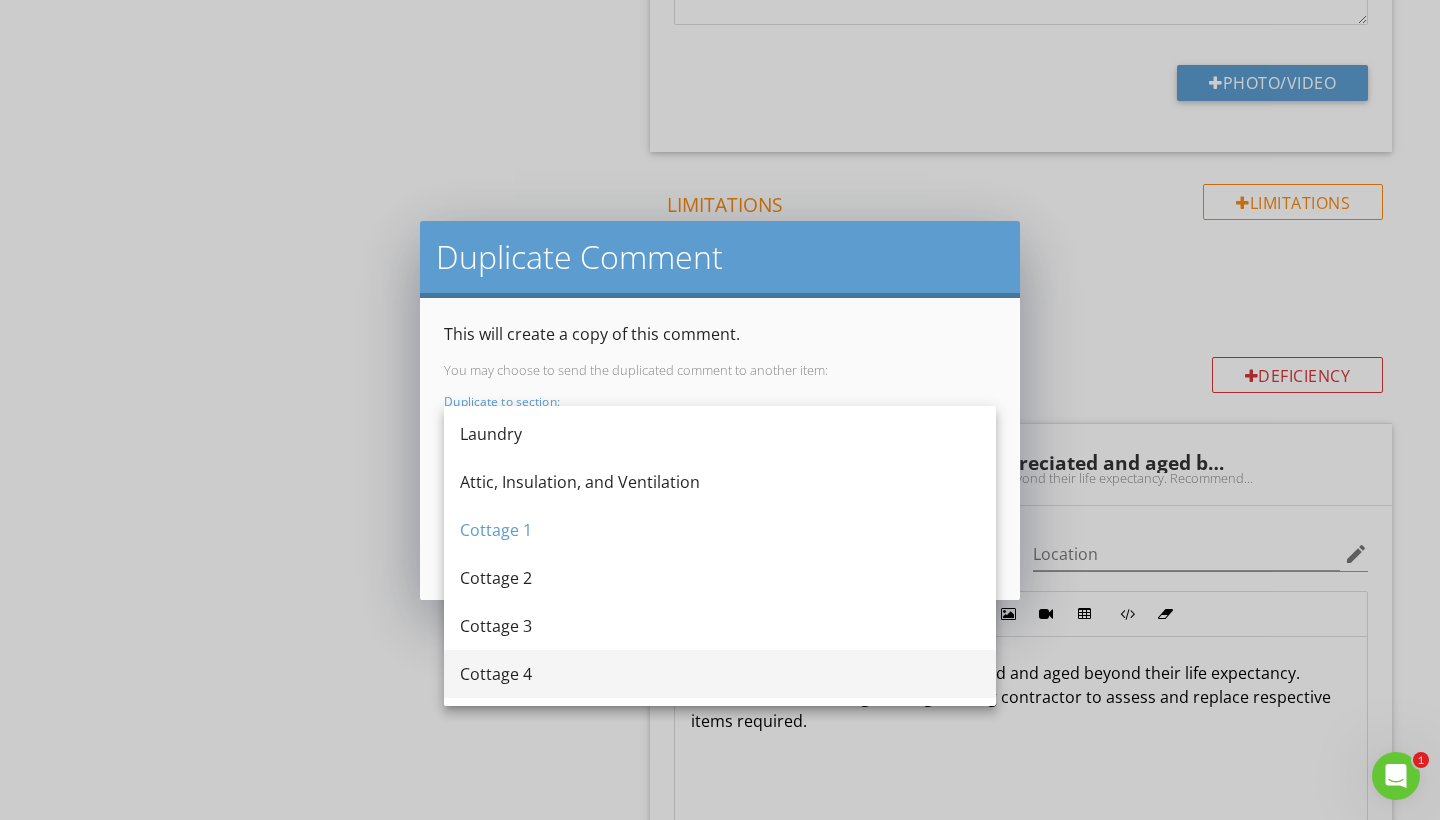 scroll, scrollTop: 484, scrollLeft: 0, axis: vertical 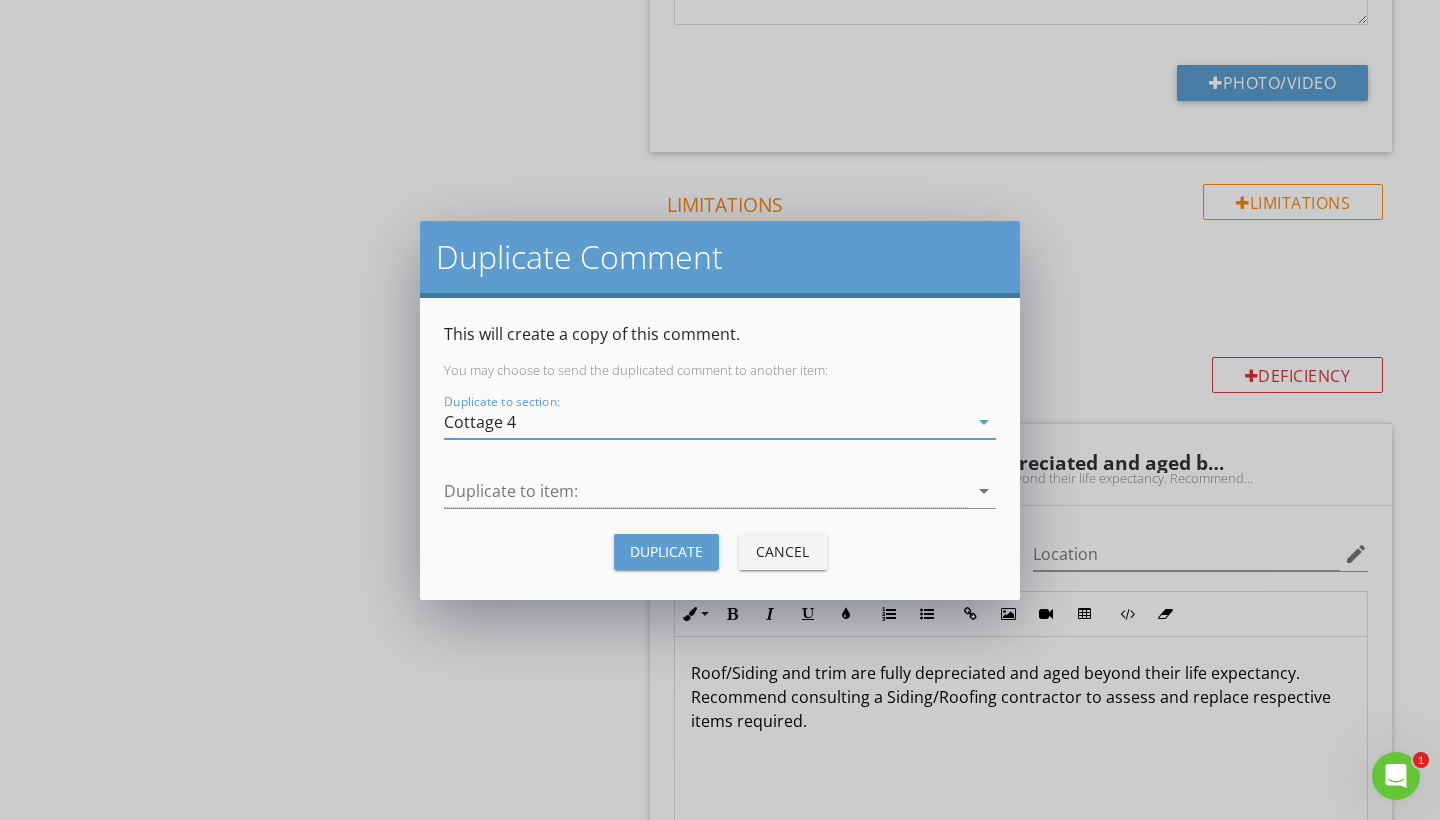click on "Duplicate to item: arrow_drop_down" at bounding box center (720, 495) 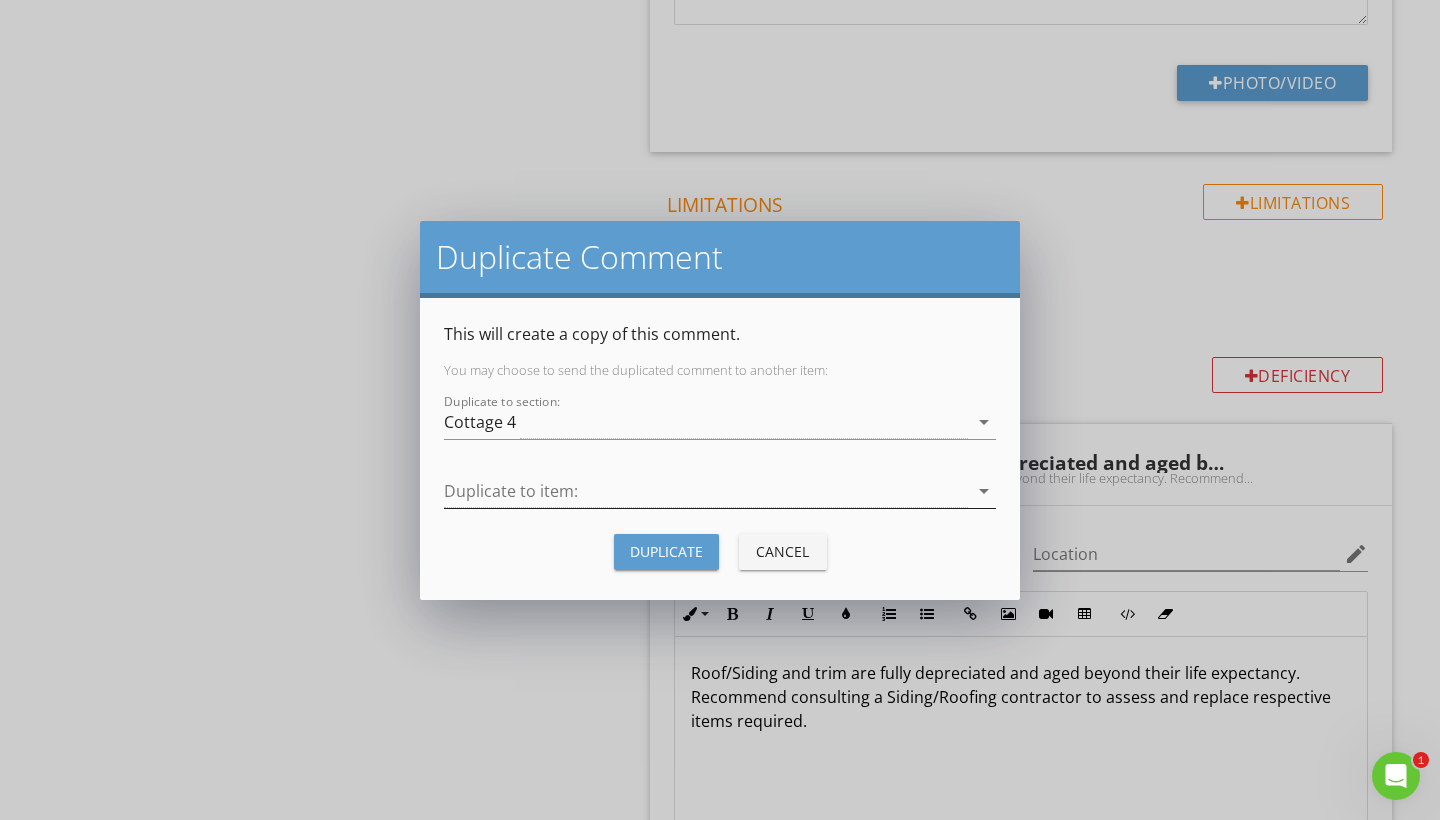 click at bounding box center (706, 491) 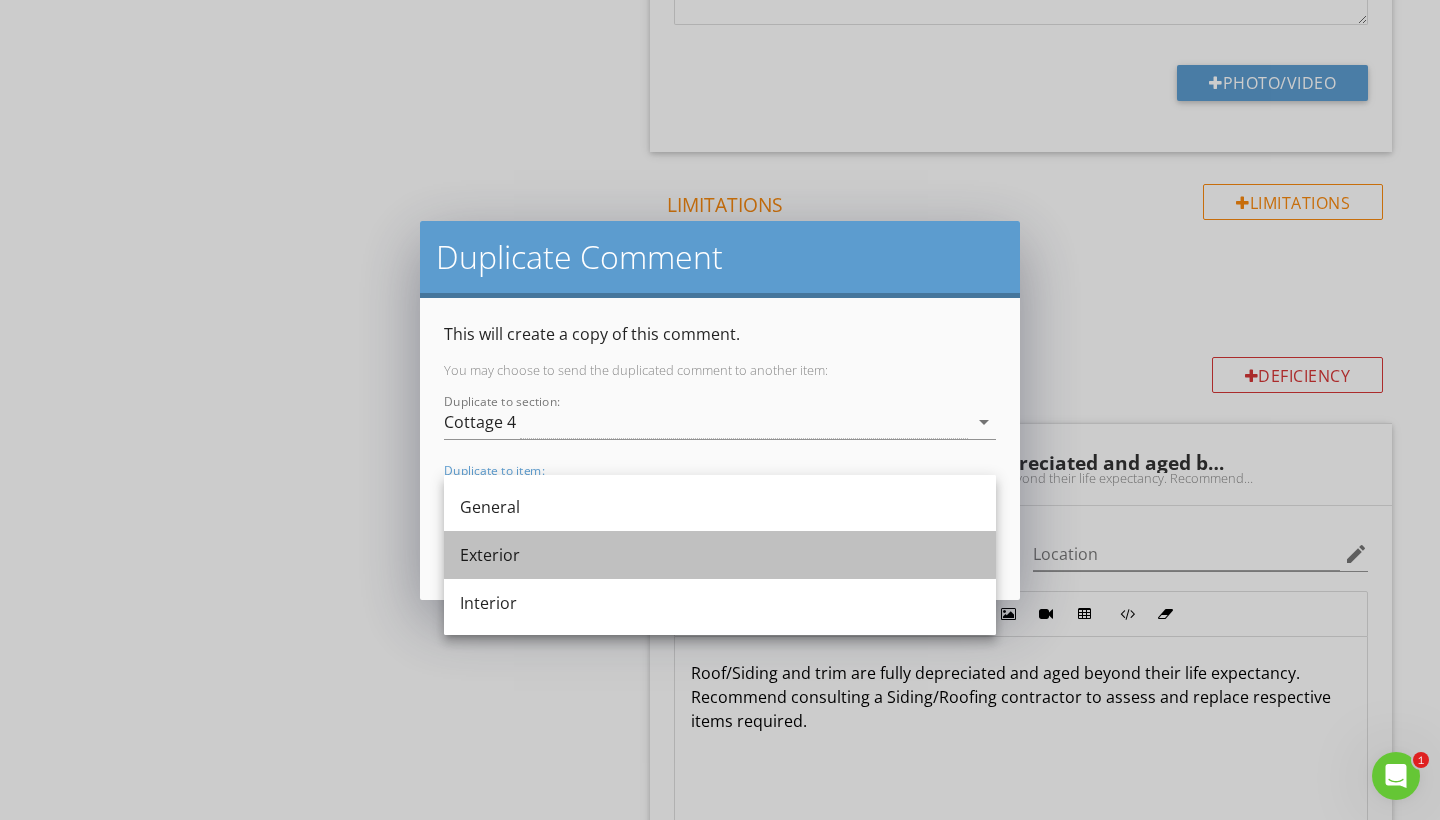 click on "Exterior" at bounding box center [720, 555] 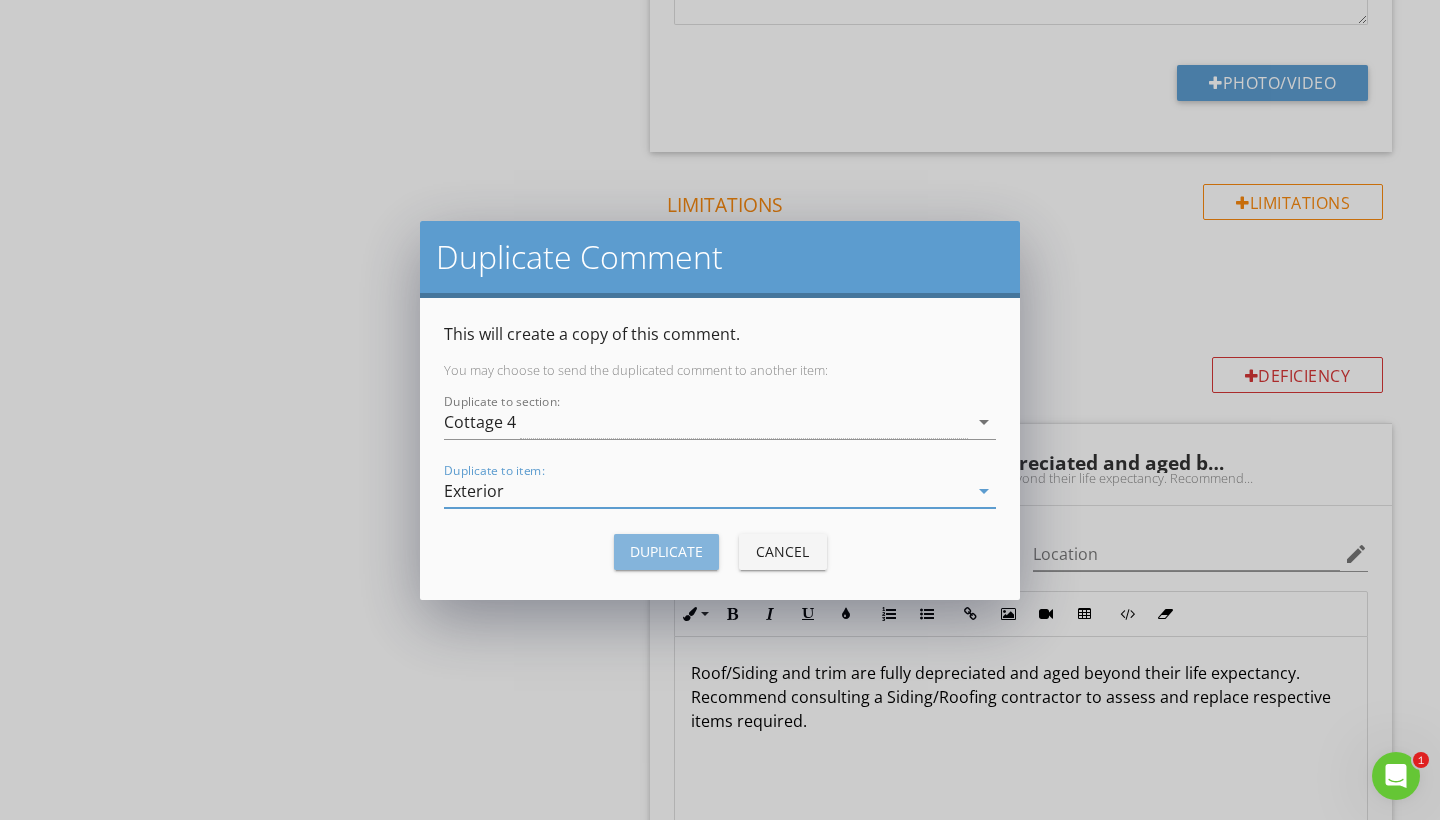 click on "Duplicate" at bounding box center (666, 552) 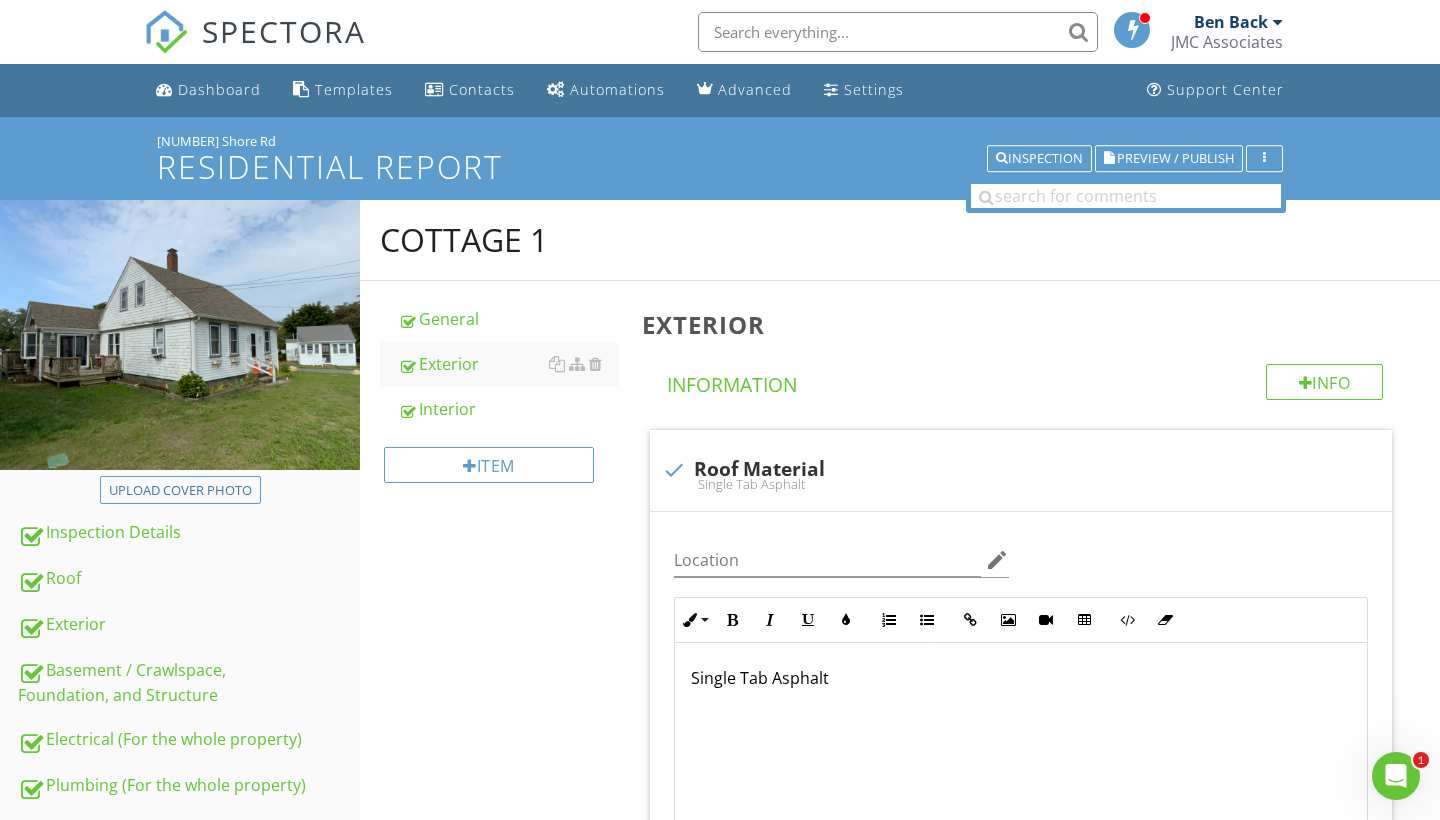 scroll, scrollTop: 0, scrollLeft: 0, axis: both 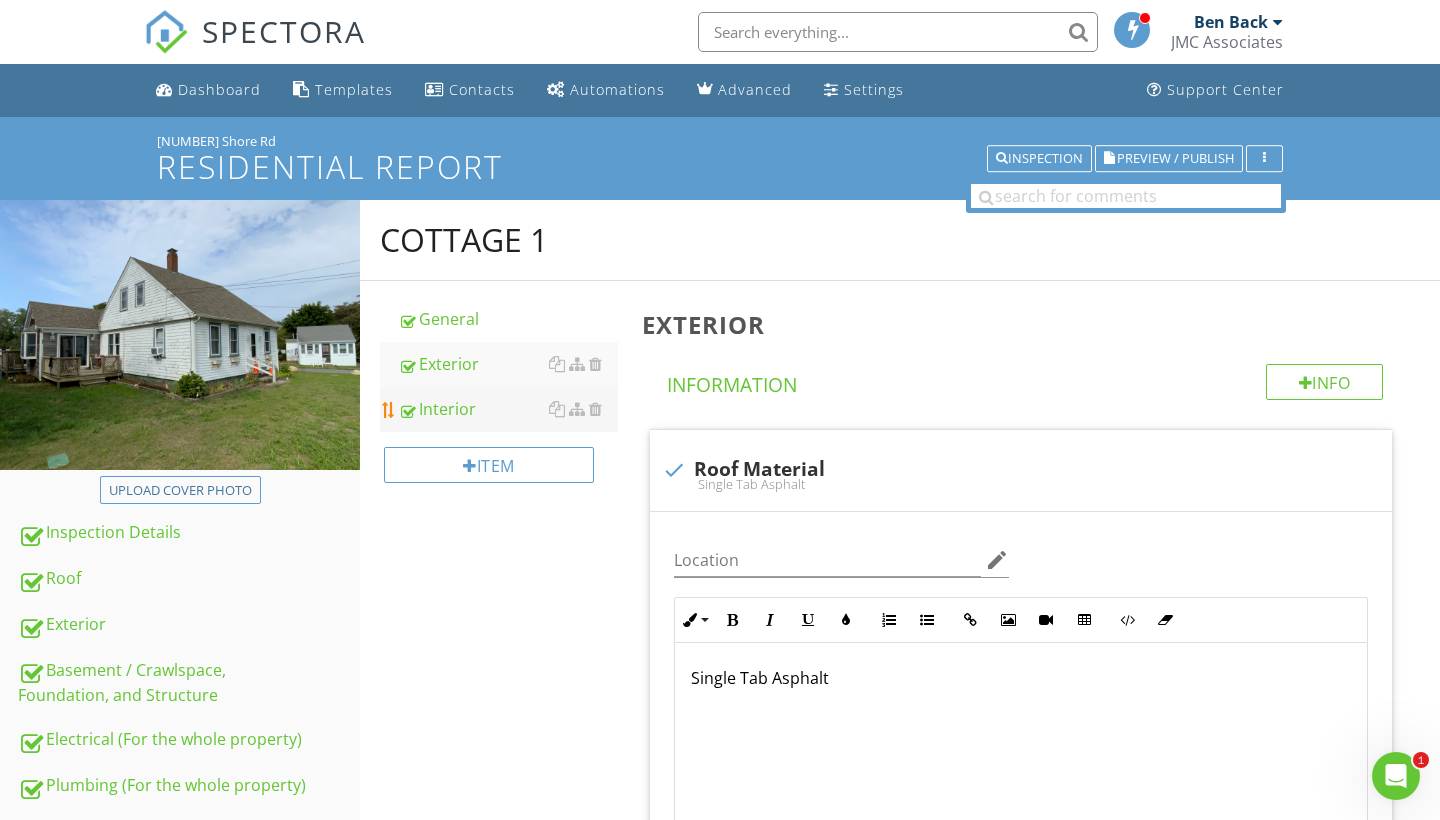 click on "Interior" at bounding box center (508, 409) 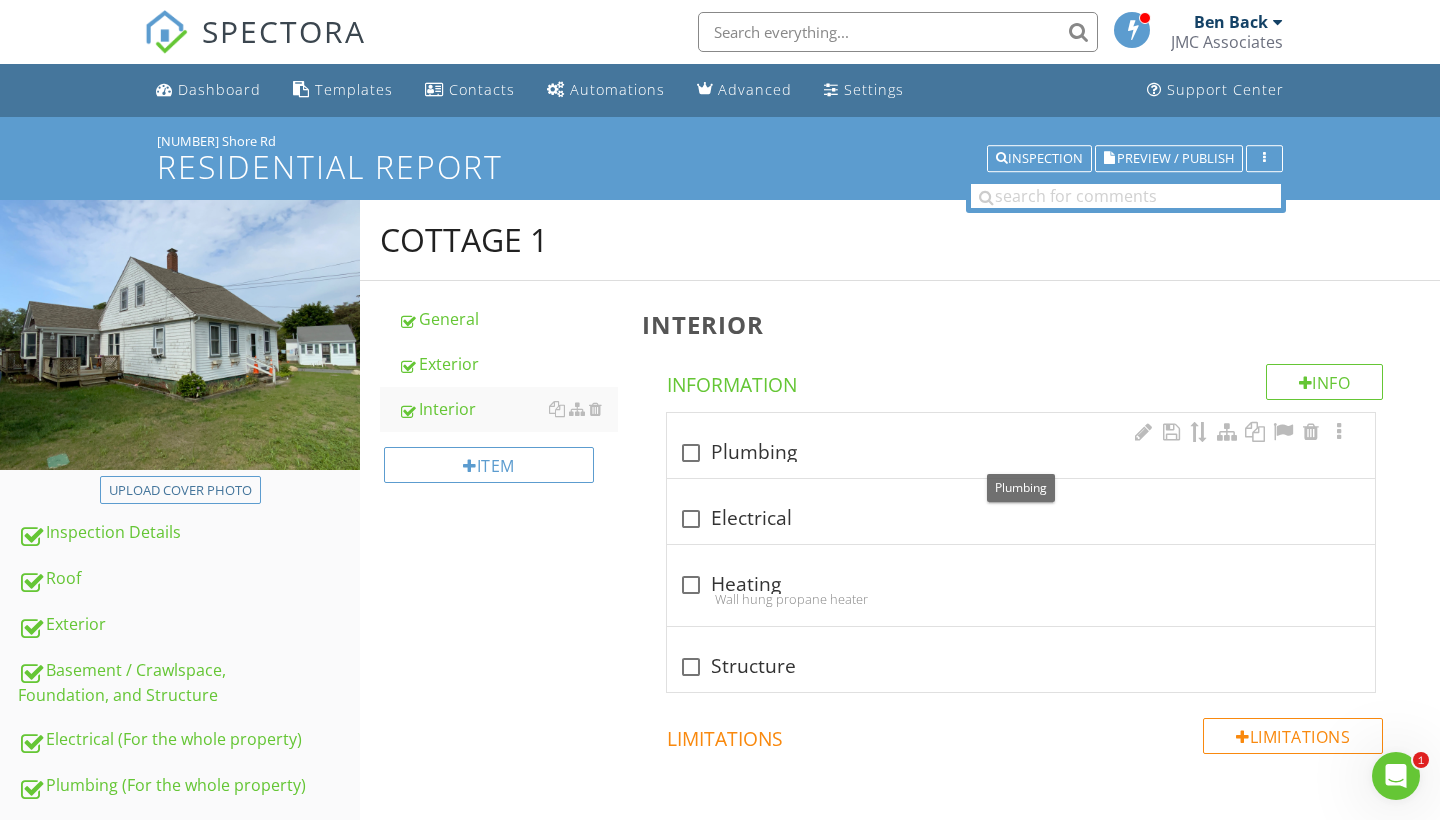 click at bounding box center [691, 453] 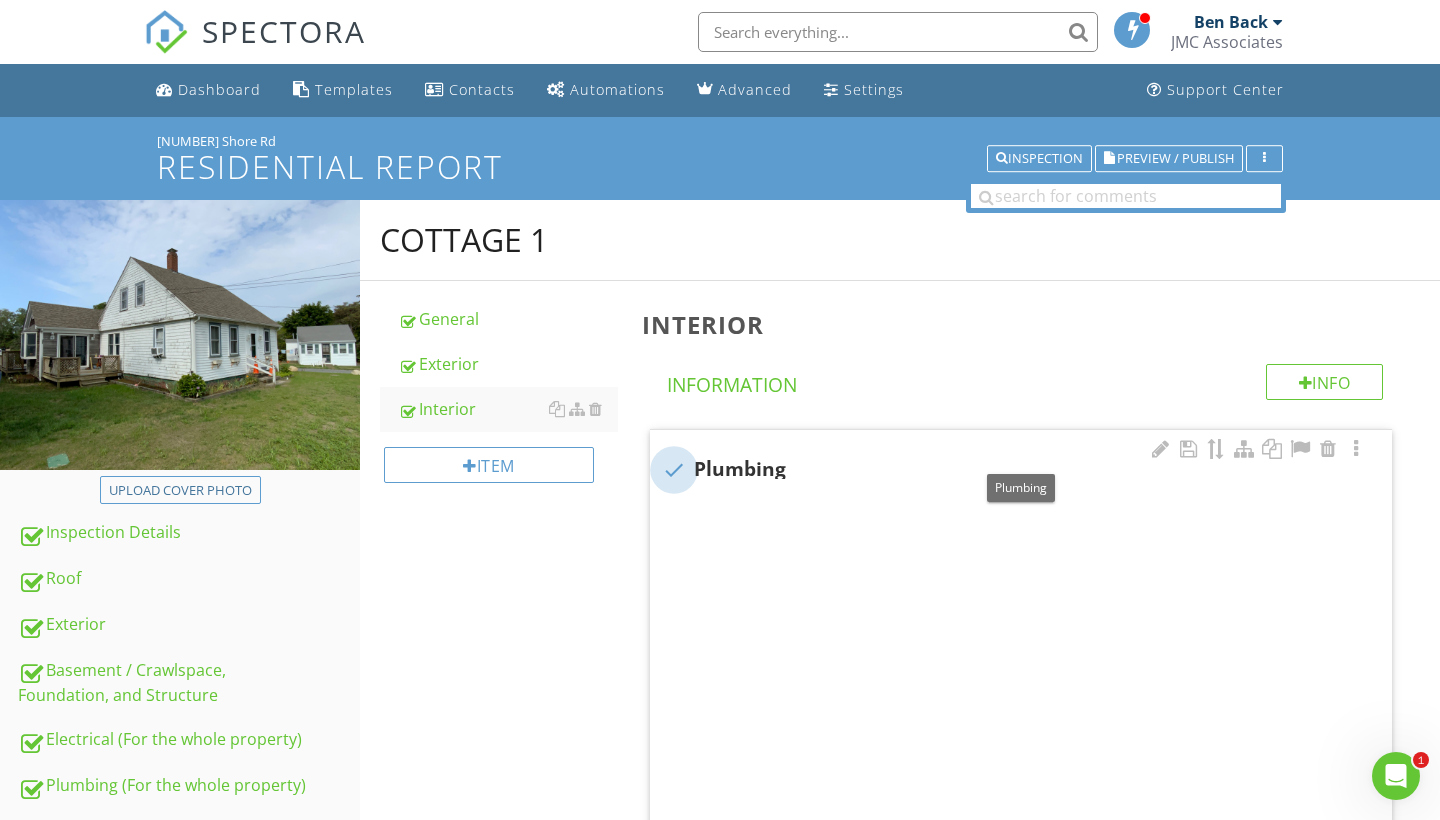 checkbox on "true" 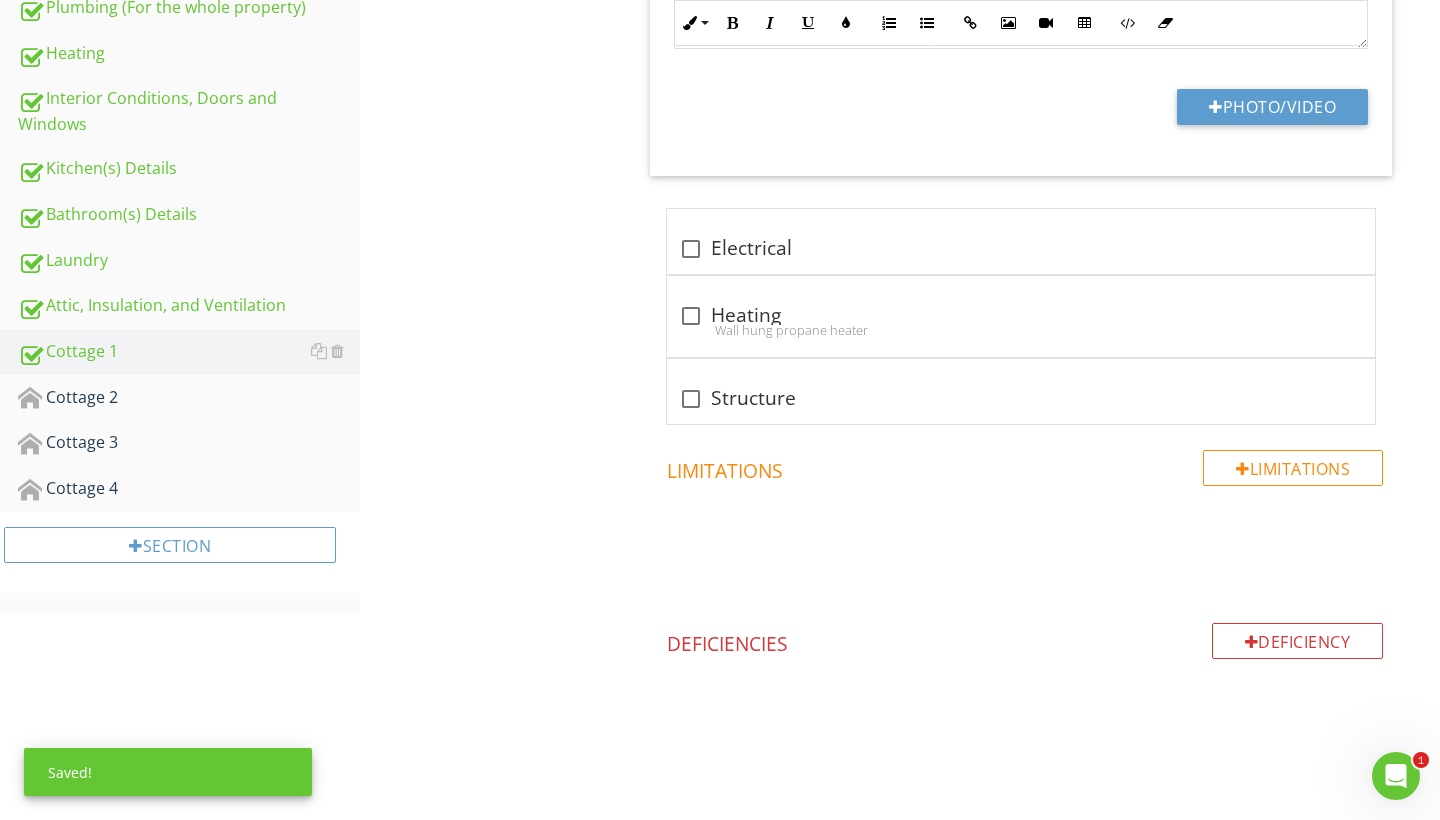 scroll, scrollTop: 777, scrollLeft: 0, axis: vertical 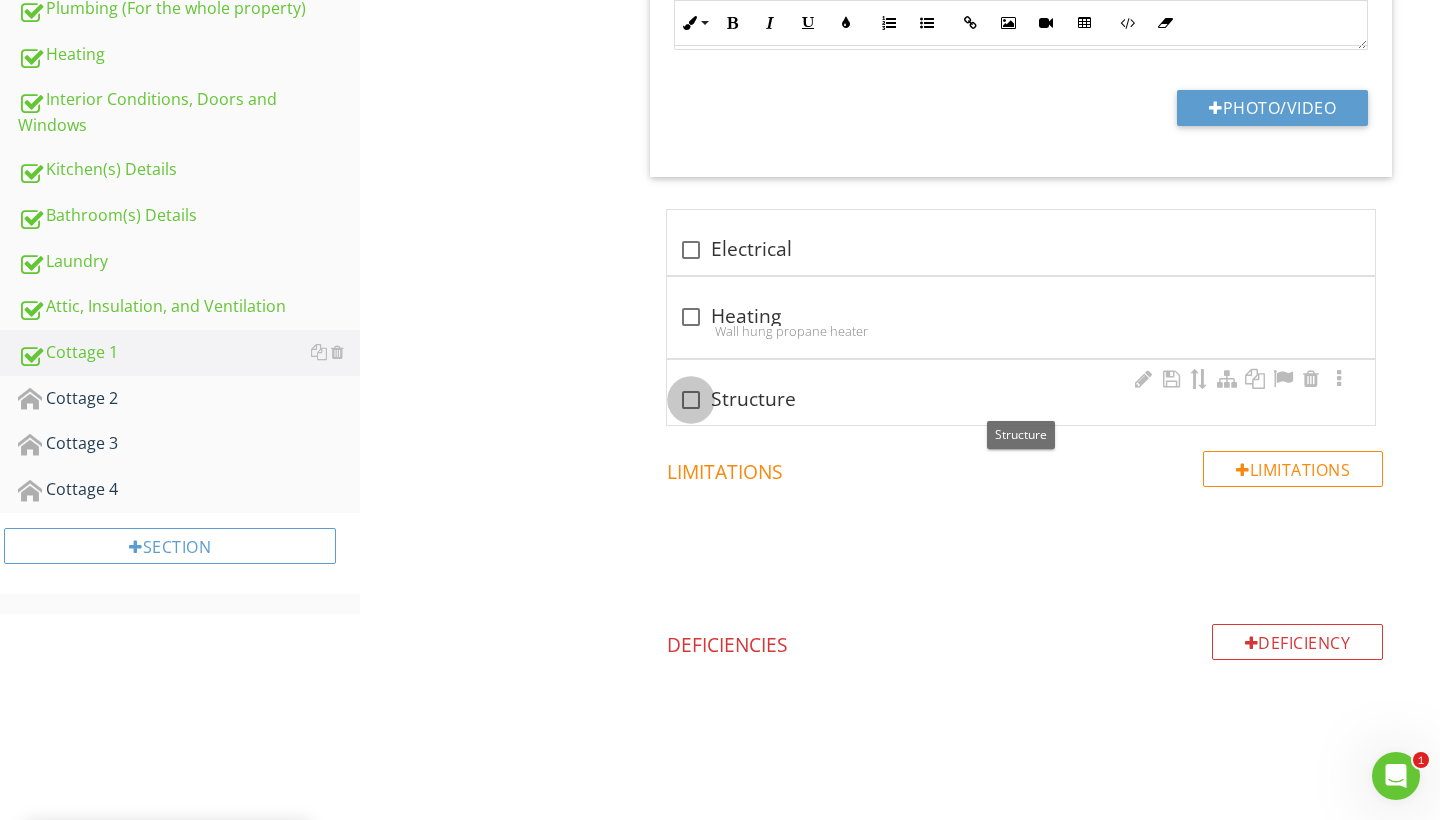click at bounding box center (691, 400) 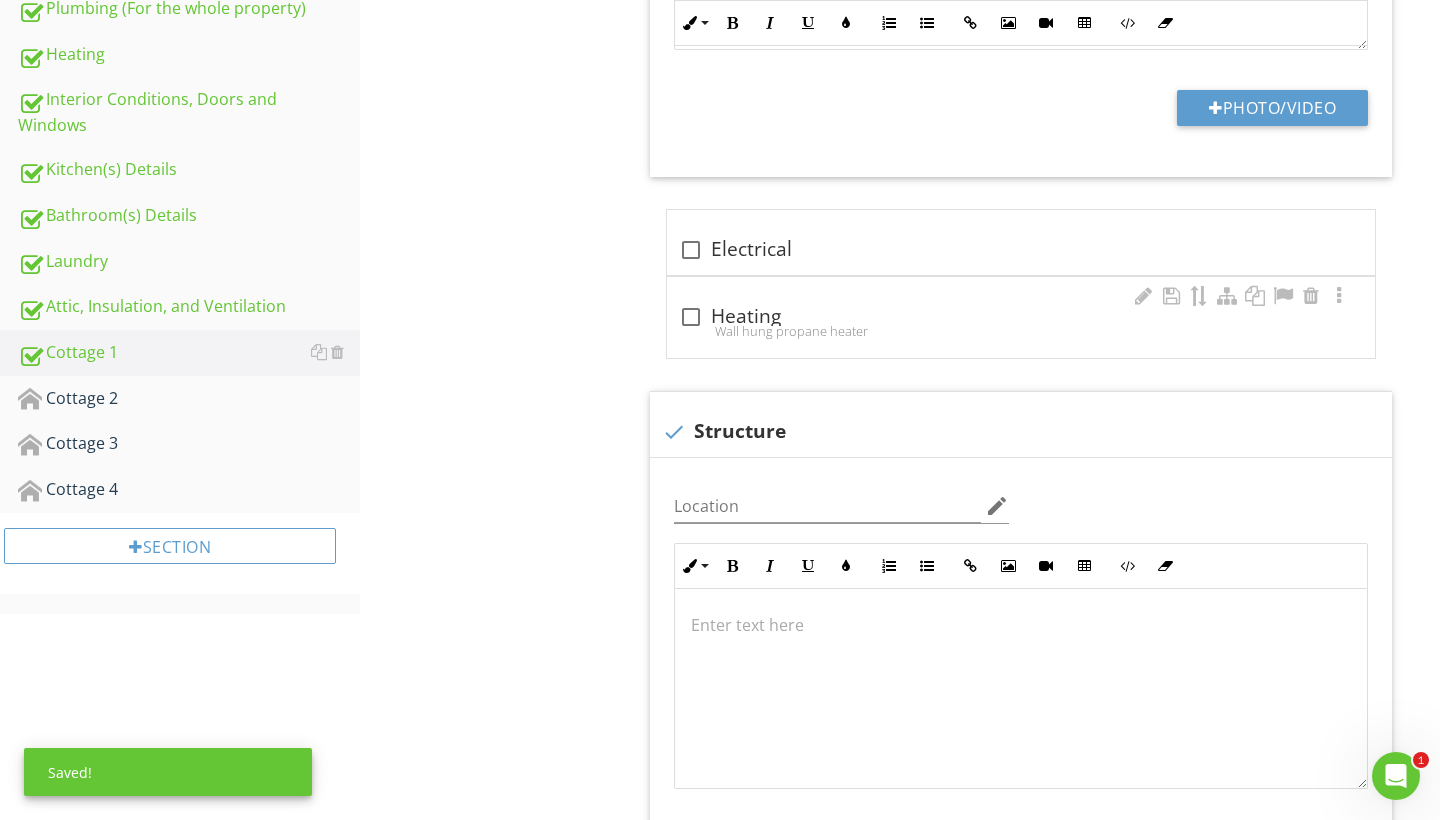 click at bounding box center (691, 317) 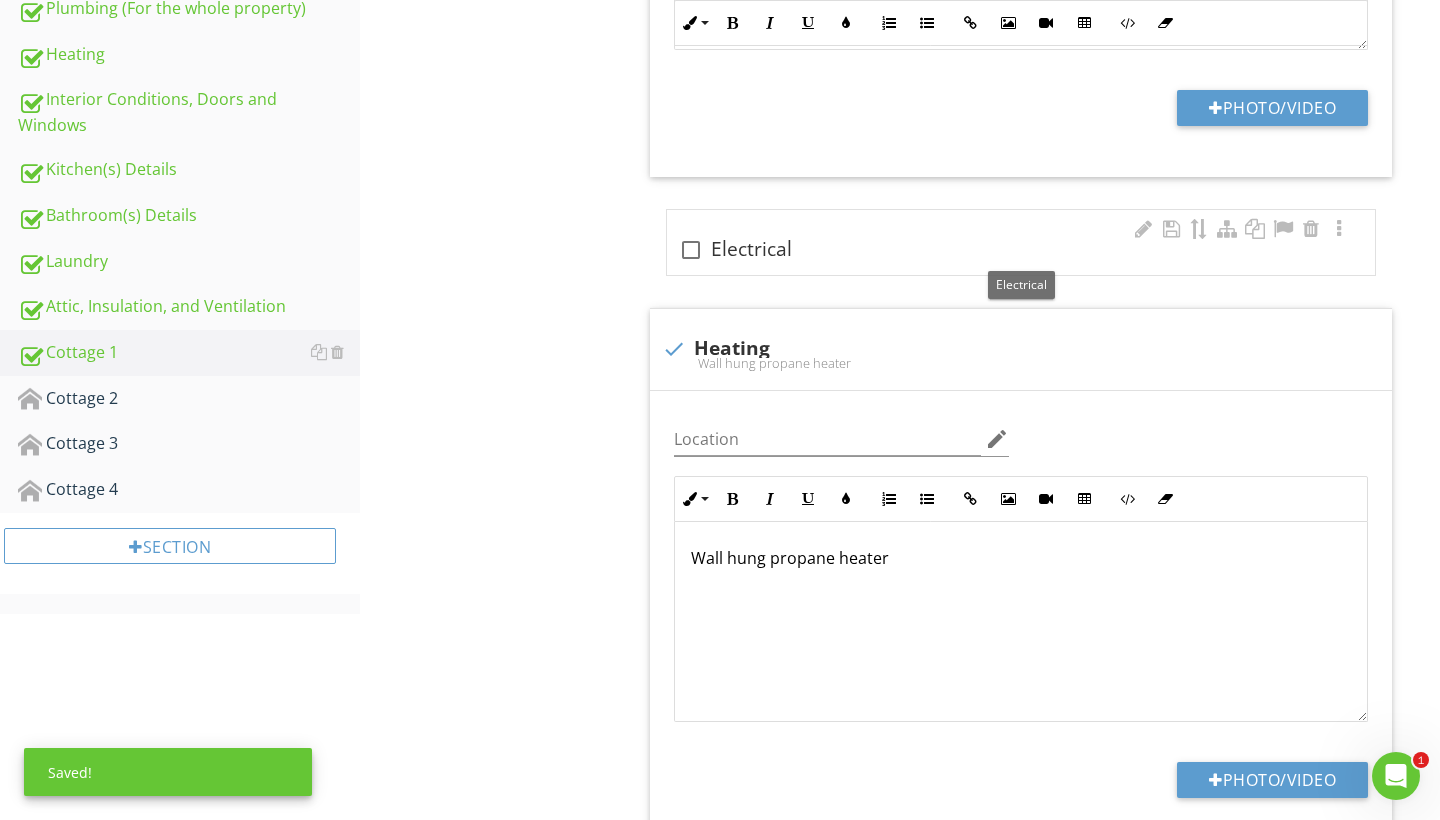 click at bounding box center [691, 250] 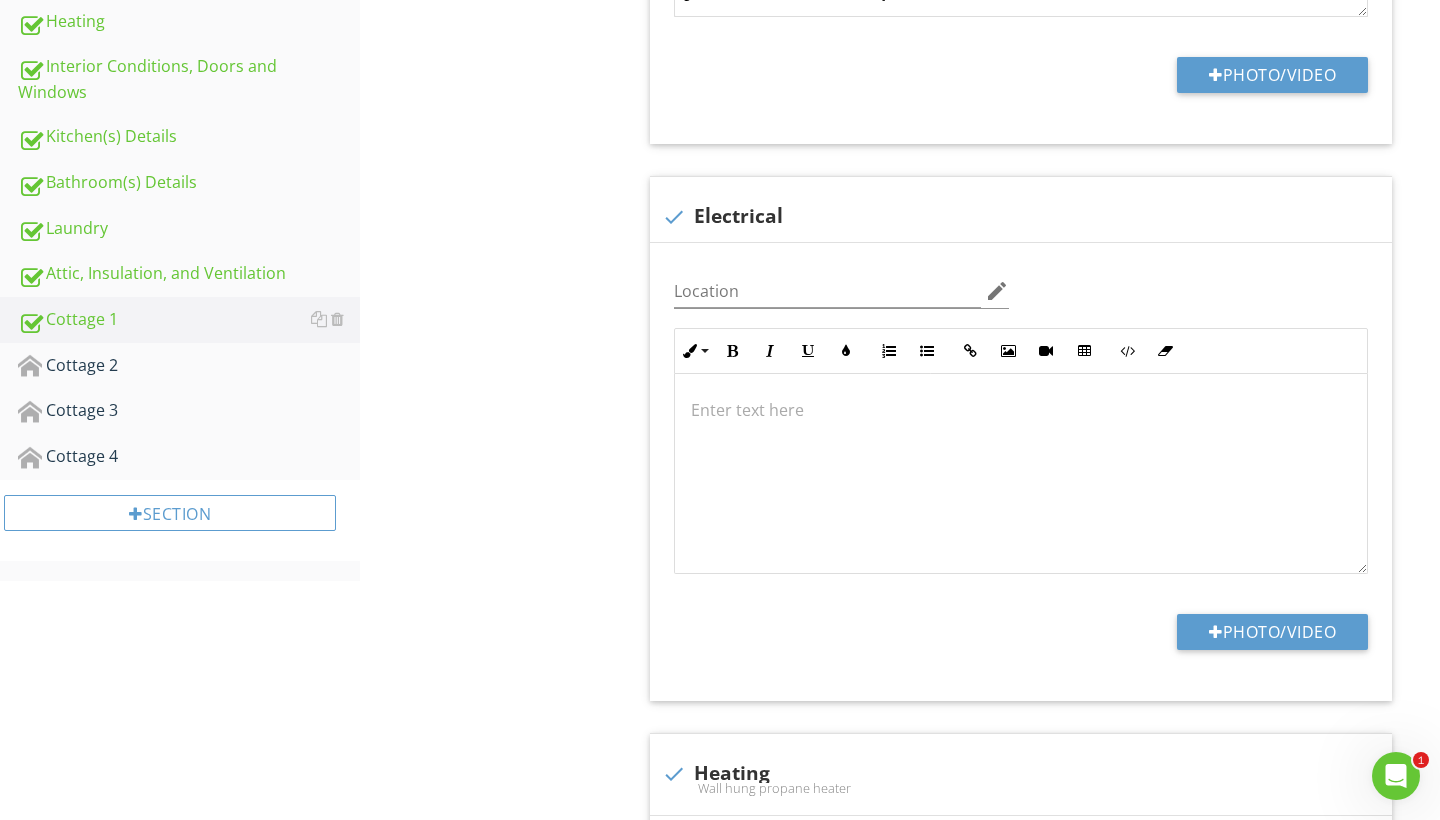 scroll, scrollTop: 1024, scrollLeft: 0, axis: vertical 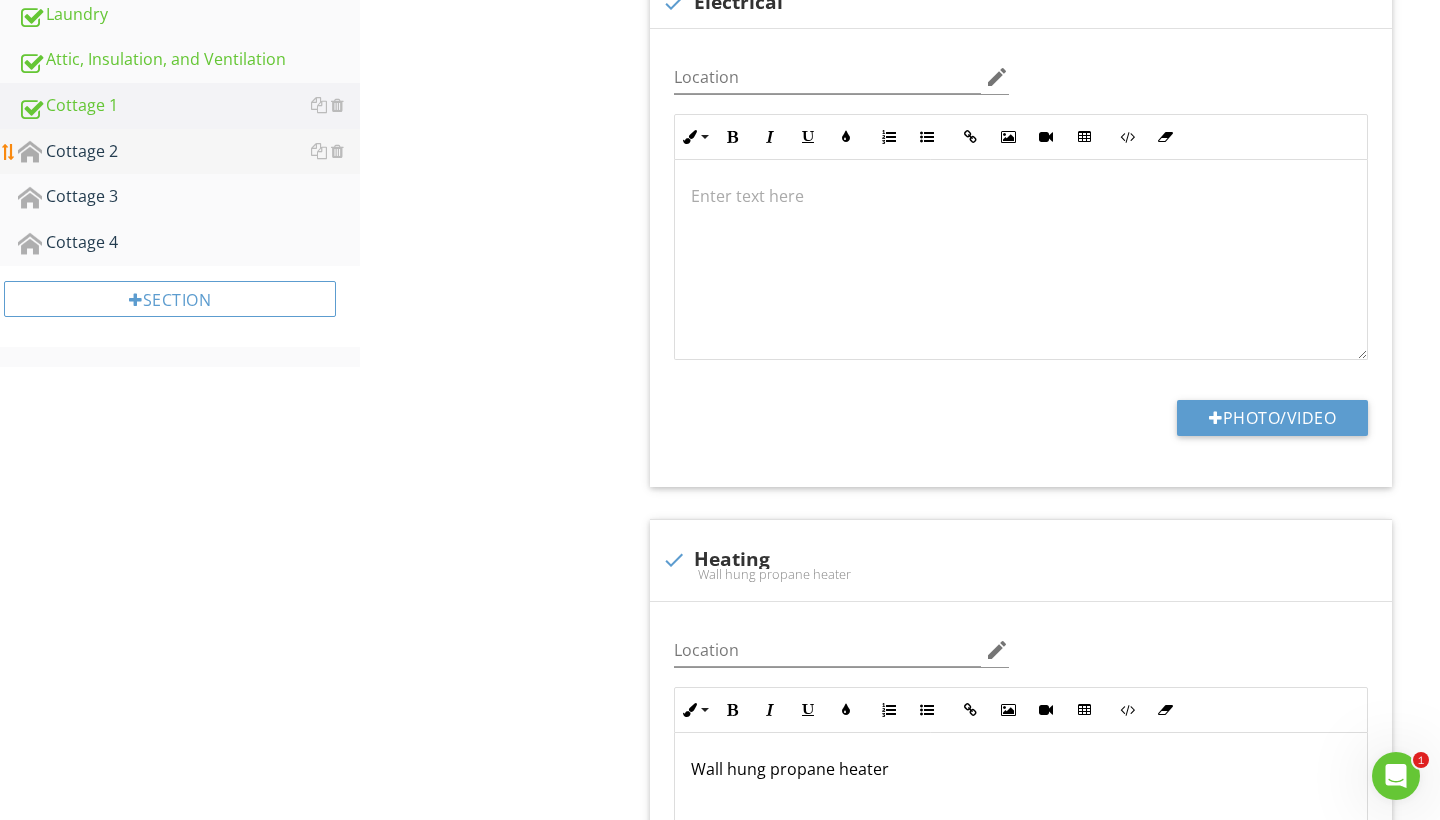 click on "Cottage 2" at bounding box center [189, 152] 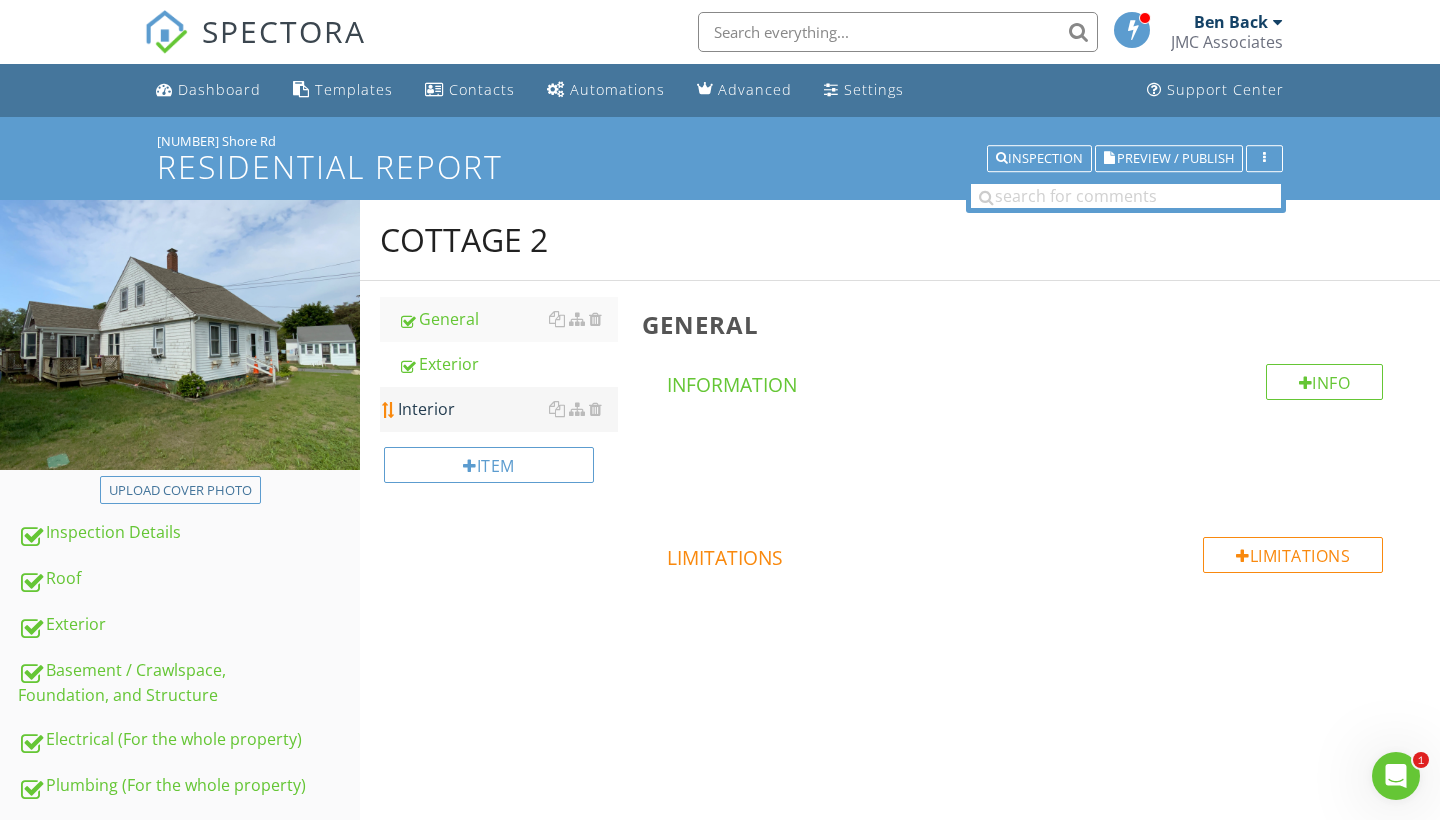 scroll, scrollTop: 0, scrollLeft: 0, axis: both 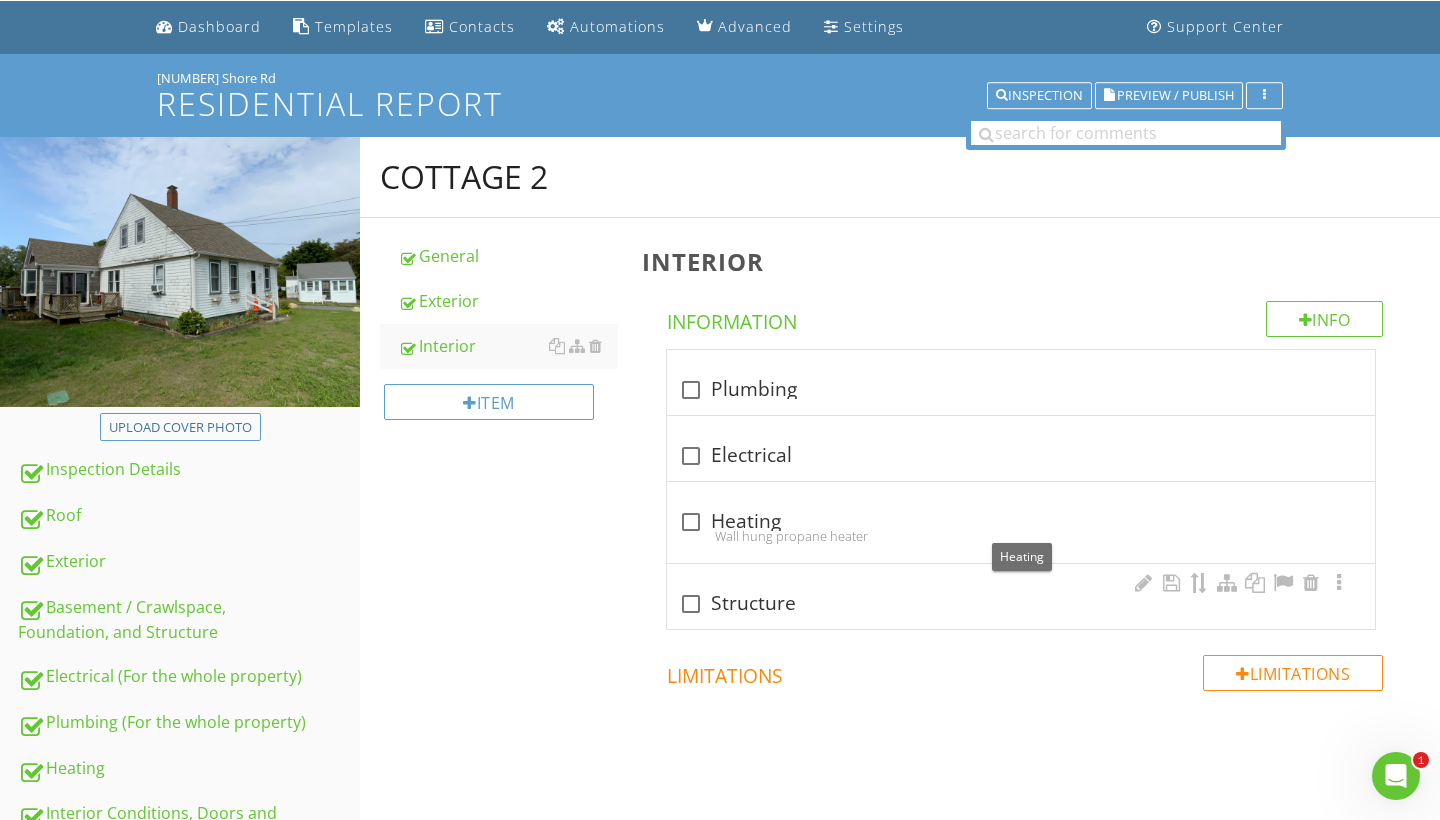 click at bounding box center (691, 604) 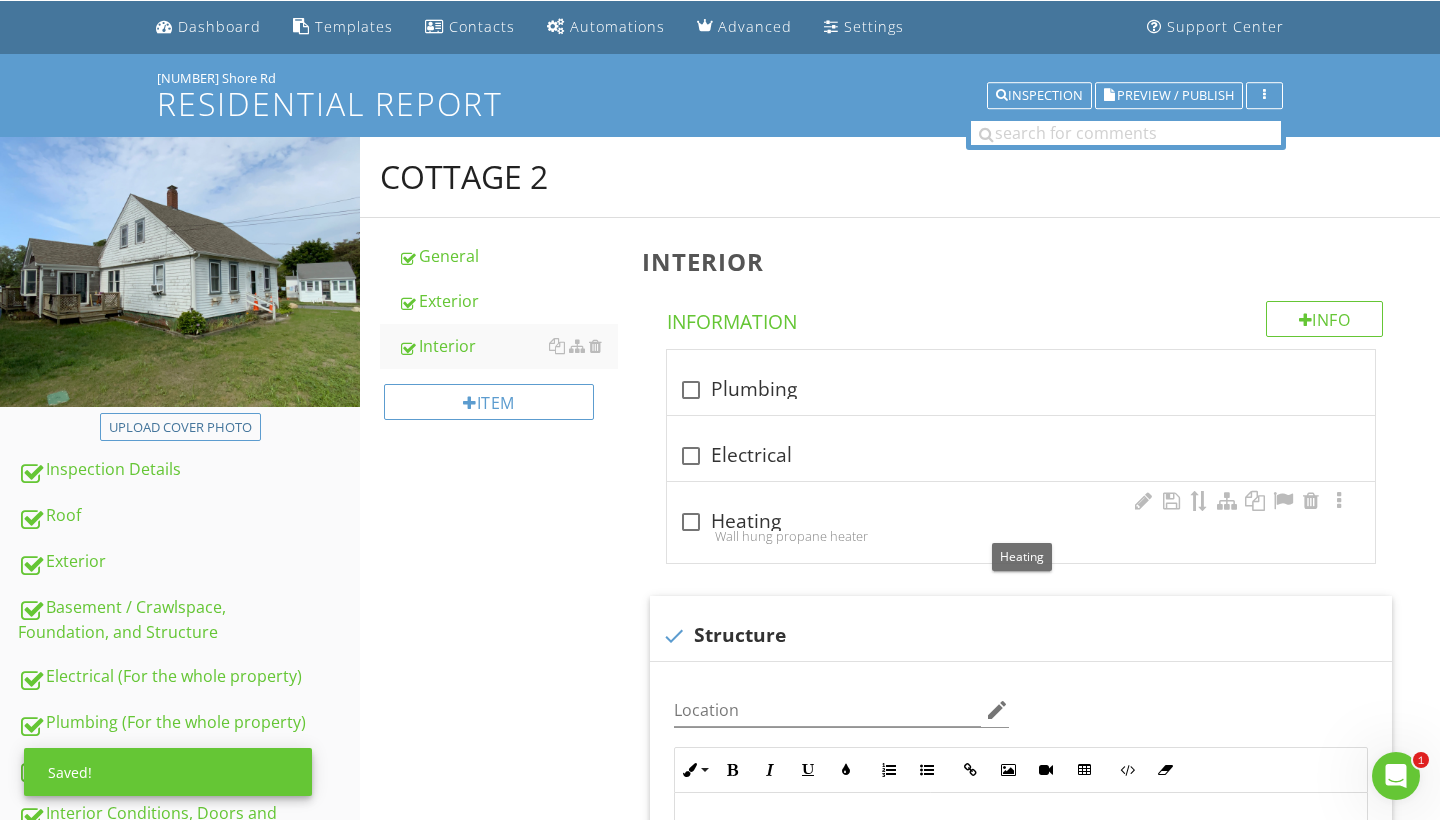 click at bounding box center (691, 522) 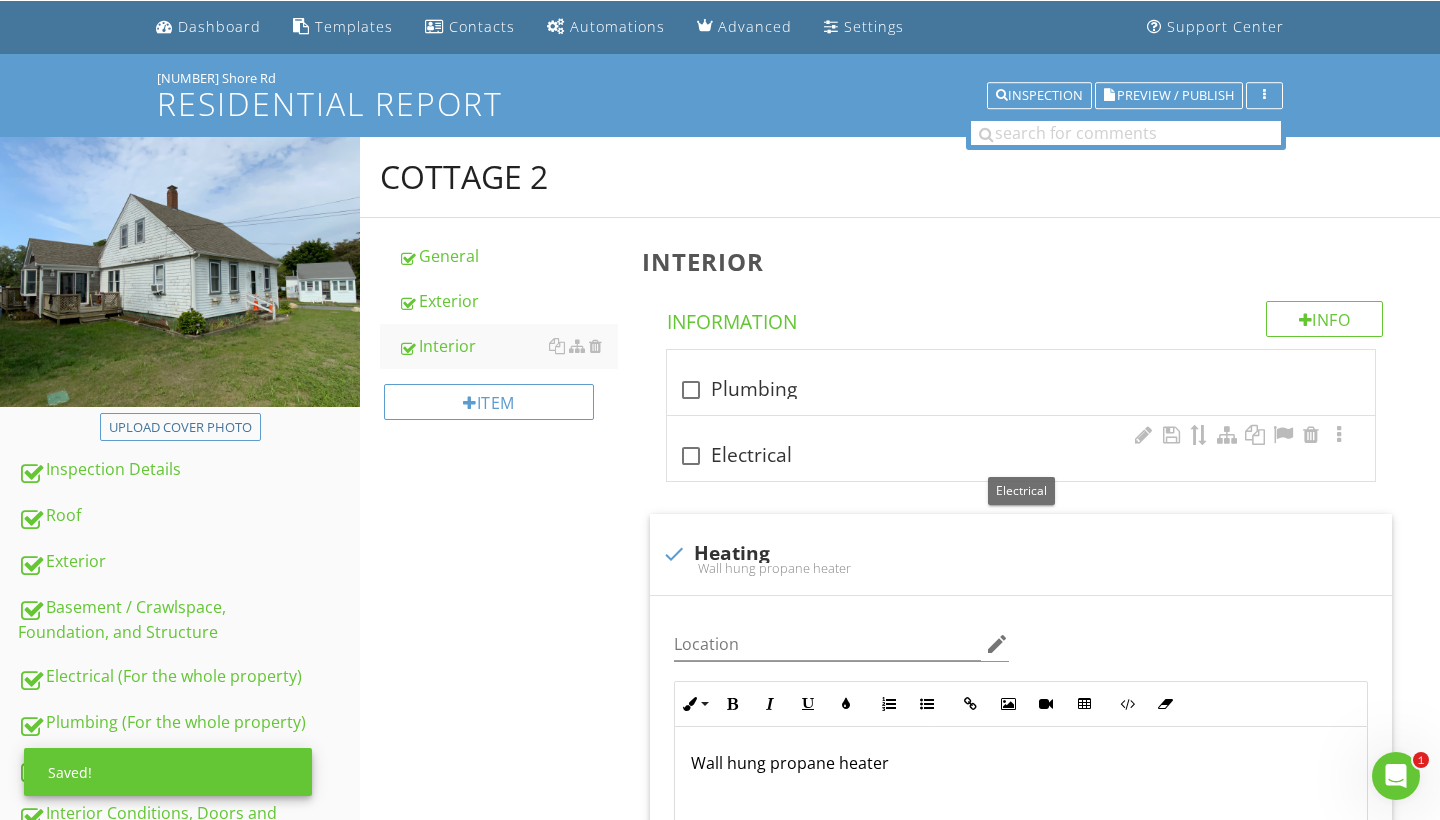 click at bounding box center [691, 456] 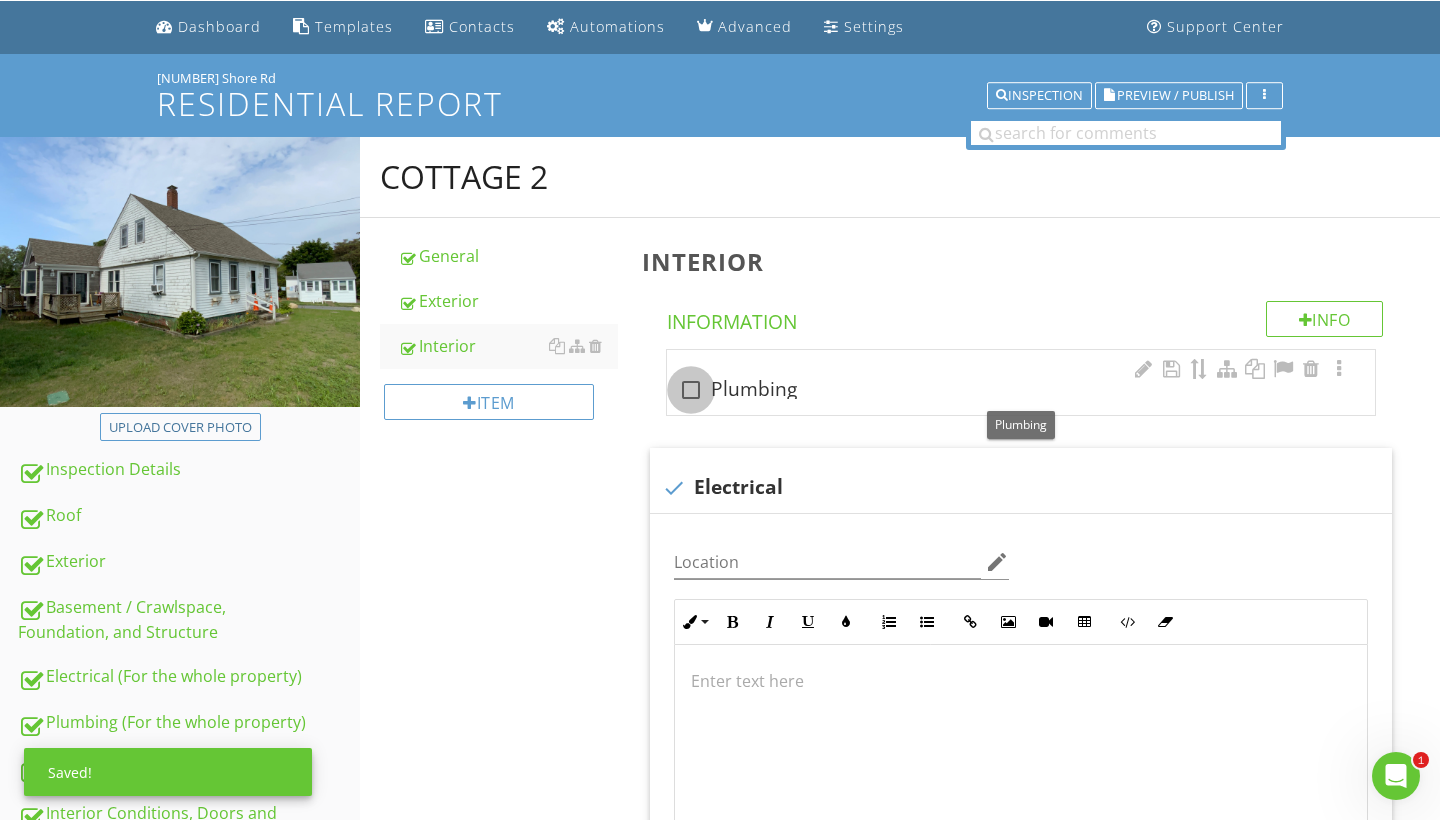 click at bounding box center [691, 390] 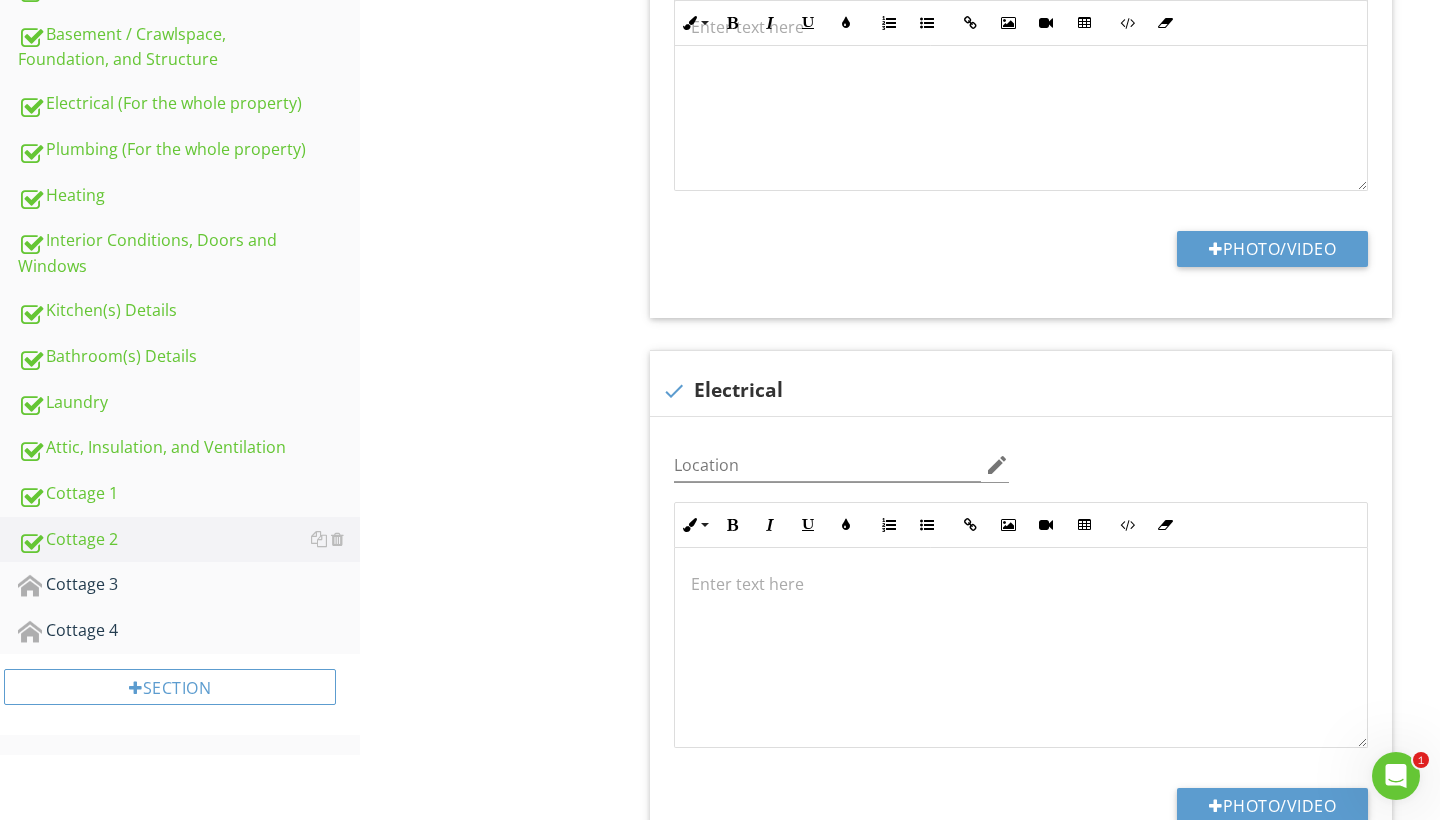 scroll, scrollTop: 637, scrollLeft: 0, axis: vertical 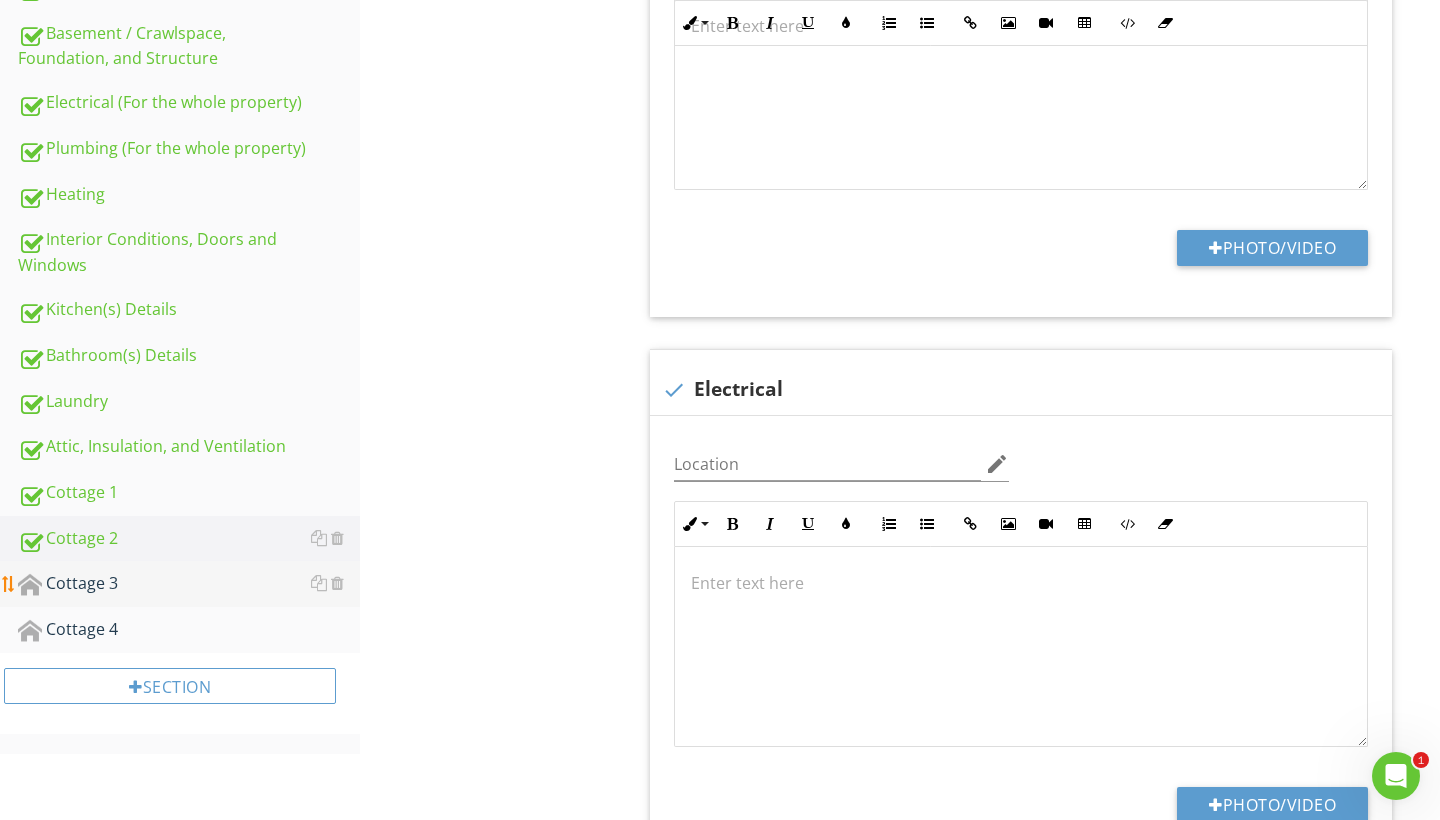 click on "Cottage 3" at bounding box center (189, 584) 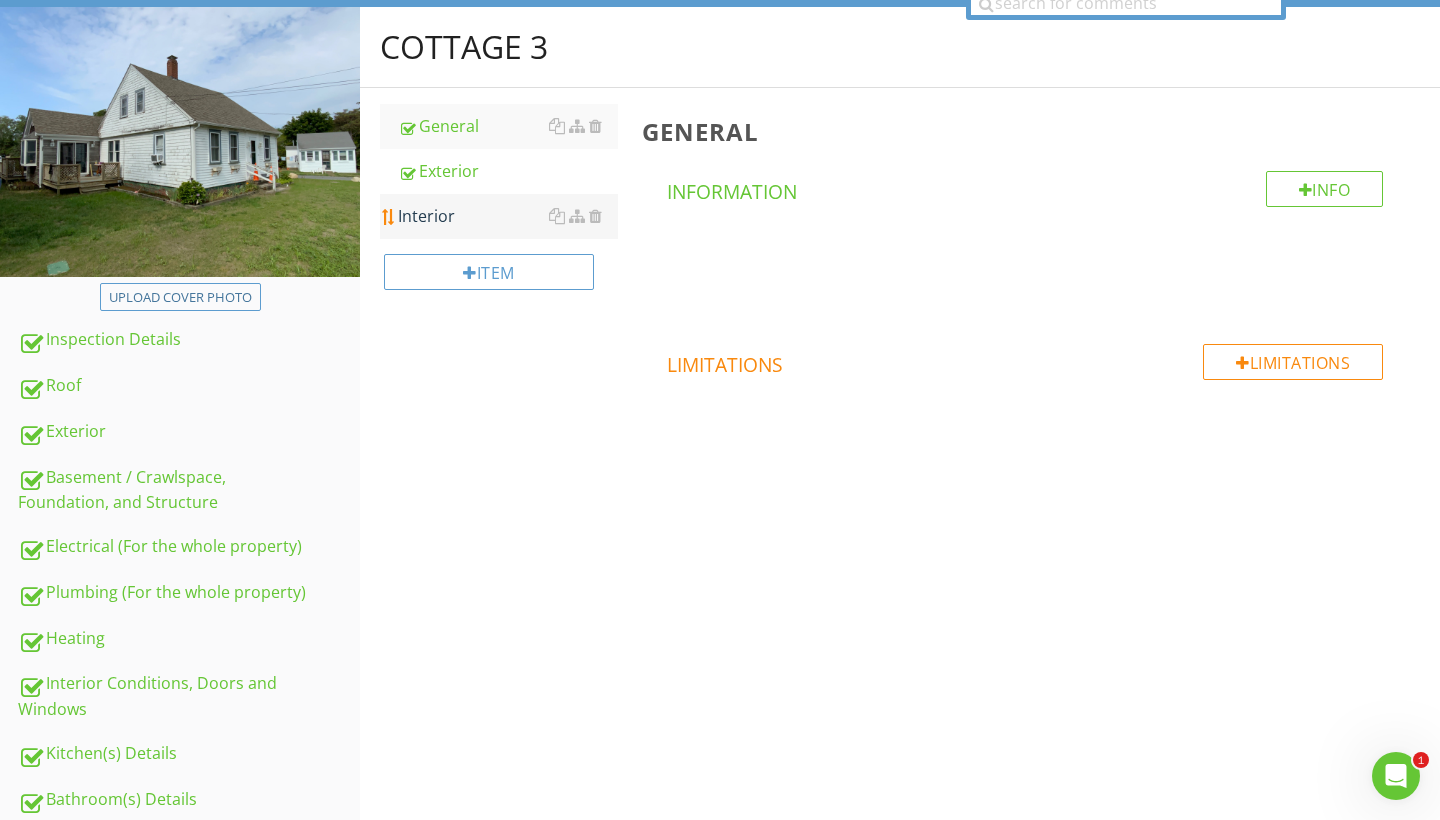 scroll, scrollTop: 187, scrollLeft: 0, axis: vertical 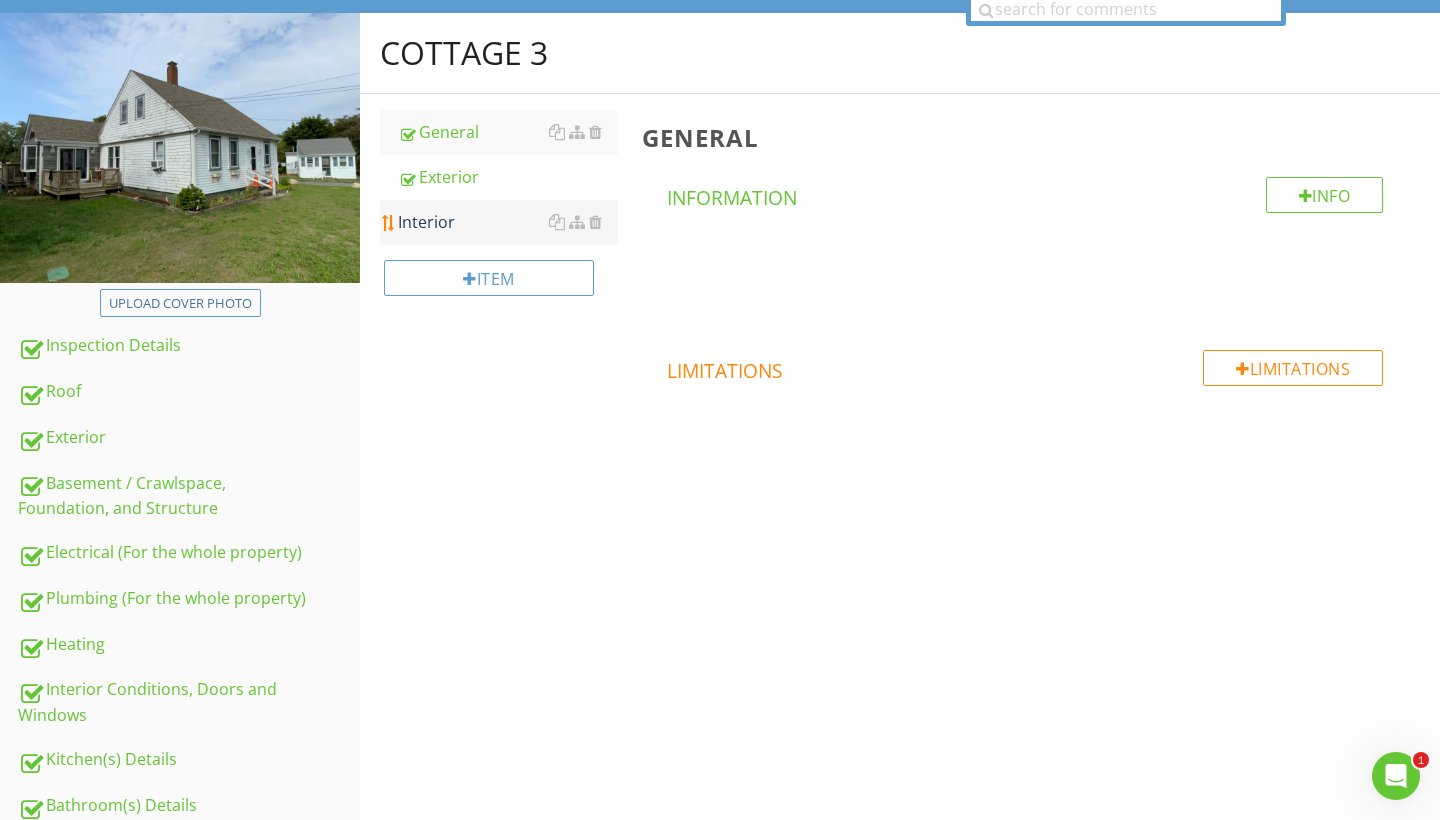 click on "Interior" at bounding box center [508, 222] 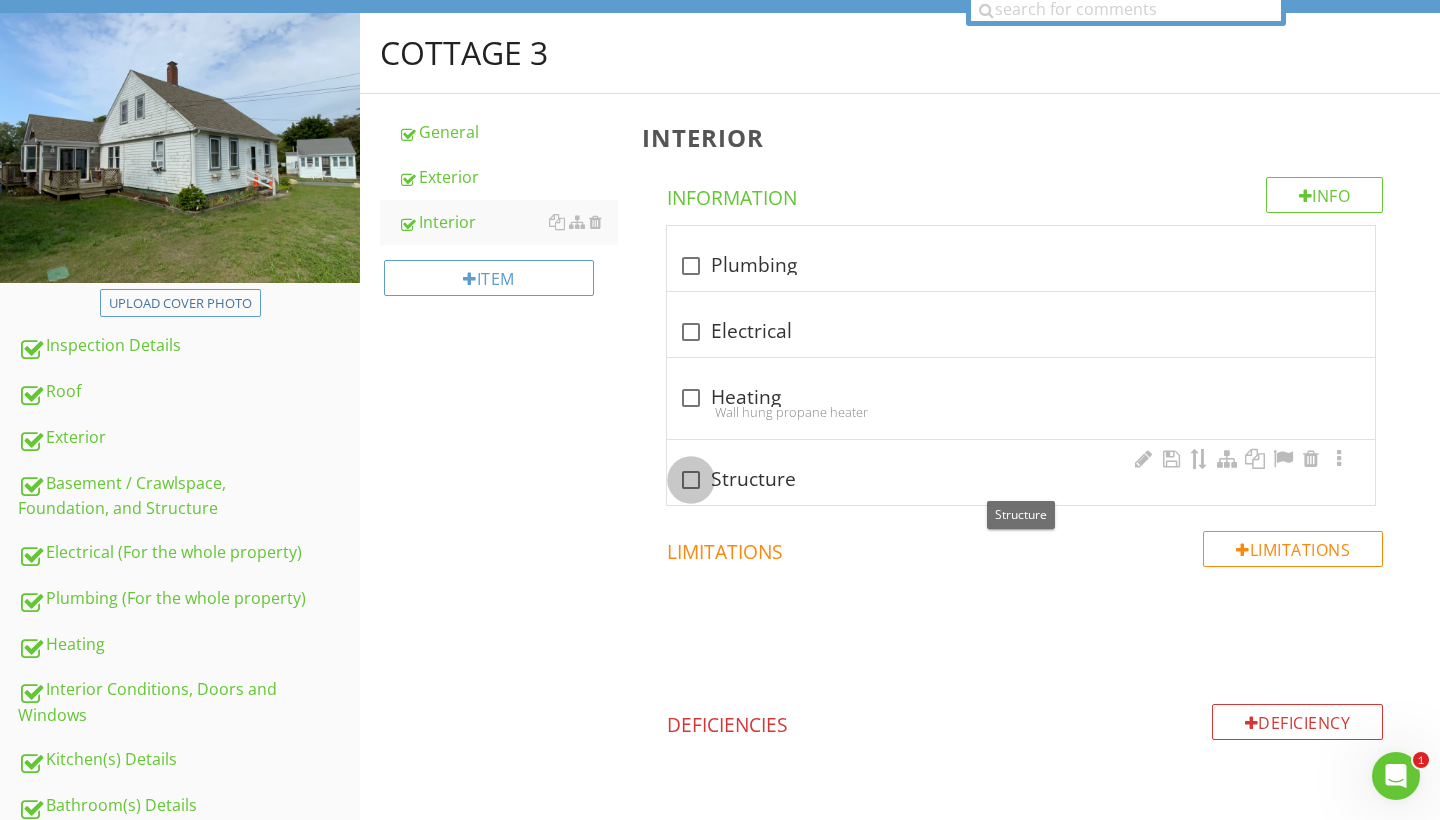 click at bounding box center [691, 480] 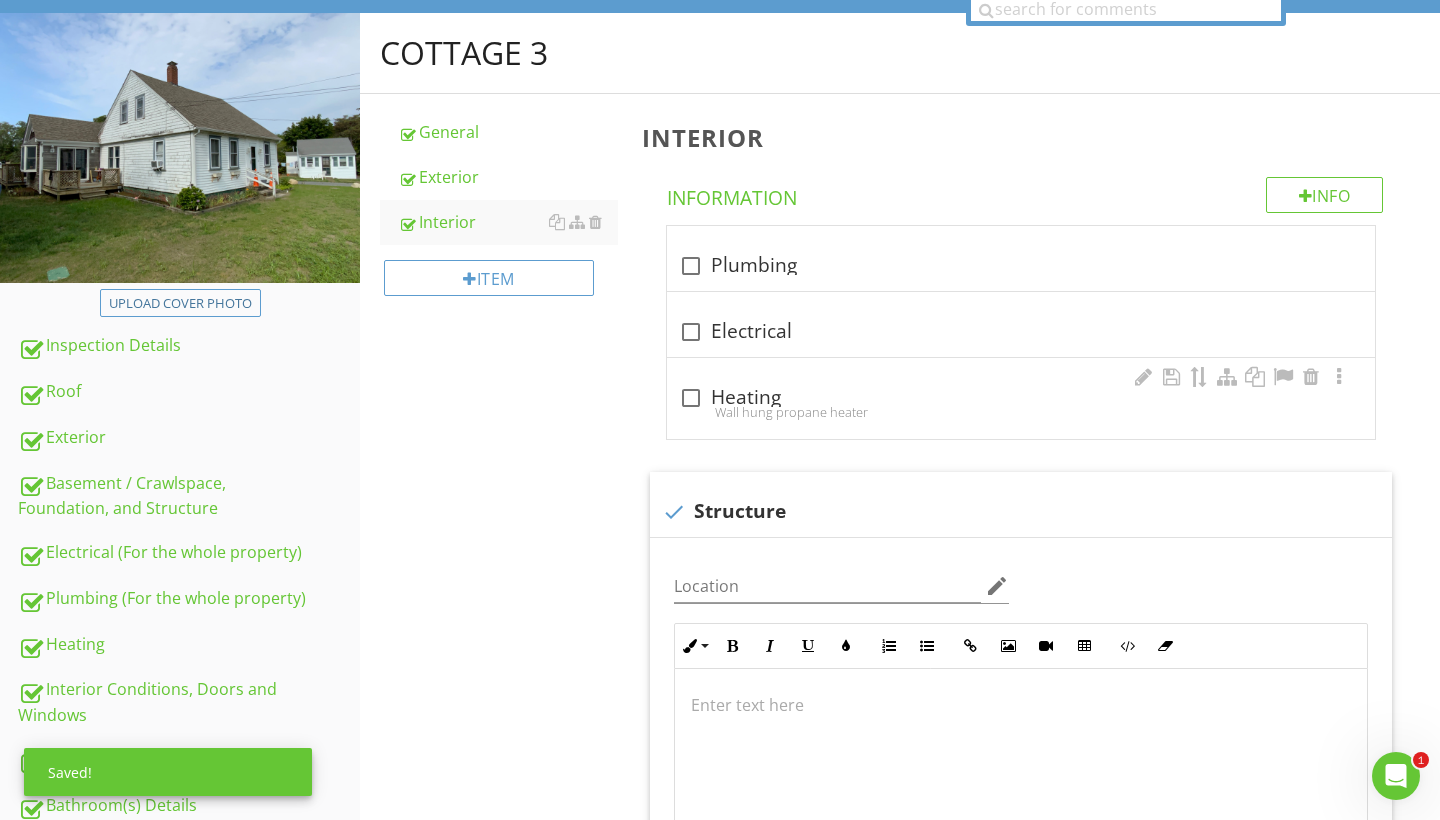 click on "Wall hung propane heater" at bounding box center [1021, 412] 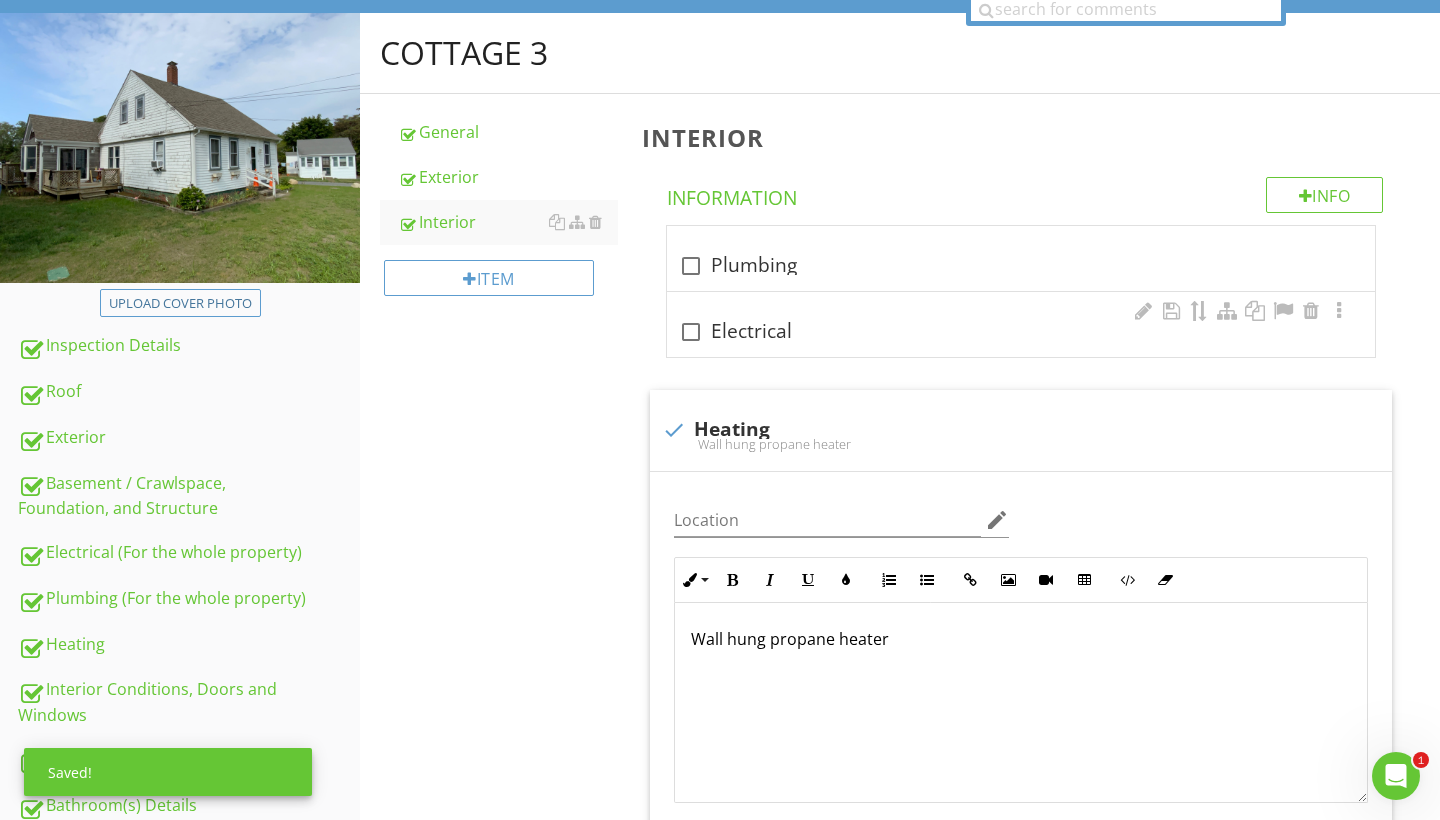 click at bounding box center [691, 332] 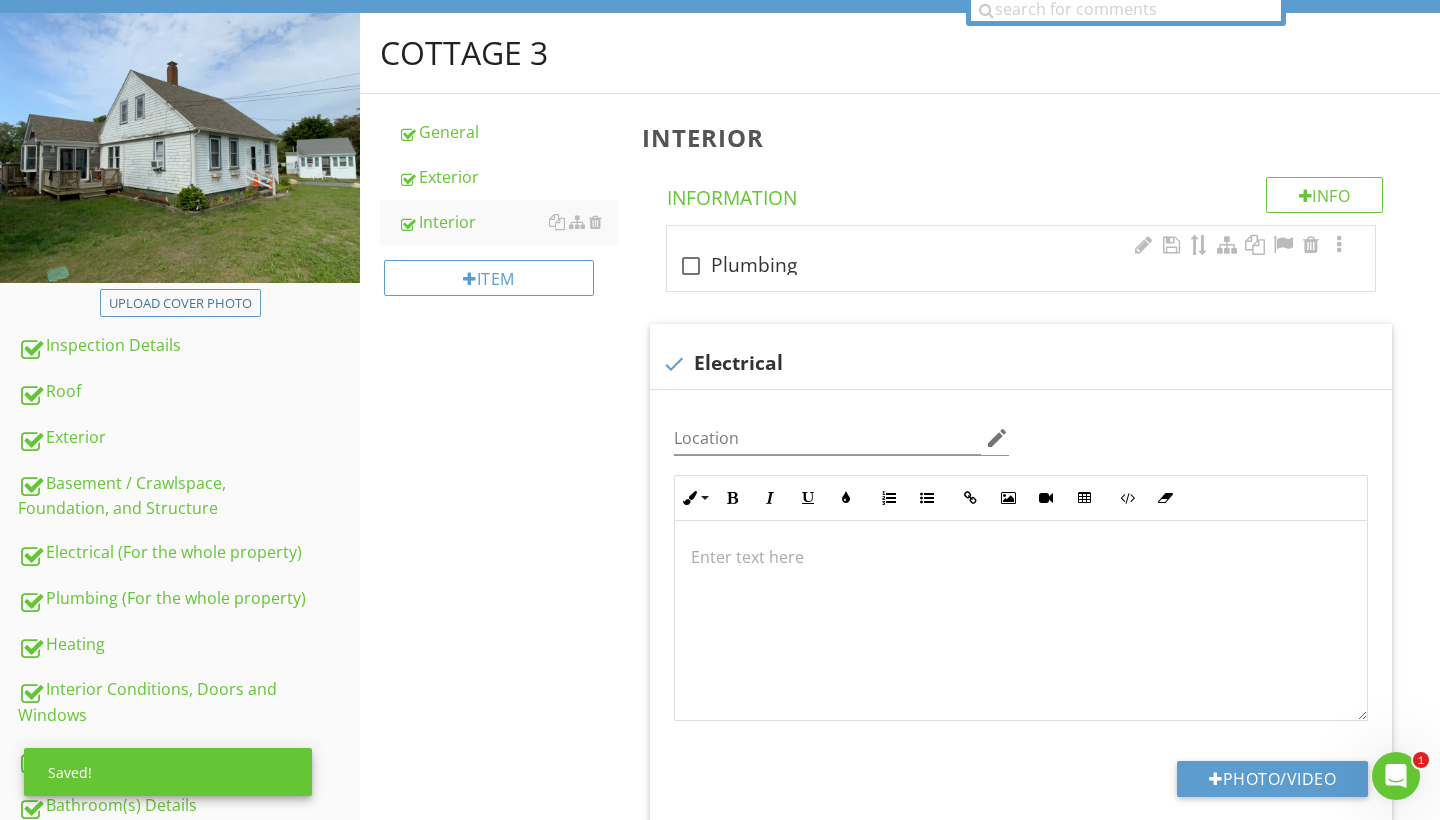click at bounding box center [691, 266] 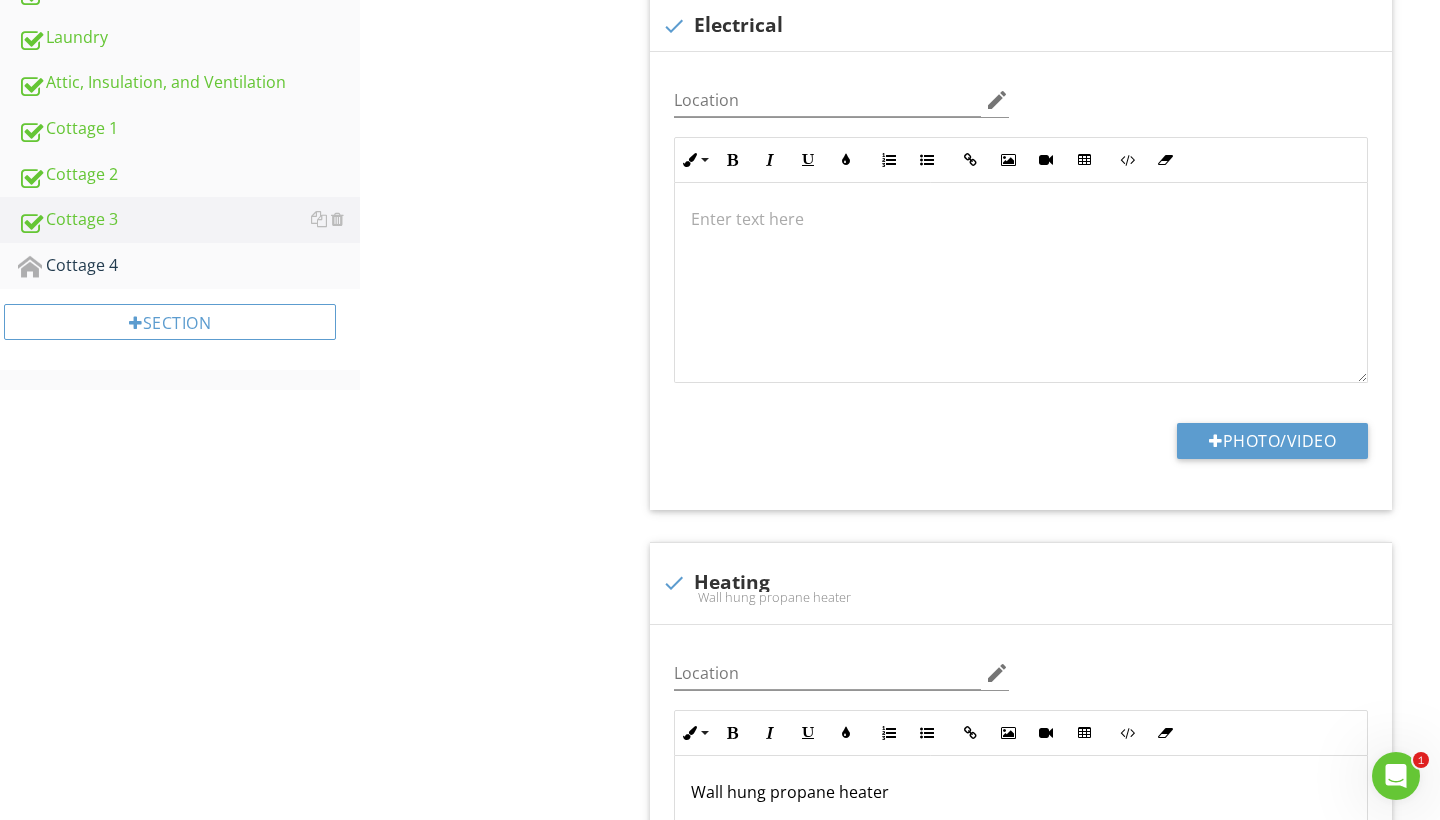 scroll, scrollTop: 1001, scrollLeft: 0, axis: vertical 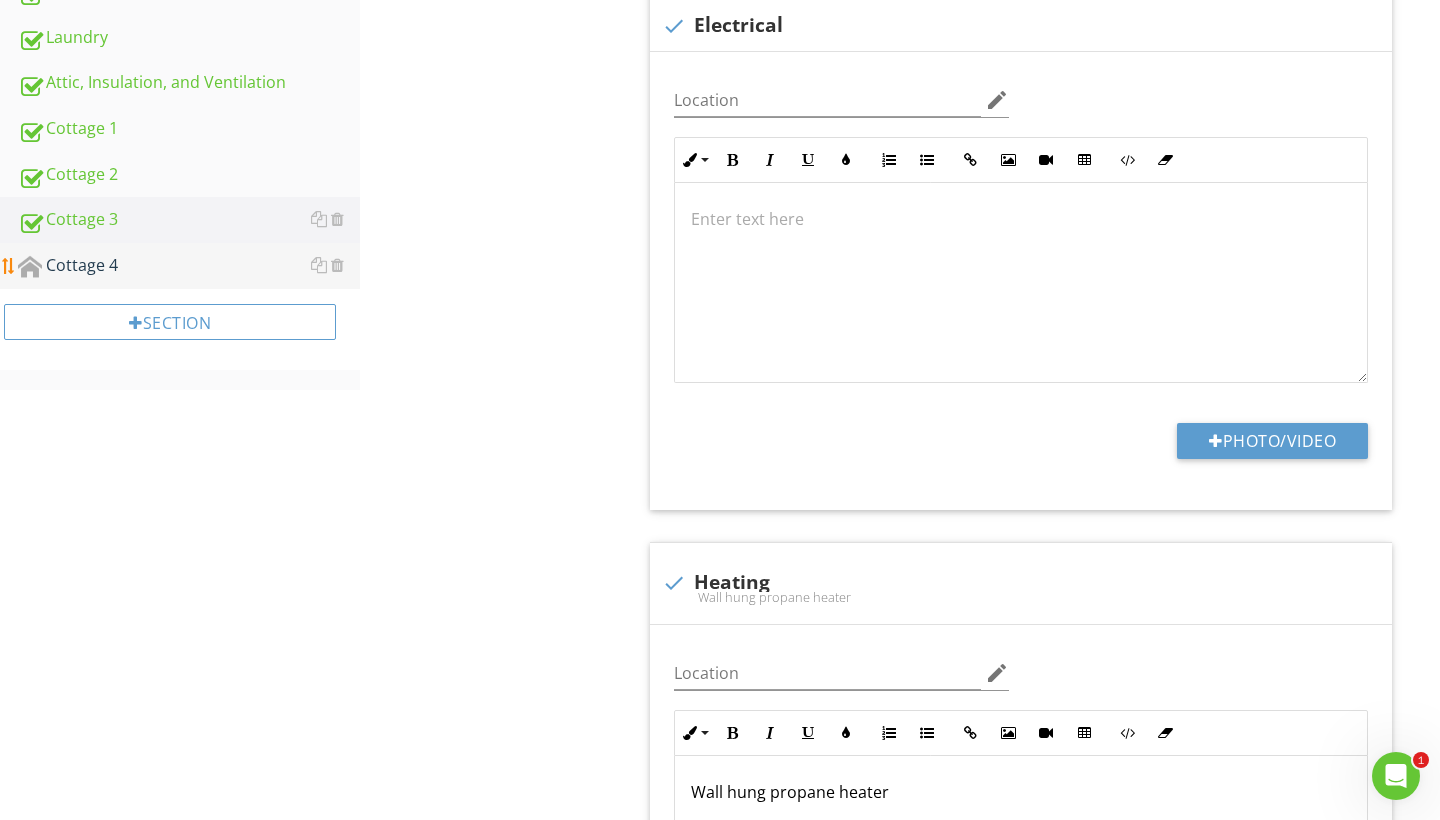 click on "Cottage 4" at bounding box center (189, 266) 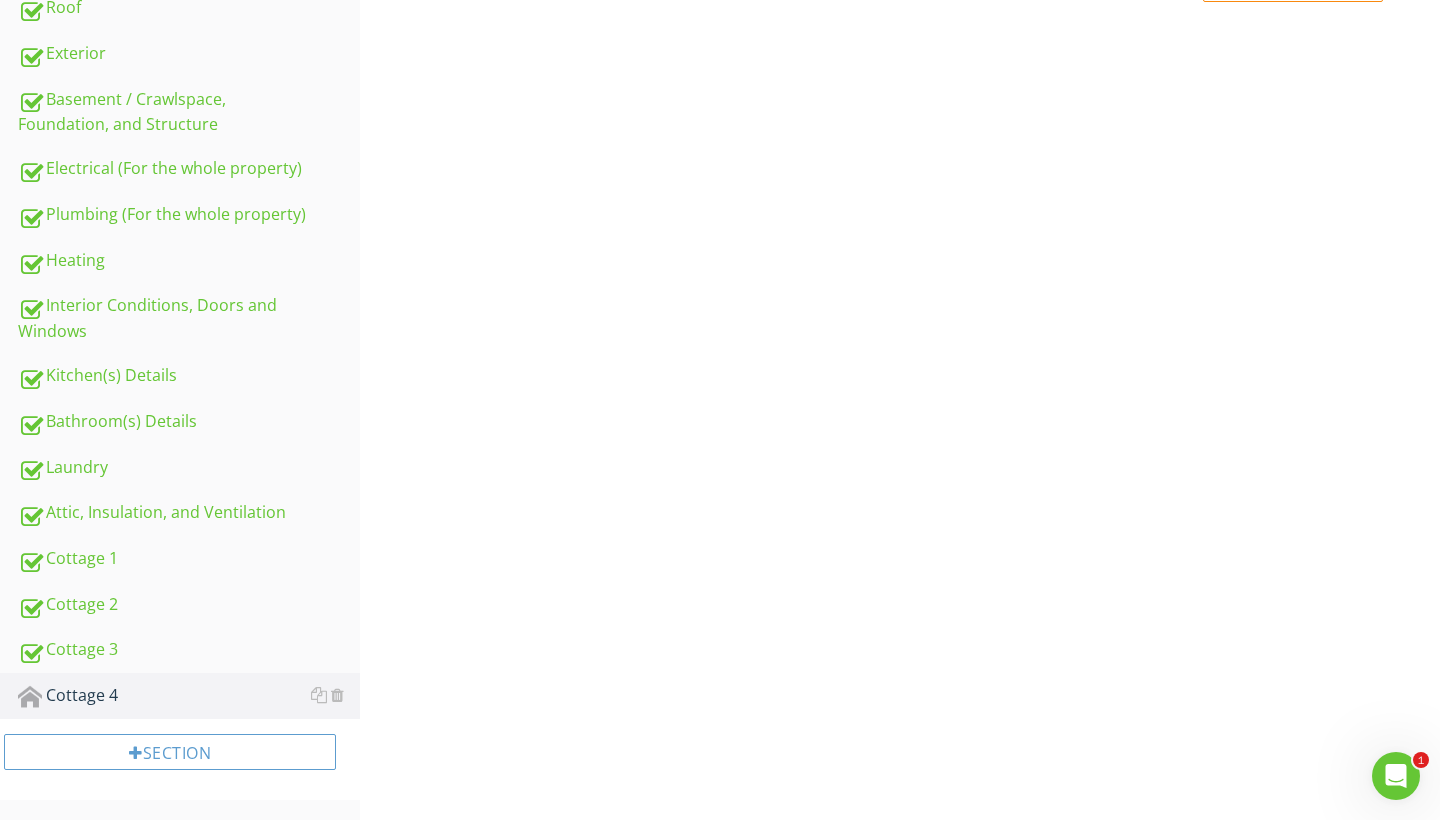 scroll, scrollTop: 89, scrollLeft: 0, axis: vertical 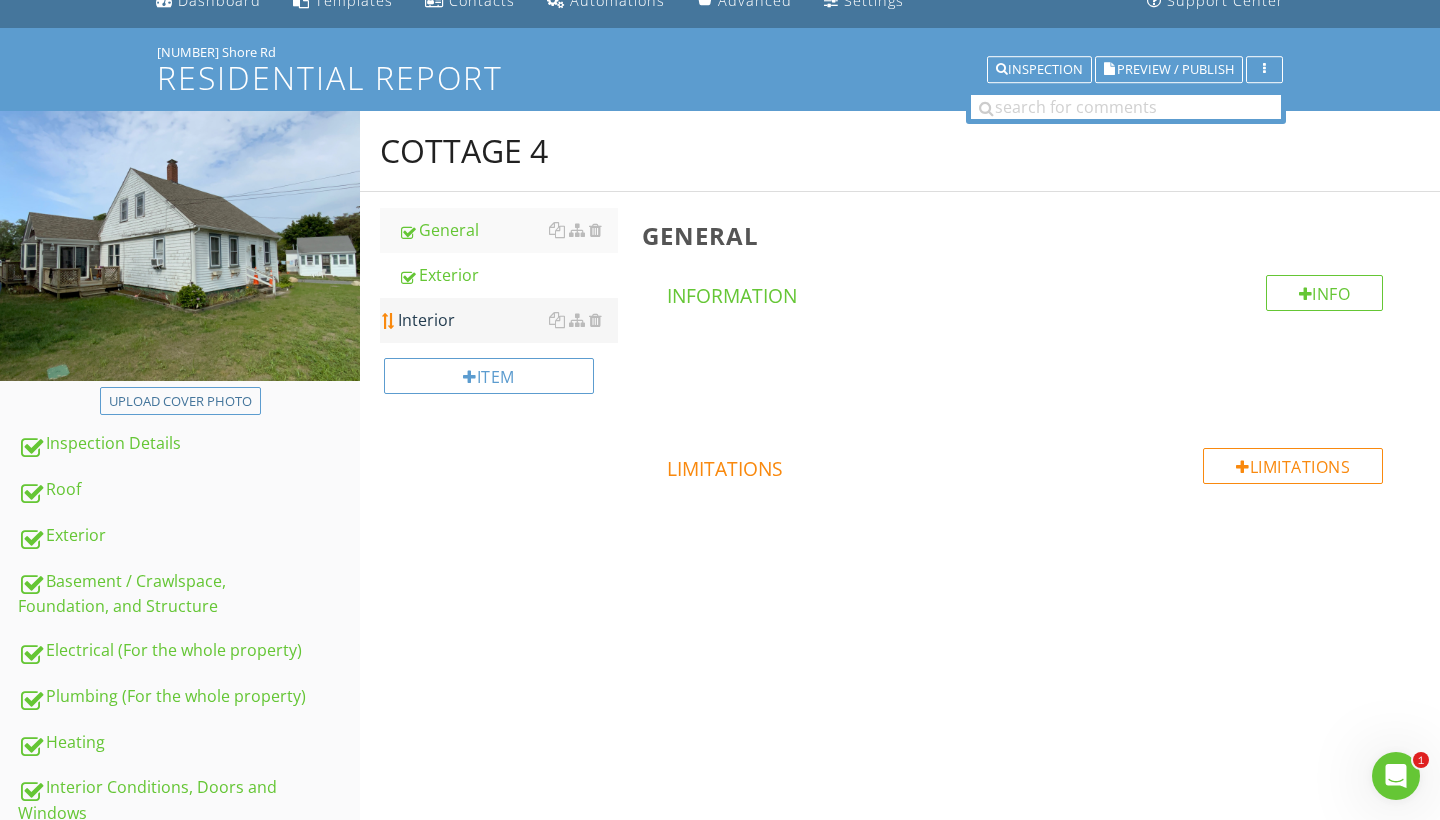 click on "Interior" at bounding box center (508, 320) 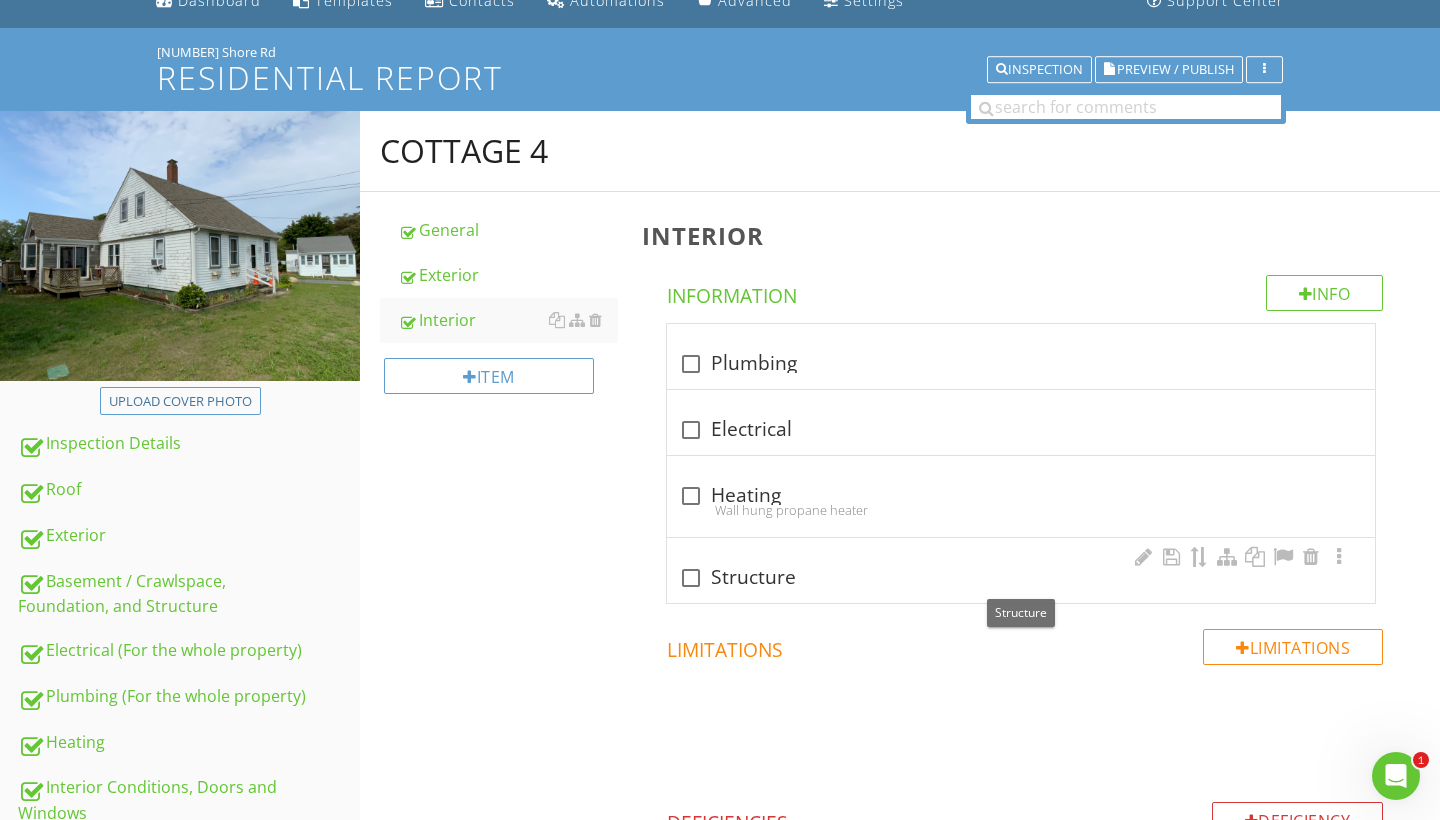 click at bounding box center [691, 578] 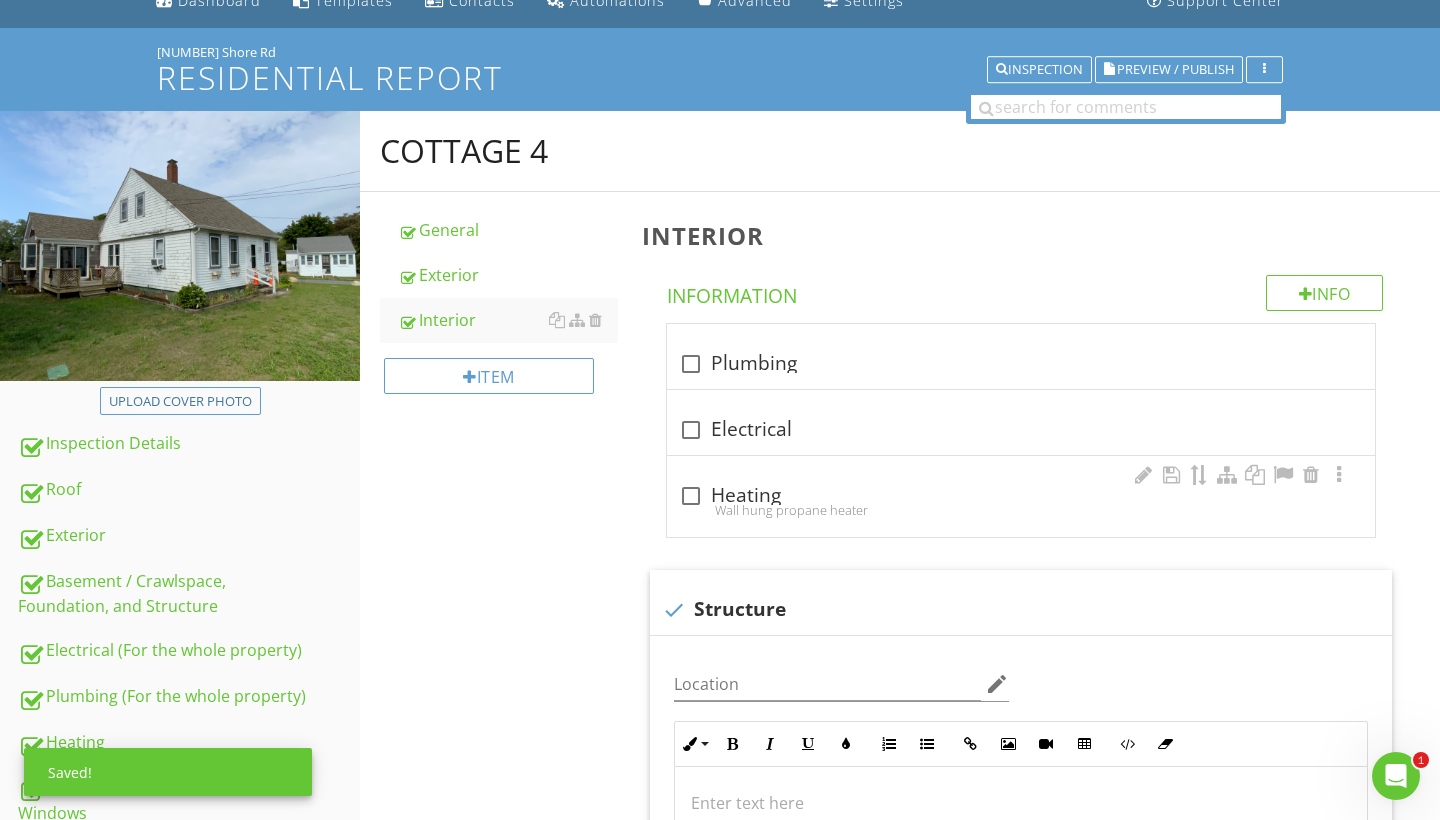click at bounding box center [691, 496] 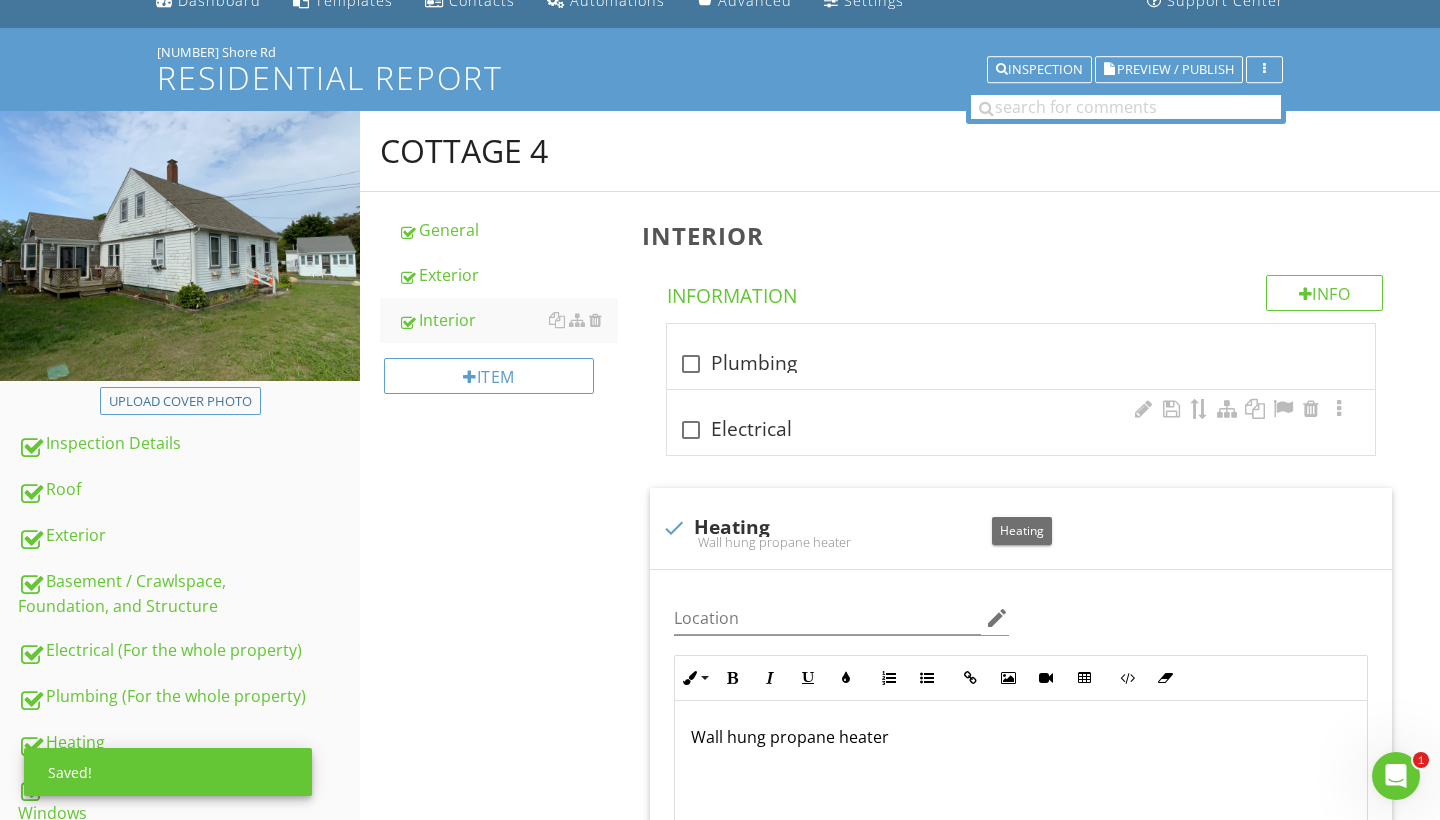 click at bounding box center (691, 430) 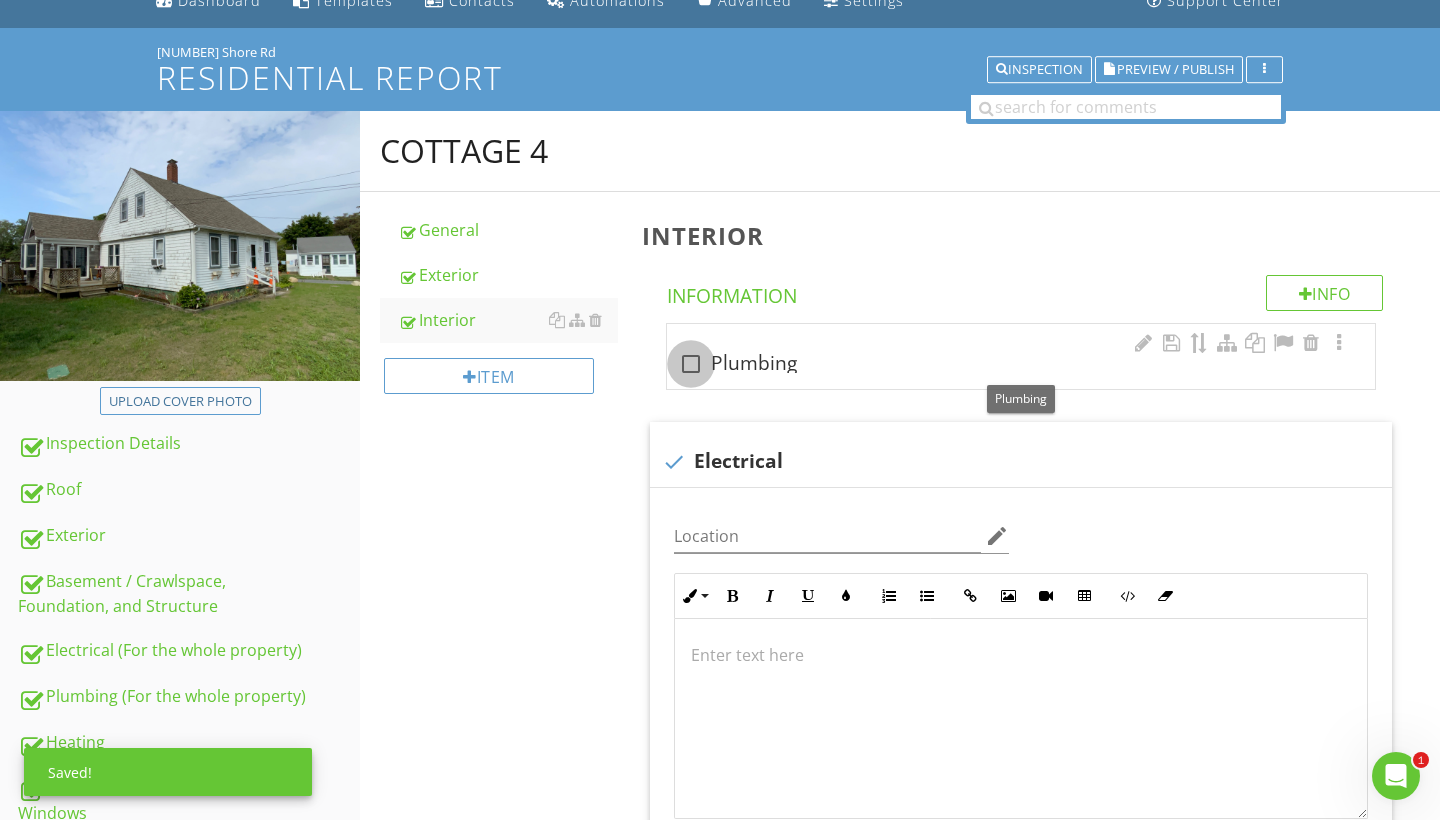 click at bounding box center (691, 364) 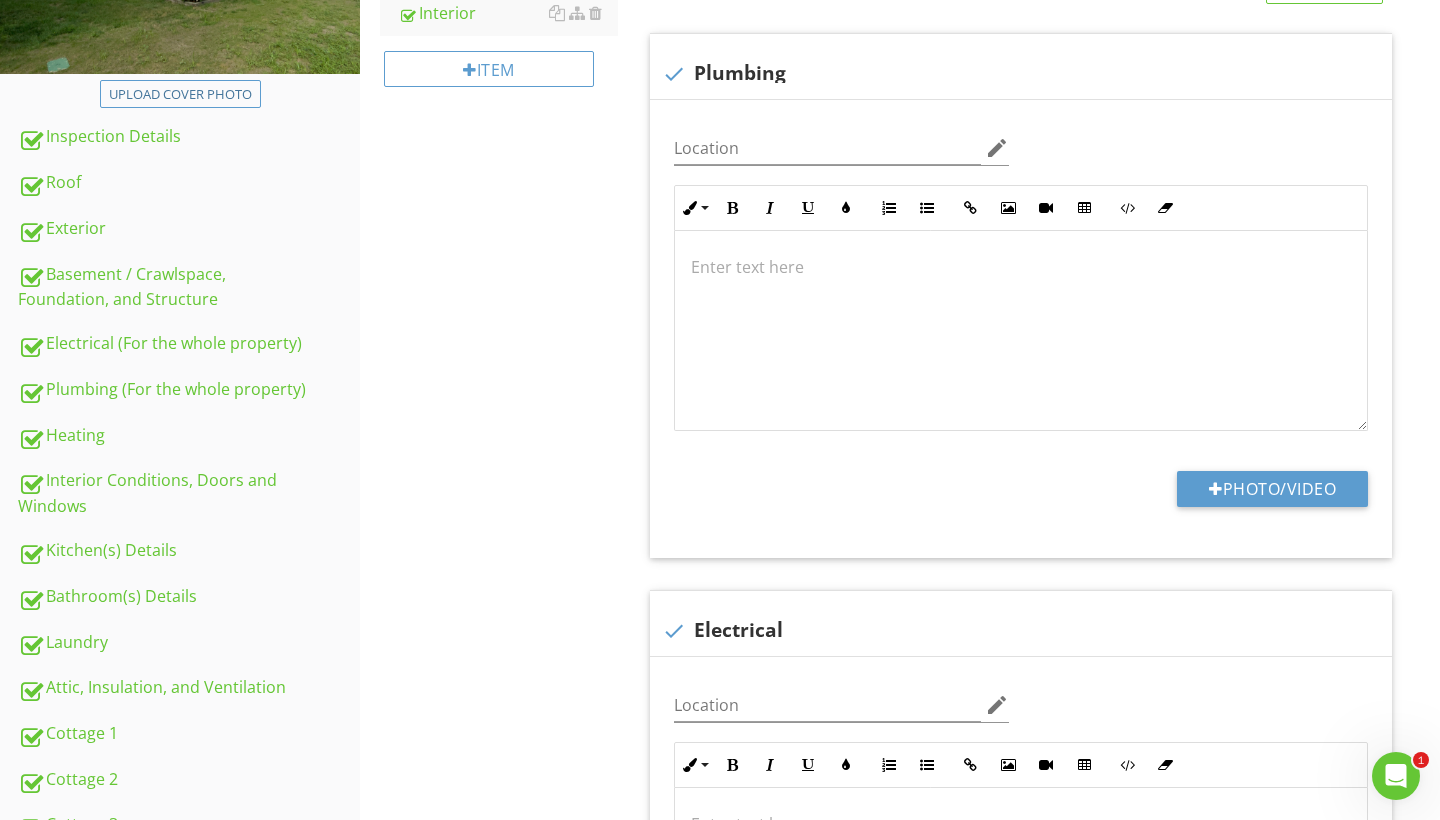 scroll, scrollTop: 667, scrollLeft: 0, axis: vertical 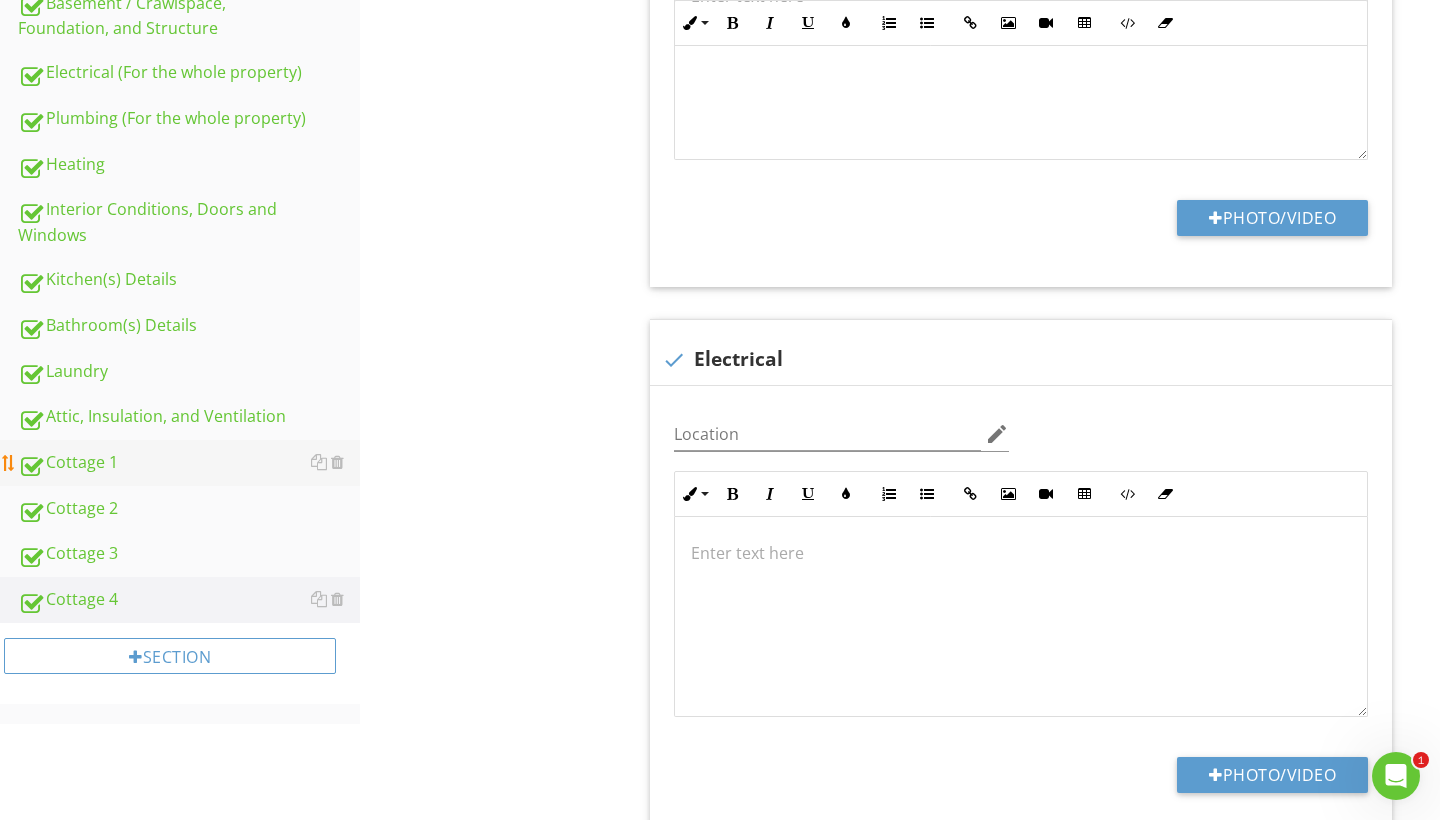 click on "Cottage 1" at bounding box center [189, 463] 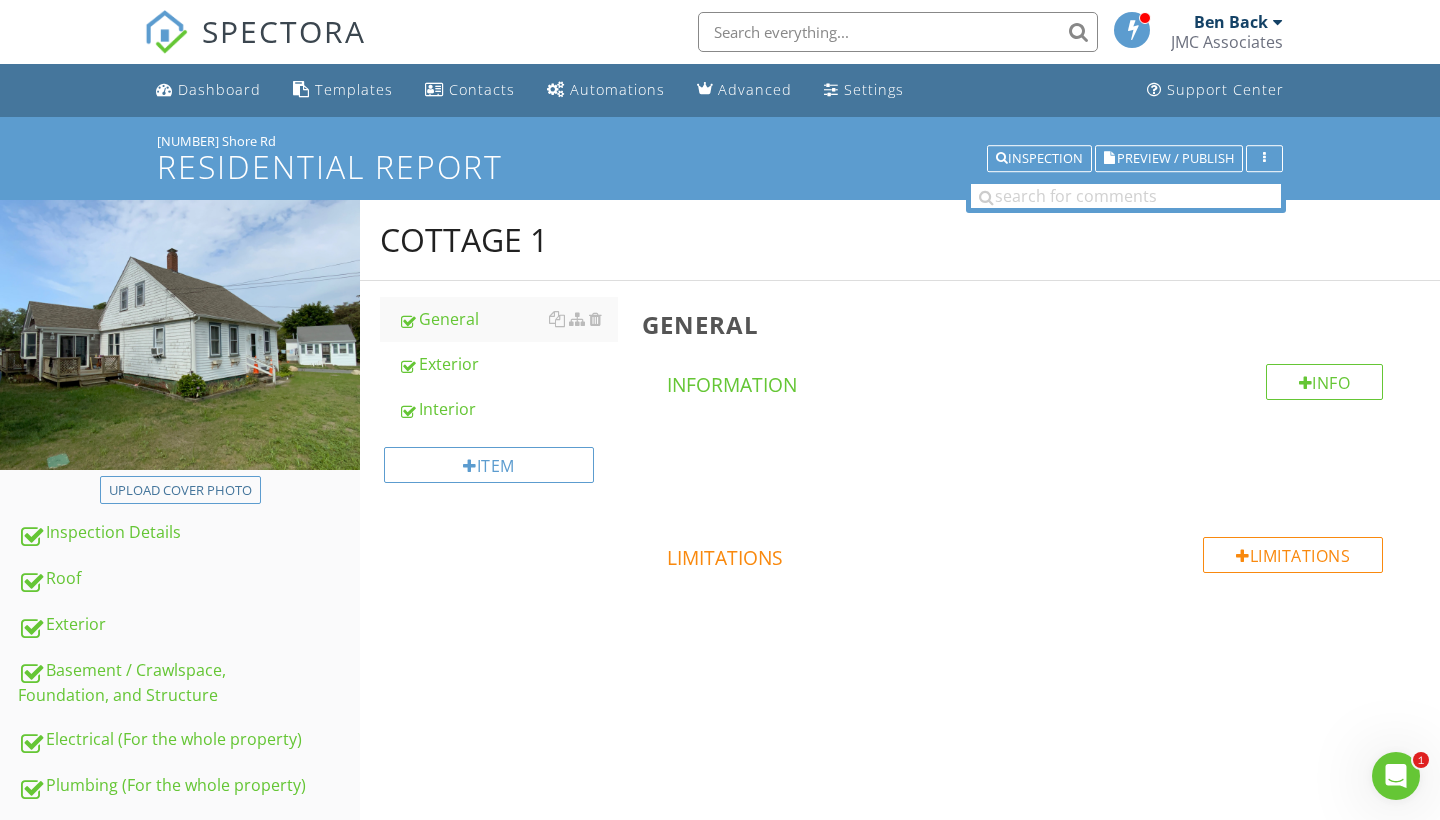 scroll, scrollTop: 0, scrollLeft: 0, axis: both 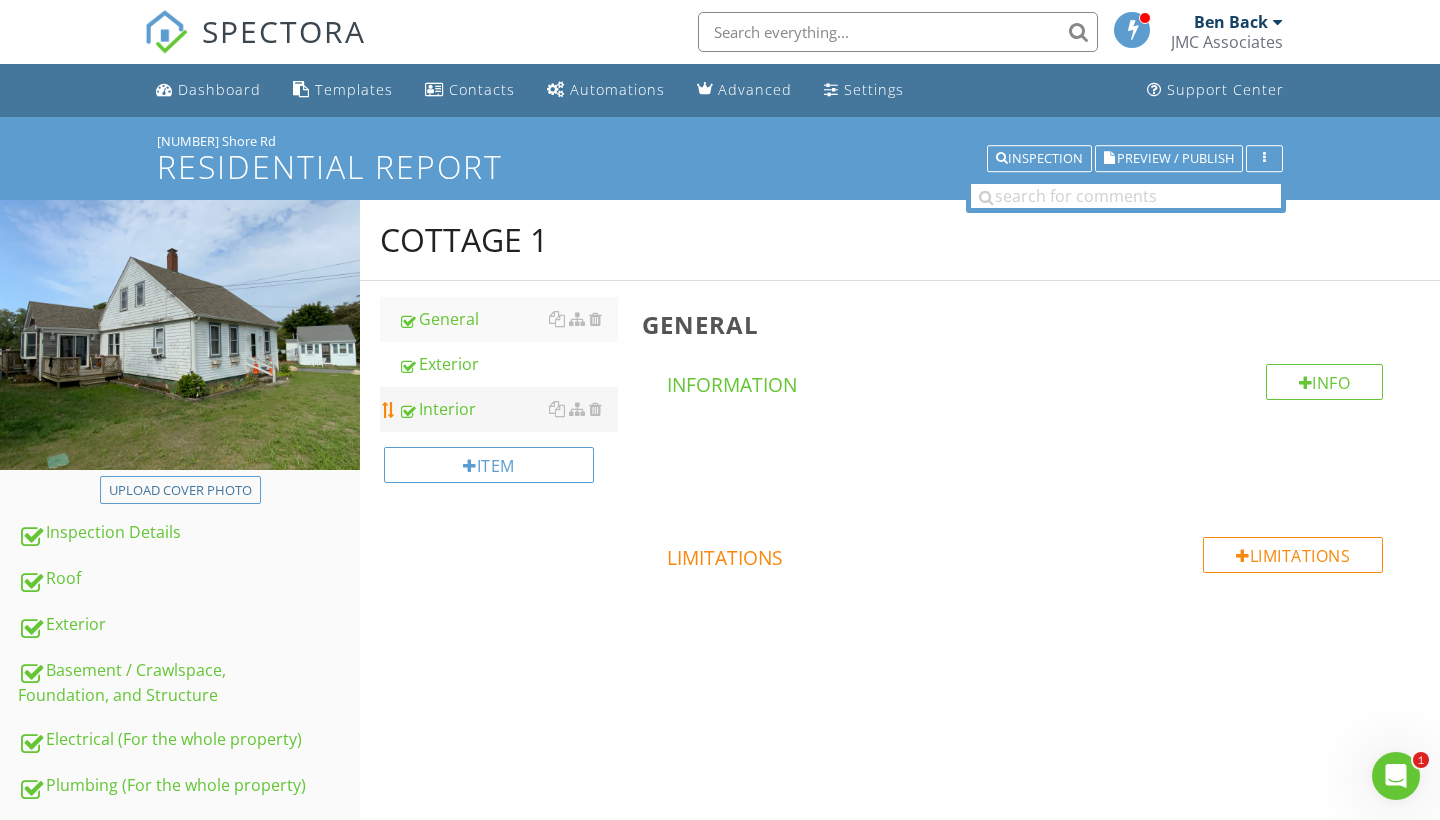 click on "Interior" at bounding box center (508, 409) 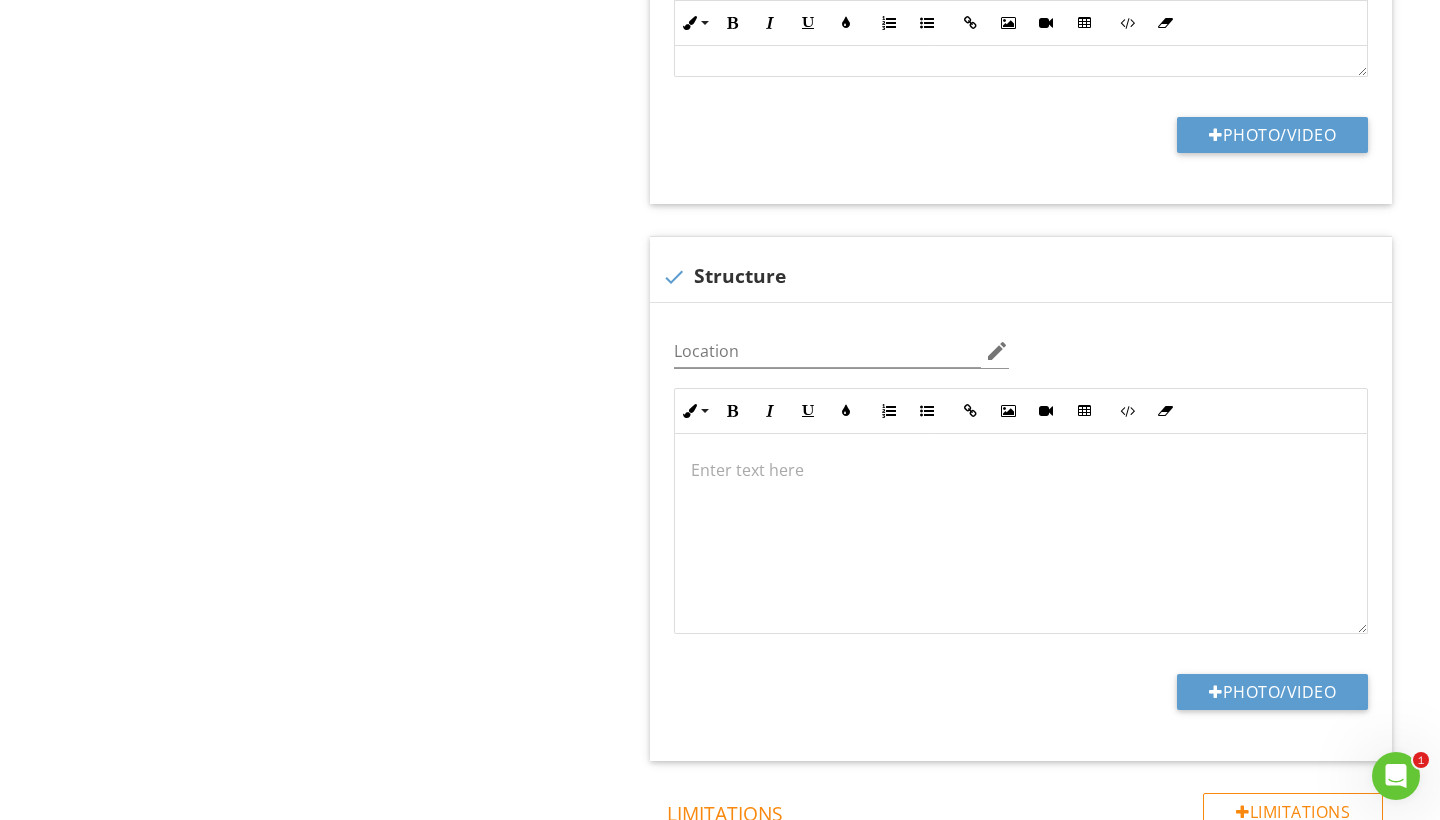 scroll, scrollTop: 1960, scrollLeft: 0, axis: vertical 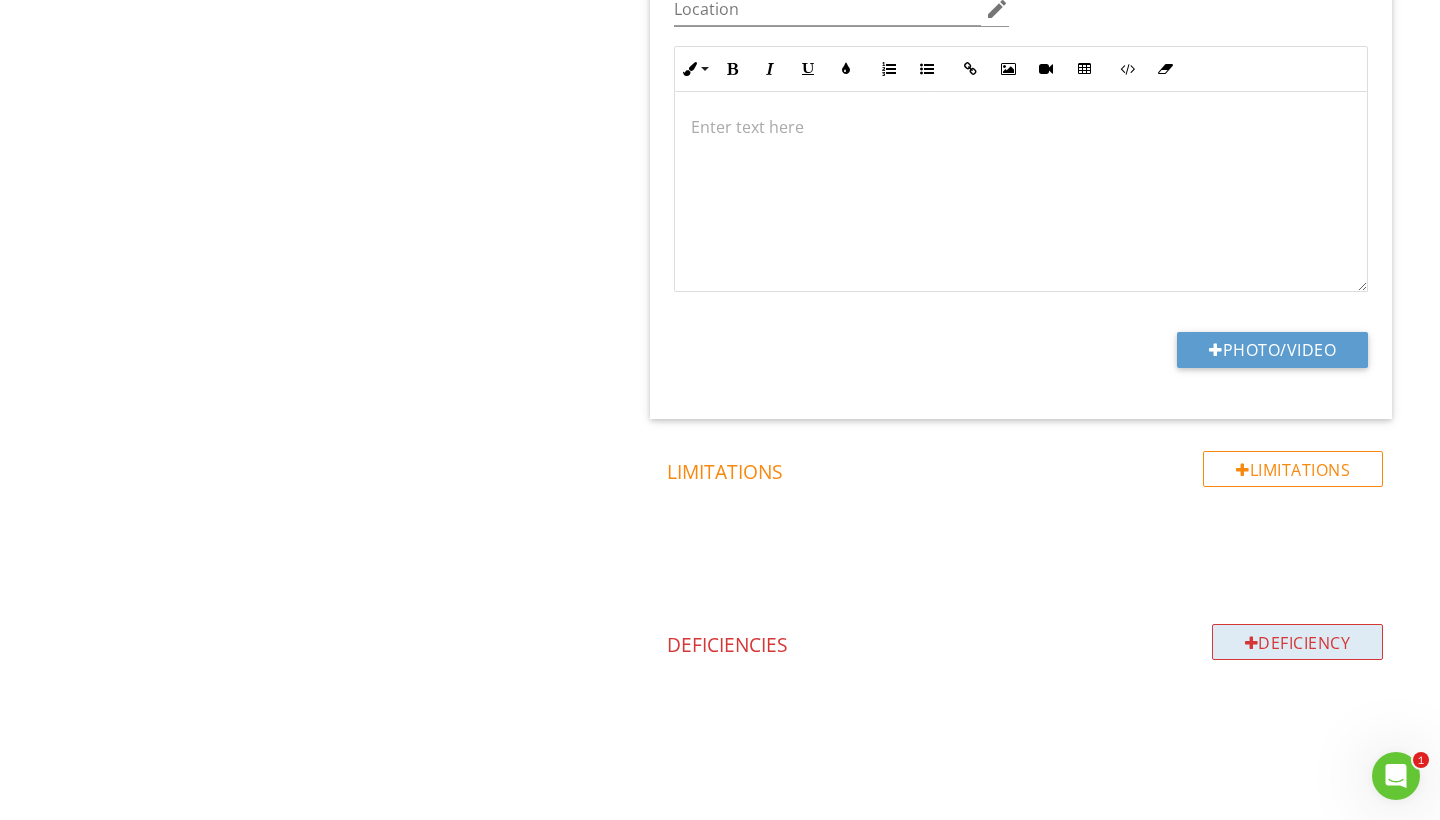 click on "Deficiency" at bounding box center (1298, 642) 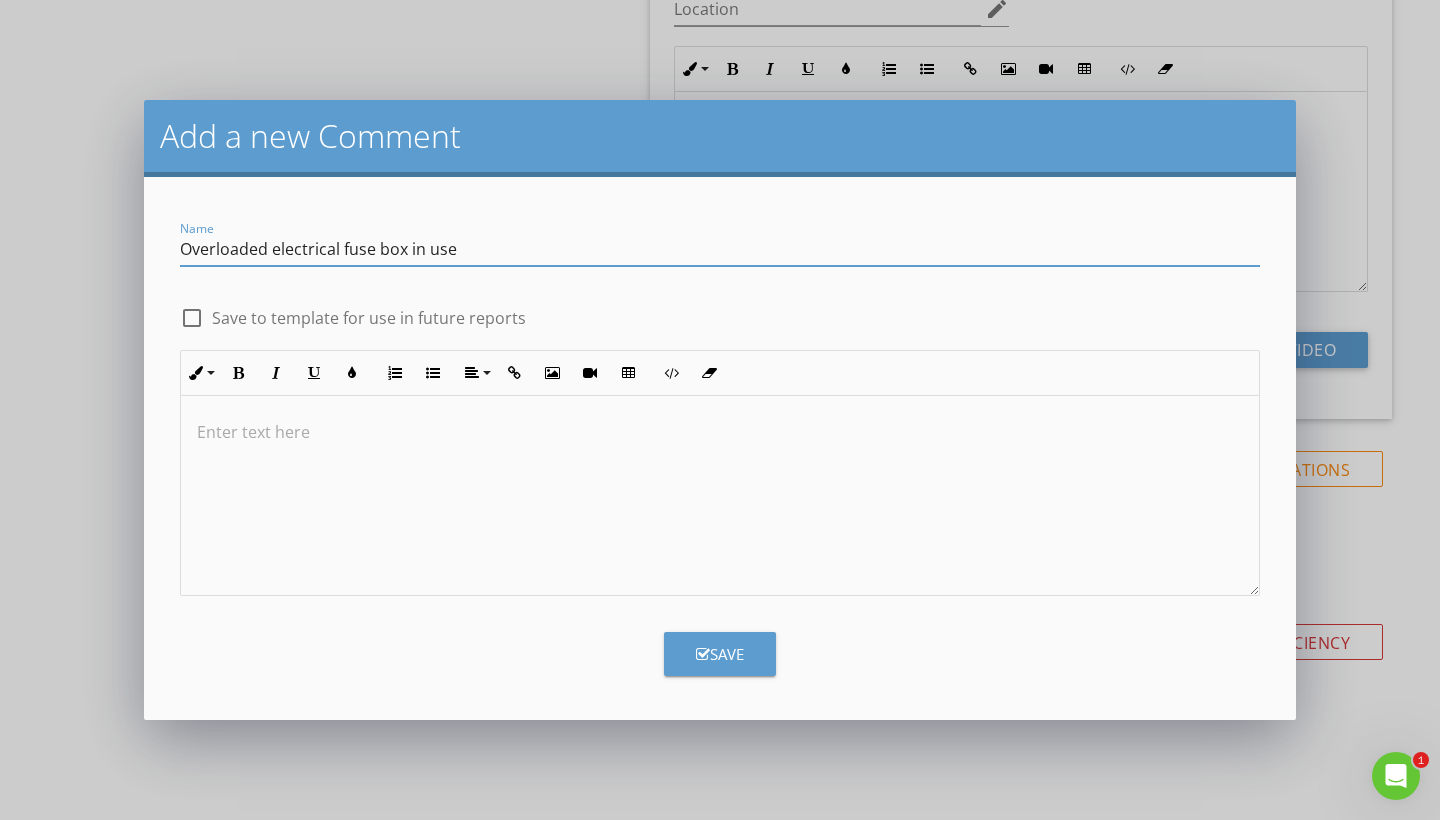 click on "Overloaded electrical fuse box in use" at bounding box center (720, 249) 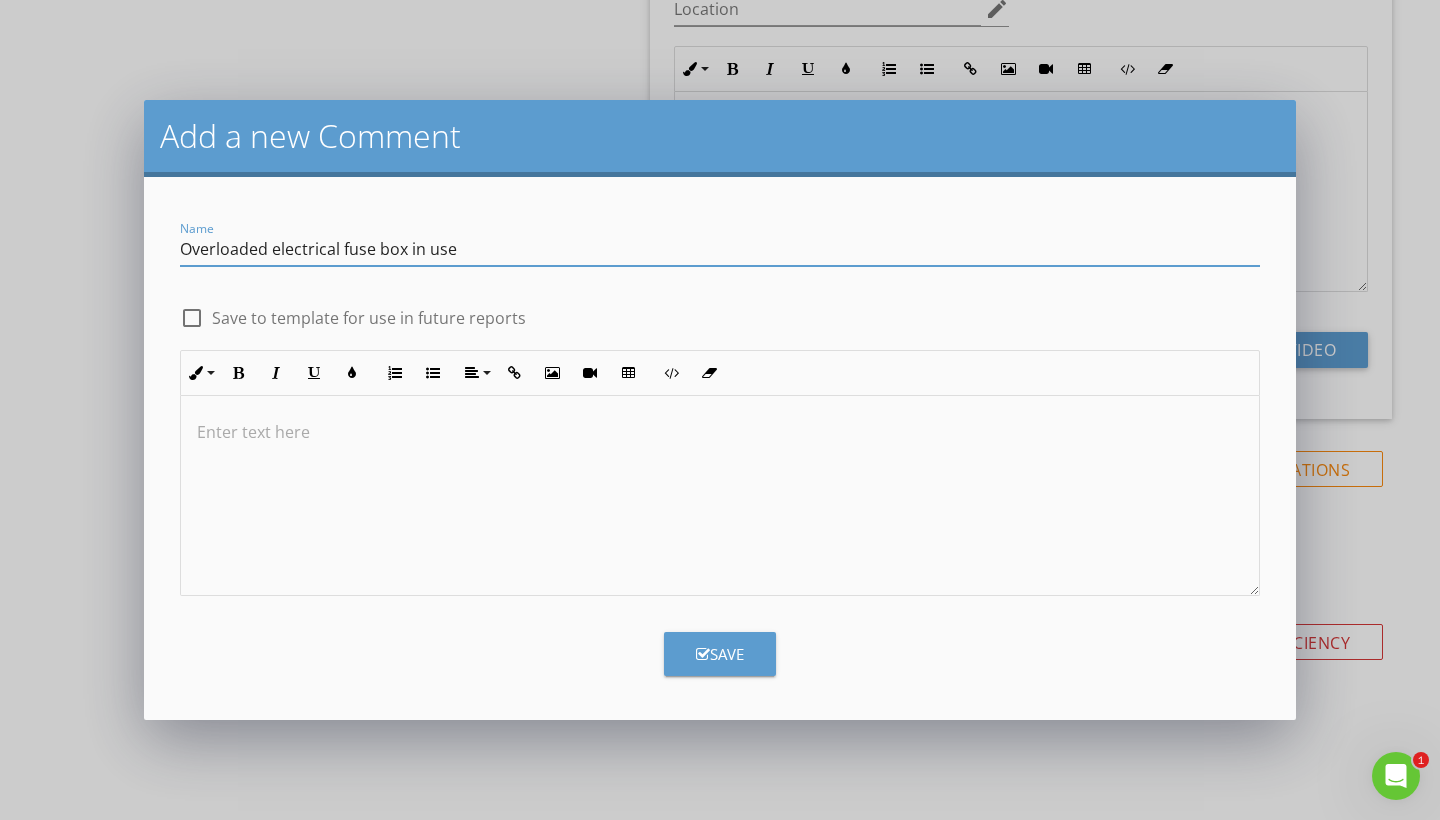 click on "Overloaded electrical fuse box in use" at bounding box center [720, 249] 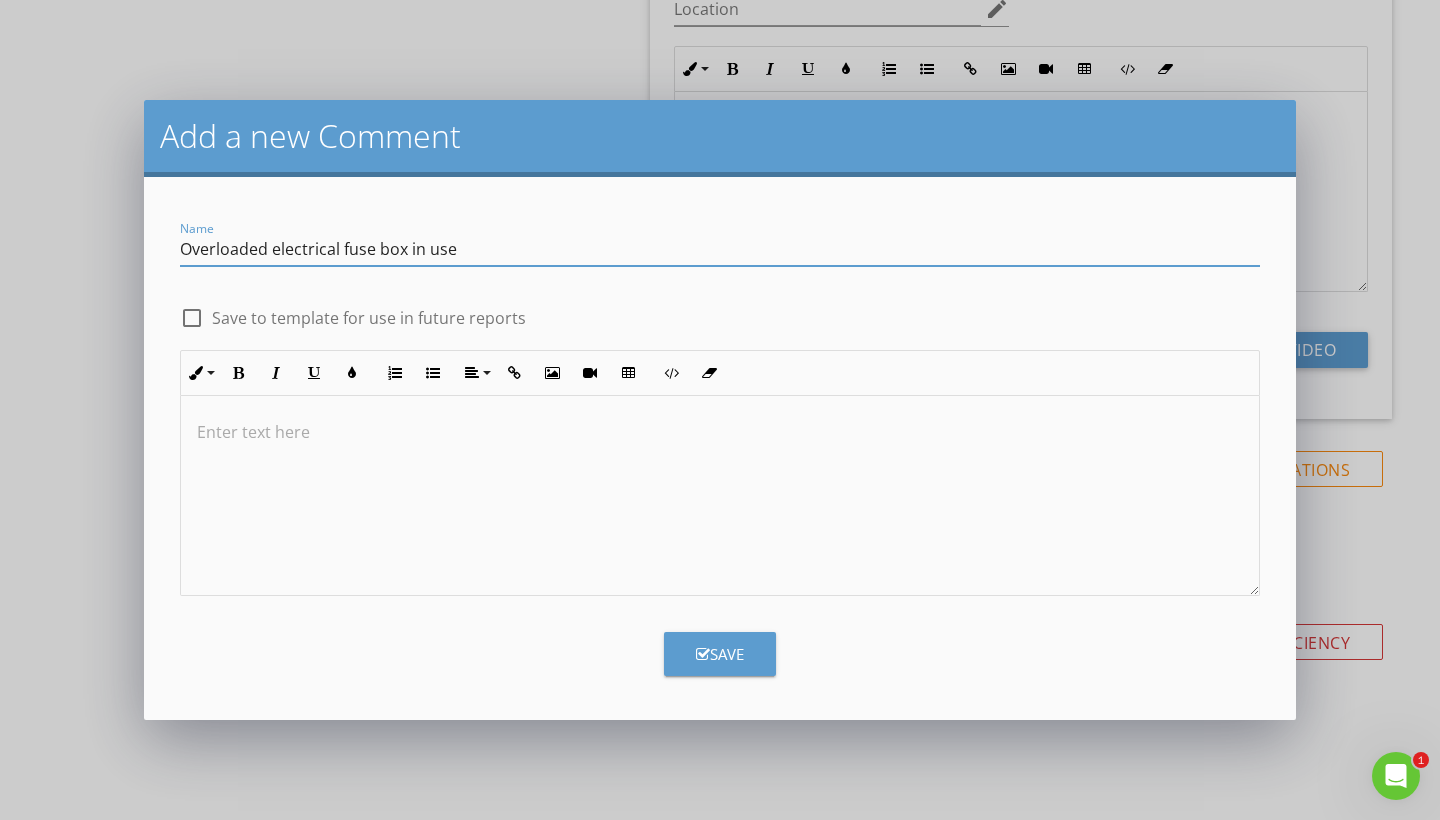 click on "Overloaded electrical fuse box in use" at bounding box center (720, 249) 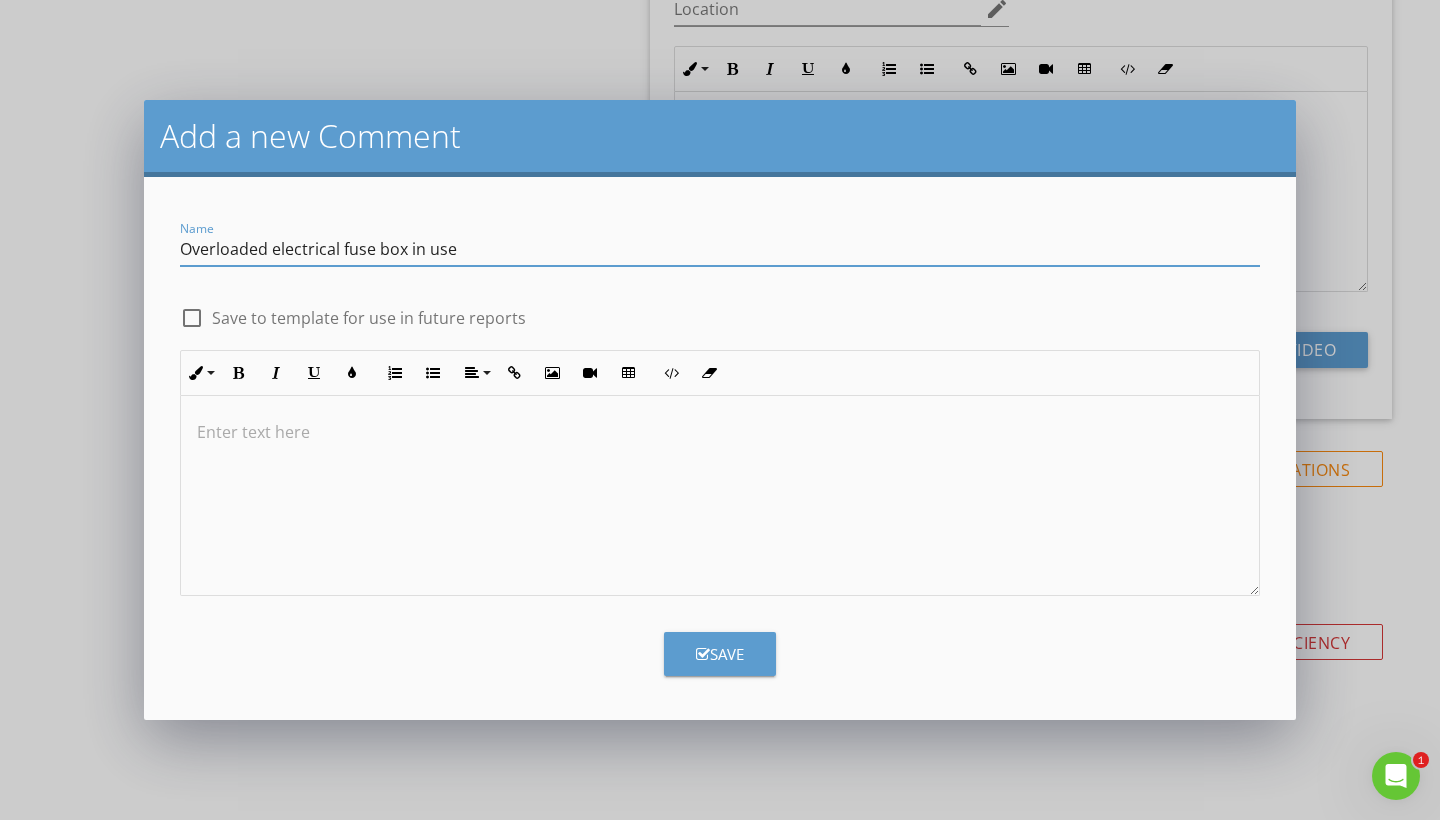 type on "Overloaded electrical fuse box in use" 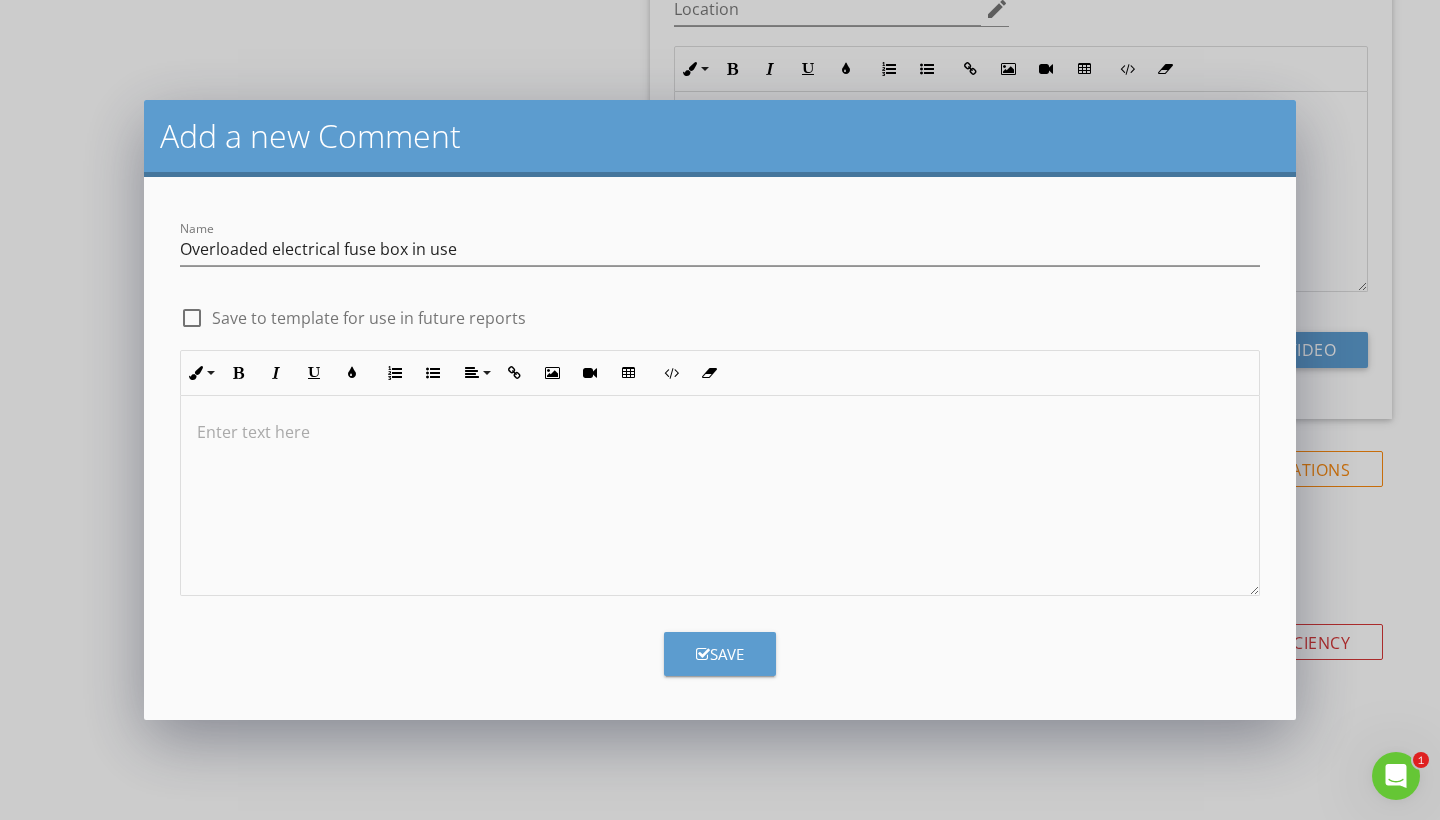click at bounding box center [720, 496] 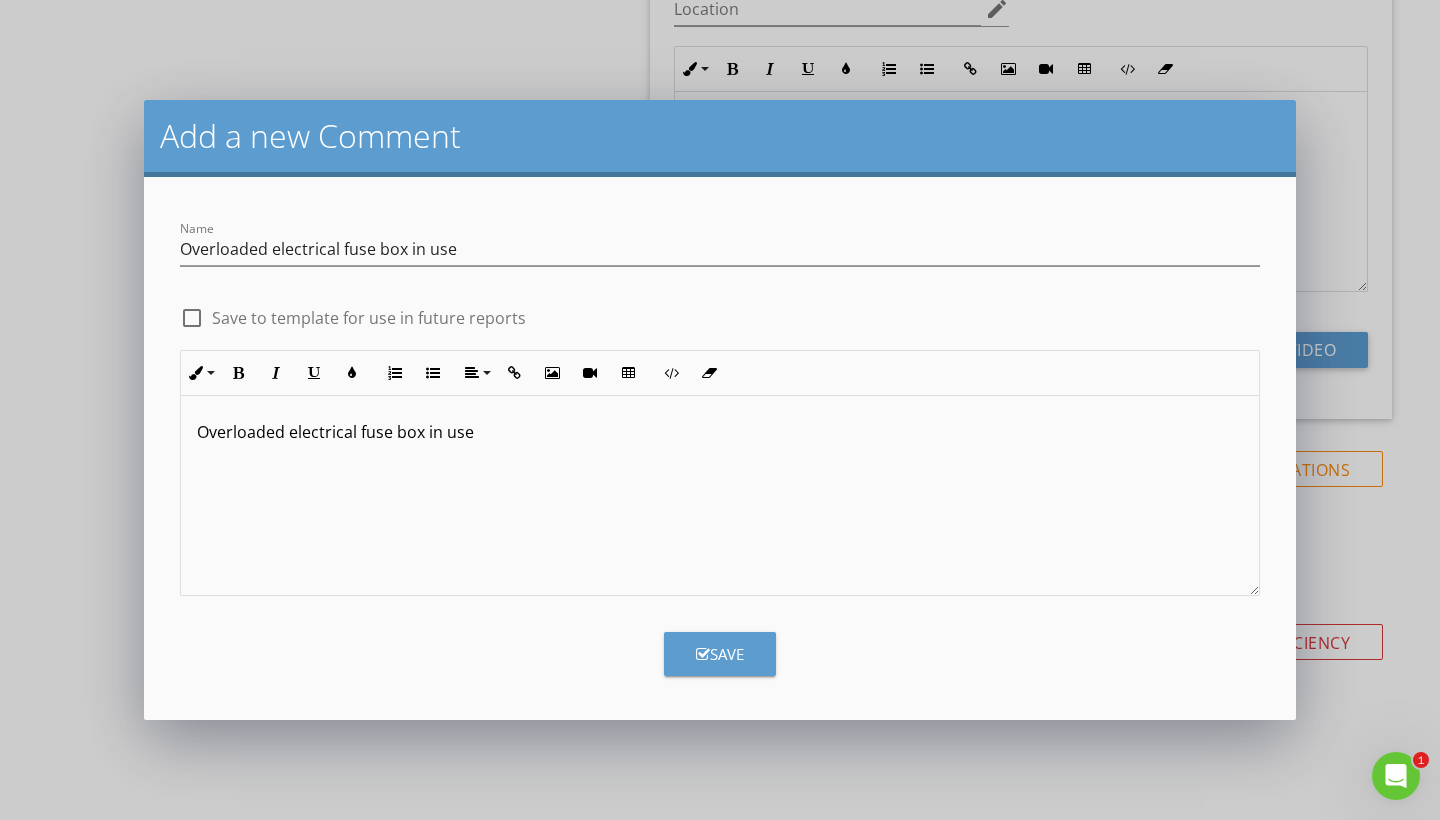 type 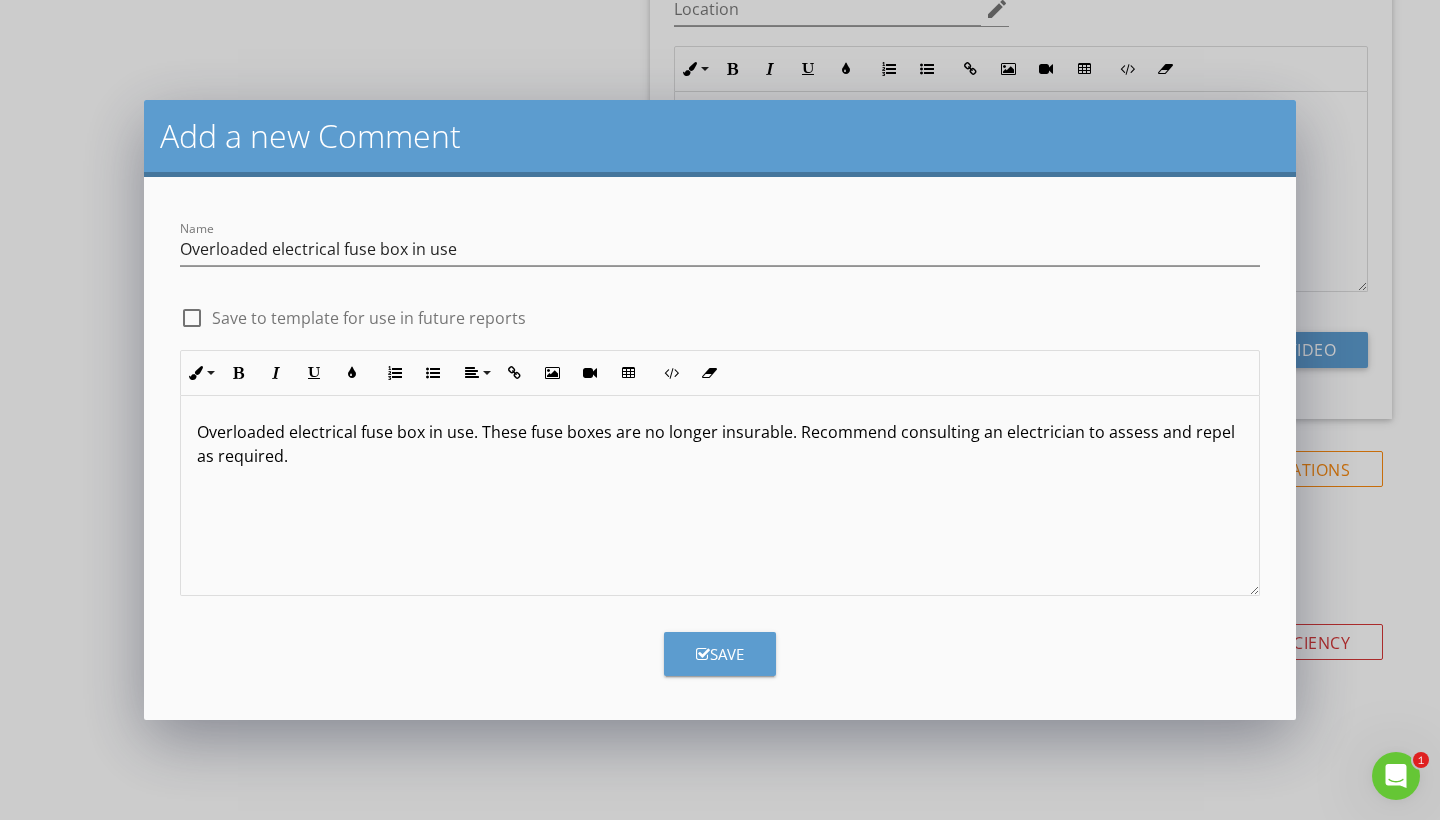 click on "Save" at bounding box center (720, 654) 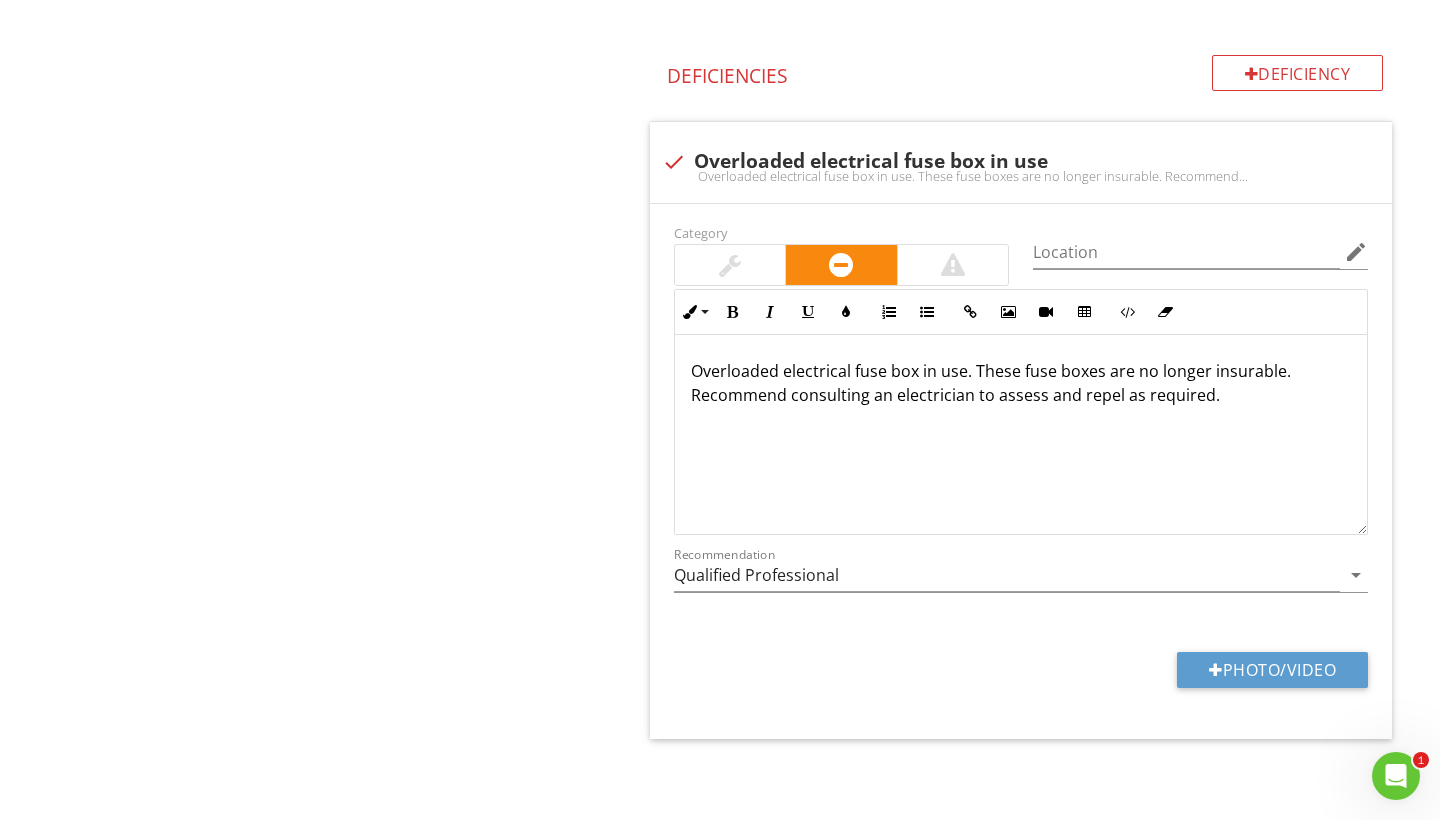 scroll, scrollTop: 2790, scrollLeft: 0, axis: vertical 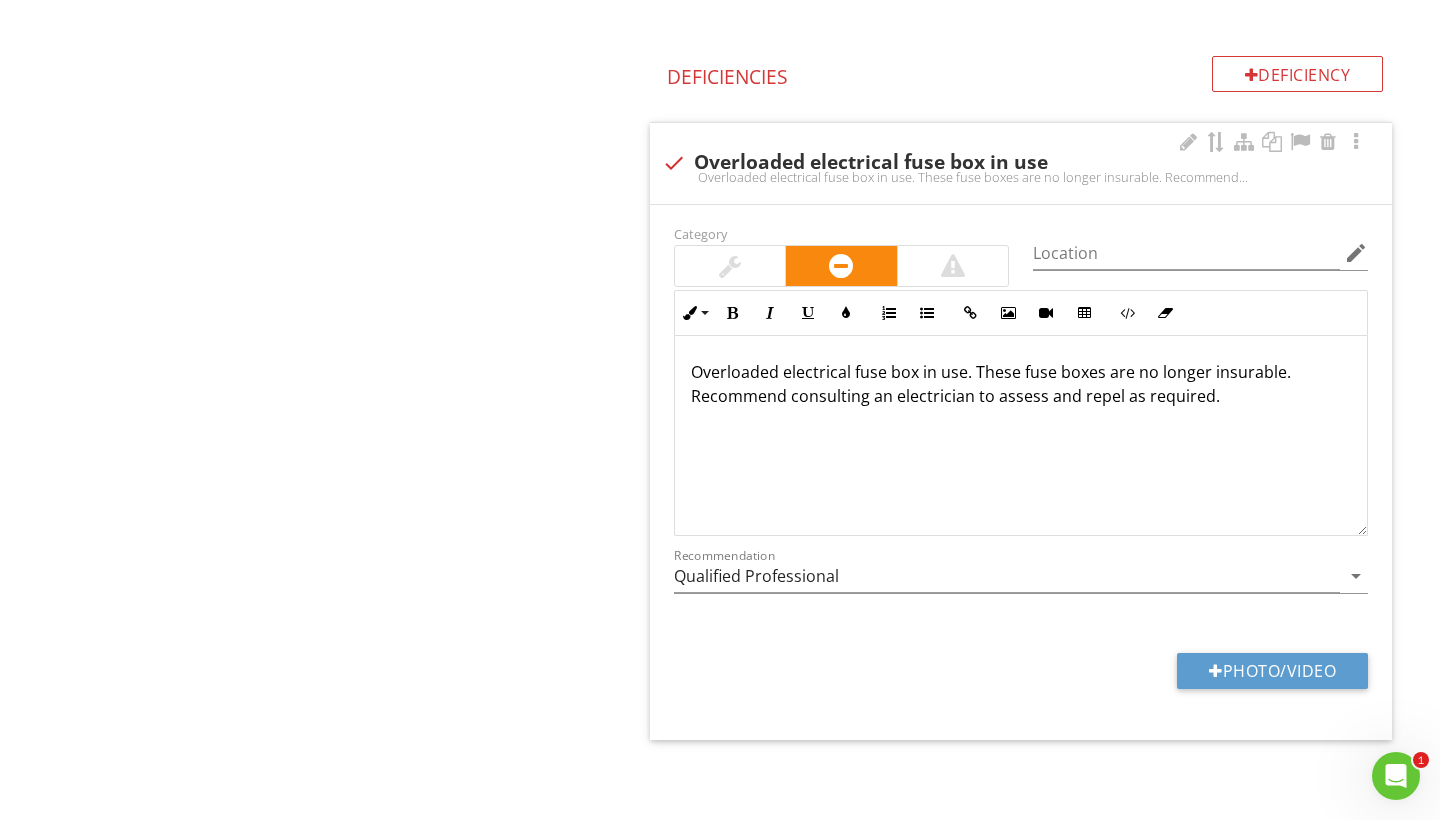 click on "Overloaded electrical fuse box in use. These fuse boxes are no longer insurable. Recommend consulting an electrician to assess and repel as required." at bounding box center [1021, 384] 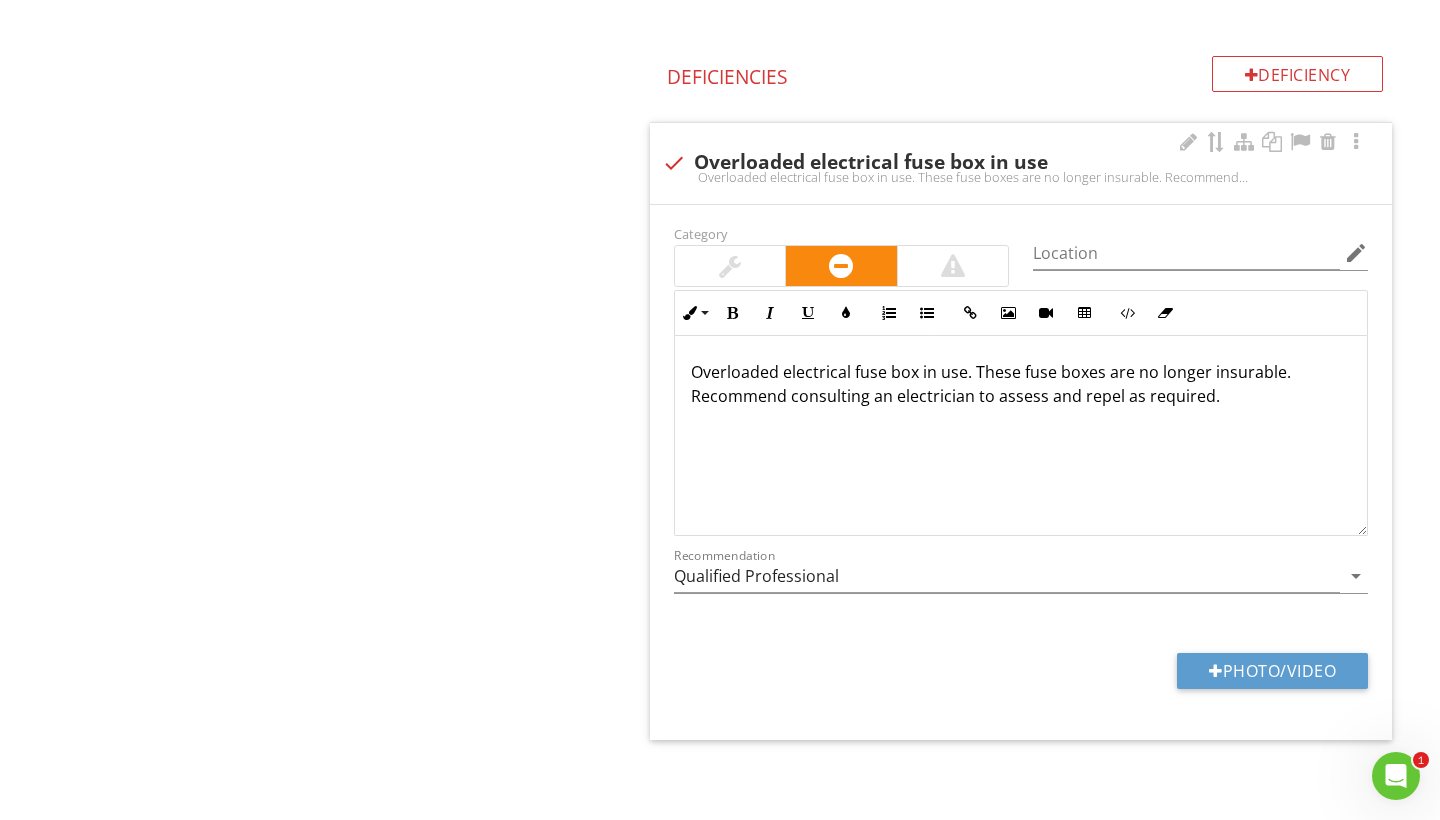 click on "Overloaded electrical fuse box in use. These fuse boxes are no longer insurable. Recommend consulting an electrician to assess and repel as required." at bounding box center [1021, 384] 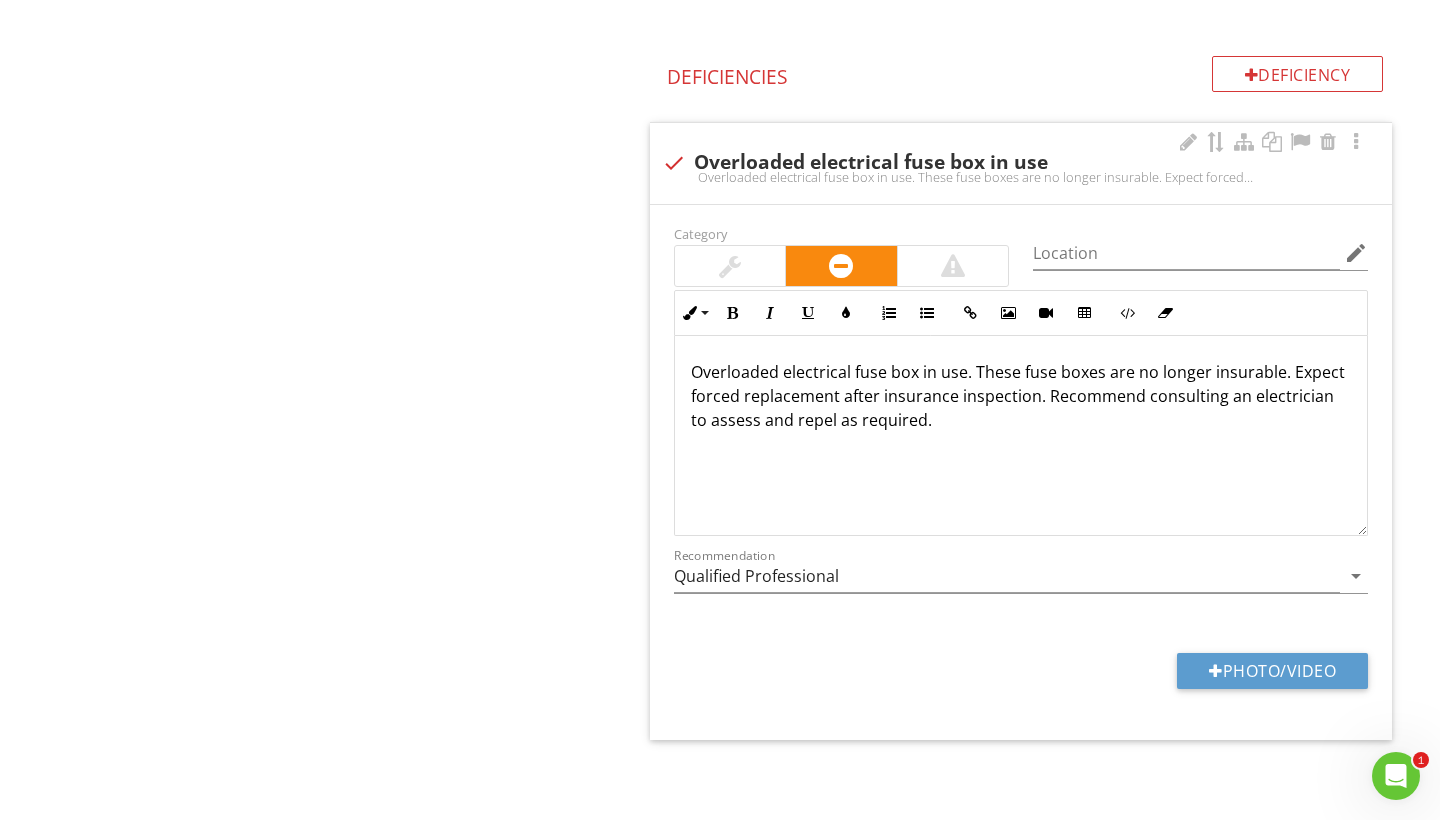 click on "Overloaded electrical fuse box in use. These fuse boxes are no longer insurable. Expect forced replacement after insurance inspection. Recommend consulting an electrician to assess and repel as required." at bounding box center (1021, 396) 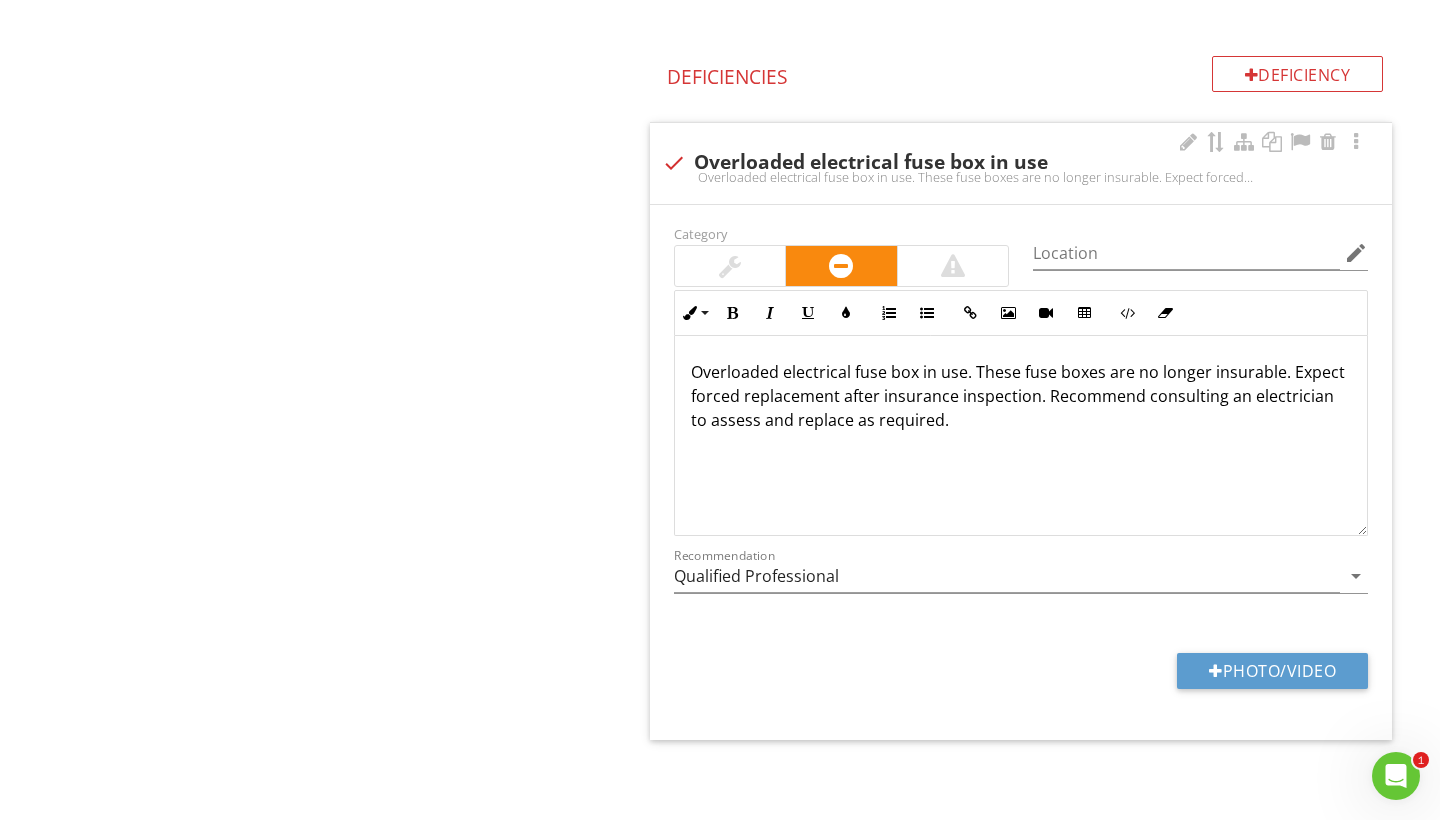 click on "Overloaded electrical fuse box in use. These fuse boxes are no longer insurable. Expect forced replacement after insurance inspection. Recommend consulting an electrician to assess and replace as required." at bounding box center (1021, 436) 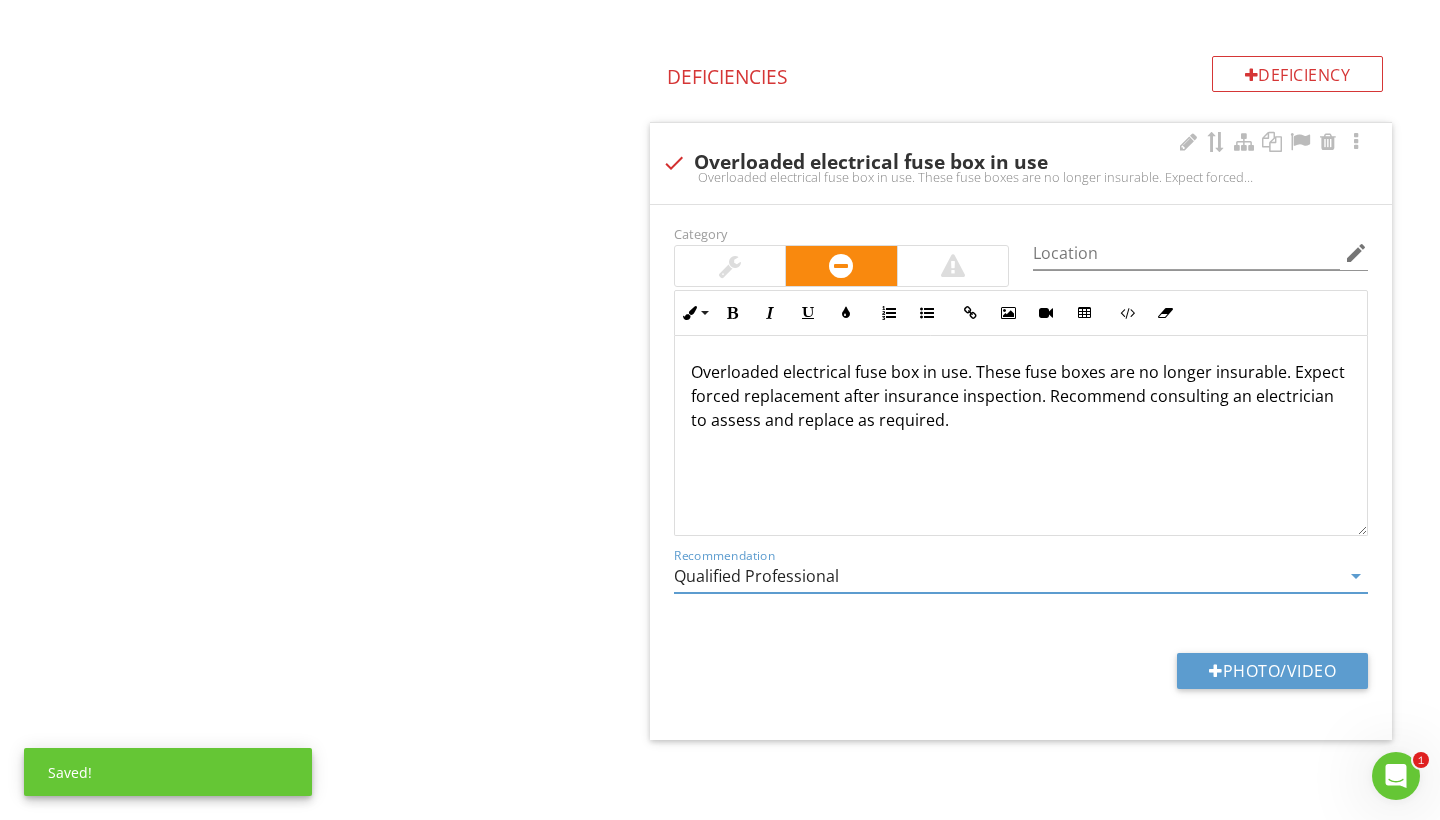 click on "Qualified Professional" at bounding box center (1007, 576) 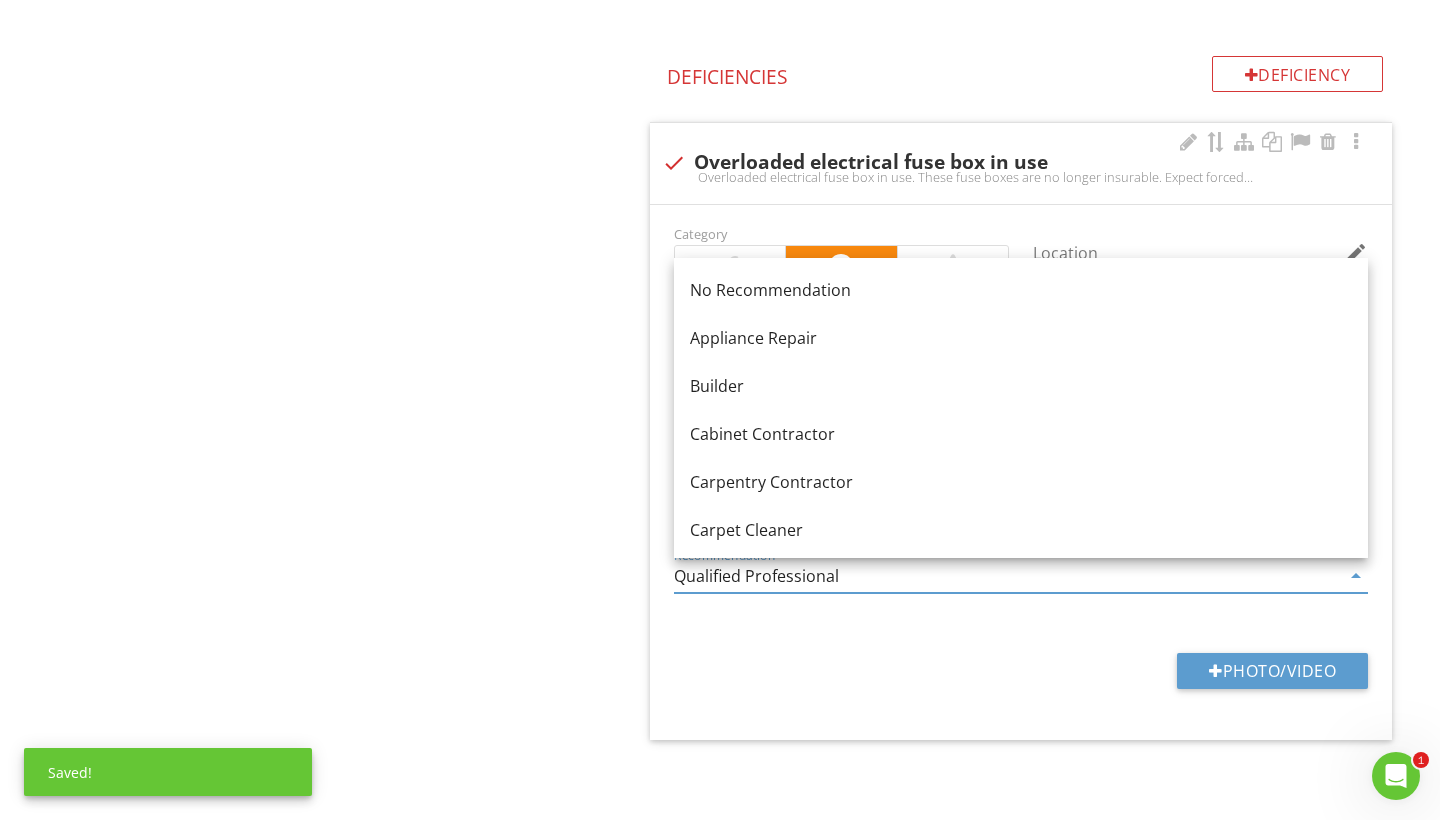 click on "Qualified Professional" at bounding box center (1007, 576) 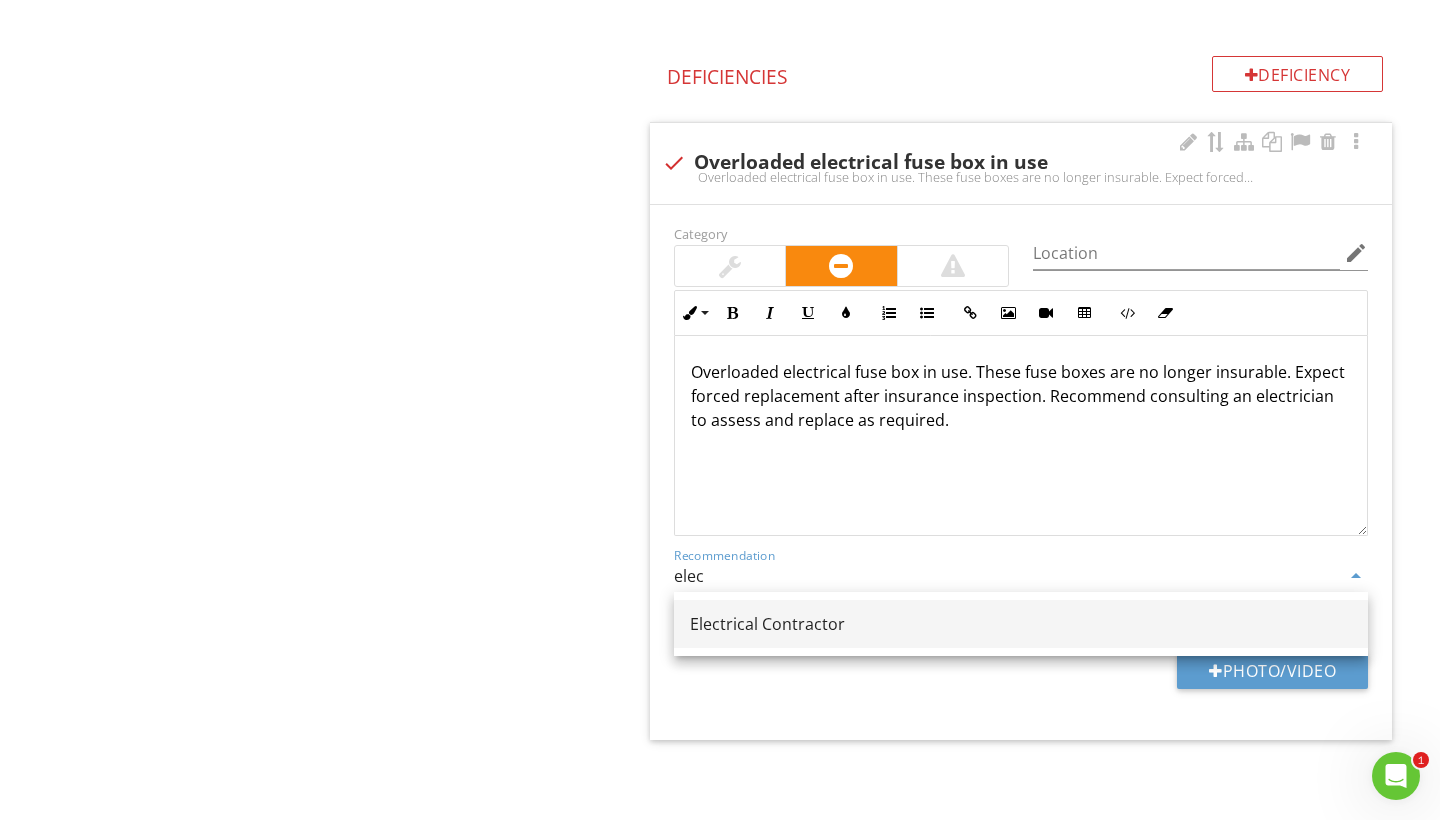 type on "Electrical Contractor" 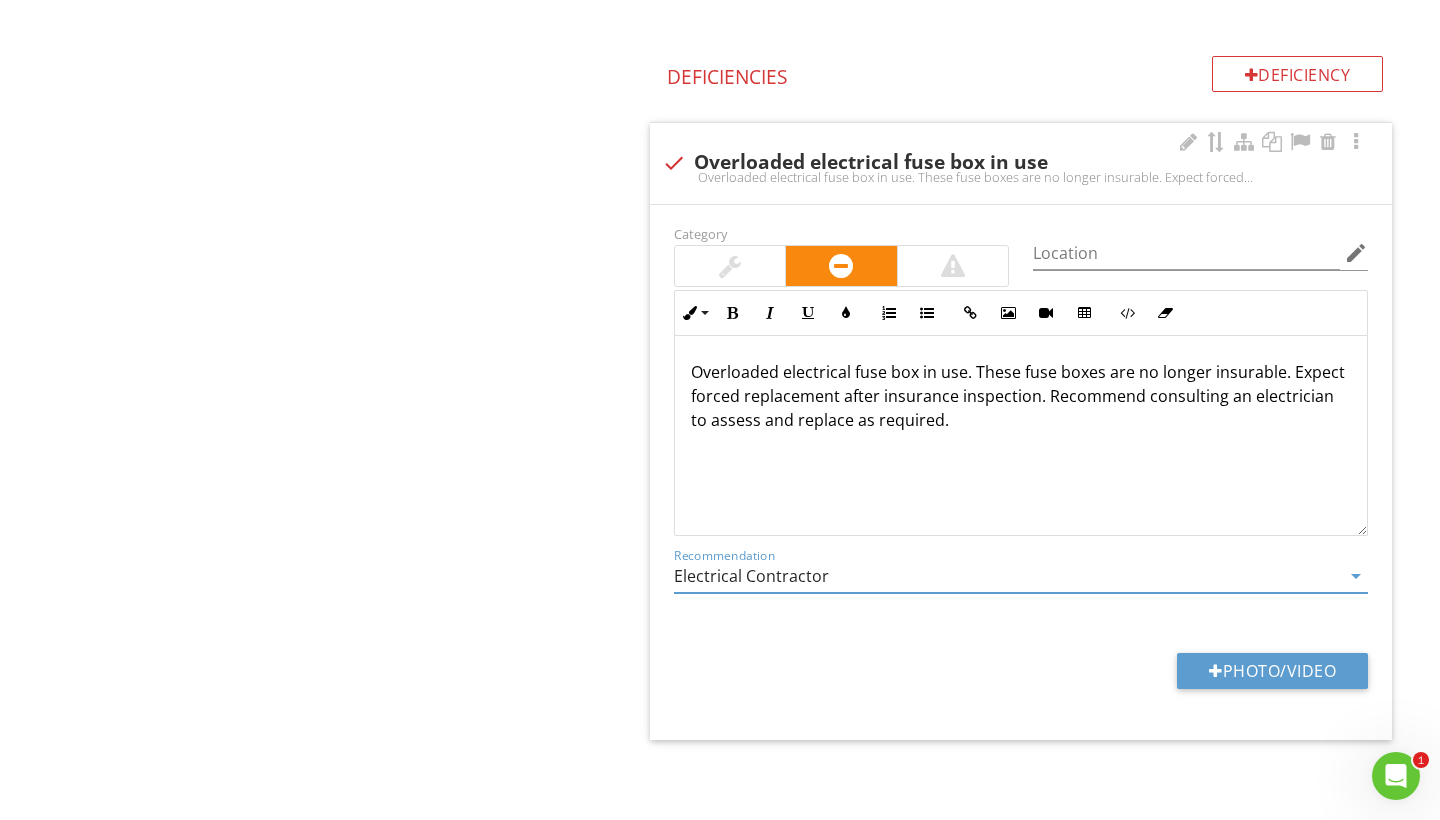 click at bounding box center [953, 266] 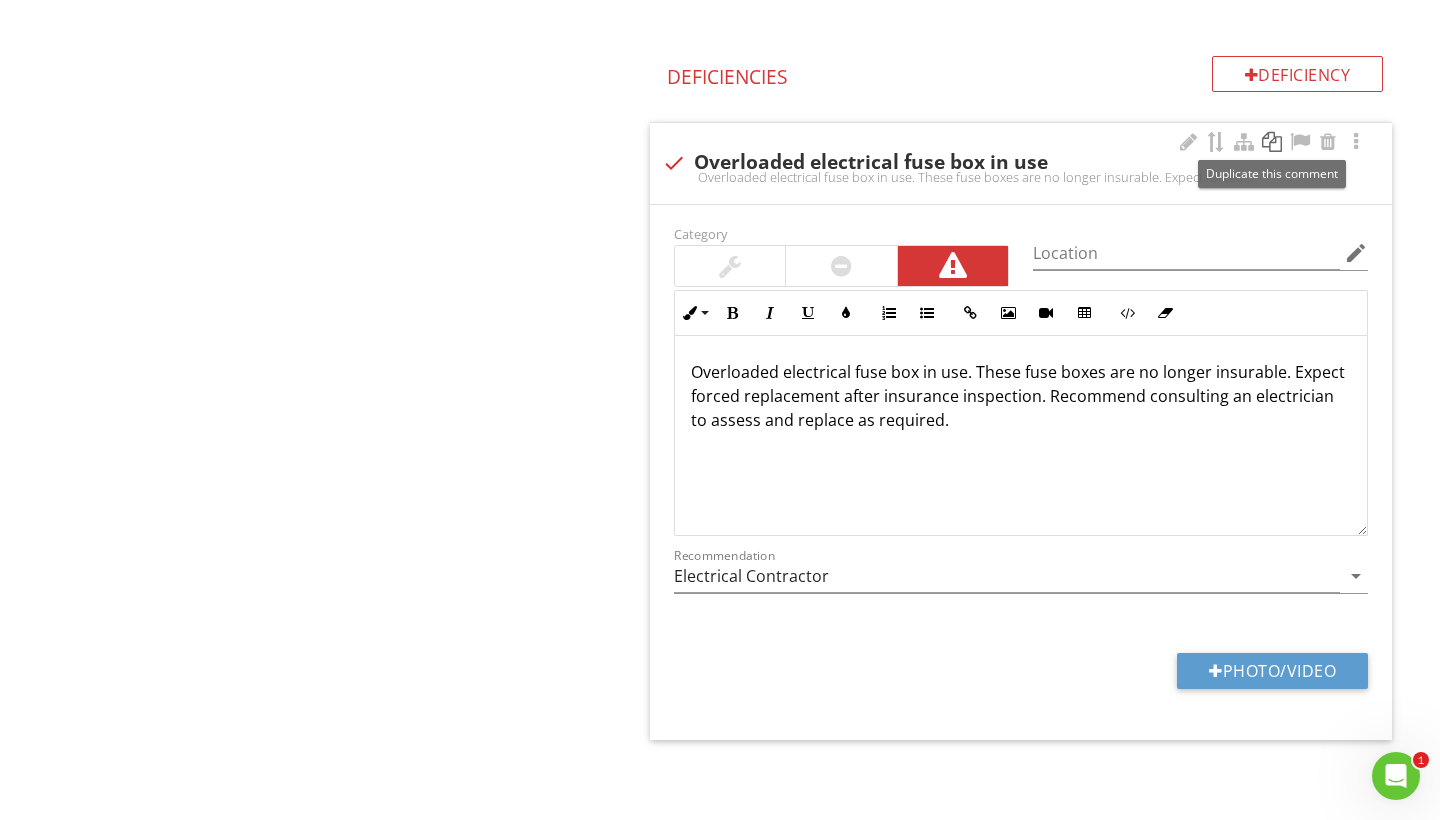 click at bounding box center (1272, 142) 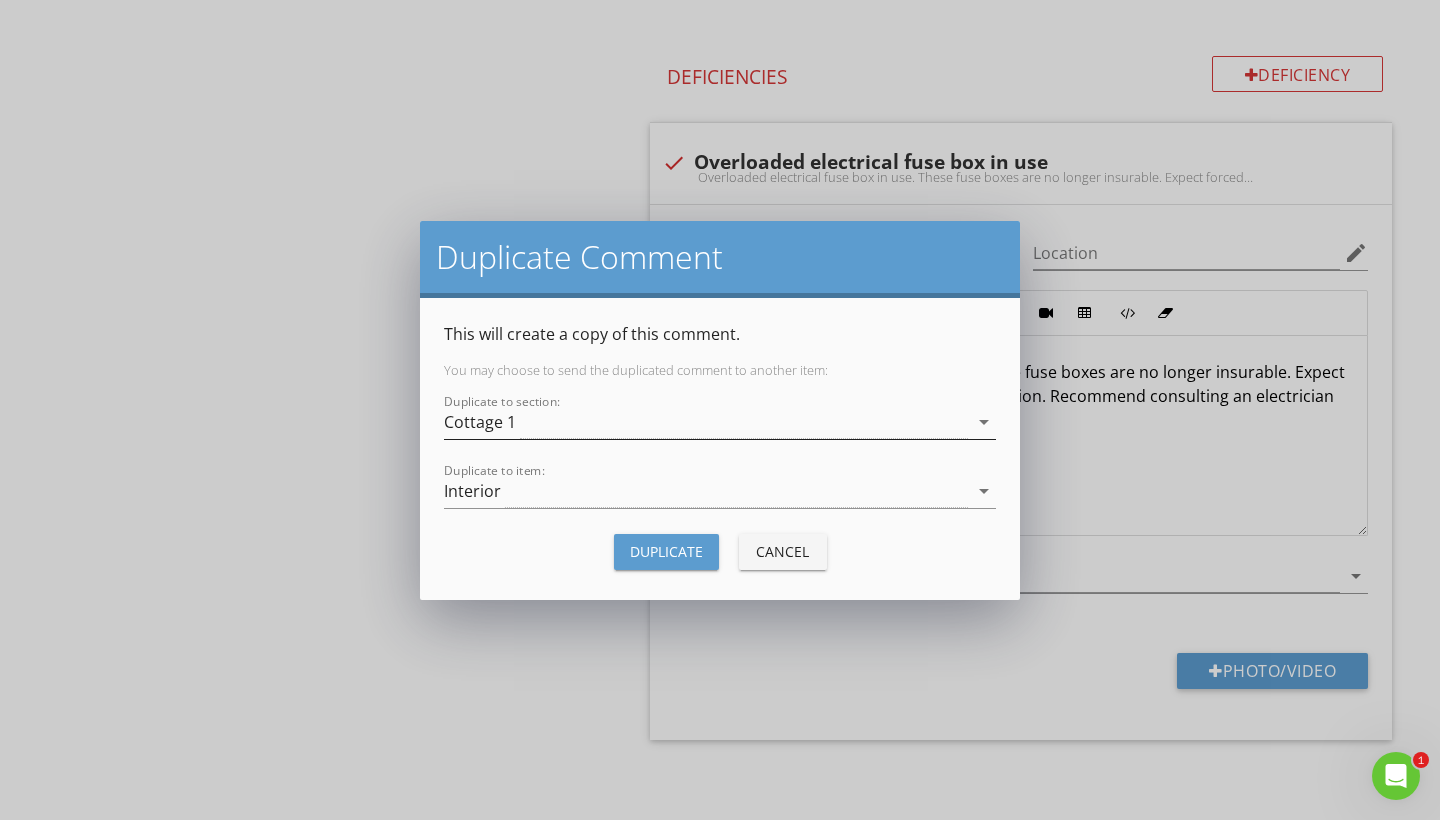 click on "arrow_drop_down" at bounding box center (984, 422) 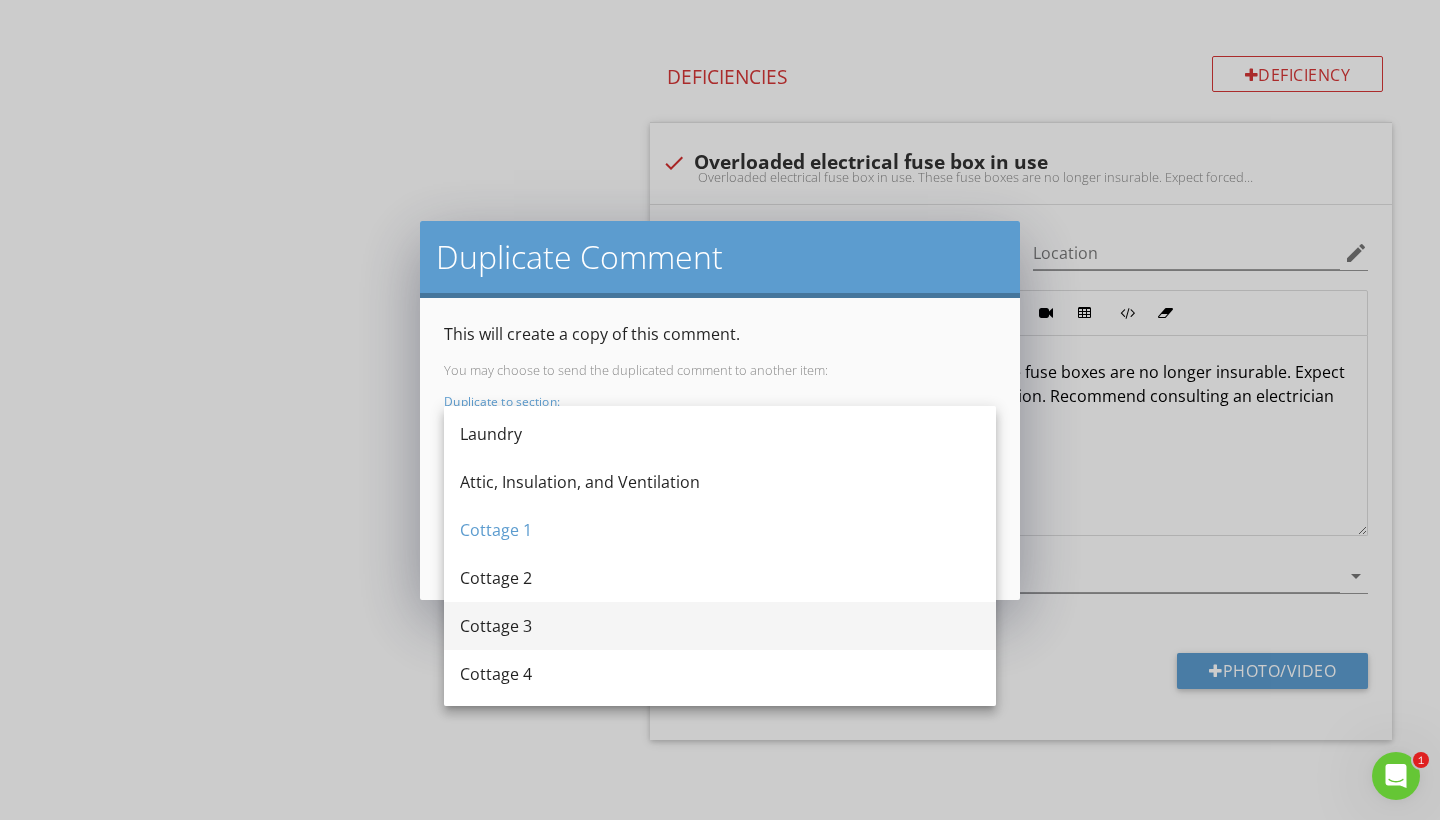 scroll, scrollTop: 484, scrollLeft: 0, axis: vertical 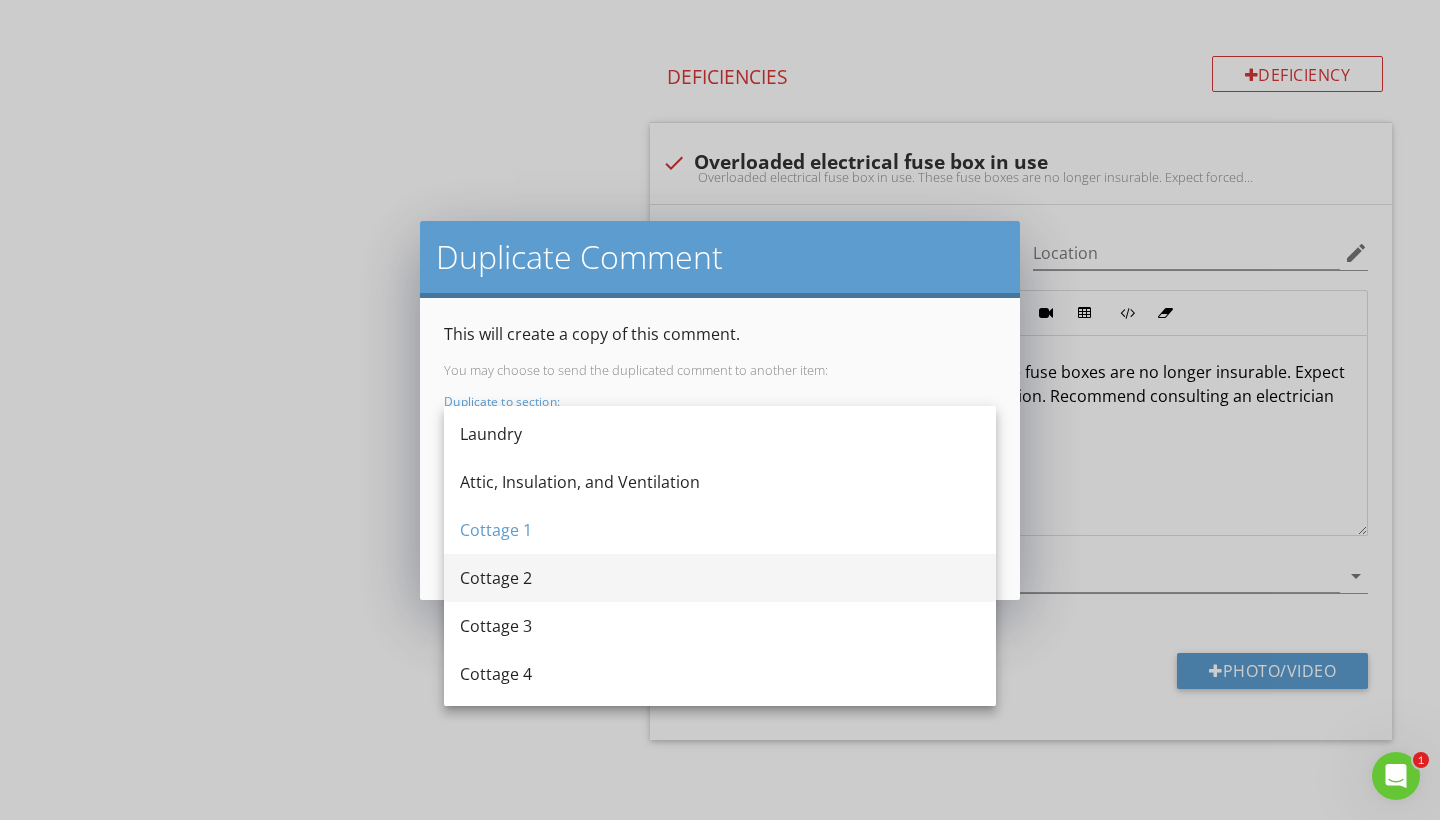 click on "Cottage 2" at bounding box center [720, 578] 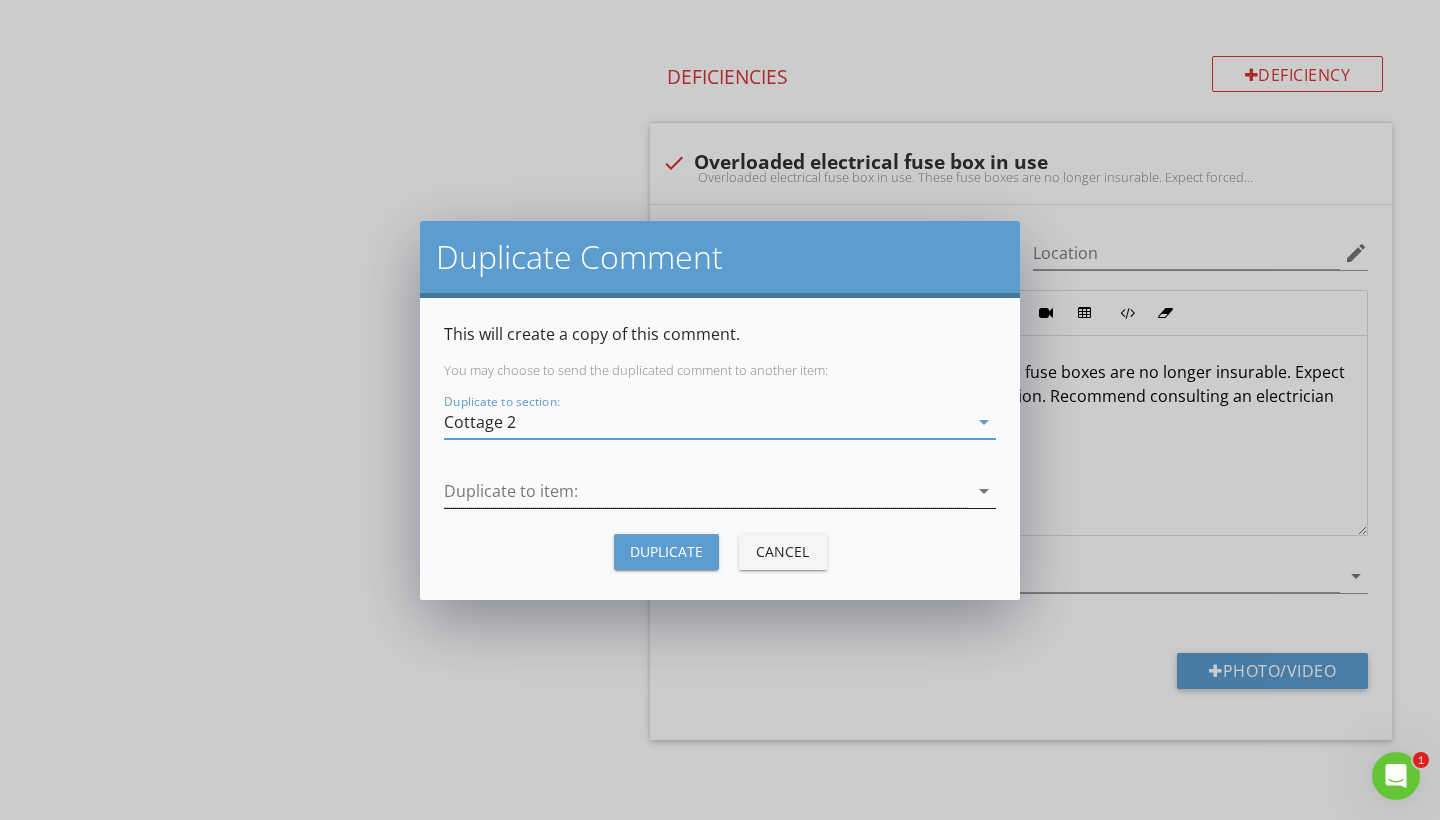 click at bounding box center [706, 491] 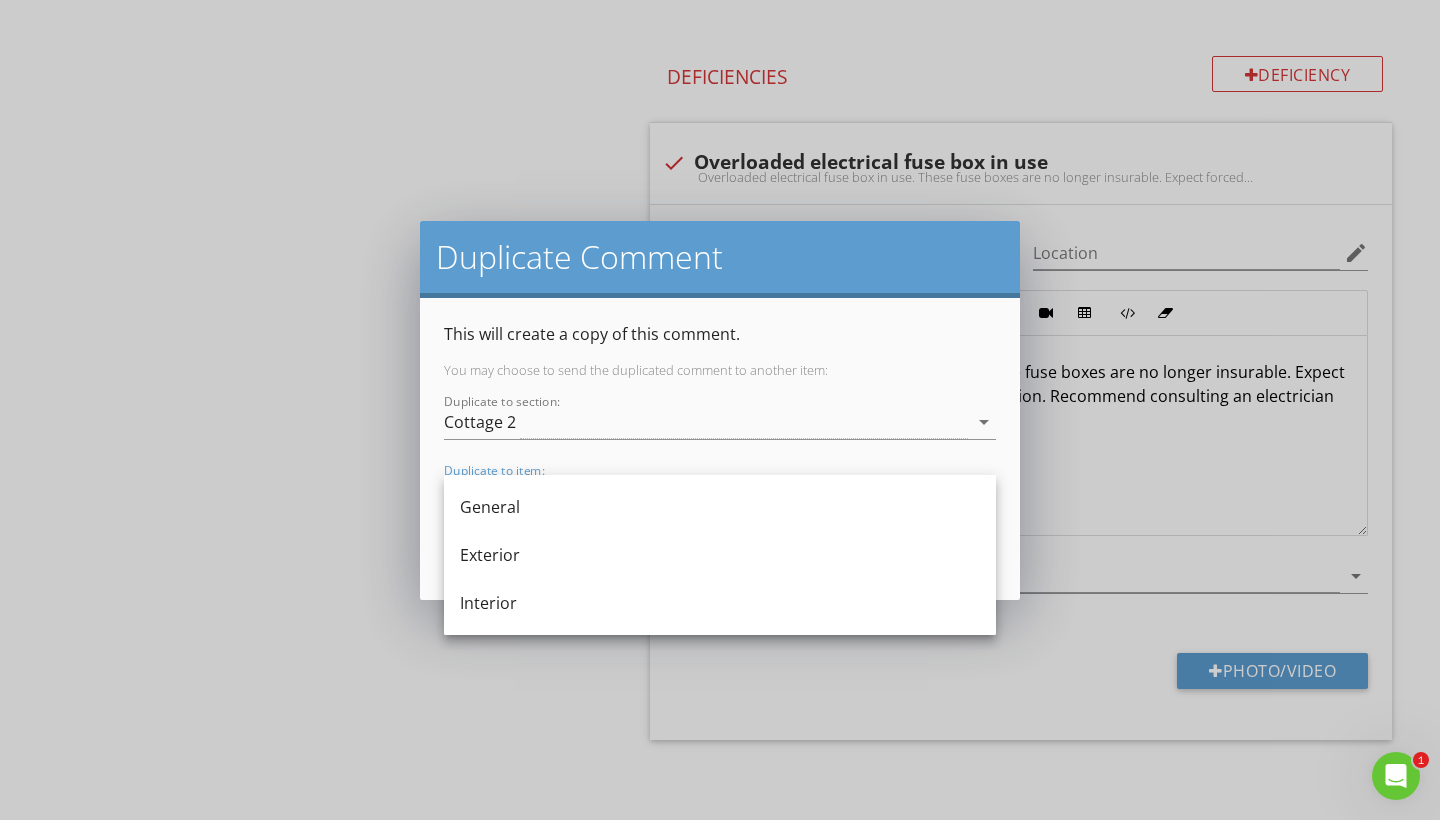click on "Interior" at bounding box center (720, 603) 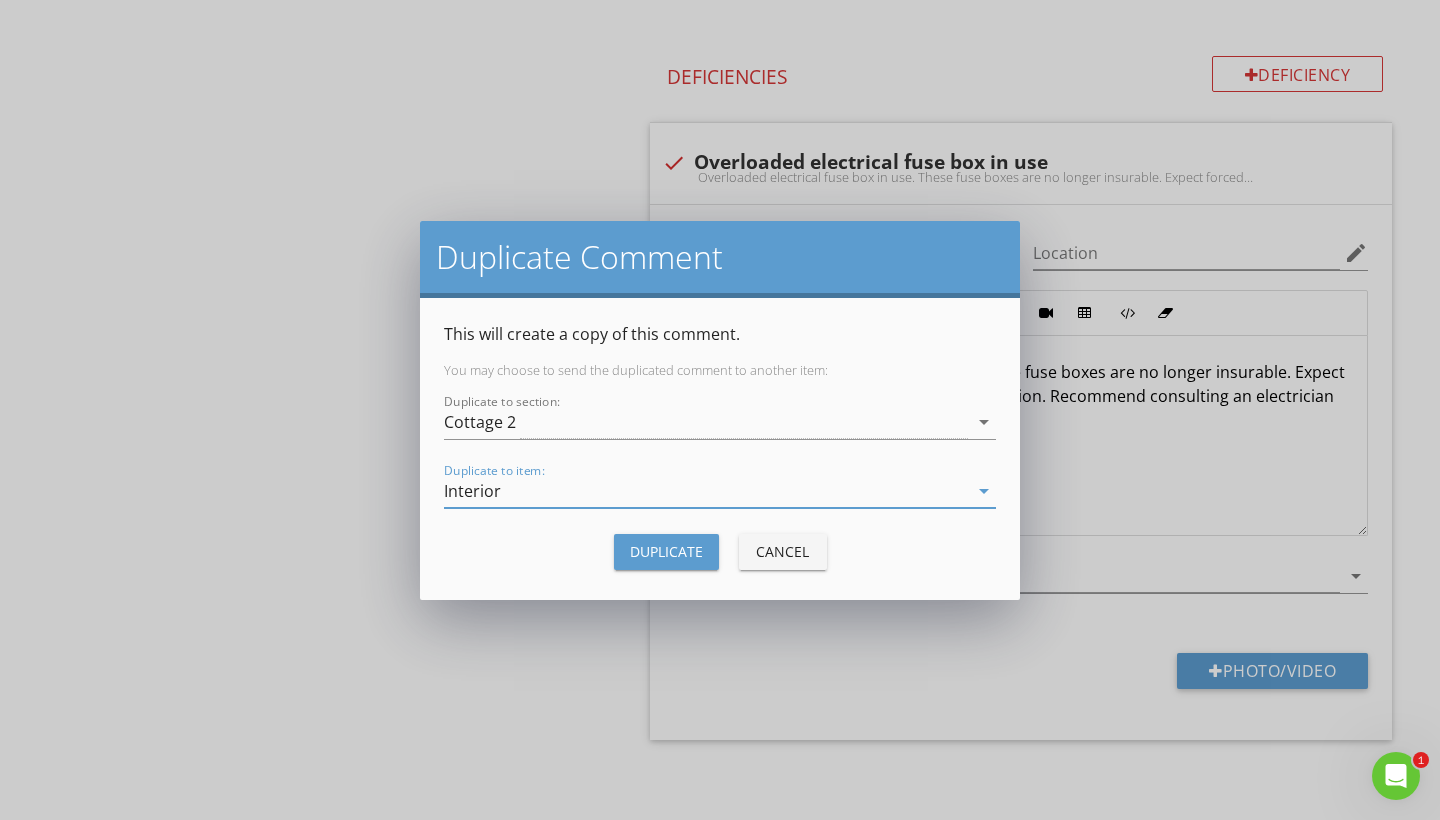 click on "Duplicate" at bounding box center [666, 551] 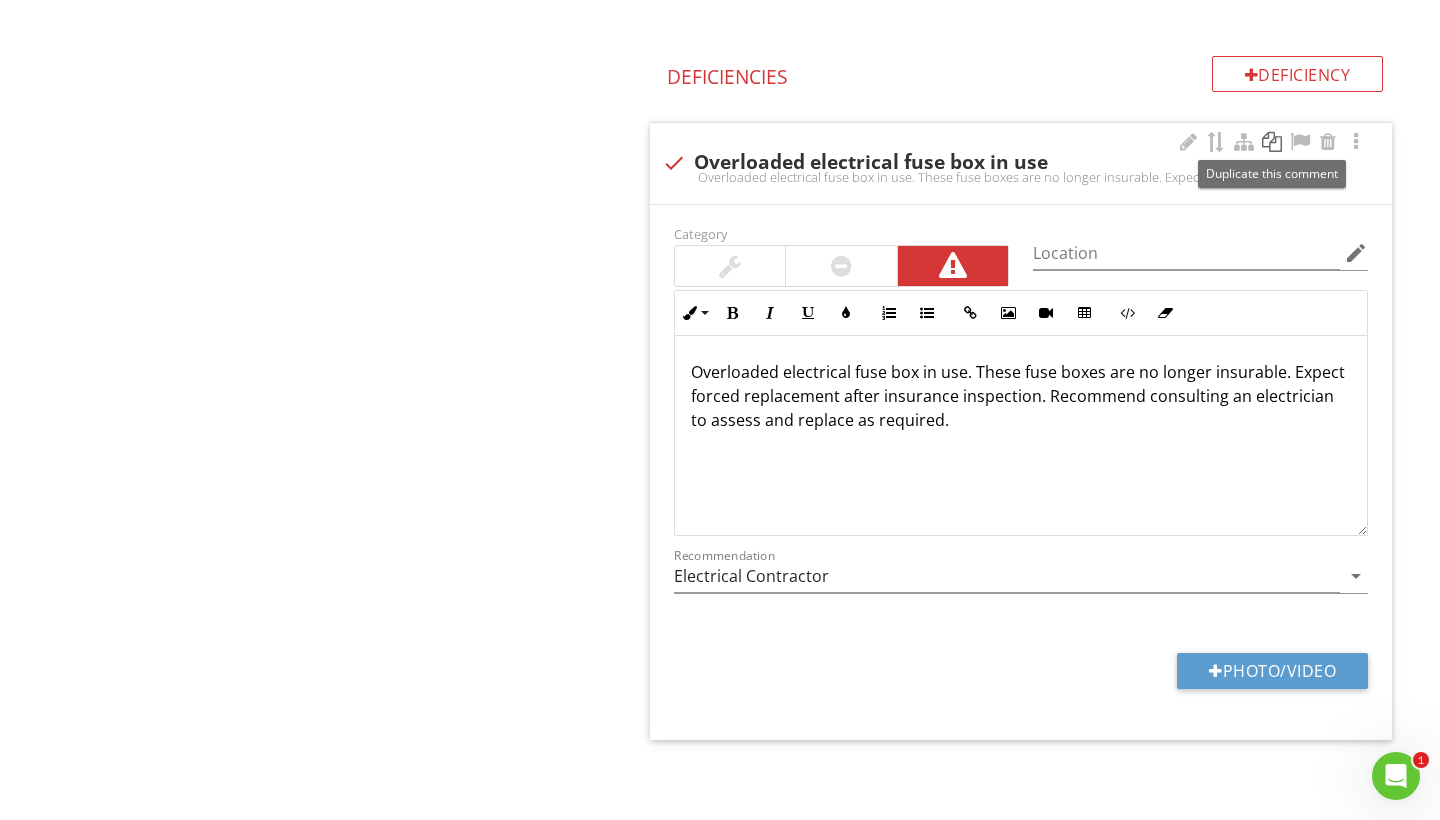 click at bounding box center (1272, 142) 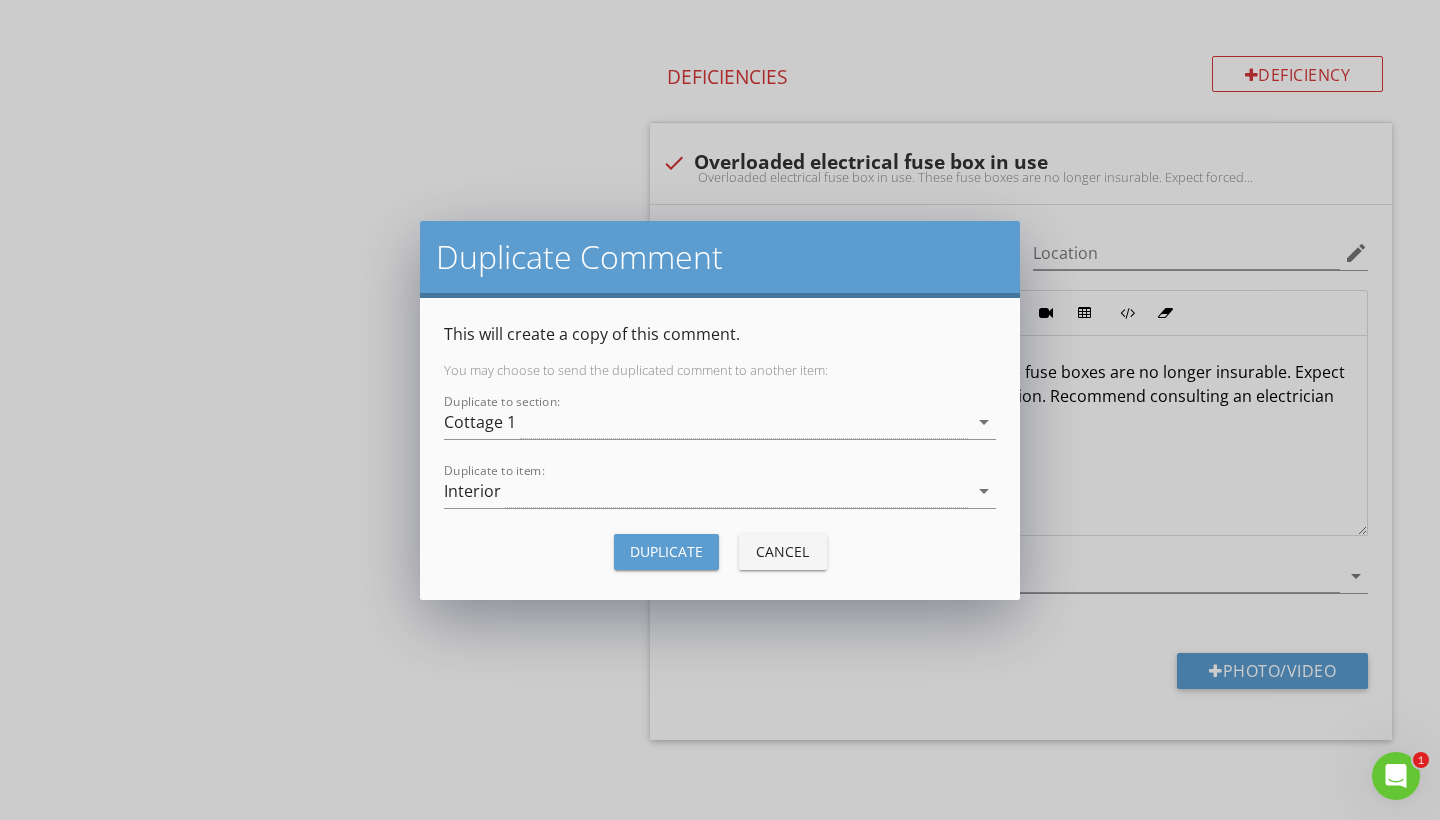 click on "Duplicate to section: Cottage 1 arrow_drop_down" at bounding box center [720, 432] 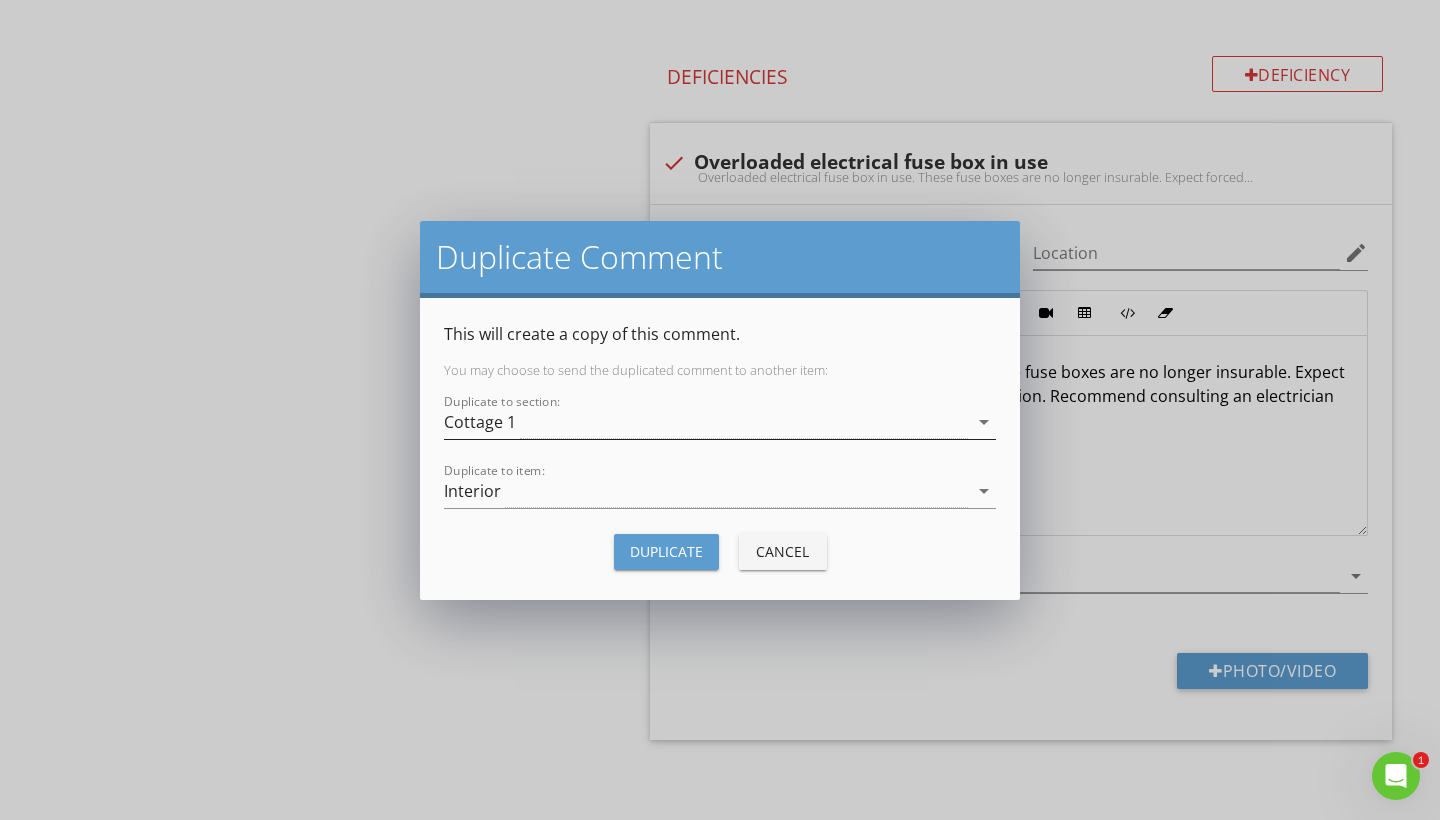 click on "Cottage 1" at bounding box center (706, 422) 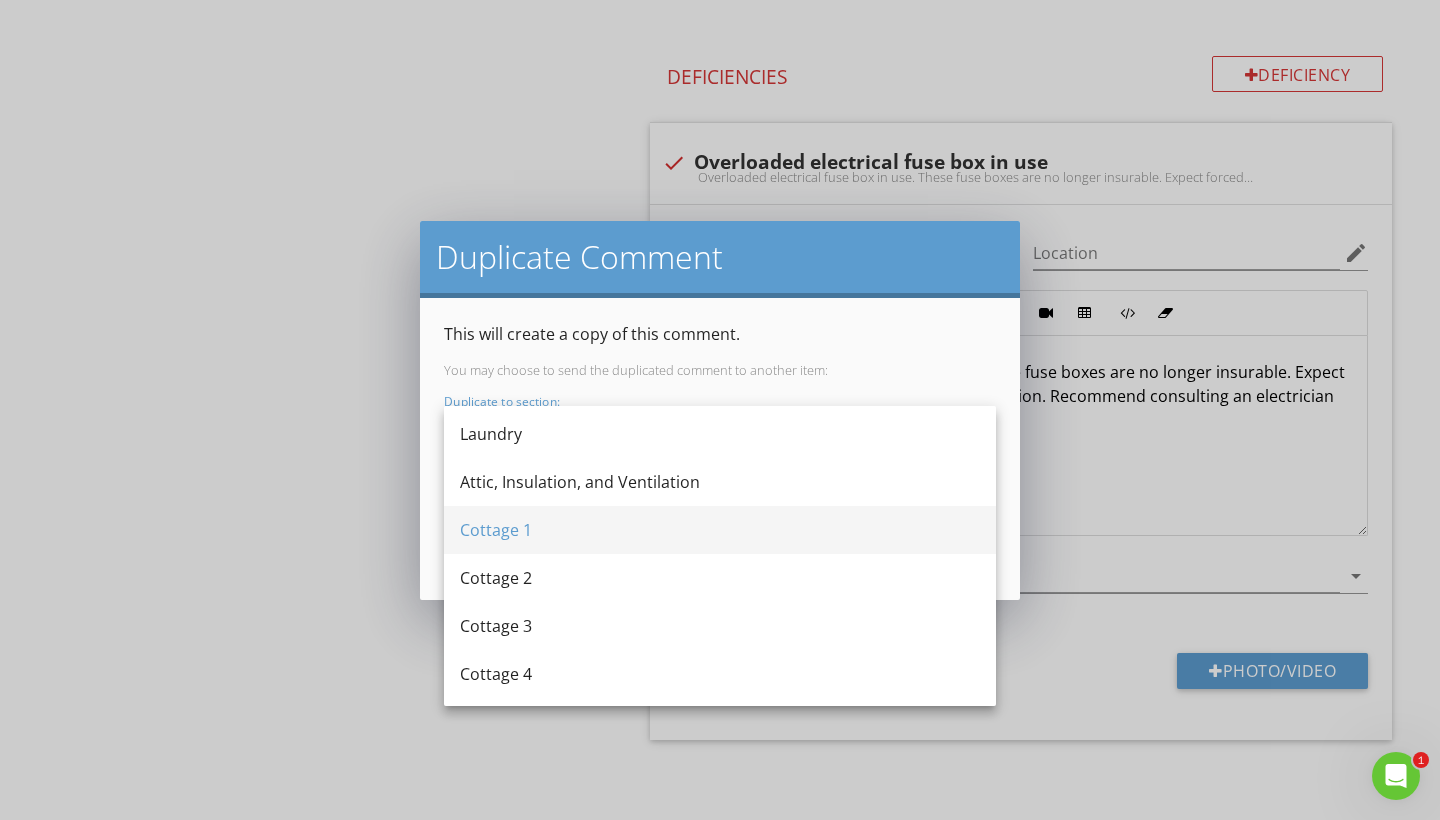 scroll, scrollTop: 484, scrollLeft: 0, axis: vertical 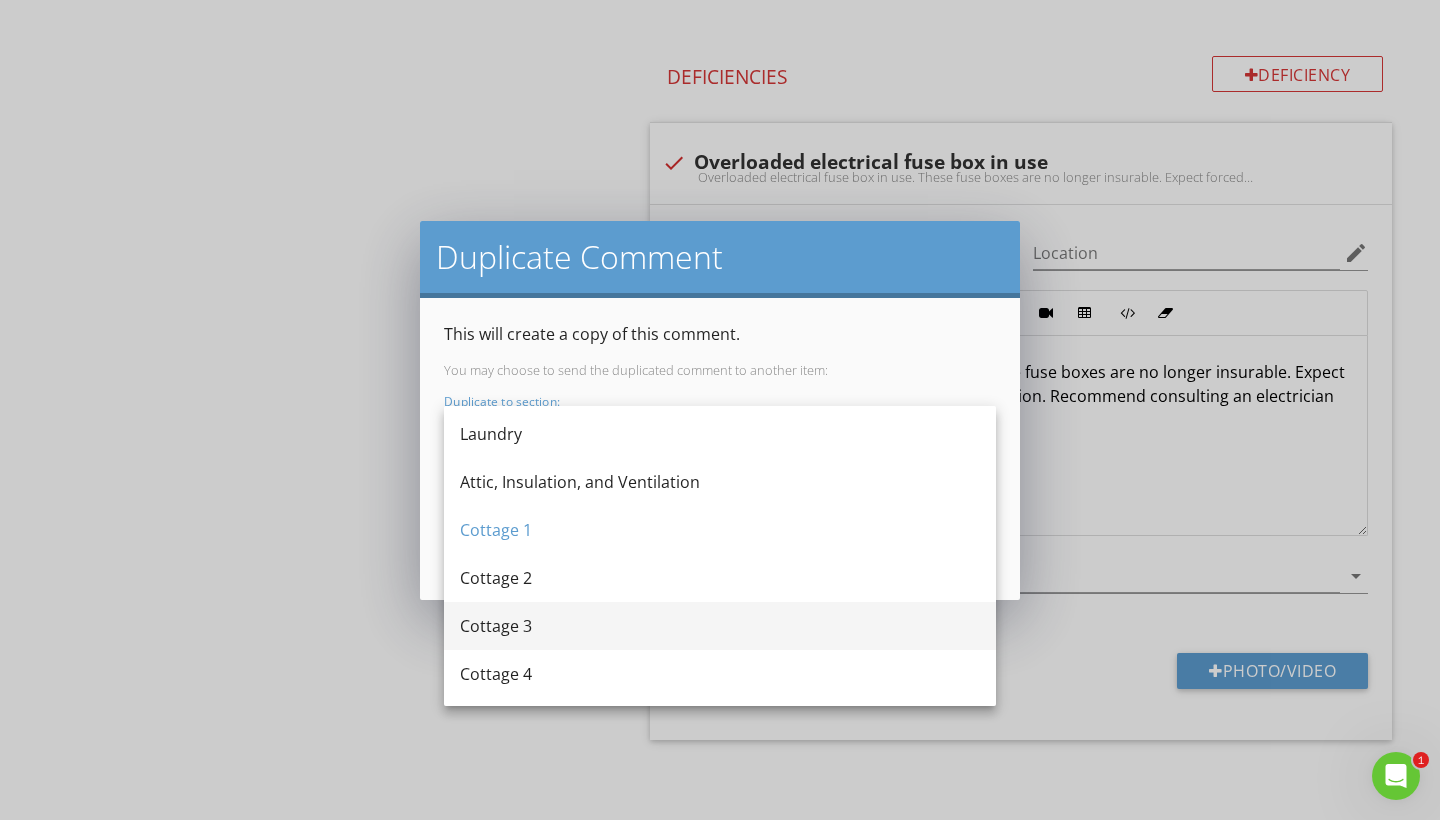 click on "Cottage 3" at bounding box center (720, 626) 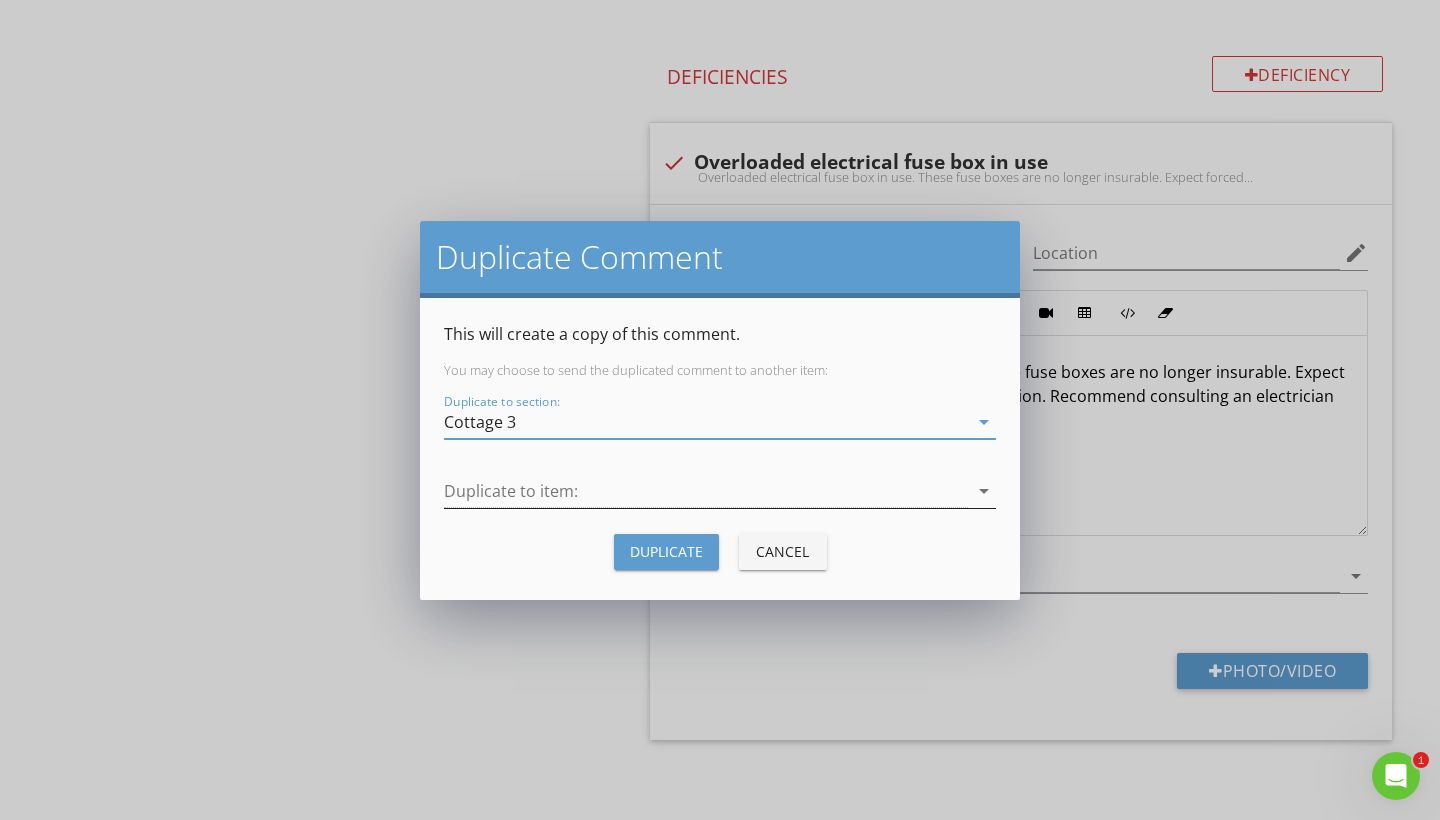 click at bounding box center (706, 491) 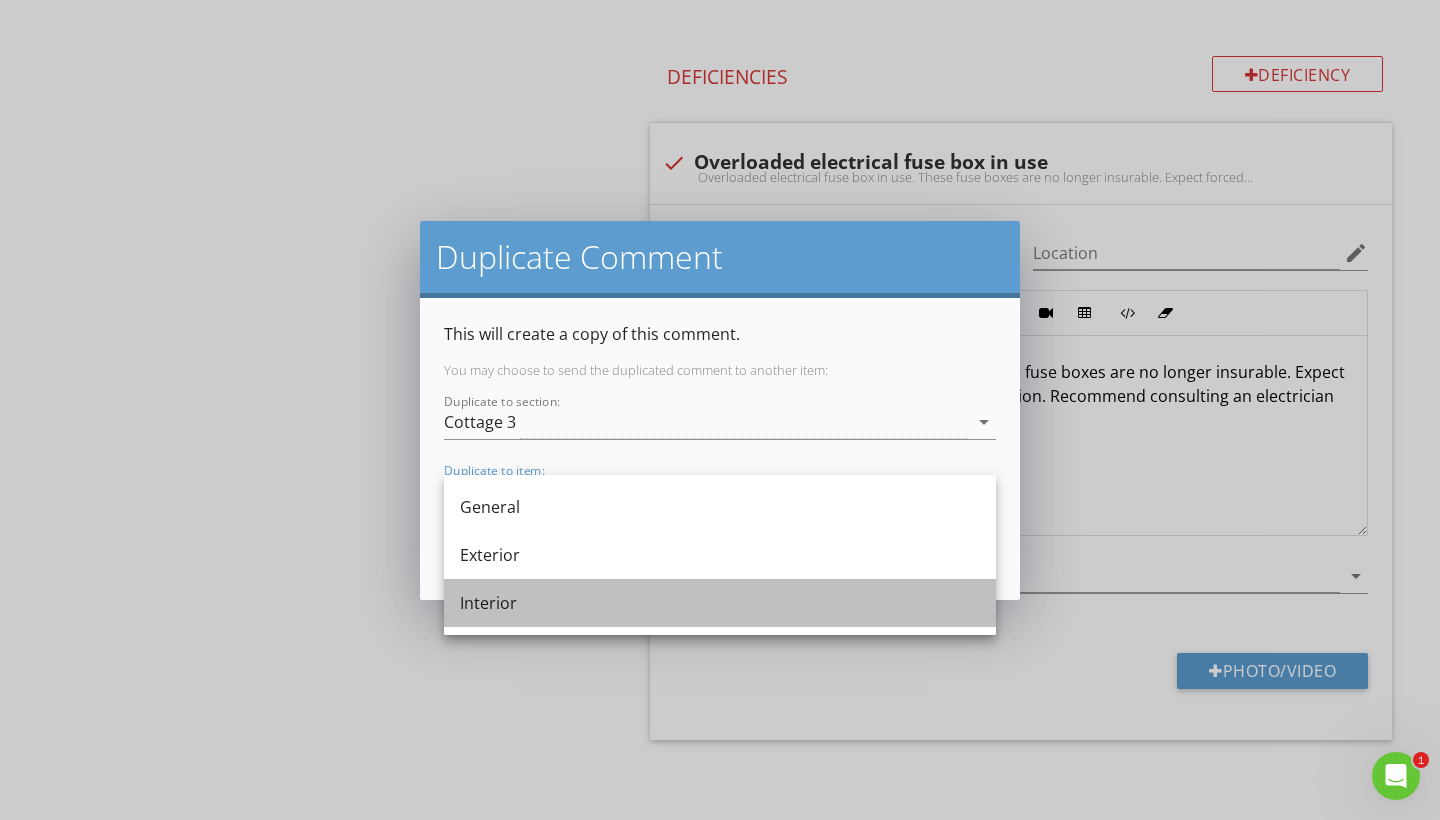 click on "Interior" at bounding box center (720, 603) 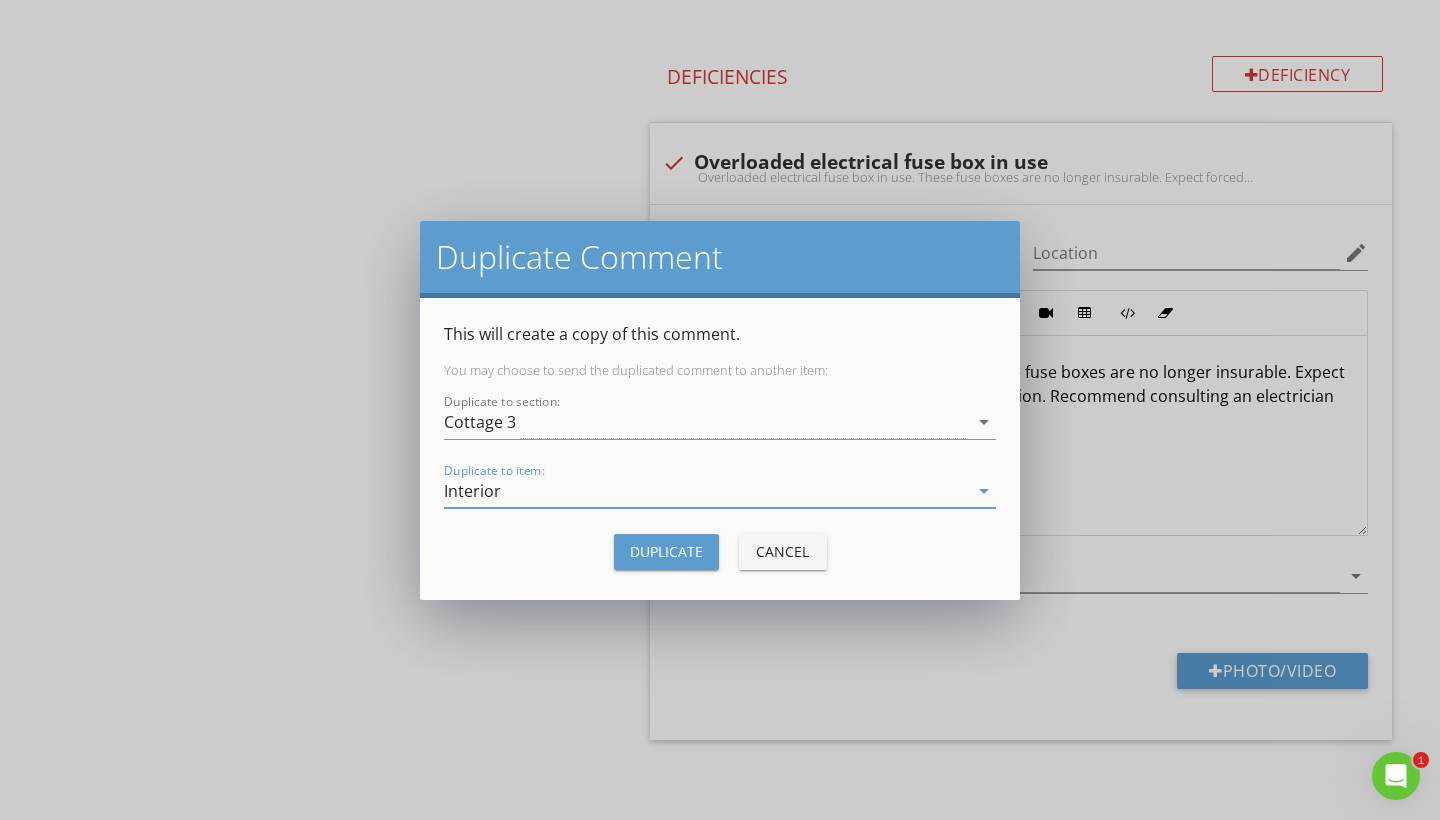 click on "Duplicate" at bounding box center (666, 552) 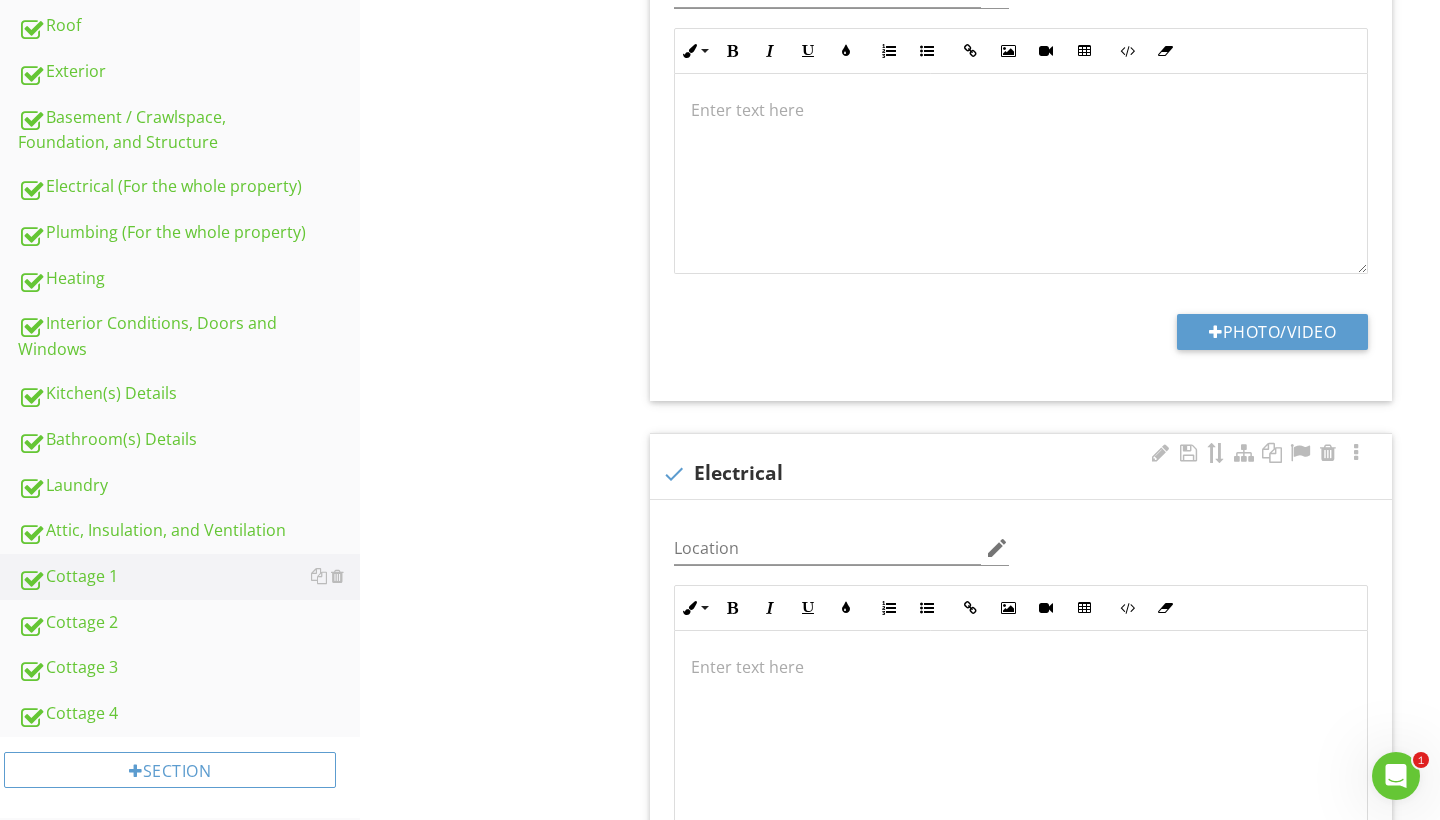 scroll, scrollTop: 822, scrollLeft: 0, axis: vertical 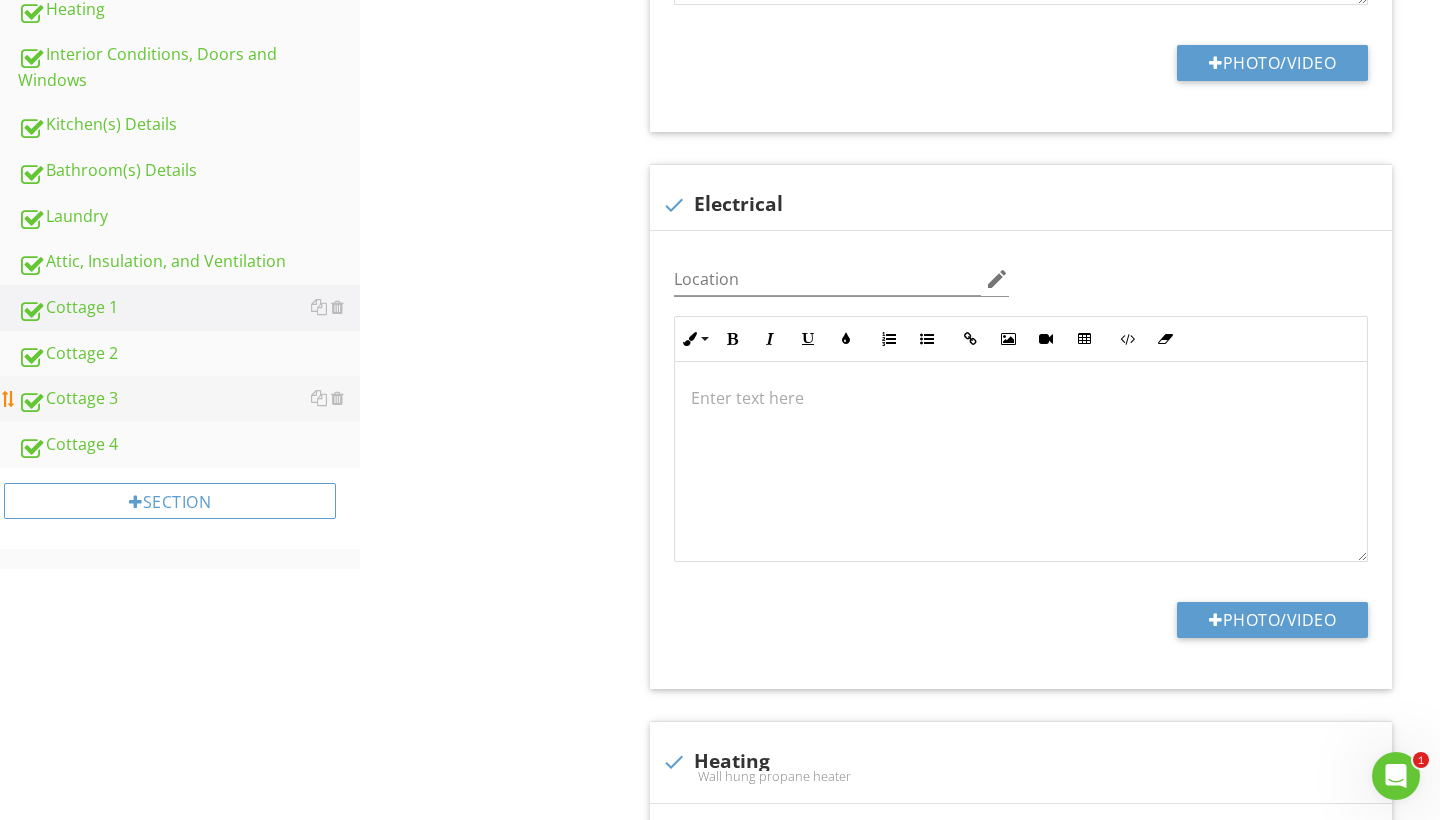 click on "Cottage 3" at bounding box center [189, 399] 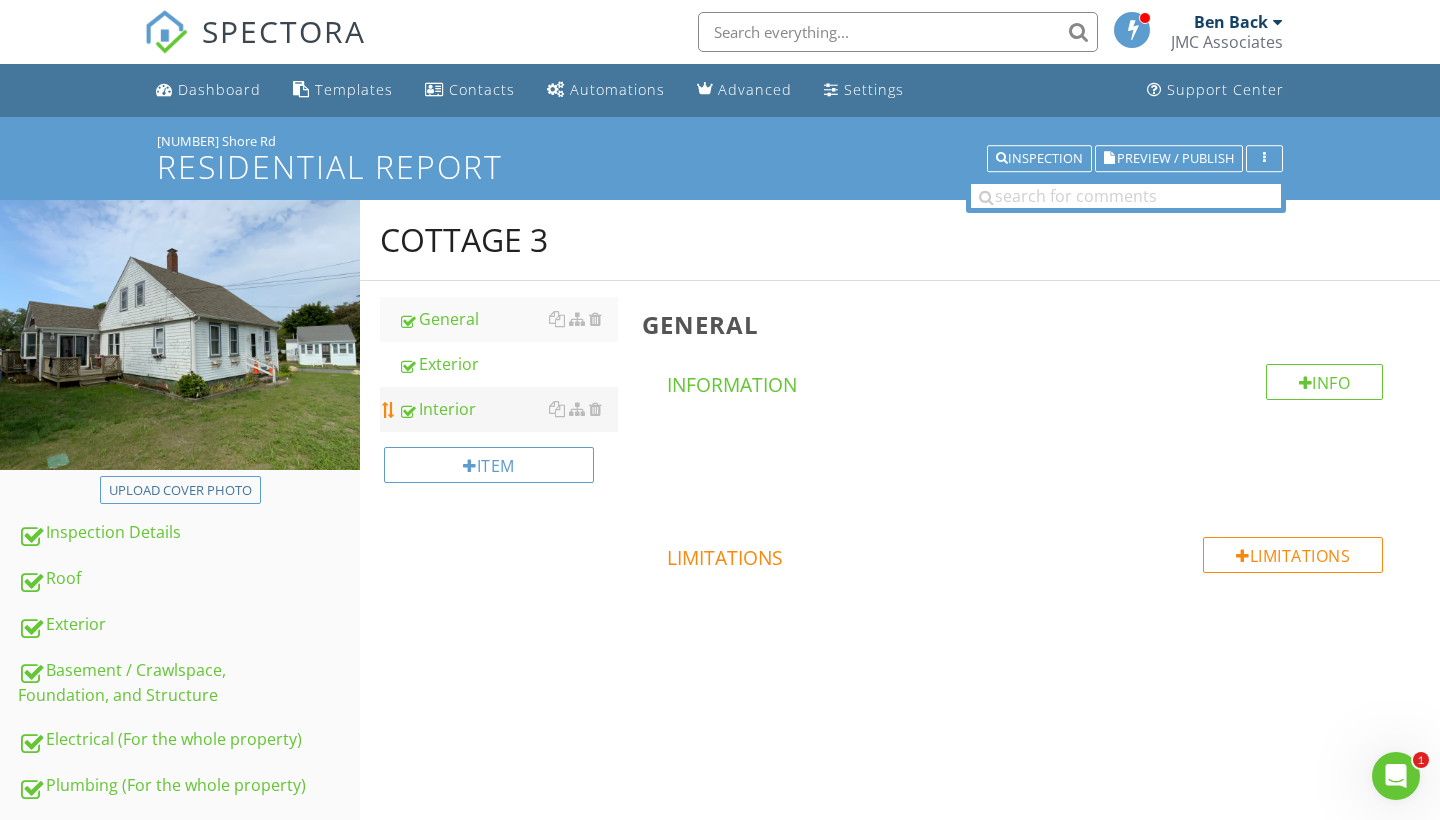 scroll, scrollTop: 0, scrollLeft: 0, axis: both 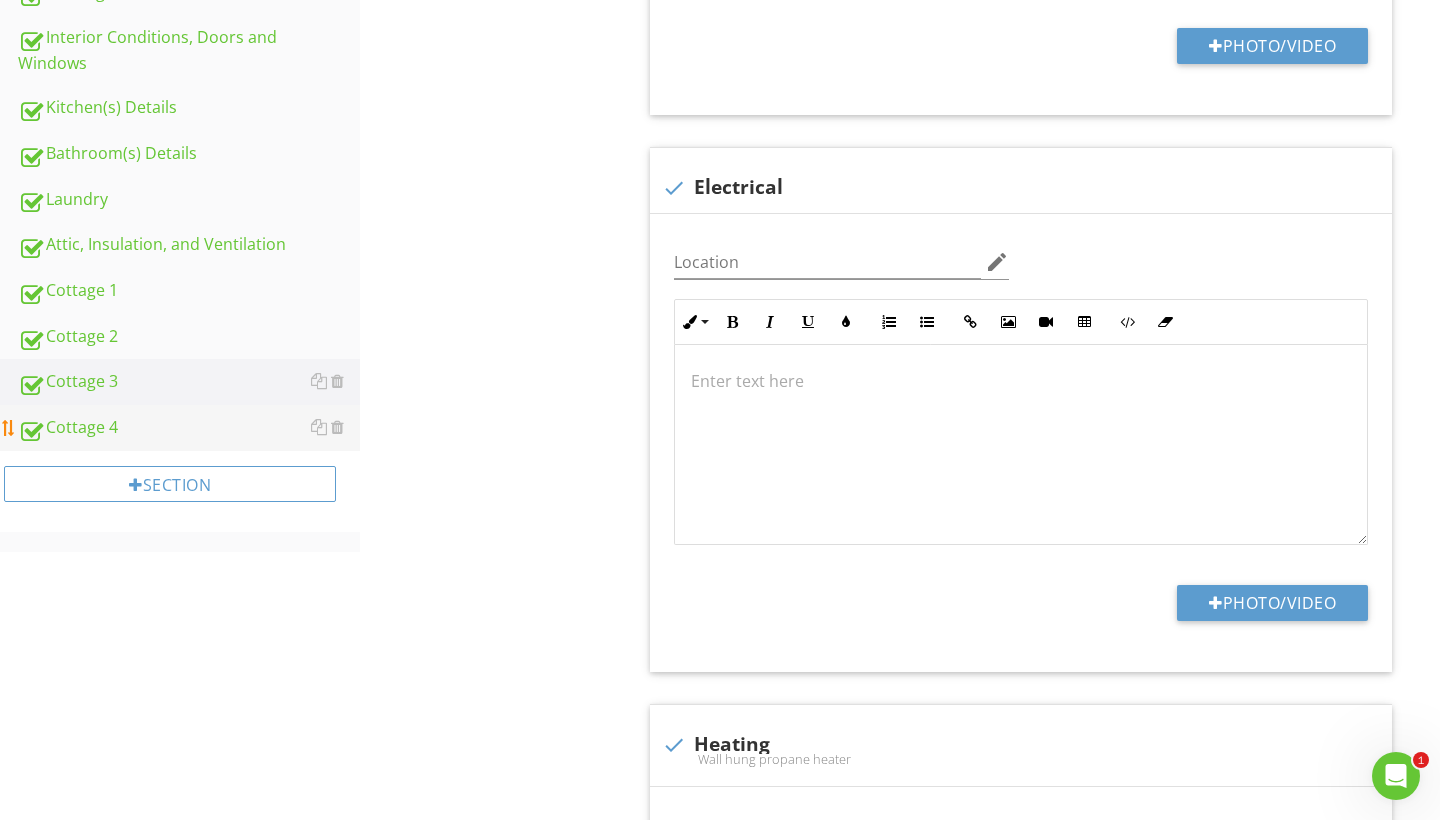 click on "Cottage 4" at bounding box center [189, 428] 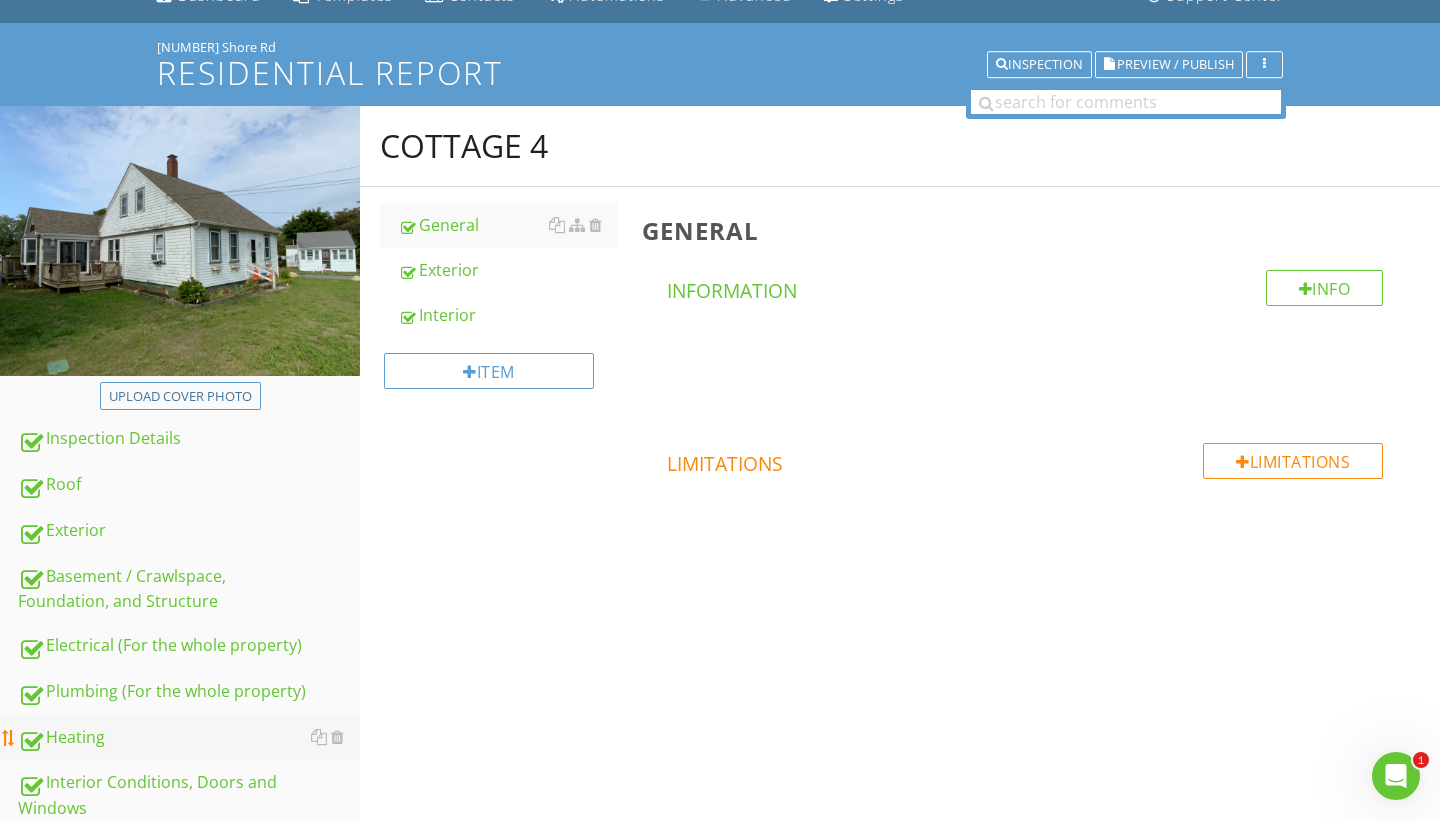 scroll, scrollTop: 97, scrollLeft: 0, axis: vertical 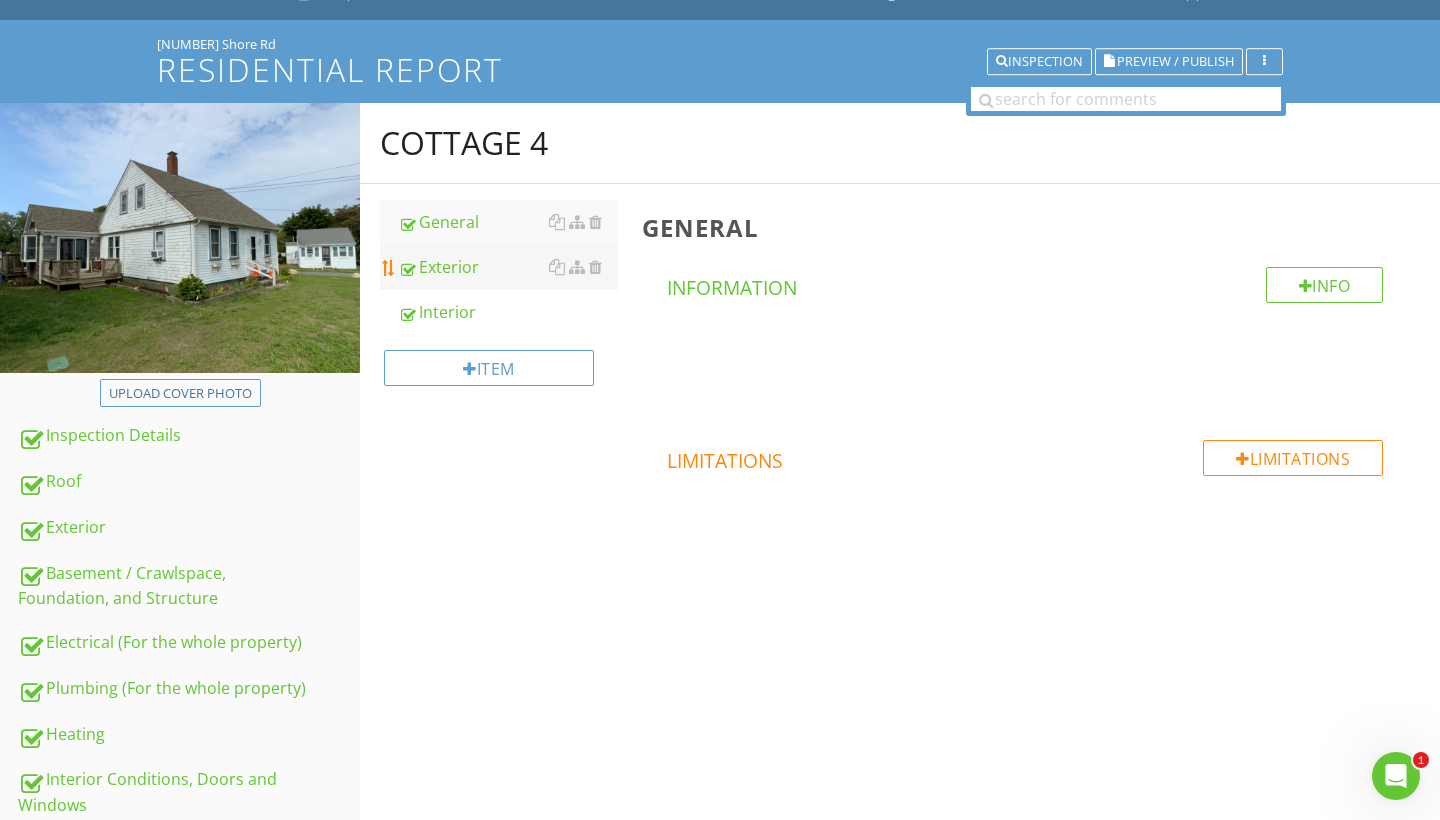 click on "Exterior" at bounding box center (508, 267) 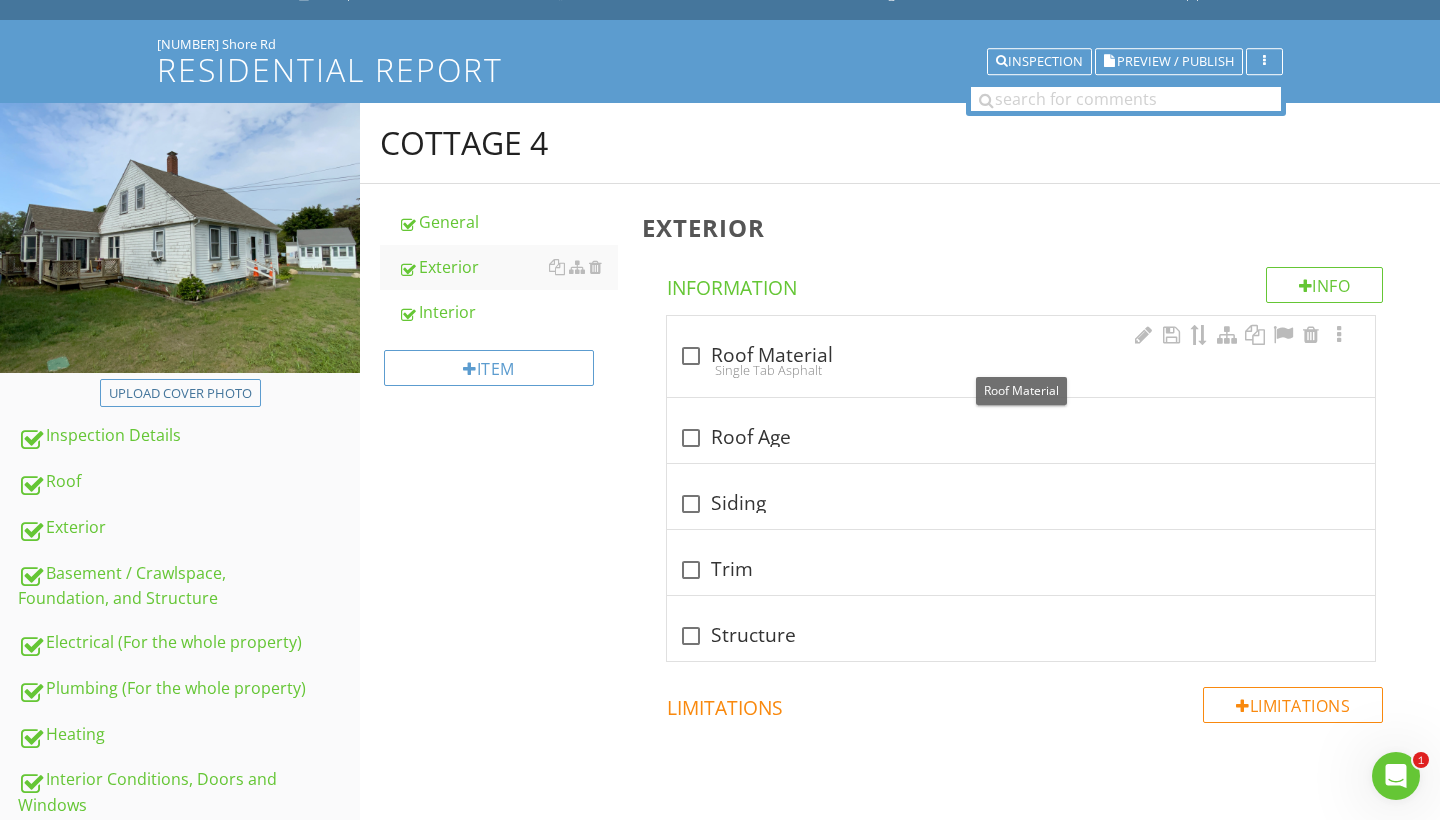click at bounding box center (691, 356) 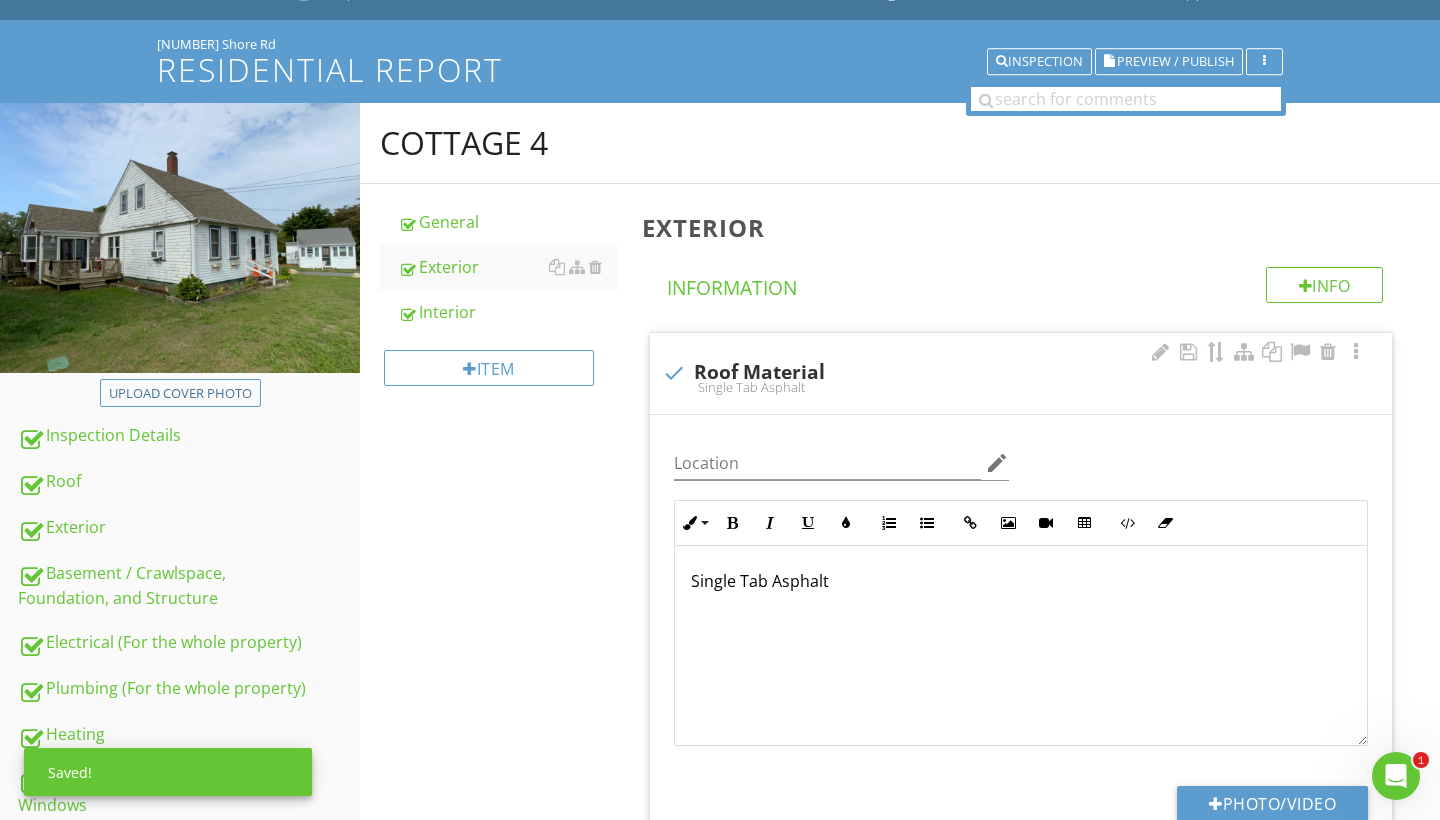 scroll, scrollTop: 1, scrollLeft: 0, axis: vertical 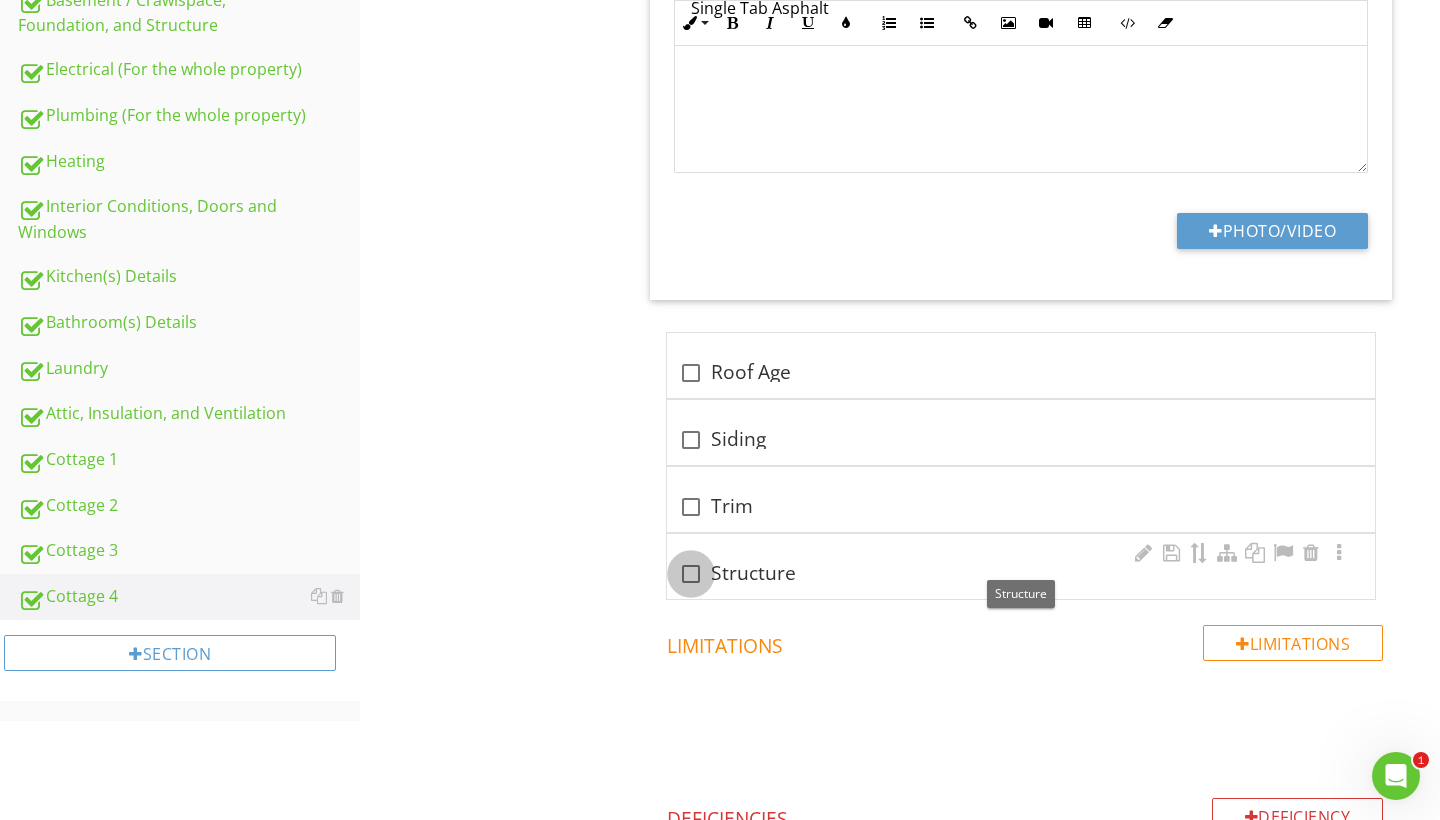 click at bounding box center [691, 574] 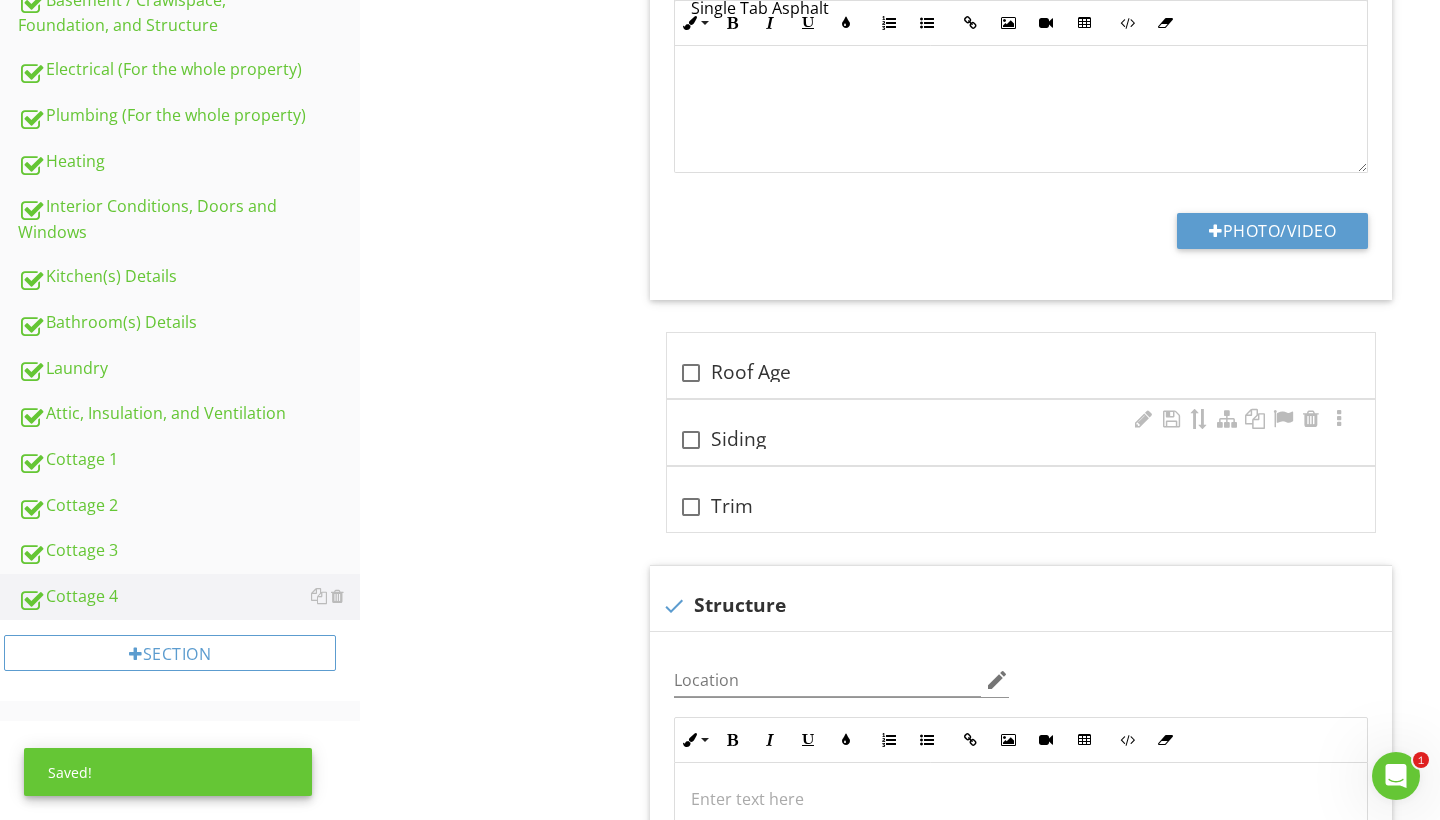 click on "check_box_outline_blank
Siding" at bounding box center [1021, 432] 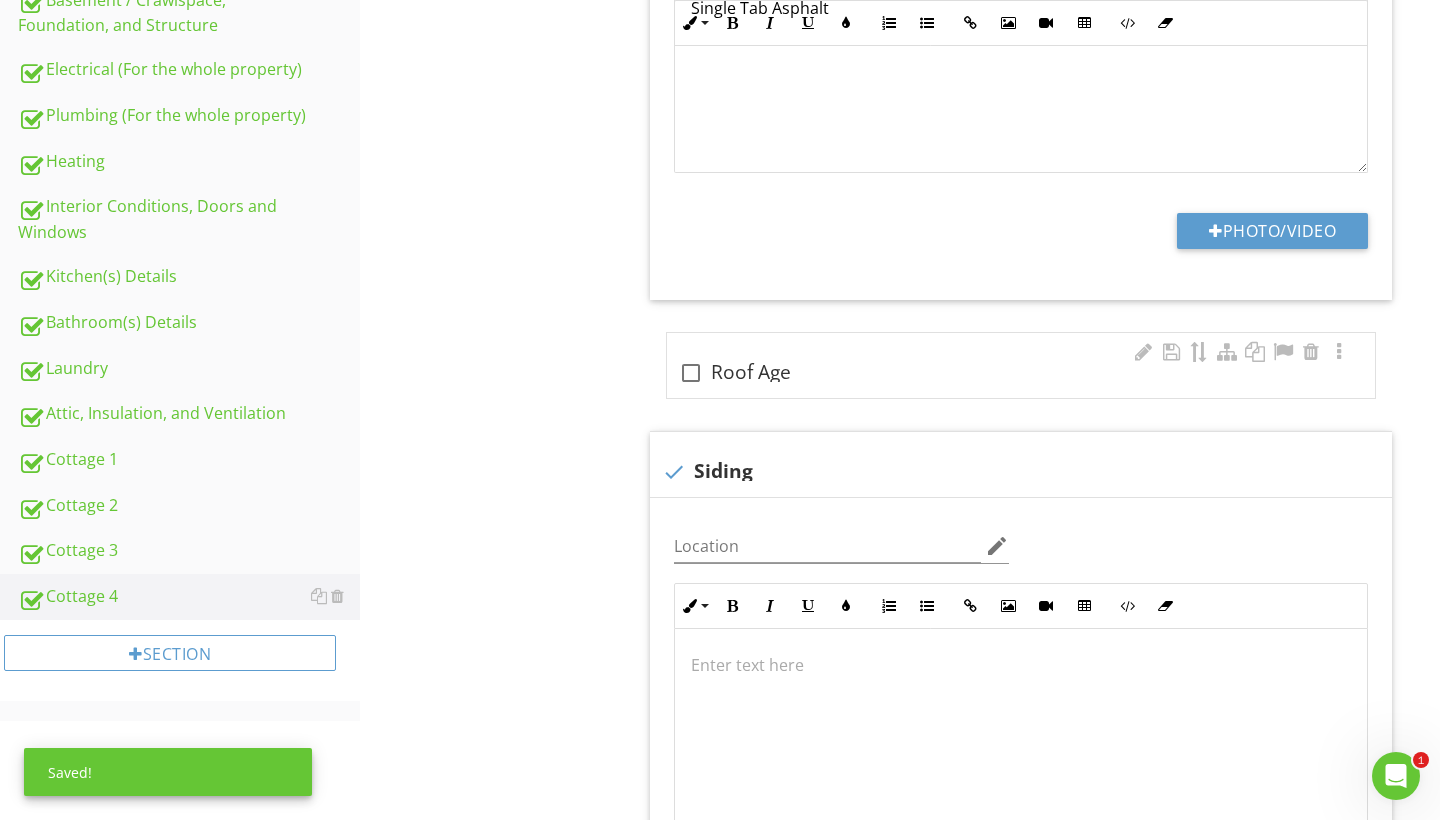 click at bounding box center (691, 373) 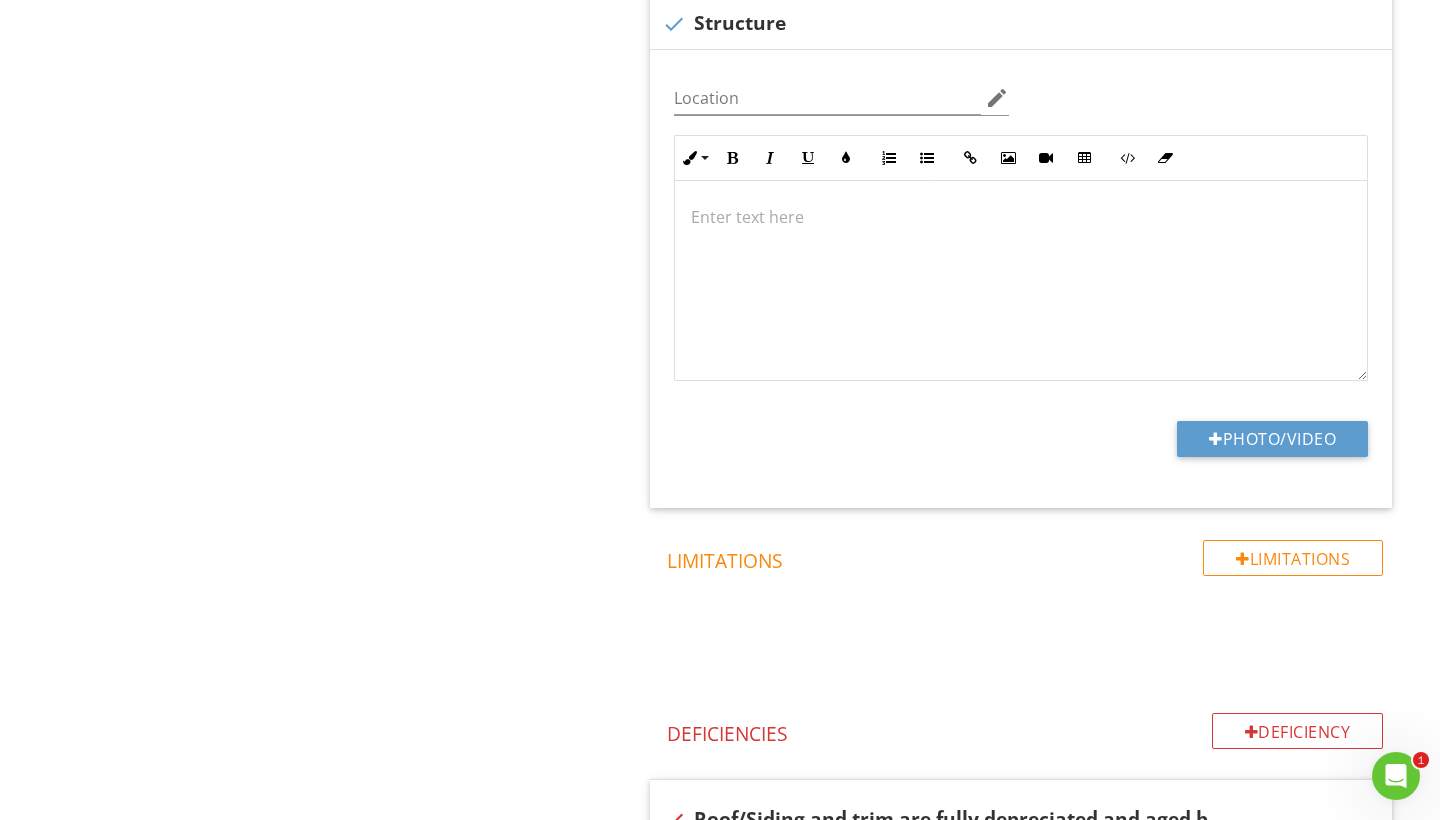 scroll, scrollTop: 2740, scrollLeft: 0, axis: vertical 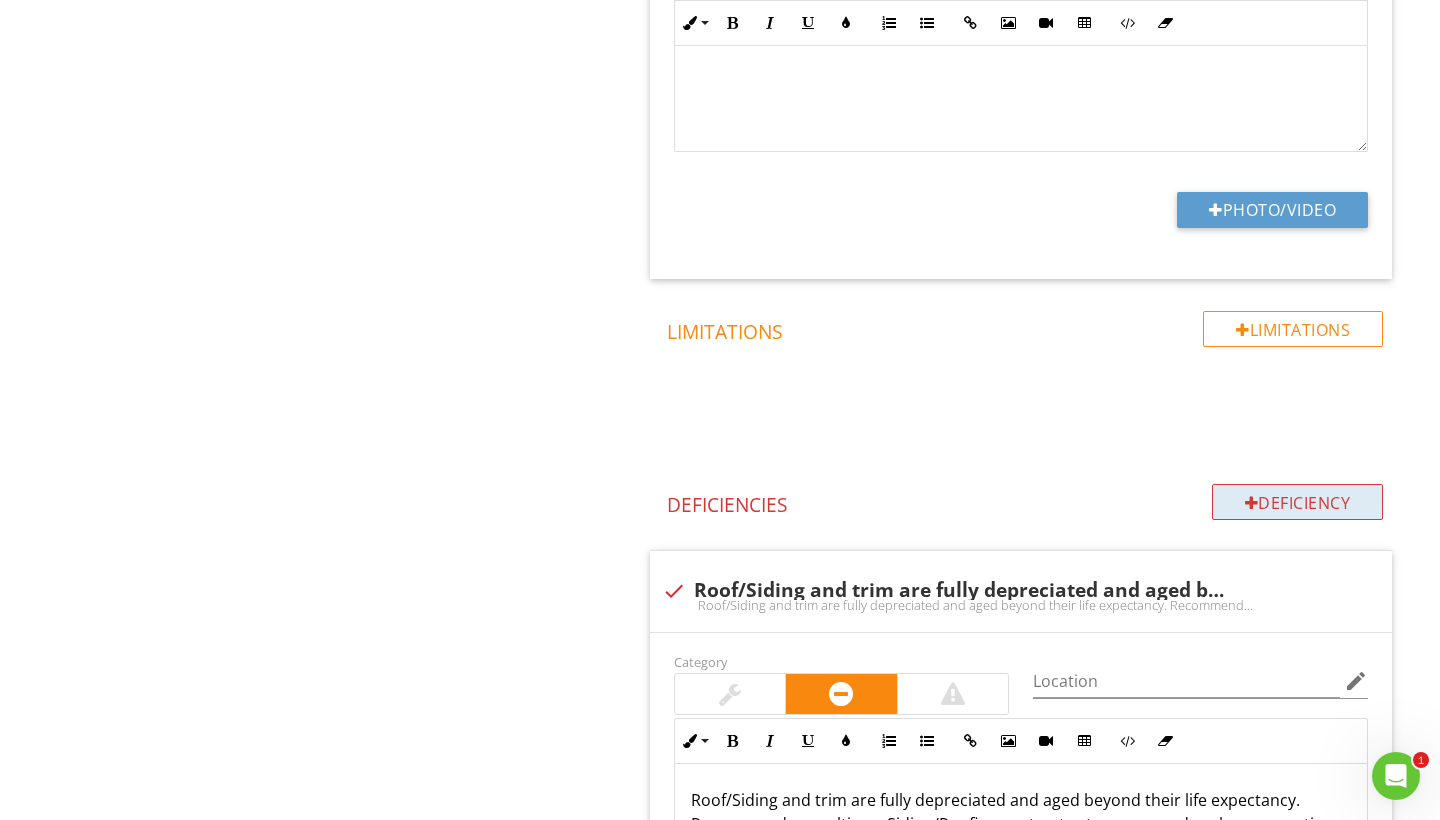 click on "Deficiency" at bounding box center [1298, 502] 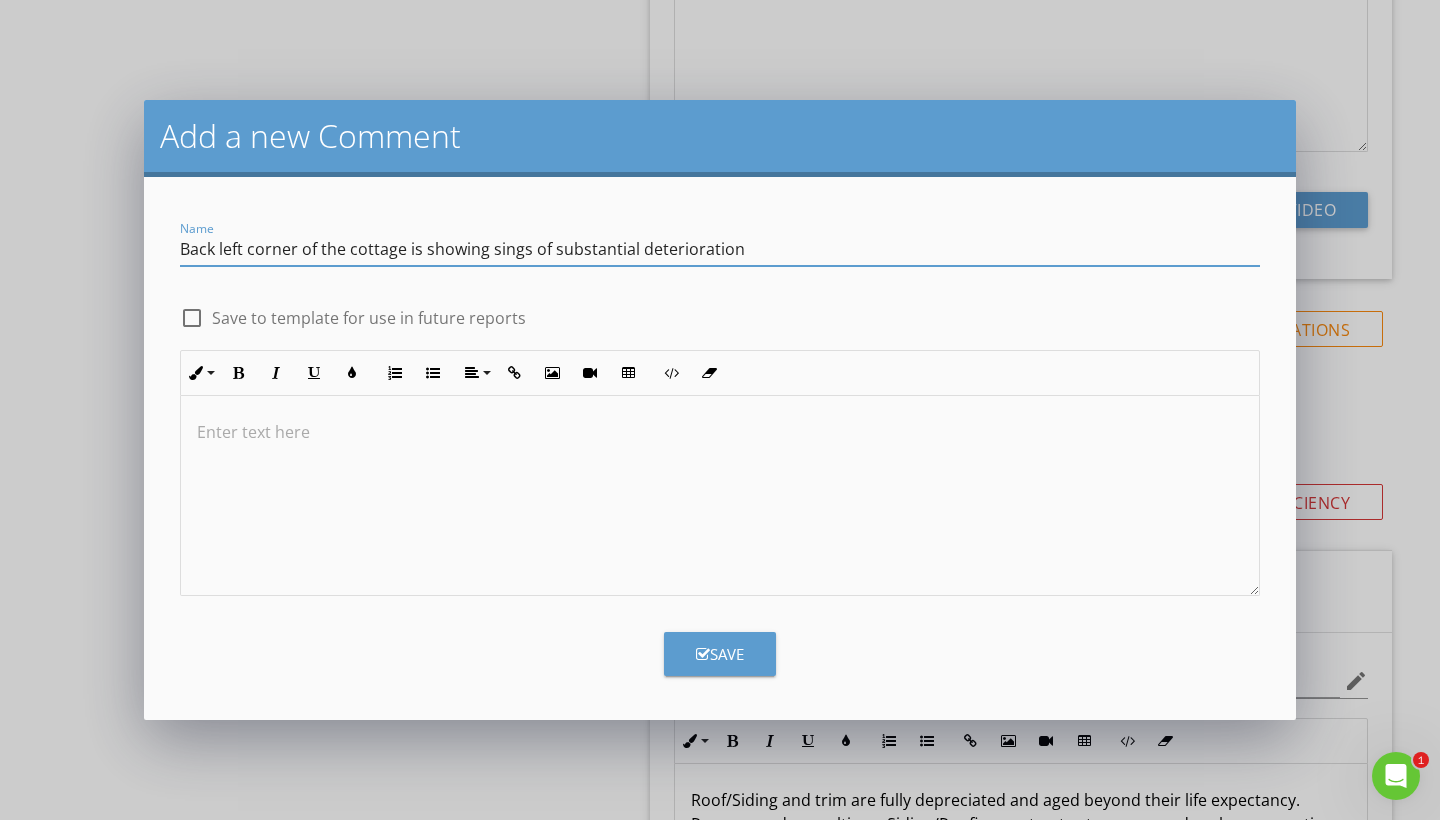 click on "Back left corner of the cottage is showing sings of substantial deterioration" at bounding box center [720, 249] 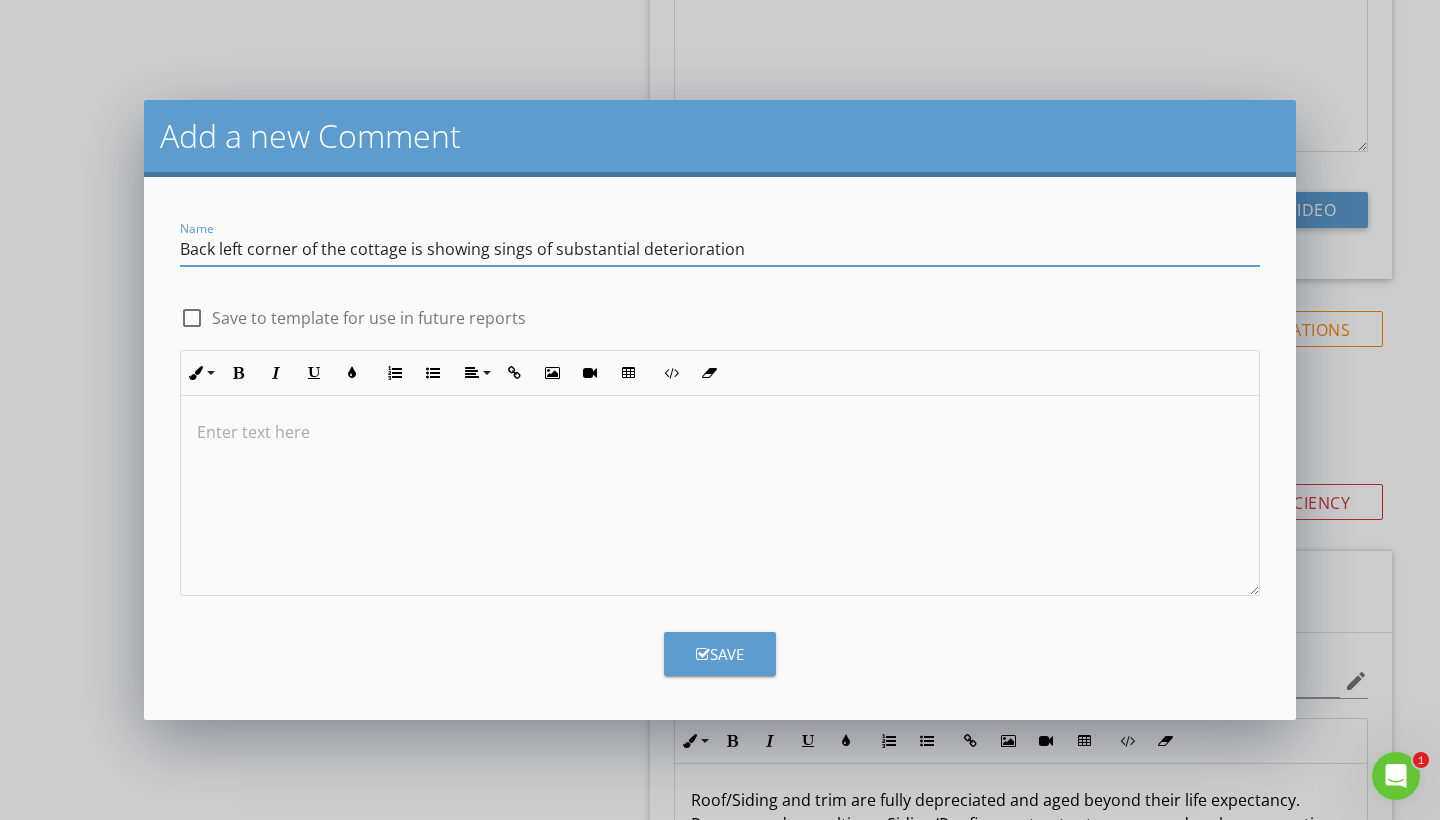 type on "Back left corner of the cottage is showing sings of substantial deterioration" 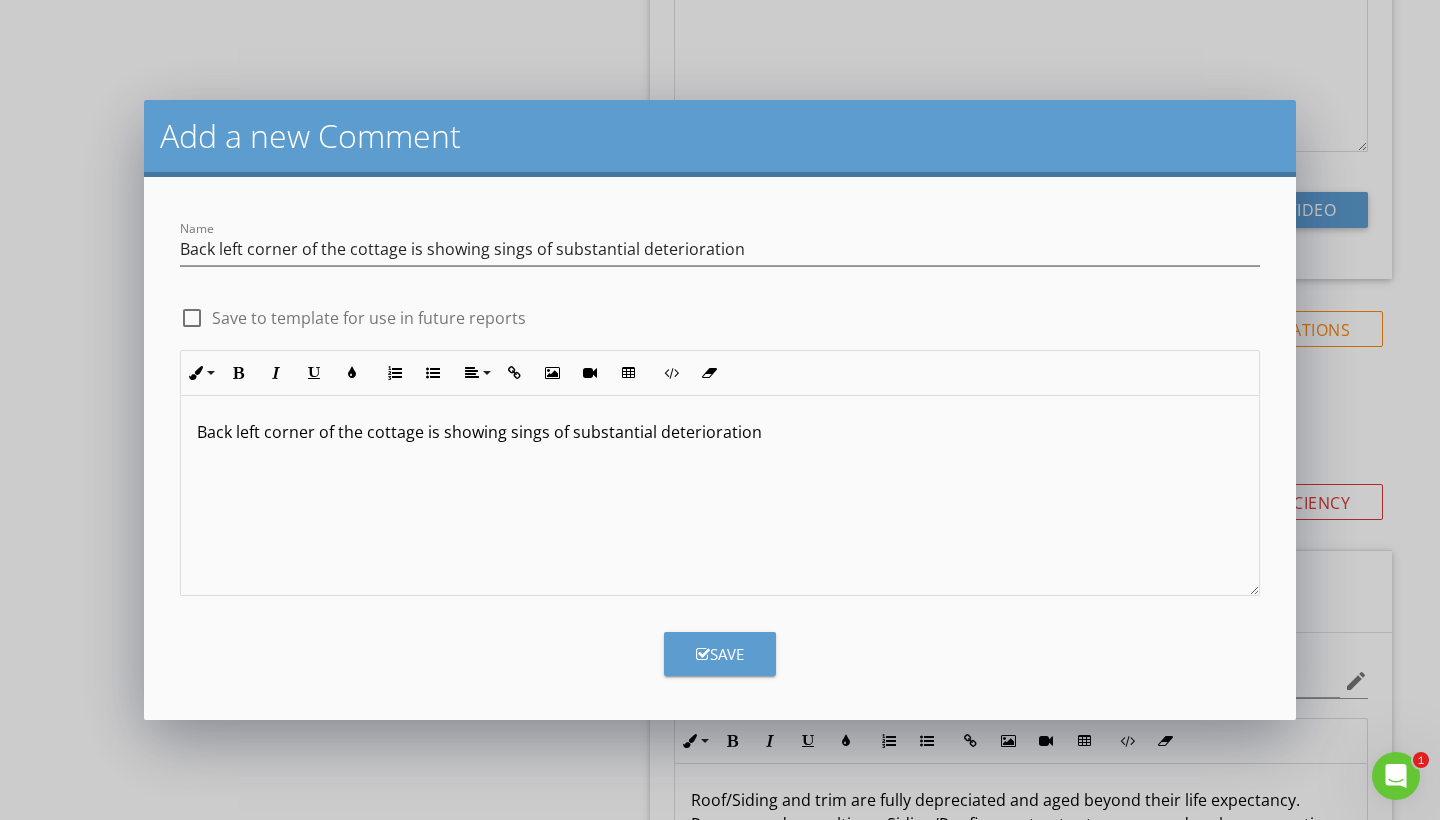 type 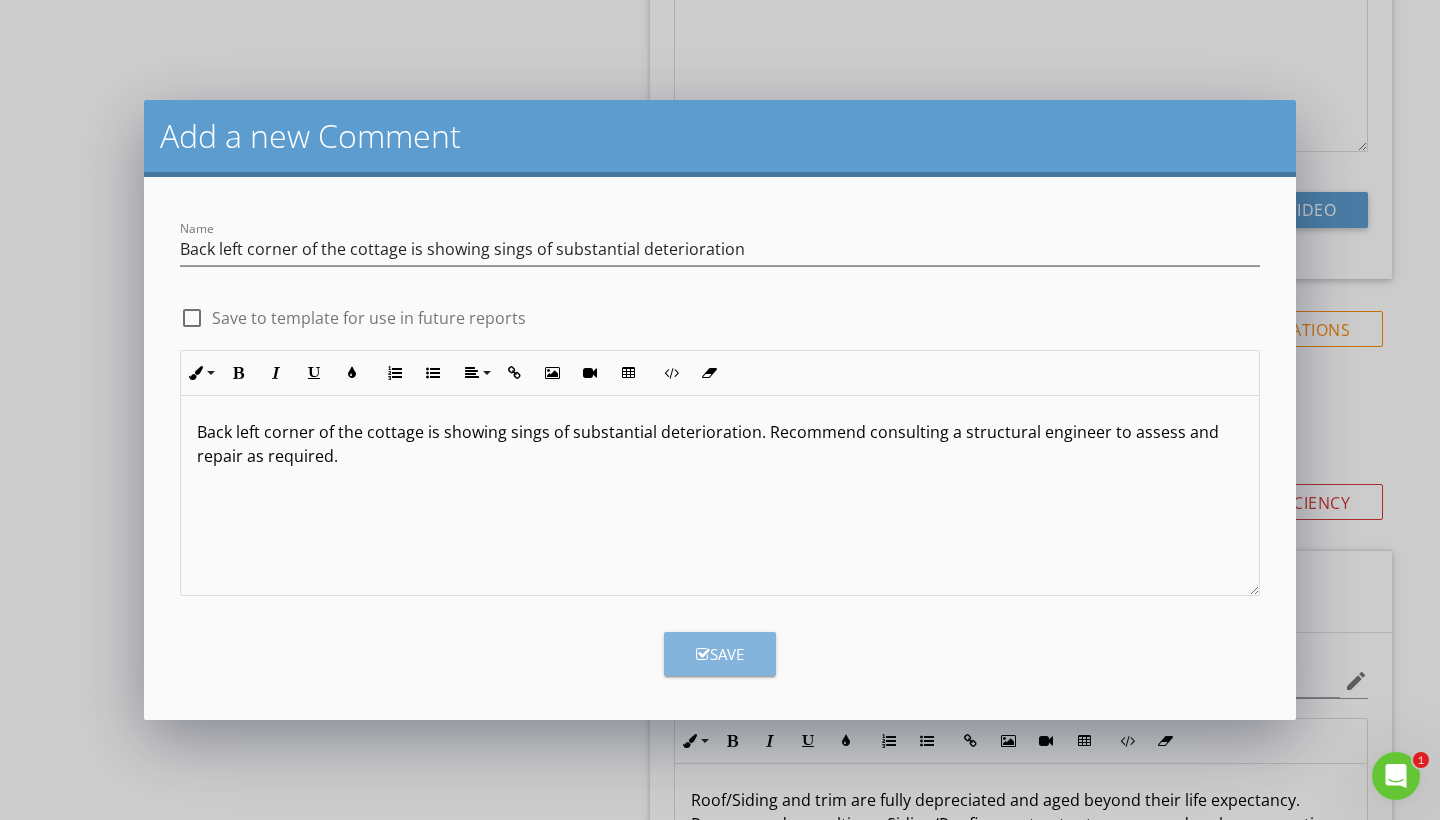 click on "Save" at bounding box center [720, 654] 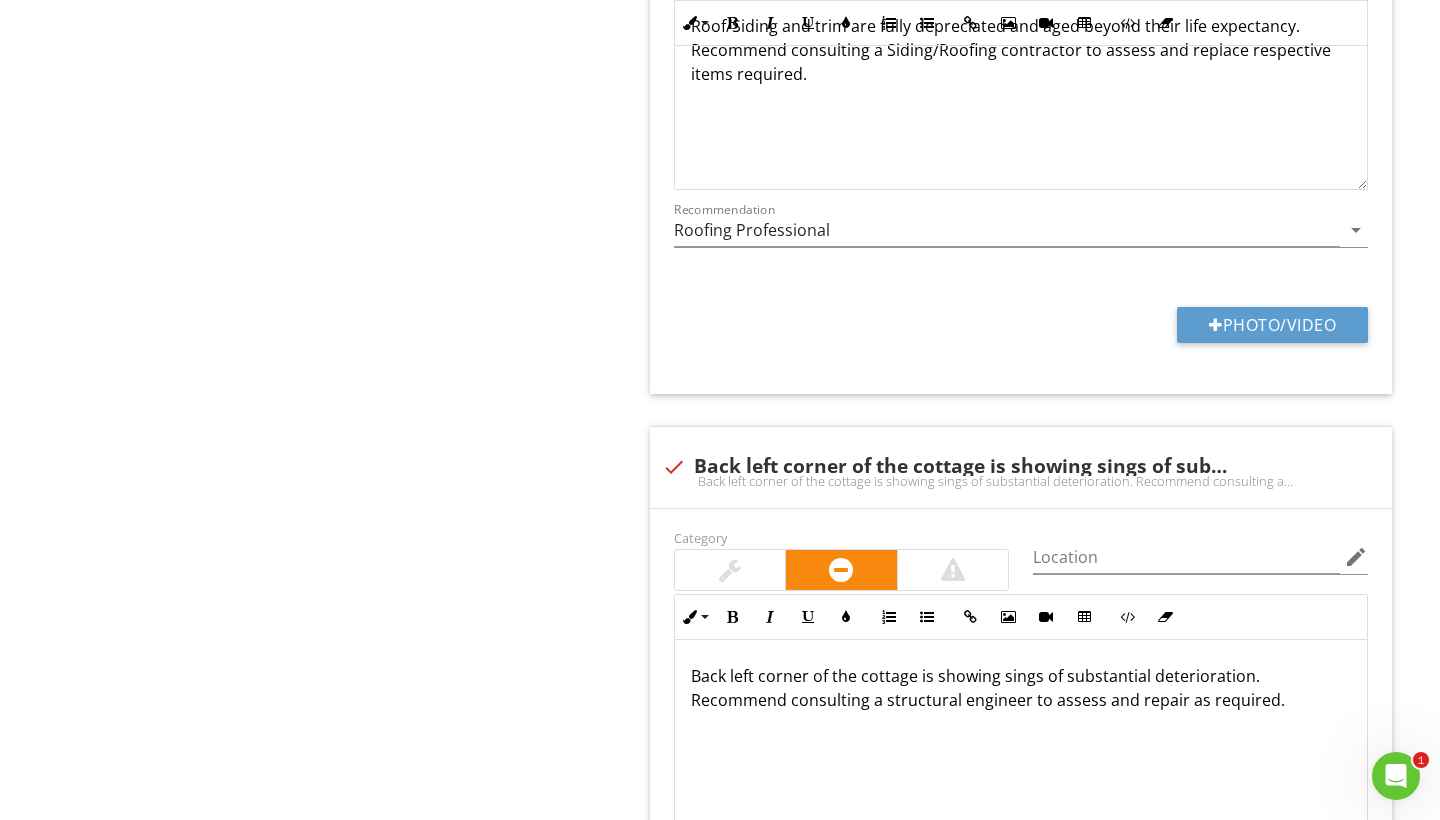 scroll, scrollTop: 3235, scrollLeft: 0, axis: vertical 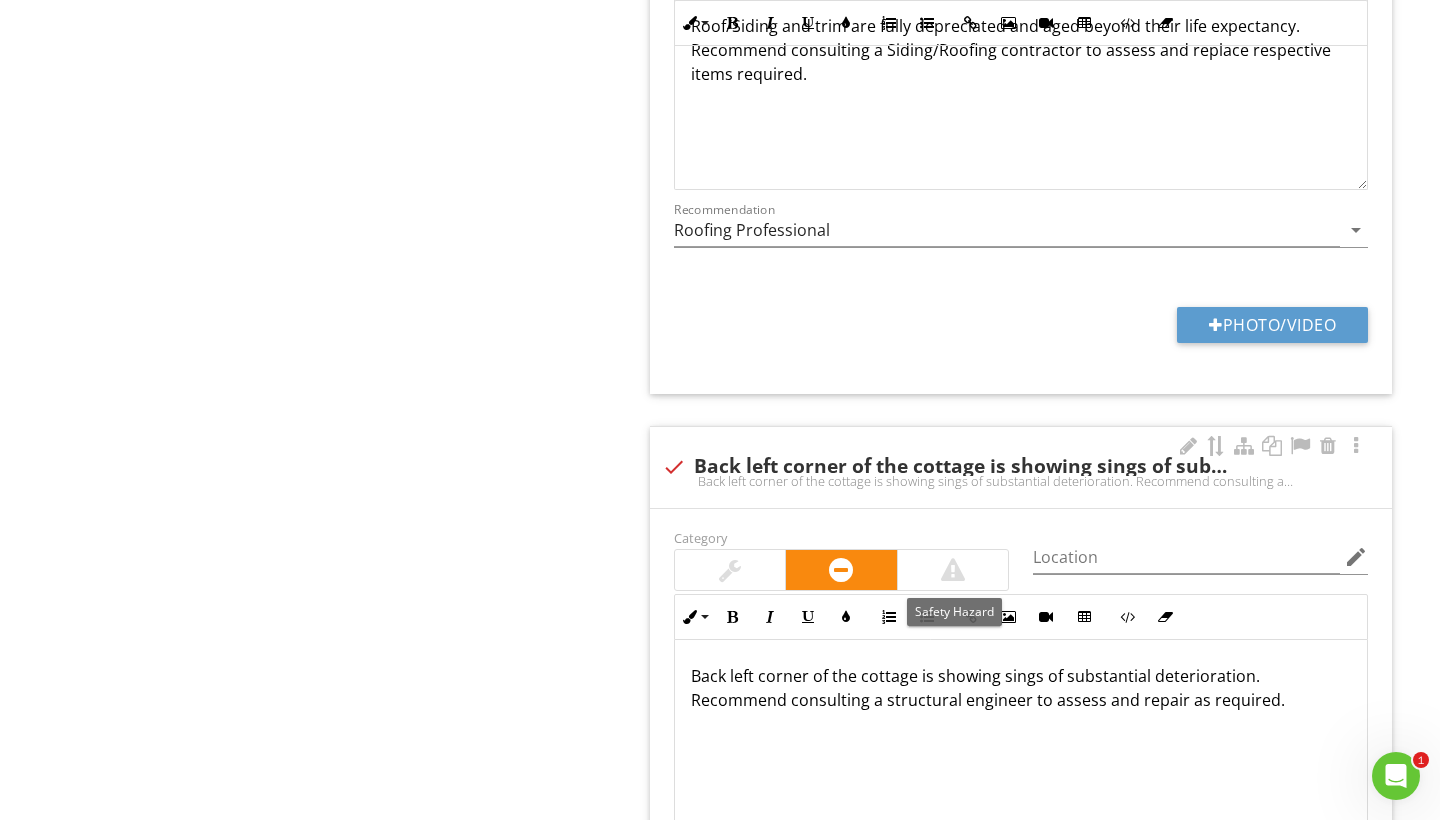 click at bounding box center (953, 570) 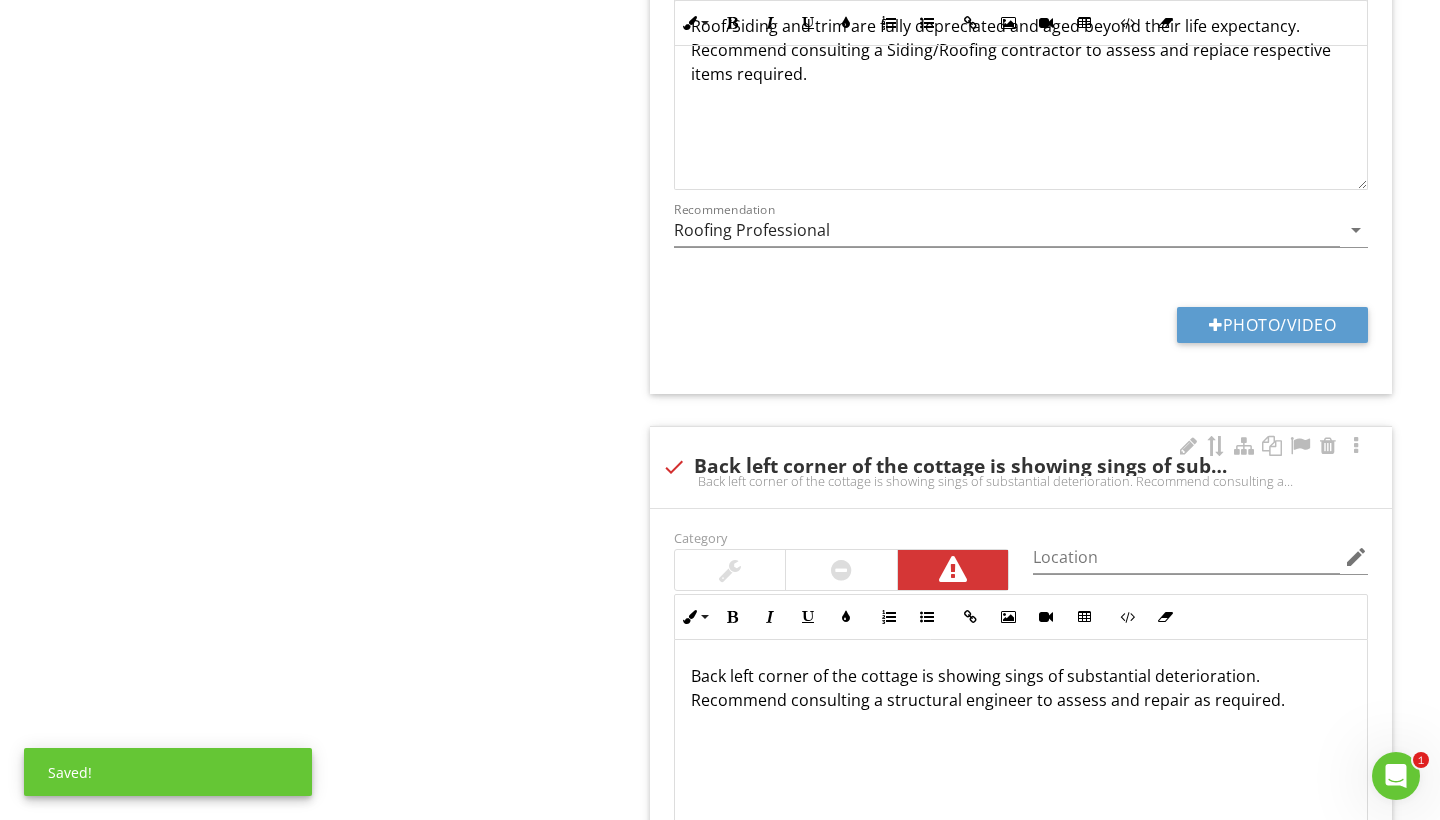 scroll, scrollTop: 3464, scrollLeft: 0, axis: vertical 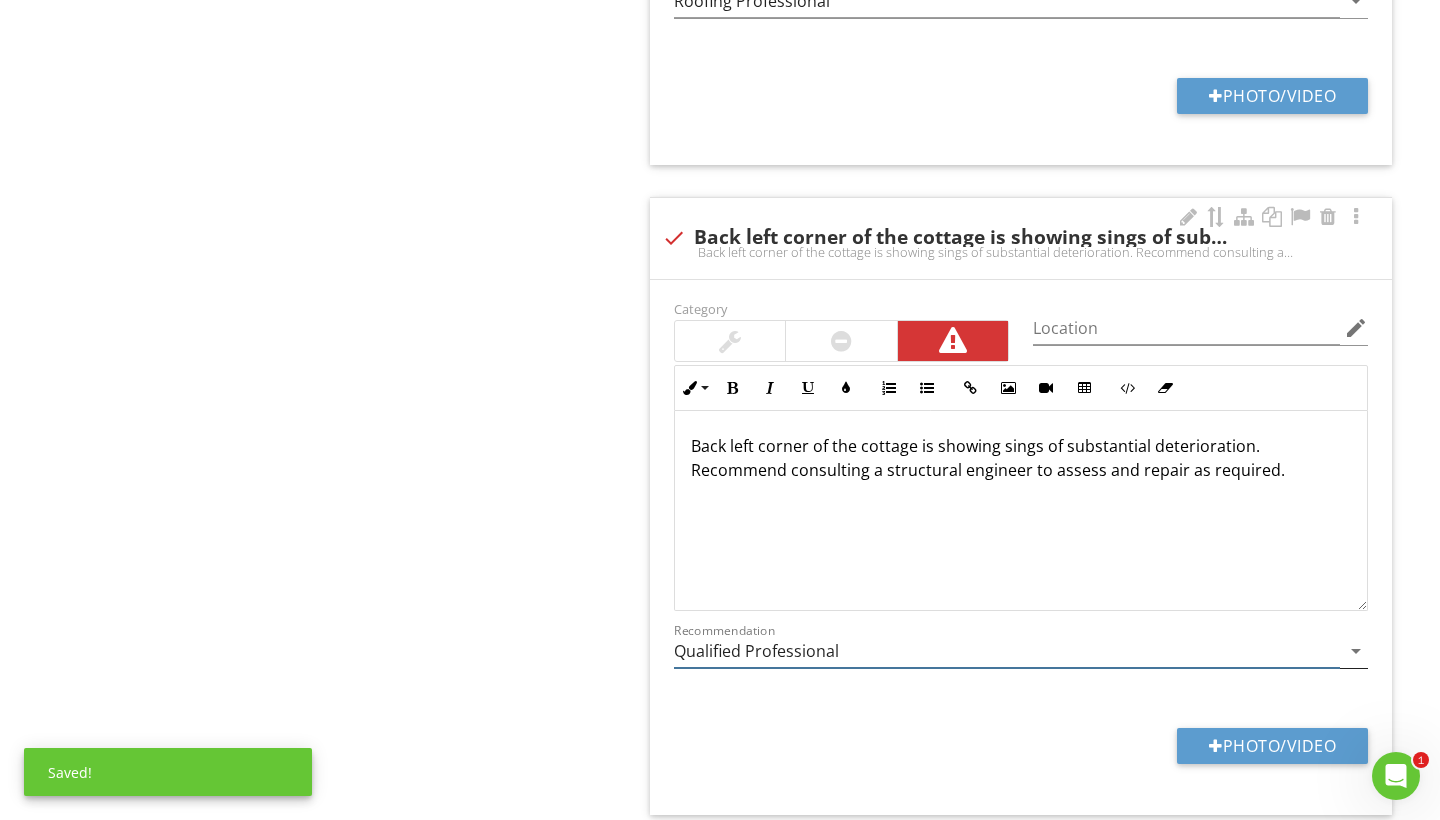 click on "Qualified Professional" at bounding box center (1007, 651) 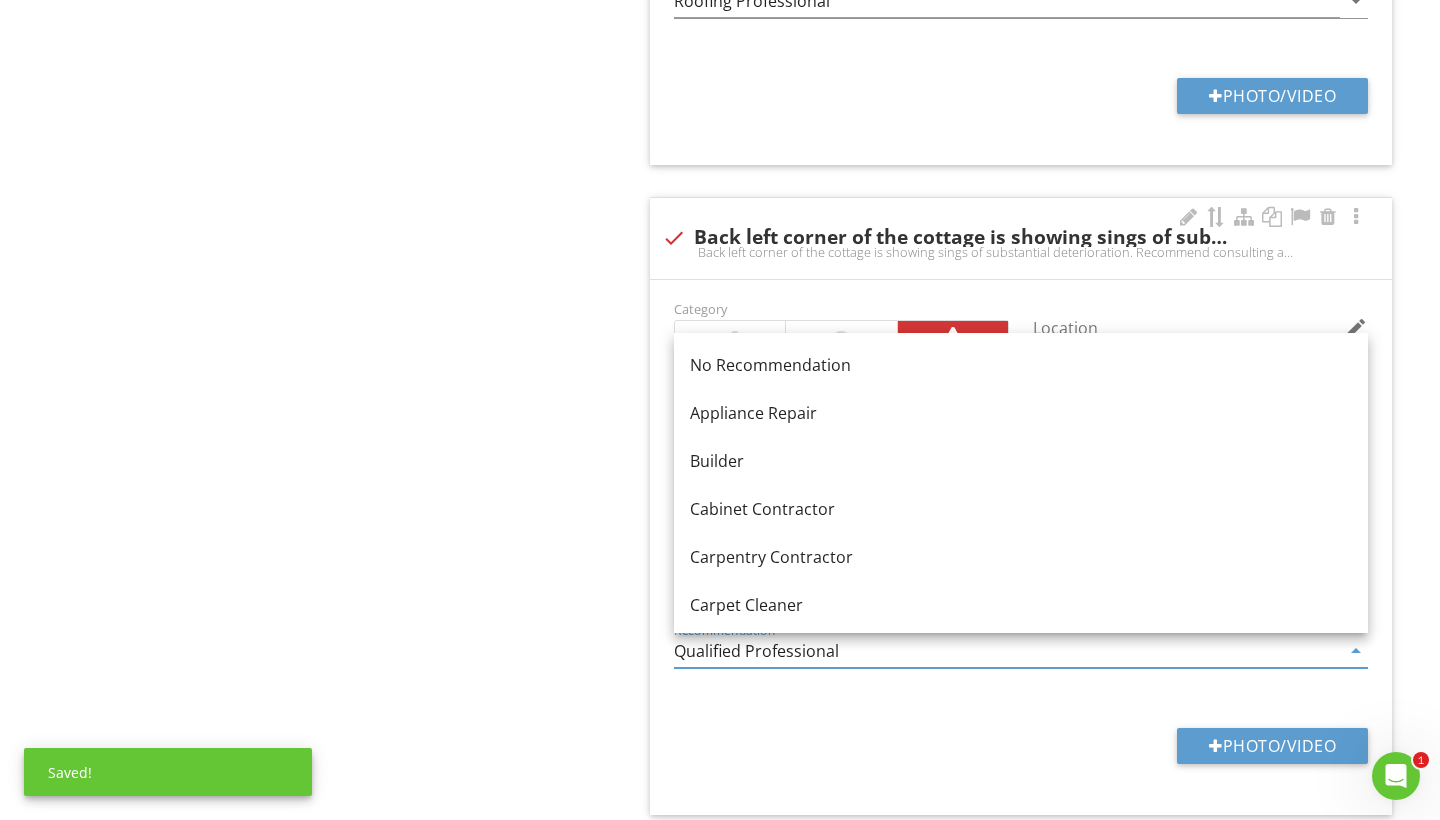 click on "Qualified Professional" at bounding box center [1007, 651] 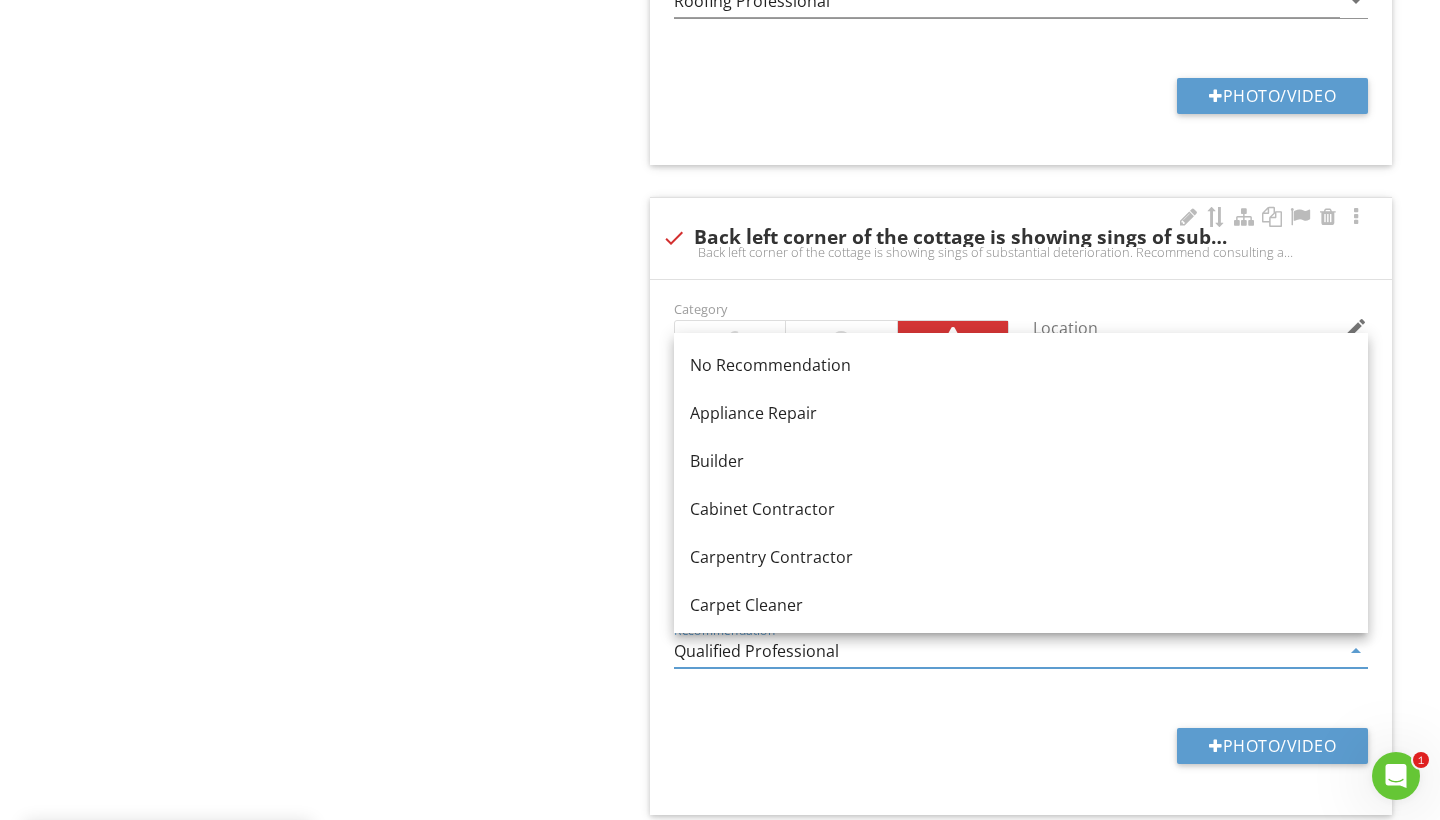 click on "Qualified Professional" at bounding box center (1007, 651) 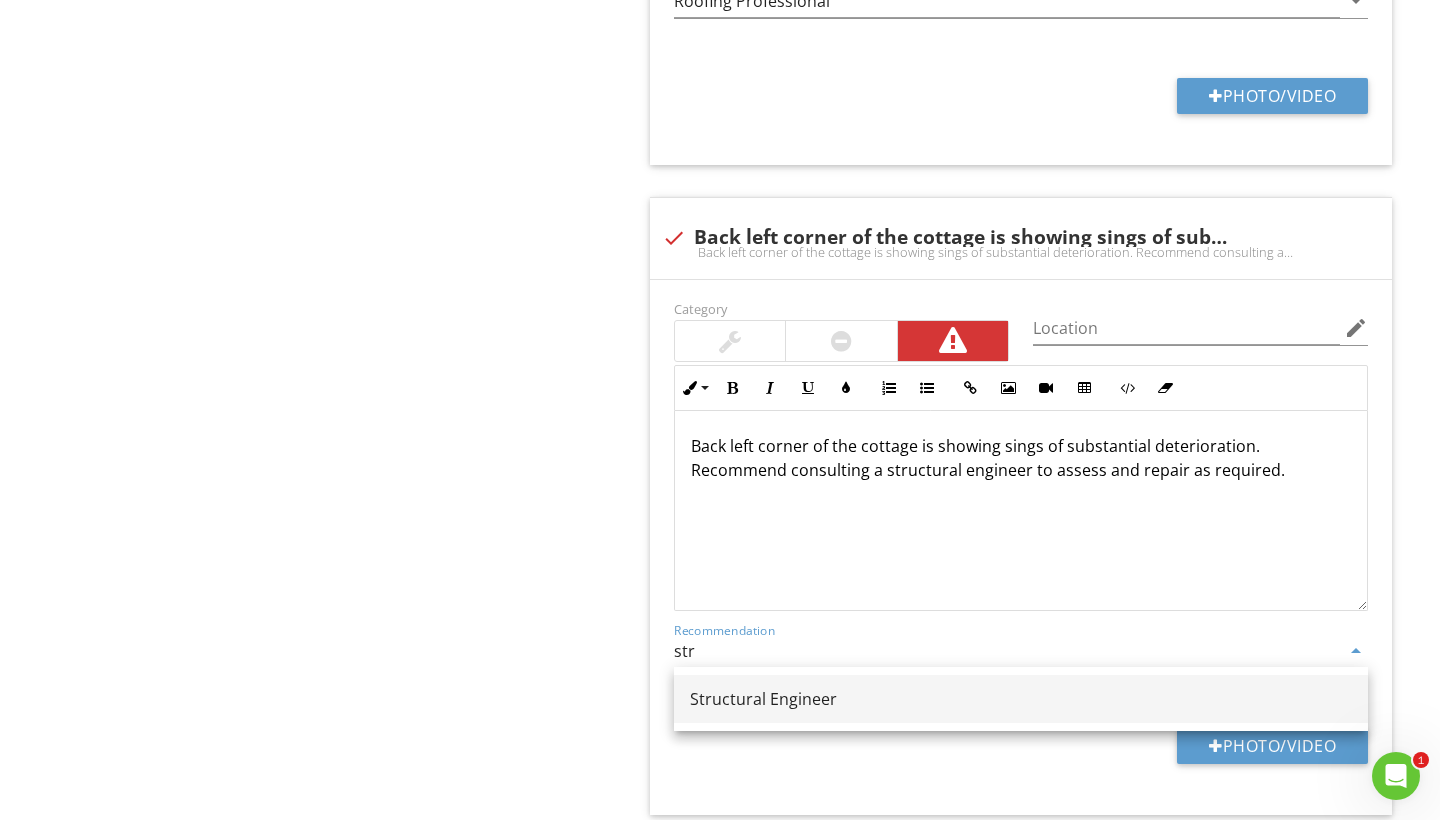 click on "Structural Engineer" at bounding box center [1021, 699] 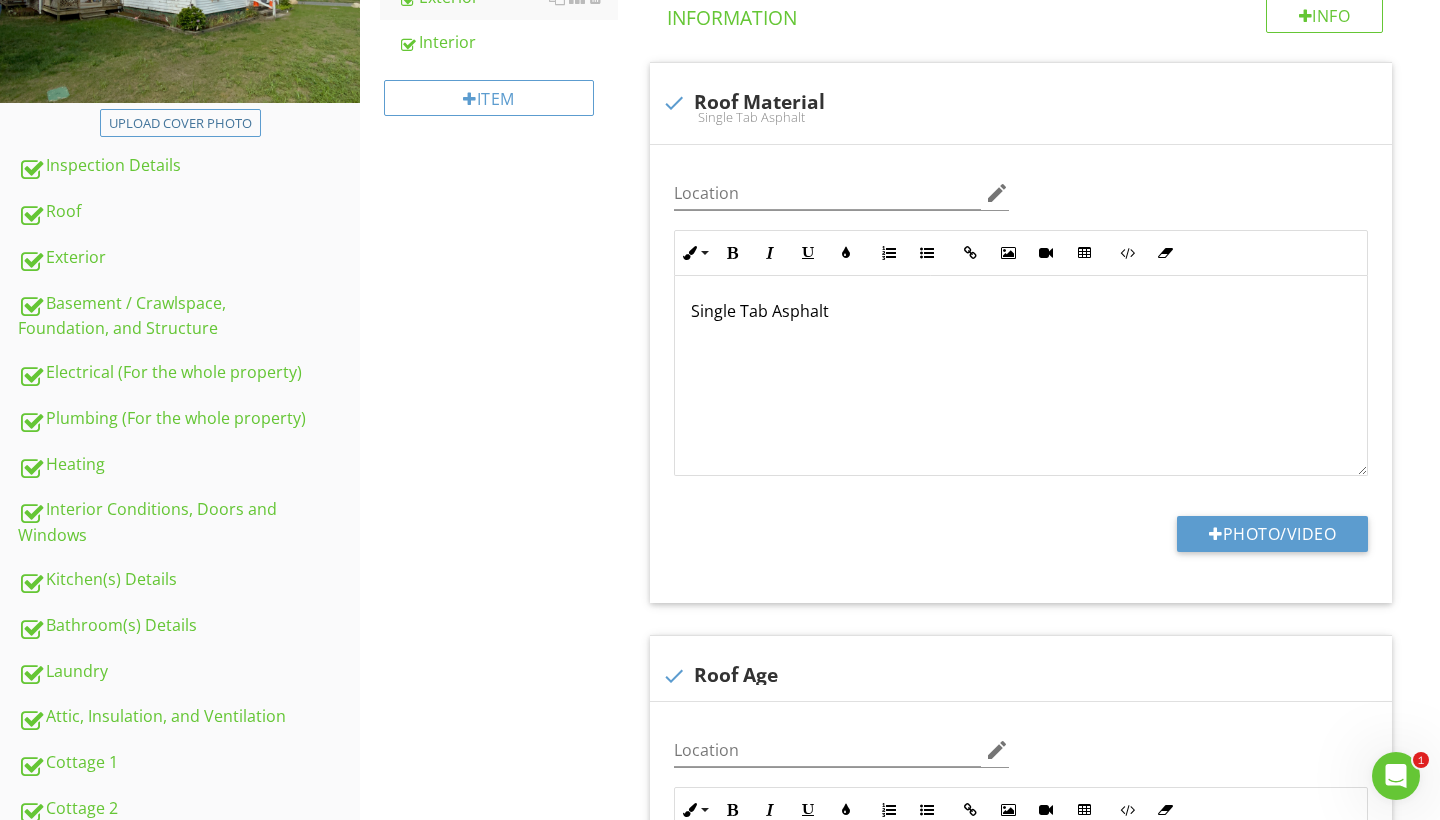 scroll, scrollTop: 151, scrollLeft: 0, axis: vertical 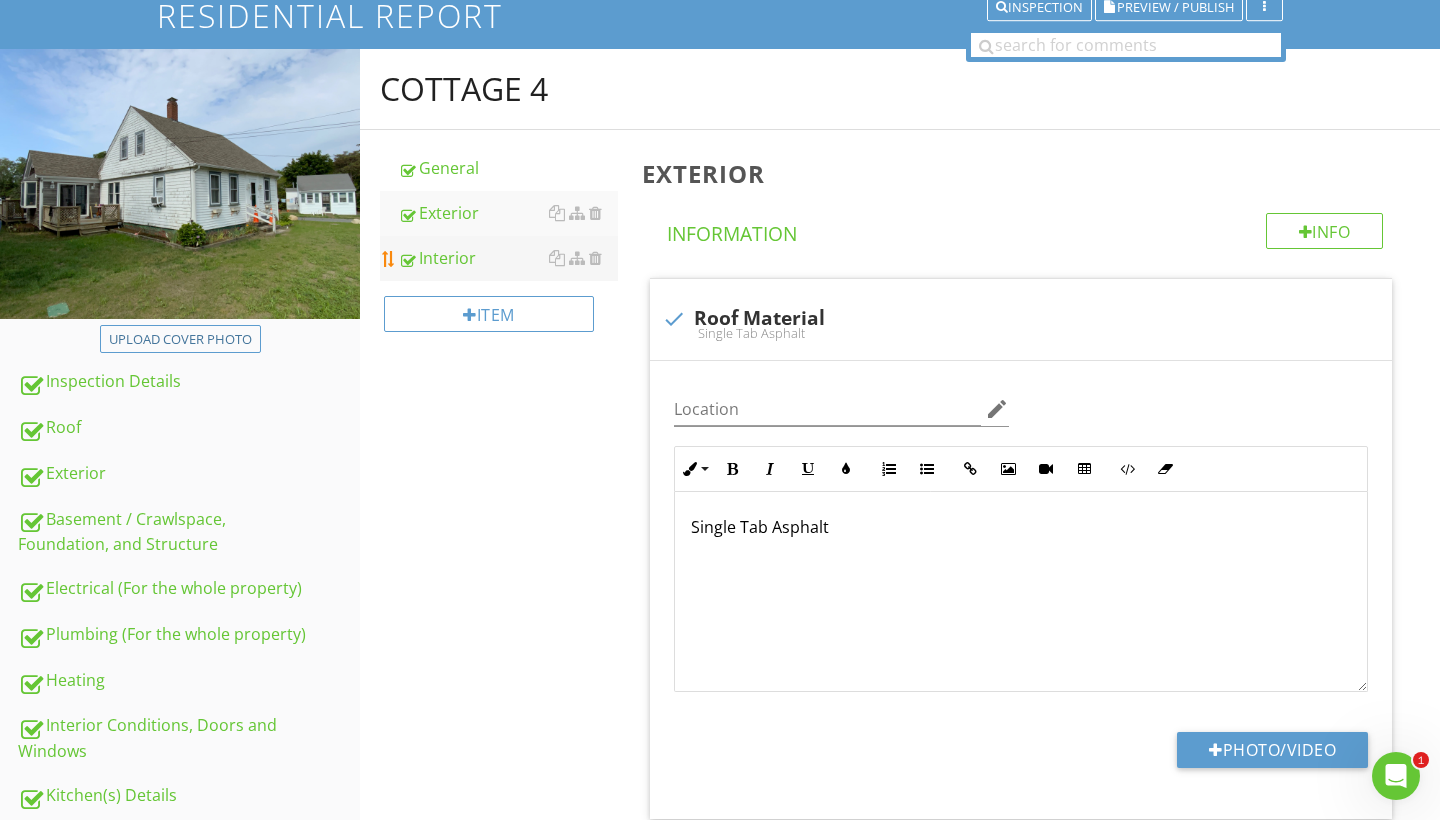 click on "Interior" at bounding box center (508, 258) 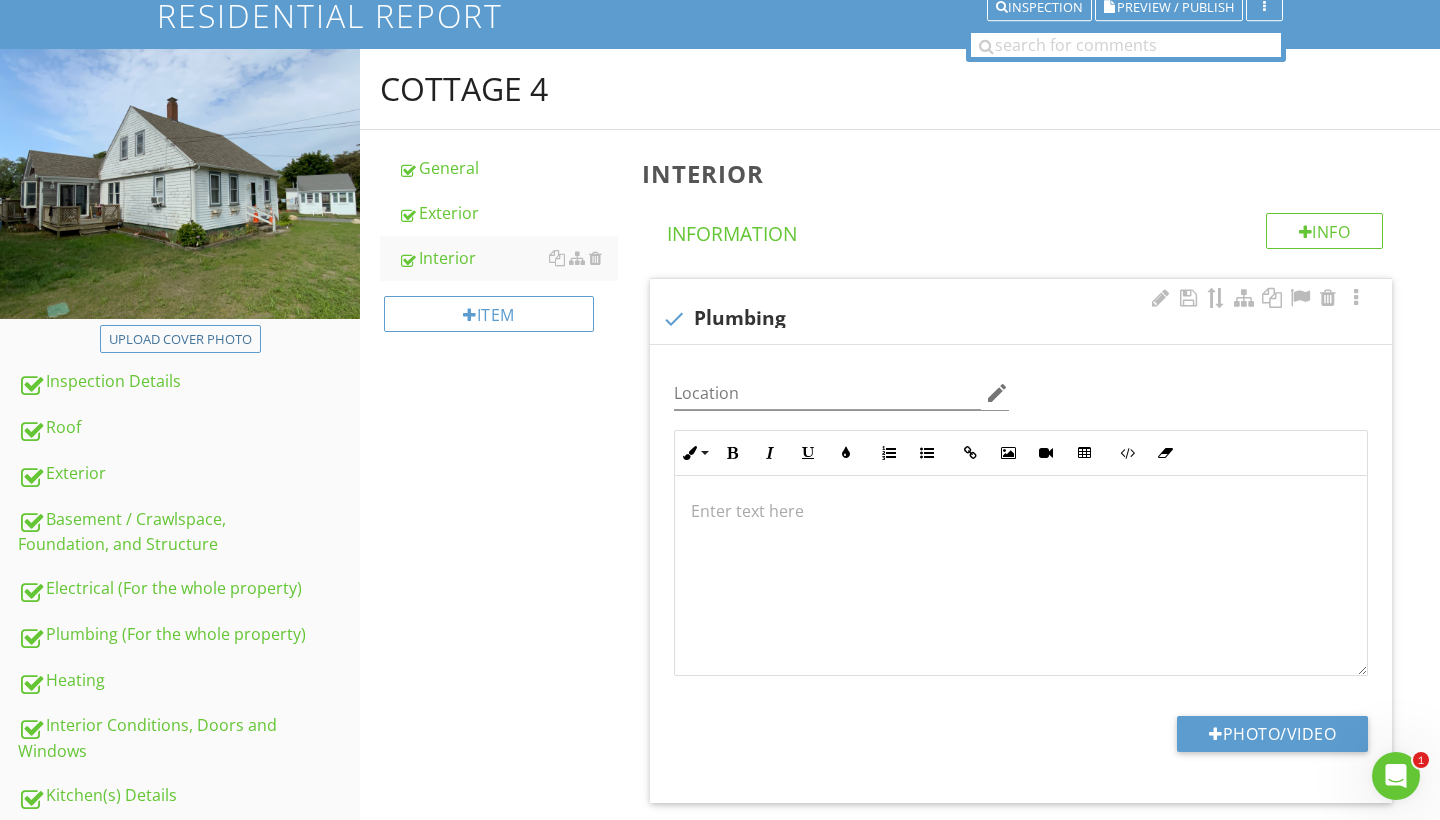 scroll, scrollTop: 1, scrollLeft: 0, axis: vertical 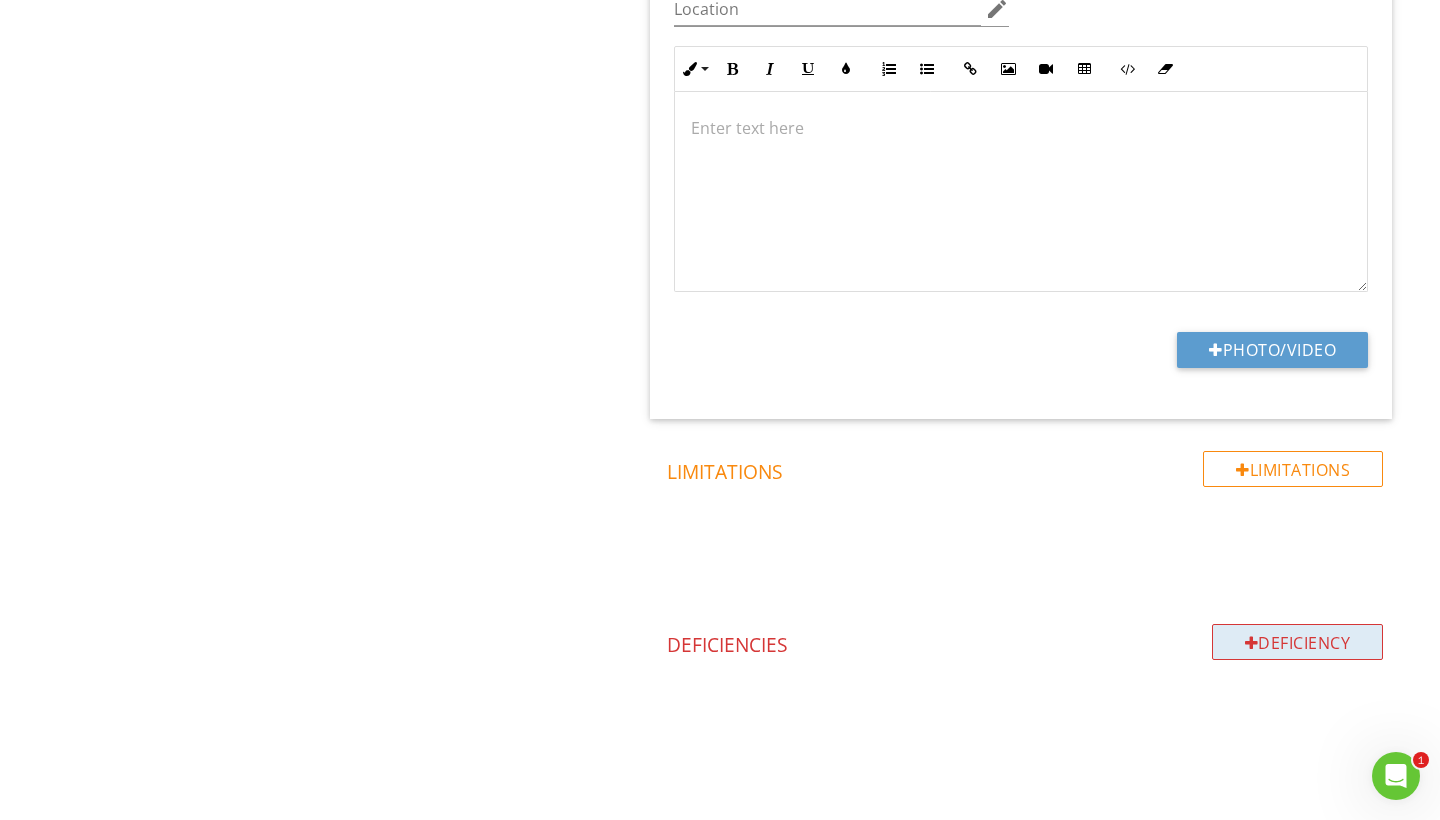 click on "Deficiency" at bounding box center [1298, 642] 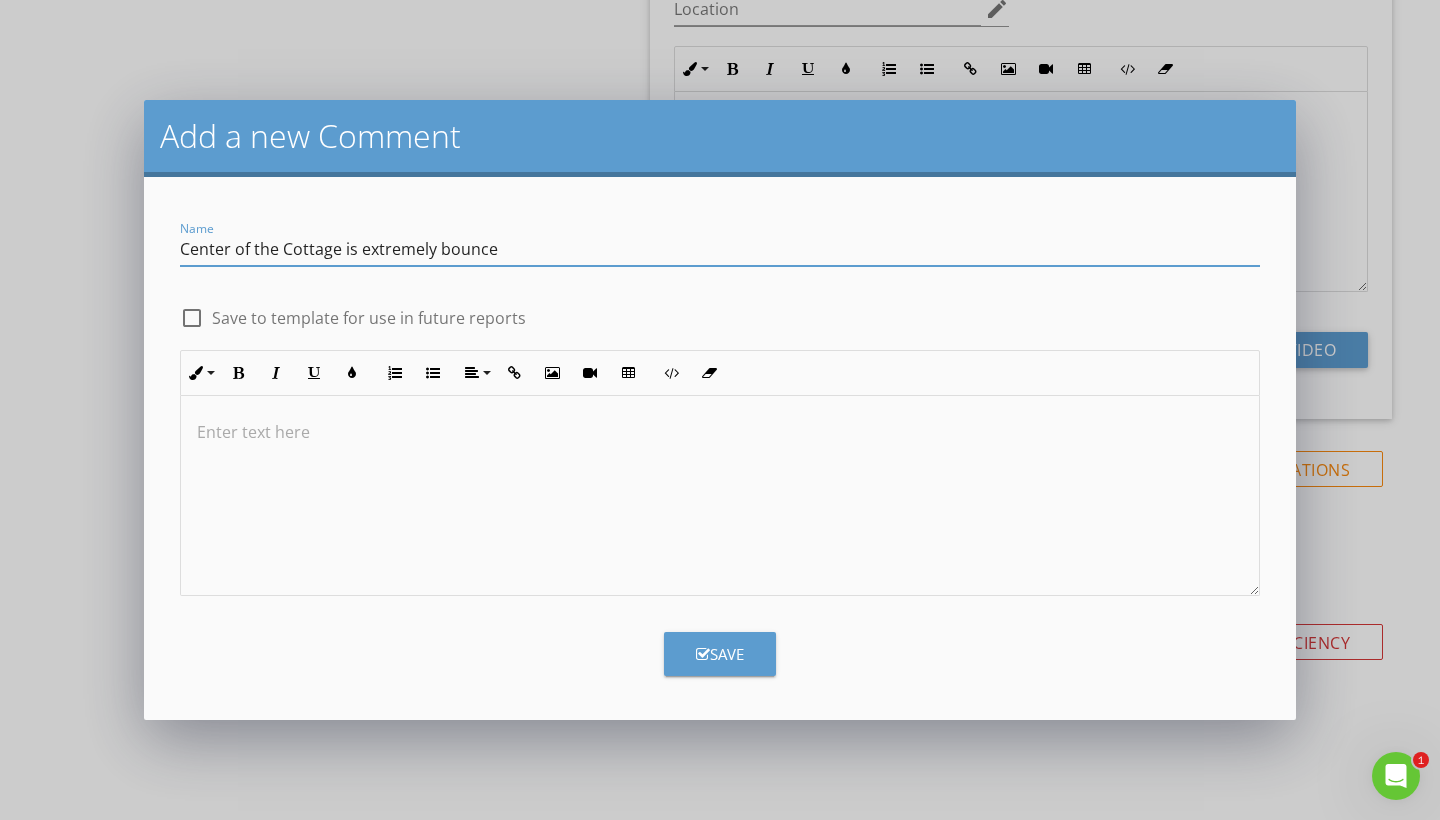 click on "Center of the Cottage is extremely bounce" at bounding box center (720, 249) 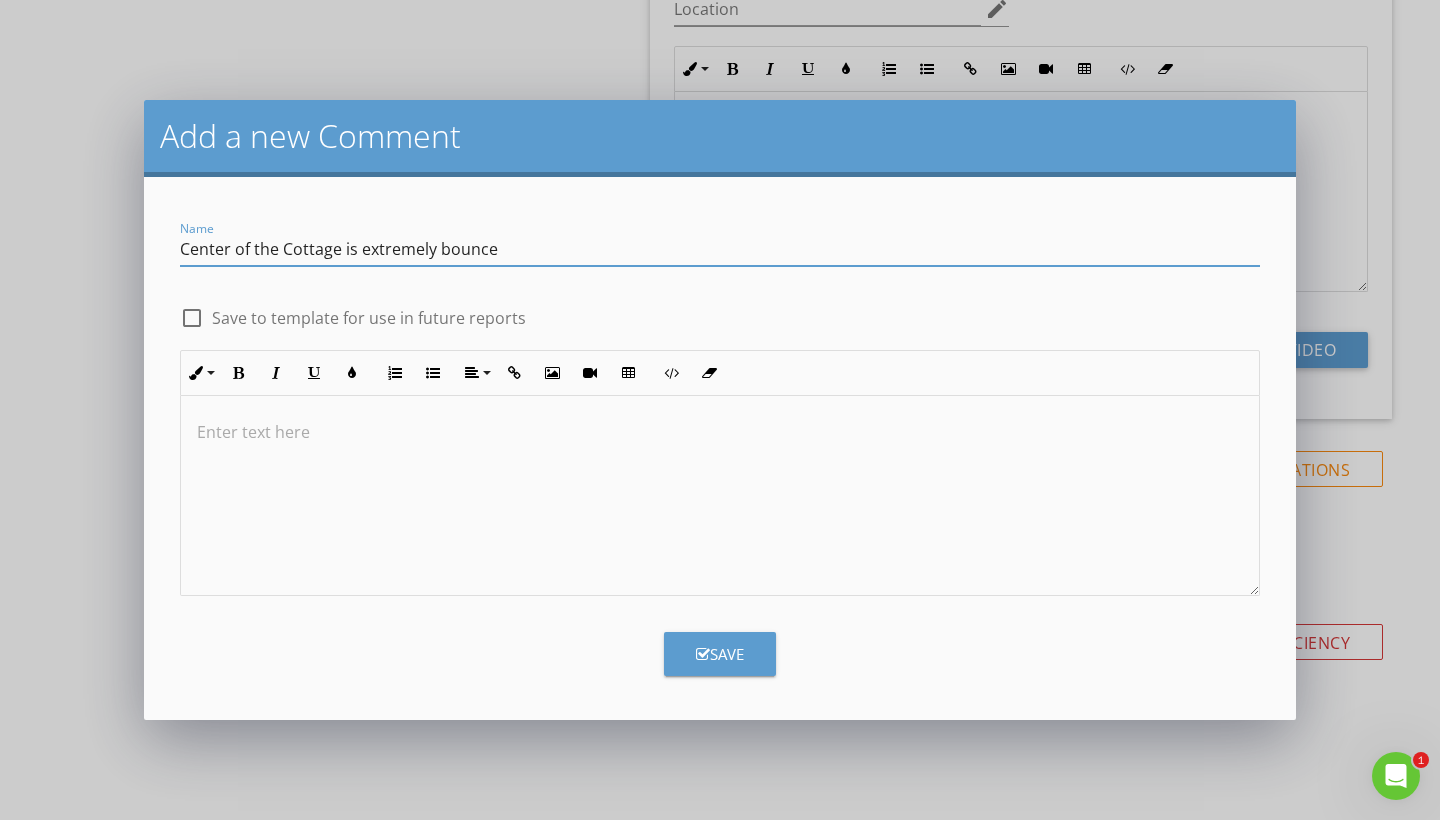 type on "Center of the Cottage is extremely bounce" 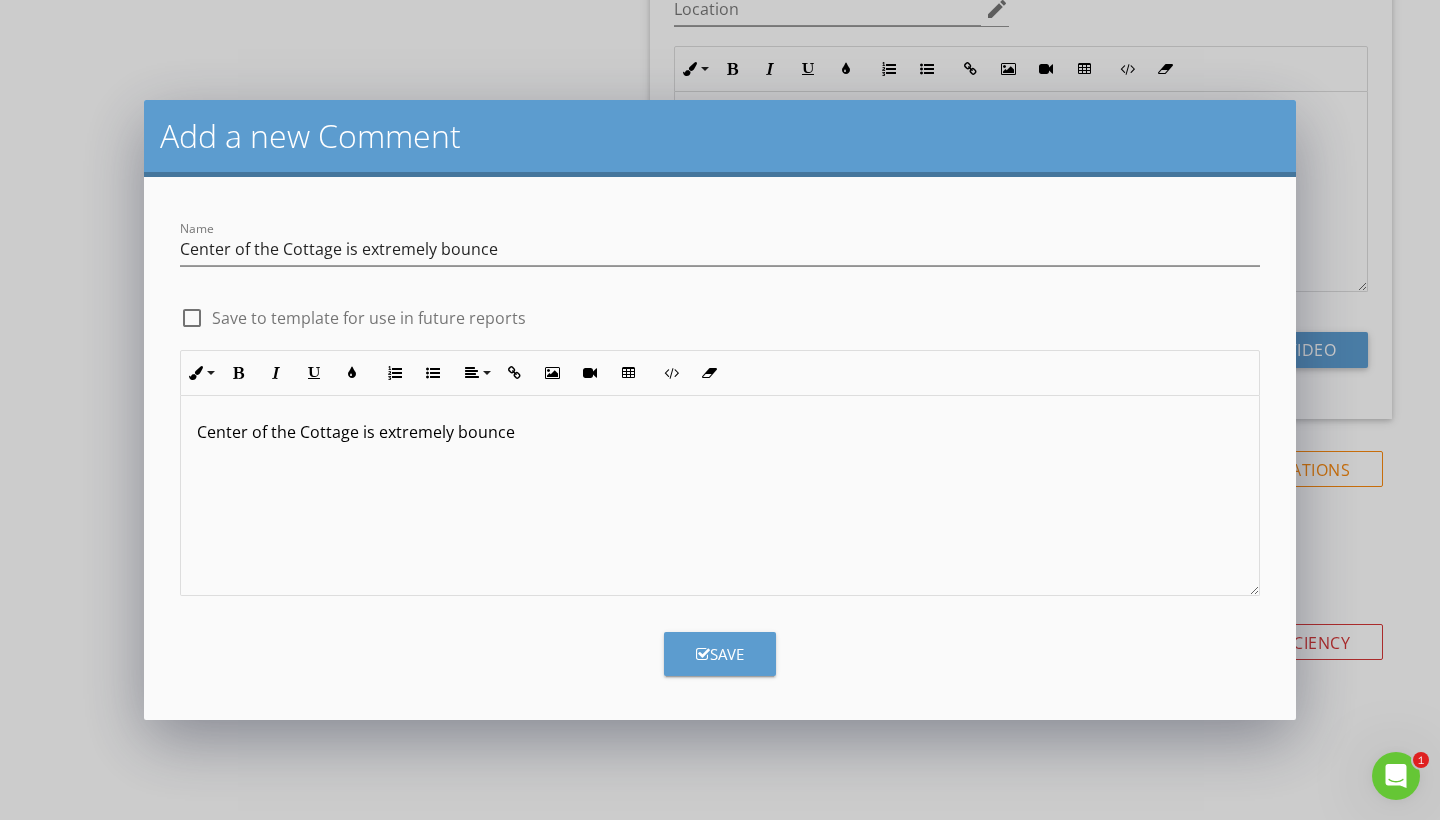 type 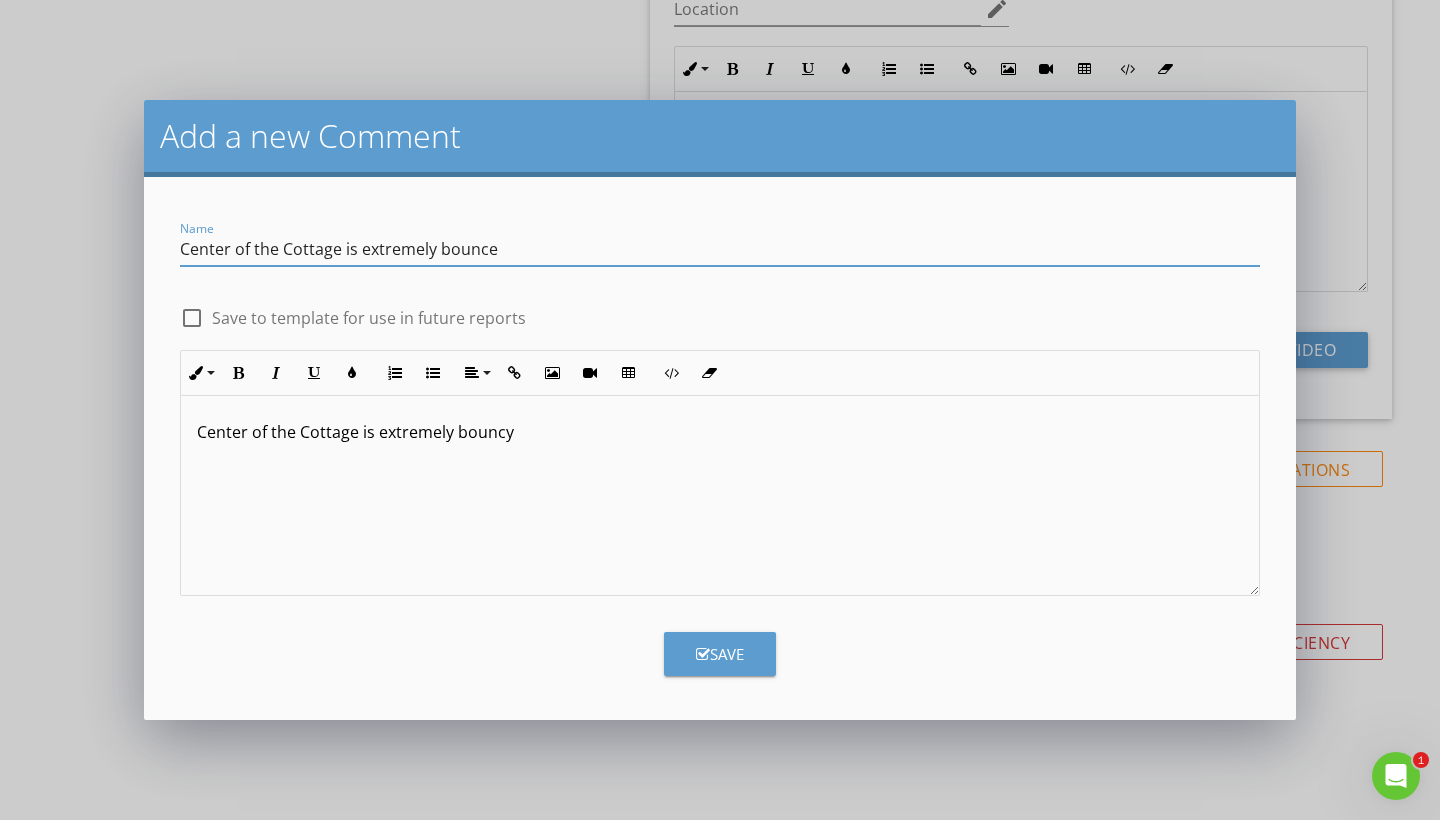 click on "Center of the Cottage is extremely bounce" at bounding box center (720, 249) 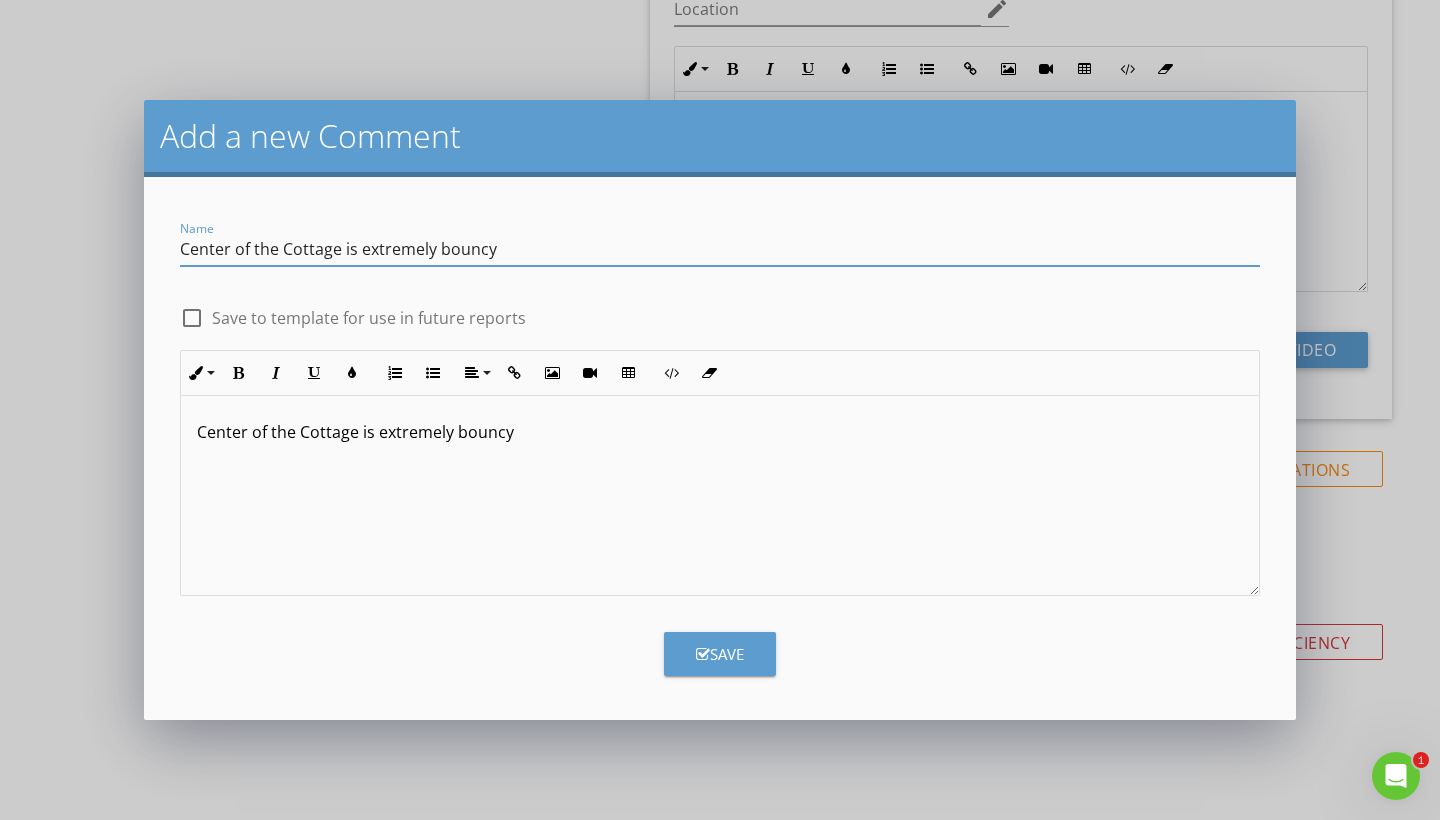 type on "Center of the Cottage is extremely bouncy" 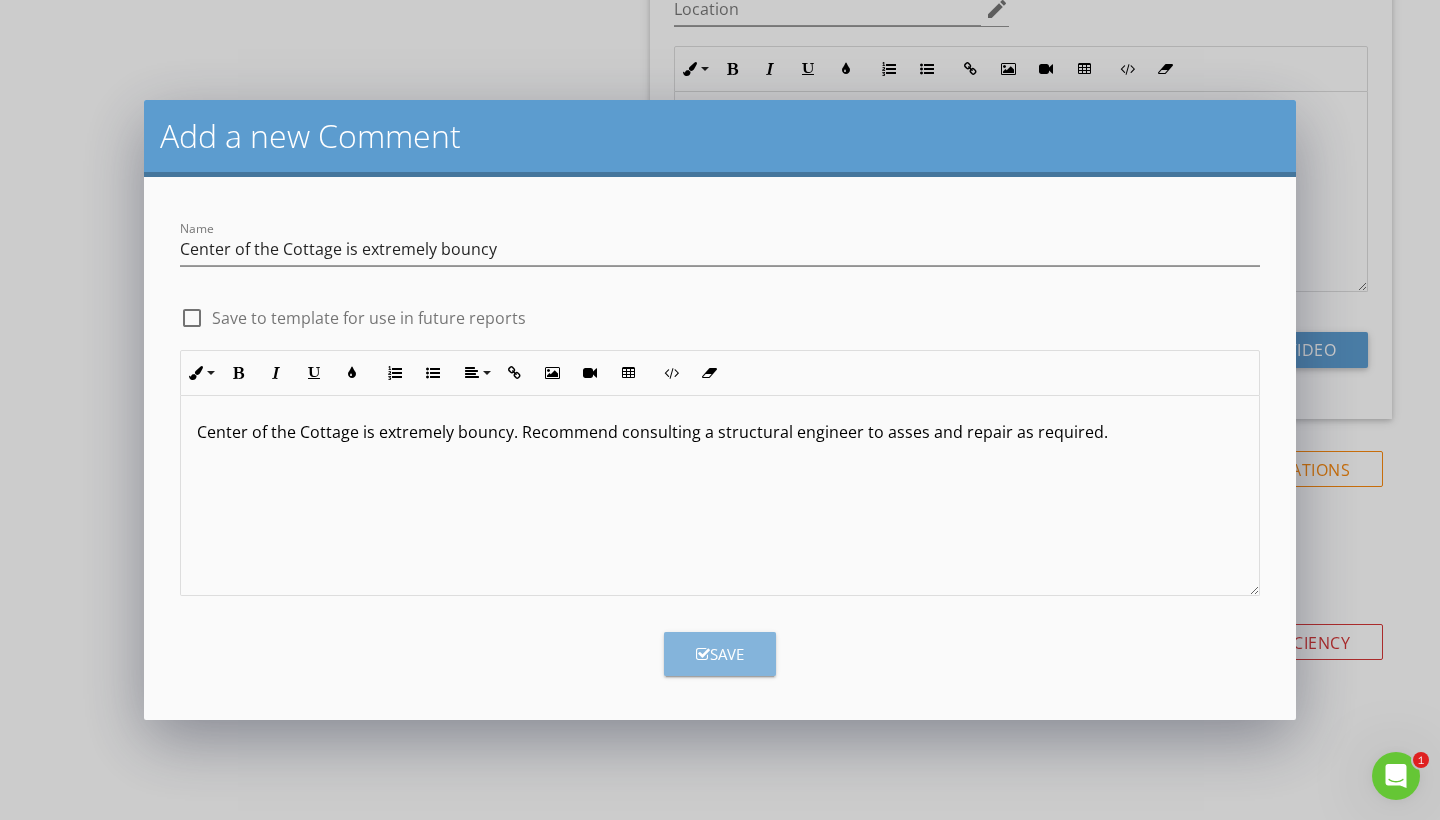 click on "Save" at bounding box center (720, 654) 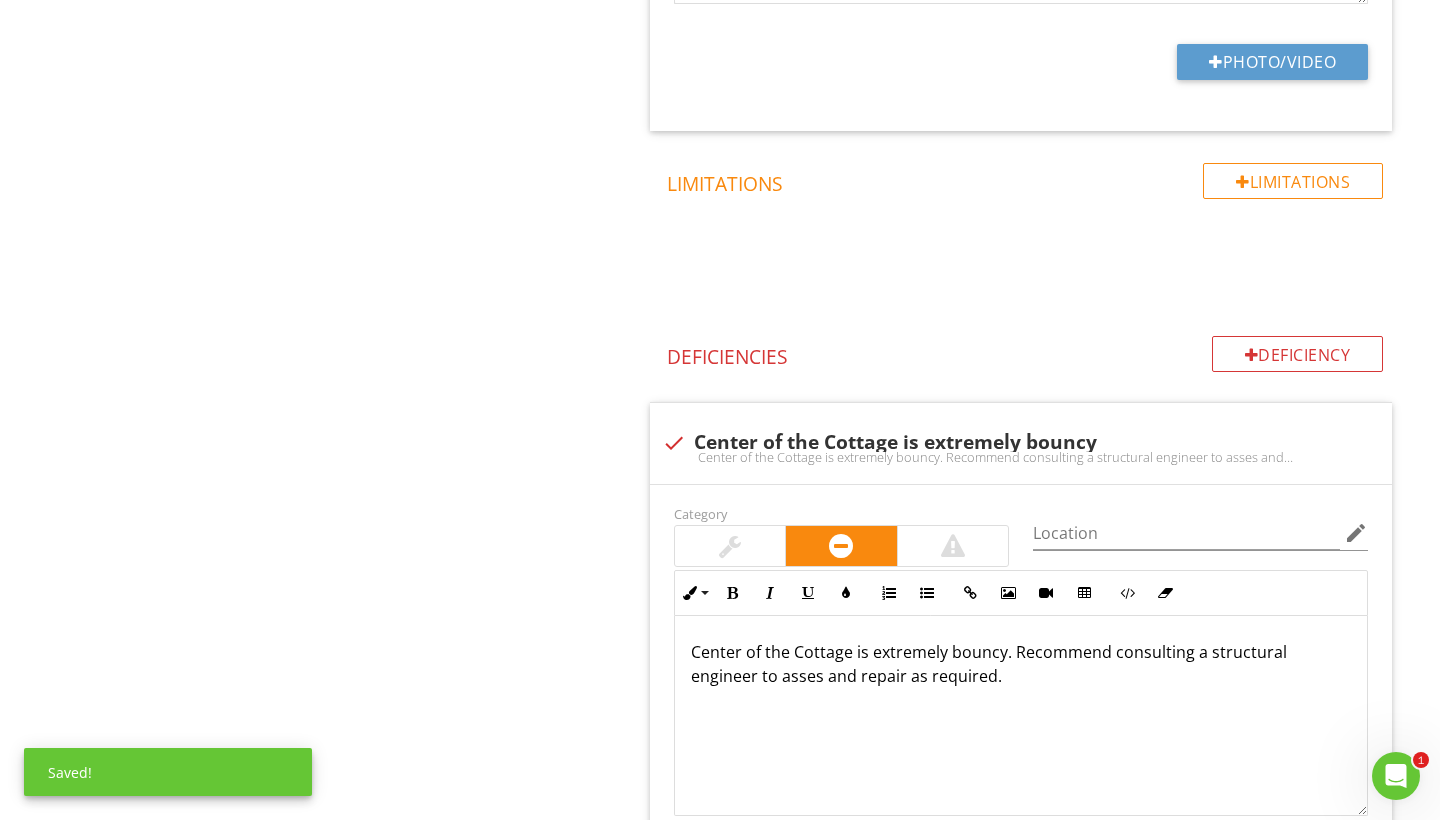 scroll, scrollTop: 2529, scrollLeft: 0, axis: vertical 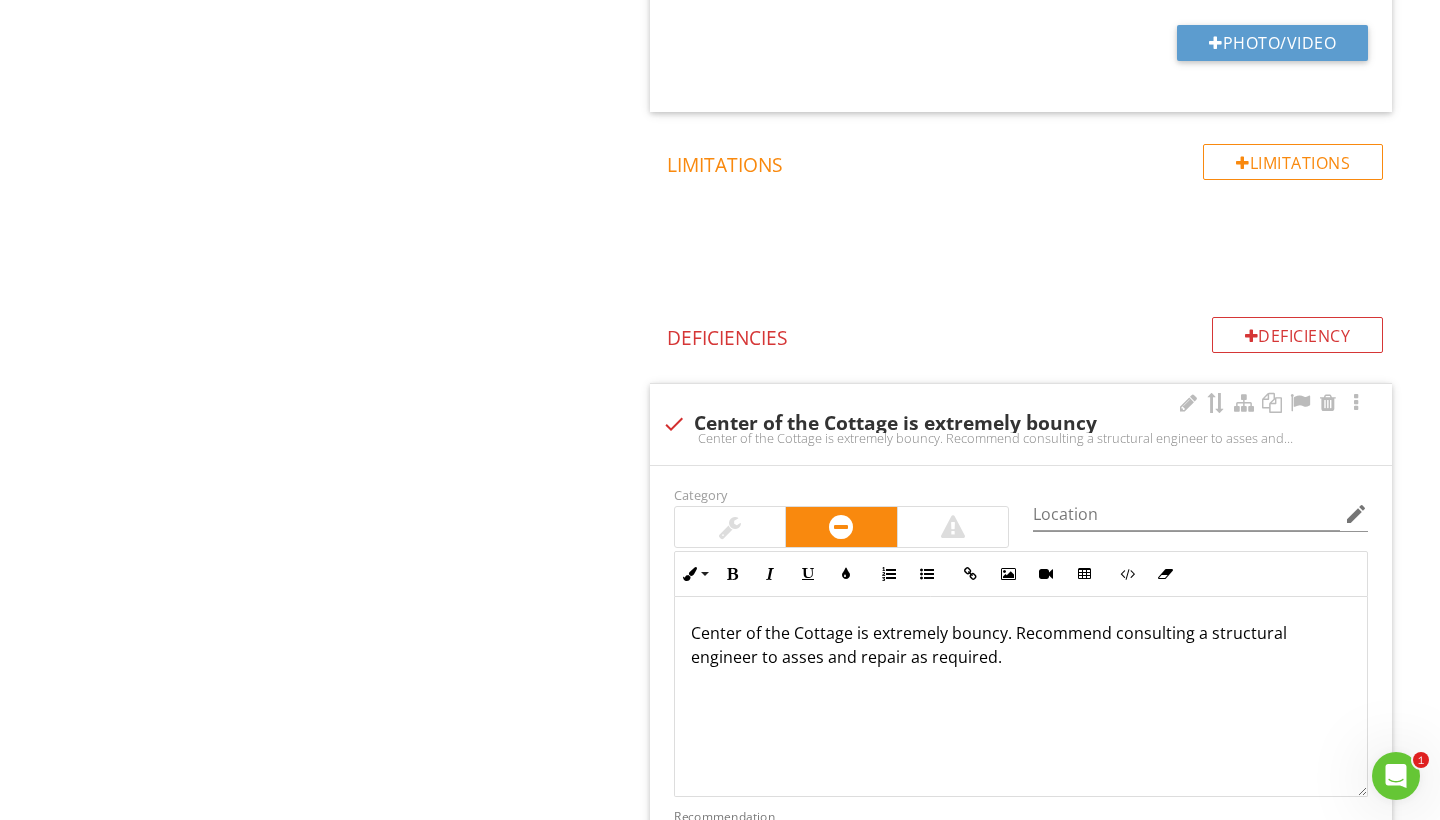 click at bounding box center (953, 527) 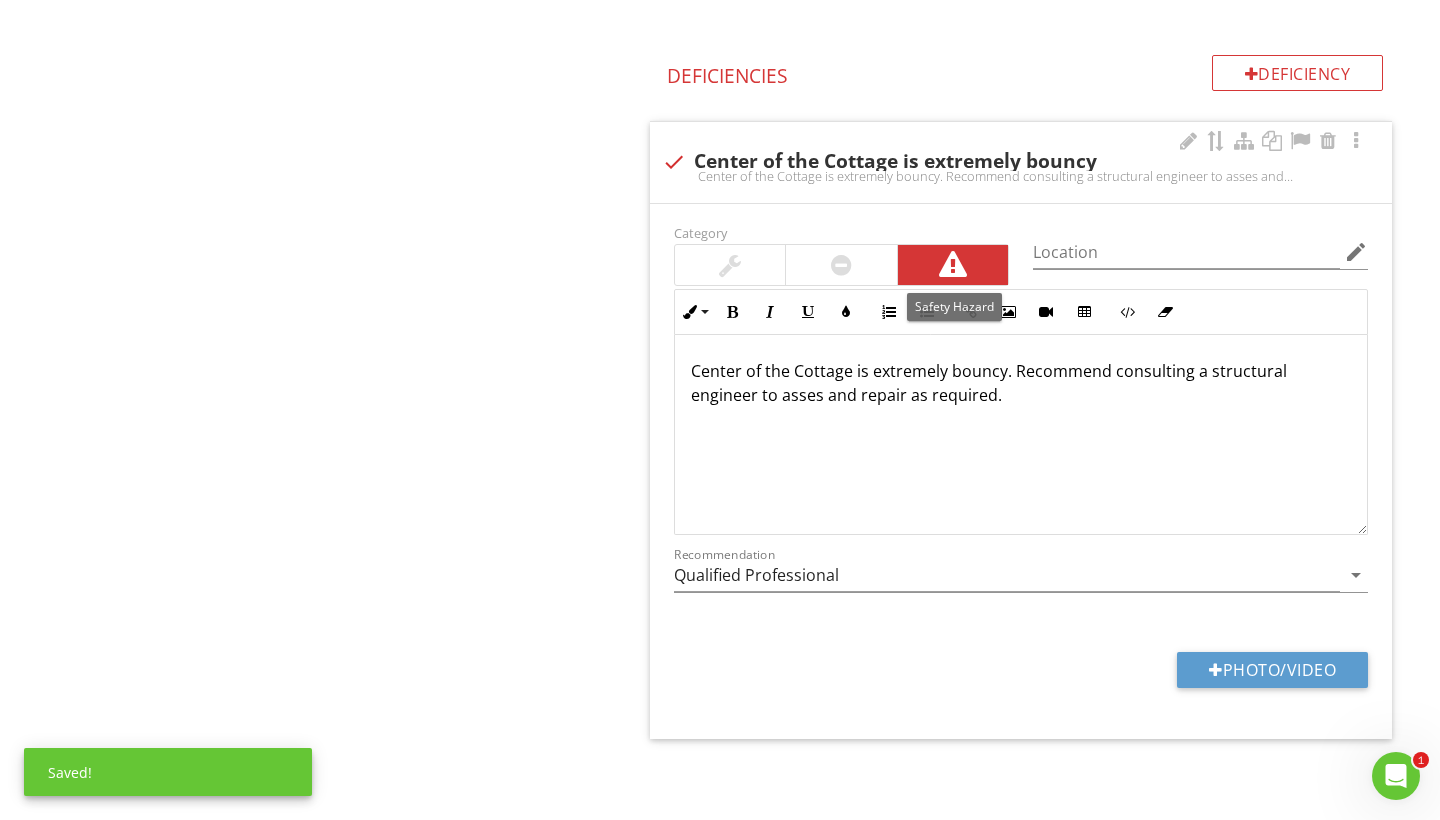 scroll, scrollTop: 2790, scrollLeft: 0, axis: vertical 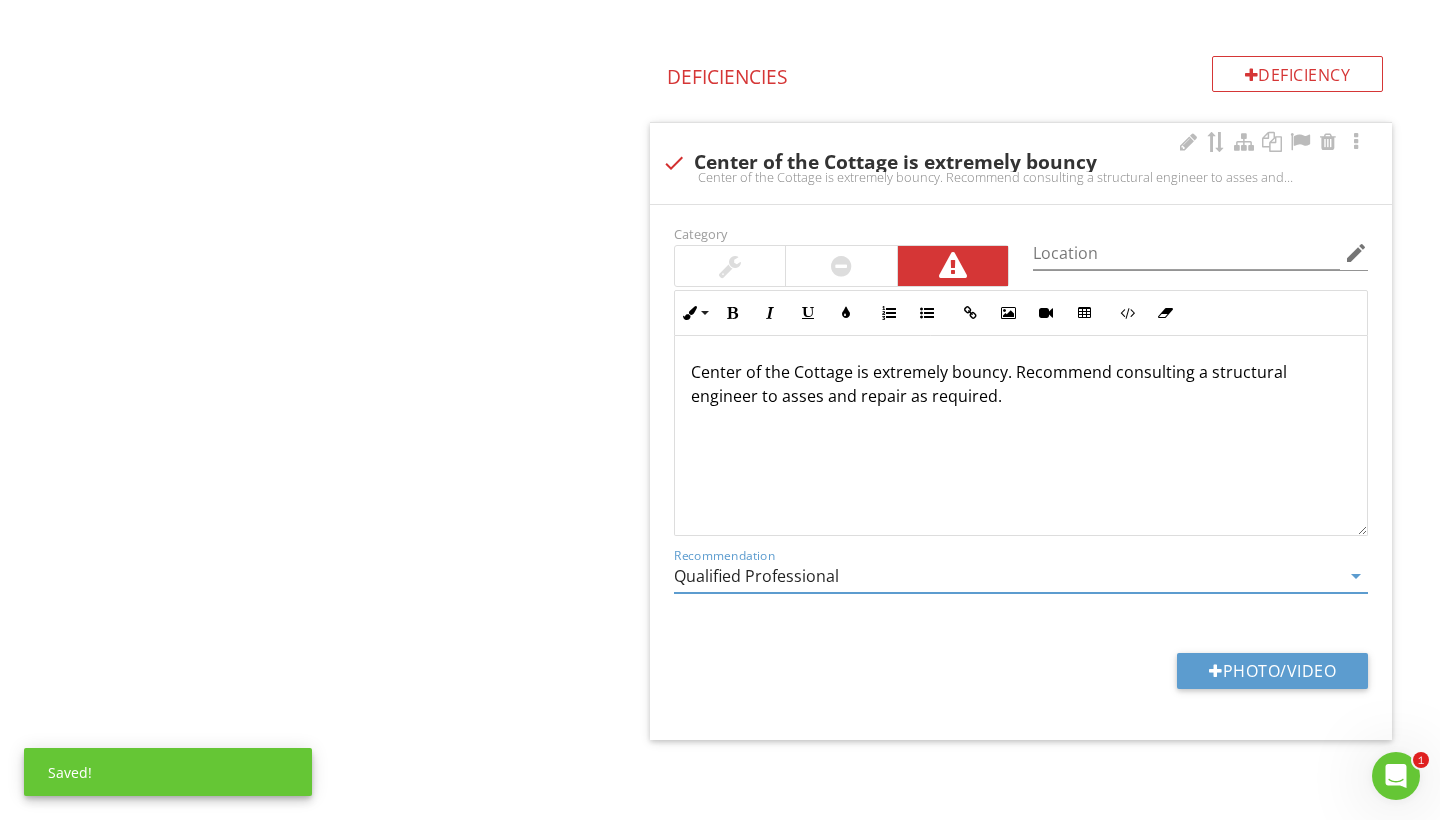 click on "Qualified Professional" at bounding box center (1007, 576) 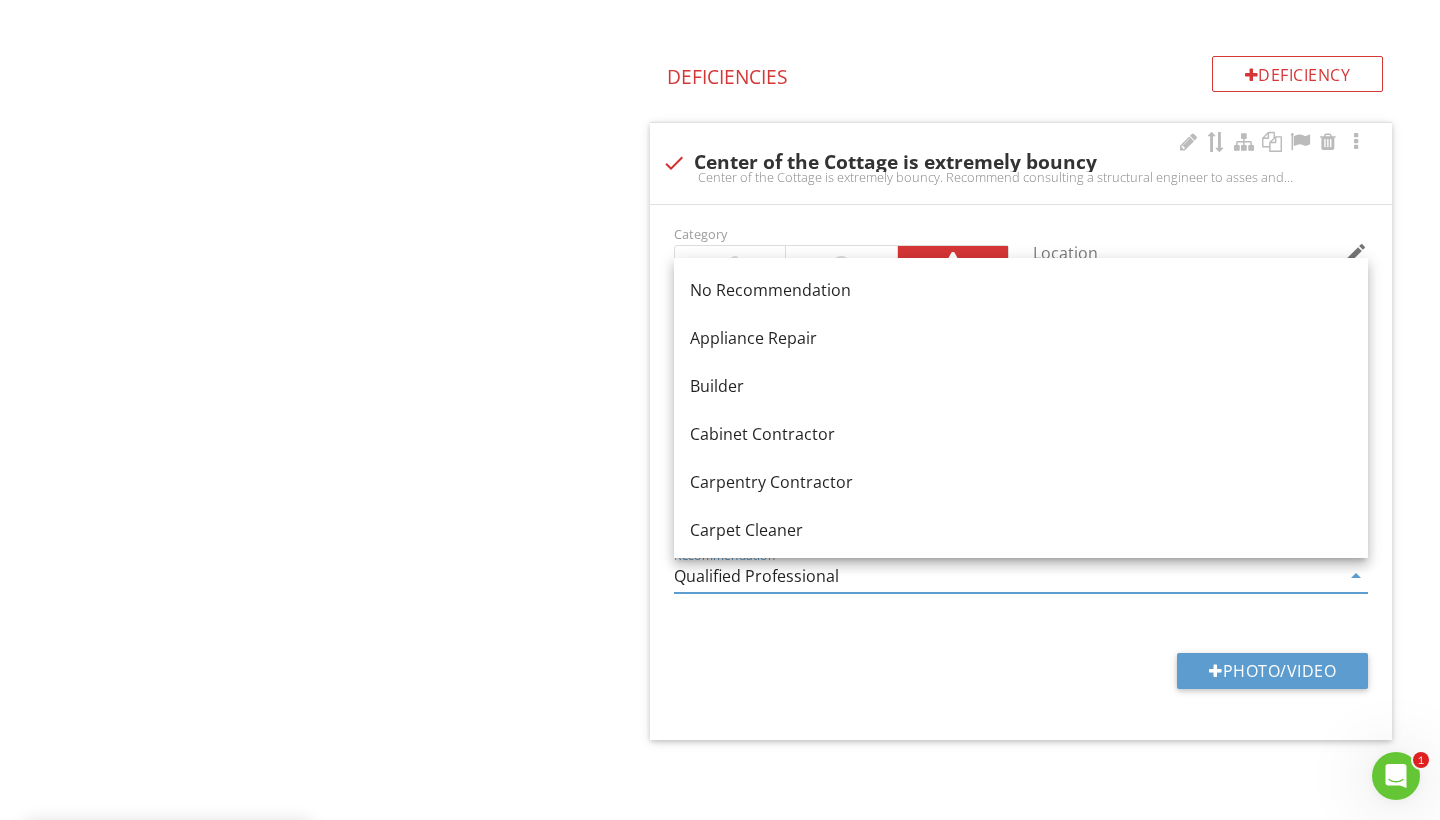click on "Qualified Professional" at bounding box center (1007, 576) 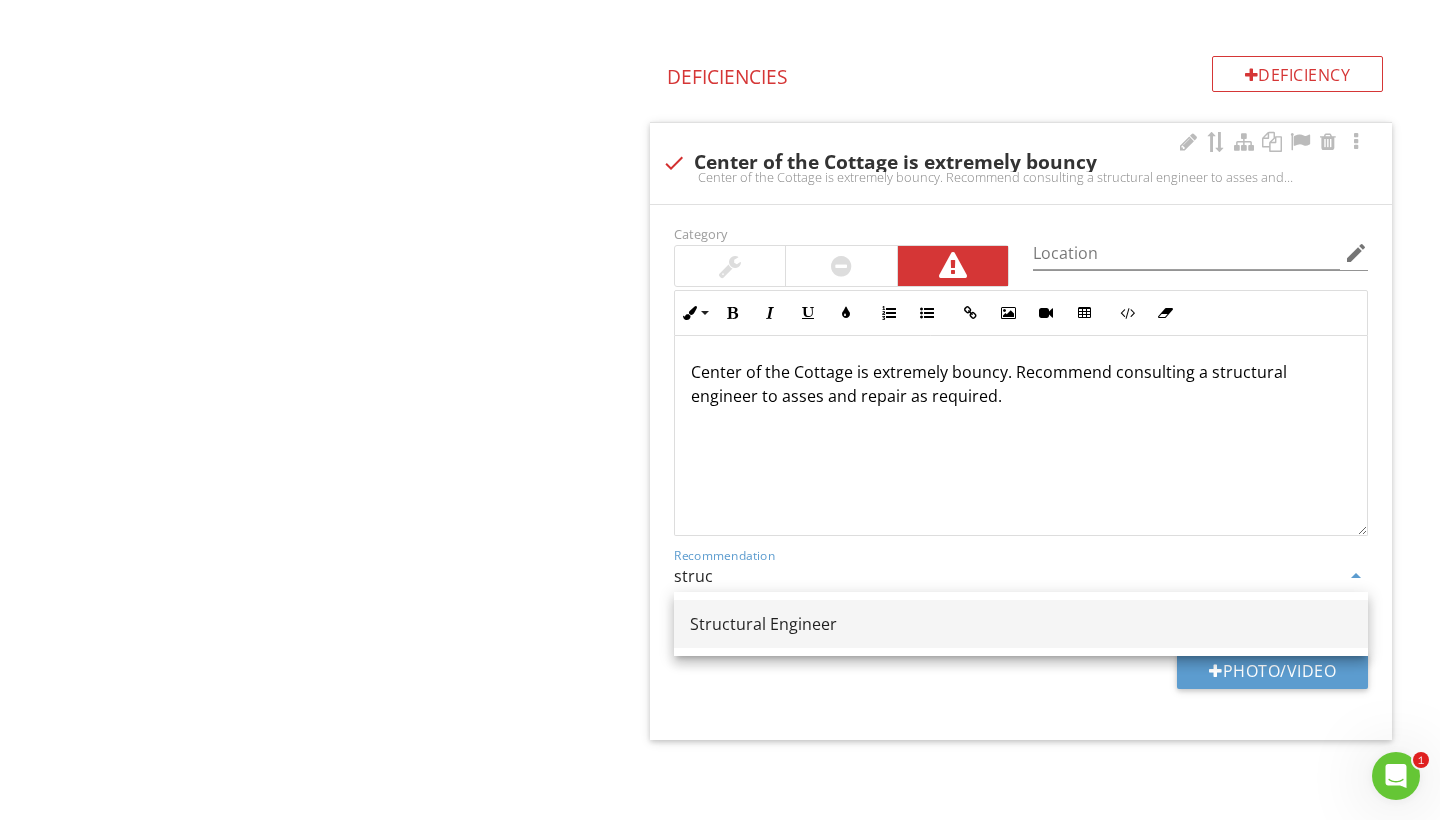 type on "Structural Engineer" 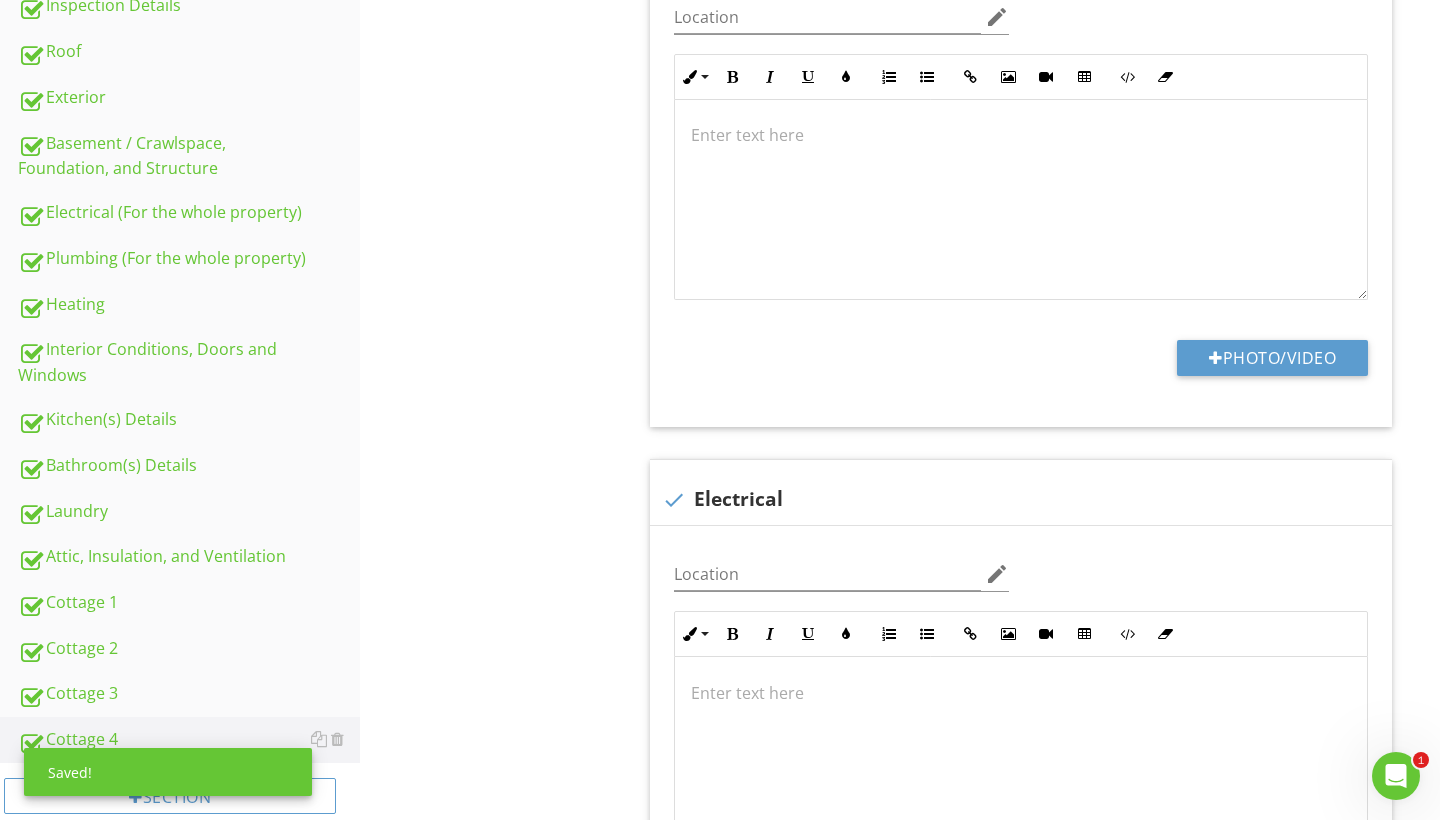 scroll, scrollTop: 882, scrollLeft: 0, axis: vertical 